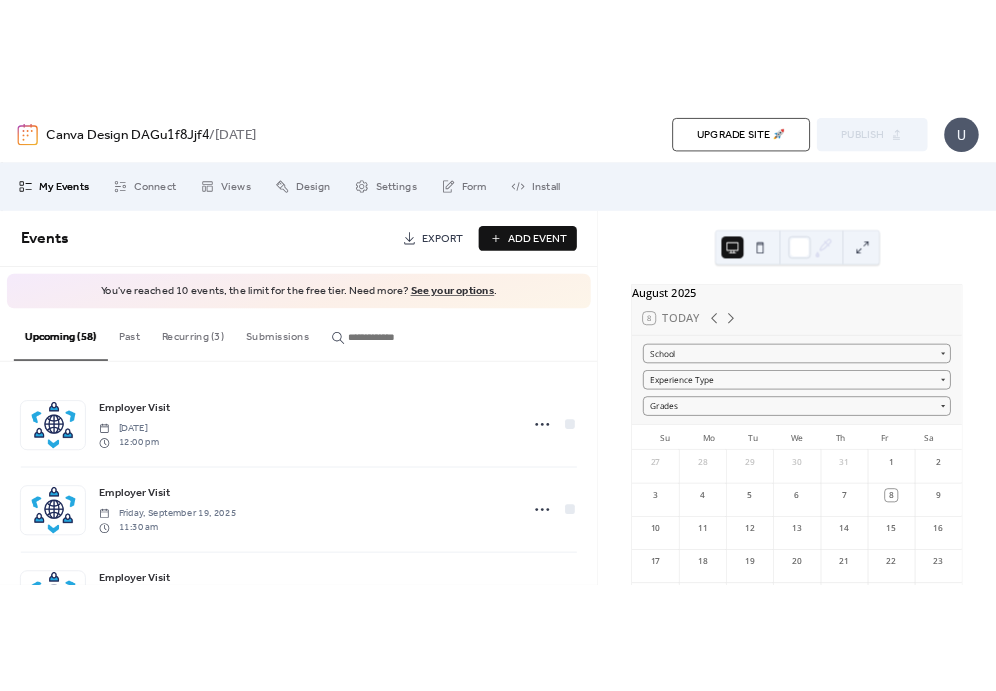 scroll, scrollTop: 0, scrollLeft: 0, axis: both 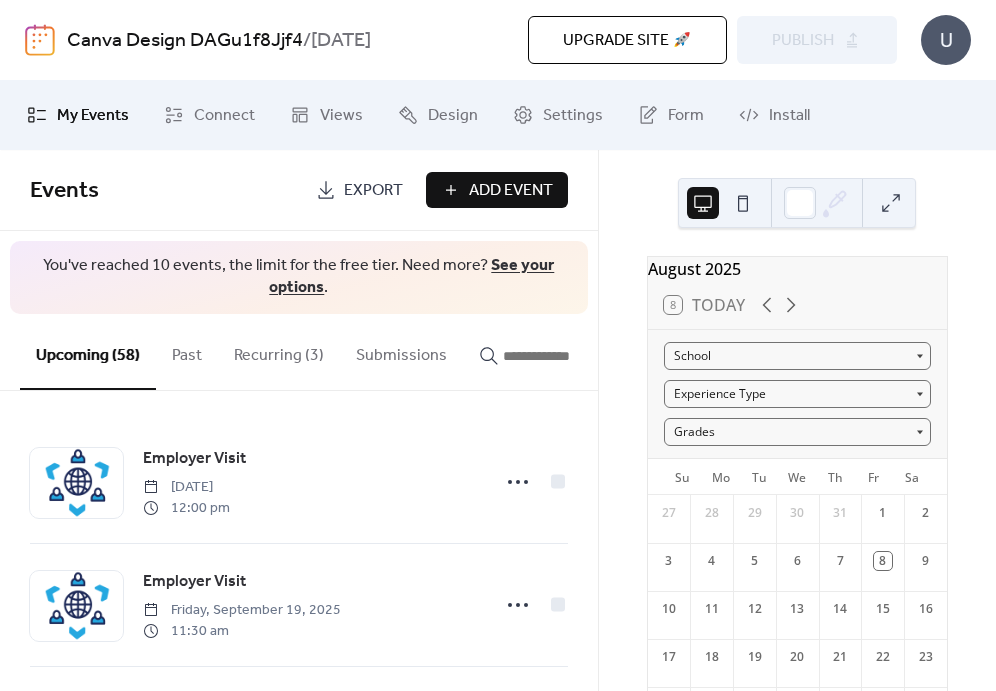 click on "Add Event" at bounding box center [497, 190] 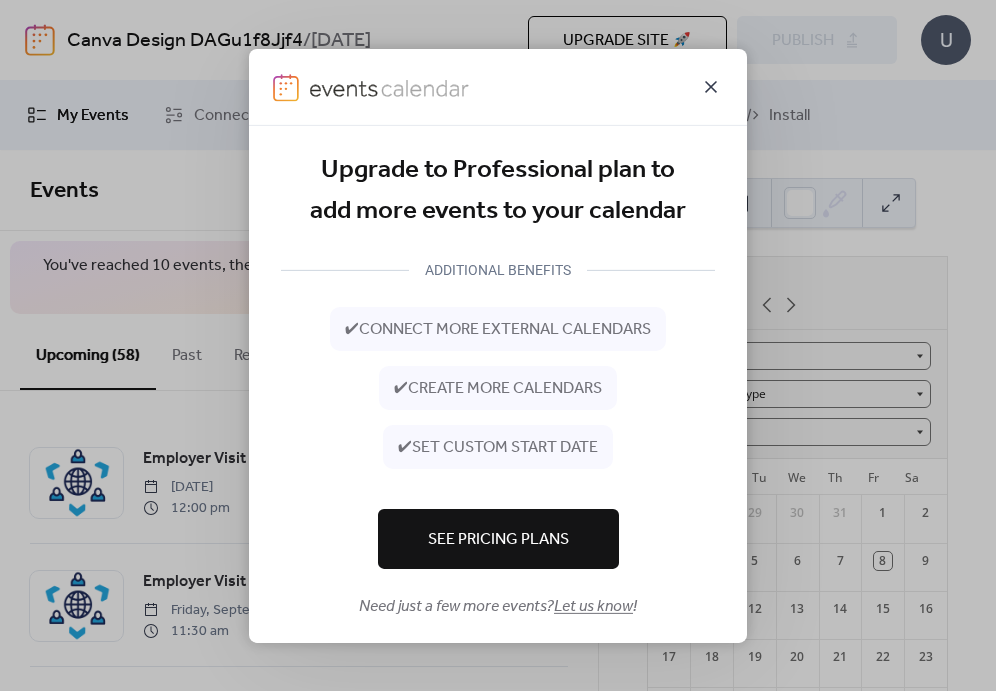 click 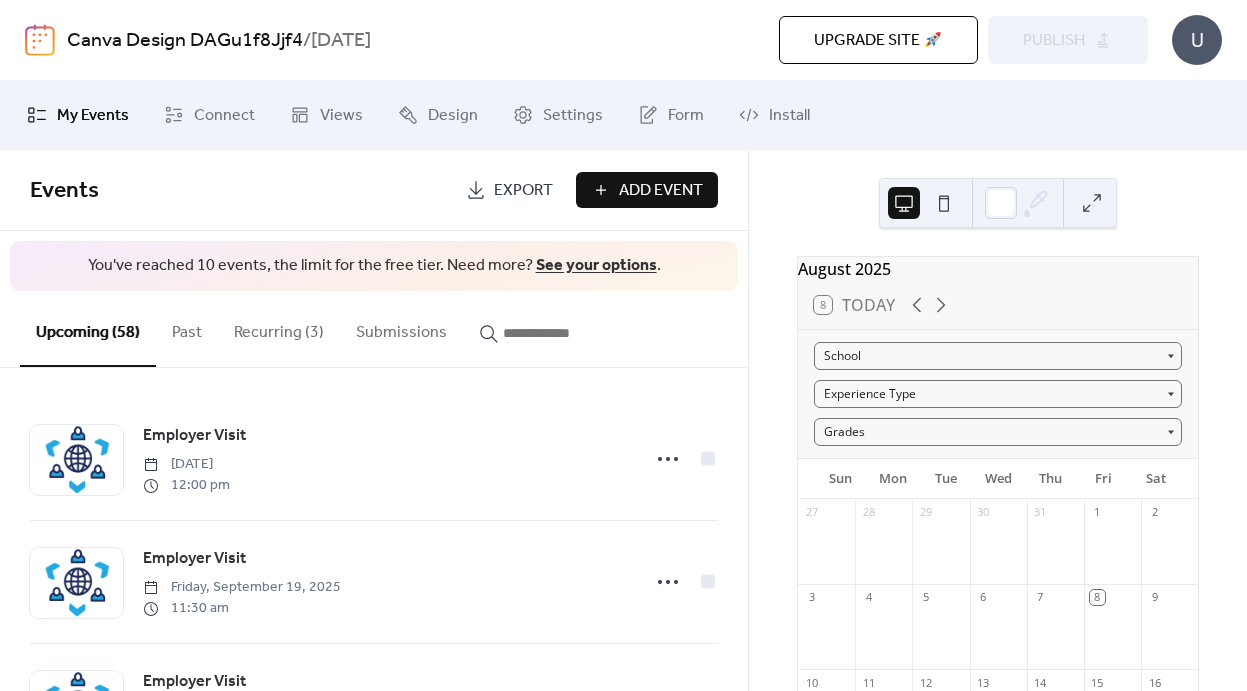 click on "Add Event" at bounding box center [647, 190] 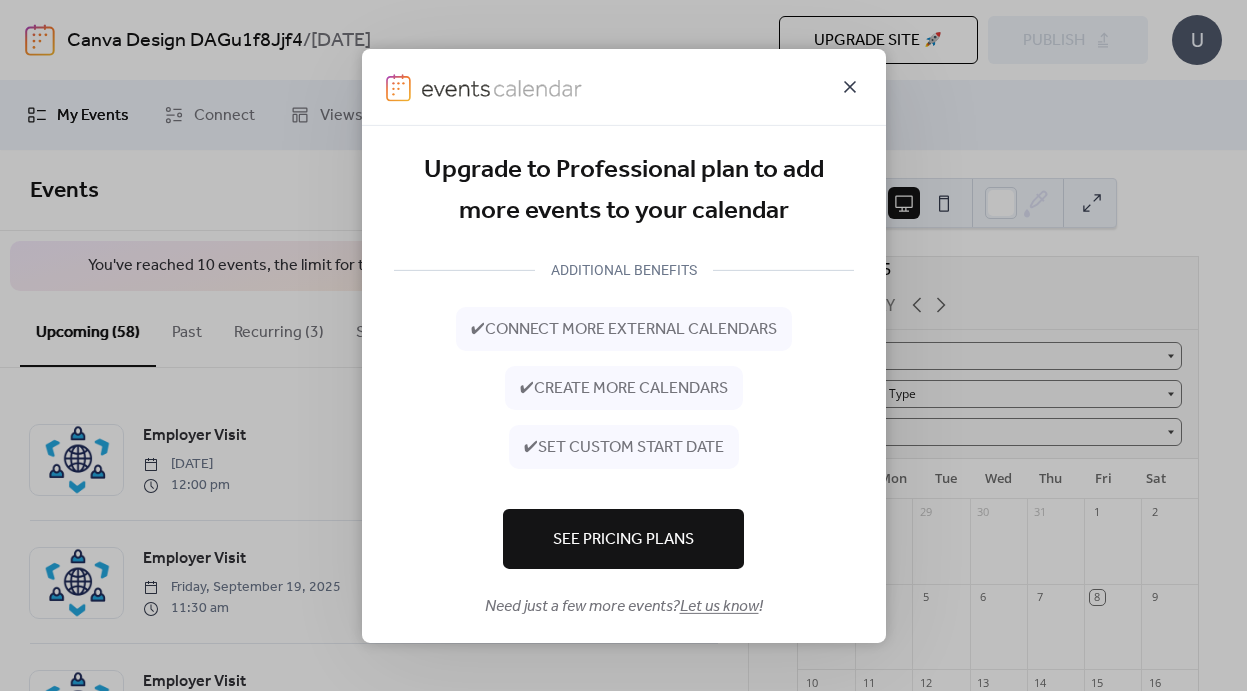 click 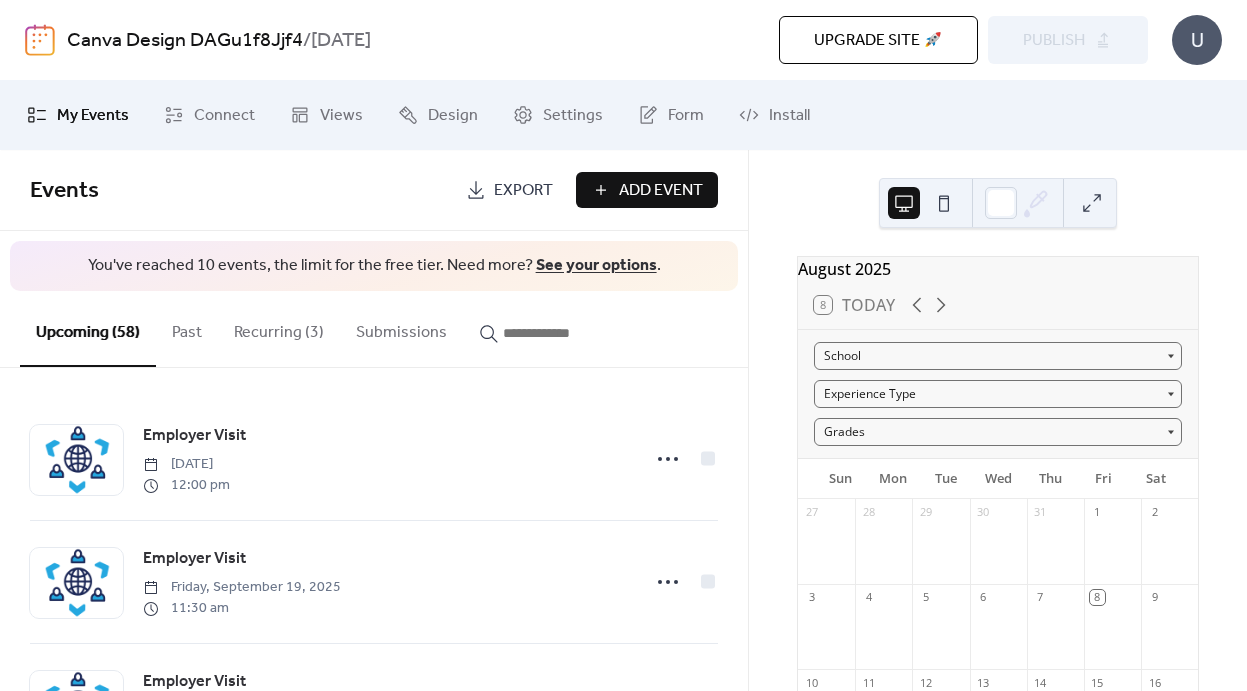 click on "U" at bounding box center [1197, 40] 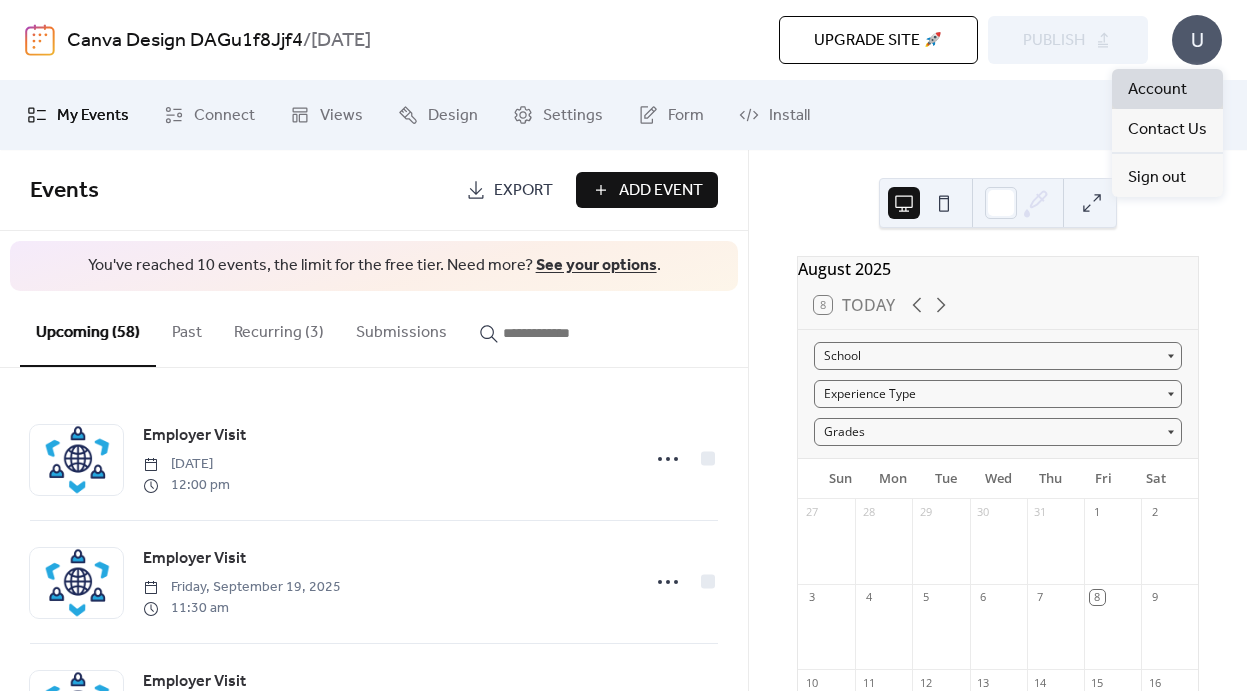 click on "Account" at bounding box center (1157, 90) 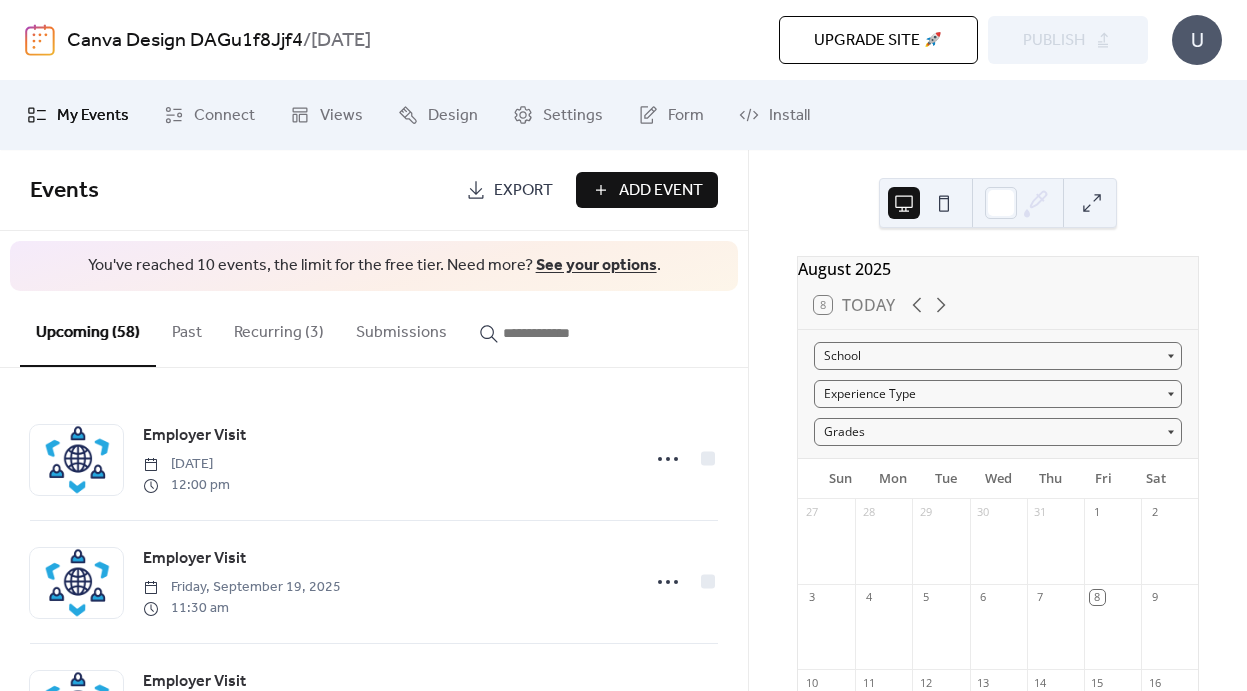 click on "See your options" at bounding box center [596, 265] 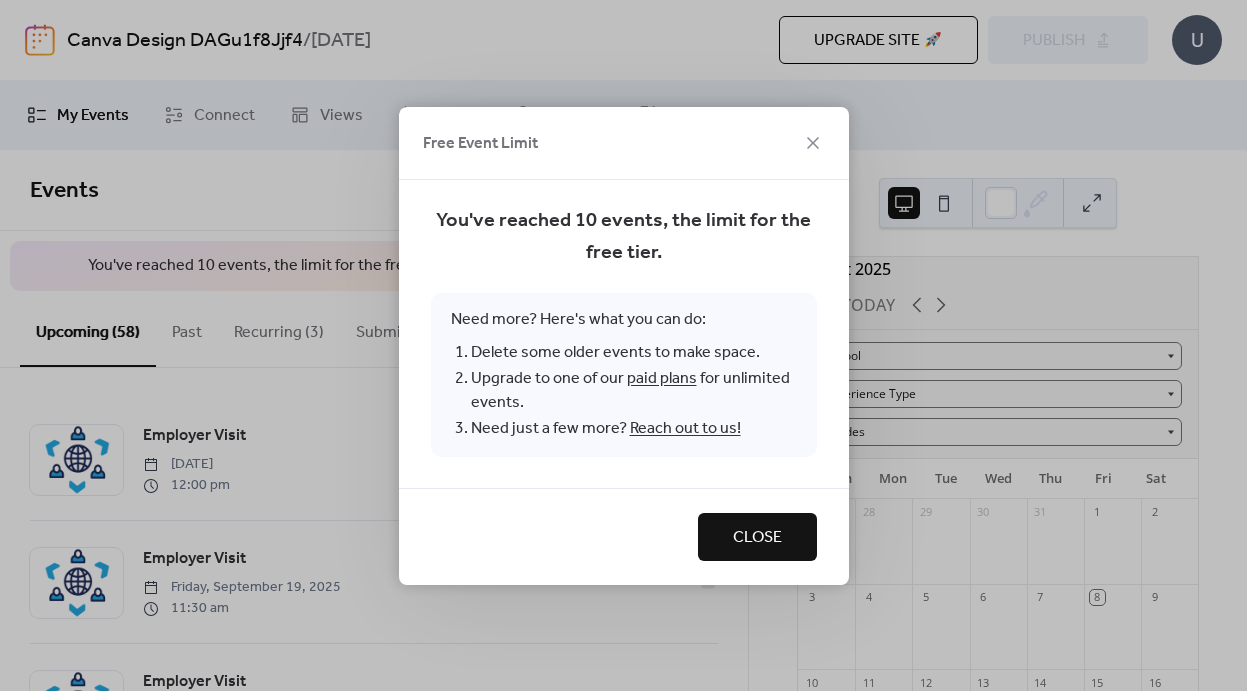 click on "paid plans" at bounding box center (662, 378) 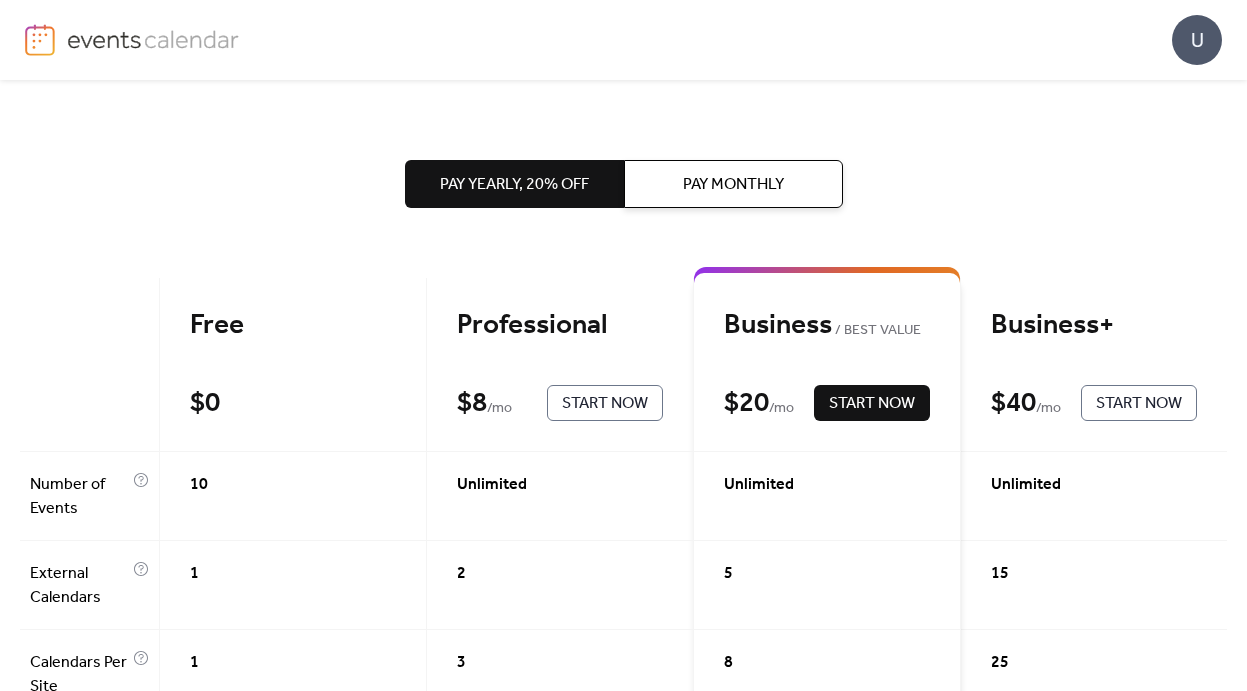 scroll, scrollTop: 12, scrollLeft: 0, axis: vertical 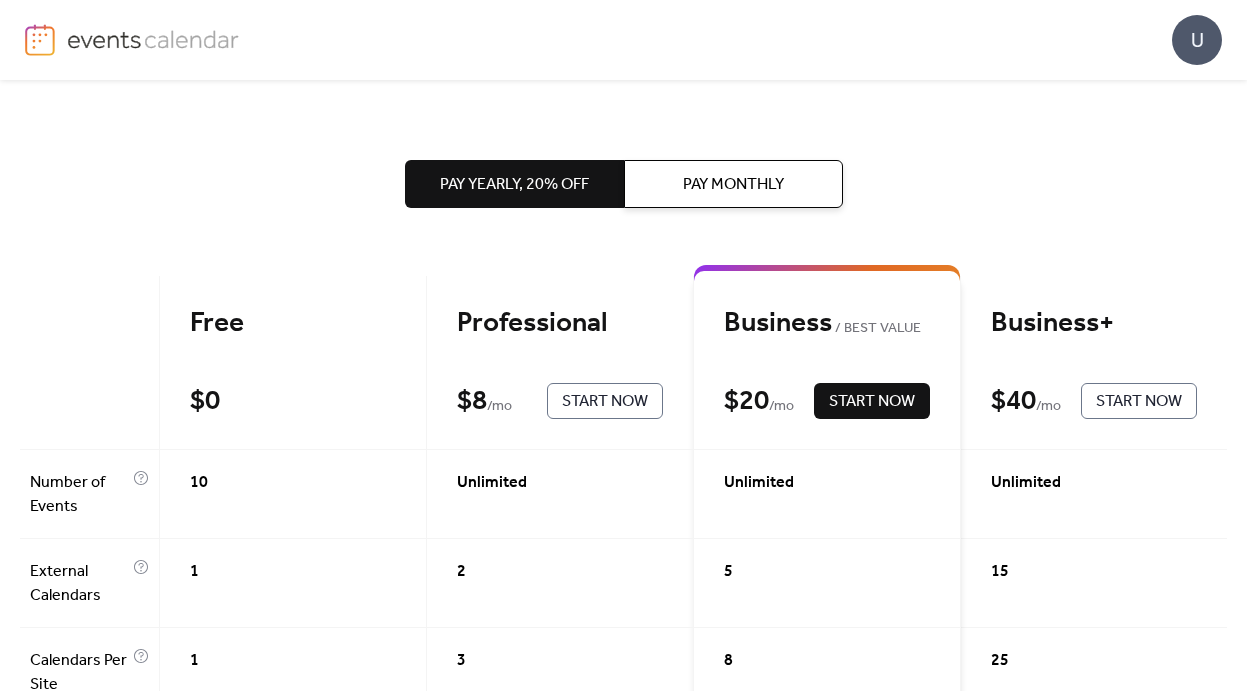 click on "Pay Monthly" at bounding box center (733, 185) 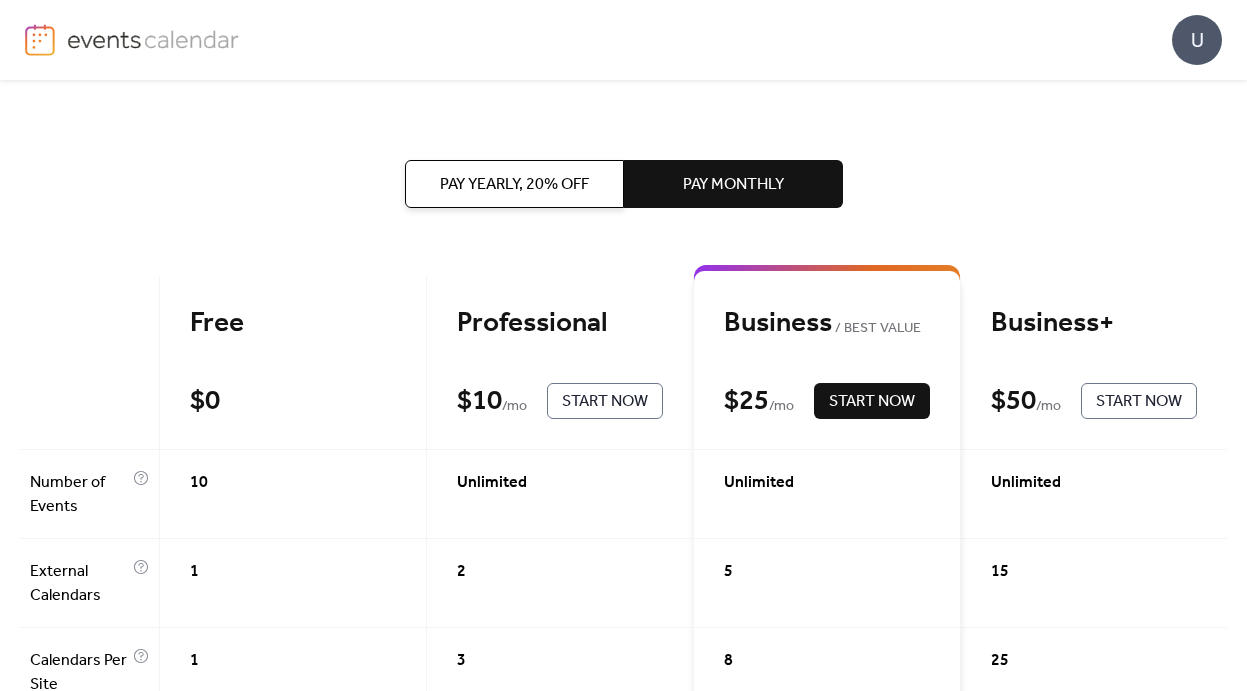 click on "Pay Yearly, 20% off" at bounding box center [514, 184] 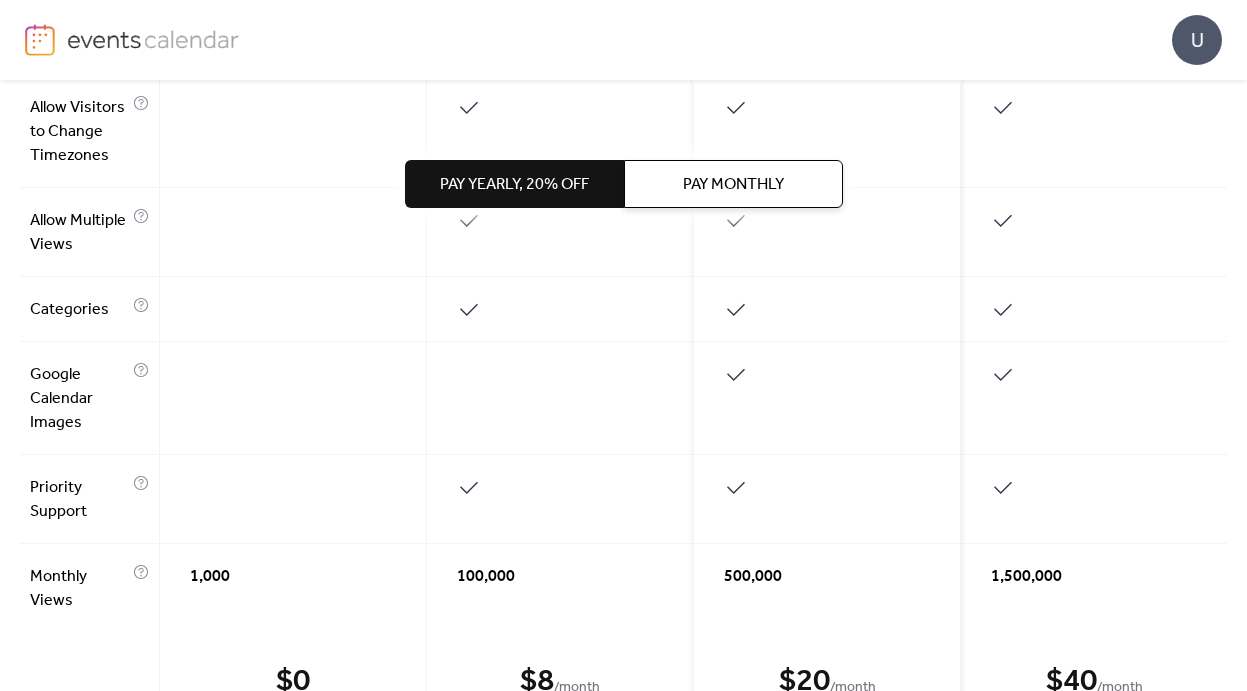 scroll, scrollTop: 1594, scrollLeft: 0, axis: vertical 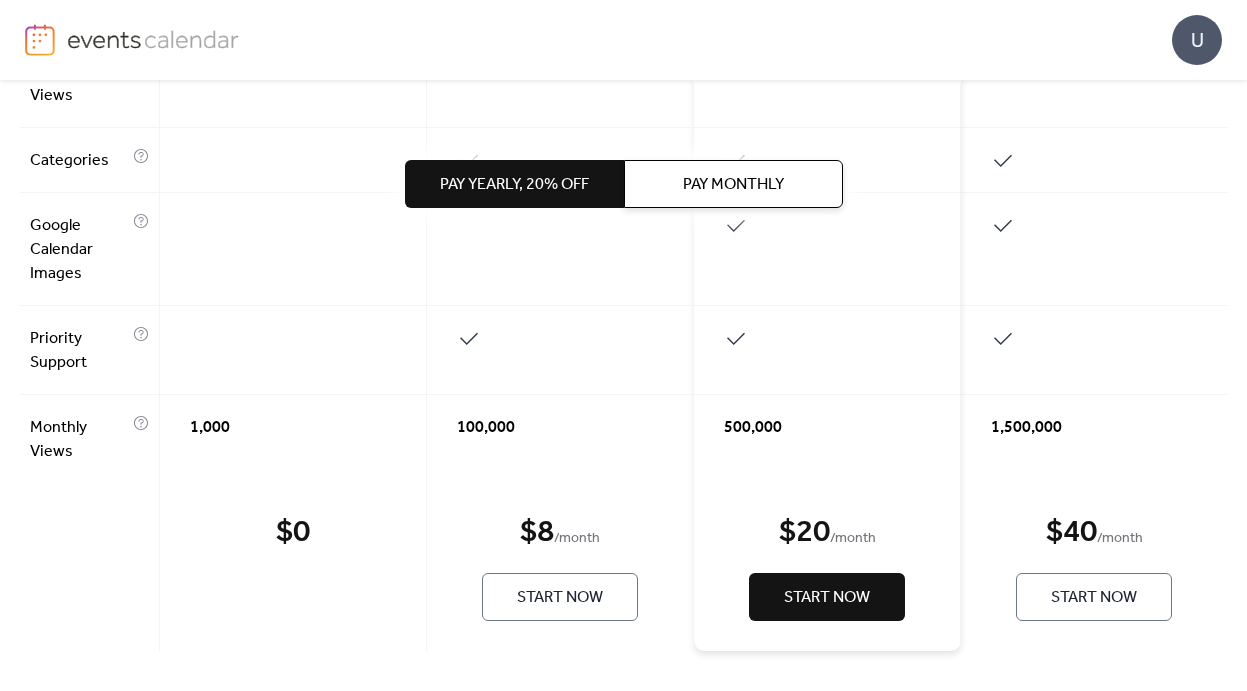 click on "Start Now" at bounding box center [560, 598] 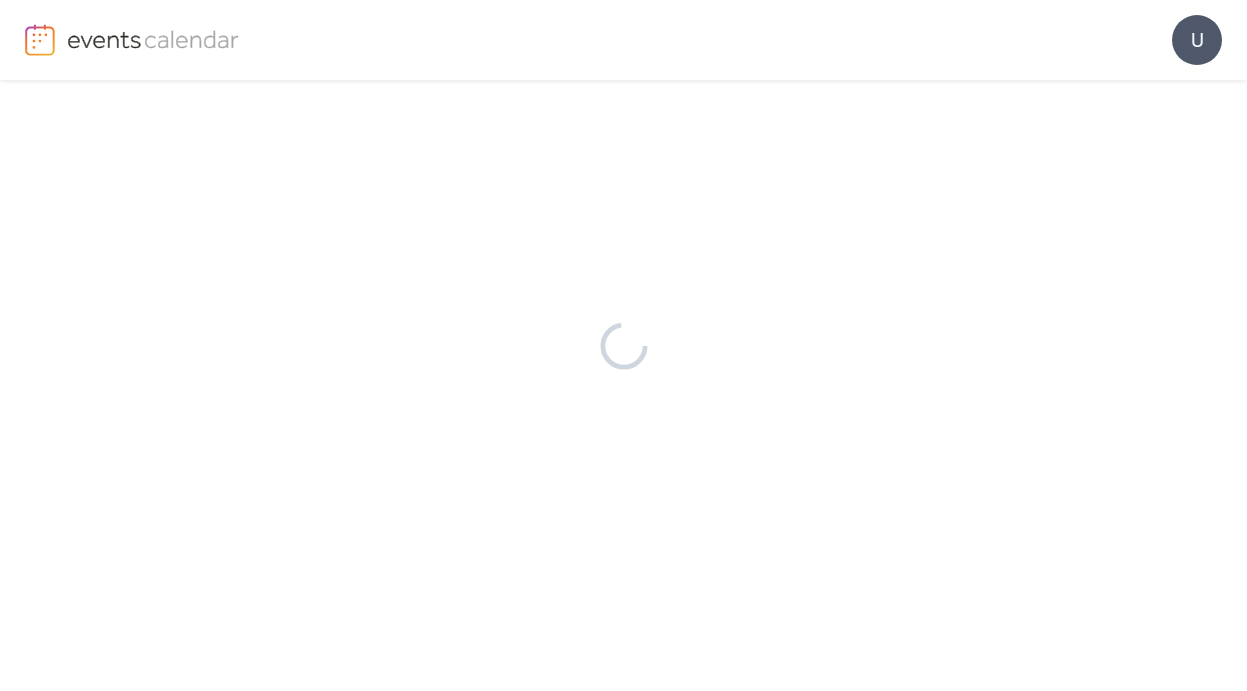scroll, scrollTop: 0, scrollLeft: 0, axis: both 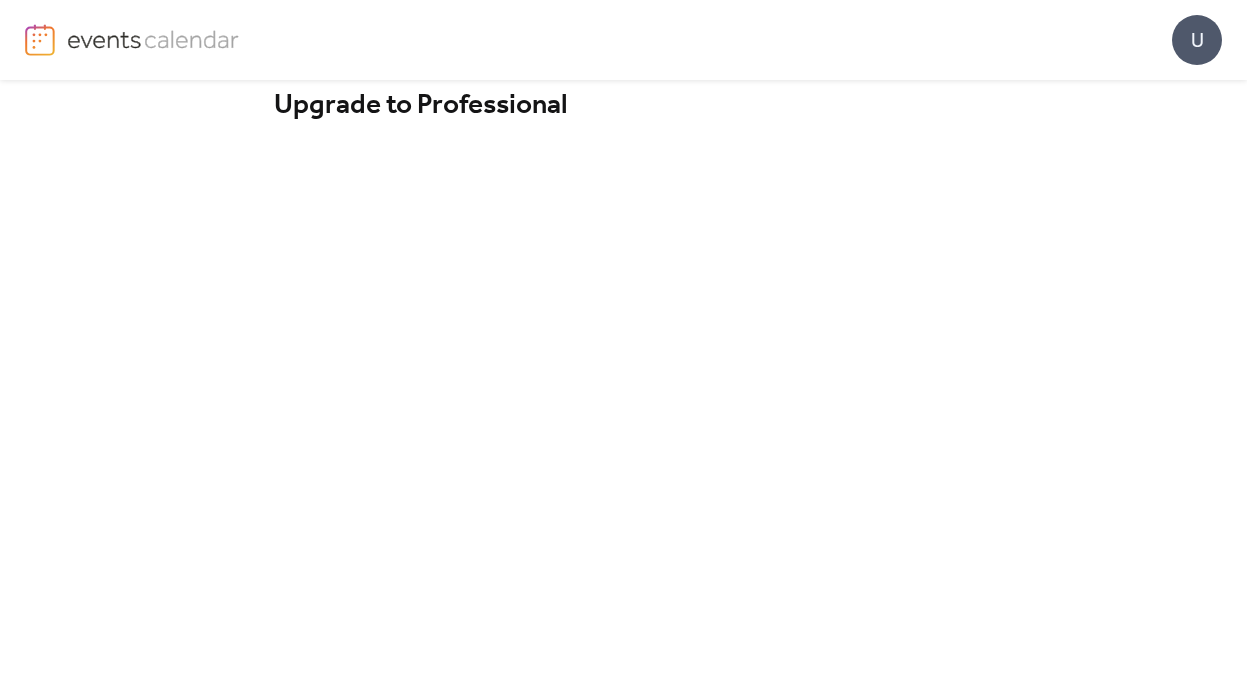 click on "U" at bounding box center [1197, 40] 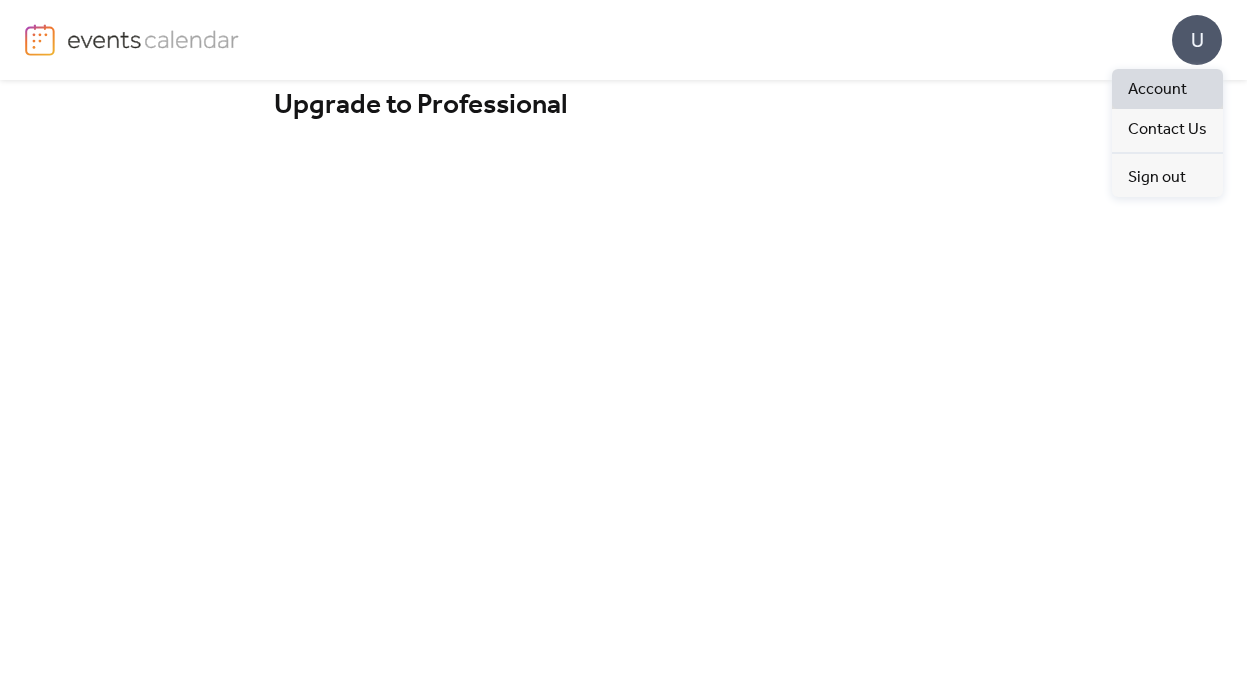 click on "Account" at bounding box center [1157, 90] 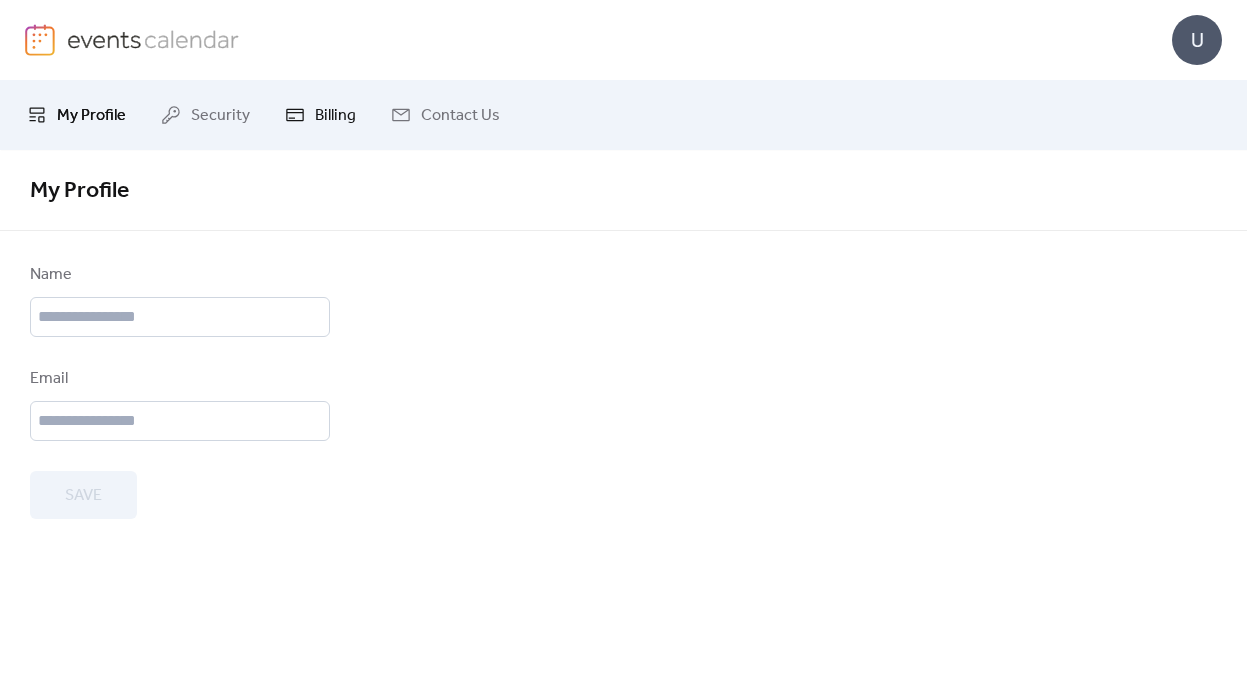 click on "Billing" at bounding box center (320, 115) 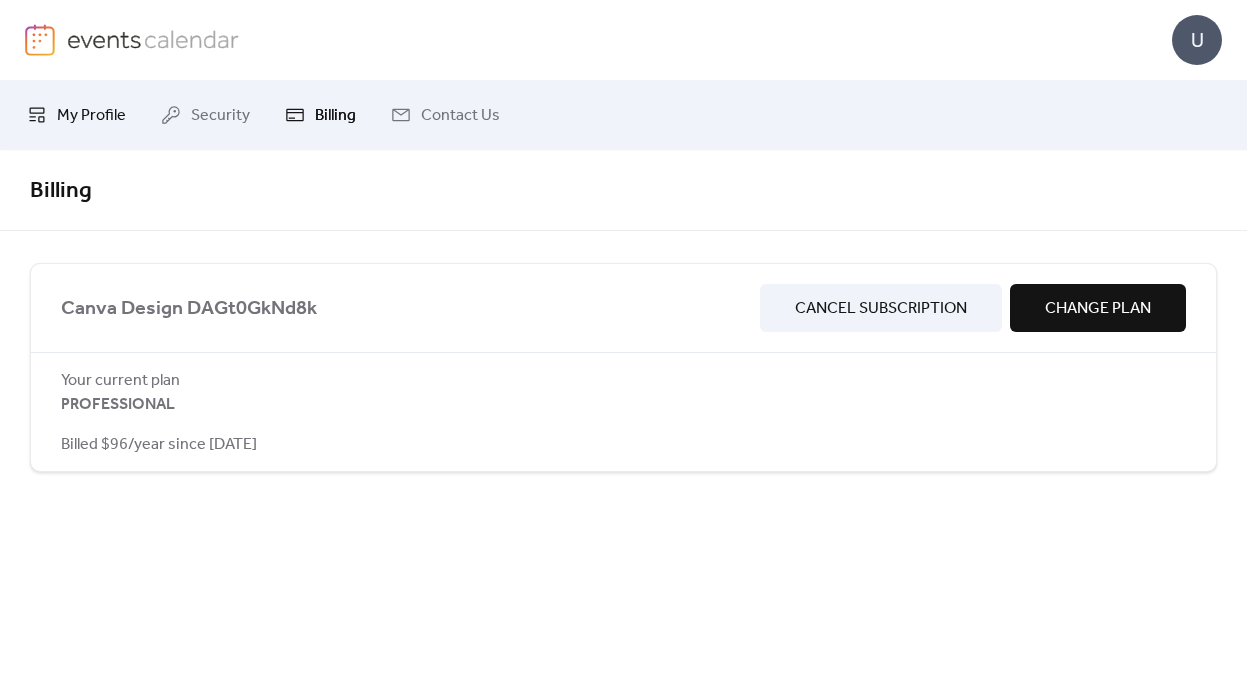 click on "My Profile" at bounding box center (91, 116) 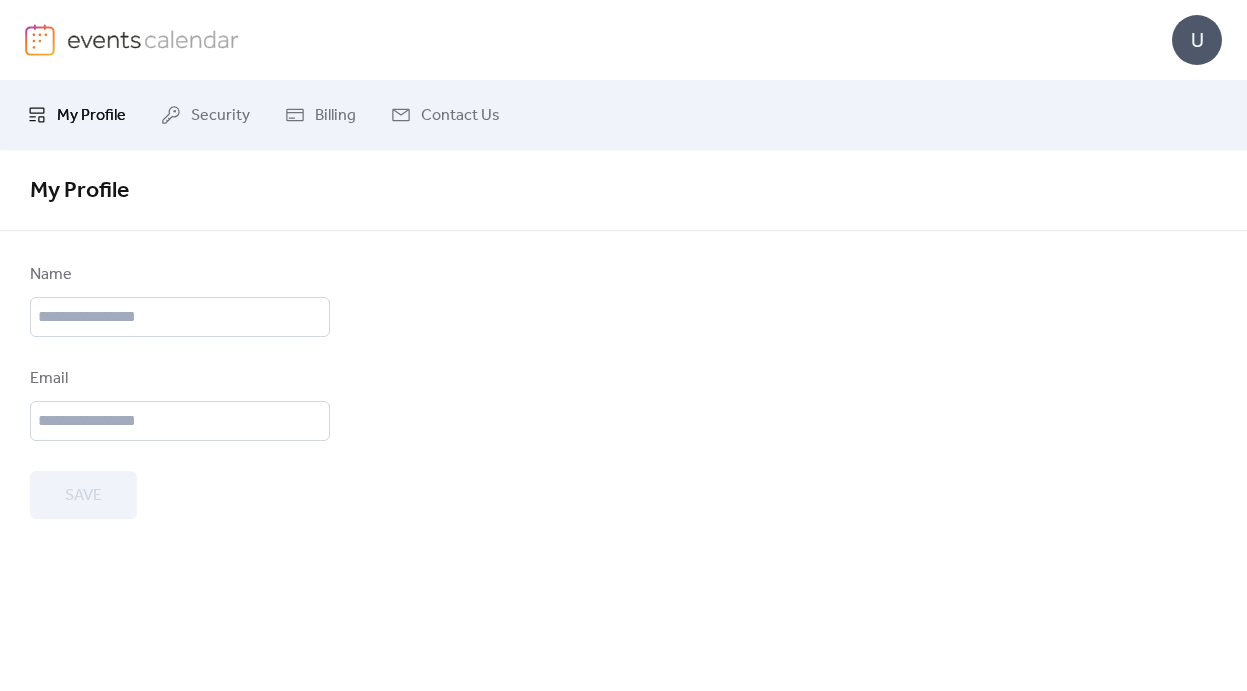 click at bounding box center [40, 40] 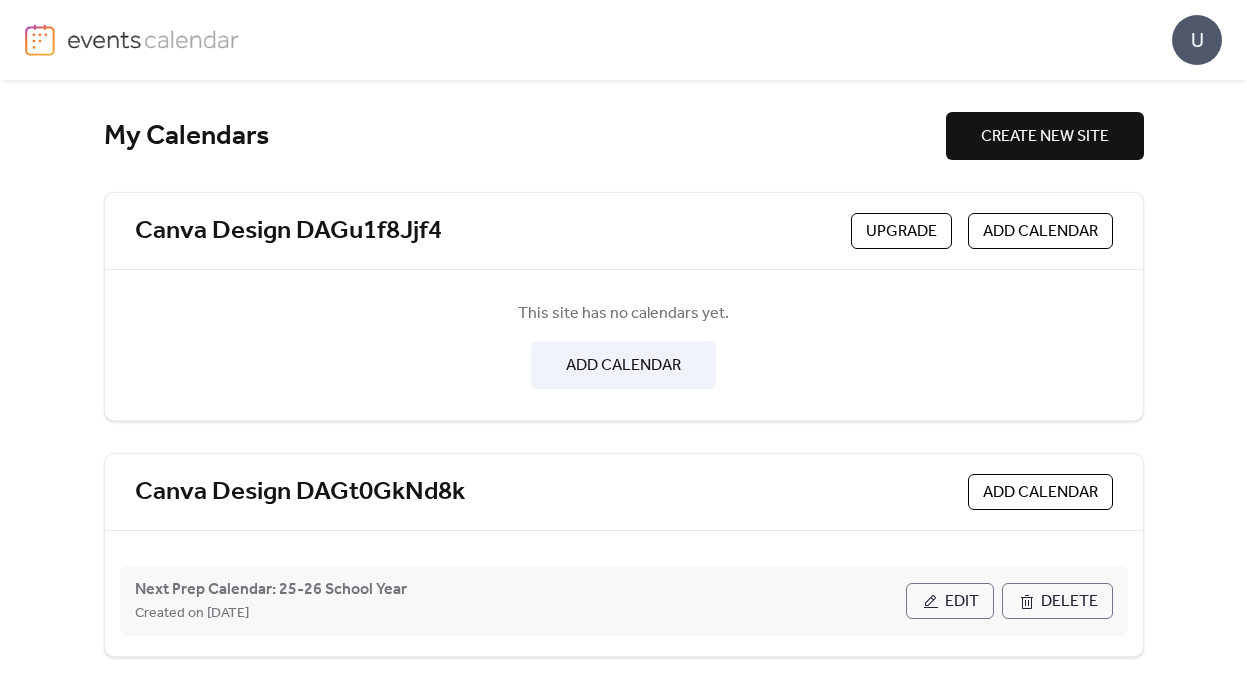 click on "Edit" at bounding box center (962, 602) 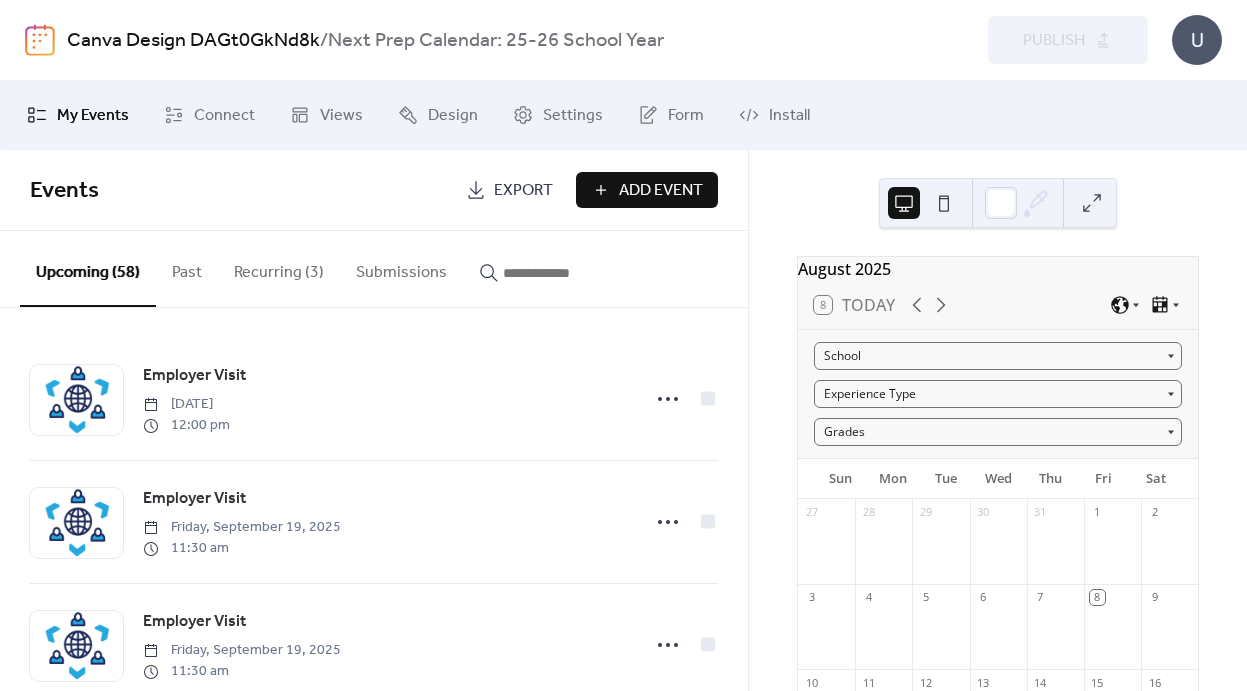click on "Add Event" at bounding box center (661, 191) 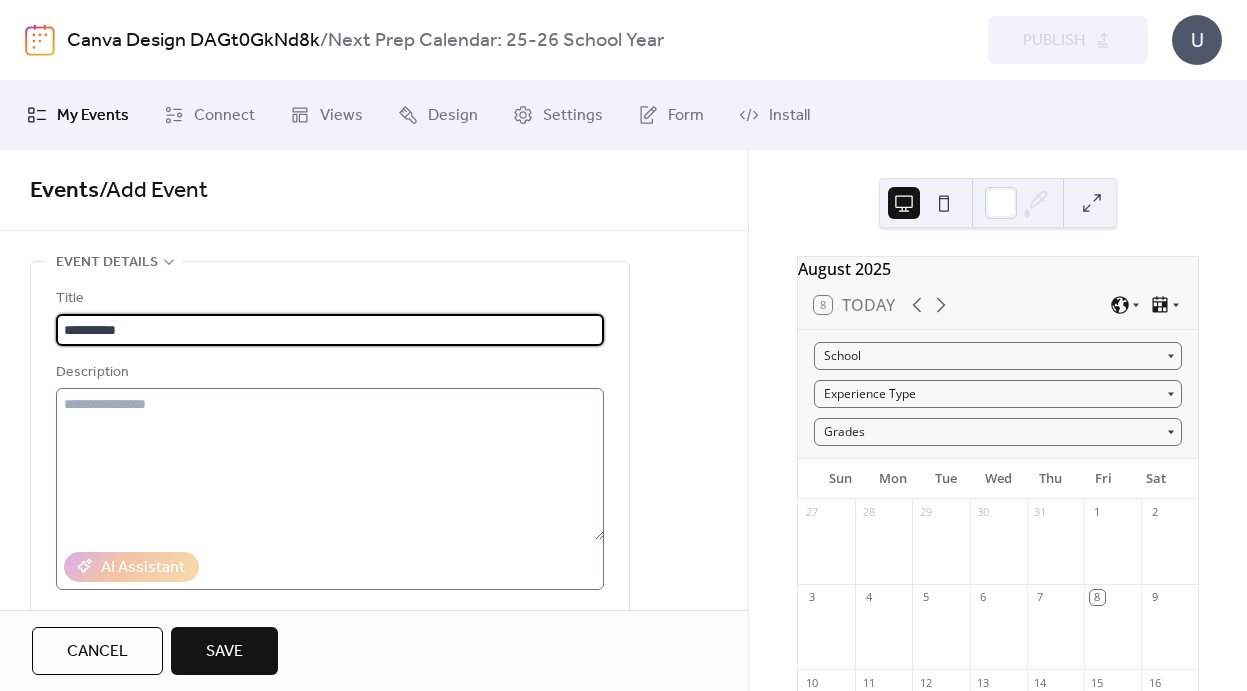 type on "**********" 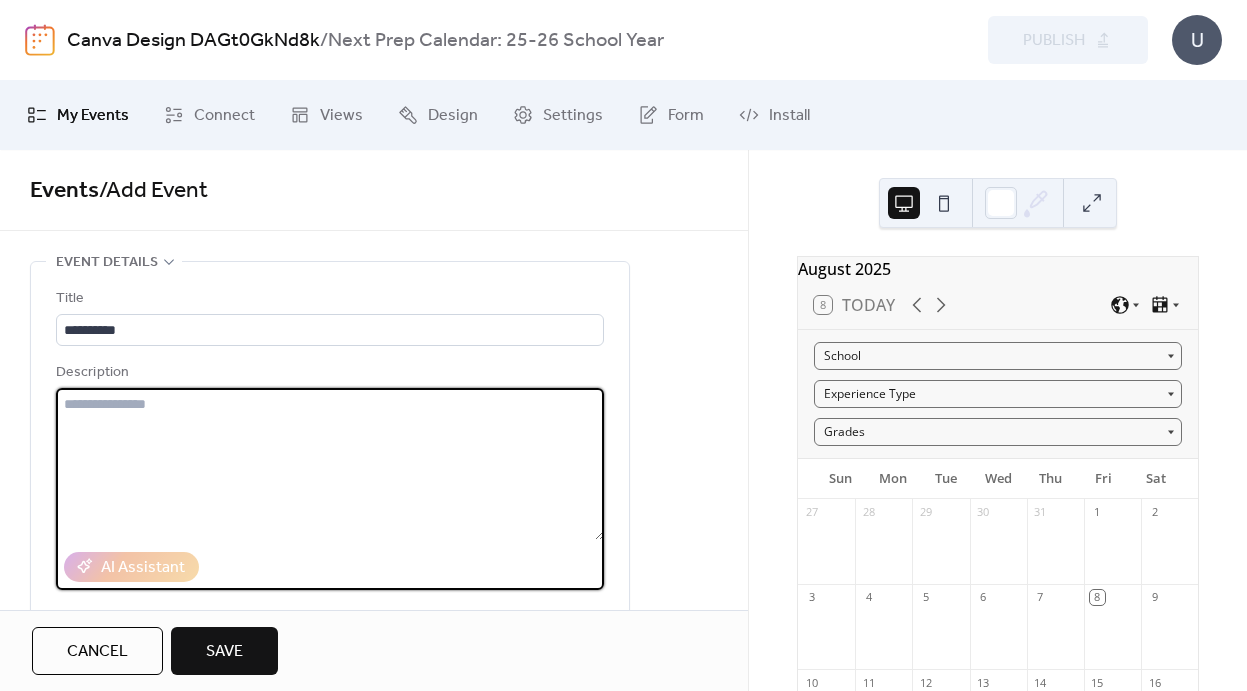 click at bounding box center (330, 464) 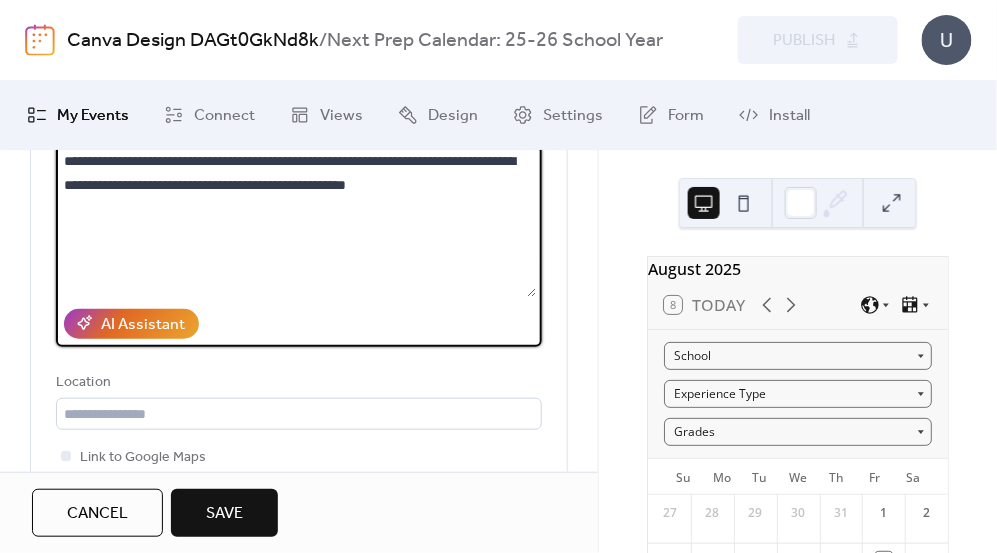 scroll, scrollTop: 249, scrollLeft: 0, axis: vertical 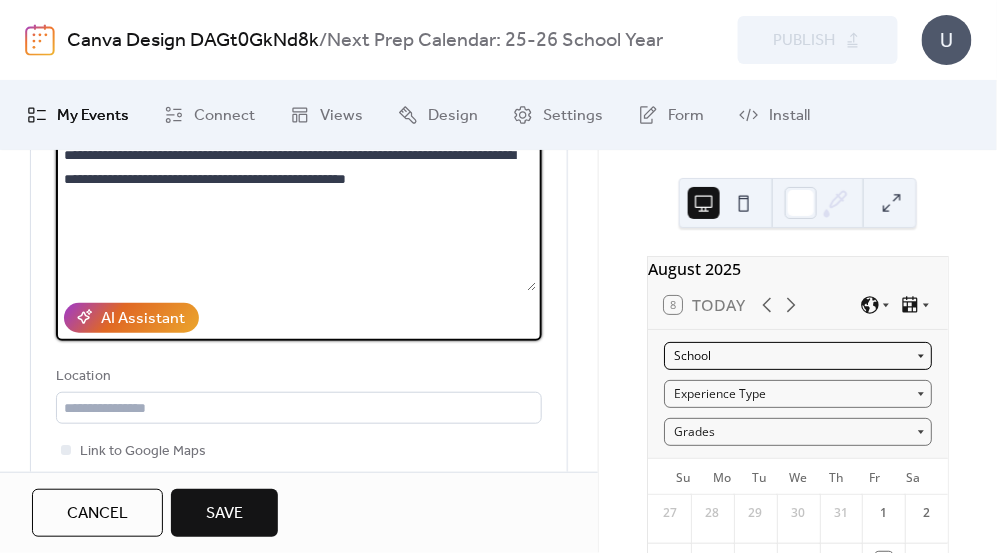 type on "**********" 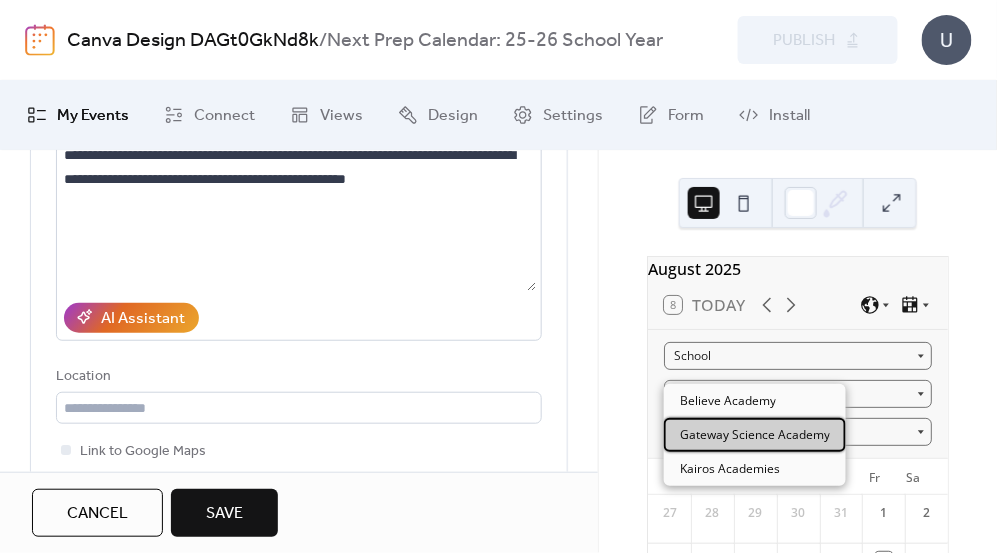 click on "Gateway Science Academy" at bounding box center (755, 435) 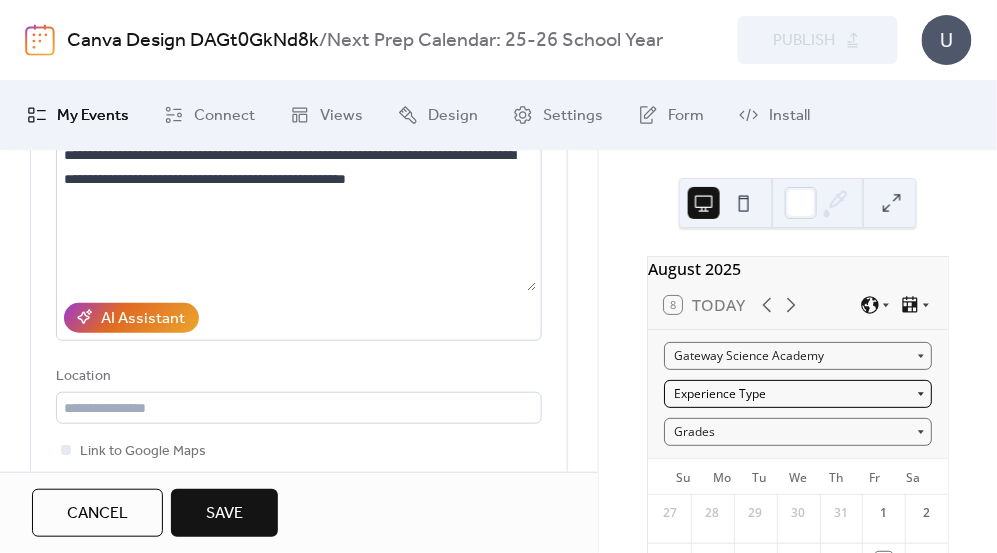 click on "Experience Type" at bounding box center (798, 394) 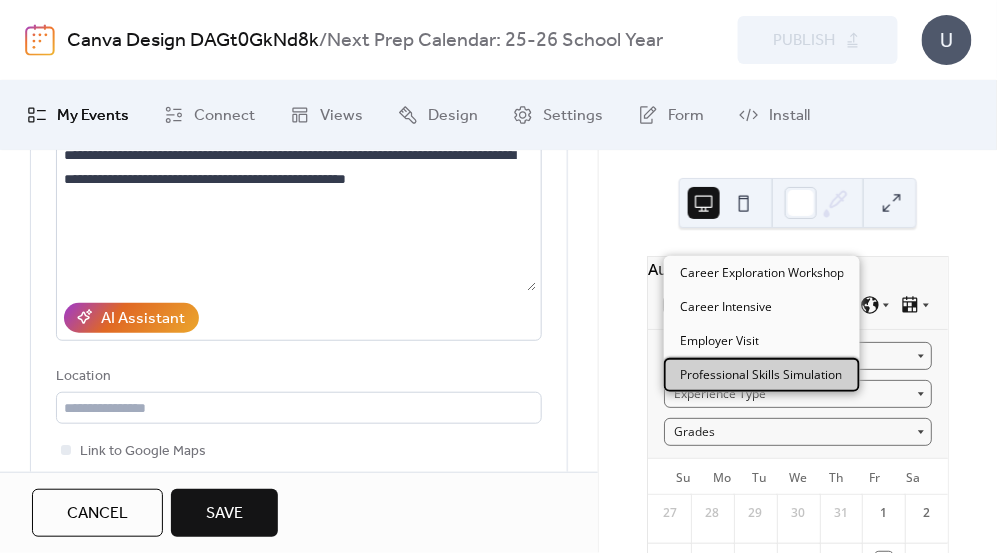 click on "Professional Skills Simulation" at bounding box center [762, 375] 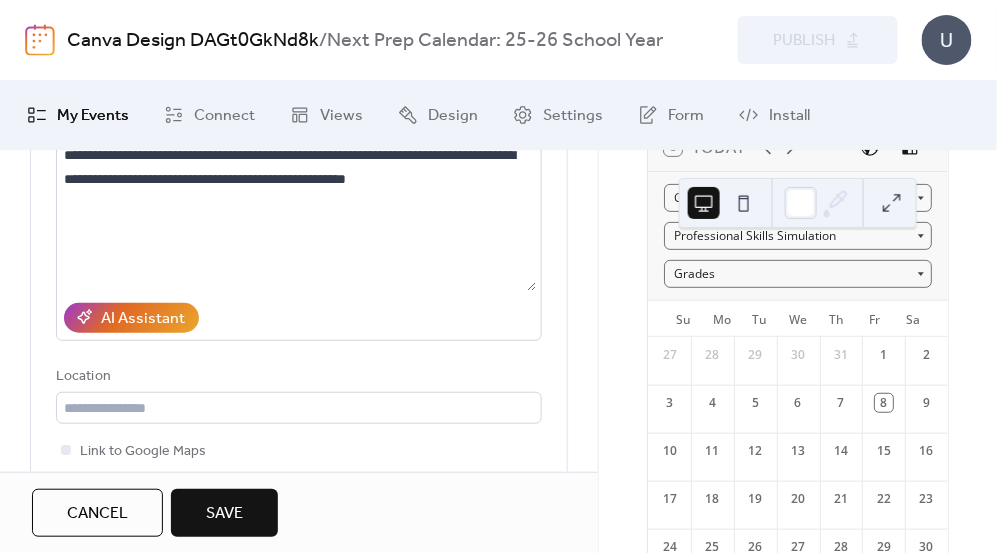 scroll, scrollTop: 160, scrollLeft: 0, axis: vertical 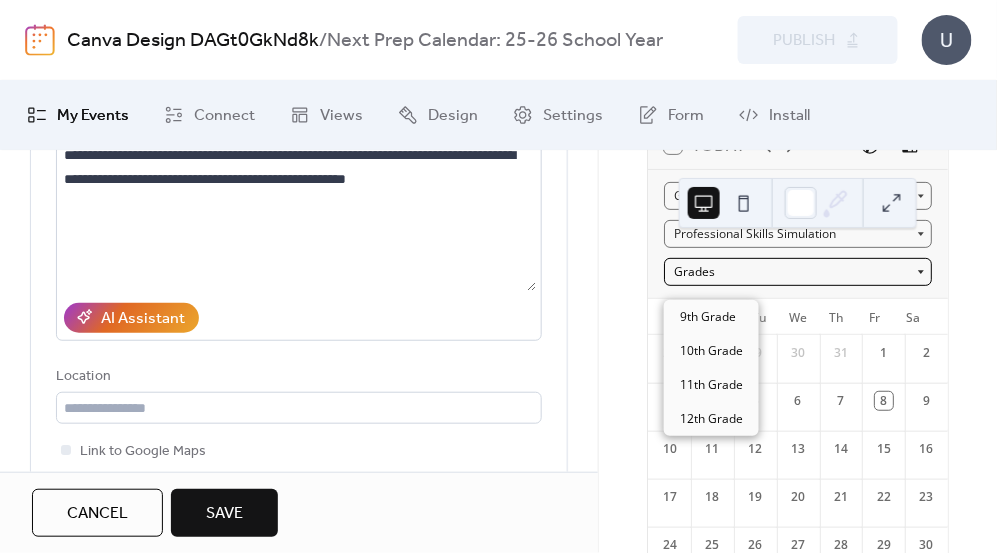 click on "Grades" at bounding box center [798, 272] 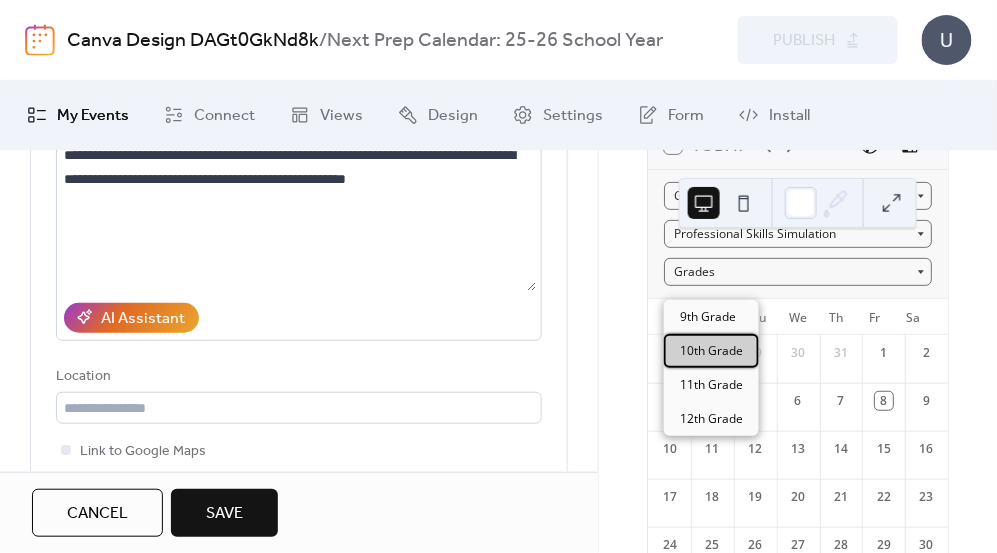 click on "10th Grade" at bounding box center [711, 351] 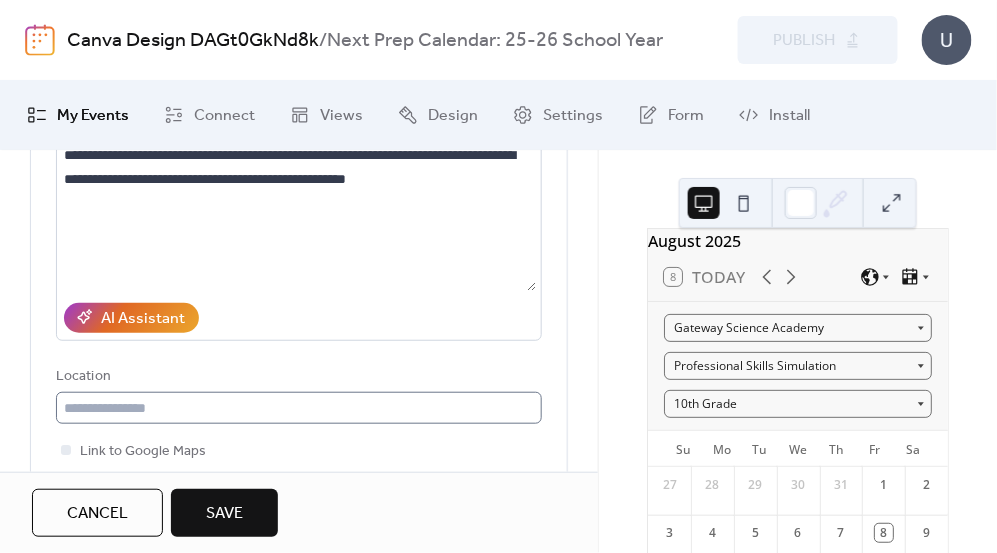 scroll, scrollTop: 30, scrollLeft: 0, axis: vertical 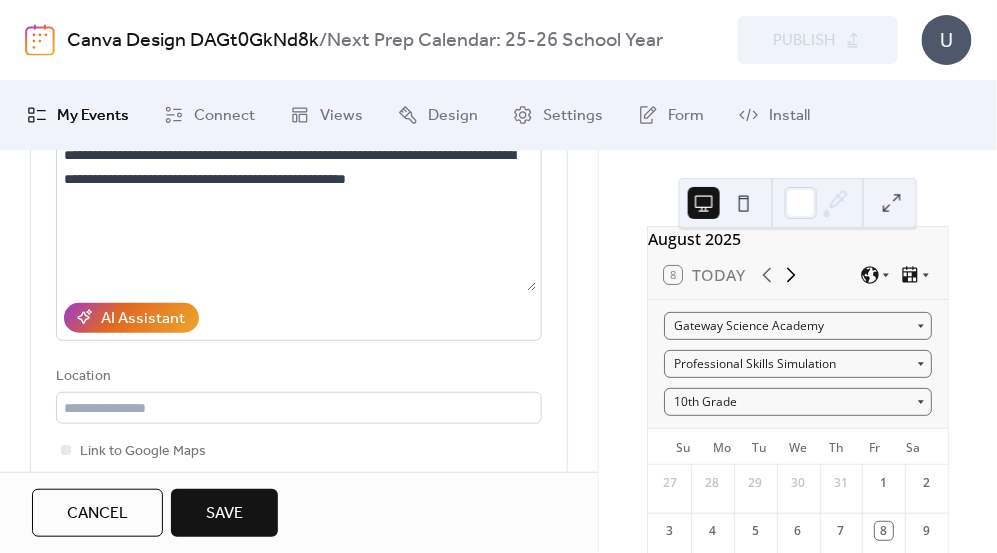 click 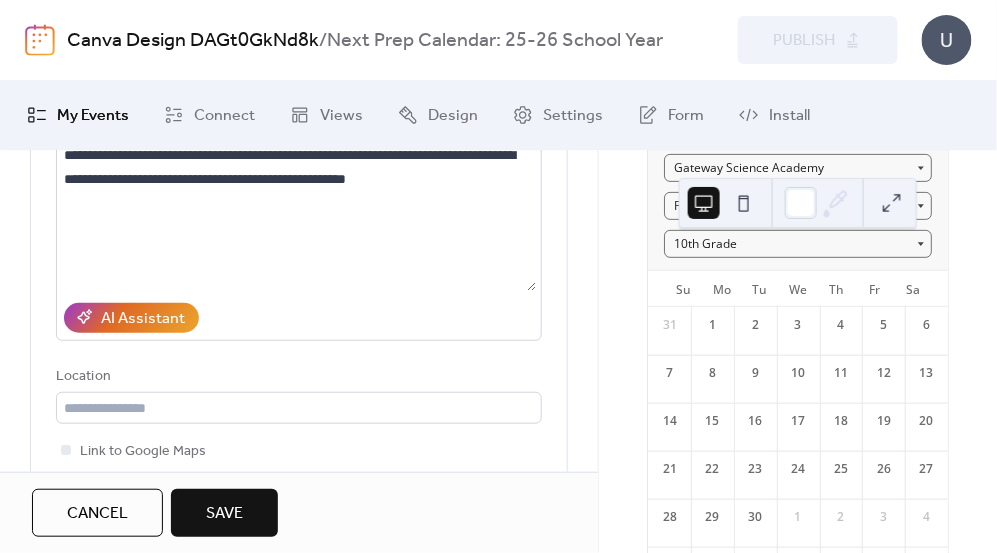 scroll, scrollTop: 189, scrollLeft: 0, axis: vertical 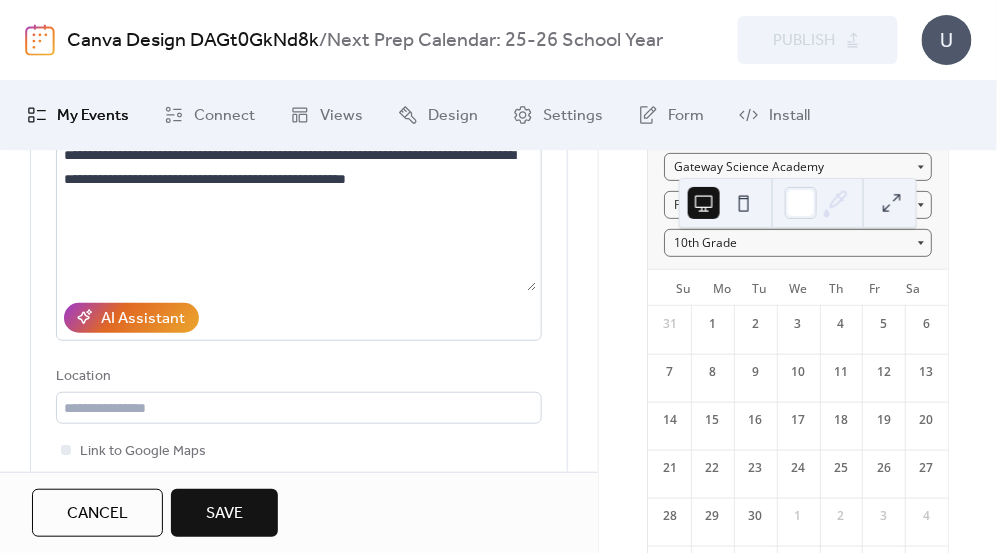 click on "22" at bounding box center (712, 468) 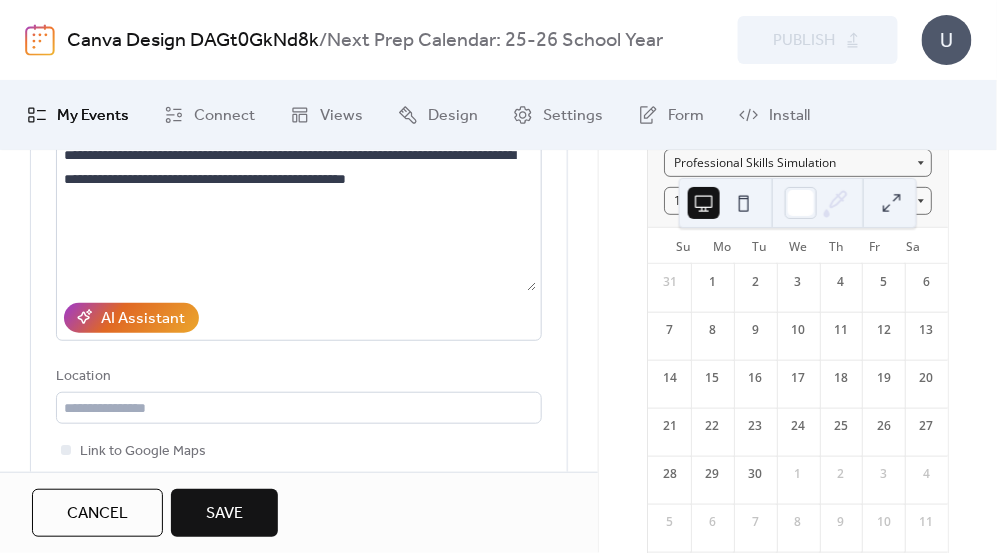 scroll, scrollTop: 239, scrollLeft: 0, axis: vertical 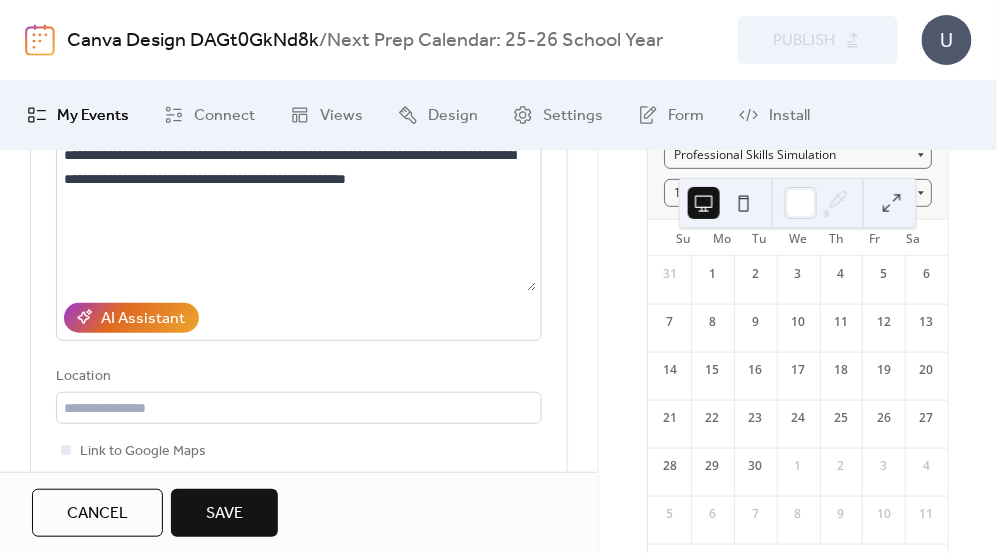 click on "22" at bounding box center (712, 418) 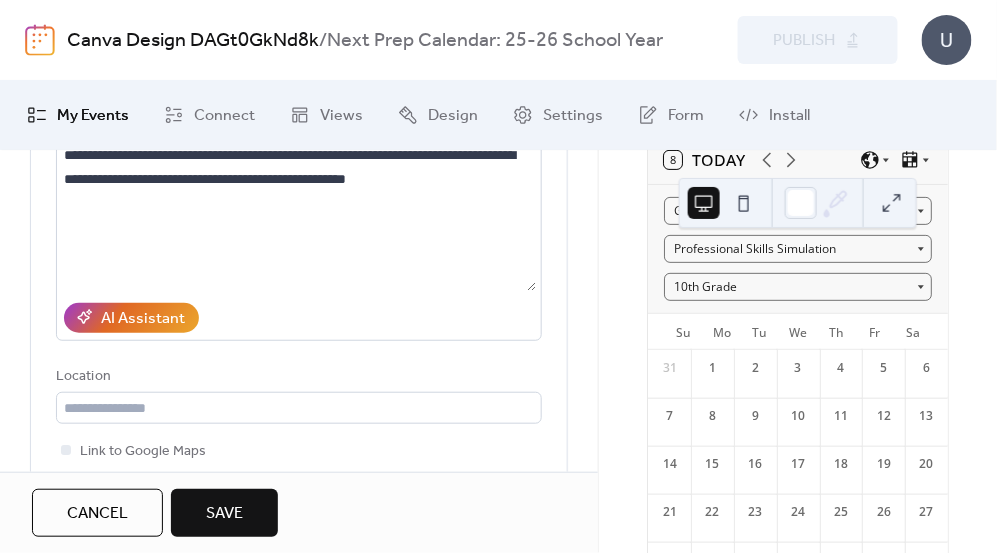 scroll, scrollTop: 152, scrollLeft: 0, axis: vertical 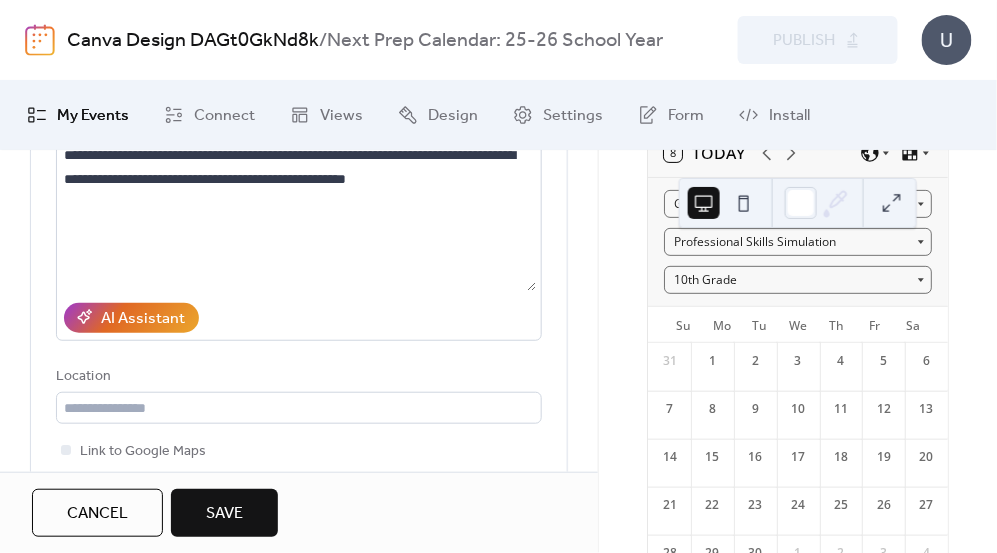 click at bounding box center (712, 428) 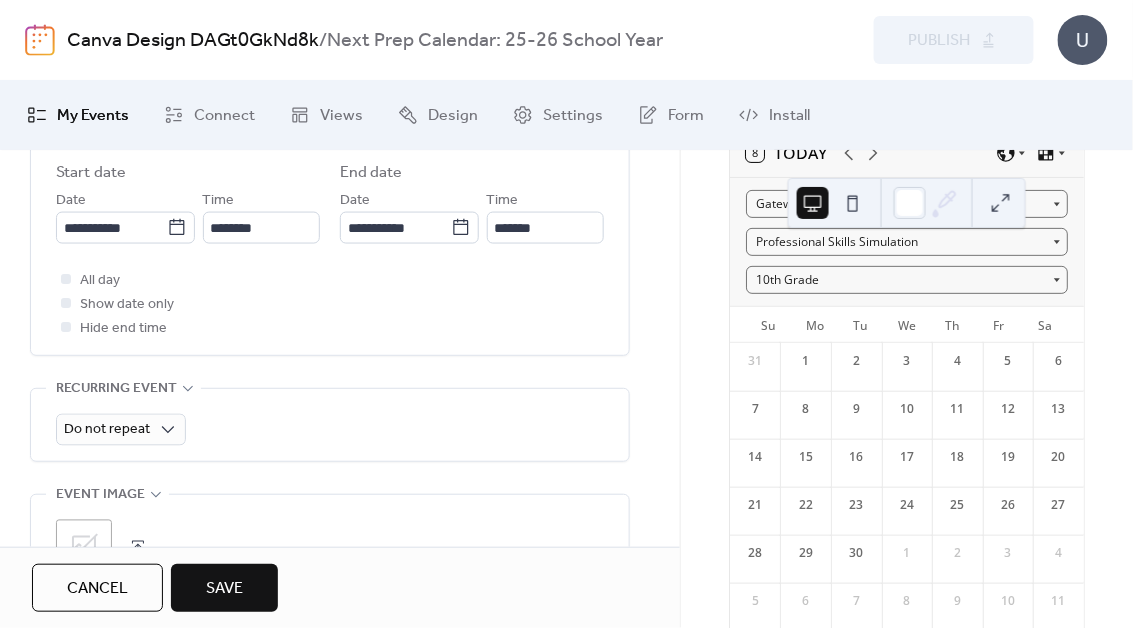 scroll, scrollTop: 708, scrollLeft: 0, axis: vertical 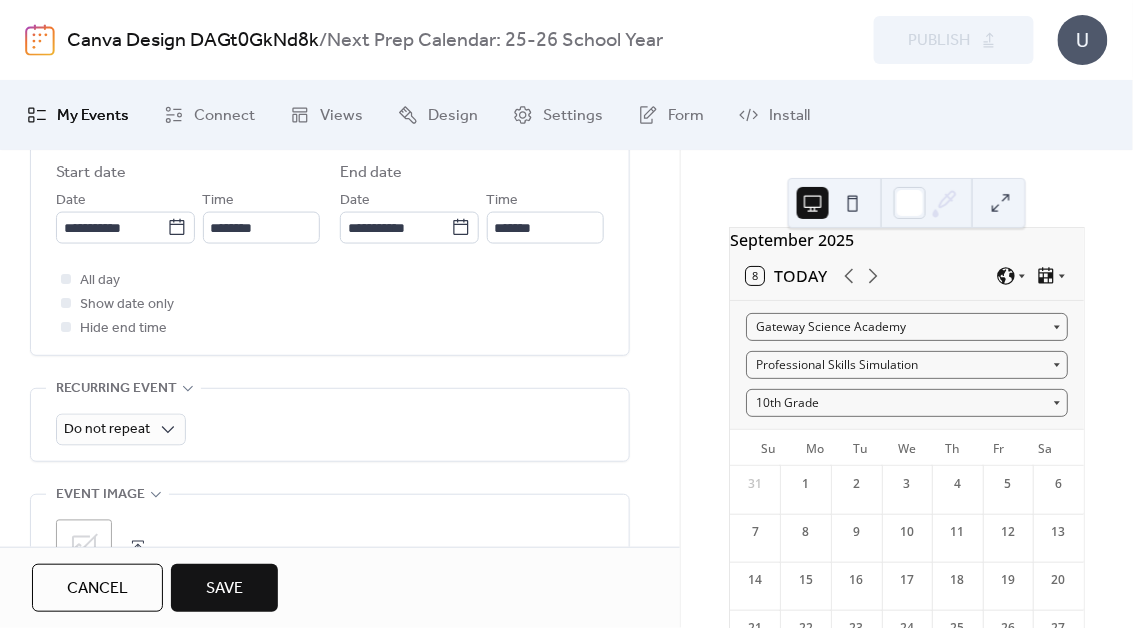 click on "8 Today" at bounding box center [786, 276] 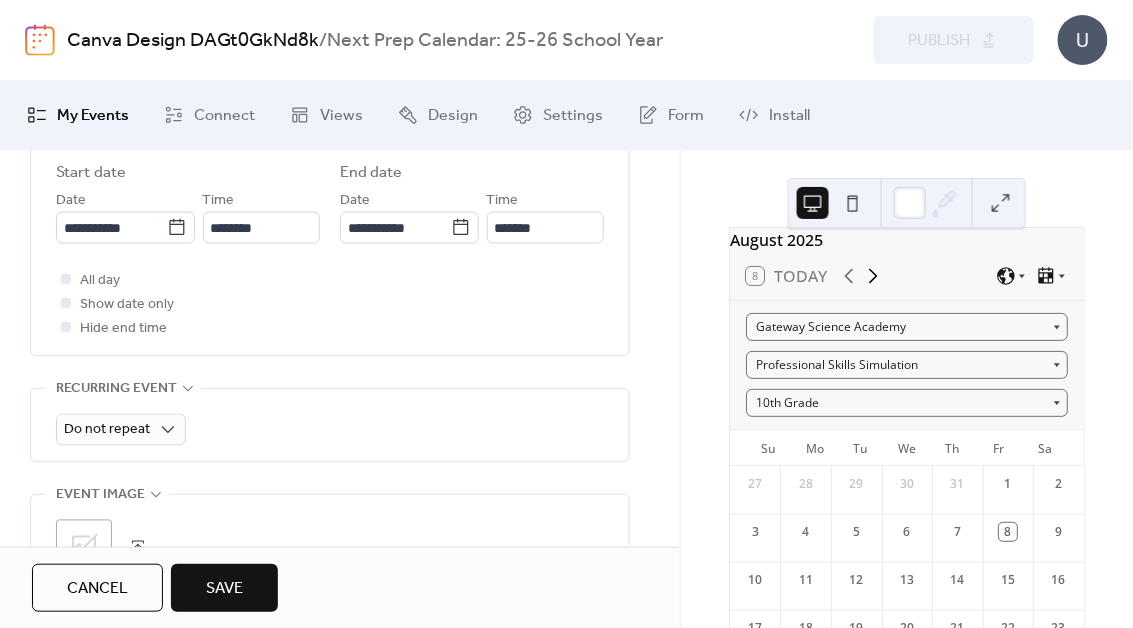 click 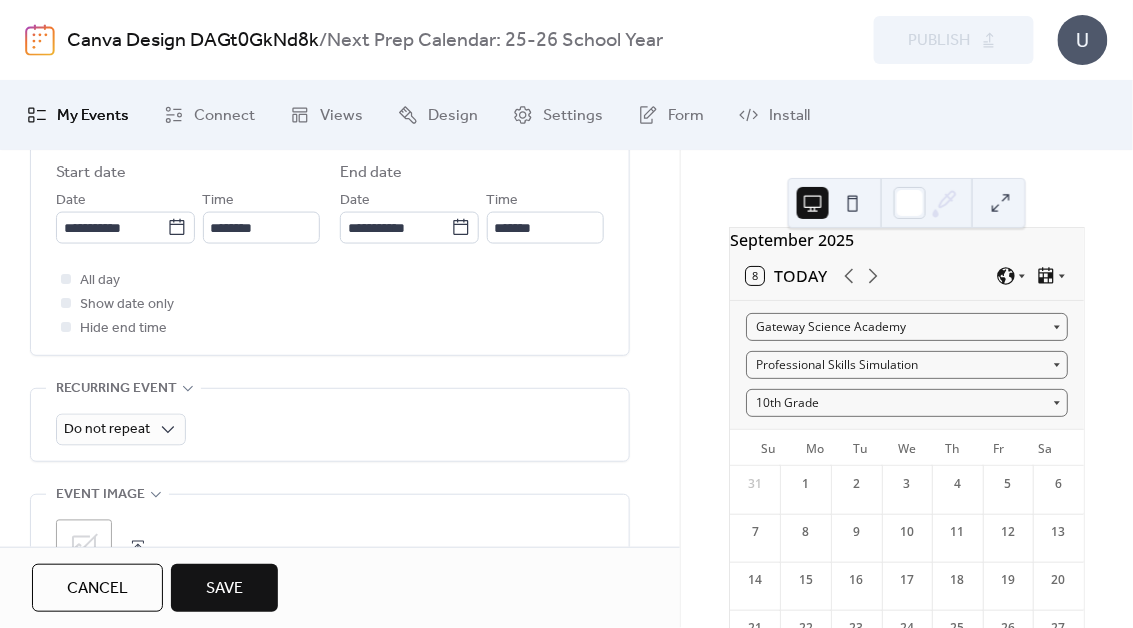 click on "1" at bounding box center (806, 484) 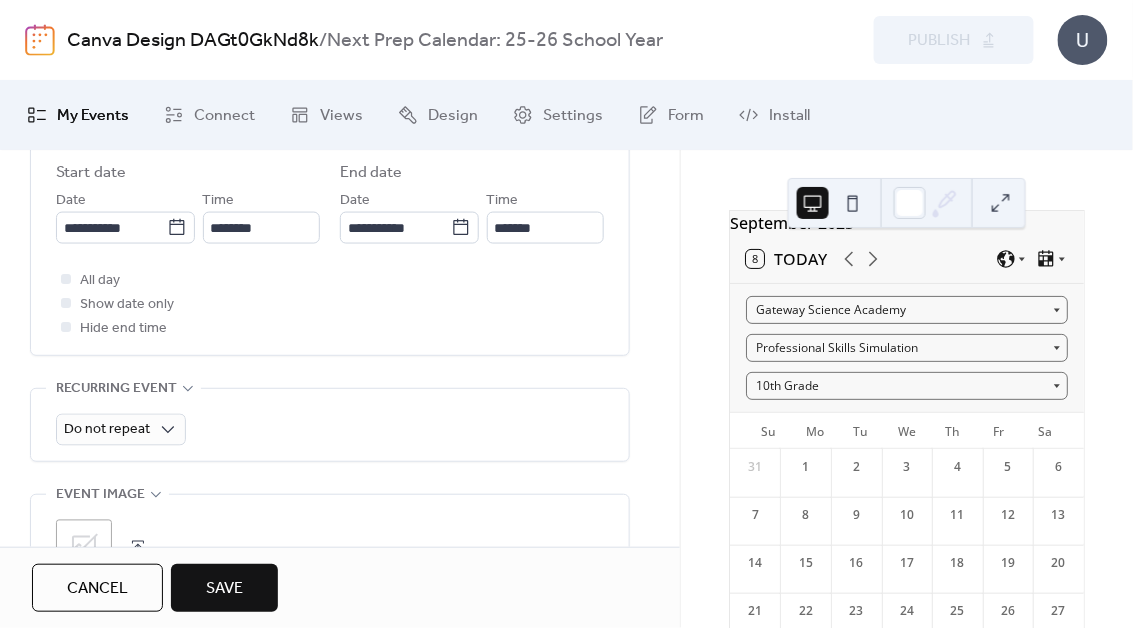 scroll, scrollTop: 0, scrollLeft: 0, axis: both 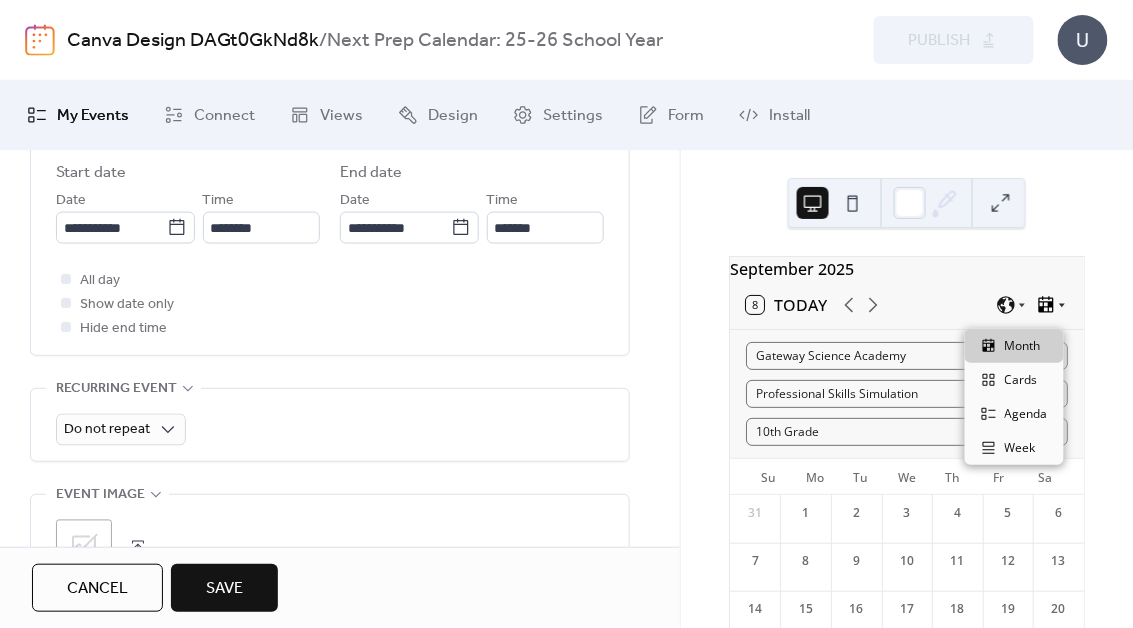 click 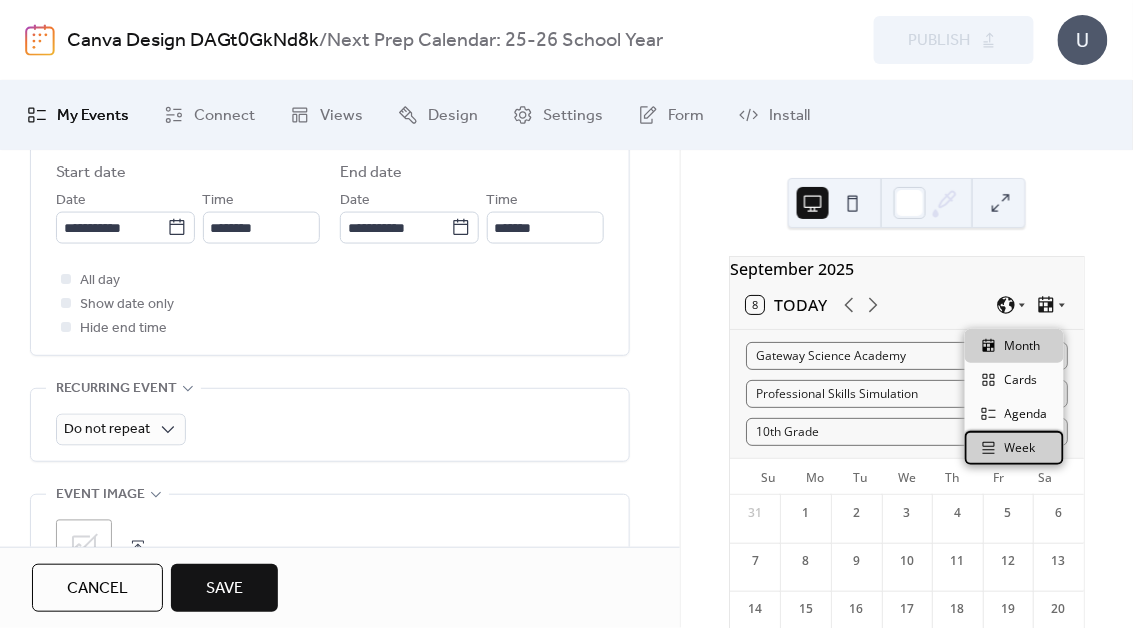 click on "Week" at bounding box center [1014, 448] 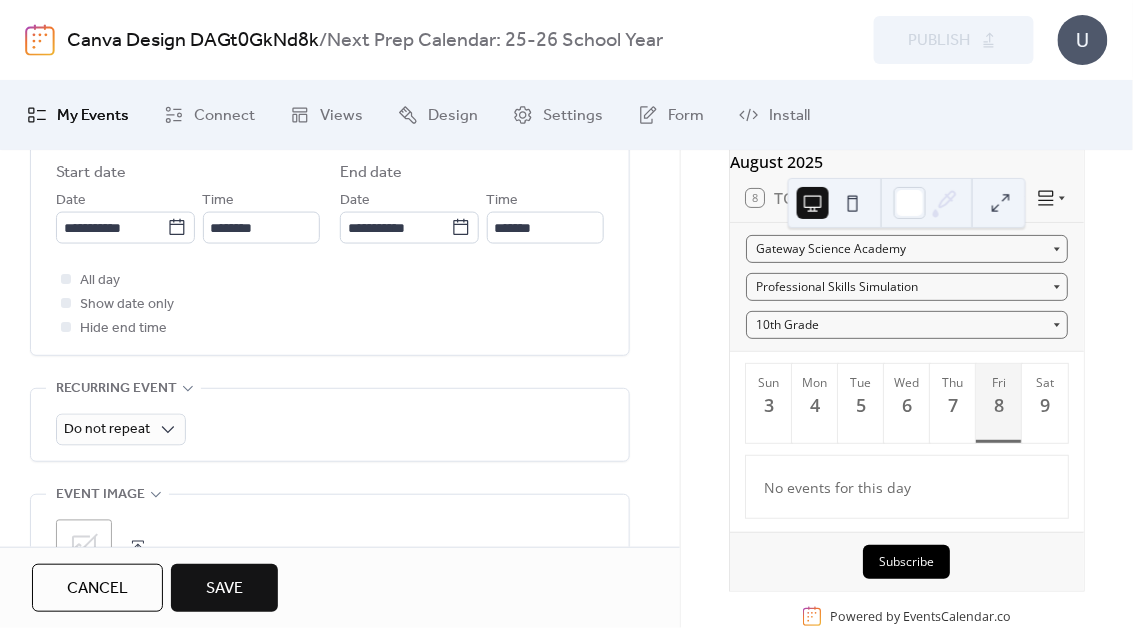 scroll, scrollTop: 159, scrollLeft: 0, axis: vertical 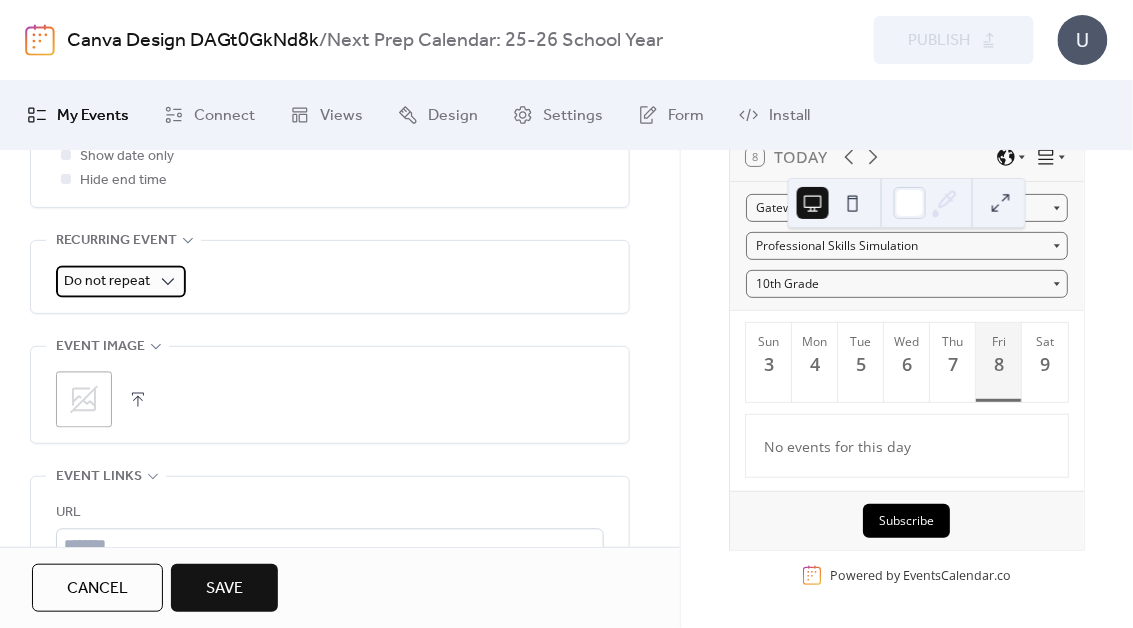 click on "Do not repeat" at bounding box center [121, 282] 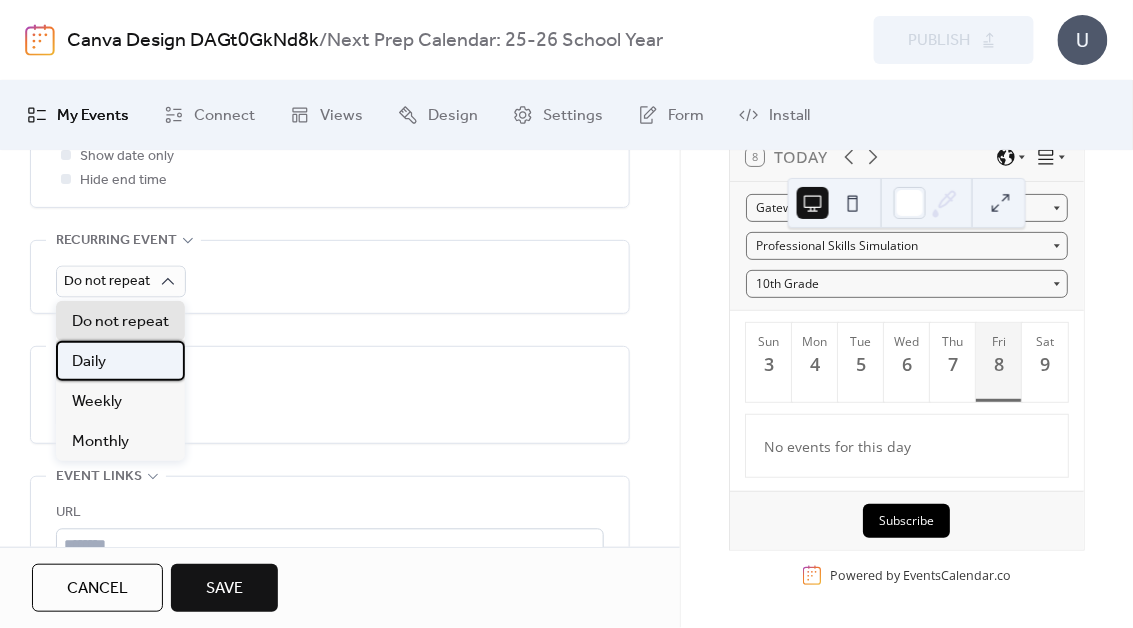 click on "Daily" at bounding box center [120, 361] 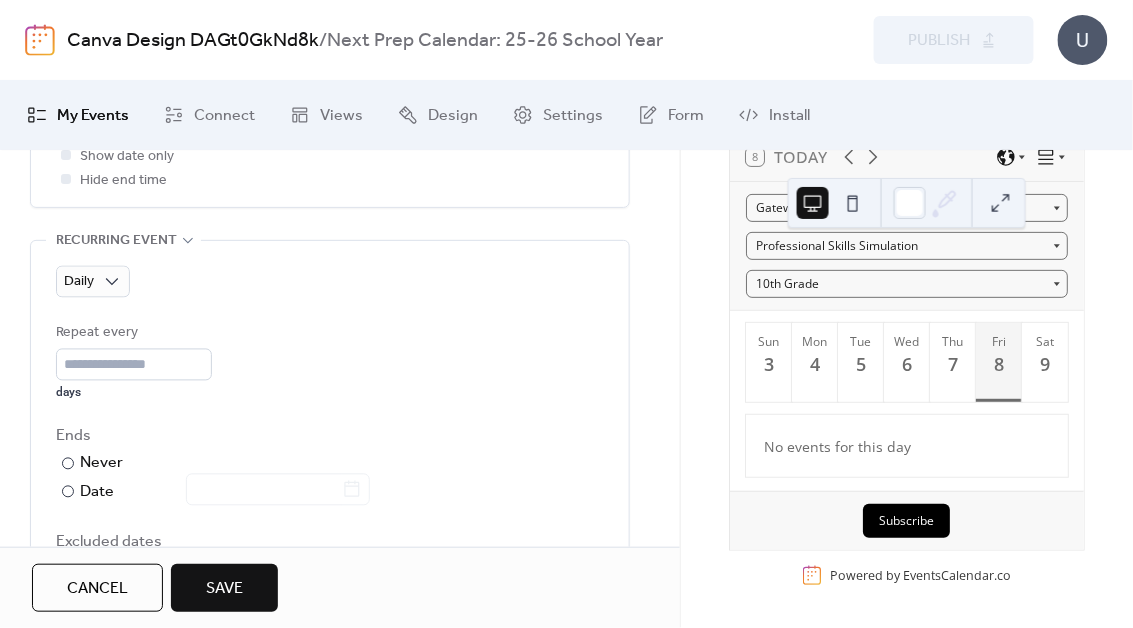 scroll, scrollTop: 0, scrollLeft: 0, axis: both 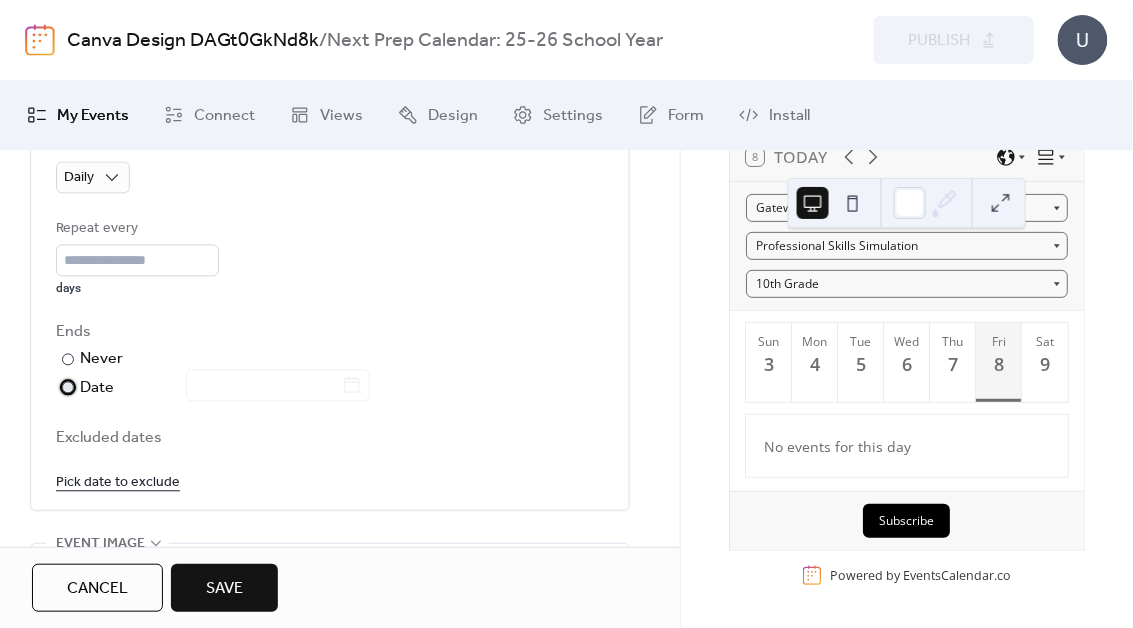 click on "Date" at bounding box center (225, 389) 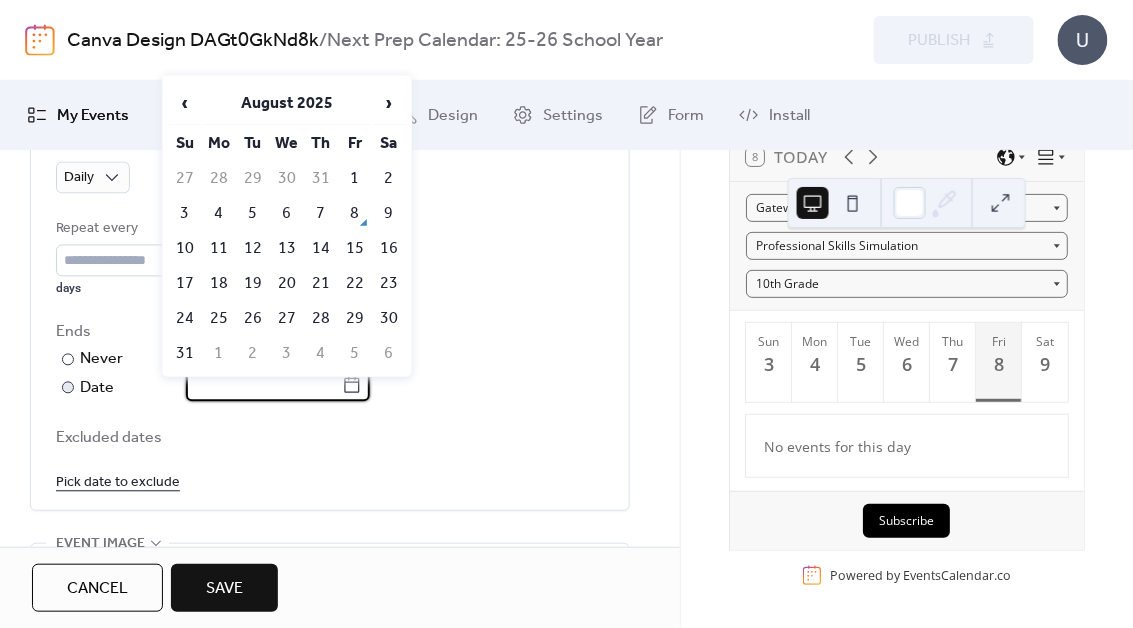click at bounding box center (264, 386) 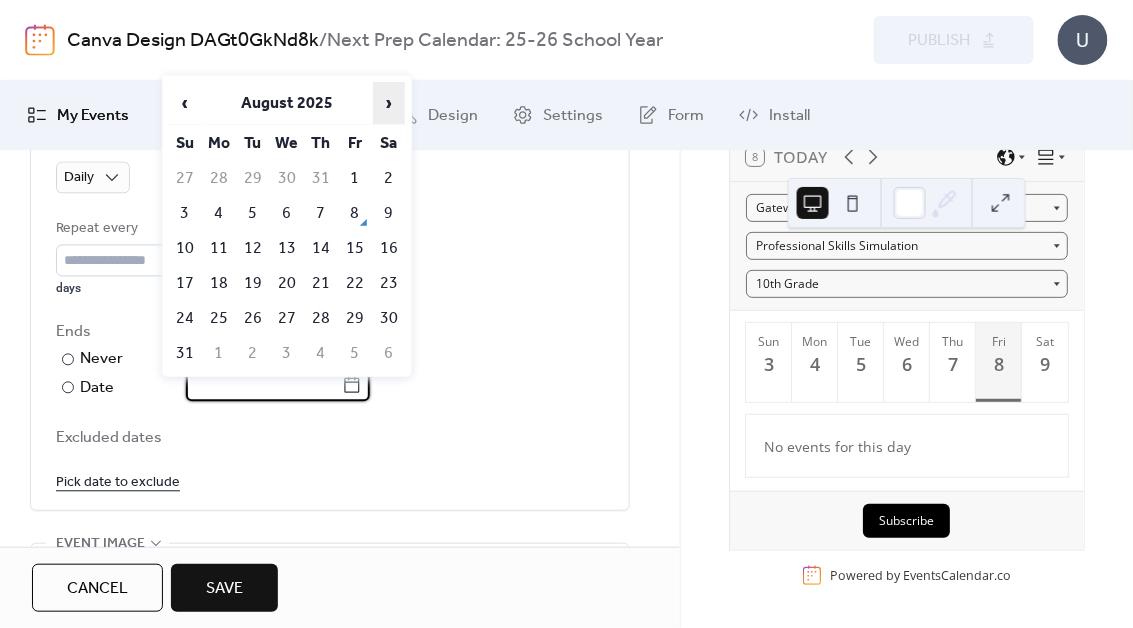 click on "›" at bounding box center (389, 103) 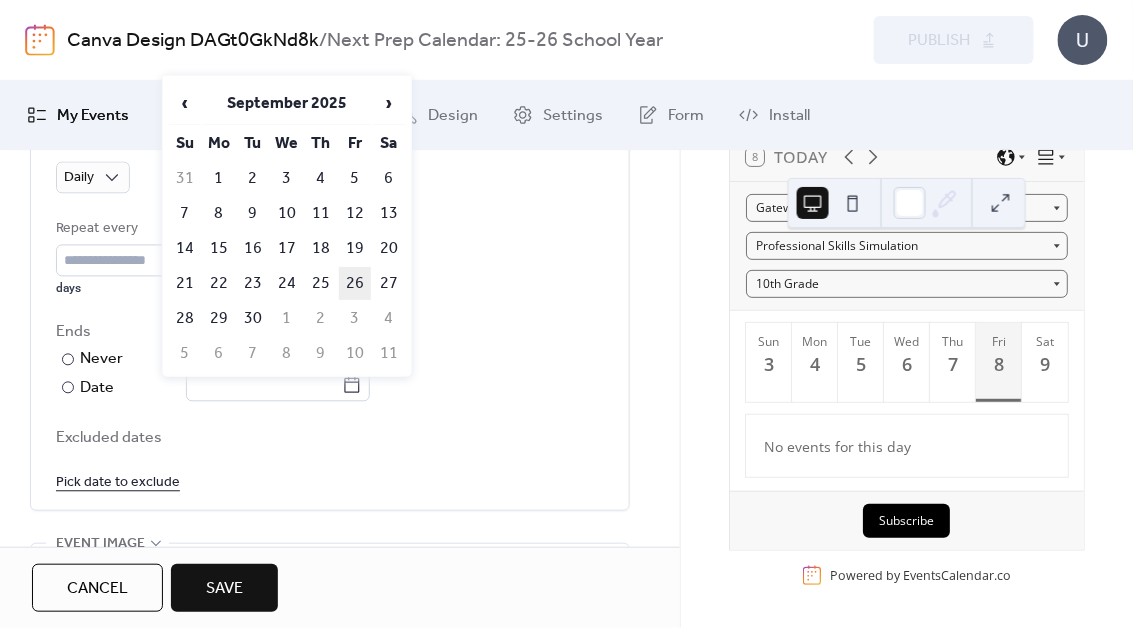 click on "26" at bounding box center [355, 283] 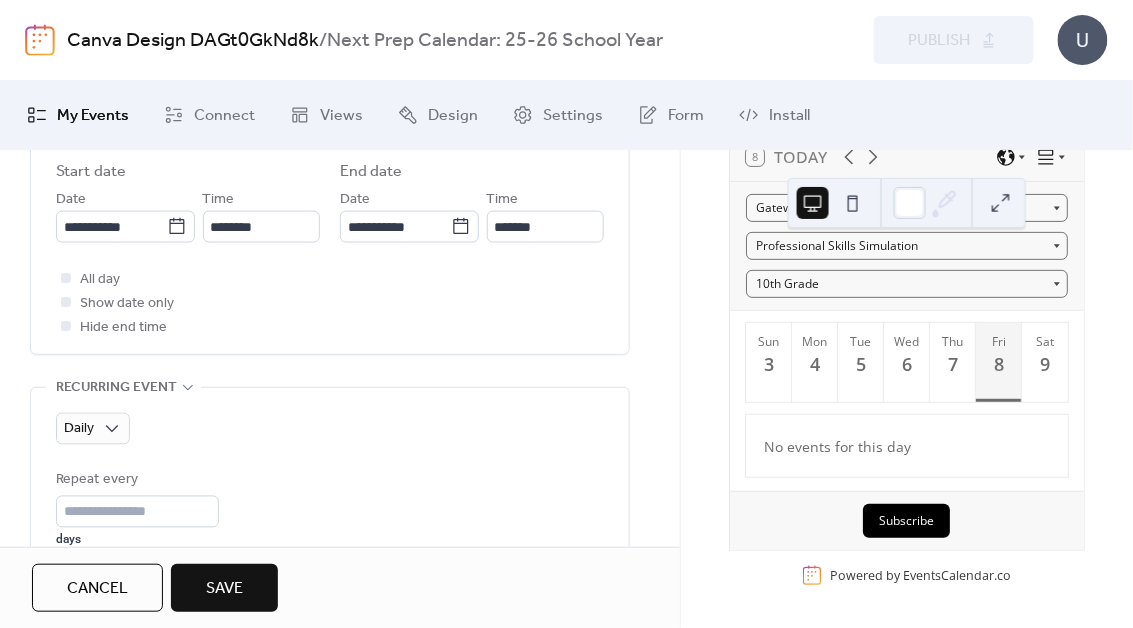 scroll, scrollTop: 707, scrollLeft: 0, axis: vertical 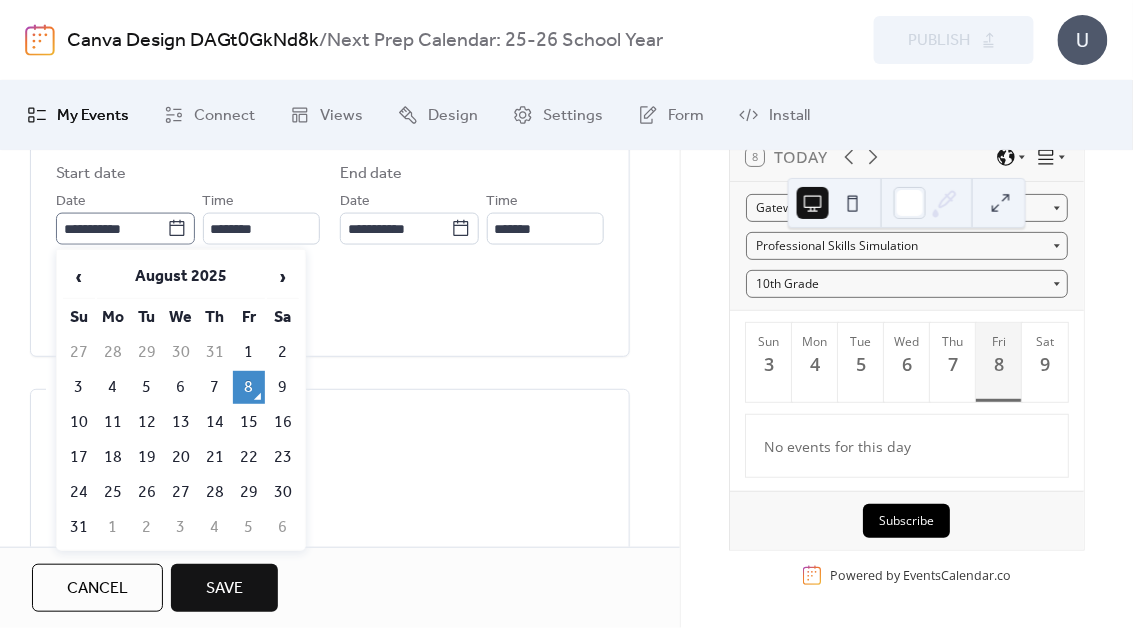 click 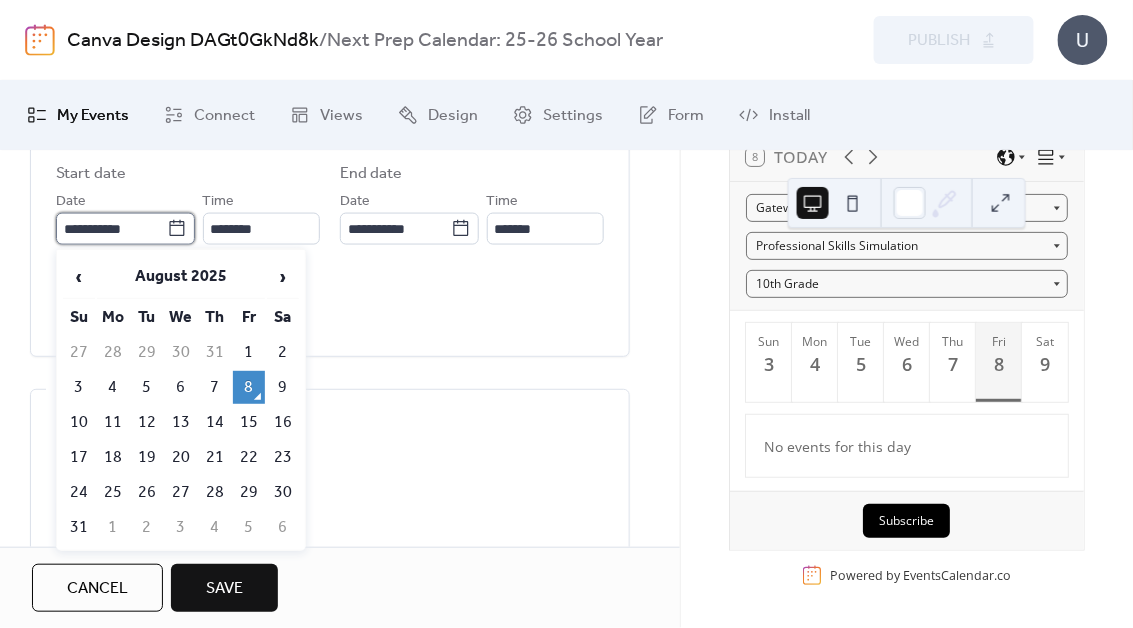 click on "**********" at bounding box center (111, 229) 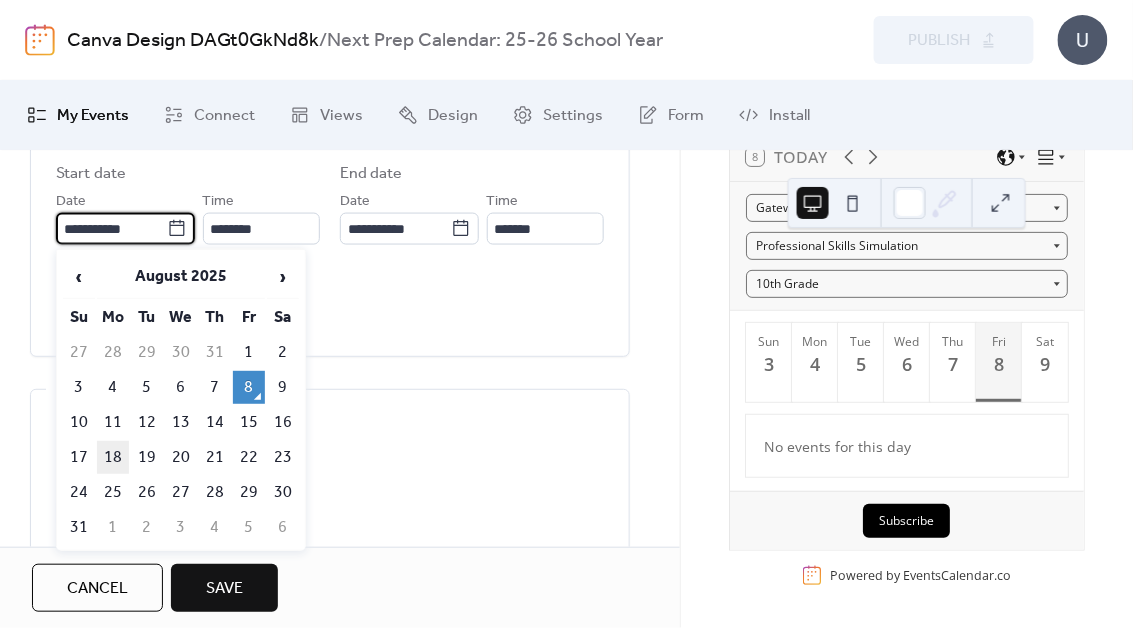 click on "18" at bounding box center [113, 457] 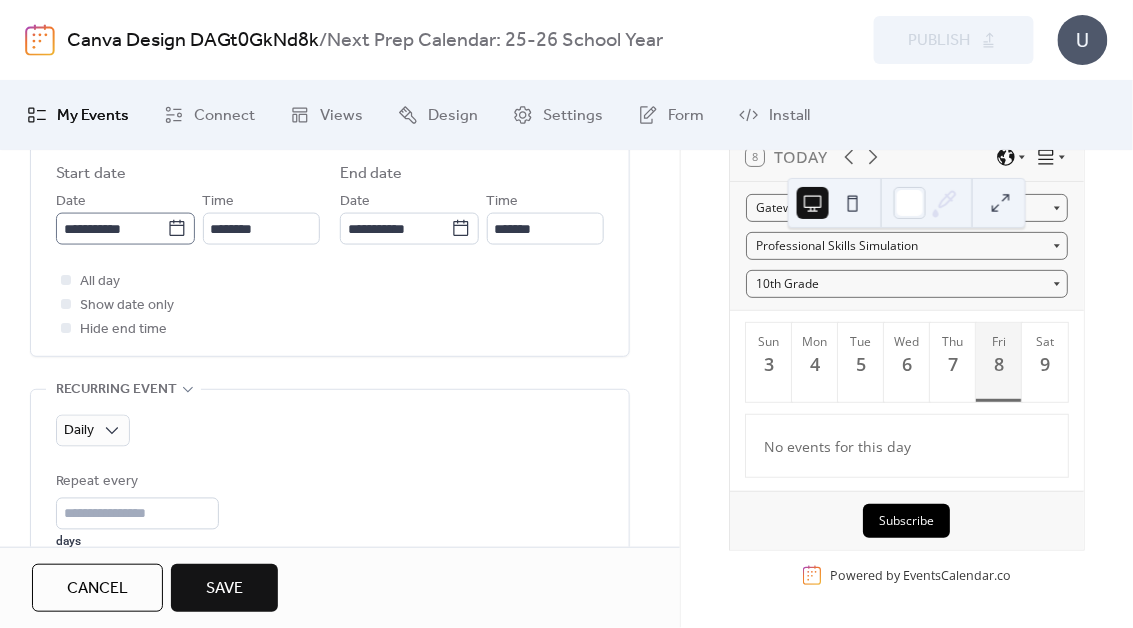 click 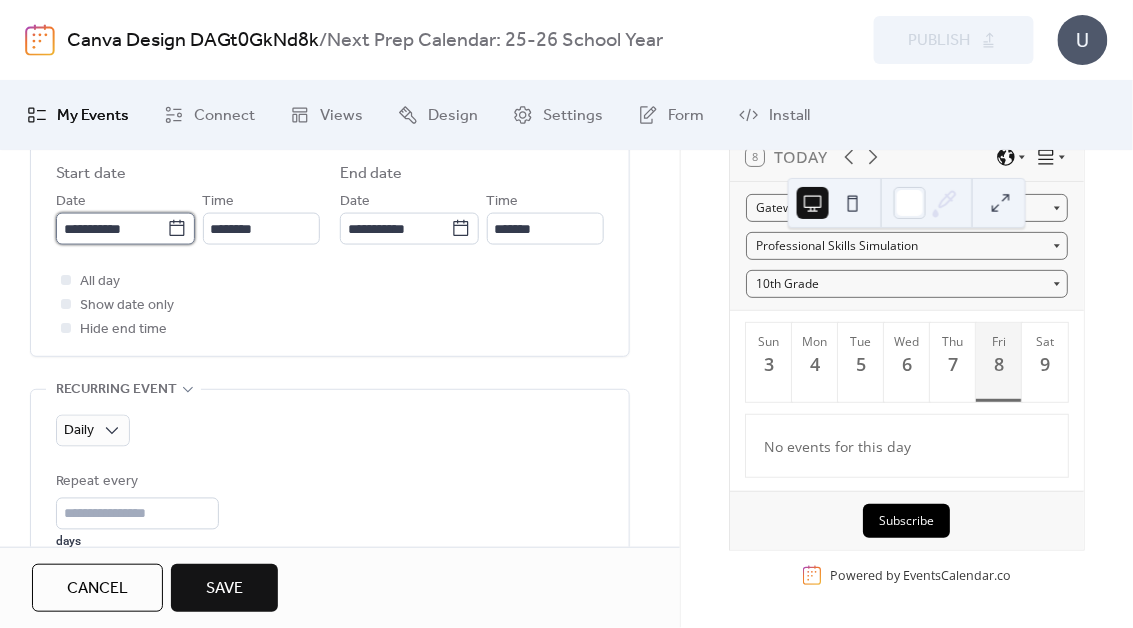 click on "**********" at bounding box center [111, 229] 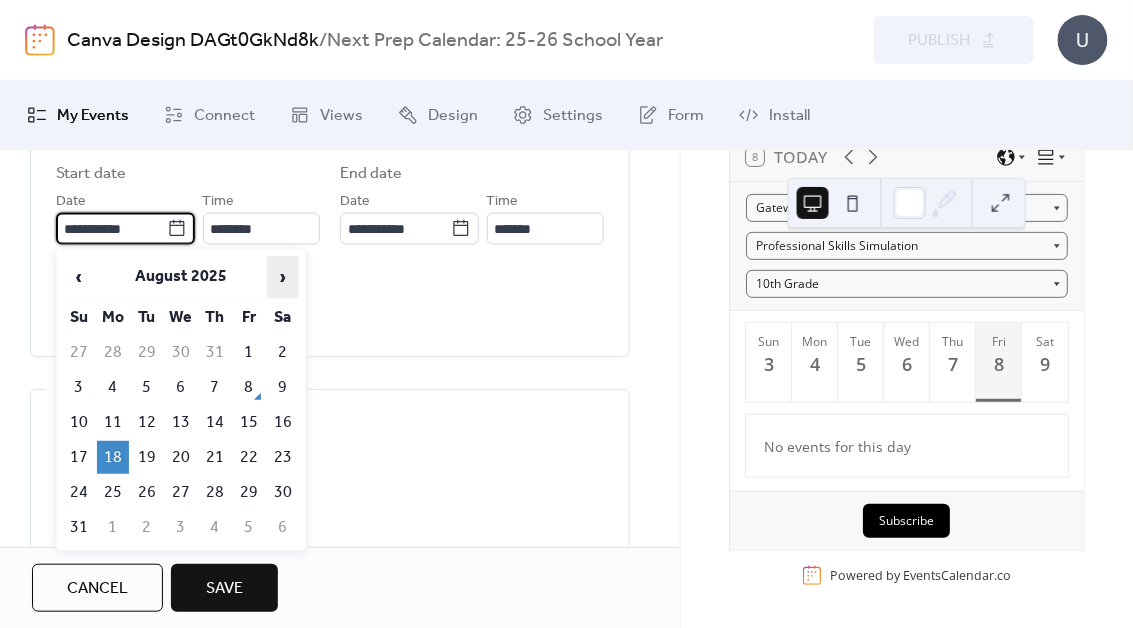 click on "›" at bounding box center [283, 277] 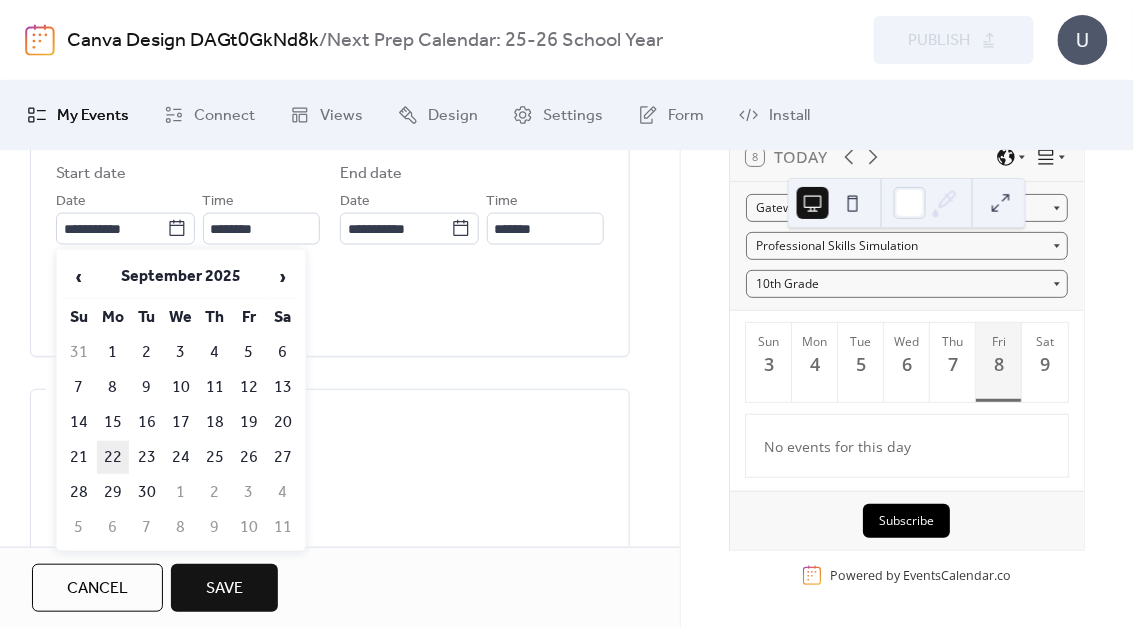 click on "22" at bounding box center [113, 457] 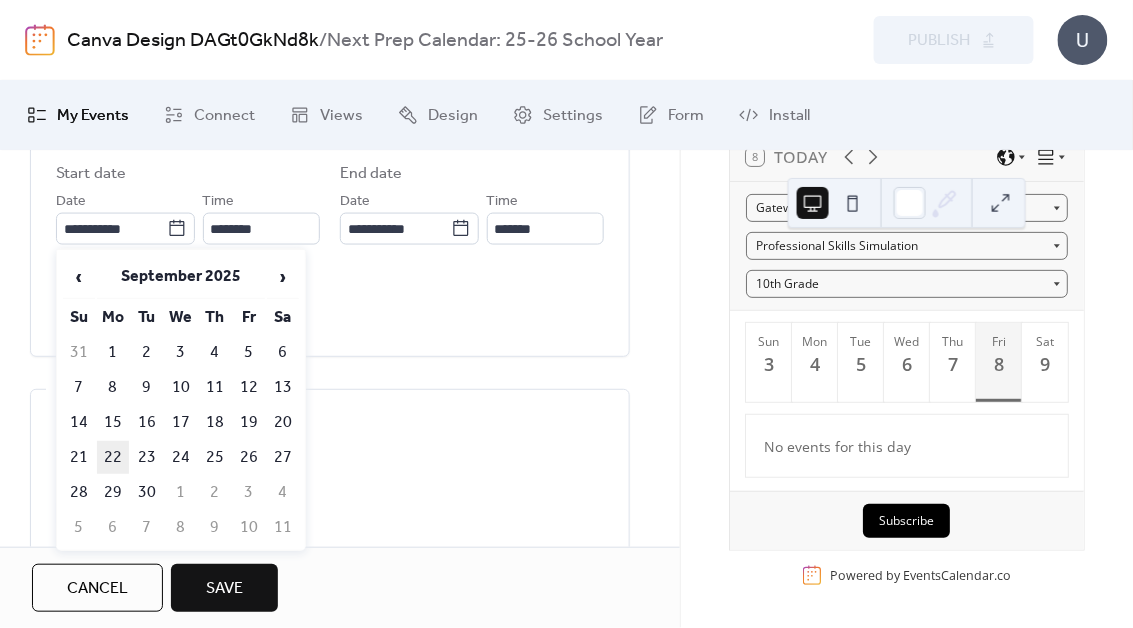 type on "**********" 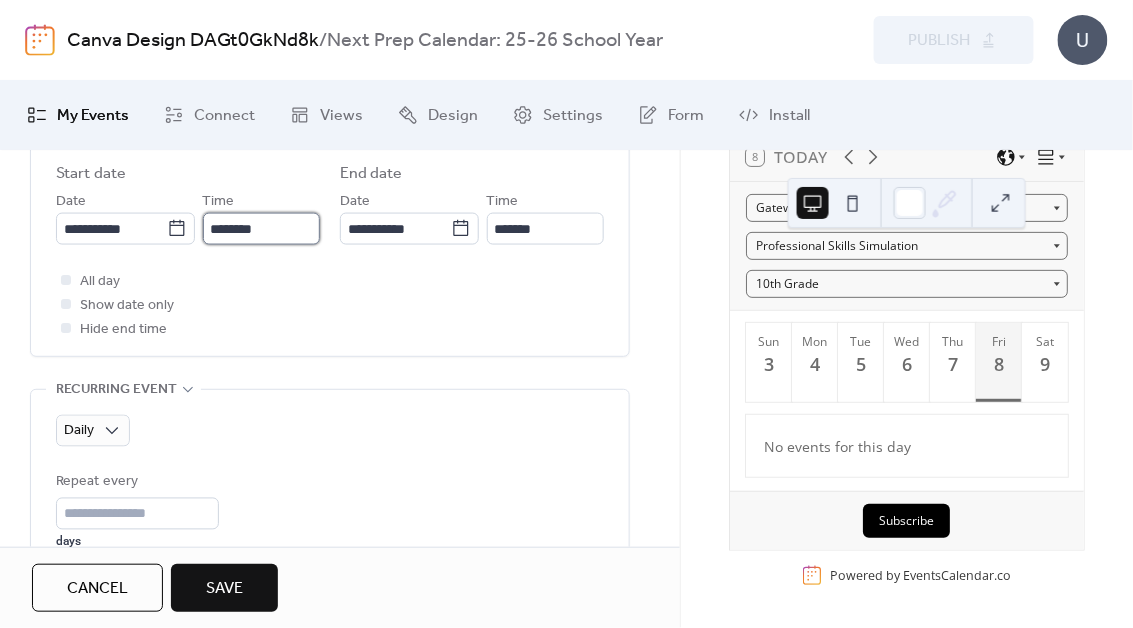 click on "********" at bounding box center [261, 229] 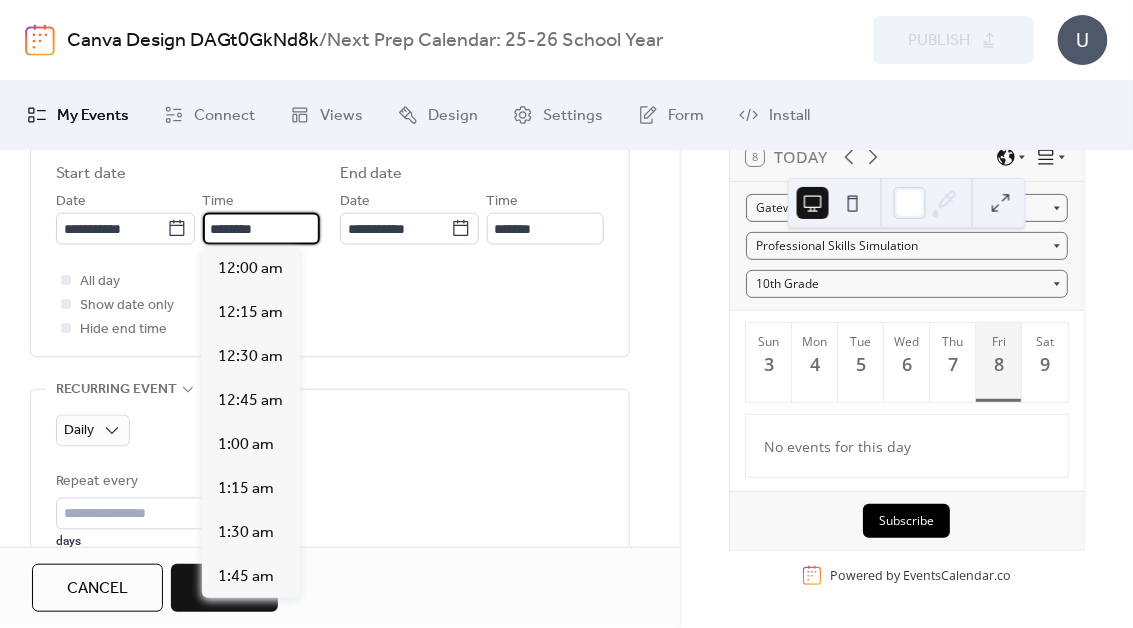 scroll, scrollTop: 2115, scrollLeft: 0, axis: vertical 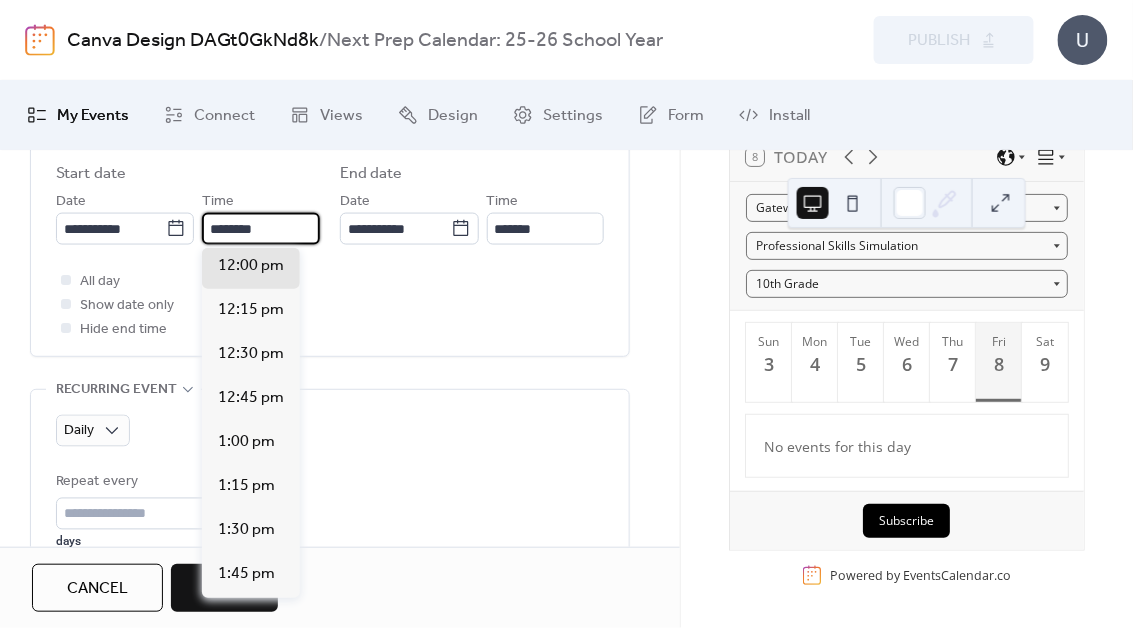 drag, startPoint x: 210, startPoint y: 232, endPoint x: 333, endPoint y: 235, distance: 123.03658 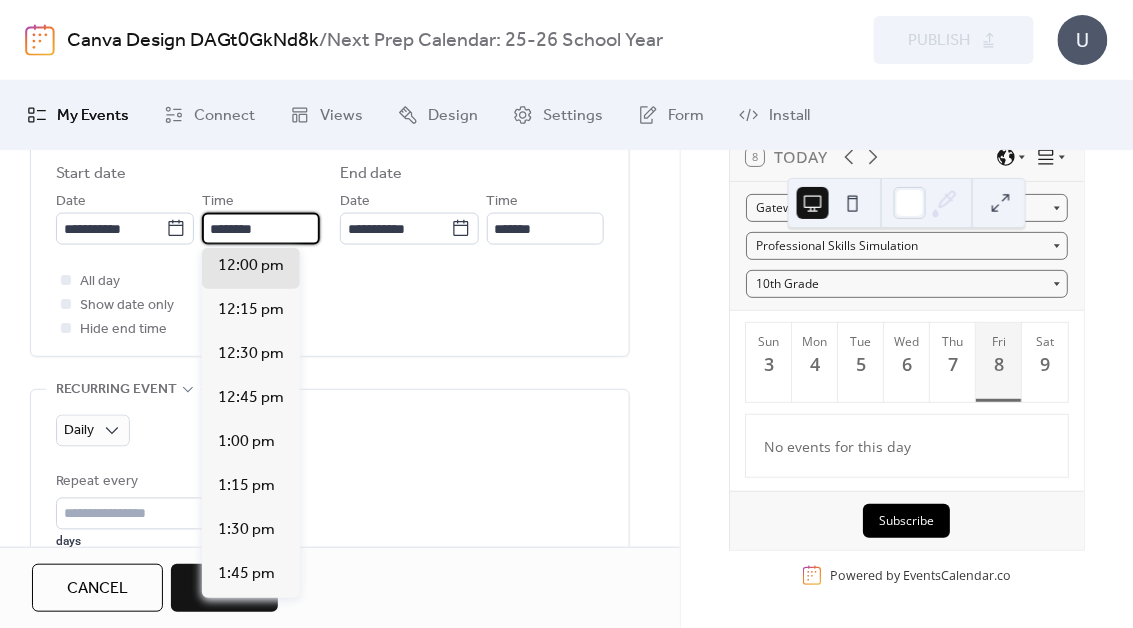 click on "**********" at bounding box center [330, 203] 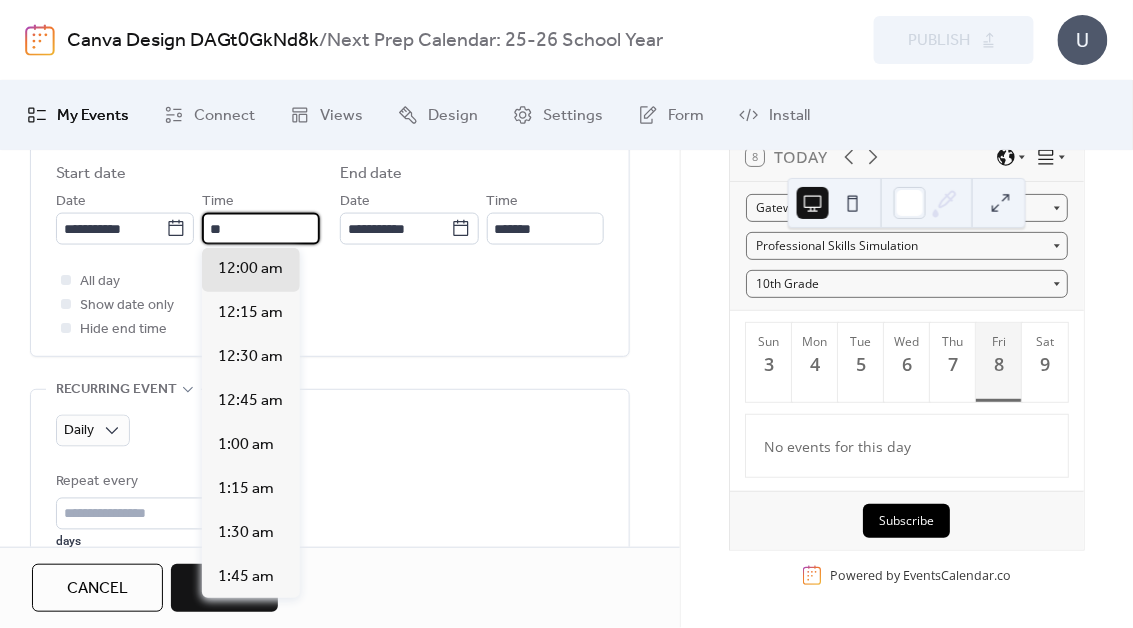 scroll, scrollTop: 1763, scrollLeft: 0, axis: vertical 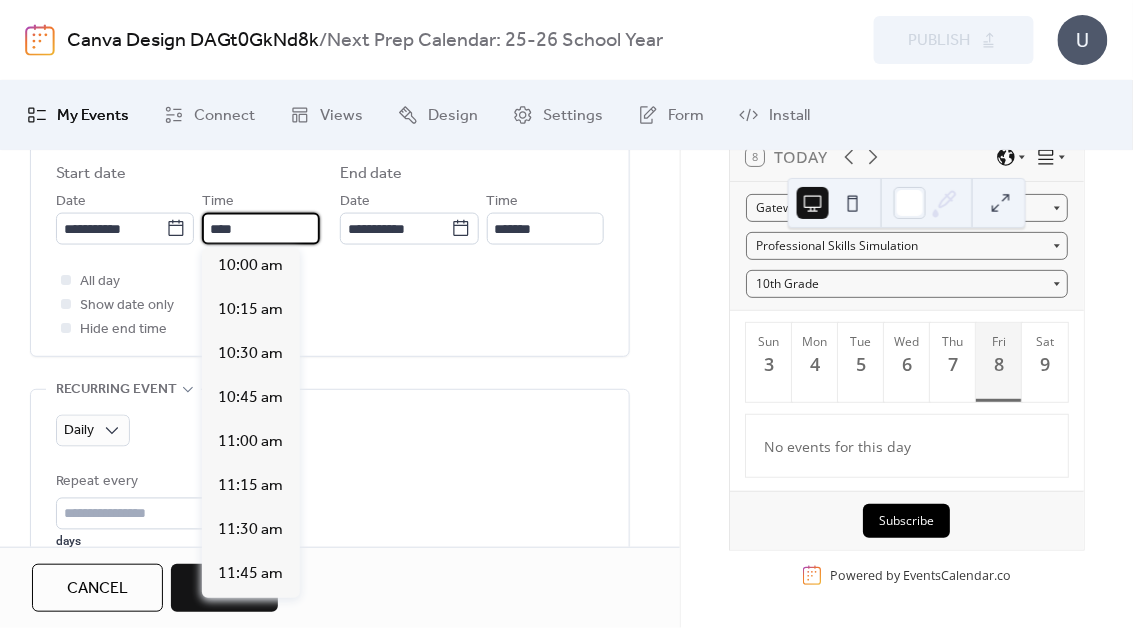 type on "********" 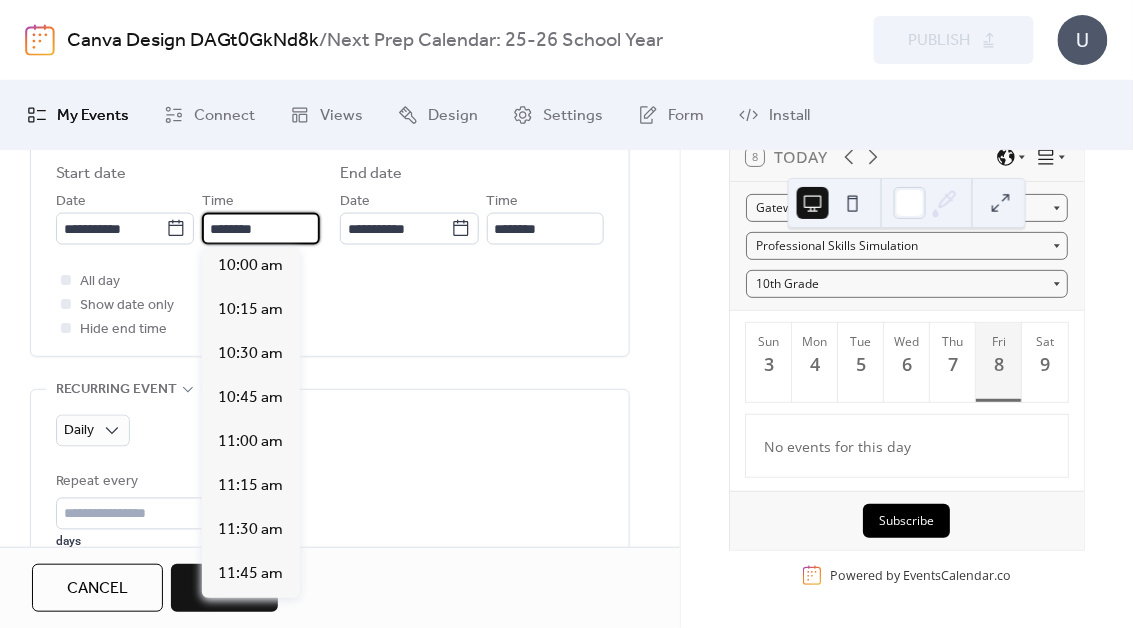 click on "All day Show date only Hide end time" at bounding box center (330, 305) 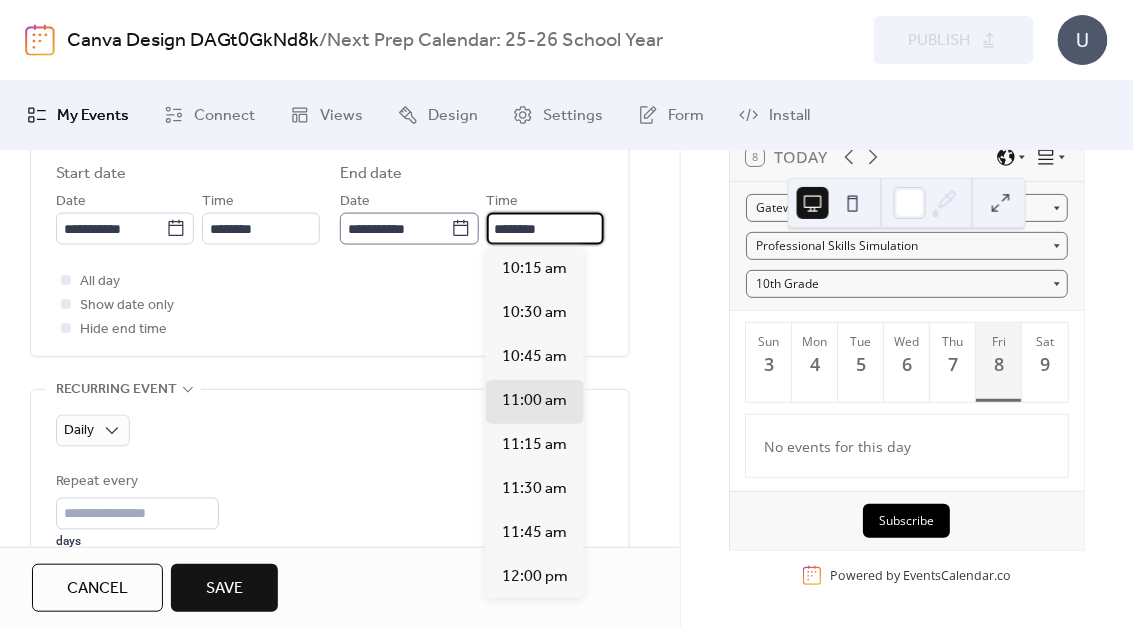 scroll, scrollTop: 0, scrollLeft: 0, axis: both 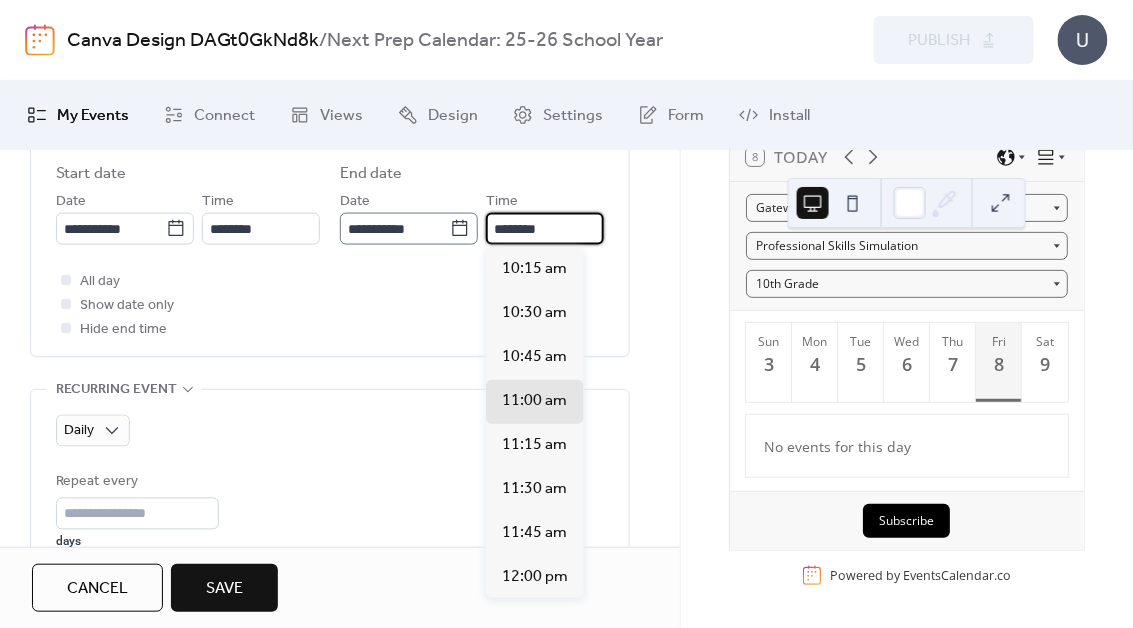drag, startPoint x: 551, startPoint y: 233, endPoint x: 444, endPoint y: 233, distance: 107 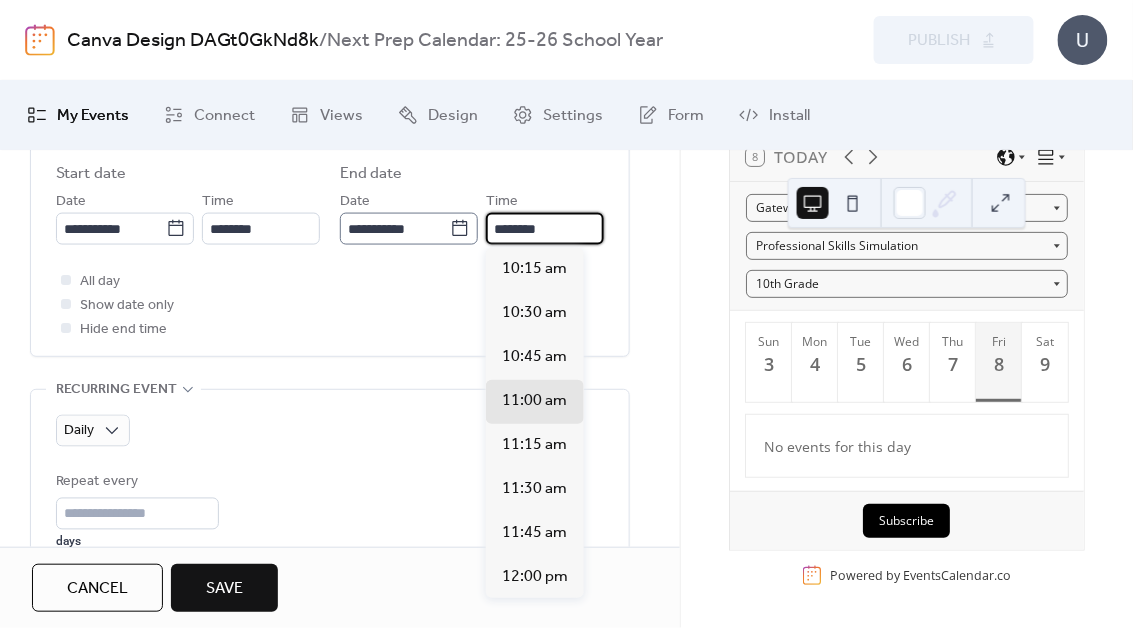 click on "**********" at bounding box center (472, 217) 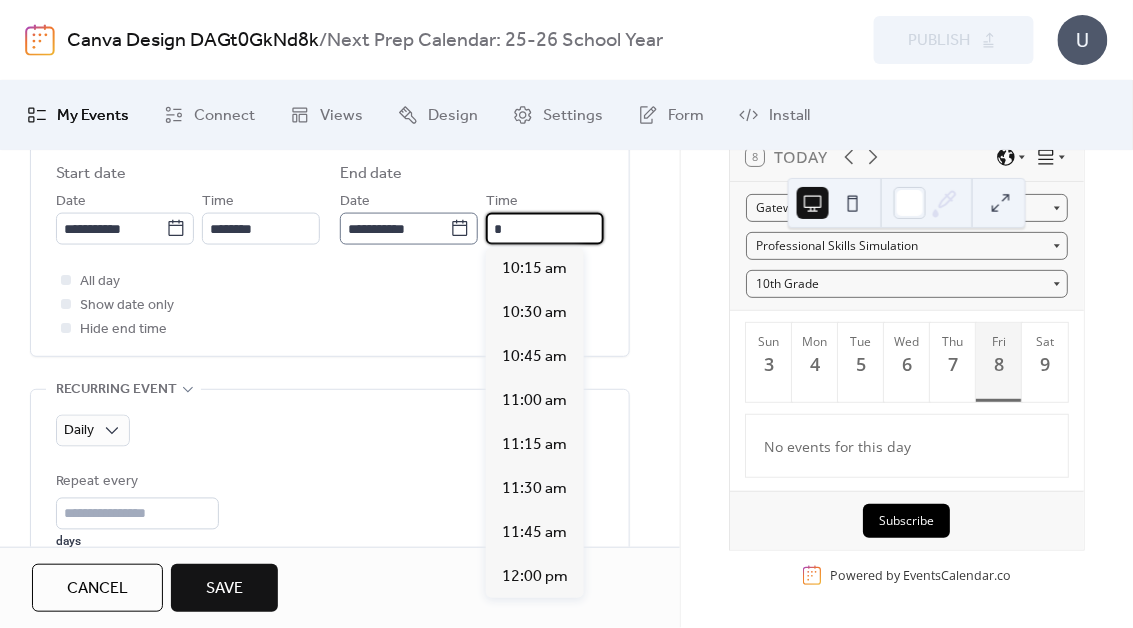 scroll, scrollTop: 661, scrollLeft: 0, axis: vertical 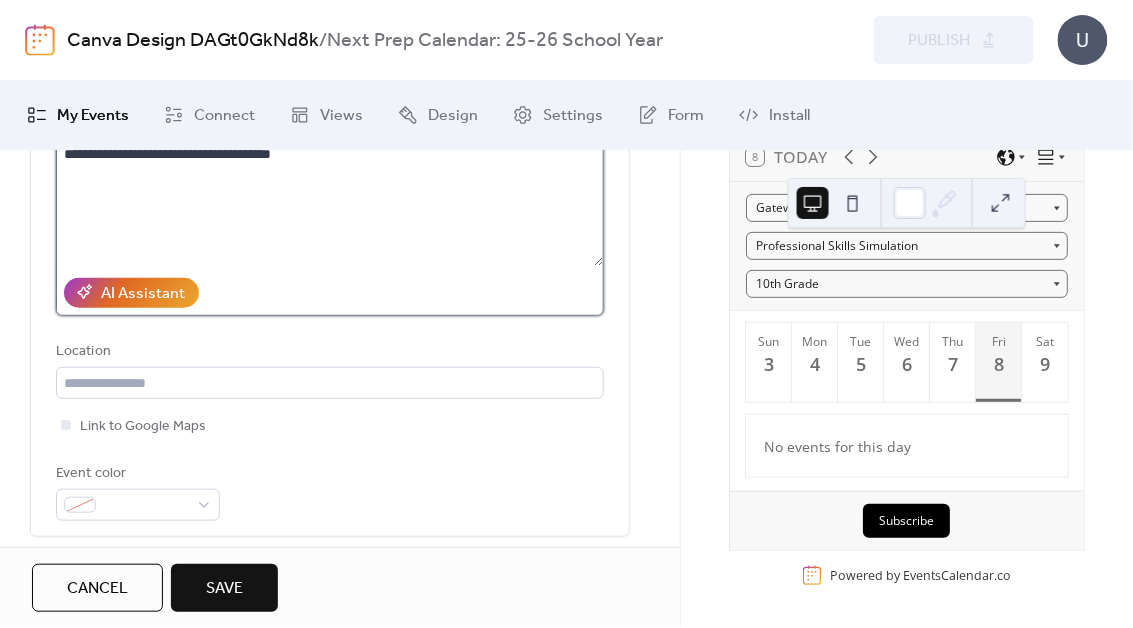 type on "*******" 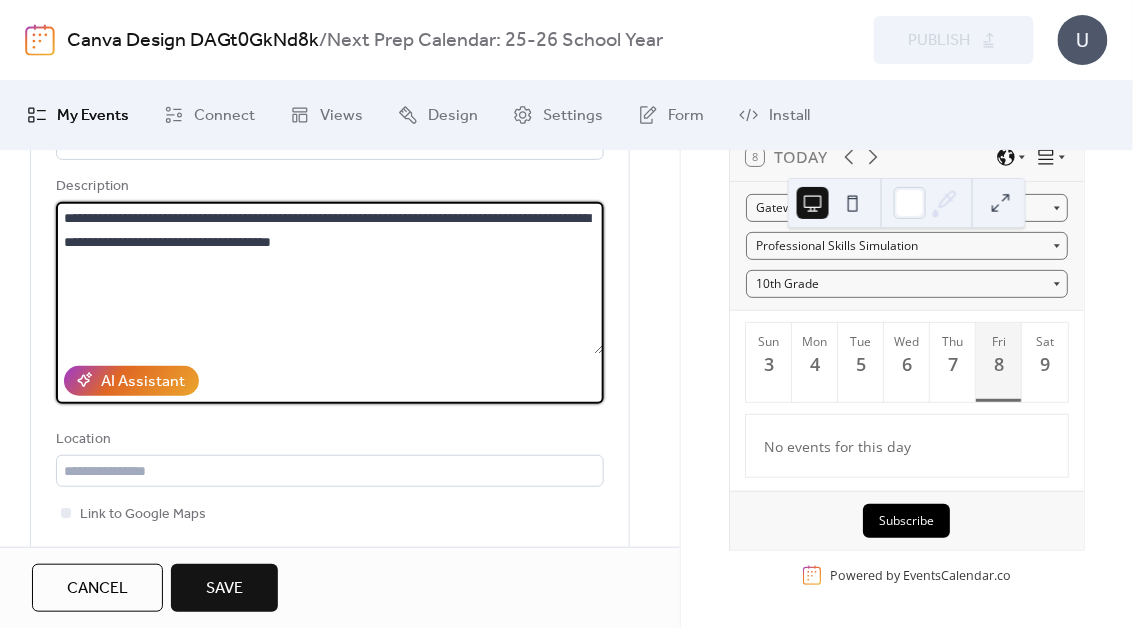 scroll, scrollTop: 170, scrollLeft: 0, axis: vertical 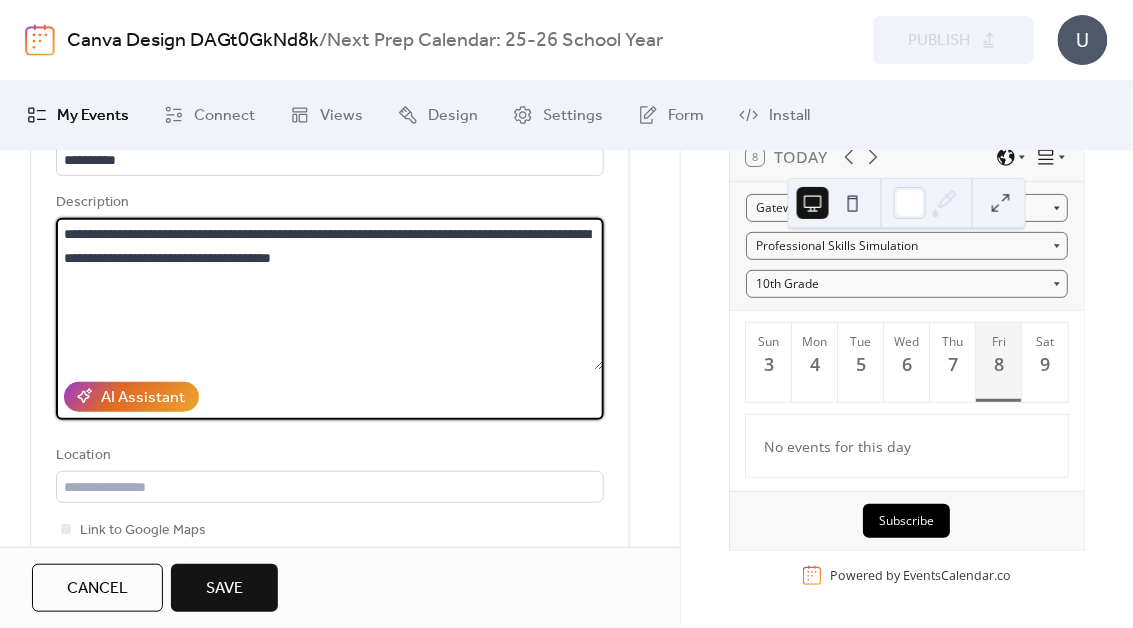 click on "**********" at bounding box center (330, 294) 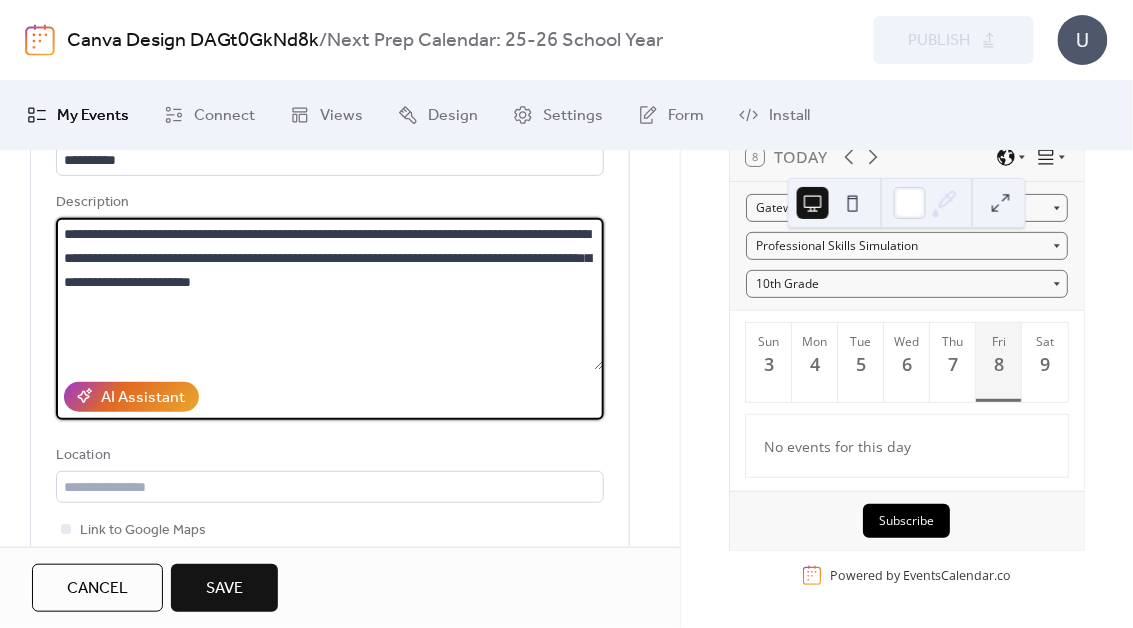 click on "**********" at bounding box center [330, 294] 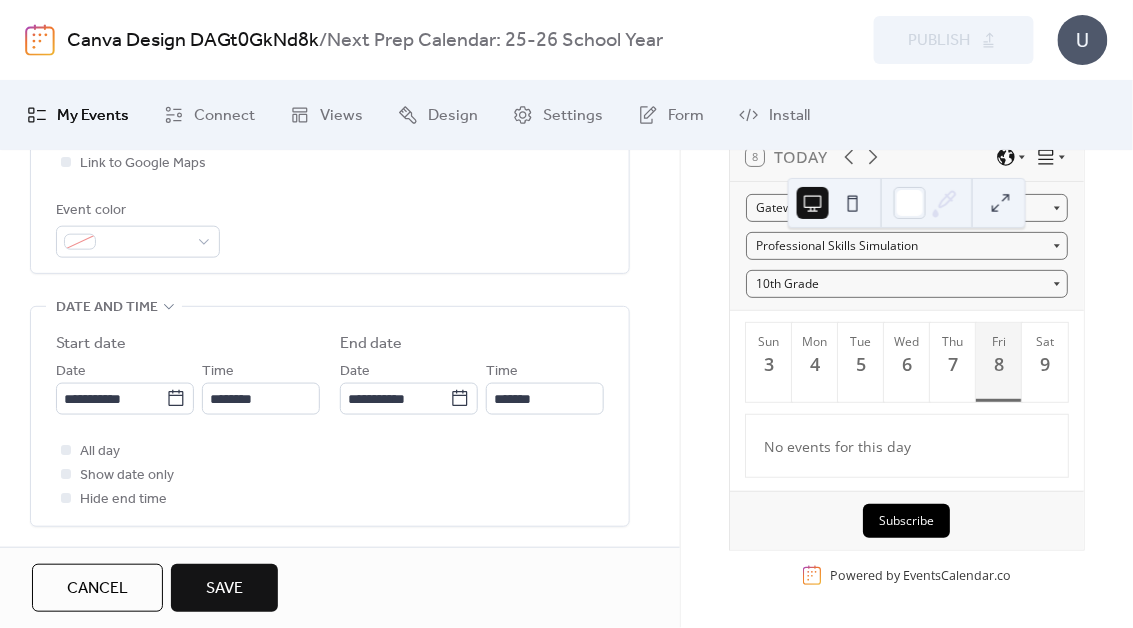 scroll, scrollTop: 547, scrollLeft: 0, axis: vertical 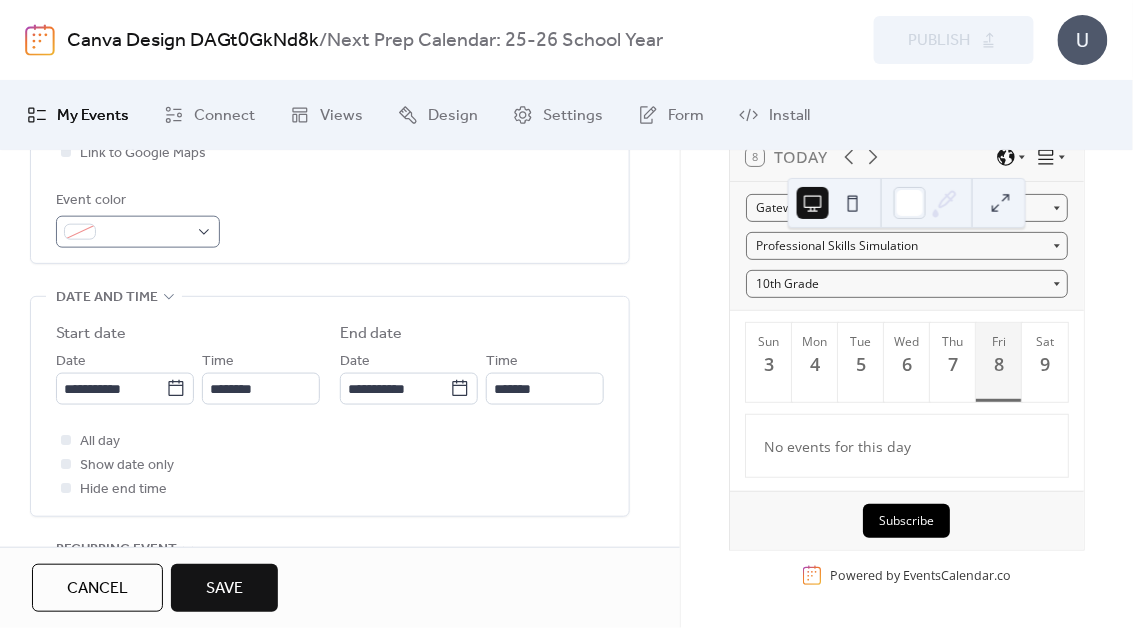 type on "**********" 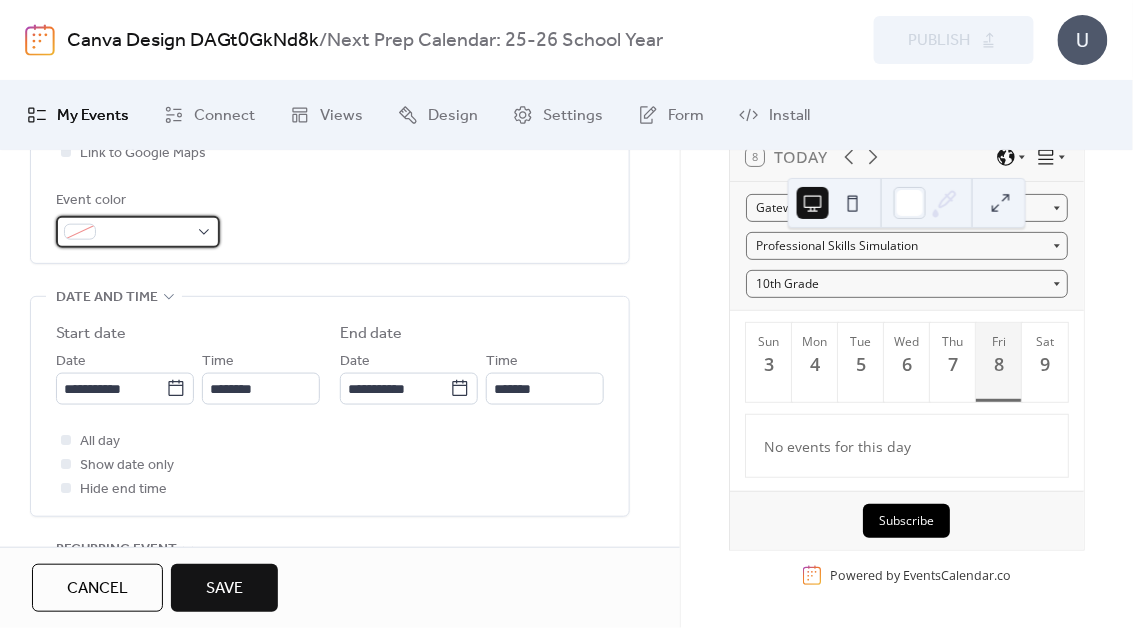 click at bounding box center [138, 232] 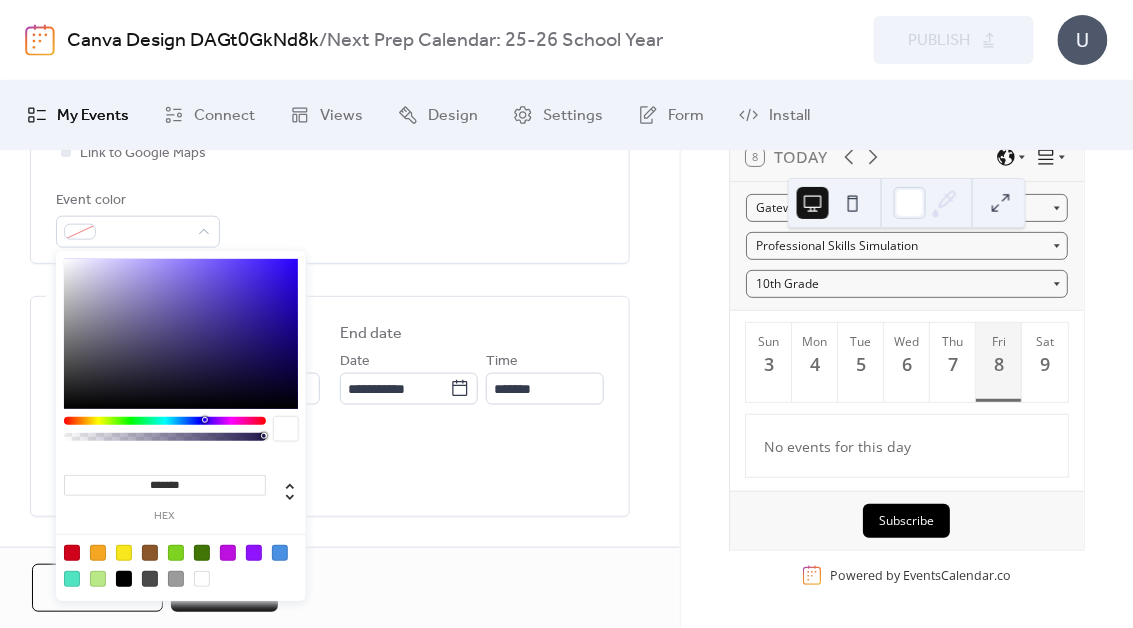 click at bounding box center (176, 553) 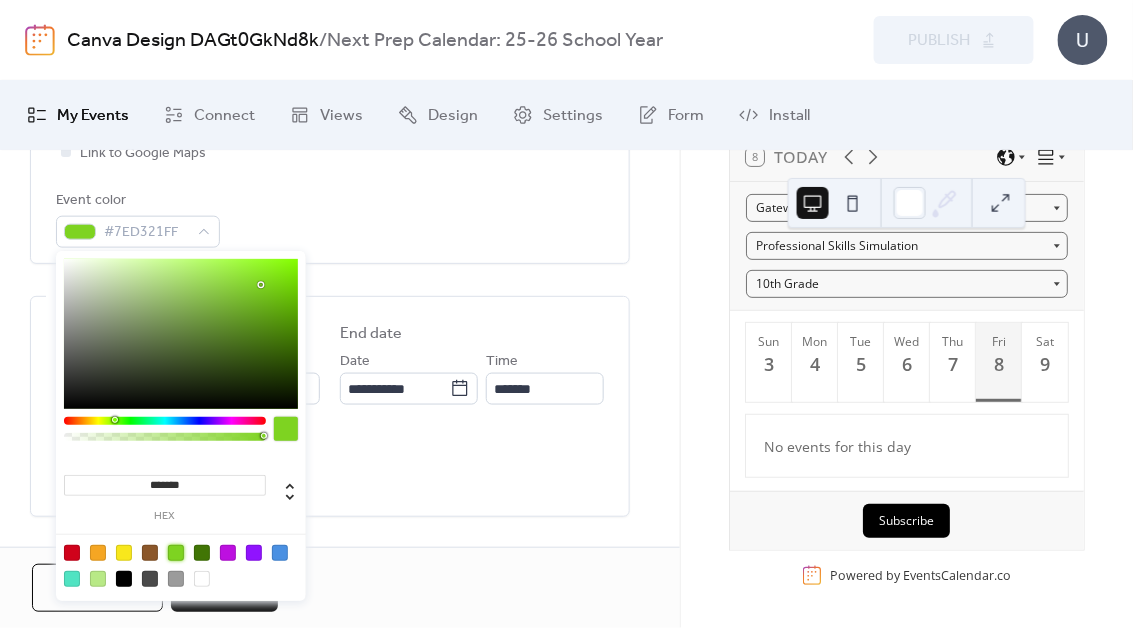 click on "**********" at bounding box center [330, -6] 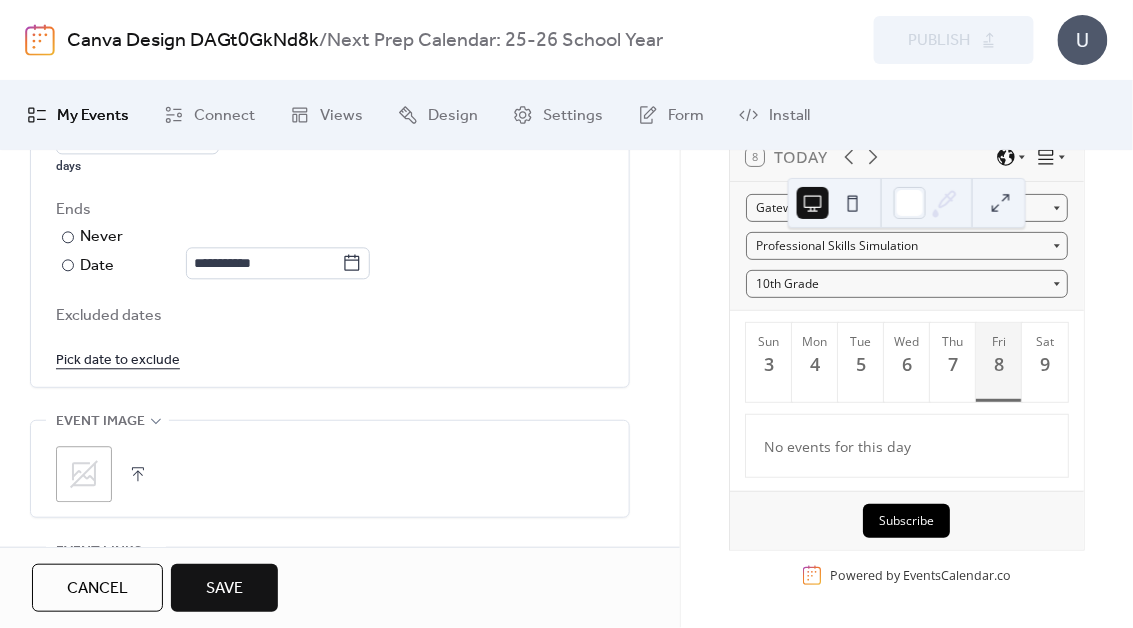 scroll, scrollTop: 1227, scrollLeft: 0, axis: vertical 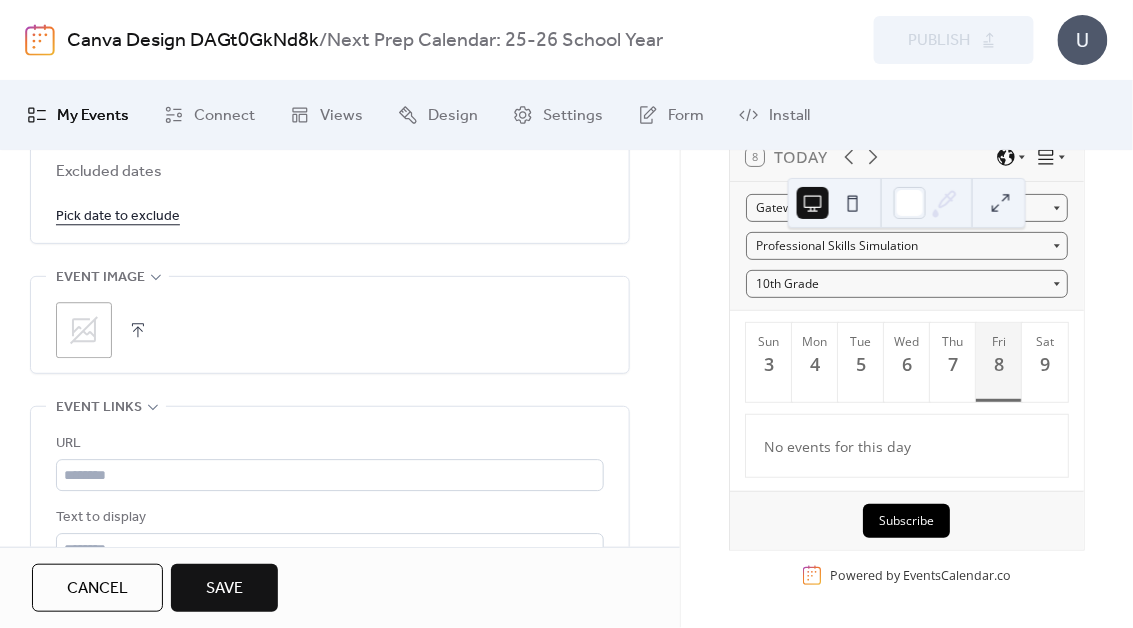 click on ";" at bounding box center [330, 330] 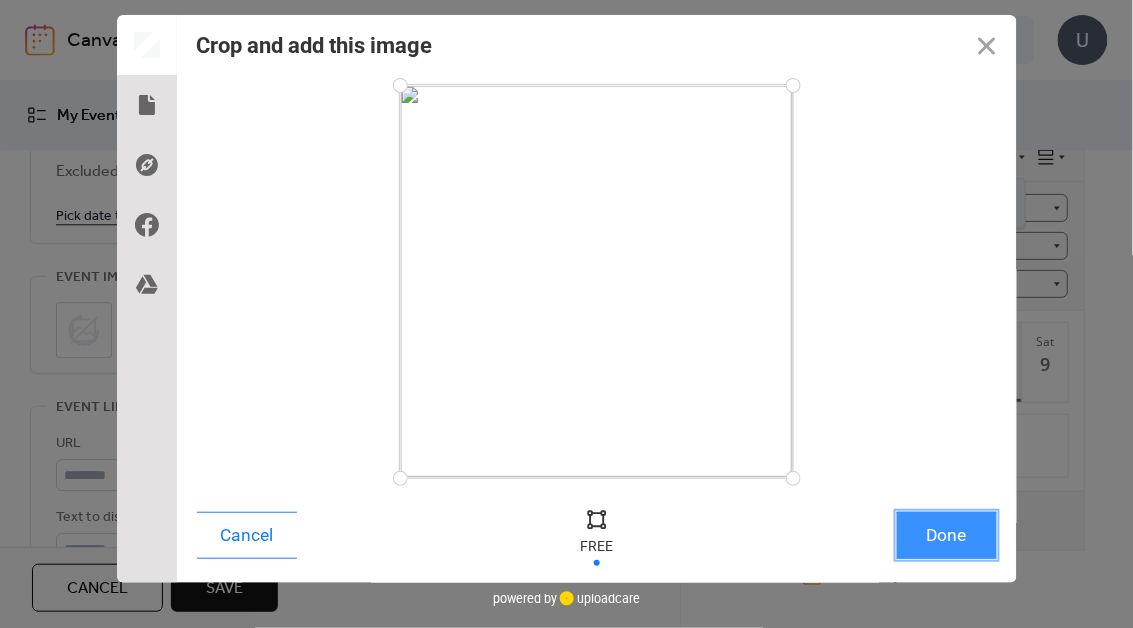 click on "Done" at bounding box center (947, 535) 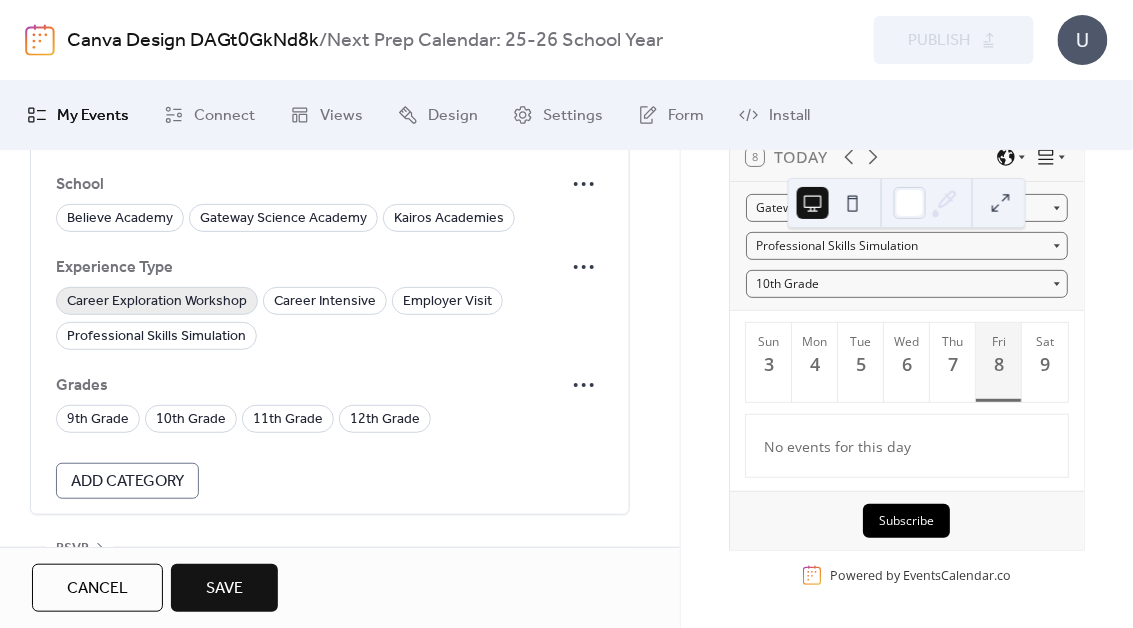scroll, scrollTop: 1738, scrollLeft: 0, axis: vertical 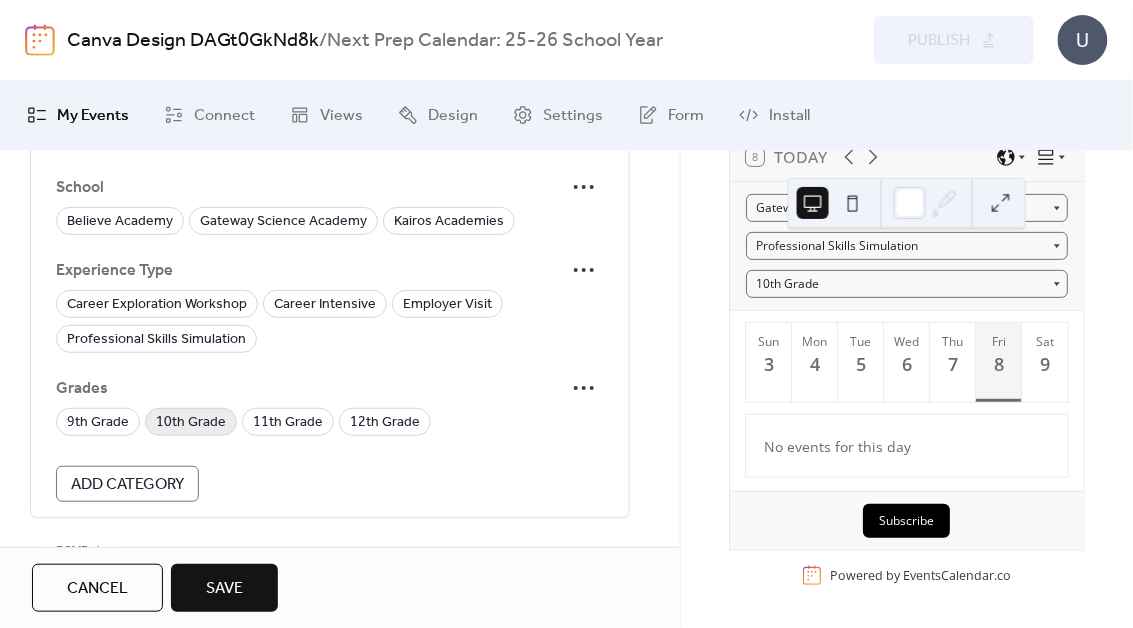 click on "10th Grade" at bounding box center (191, 423) 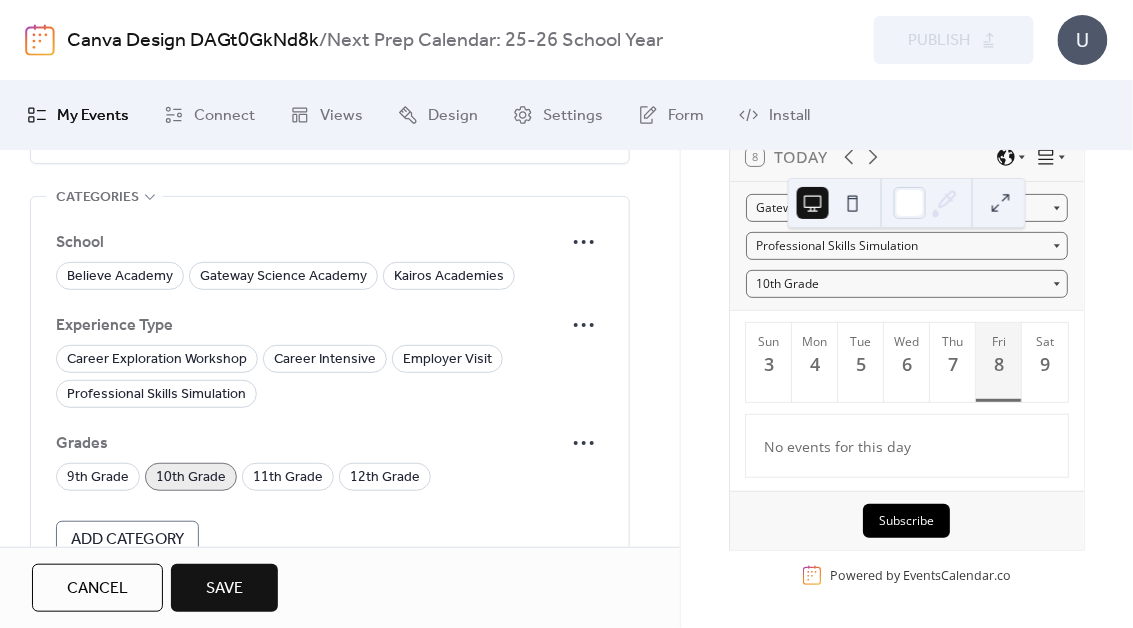 scroll, scrollTop: 1679, scrollLeft: 0, axis: vertical 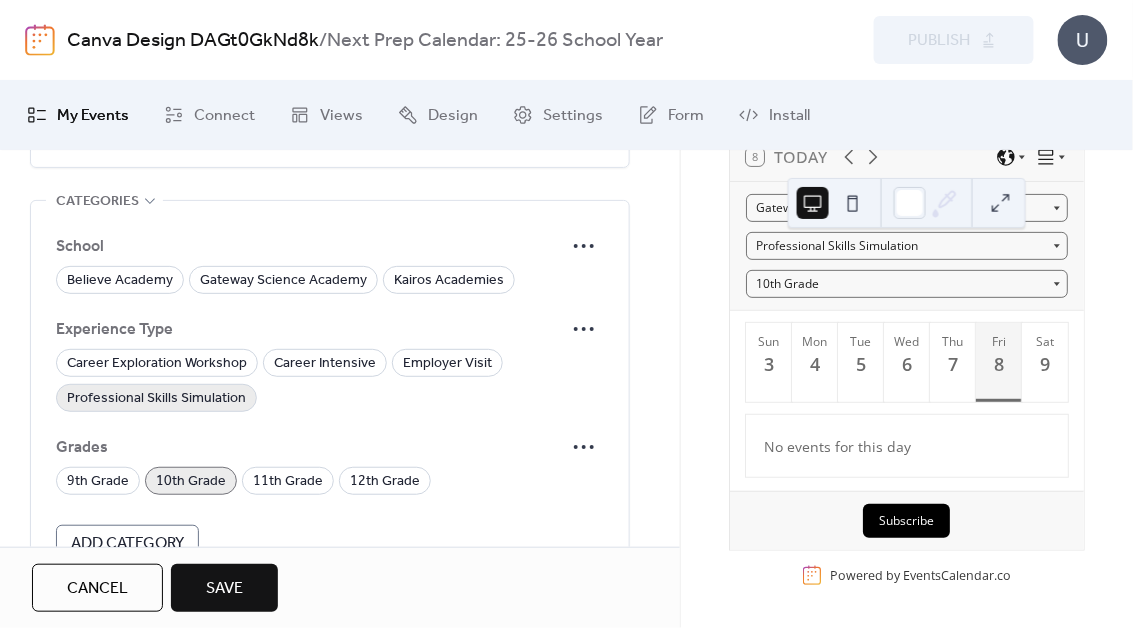 click on "Professional Skills Simulation" at bounding box center (156, 399) 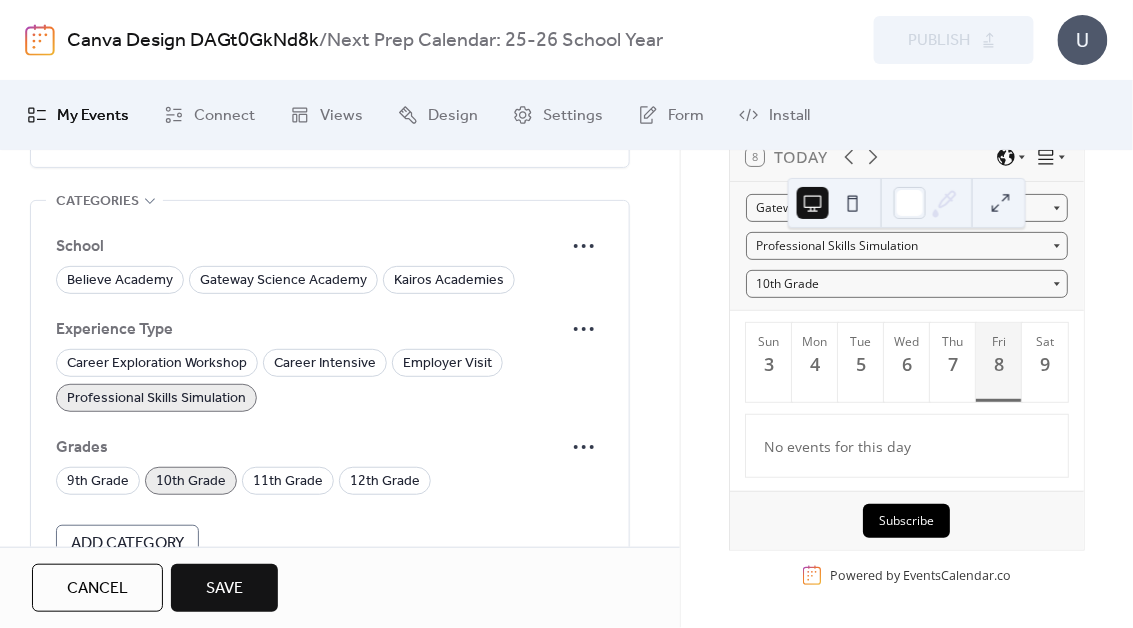 scroll, scrollTop: 1597, scrollLeft: 0, axis: vertical 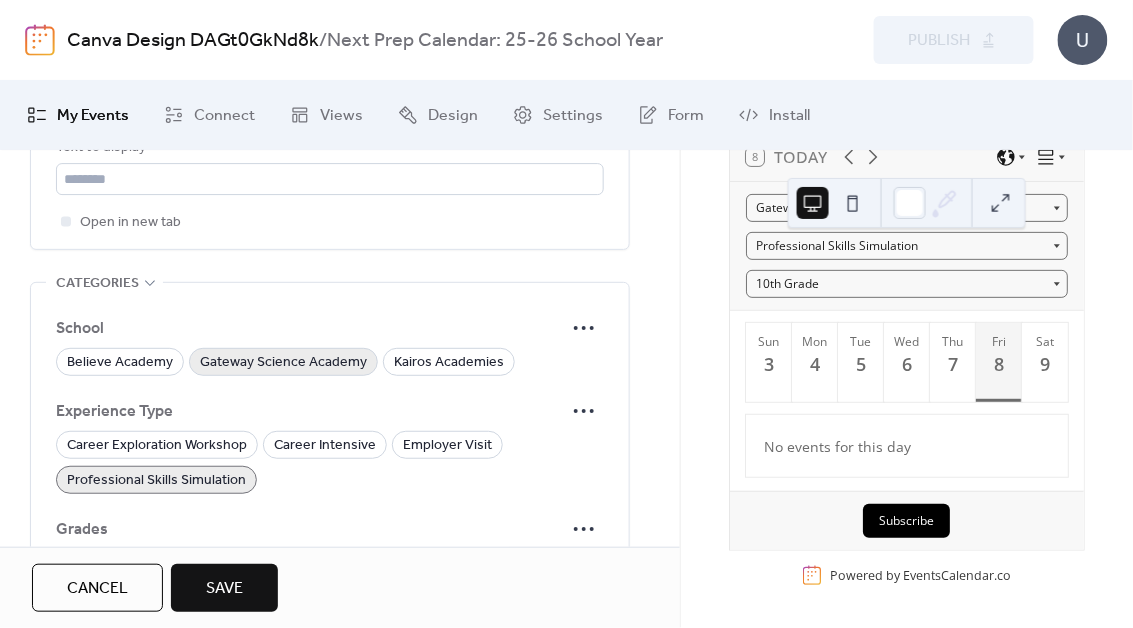 click on "Gateway Science Academy" at bounding box center [283, 363] 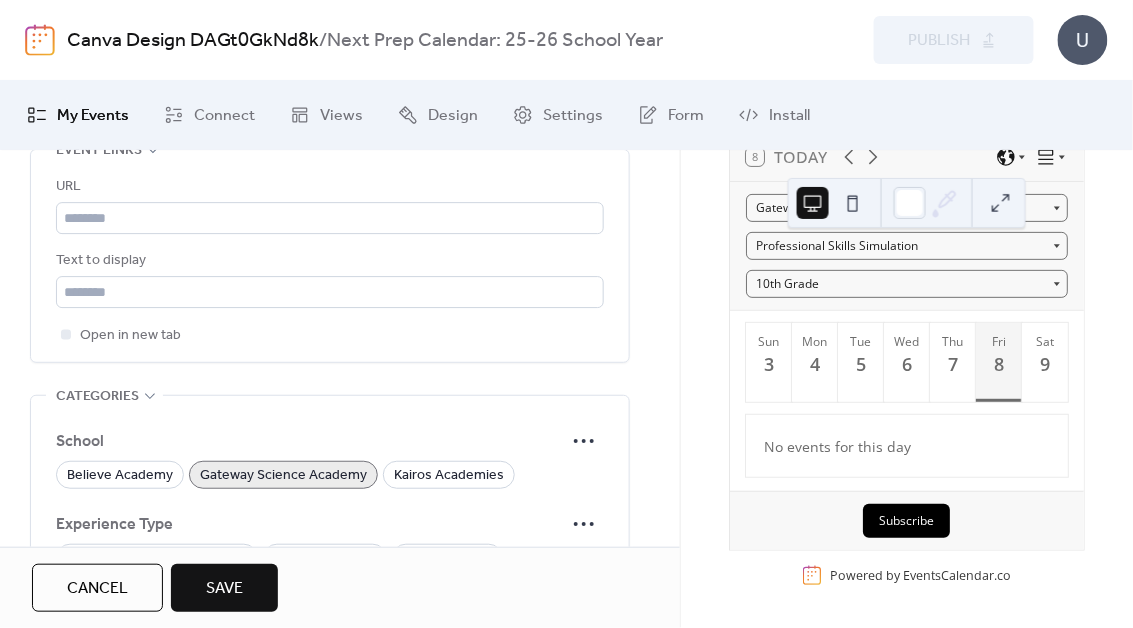 scroll, scrollTop: 1440, scrollLeft: 0, axis: vertical 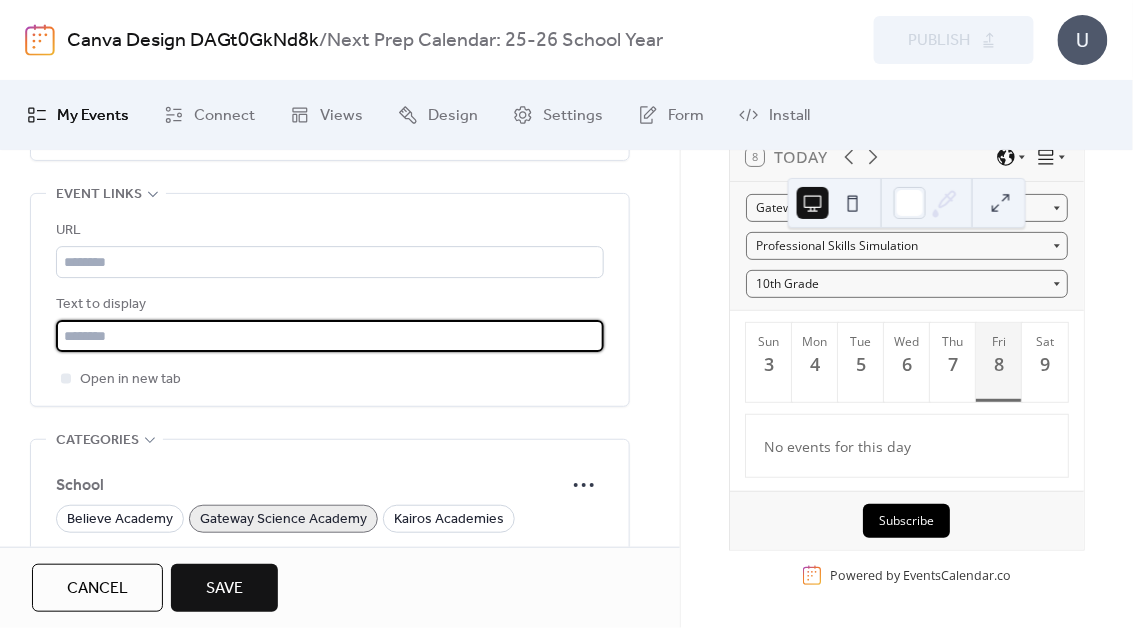 click at bounding box center [330, 336] 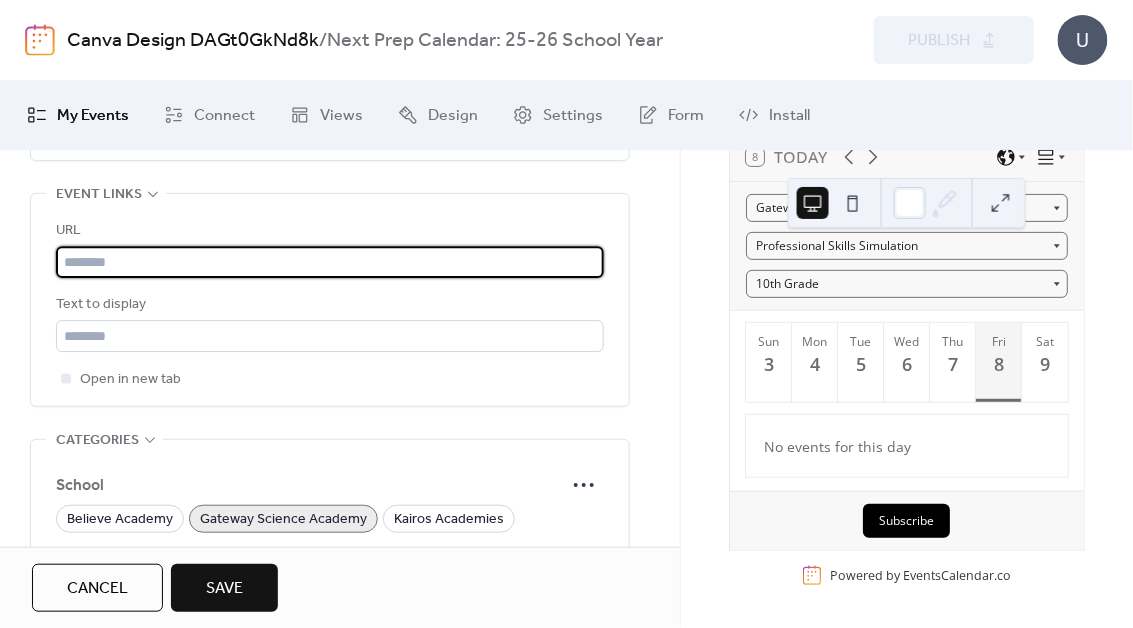 click at bounding box center [330, 262] 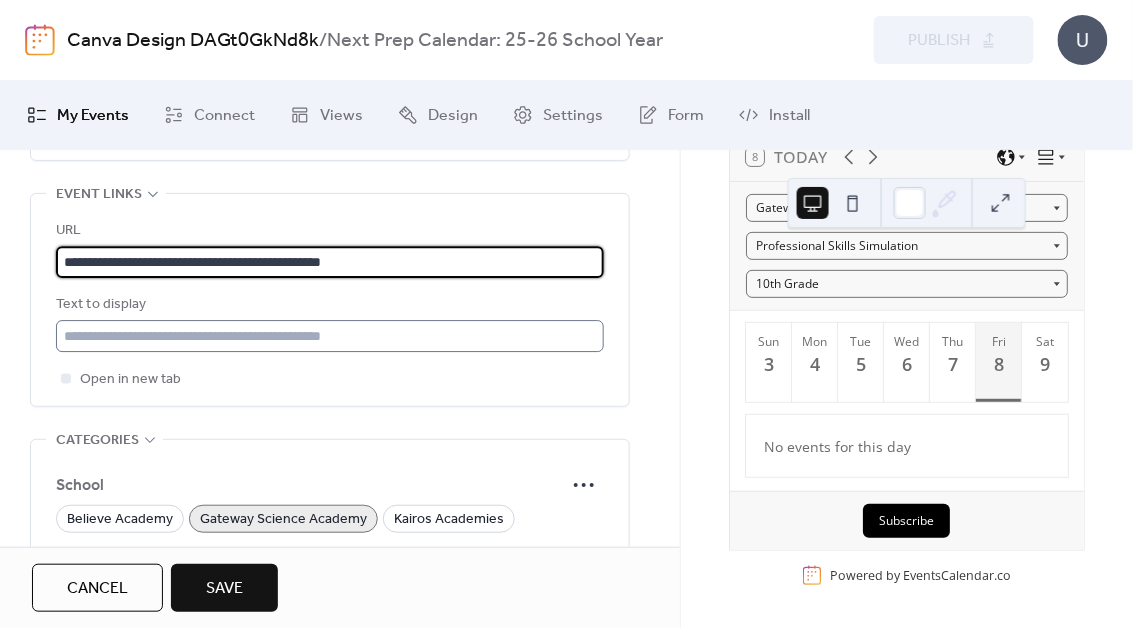 type on "**********" 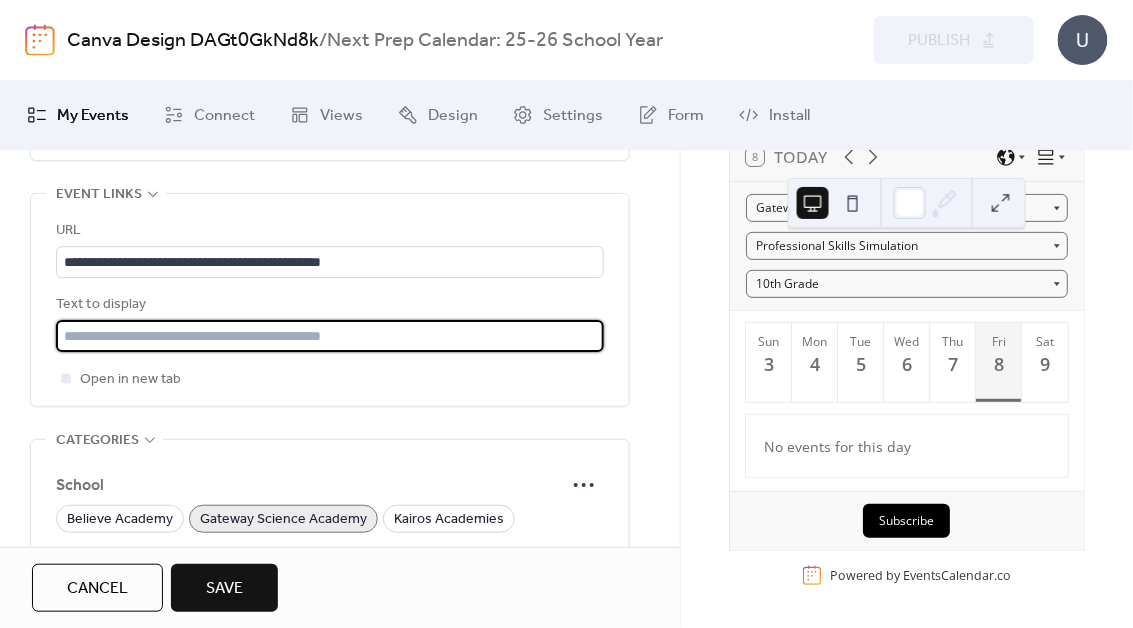 click at bounding box center (330, 336) 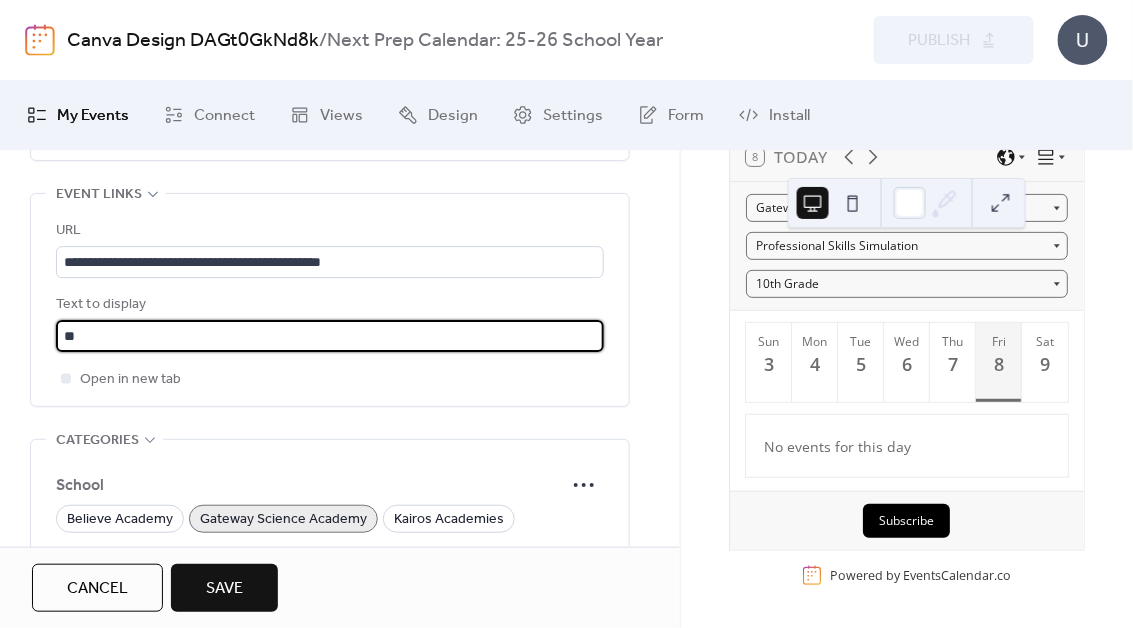 type on "*" 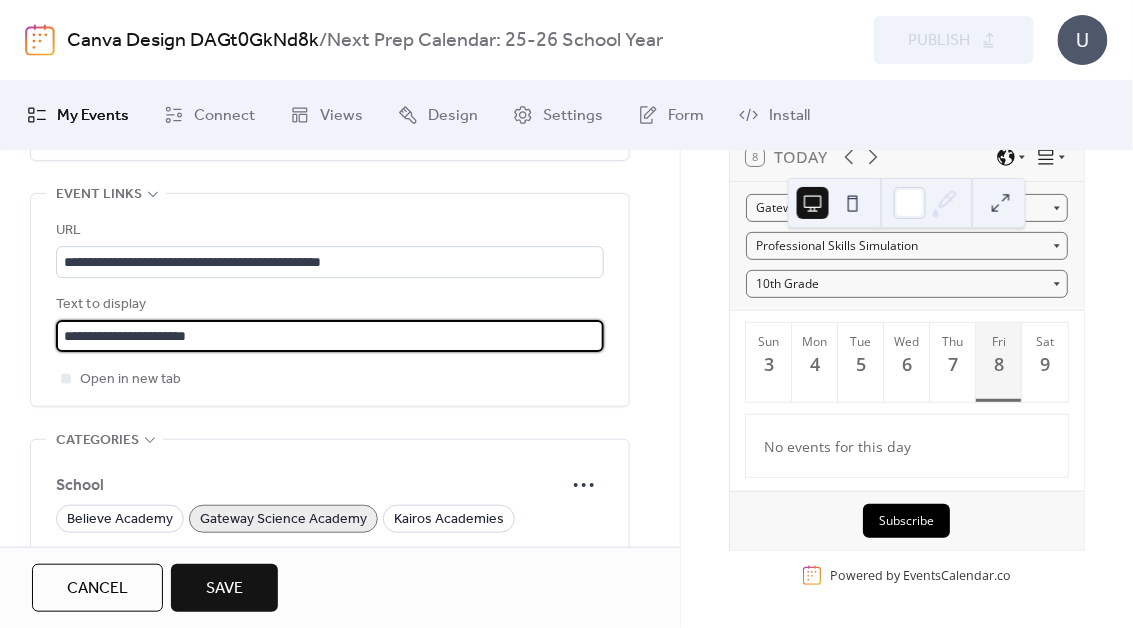 type on "**********" 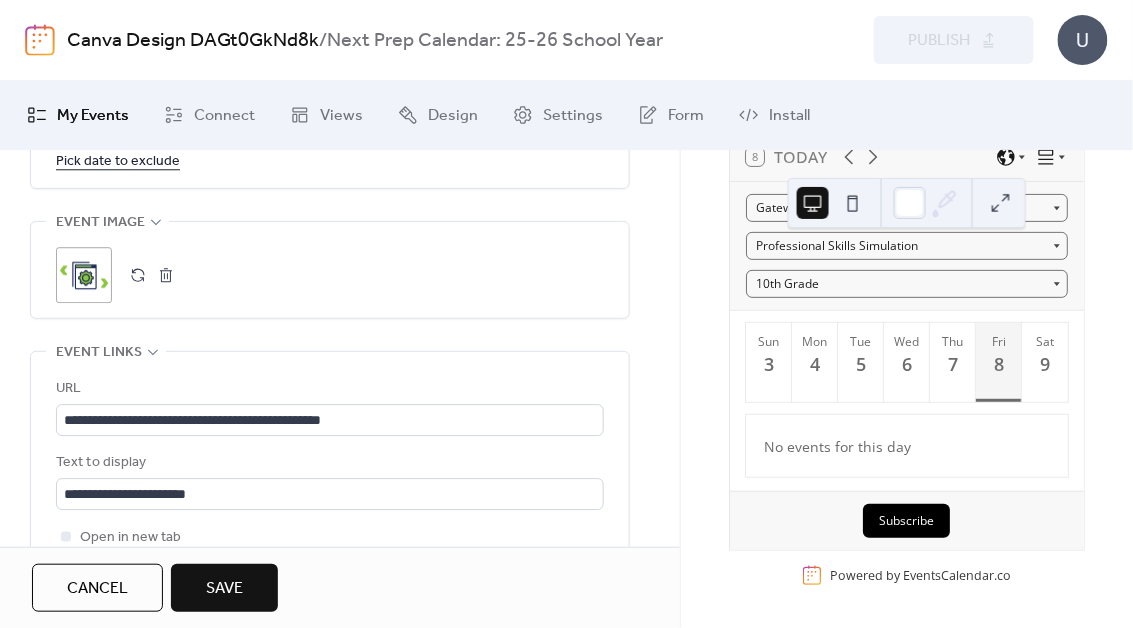 scroll, scrollTop: 1280, scrollLeft: 0, axis: vertical 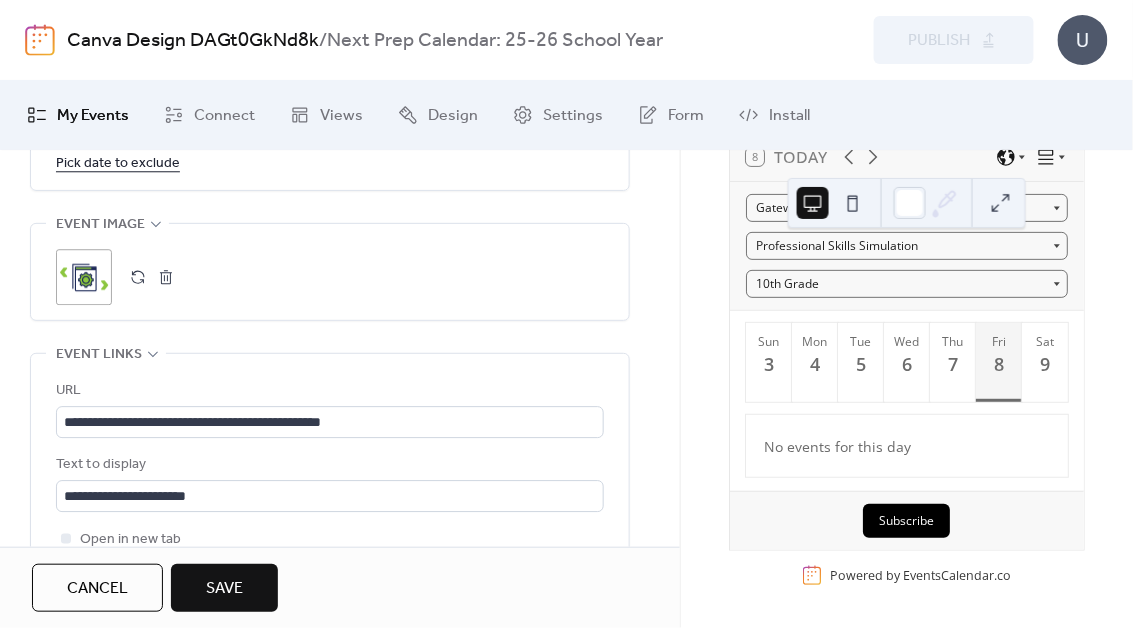 click on "Save" at bounding box center (224, 589) 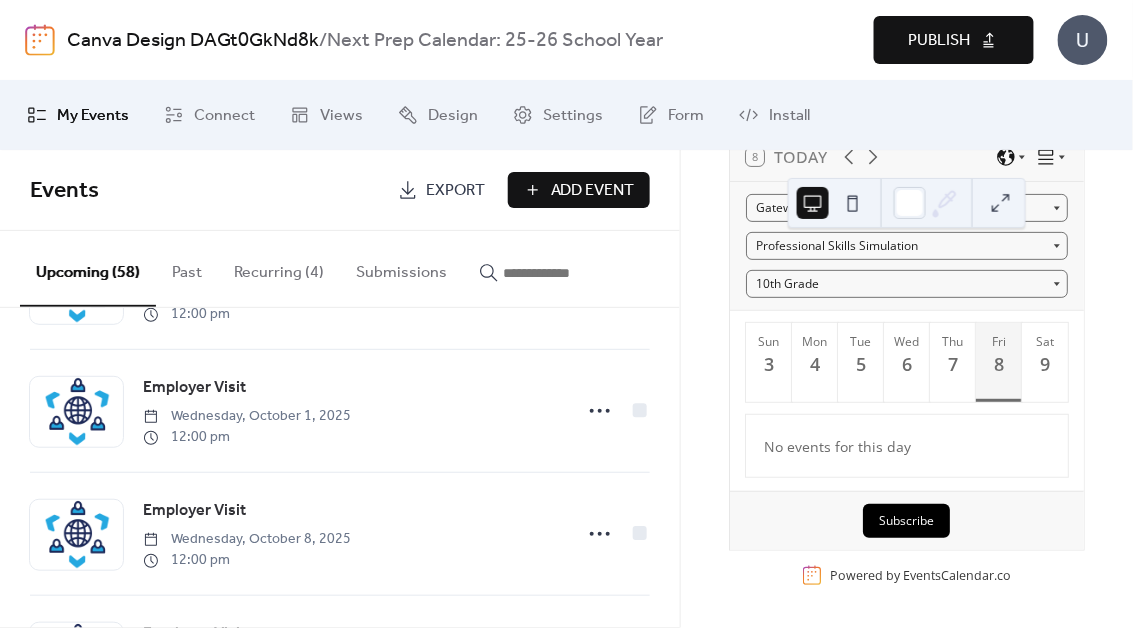 scroll, scrollTop: 142, scrollLeft: 0, axis: vertical 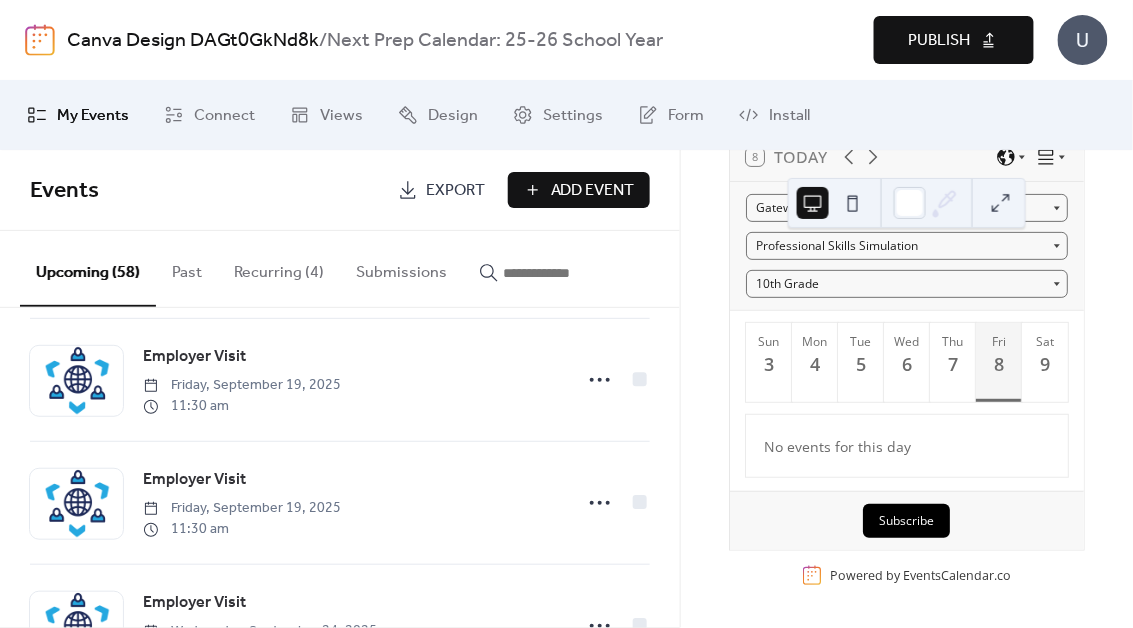 click at bounding box center [563, 273] 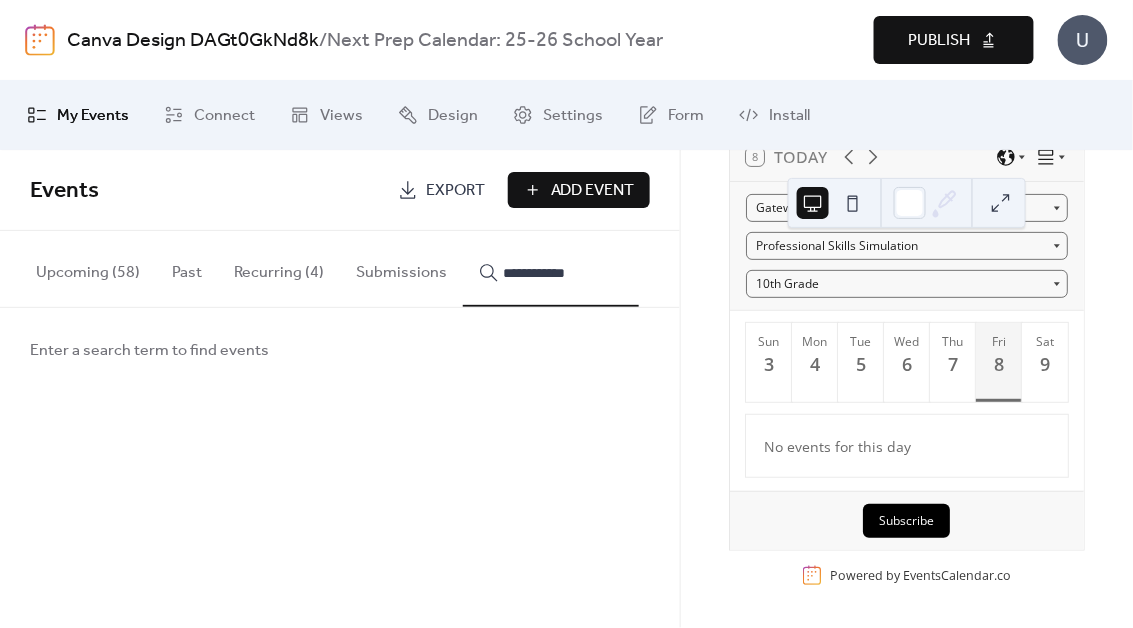 type on "**********" 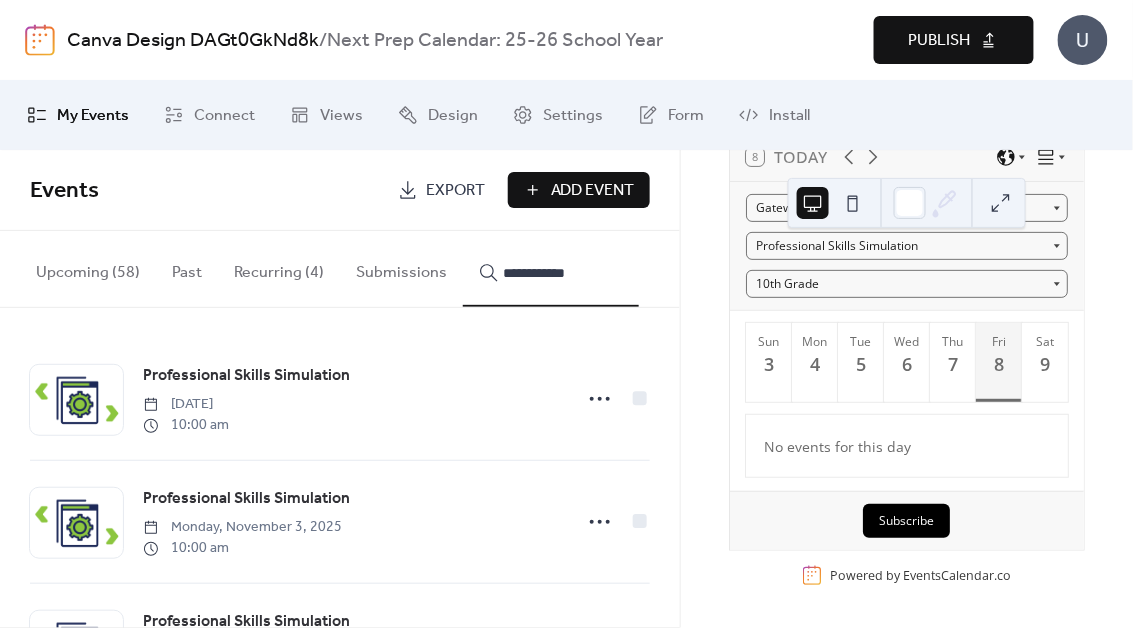 scroll, scrollTop: 2, scrollLeft: 0, axis: vertical 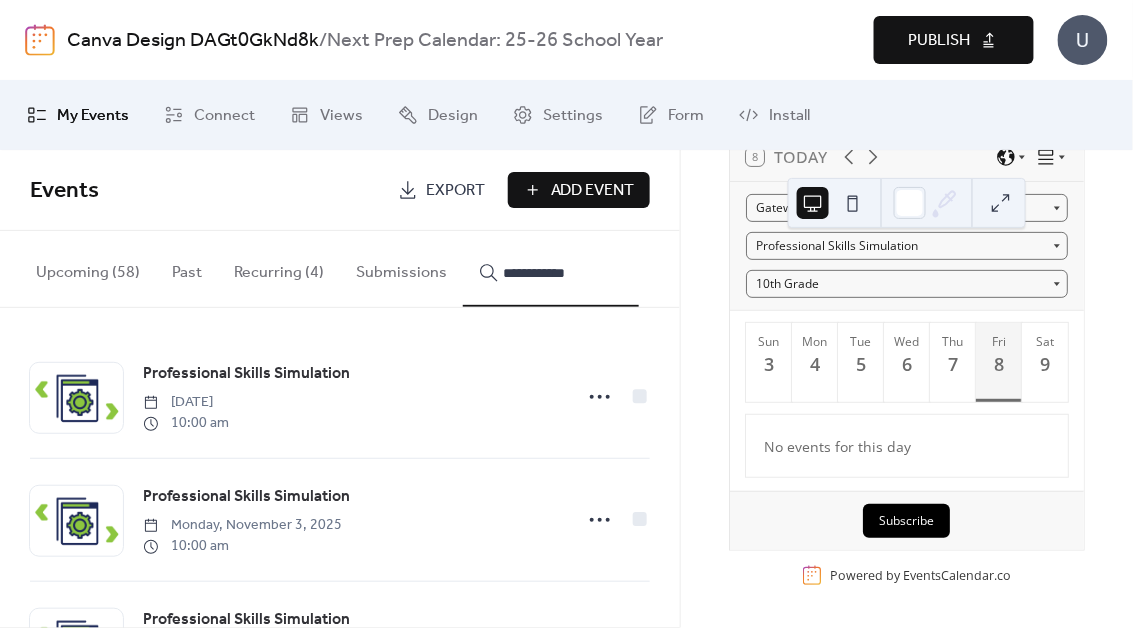 click on "Professional Skills Simulation" at bounding box center (246, 497) 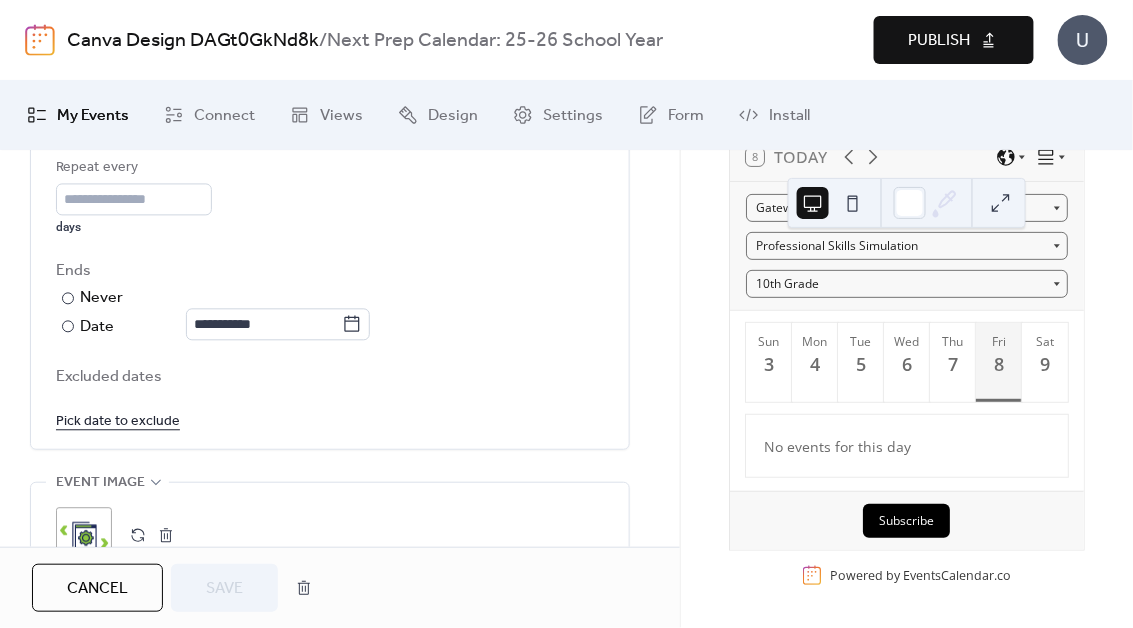 scroll, scrollTop: 1024, scrollLeft: 0, axis: vertical 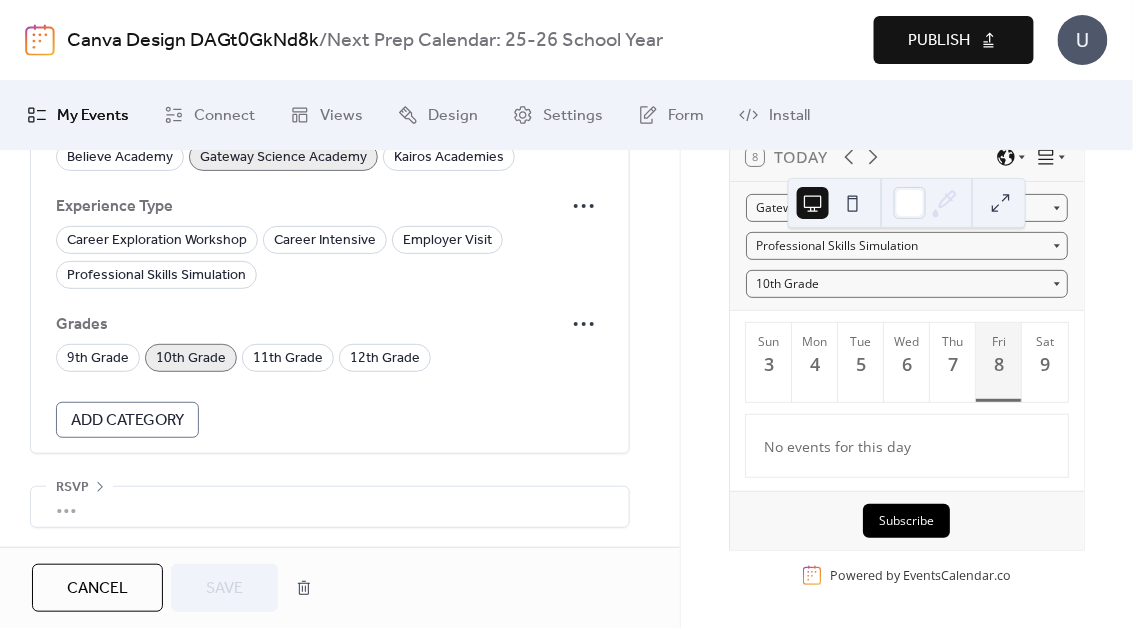 click on "Cancel" at bounding box center (97, 589) 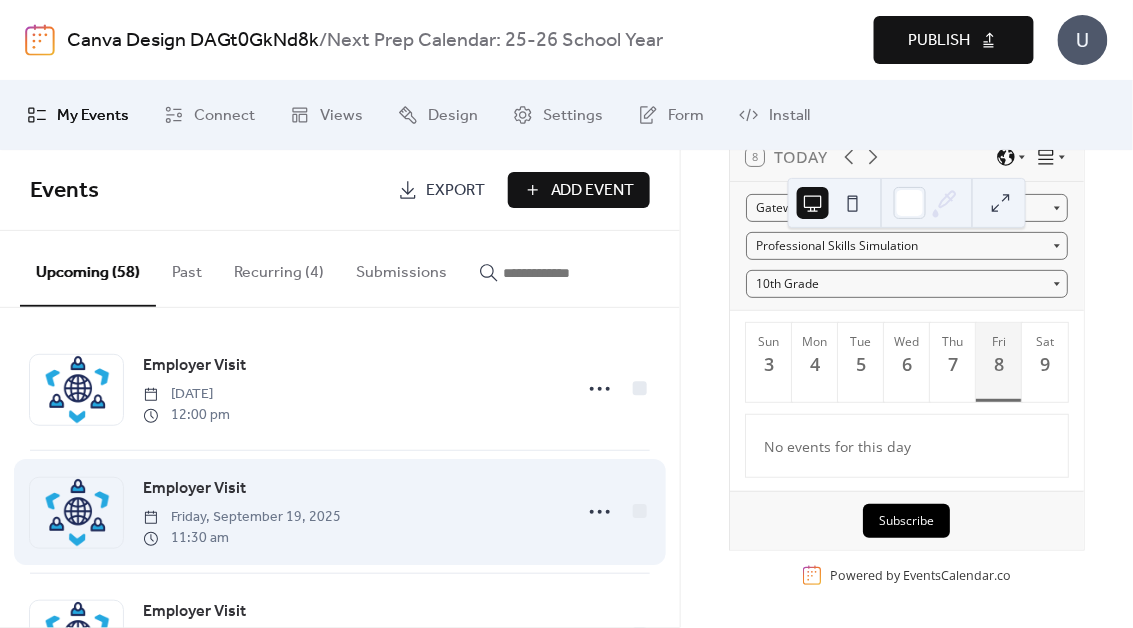 scroll, scrollTop: 11, scrollLeft: 0, axis: vertical 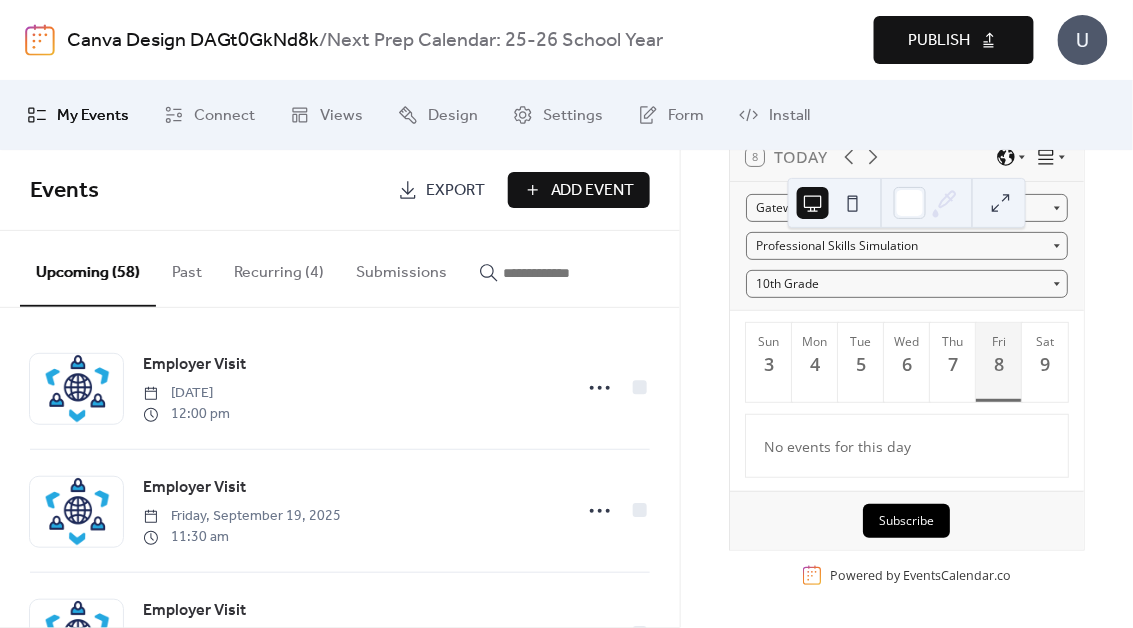click at bounding box center (551, 273) 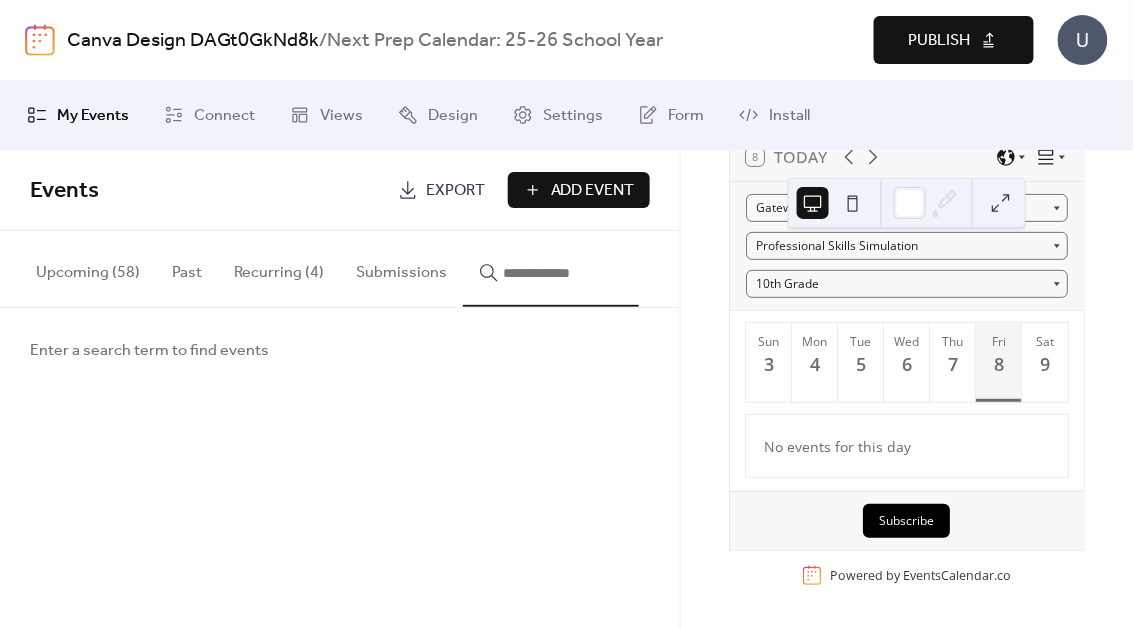 type 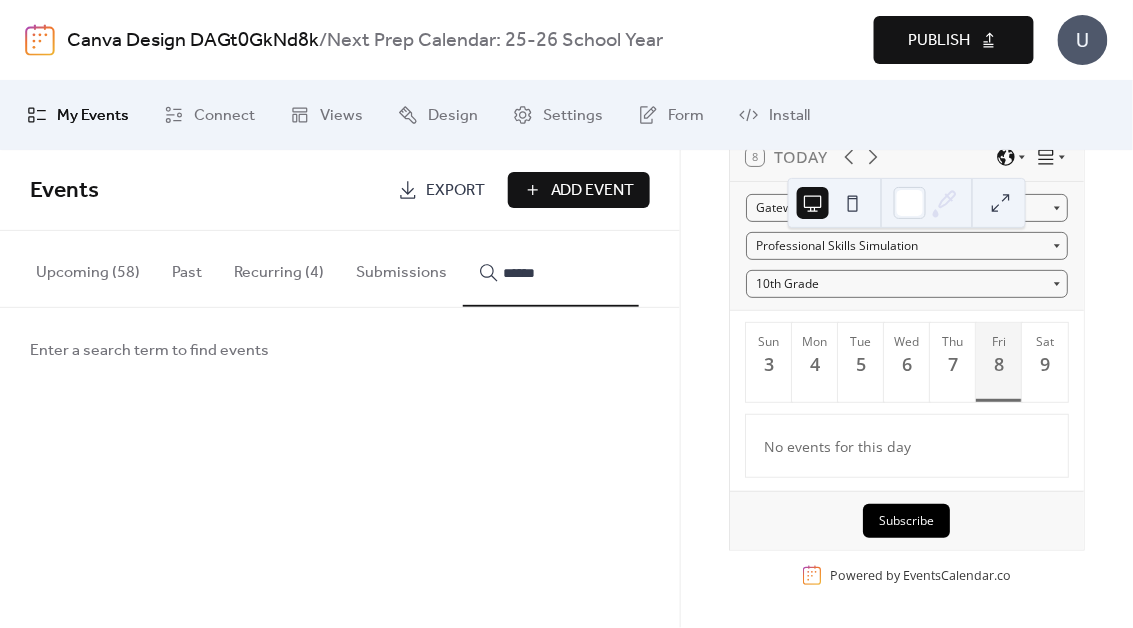 type on "******" 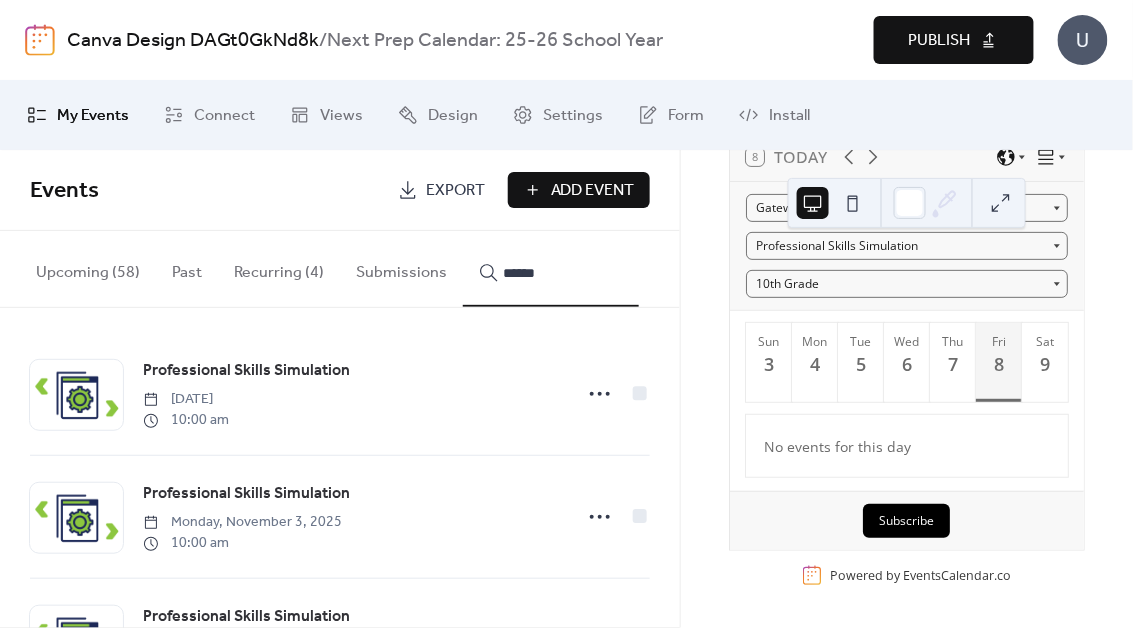 scroll, scrollTop: 0, scrollLeft: 0, axis: both 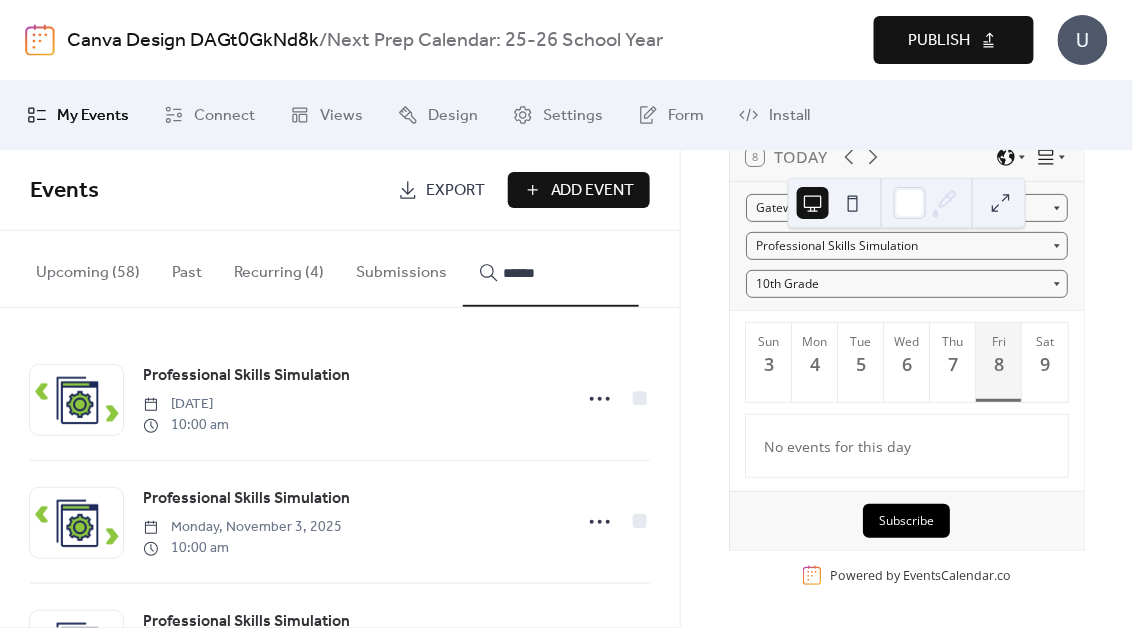 click on "Add Event" at bounding box center [579, 190] 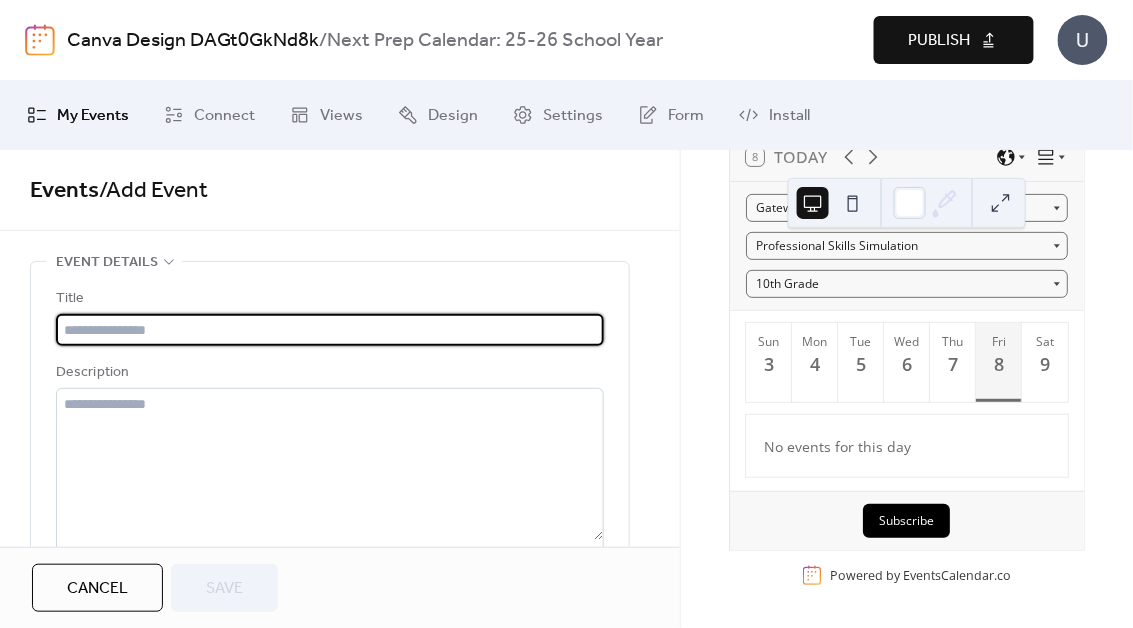 click on "Cancel" at bounding box center (97, 589) 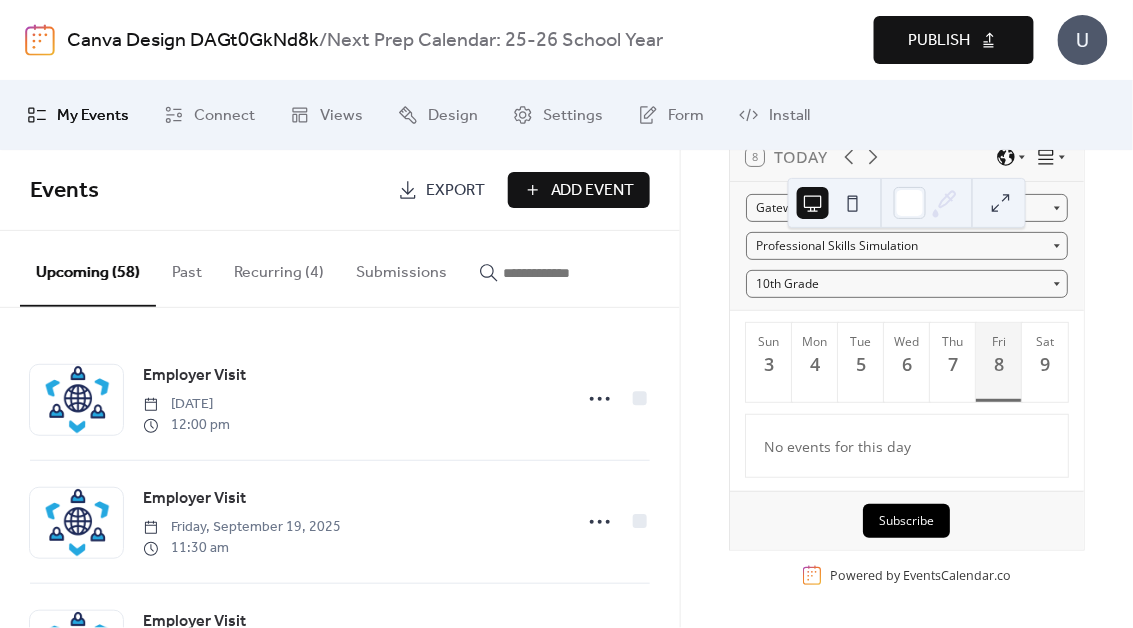 click at bounding box center [563, 273] 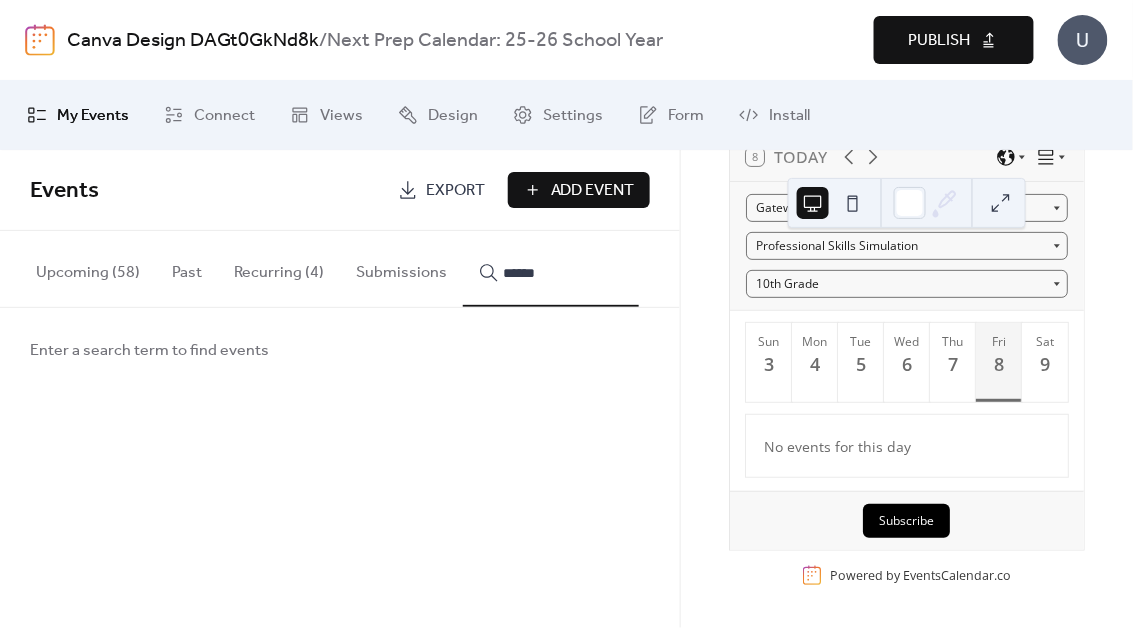 type on "******" 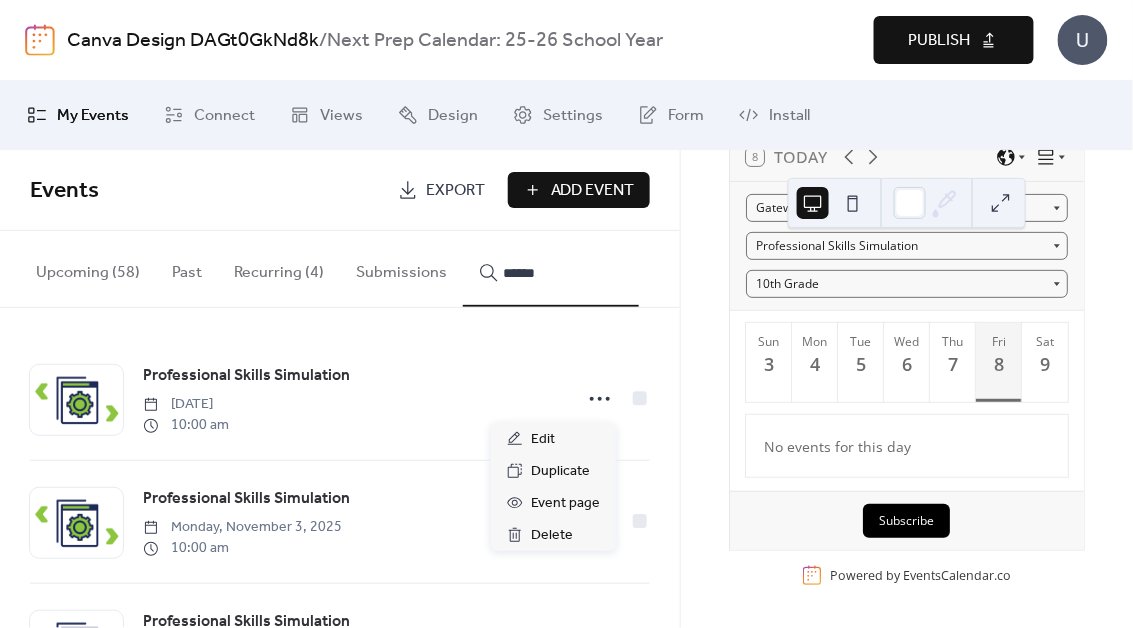 click 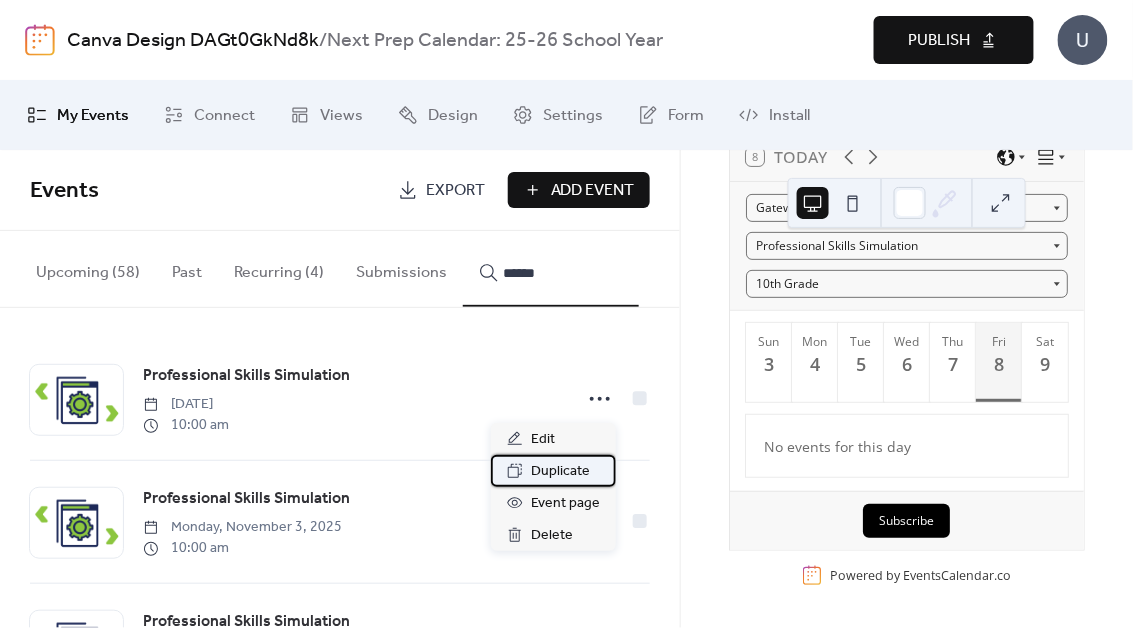 click on "Duplicate" at bounding box center (560, 472) 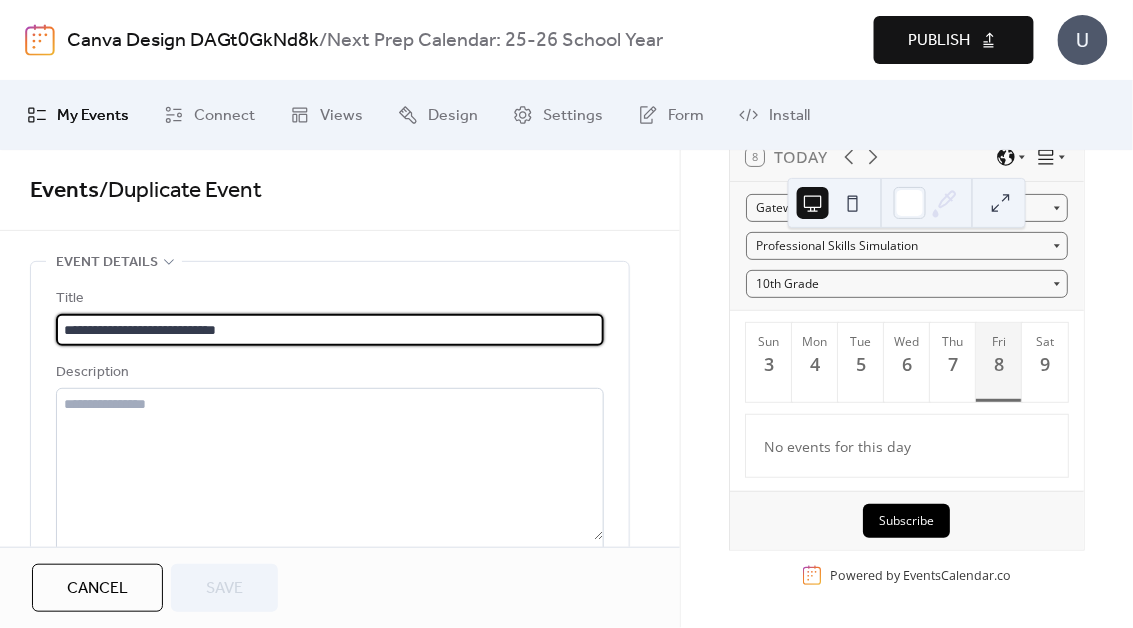 scroll, scrollTop: 0, scrollLeft: 0, axis: both 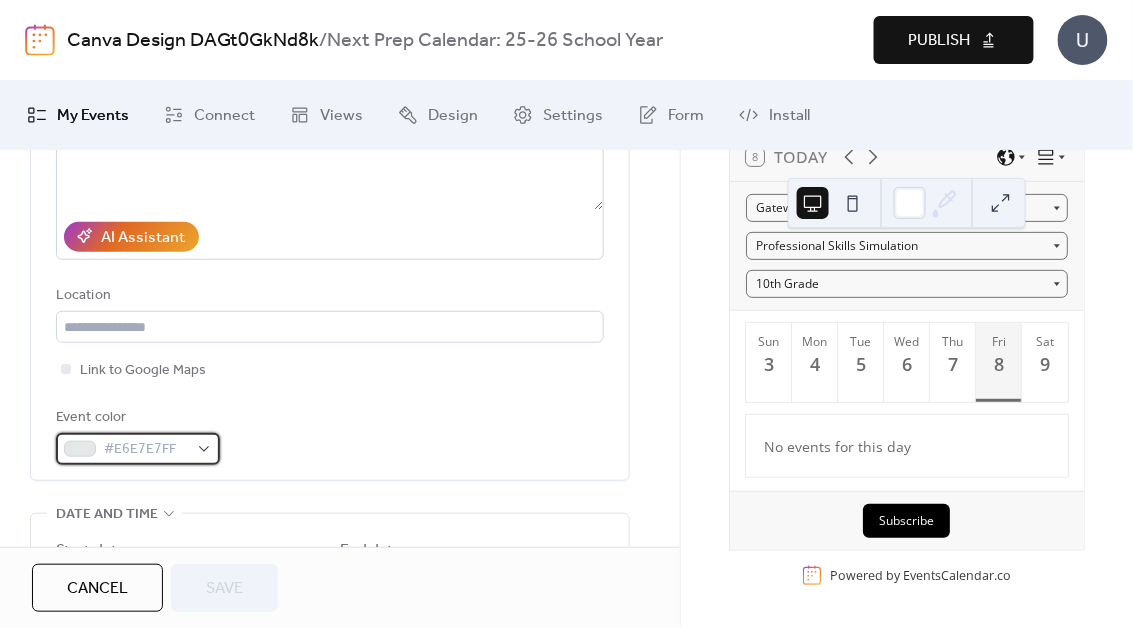 click on "#E6E7E7FF" at bounding box center [146, 450] 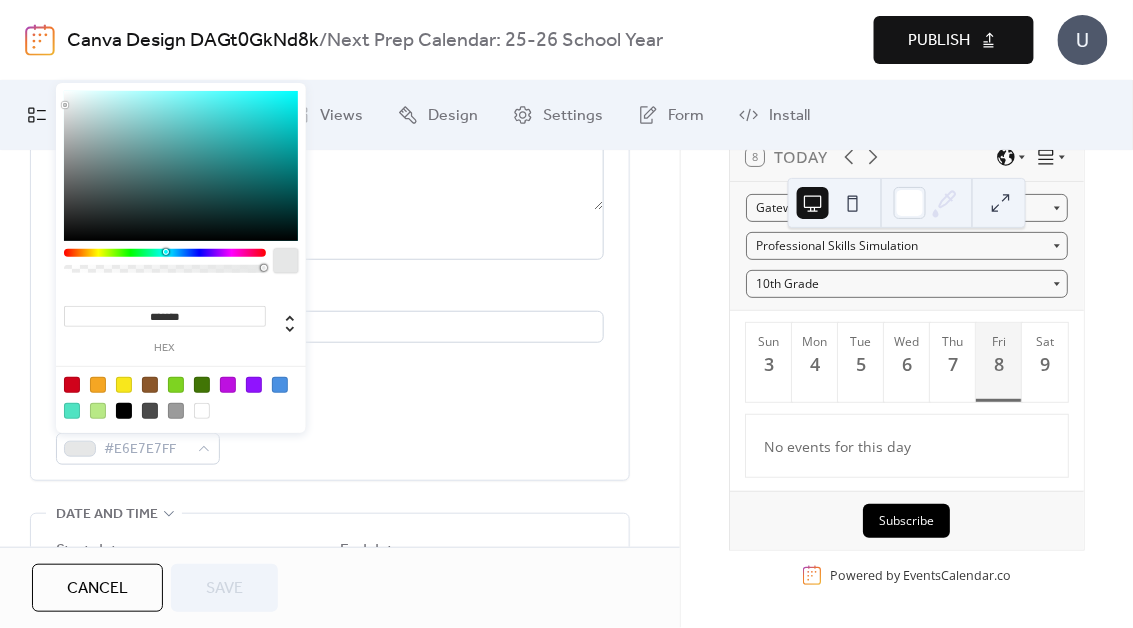 click at bounding box center [176, 385] 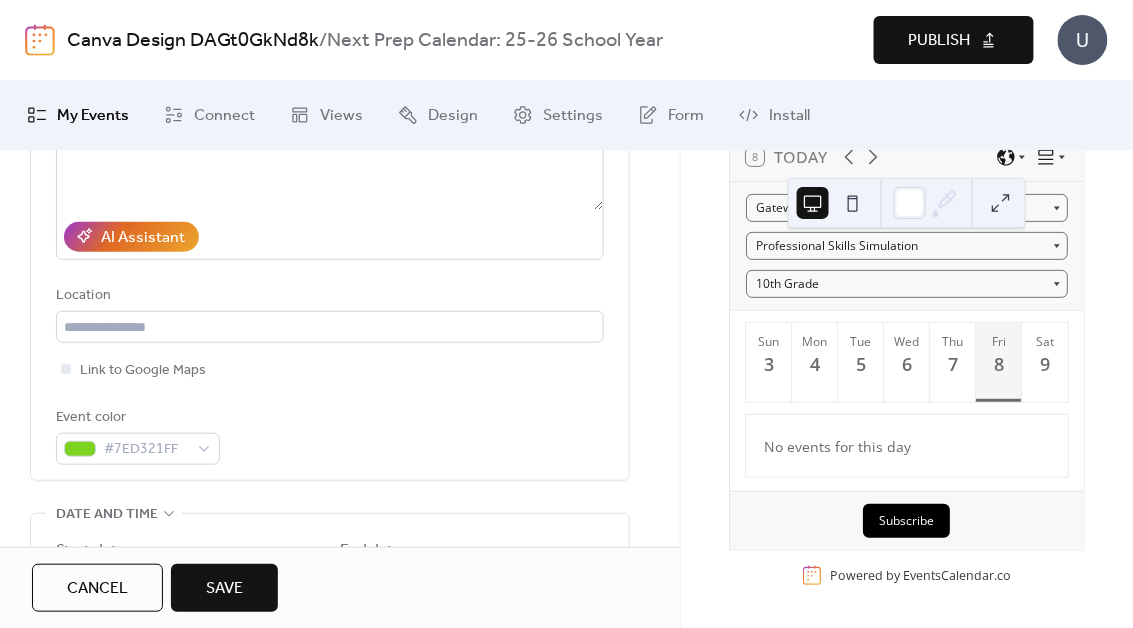 click on "**********" at bounding box center [330, 211] 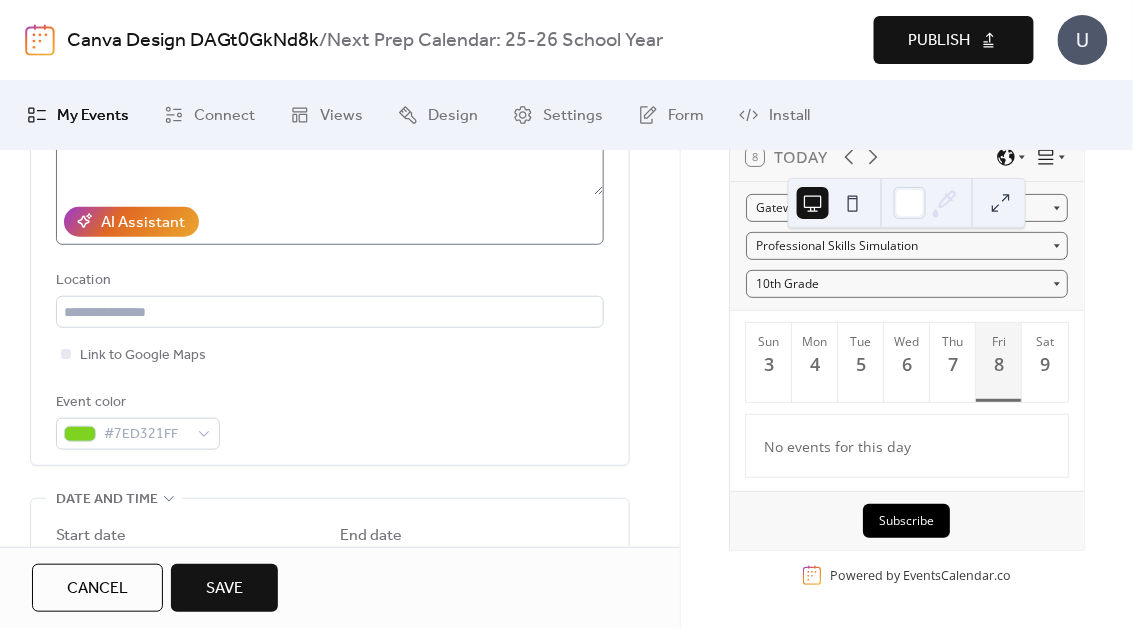 scroll, scrollTop: 62, scrollLeft: 0, axis: vertical 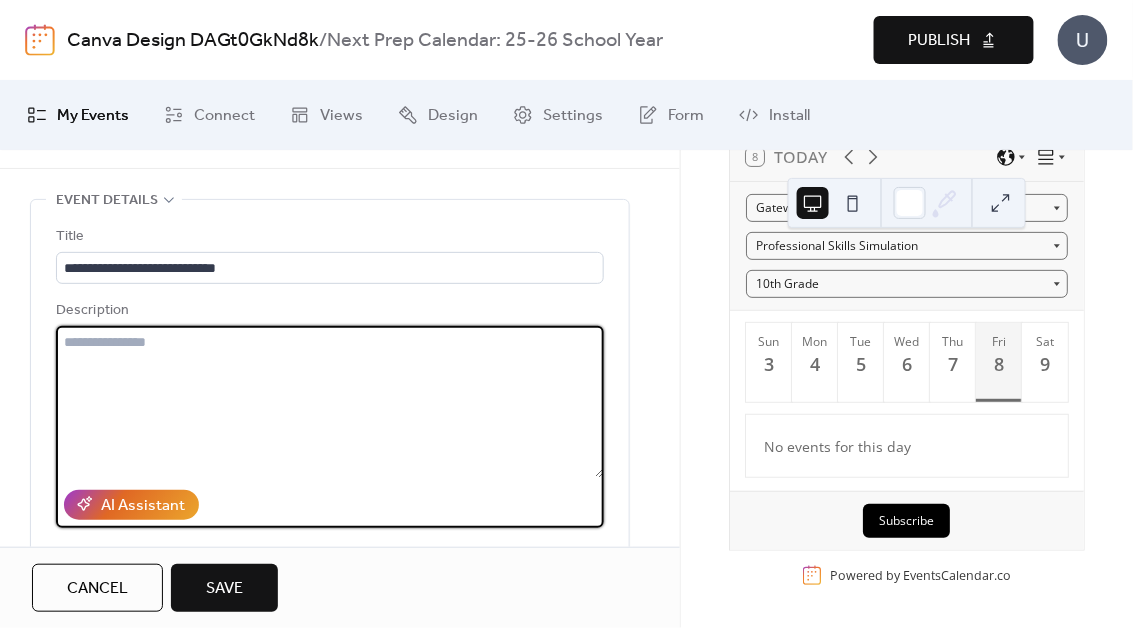 click at bounding box center (330, 402) 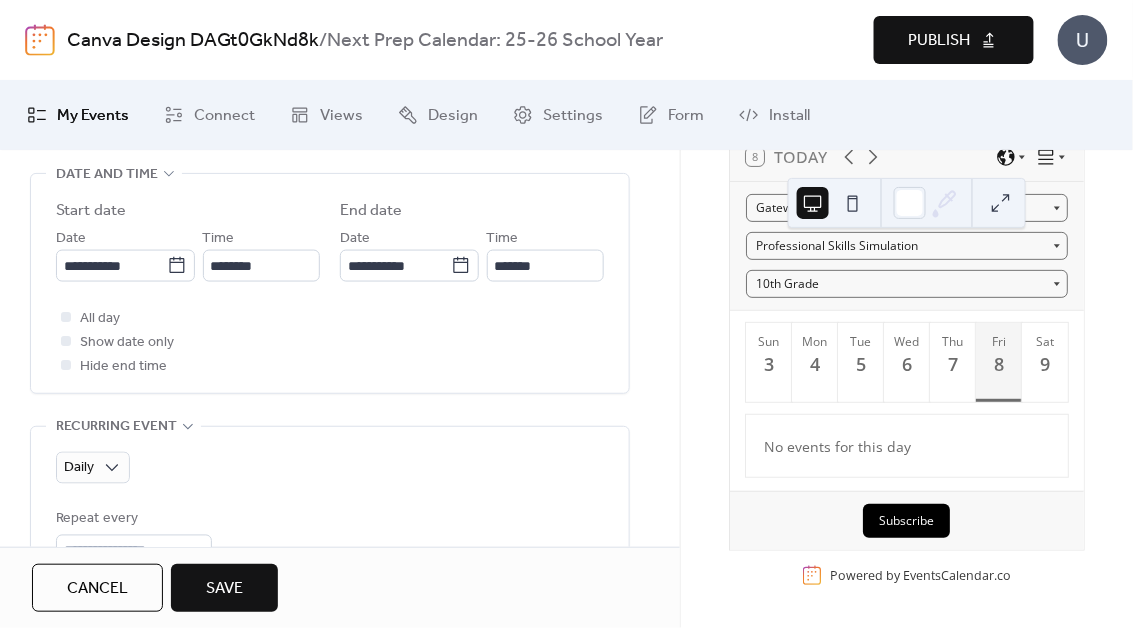 scroll, scrollTop: 696, scrollLeft: 0, axis: vertical 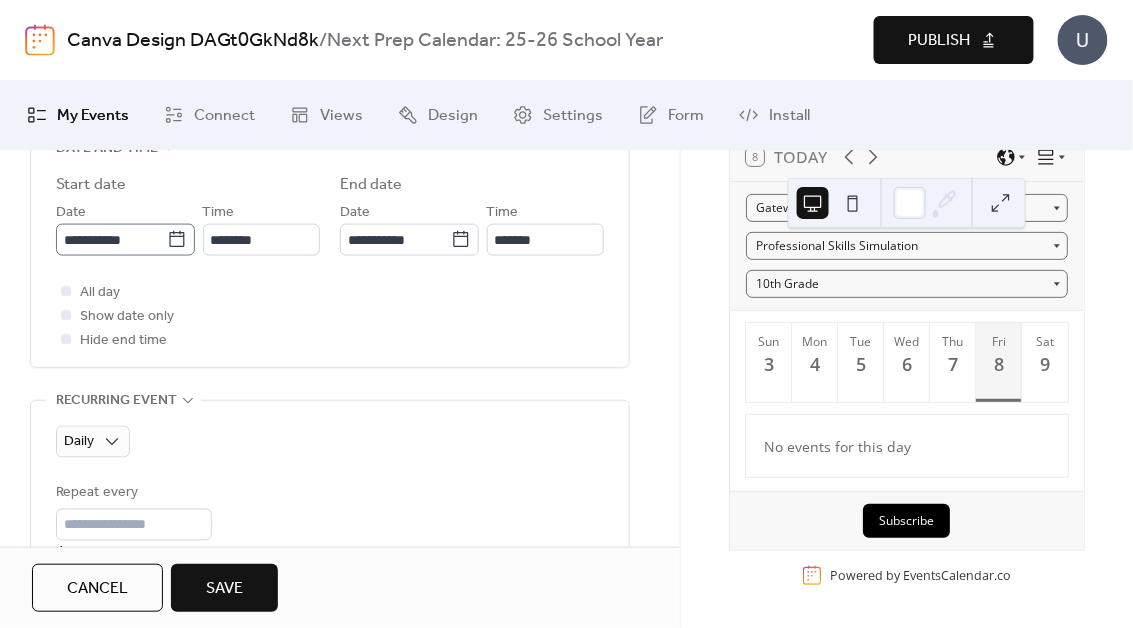 type on "**********" 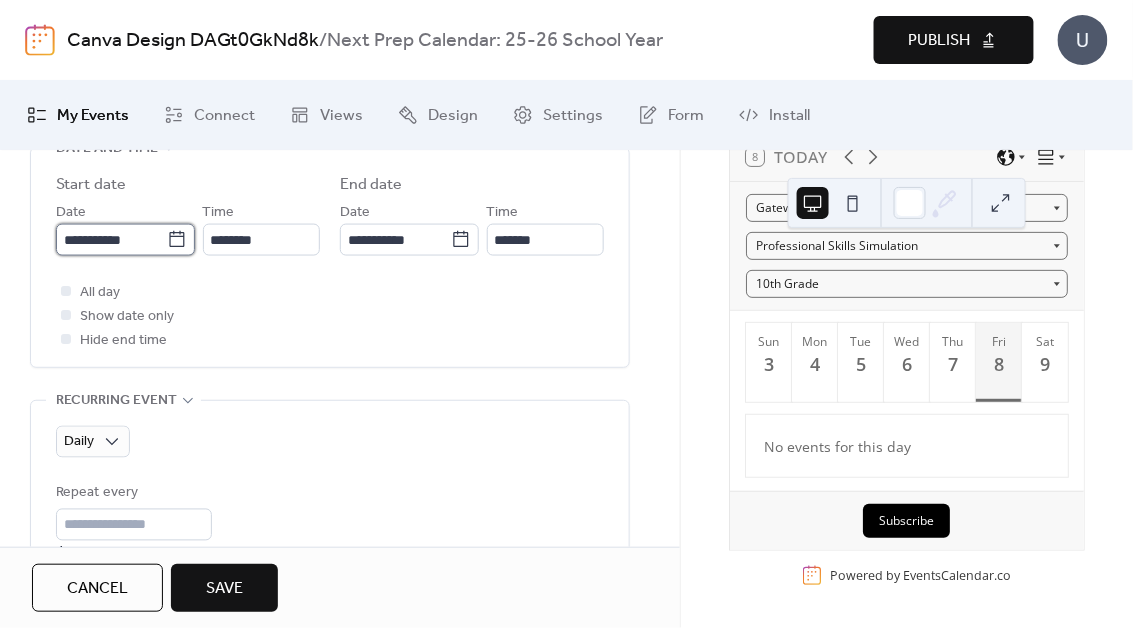 click on "**********" at bounding box center (111, 240) 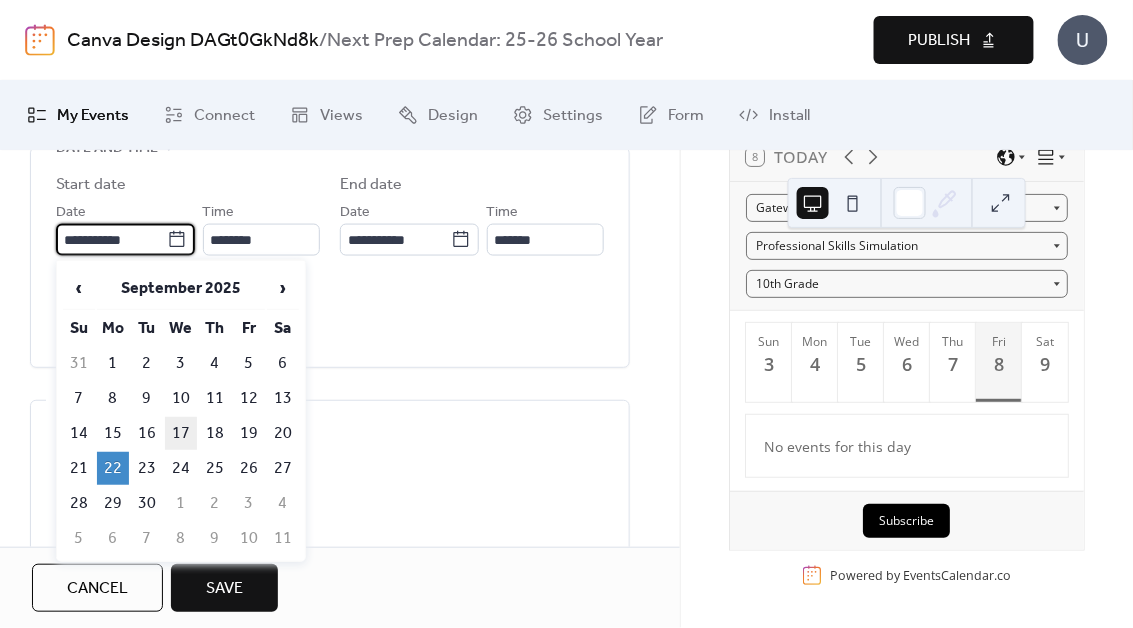 click on "17" at bounding box center (181, 433) 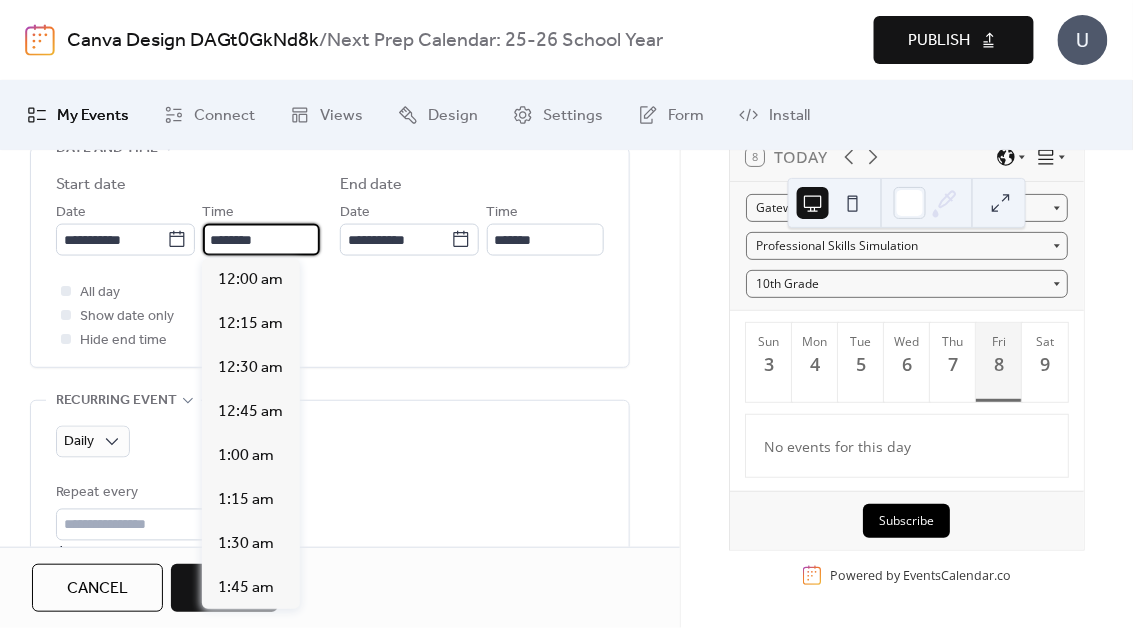 click on "********" at bounding box center (261, 240) 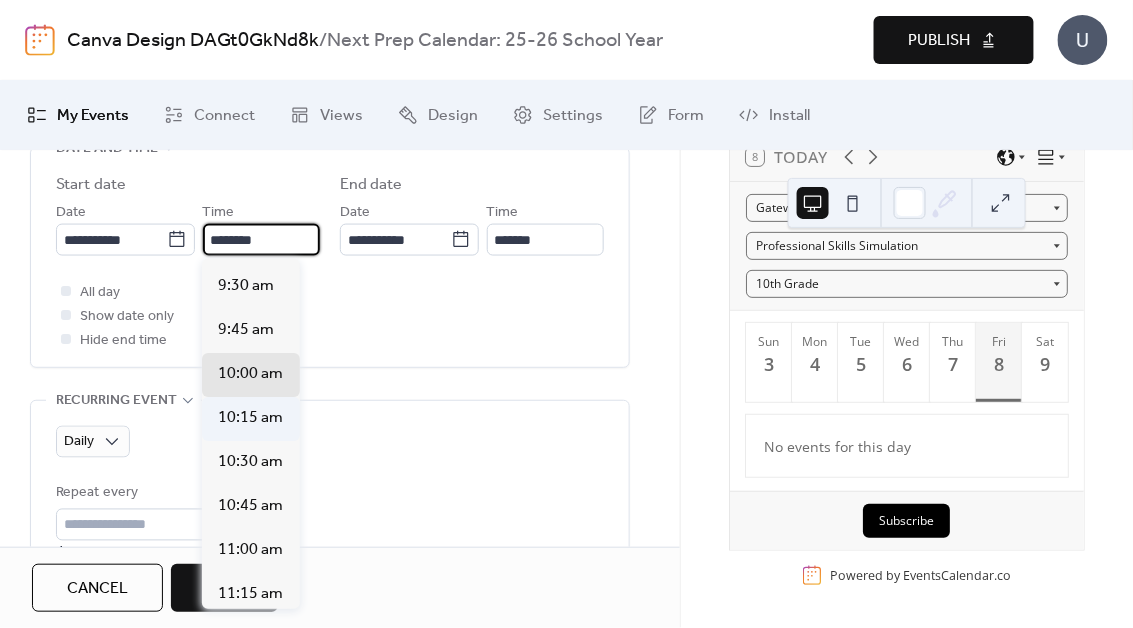 scroll, scrollTop: 1635, scrollLeft: 0, axis: vertical 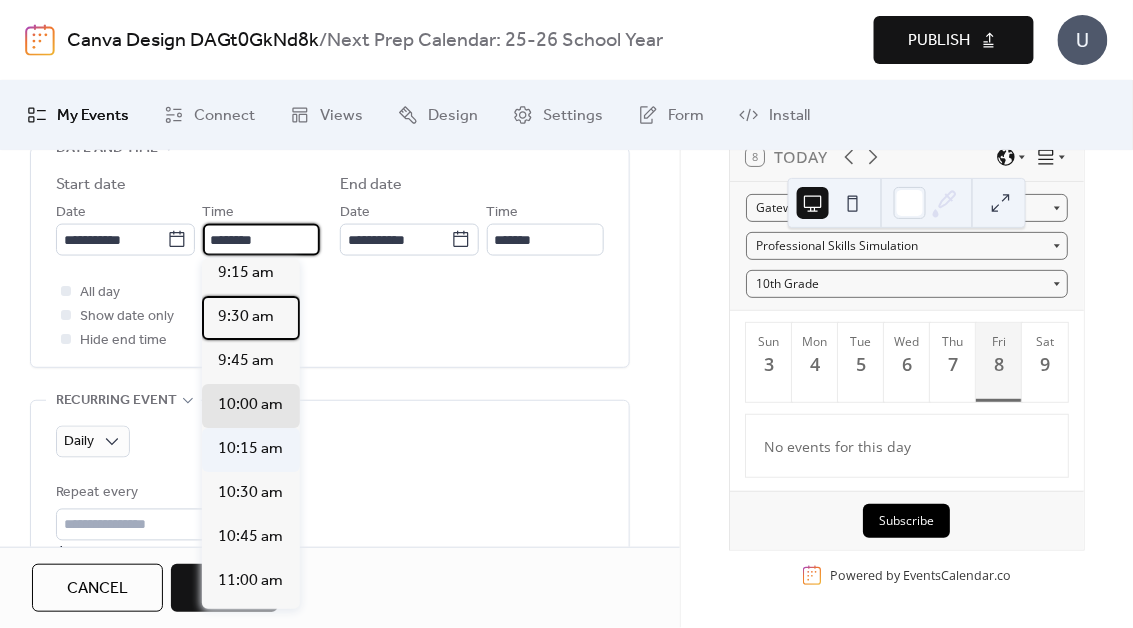 click on "9:30 am" at bounding box center (246, 317) 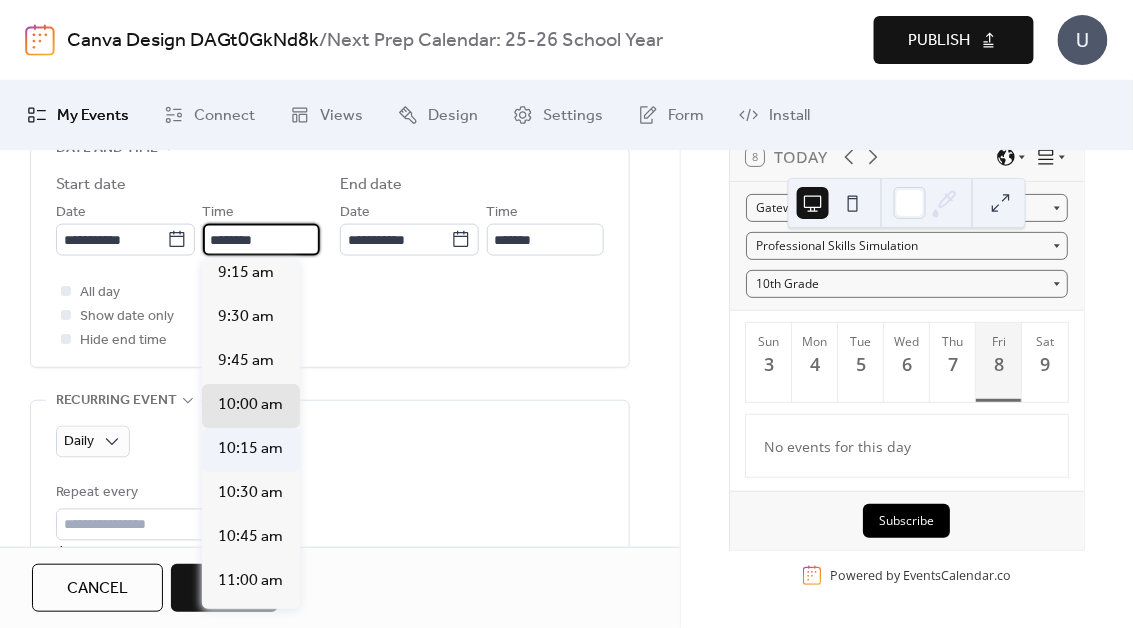 type on "*******" 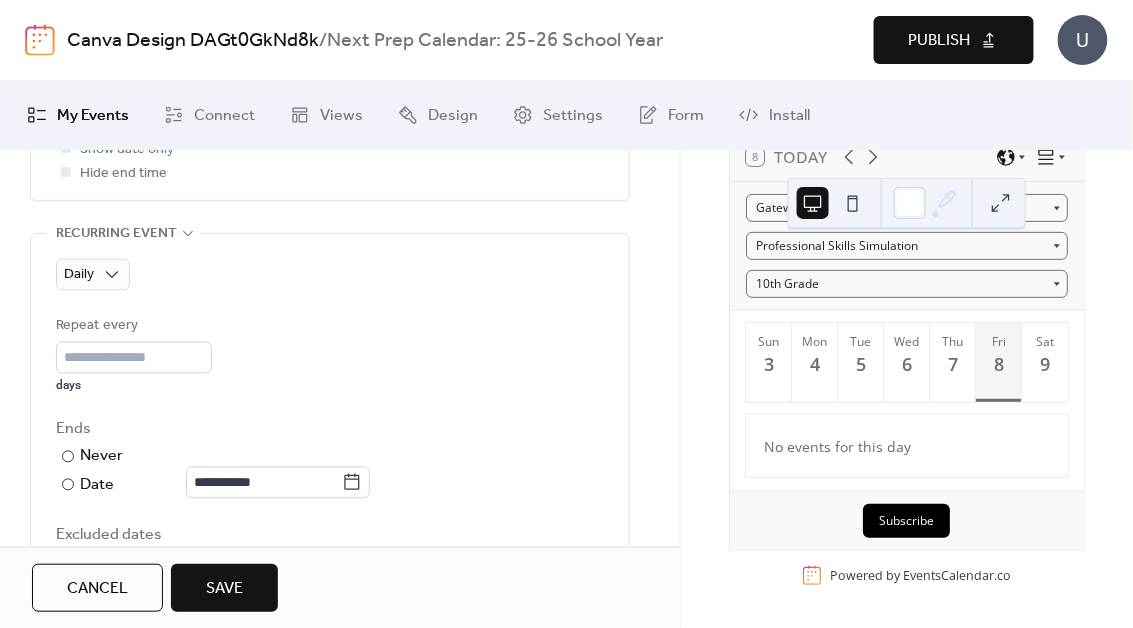 scroll, scrollTop: 884, scrollLeft: 0, axis: vertical 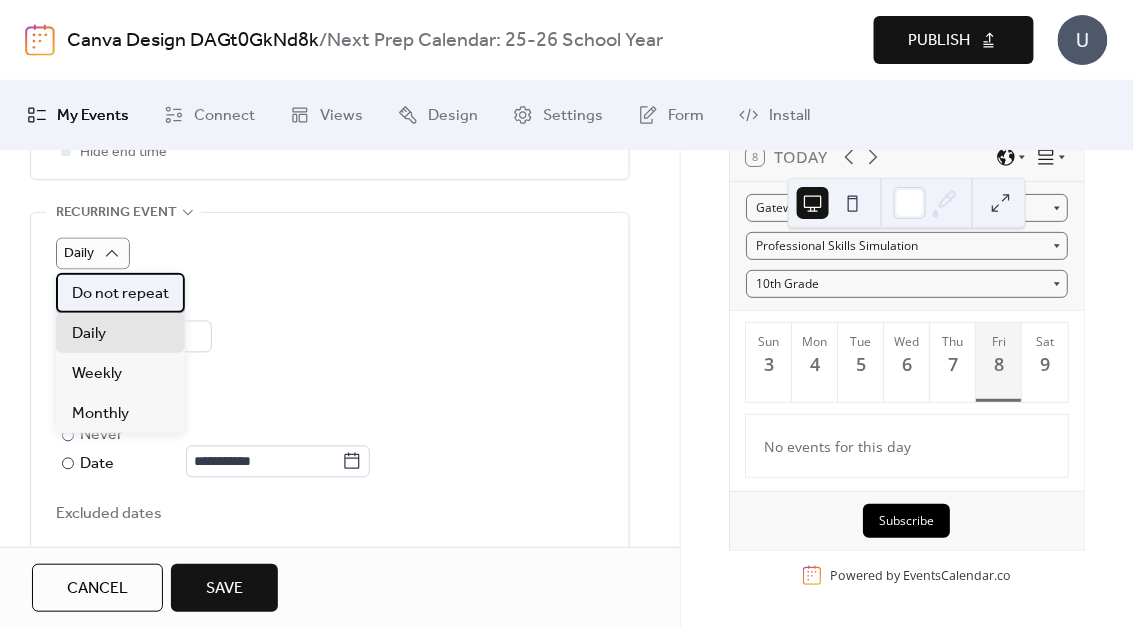 click on "Do not repeat" at bounding box center [120, 294] 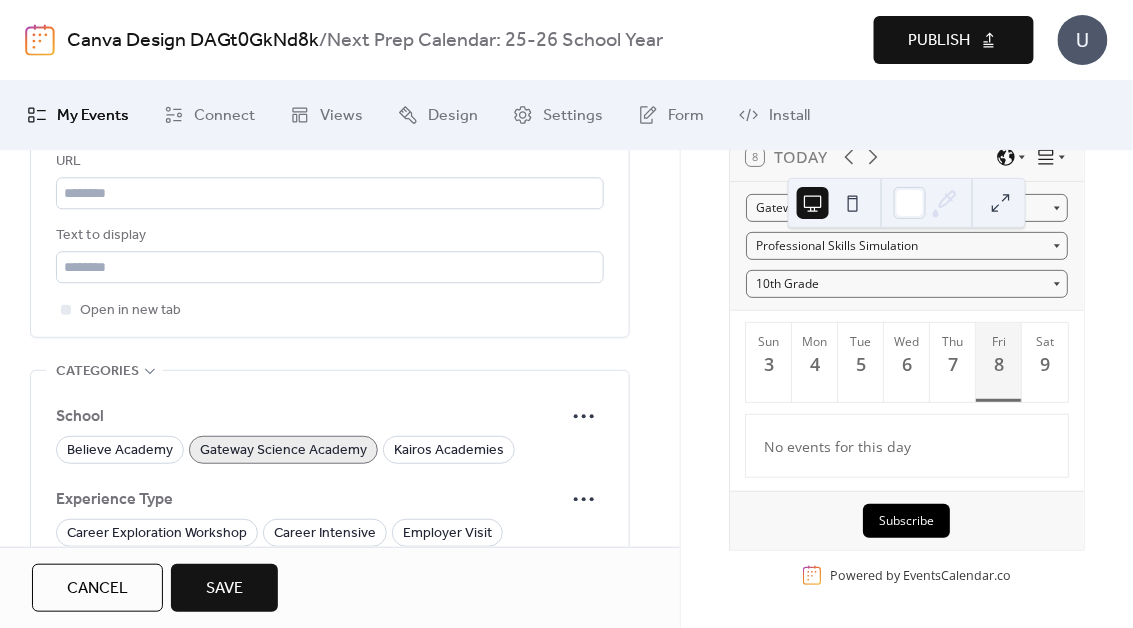 scroll, scrollTop: 1185, scrollLeft: 0, axis: vertical 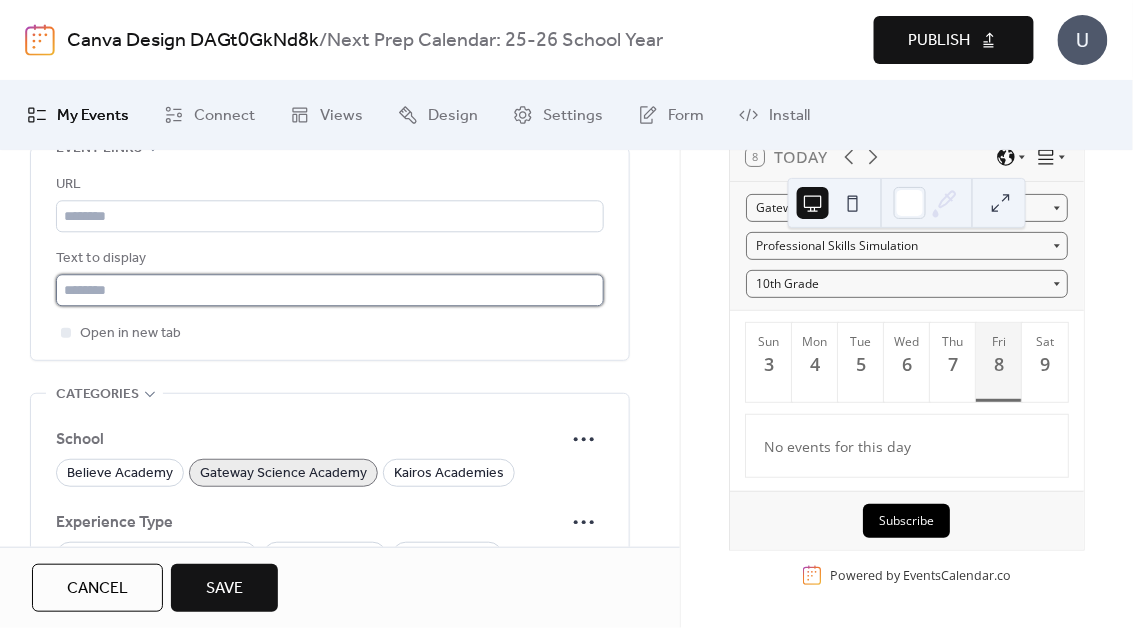 click at bounding box center [330, 290] 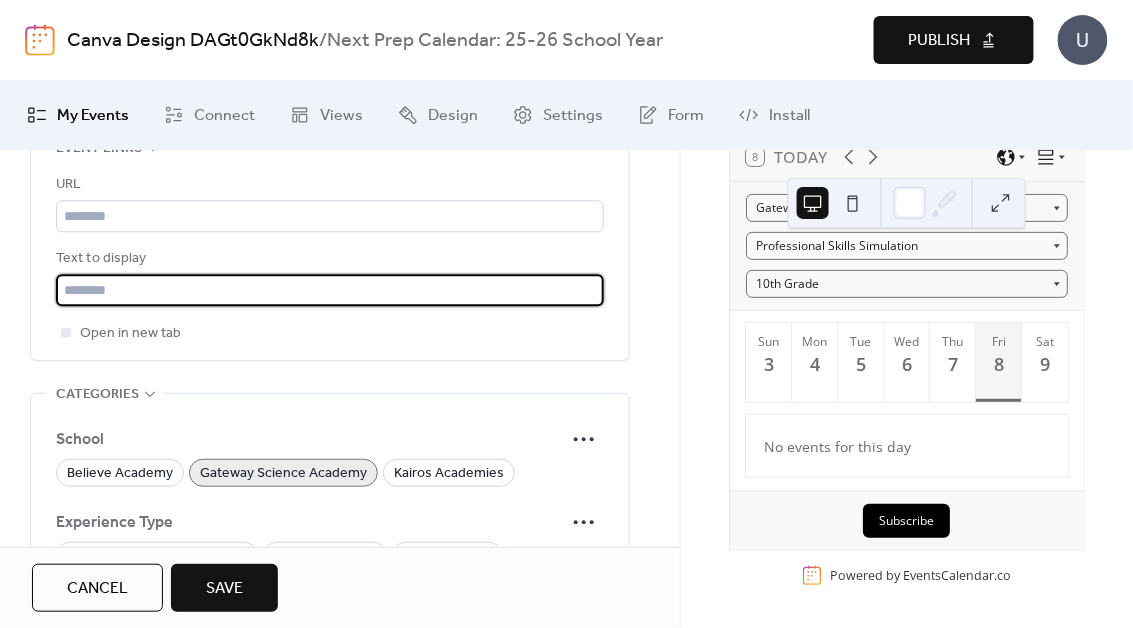 paste on "**********" 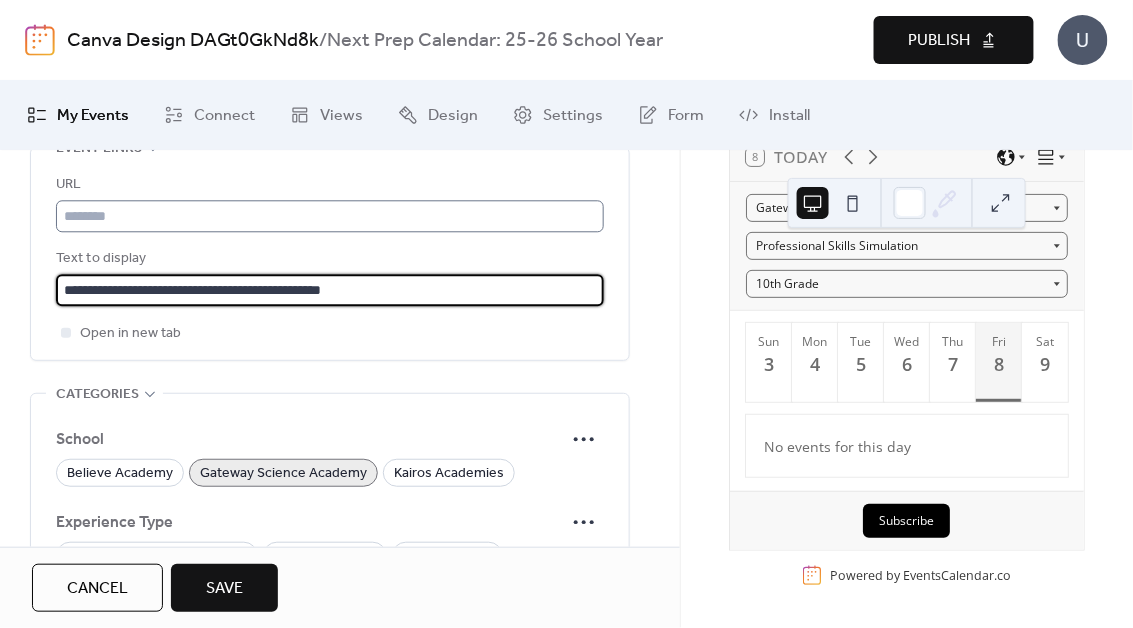 type on "**********" 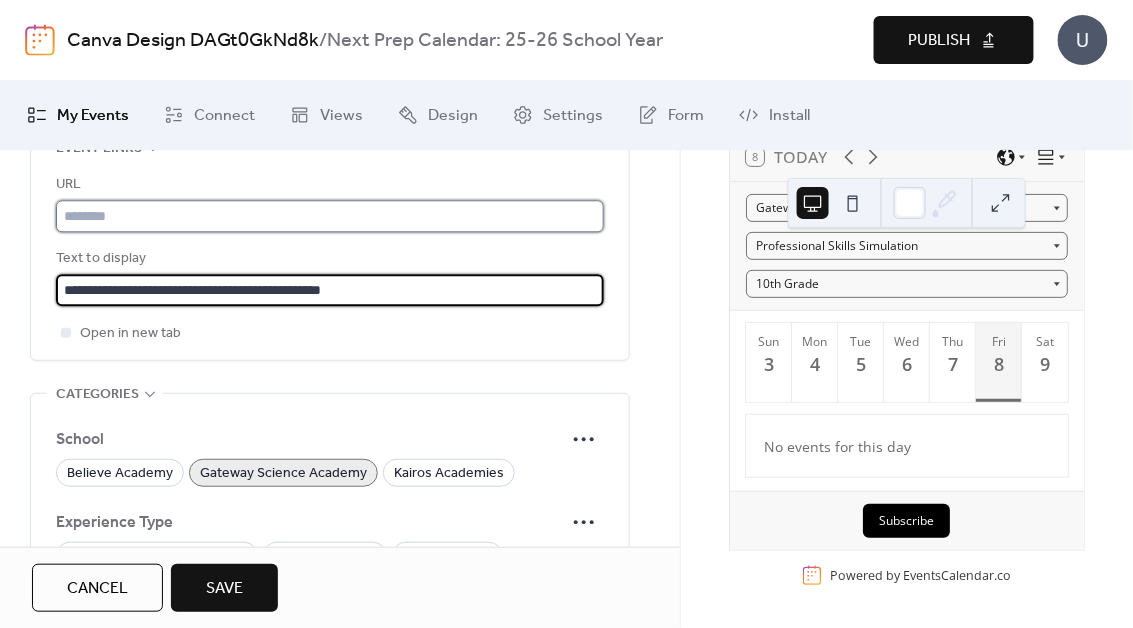 click at bounding box center (330, 216) 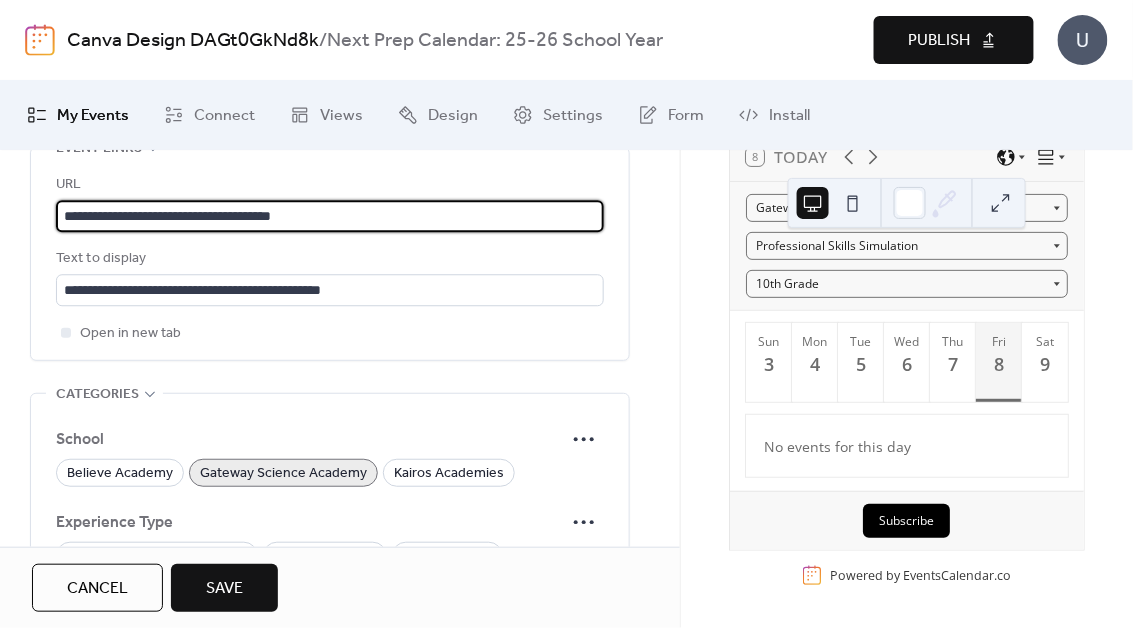 click on "**********" at bounding box center [330, 216] 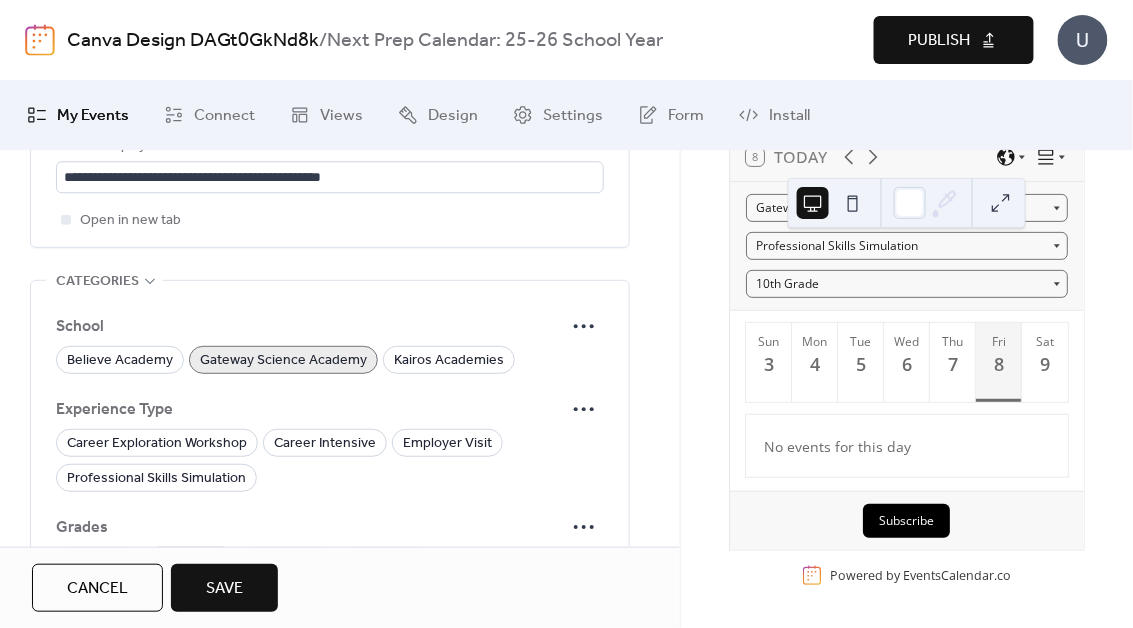 scroll, scrollTop: 1299, scrollLeft: 0, axis: vertical 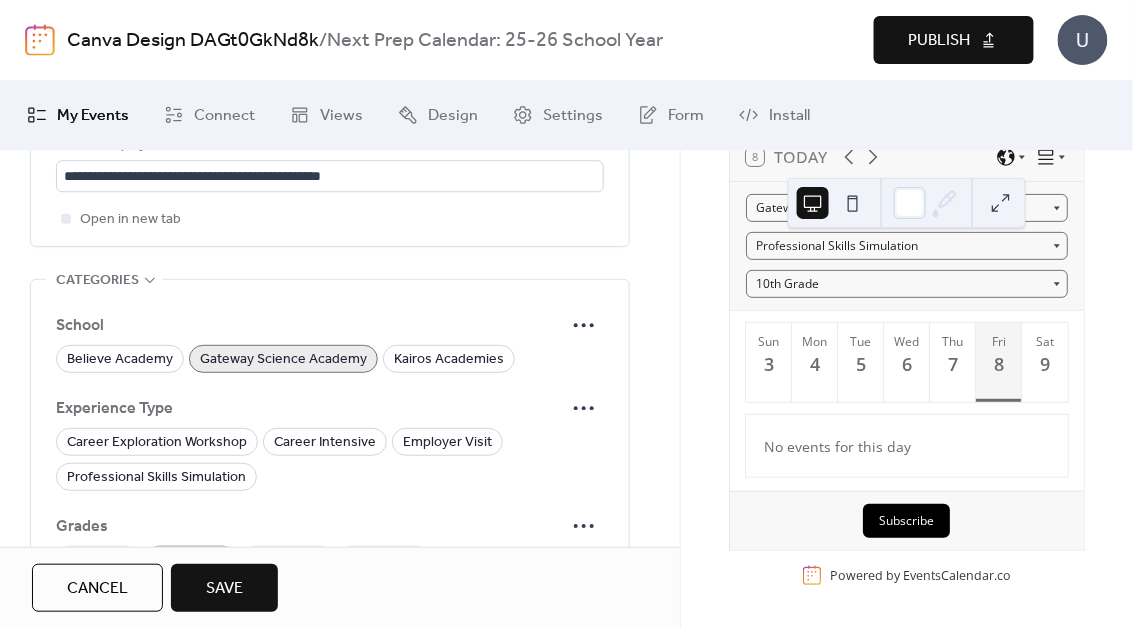 type on "**********" 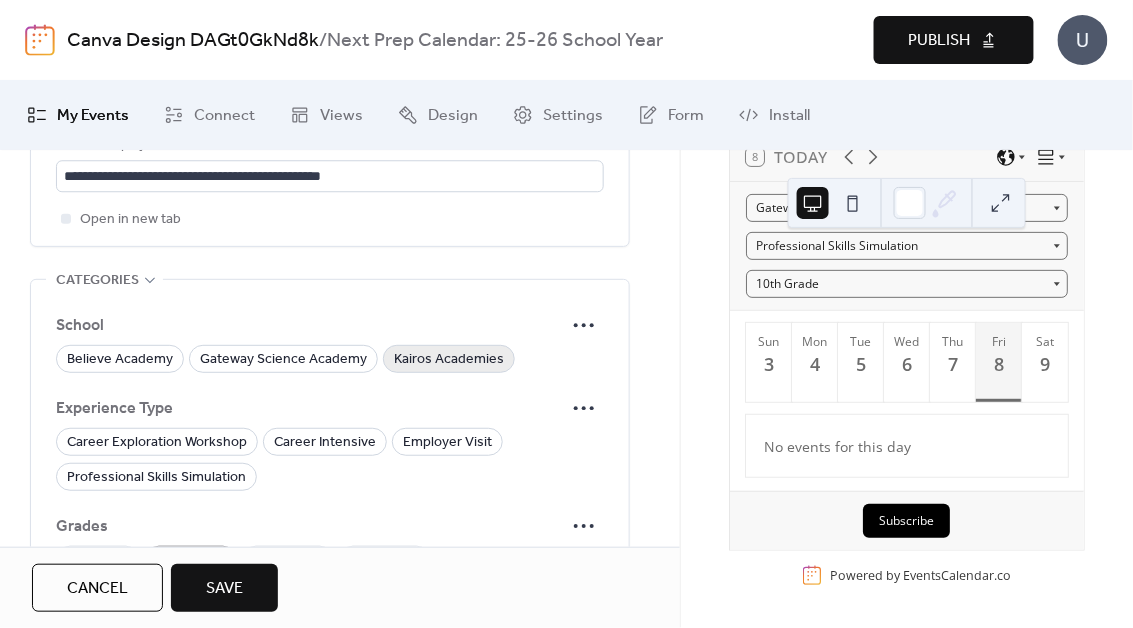 click on "Kairos Academies" at bounding box center [449, 360] 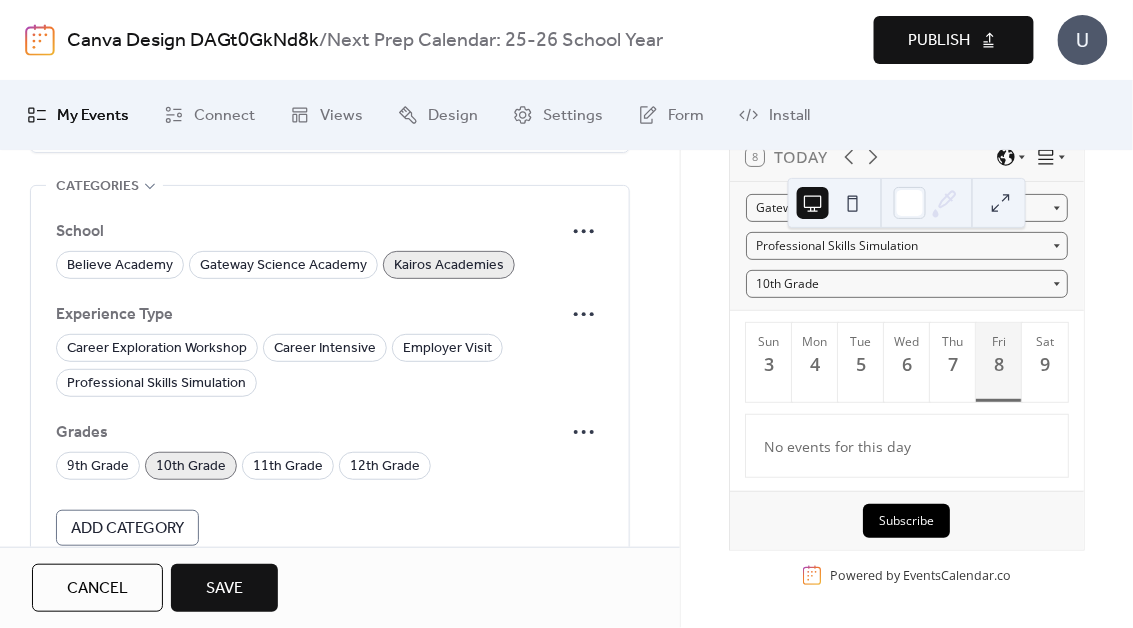 scroll, scrollTop: 1401, scrollLeft: 0, axis: vertical 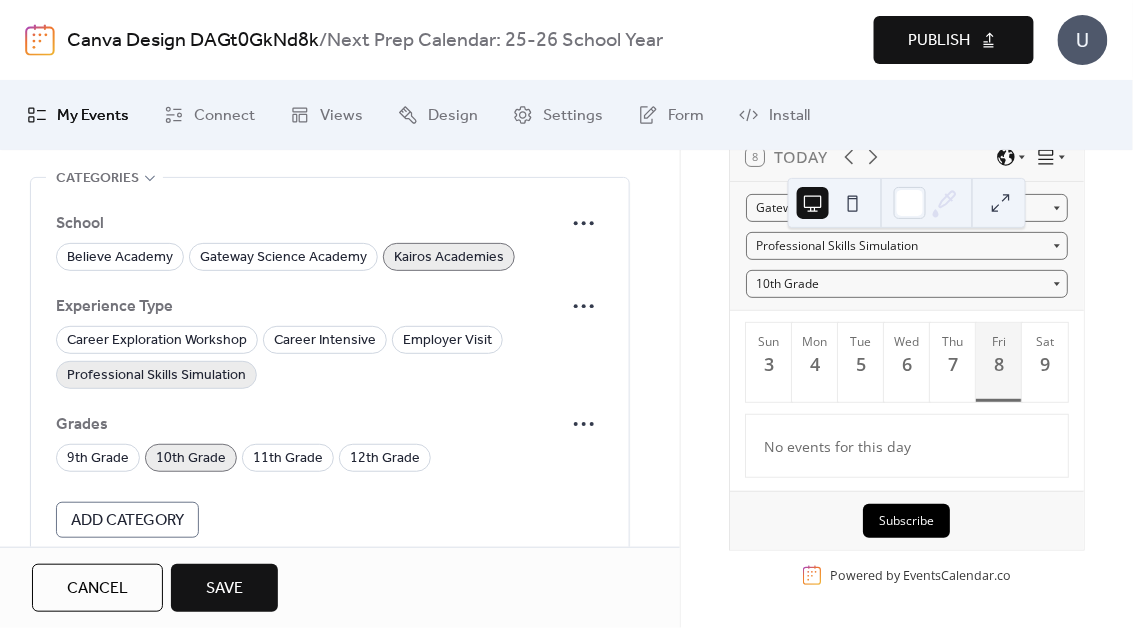 click on "Professional Skills Simulation" at bounding box center [156, 376] 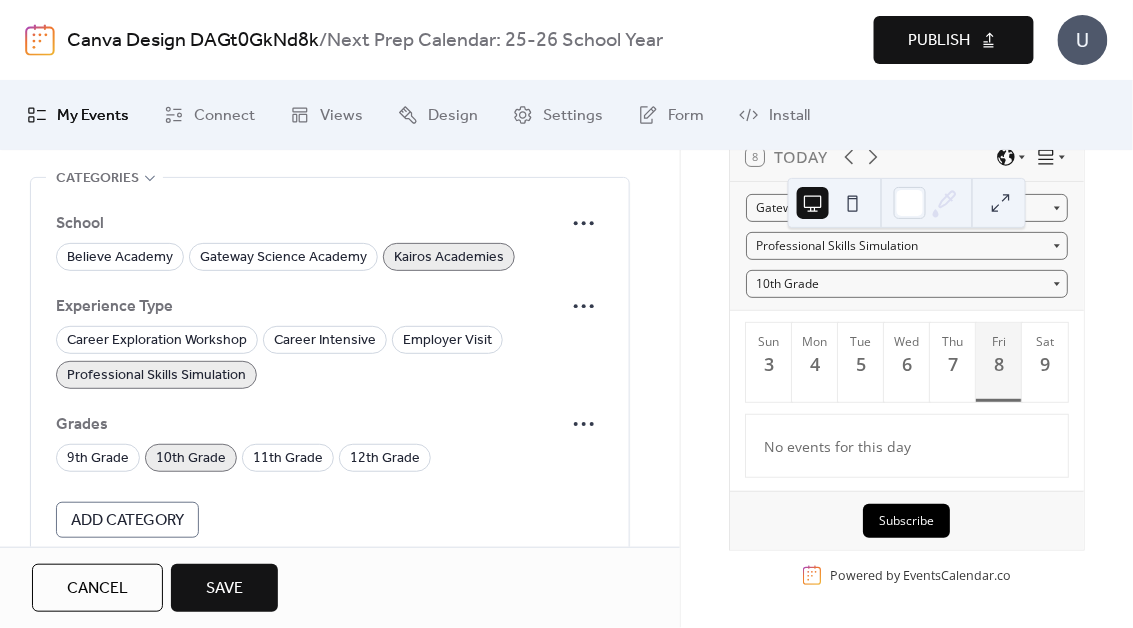 scroll, scrollTop: 1502, scrollLeft: 0, axis: vertical 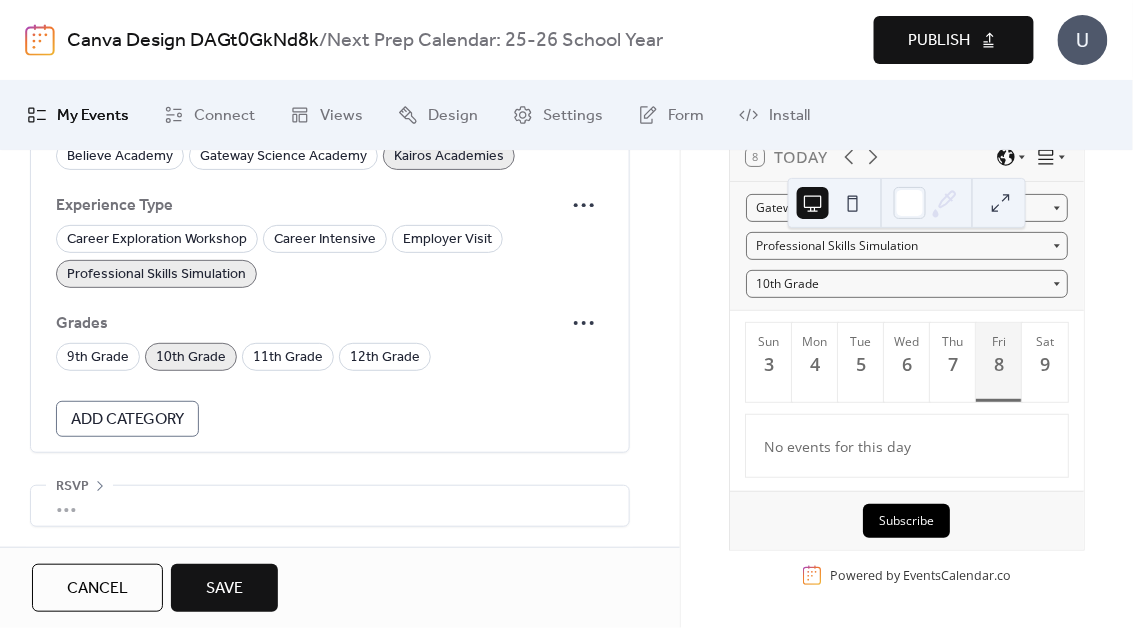 click on "Save" at bounding box center [224, 588] 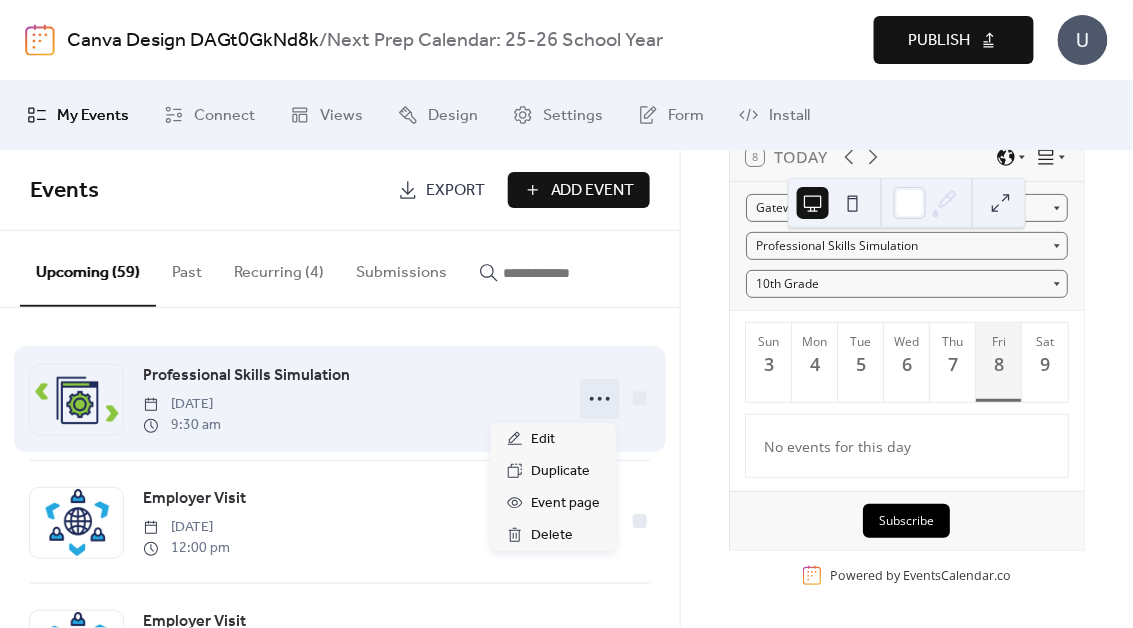click 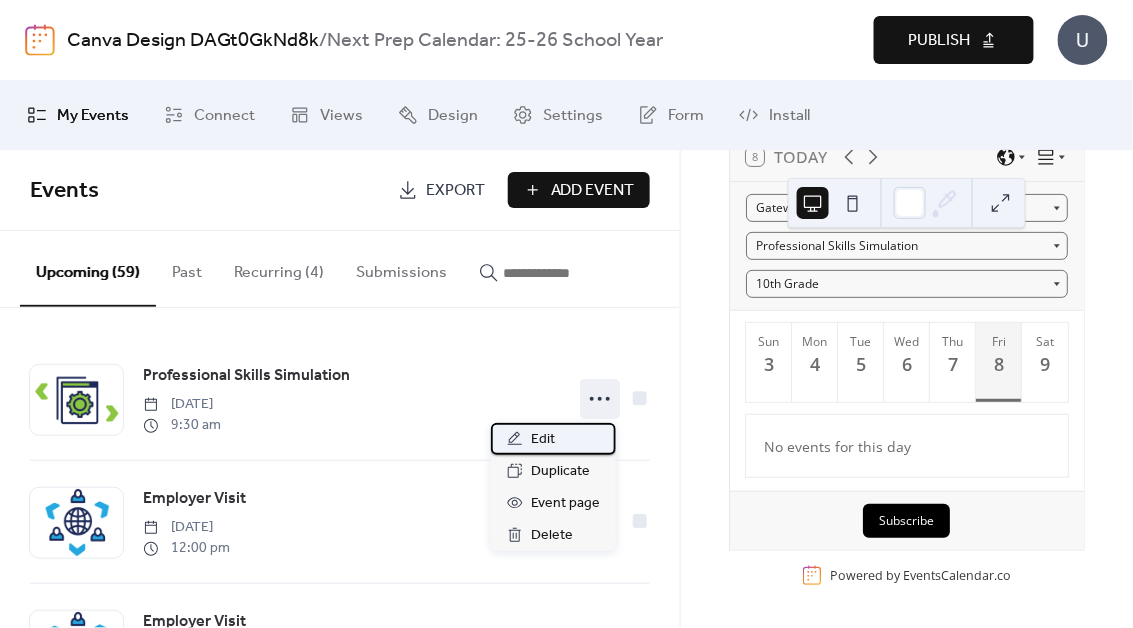 click on "Edit" at bounding box center [553, 439] 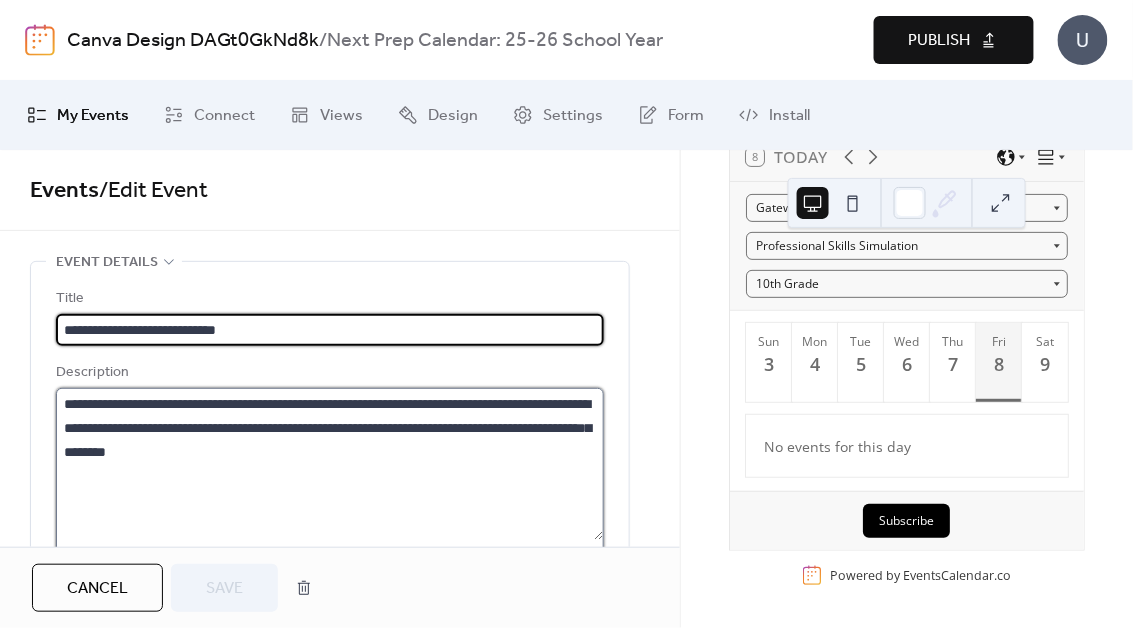 click on "**********" at bounding box center [330, 464] 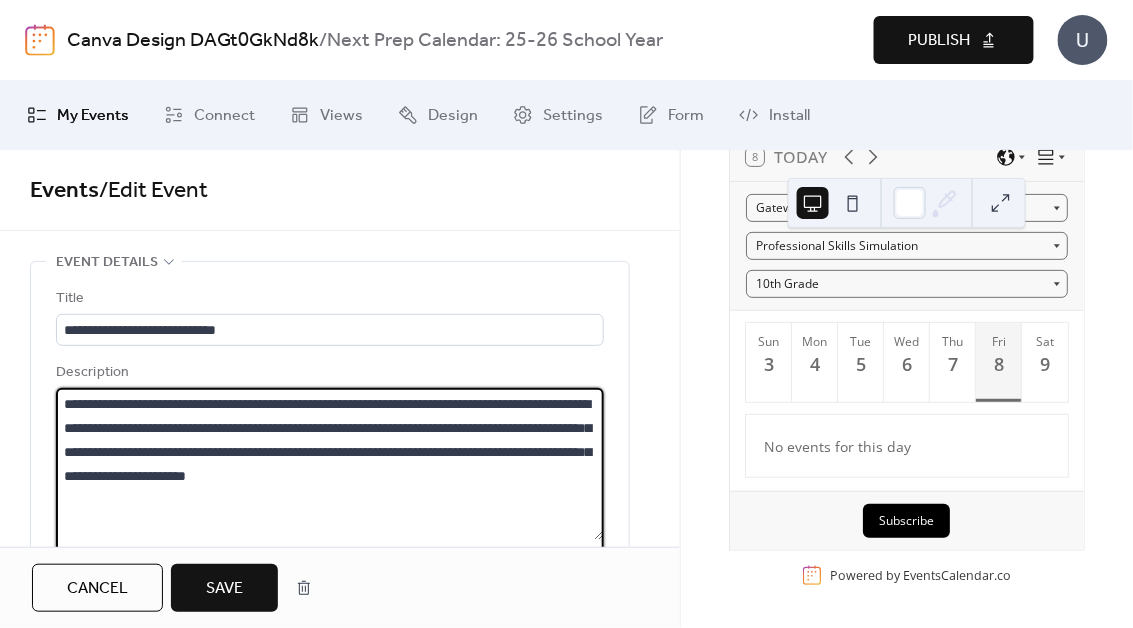 type on "**********" 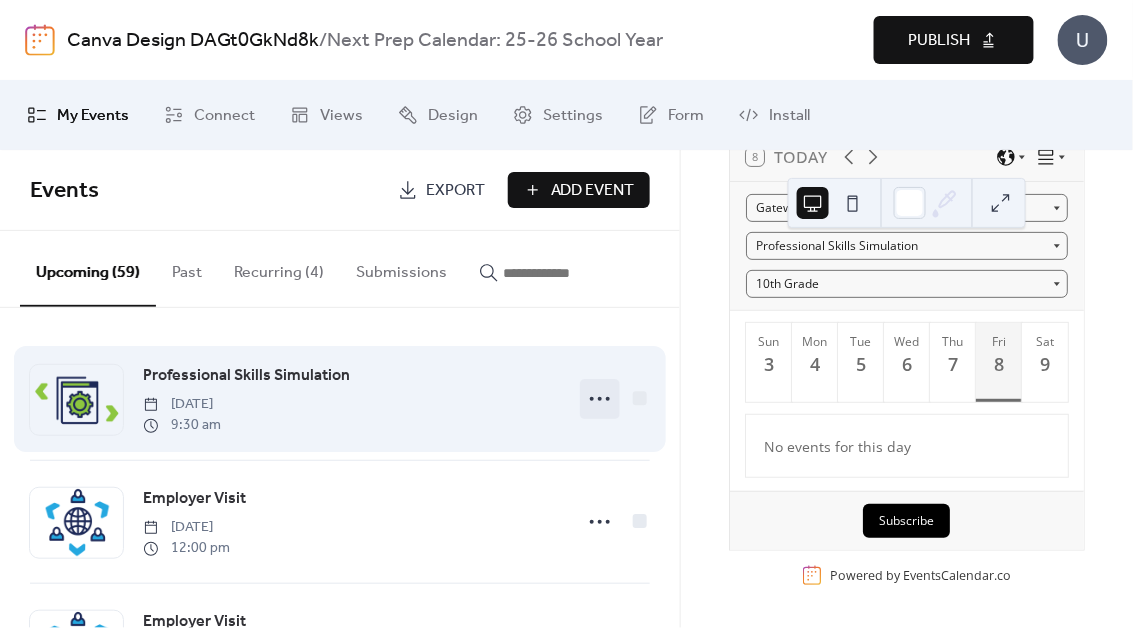click 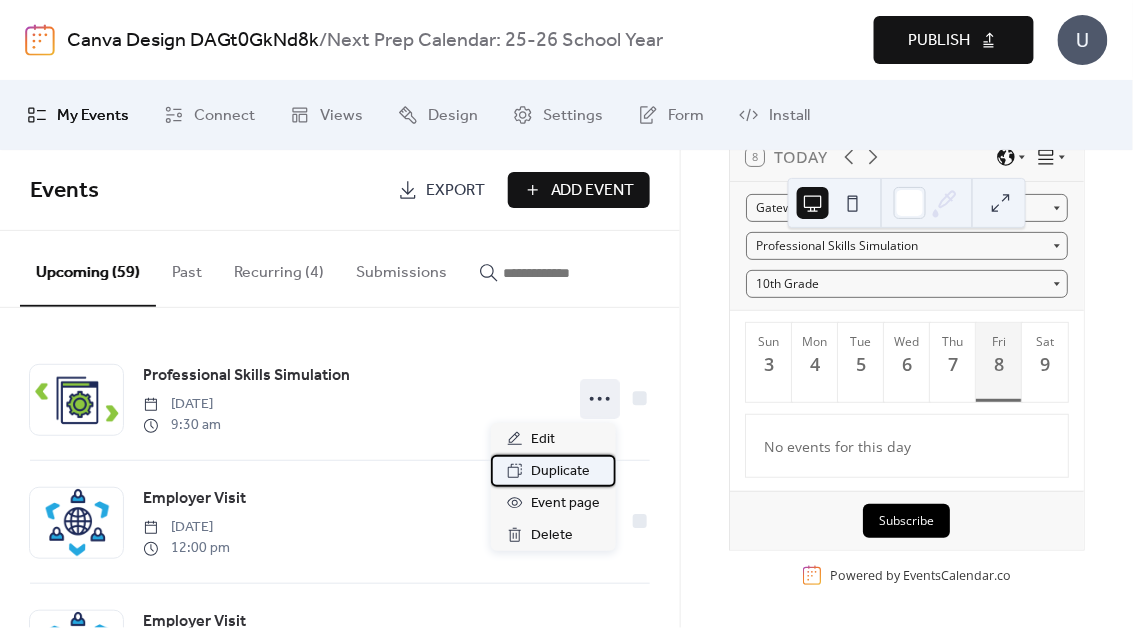 click on "Duplicate" at bounding box center (560, 472) 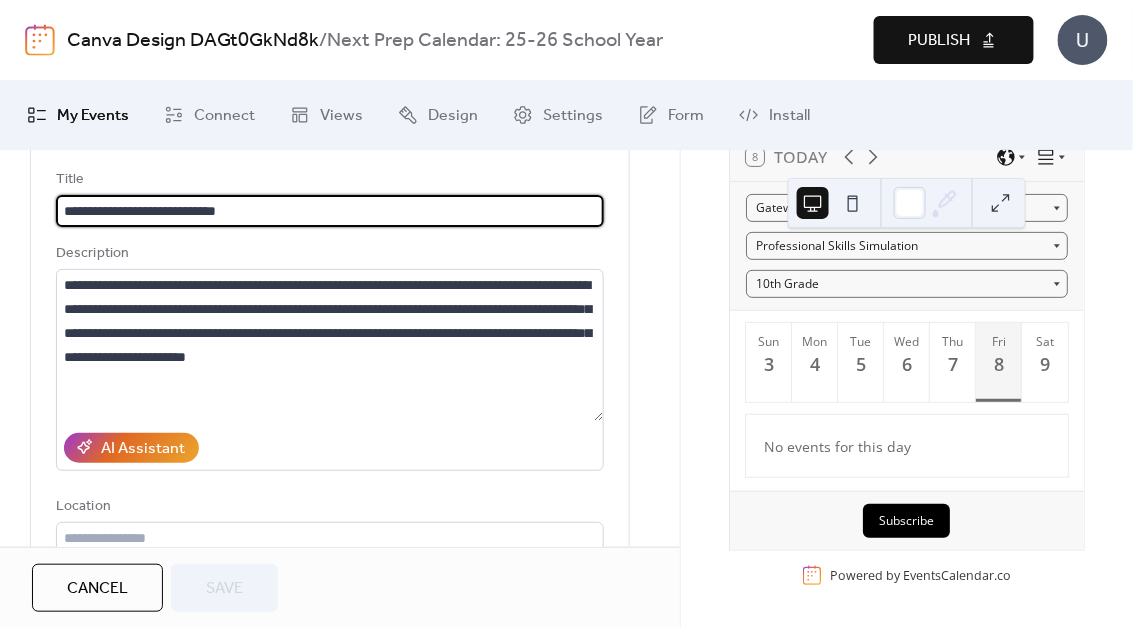 scroll, scrollTop: 366, scrollLeft: 0, axis: vertical 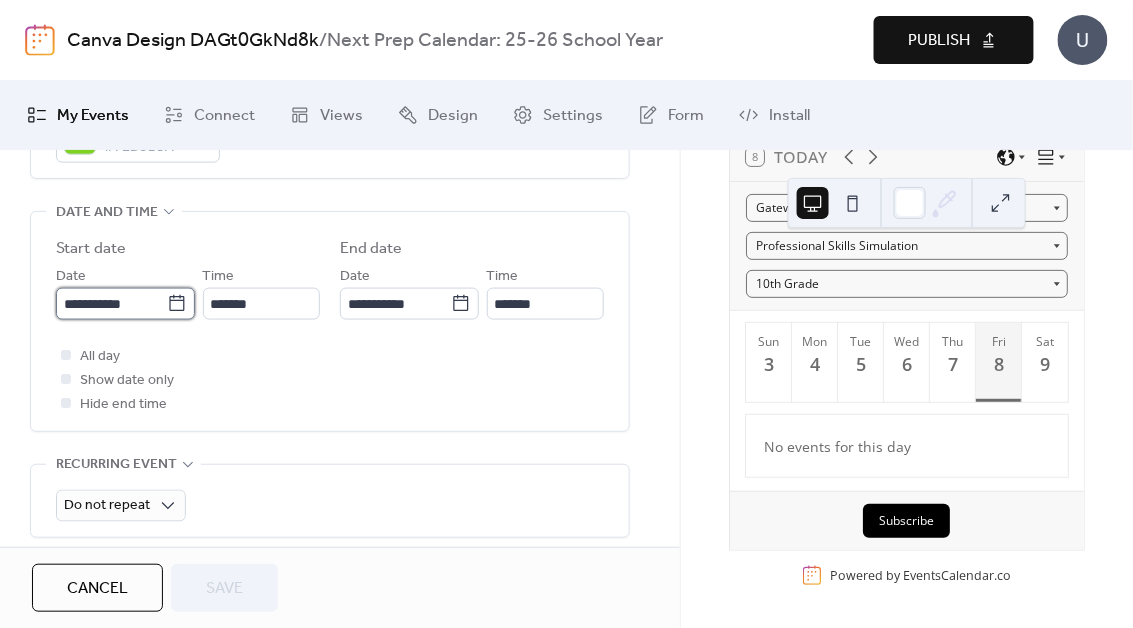 click on "**********" at bounding box center (111, 304) 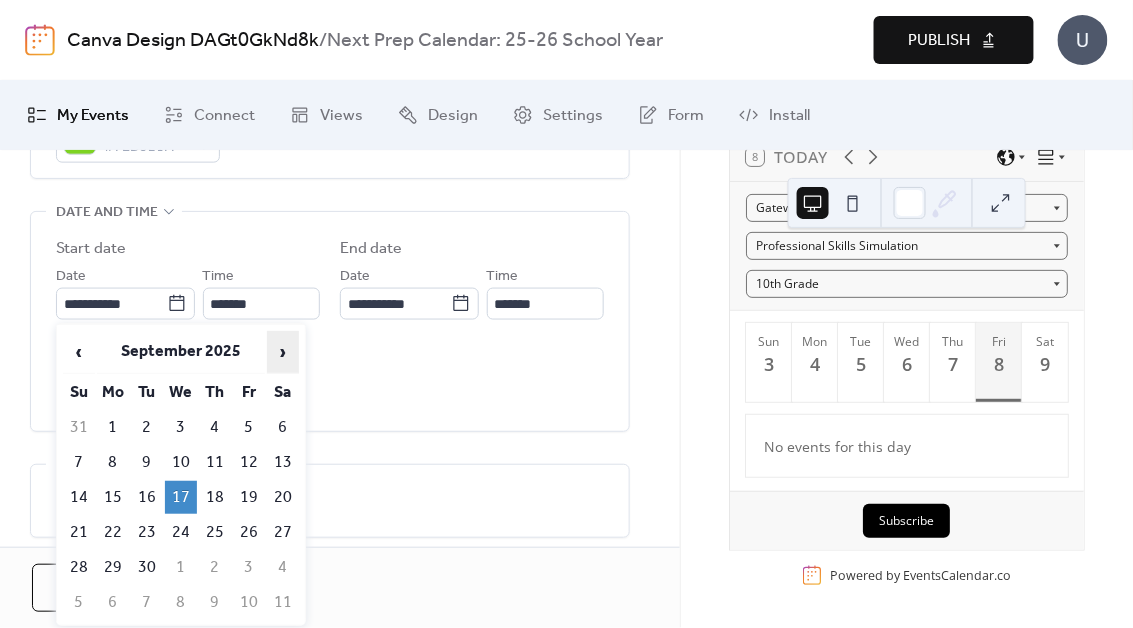 click on "›" at bounding box center (283, 352) 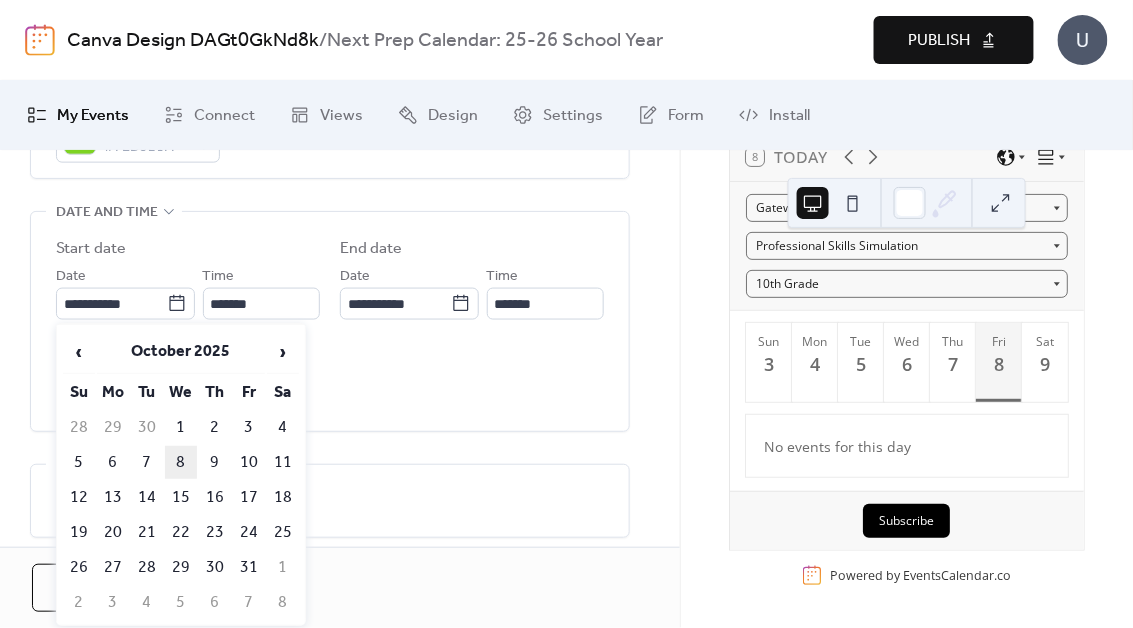 click on "8" at bounding box center [181, 462] 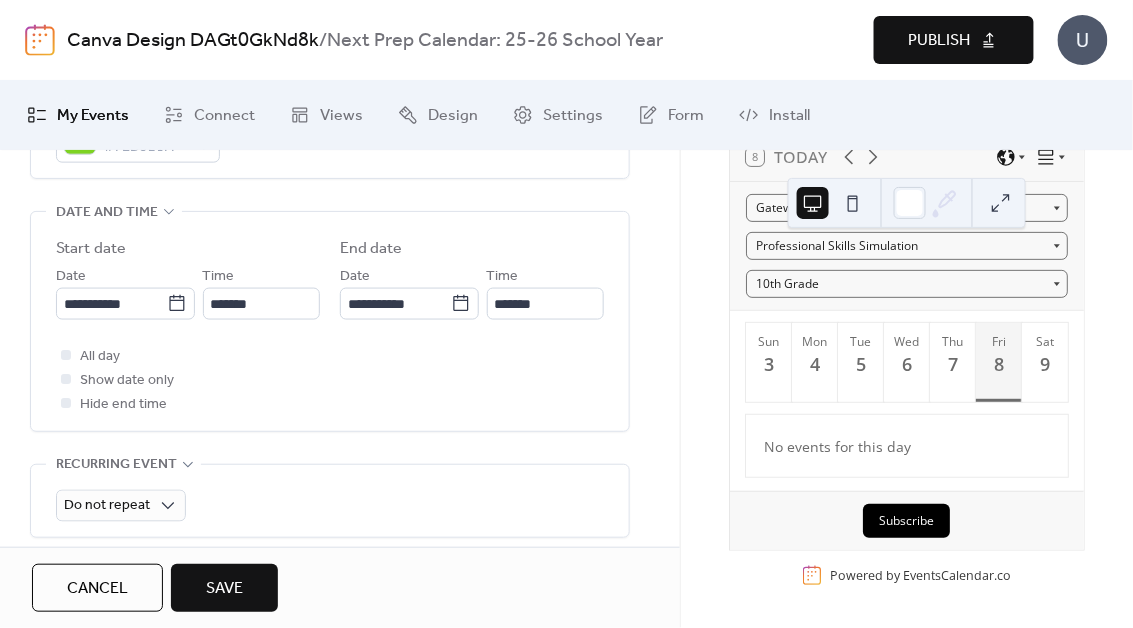 click on "Save" at bounding box center (224, 589) 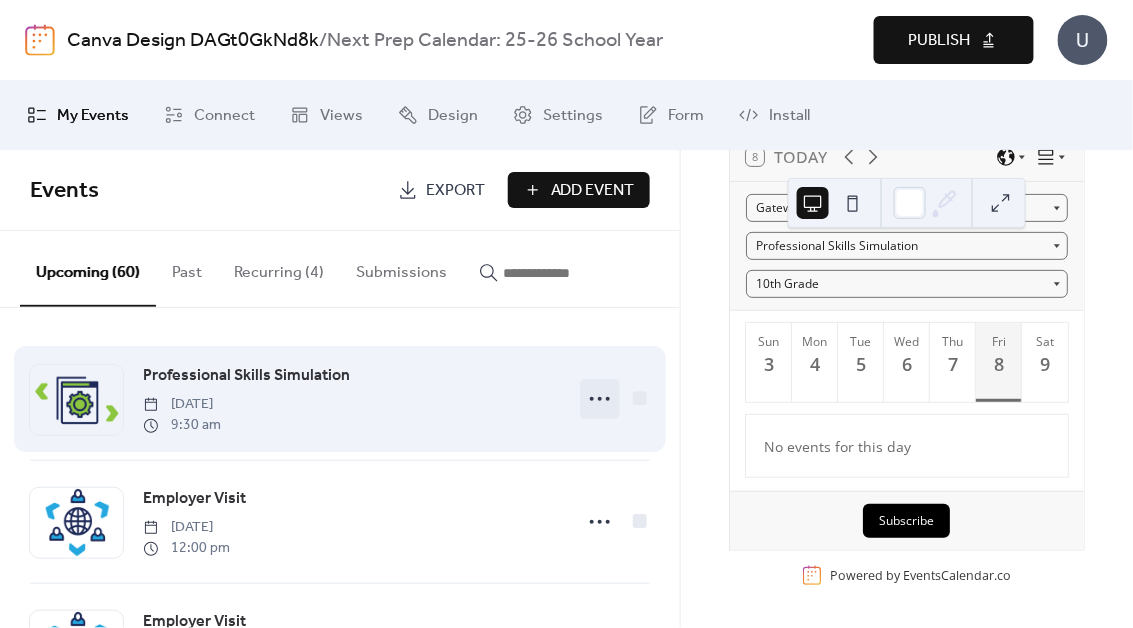 click 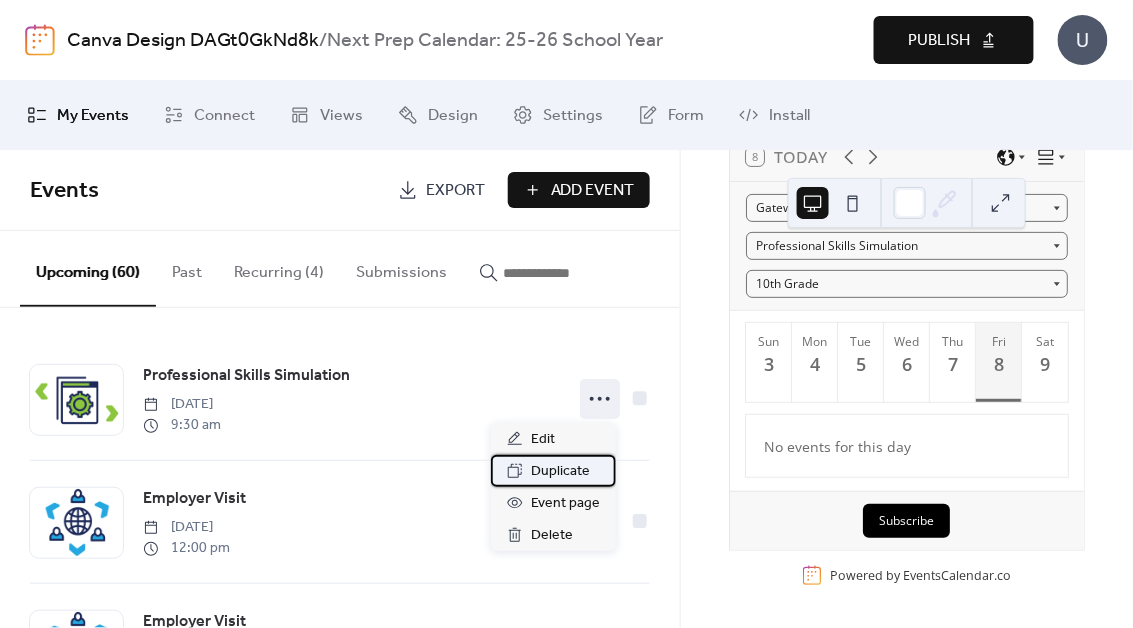 click on "Duplicate" at bounding box center (560, 472) 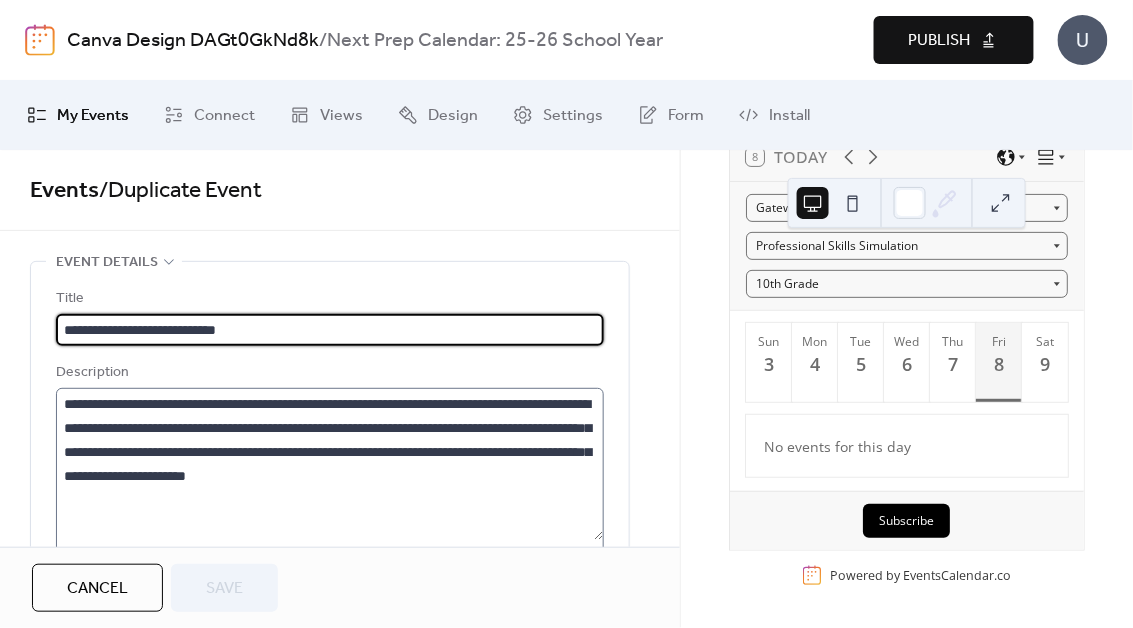 scroll, scrollTop: 580, scrollLeft: 0, axis: vertical 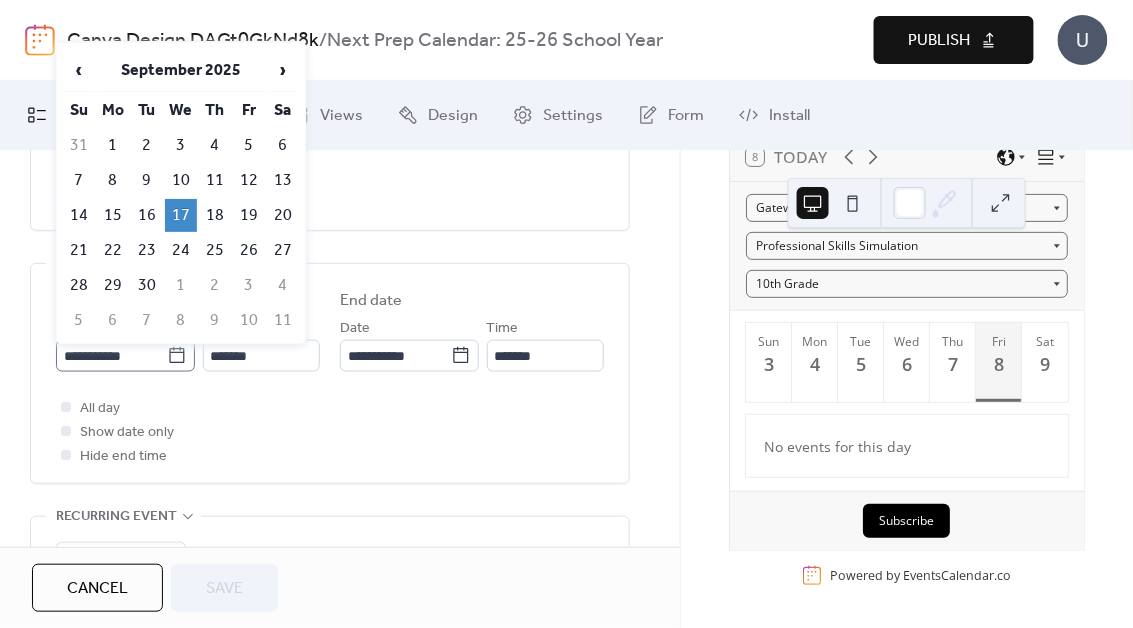 click 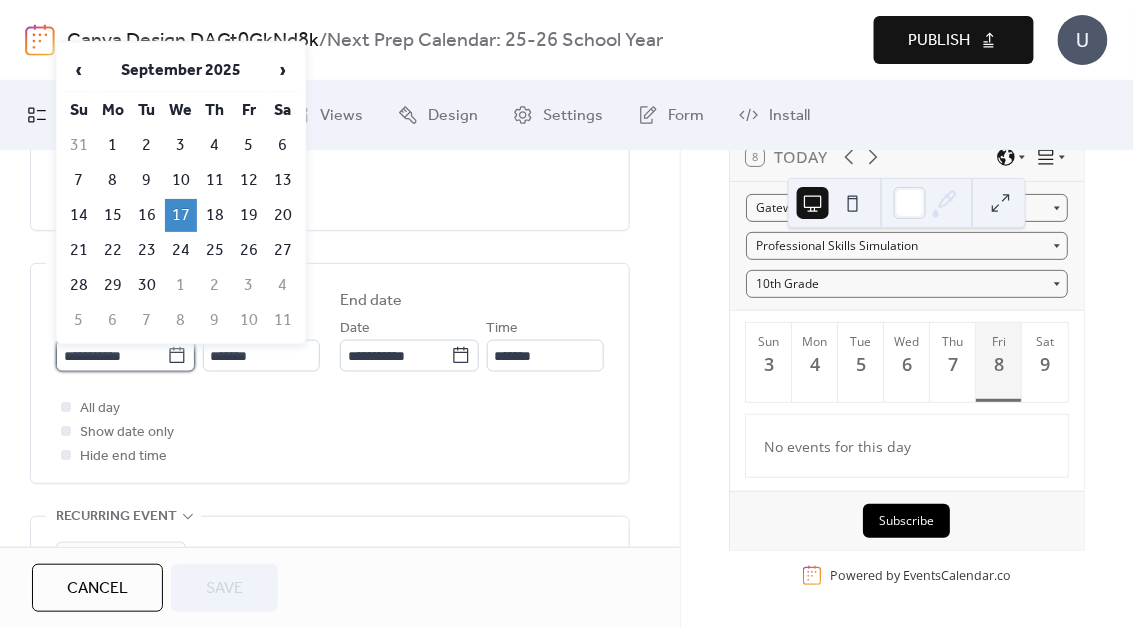 click on "**********" at bounding box center [111, 356] 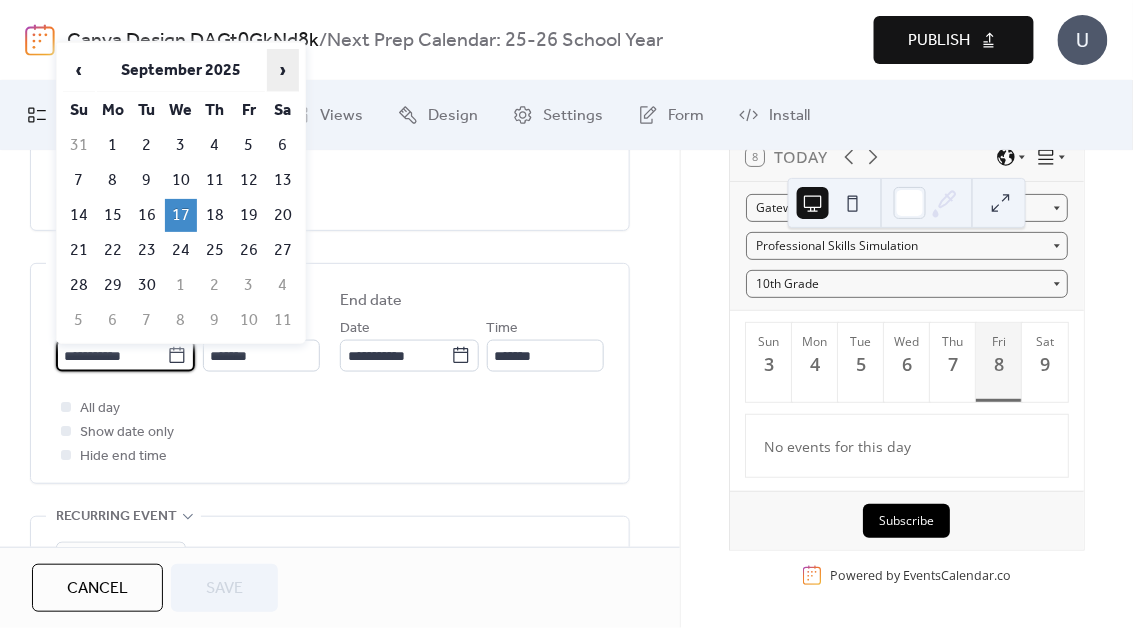 click on "›" at bounding box center (283, 70) 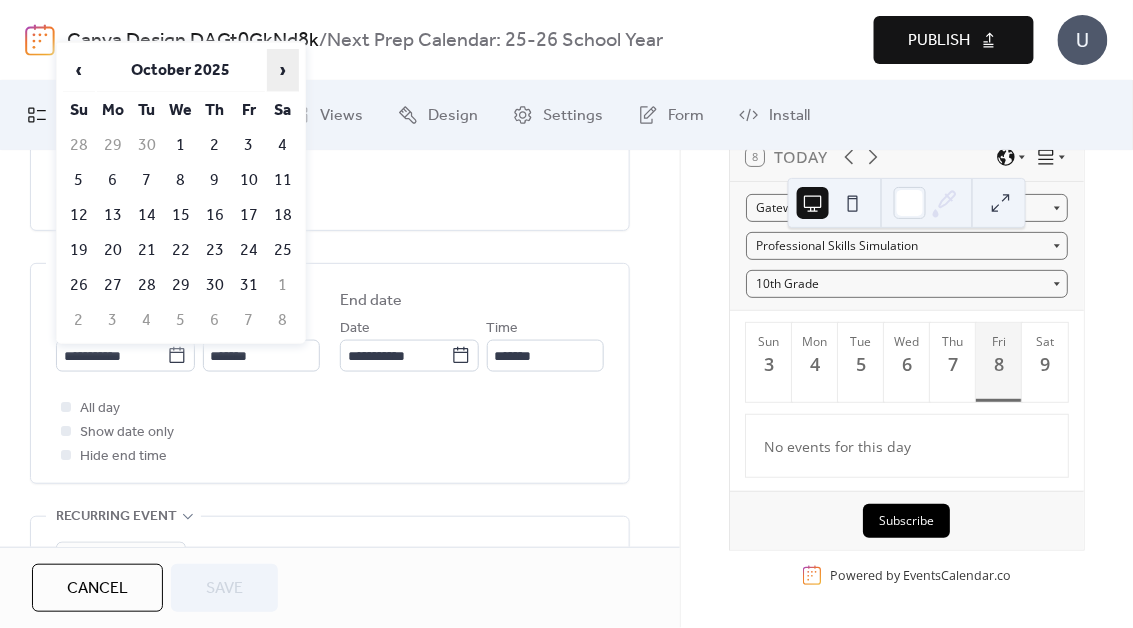 click on "›" at bounding box center (283, 70) 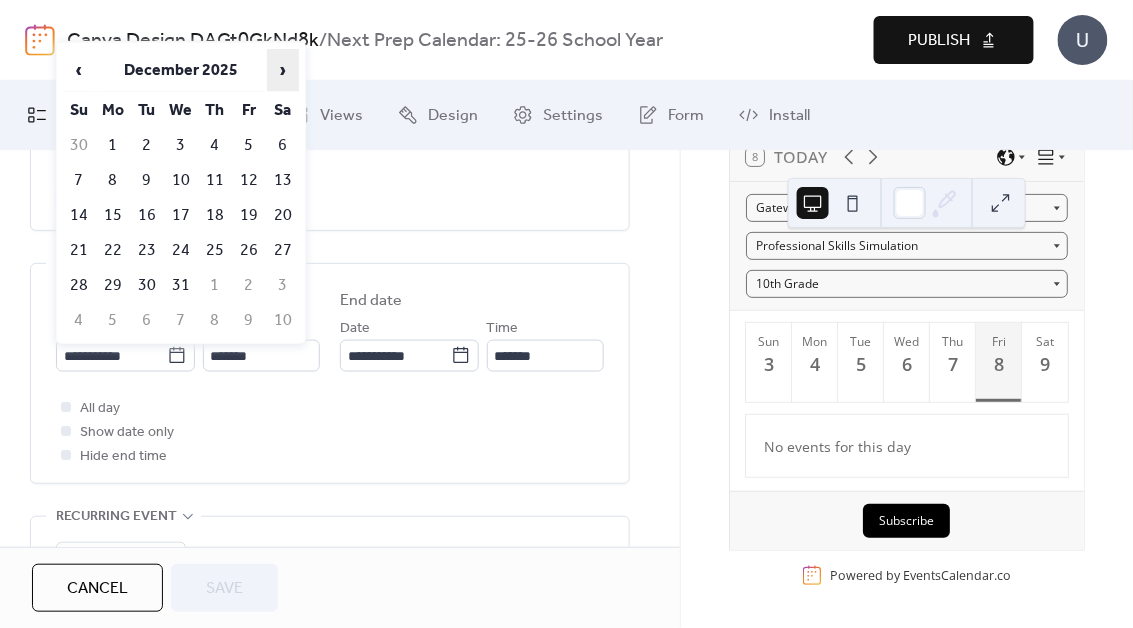 click on "›" at bounding box center (283, 70) 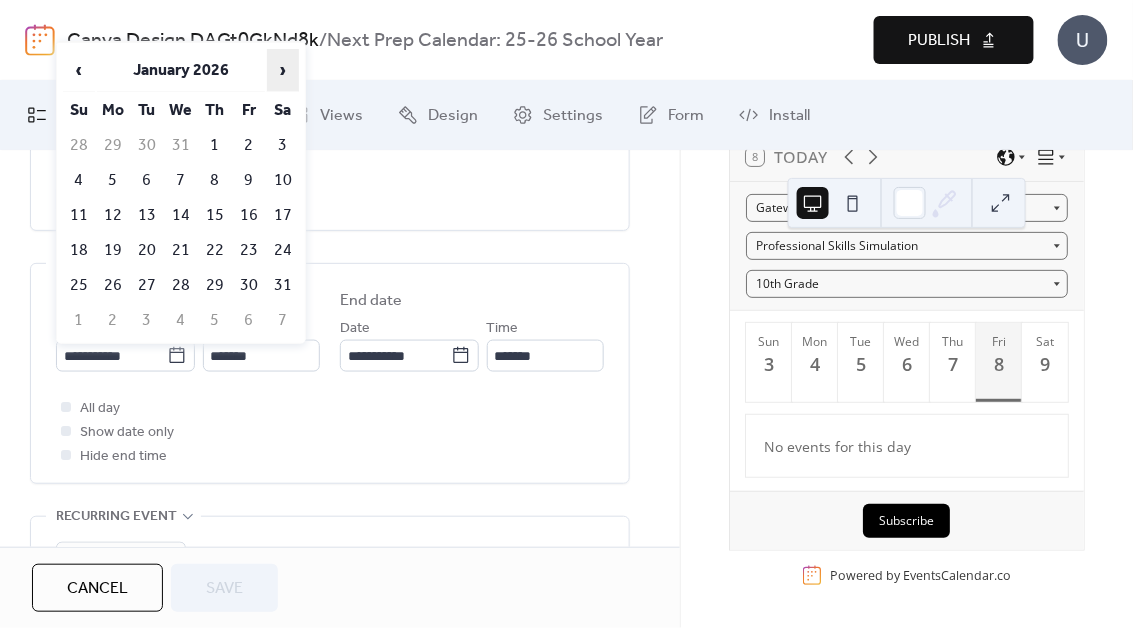 click on "›" at bounding box center (283, 70) 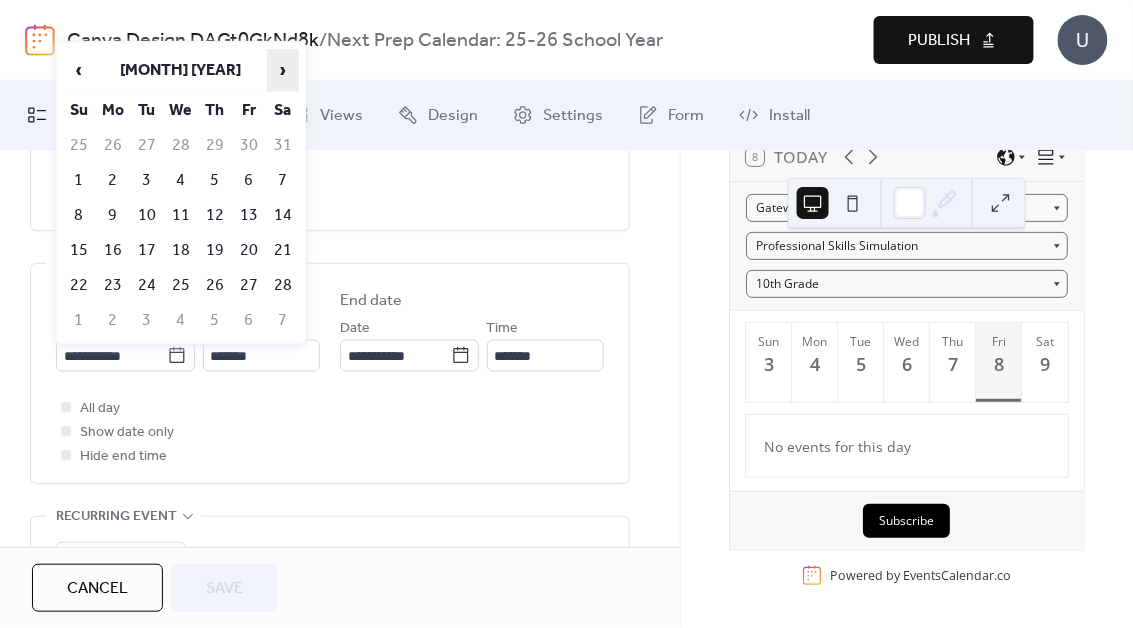 click on "›" at bounding box center (283, 70) 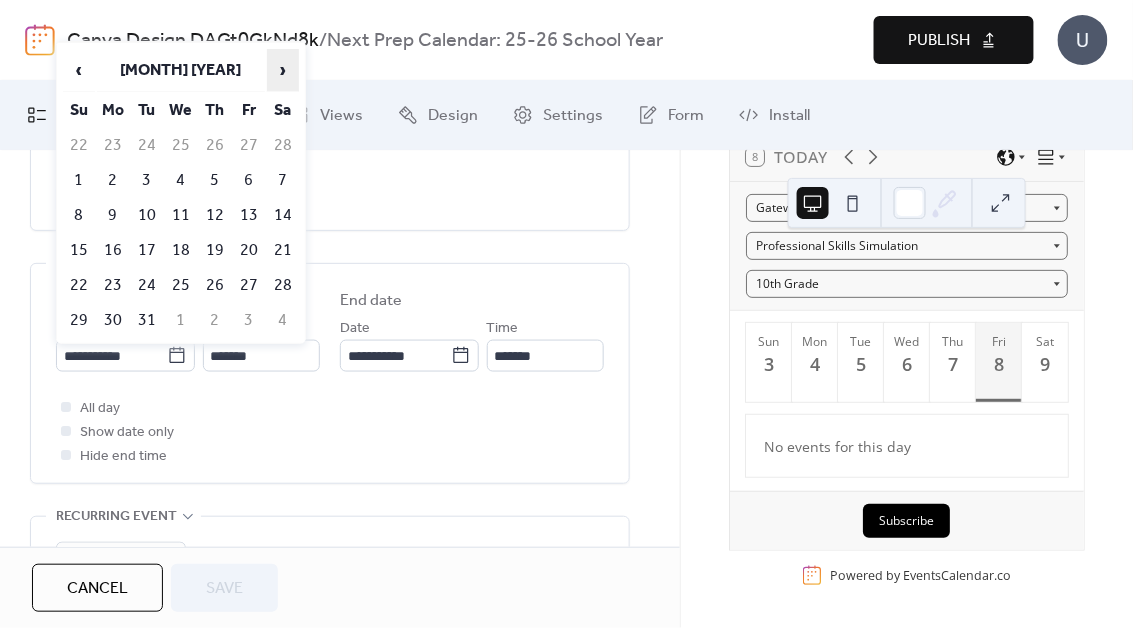 click on "›" at bounding box center [283, 70] 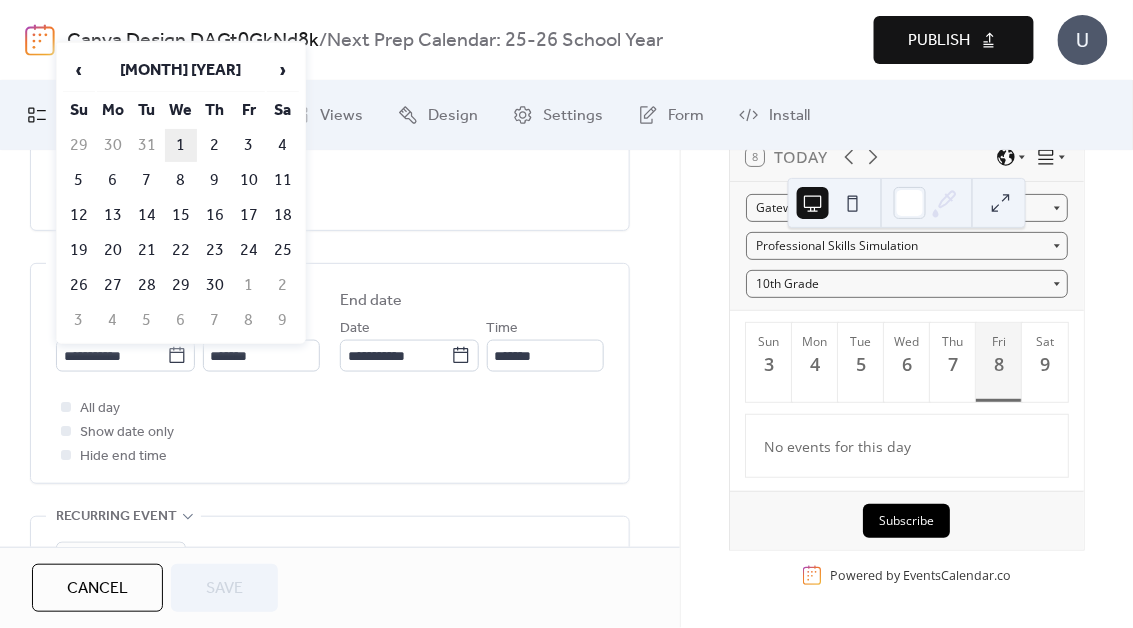 click on "1" at bounding box center (181, 145) 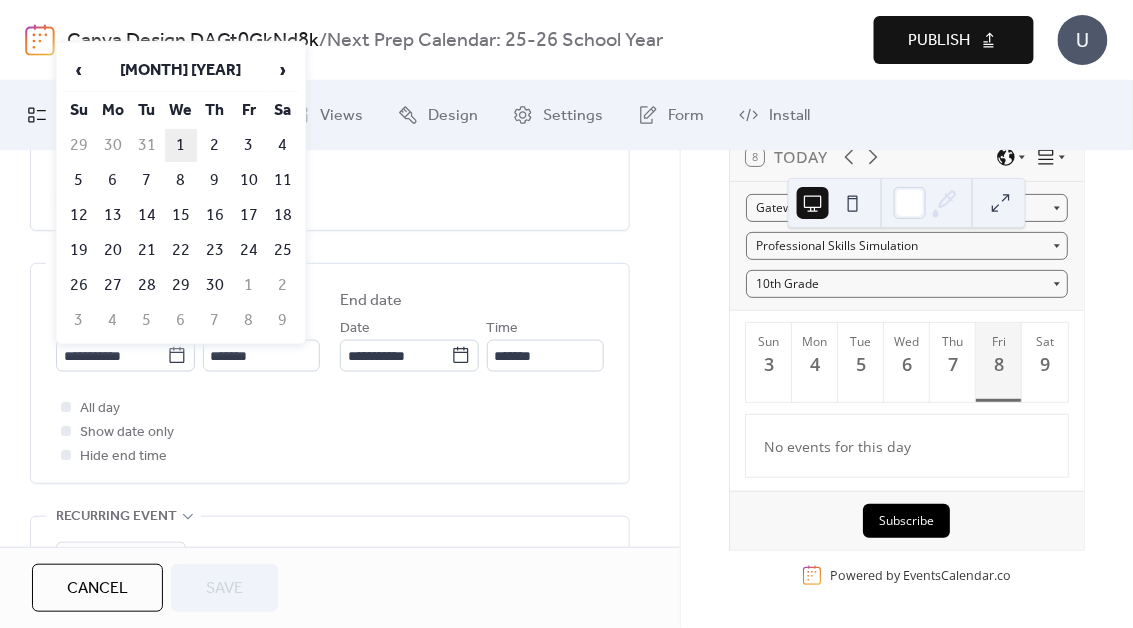 type on "**********" 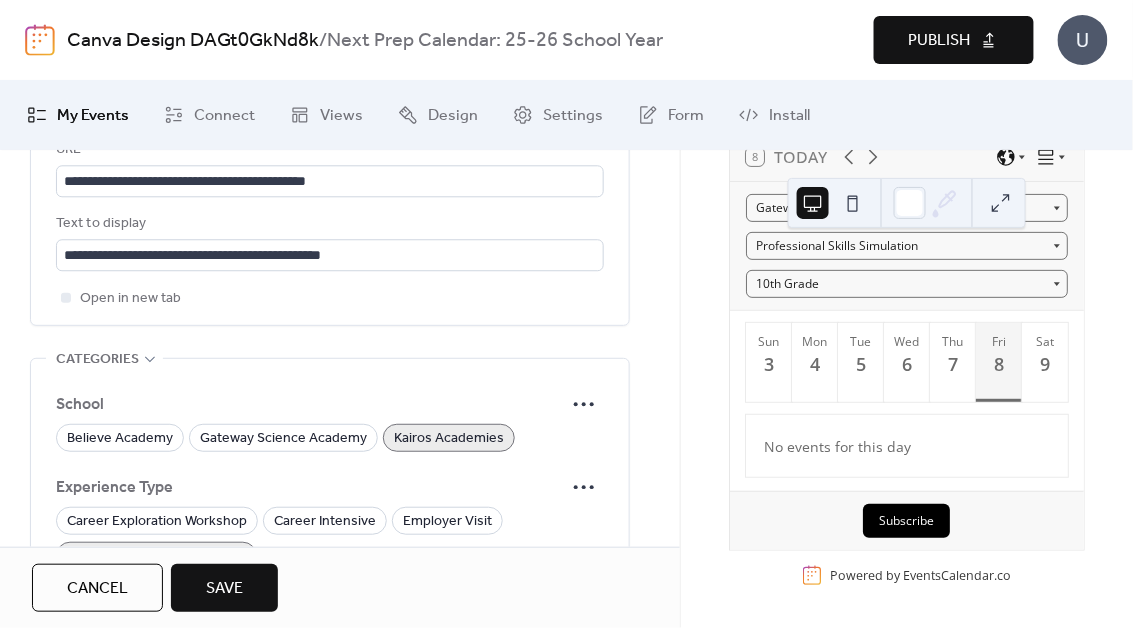 scroll, scrollTop: 1231, scrollLeft: 0, axis: vertical 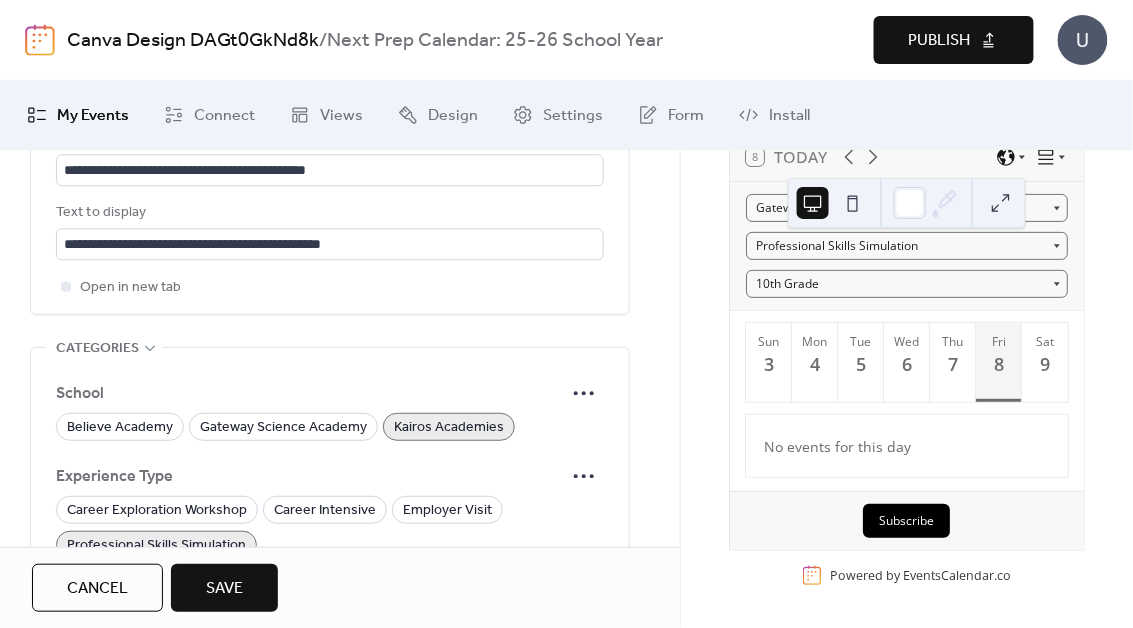 click on "Save" at bounding box center (224, 588) 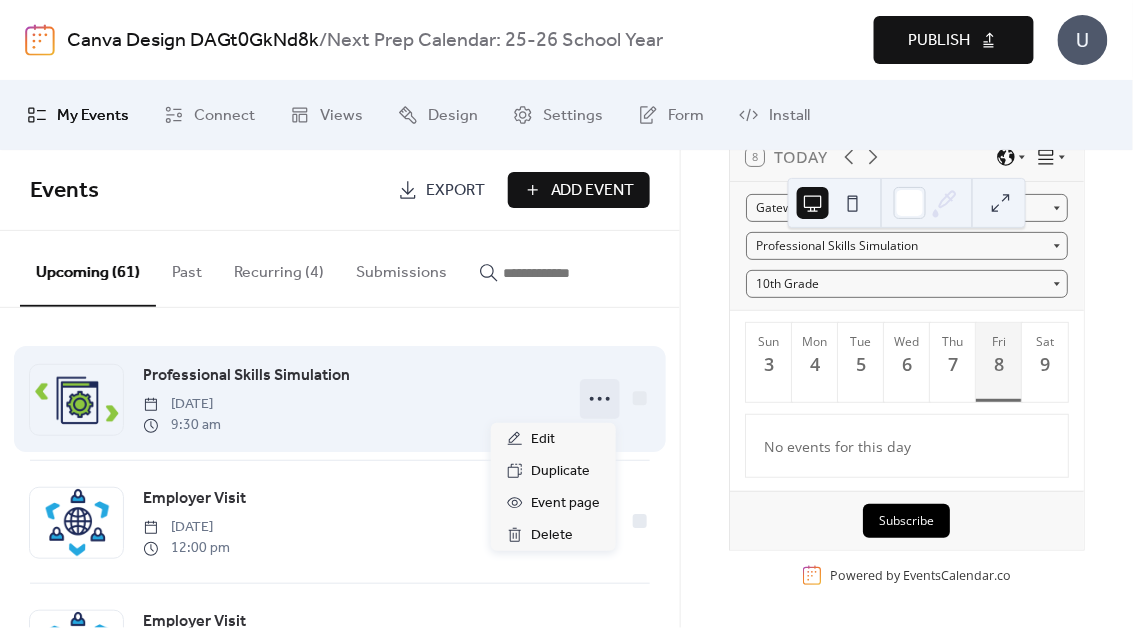click 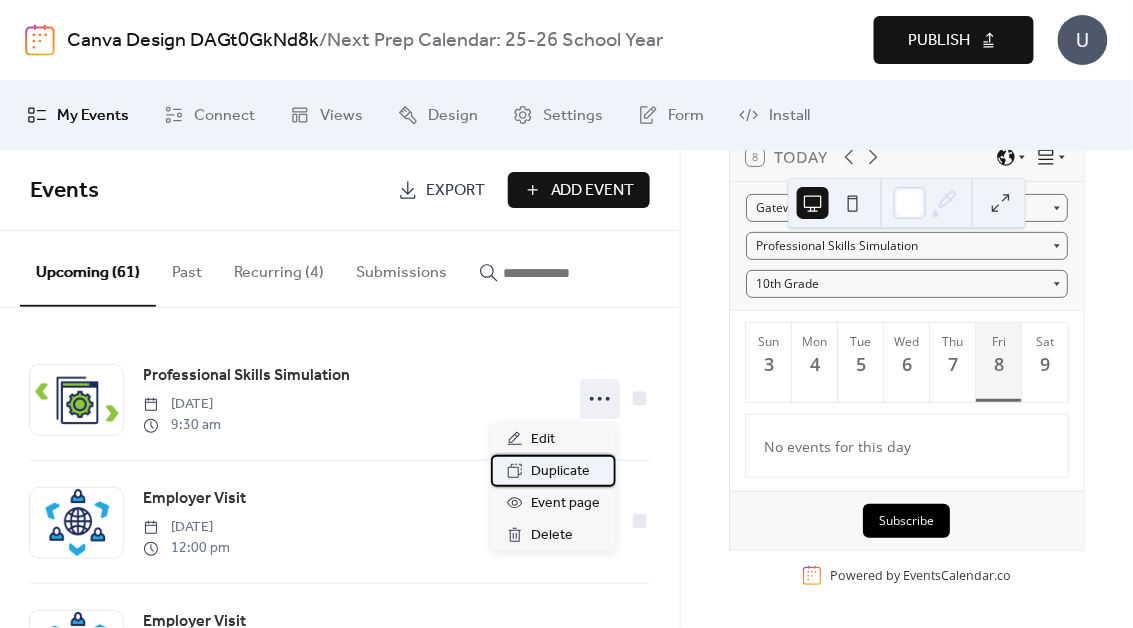 click on "Duplicate" at bounding box center [560, 472] 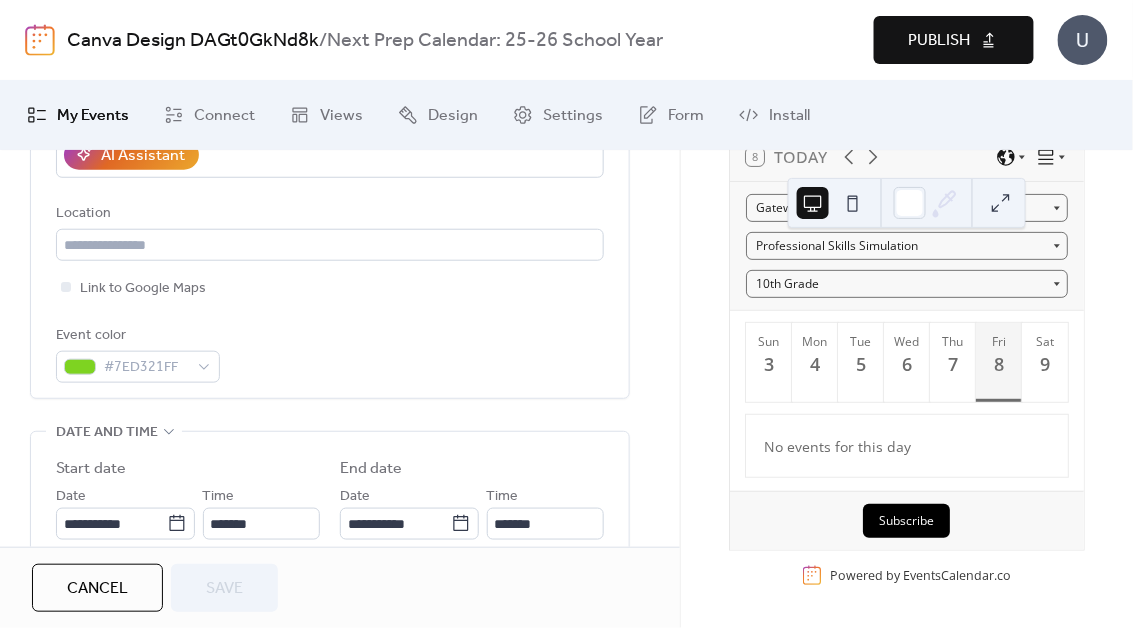 scroll, scrollTop: 424, scrollLeft: 0, axis: vertical 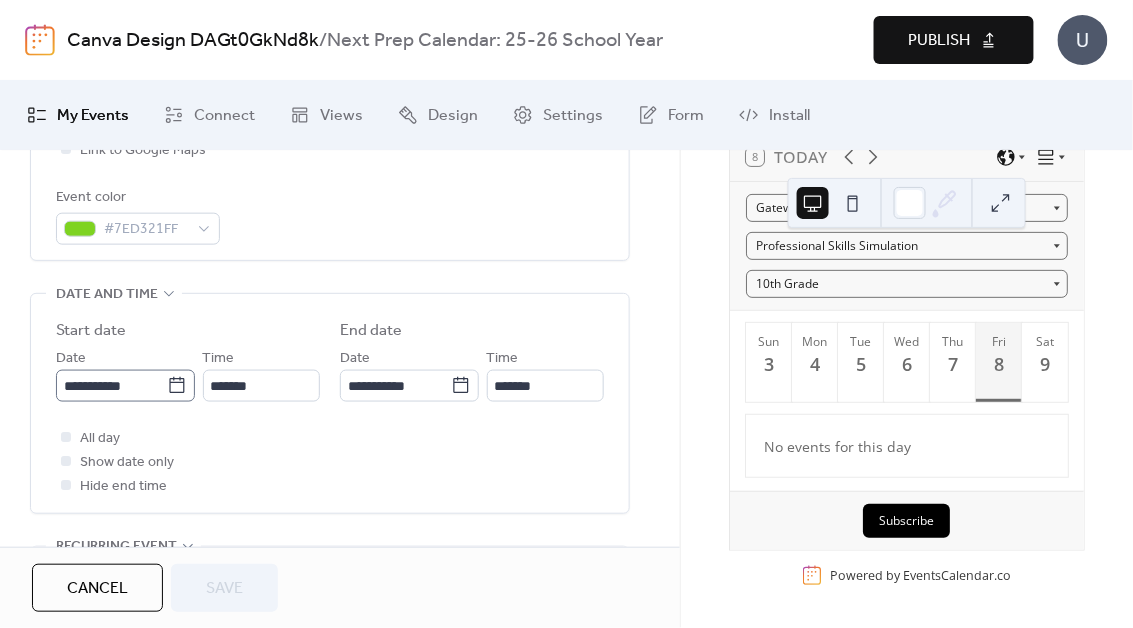 click 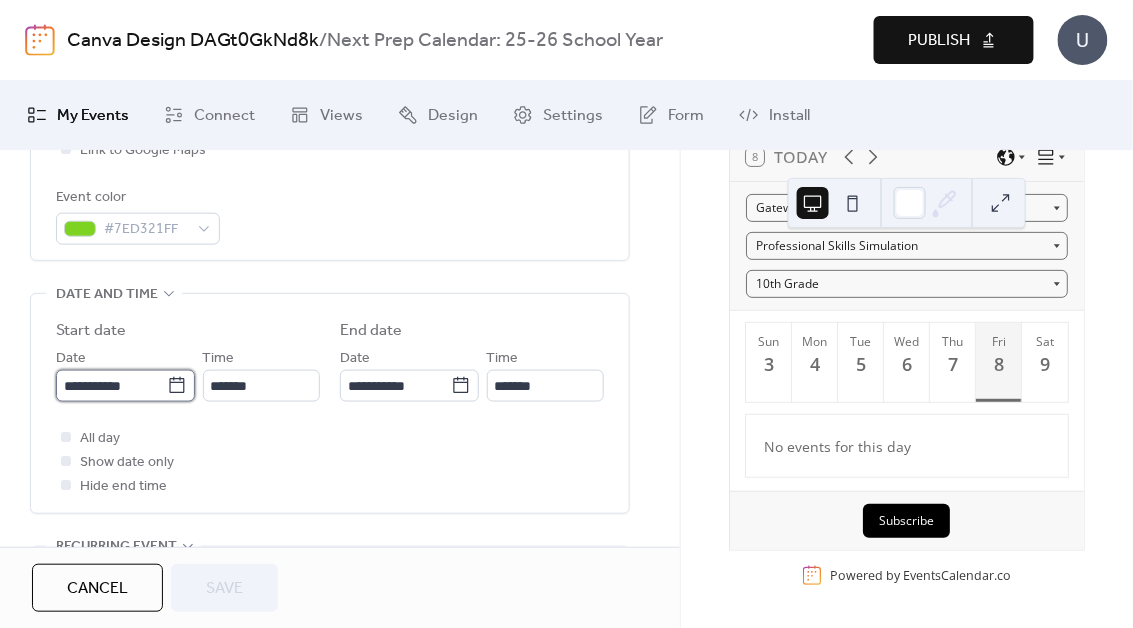 click on "**********" at bounding box center [111, 386] 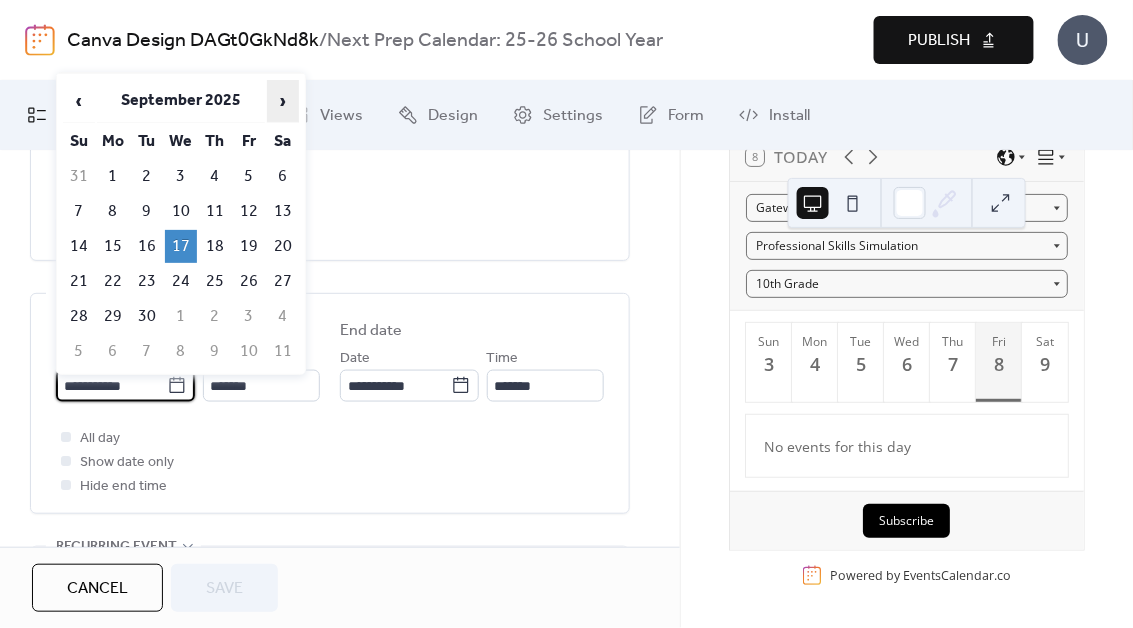 click on "›" at bounding box center (283, 101) 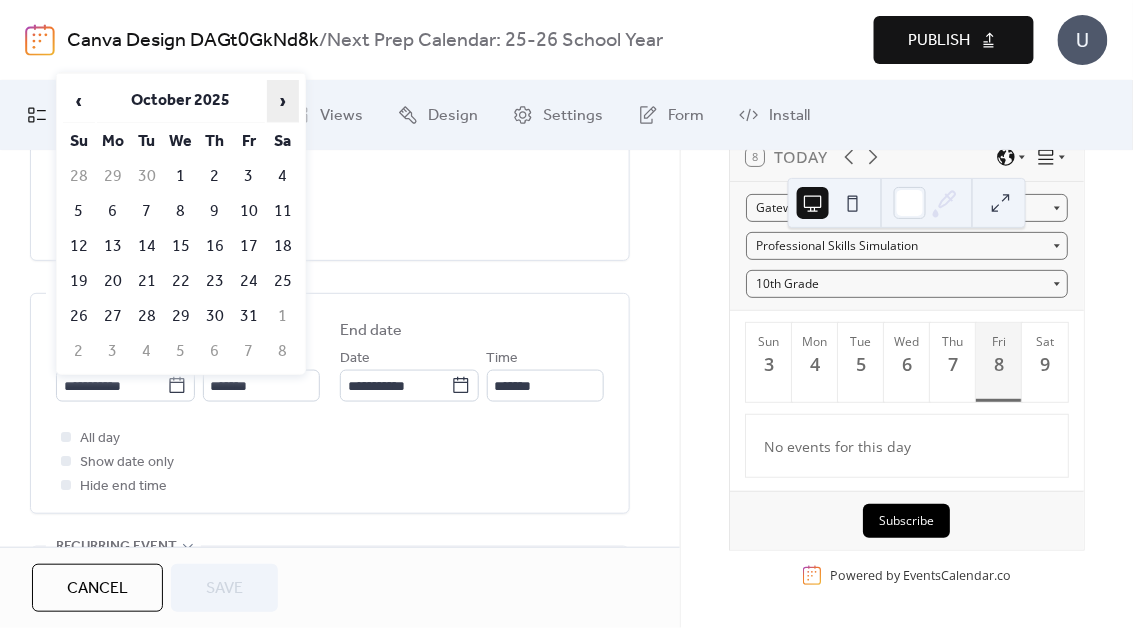 click on "›" at bounding box center (283, 101) 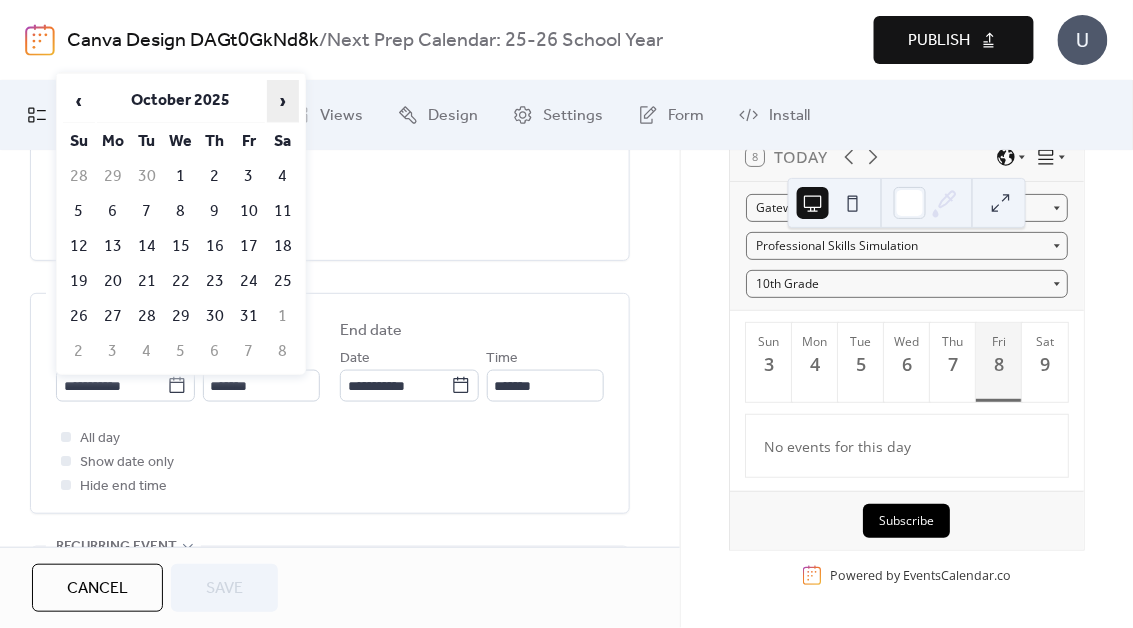 click on "›" at bounding box center (283, 101) 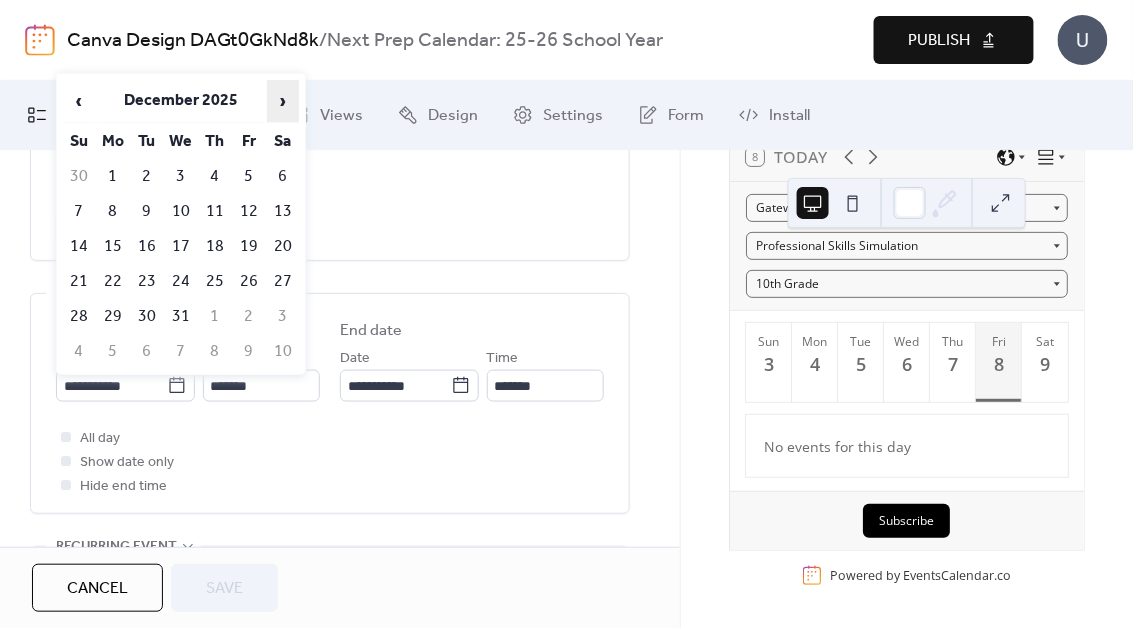 click on "›" at bounding box center [283, 101] 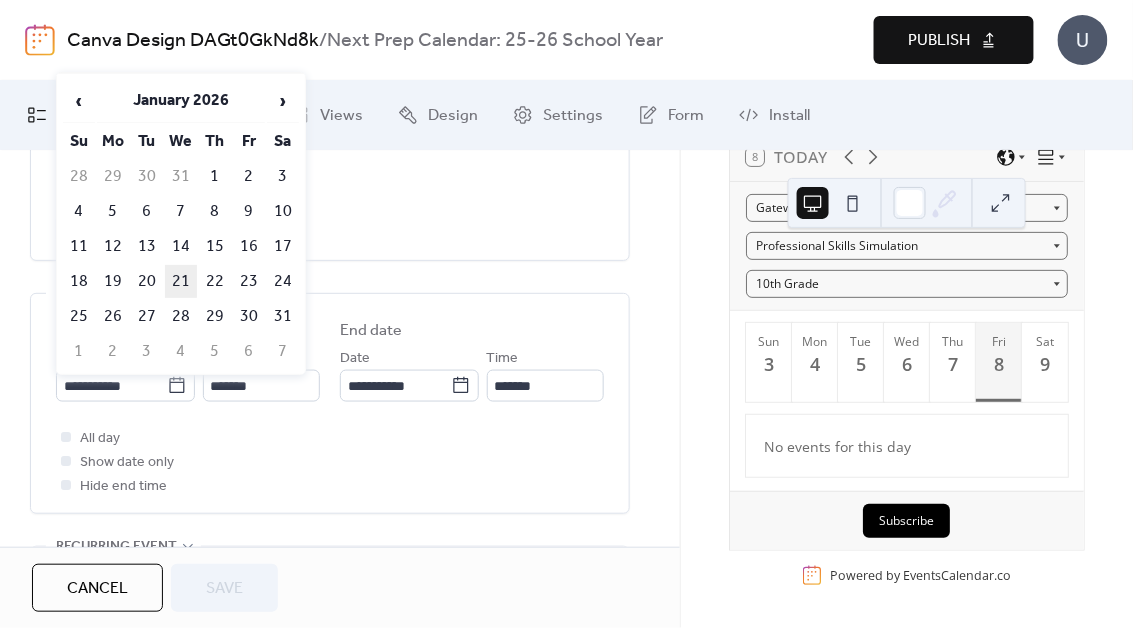 click on "21" at bounding box center [181, 281] 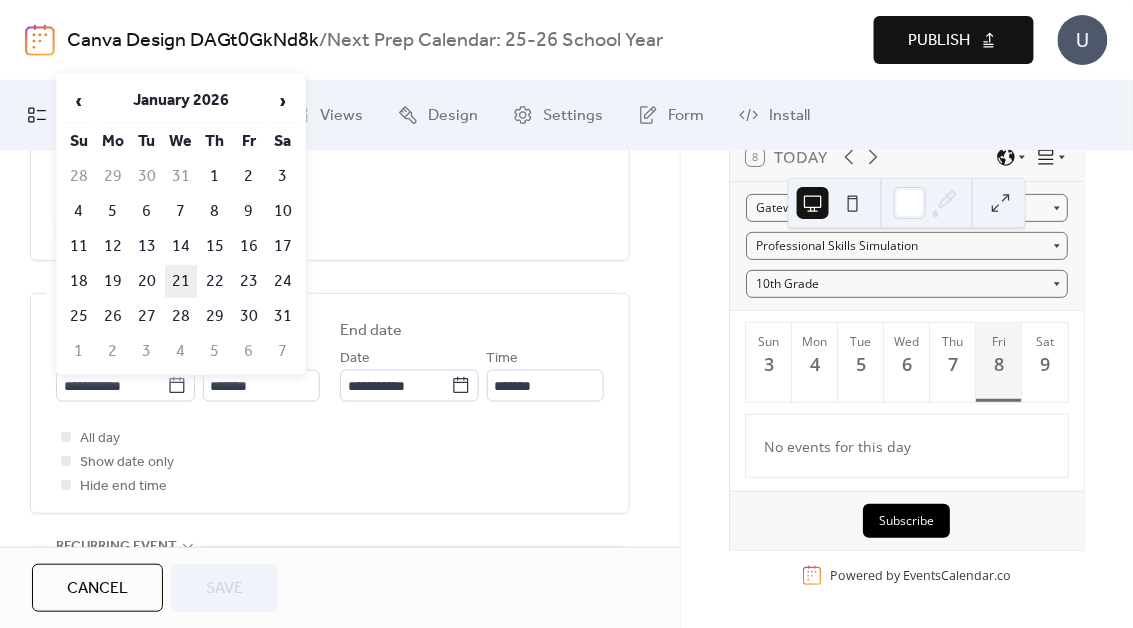 type on "**********" 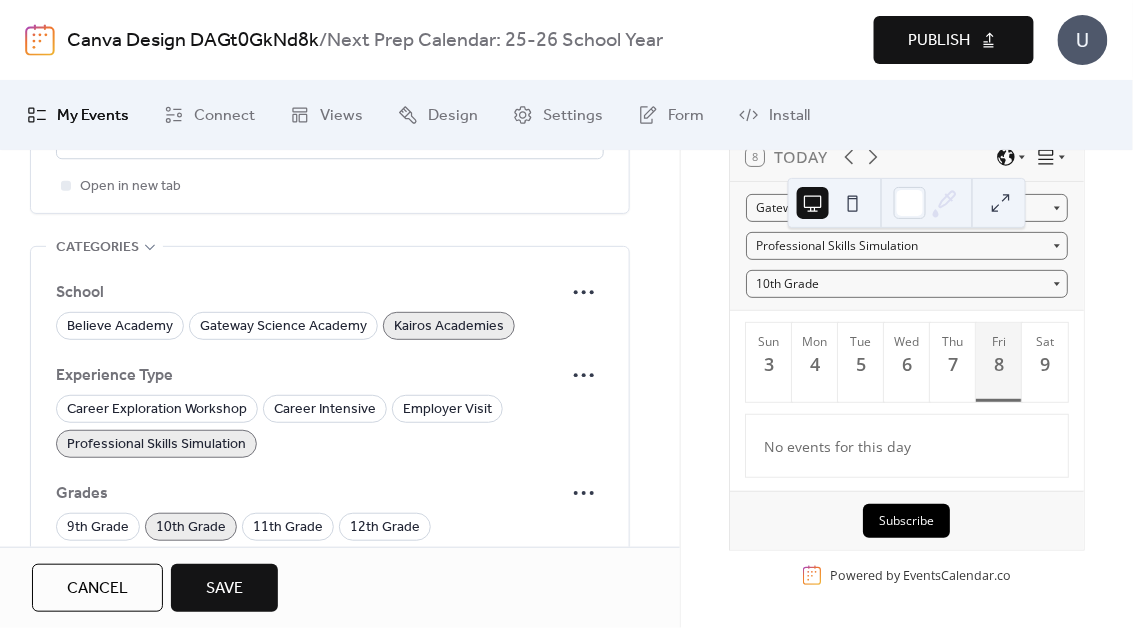 scroll, scrollTop: 1346, scrollLeft: 0, axis: vertical 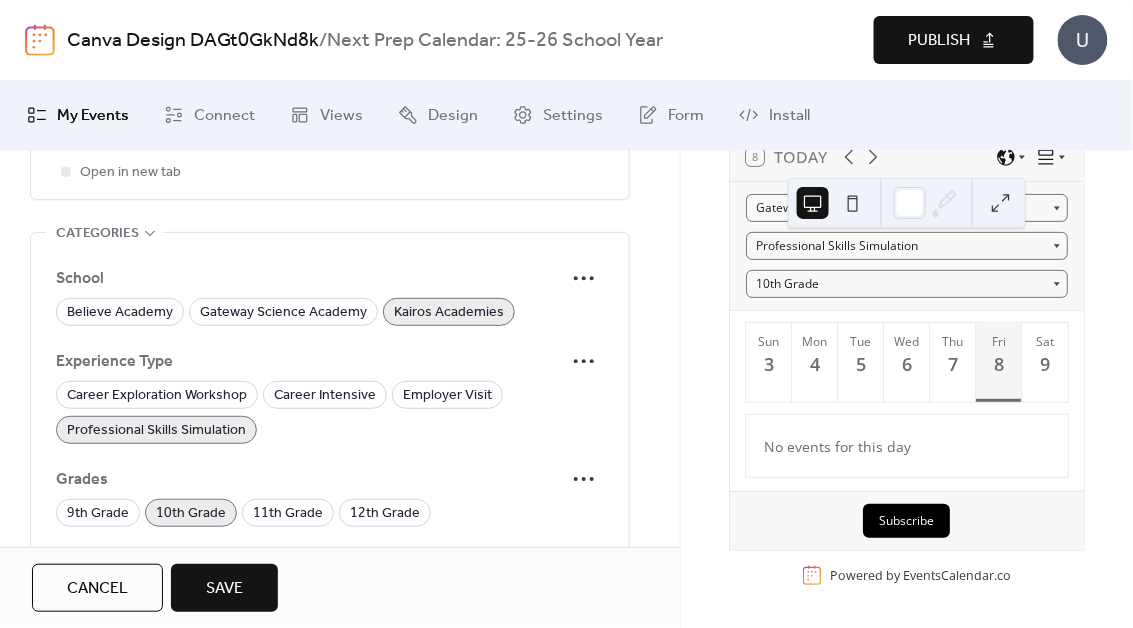 click on "9th Grade 10th Grade 11th Grade 12th Grade" at bounding box center [330, 513] 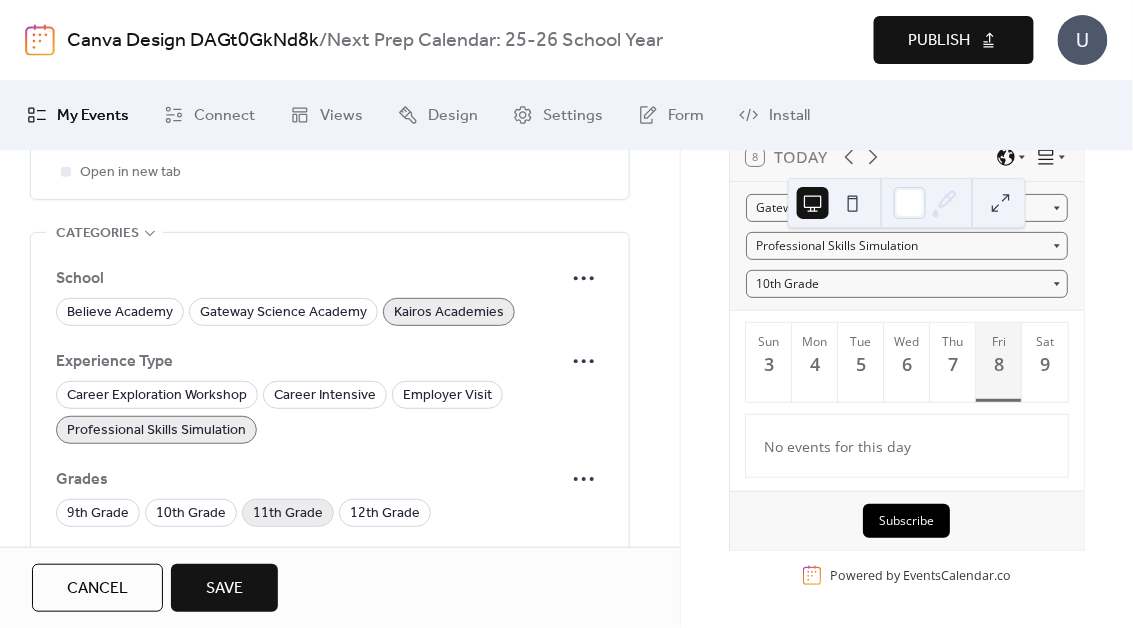 click on "11th Grade" at bounding box center (288, 514) 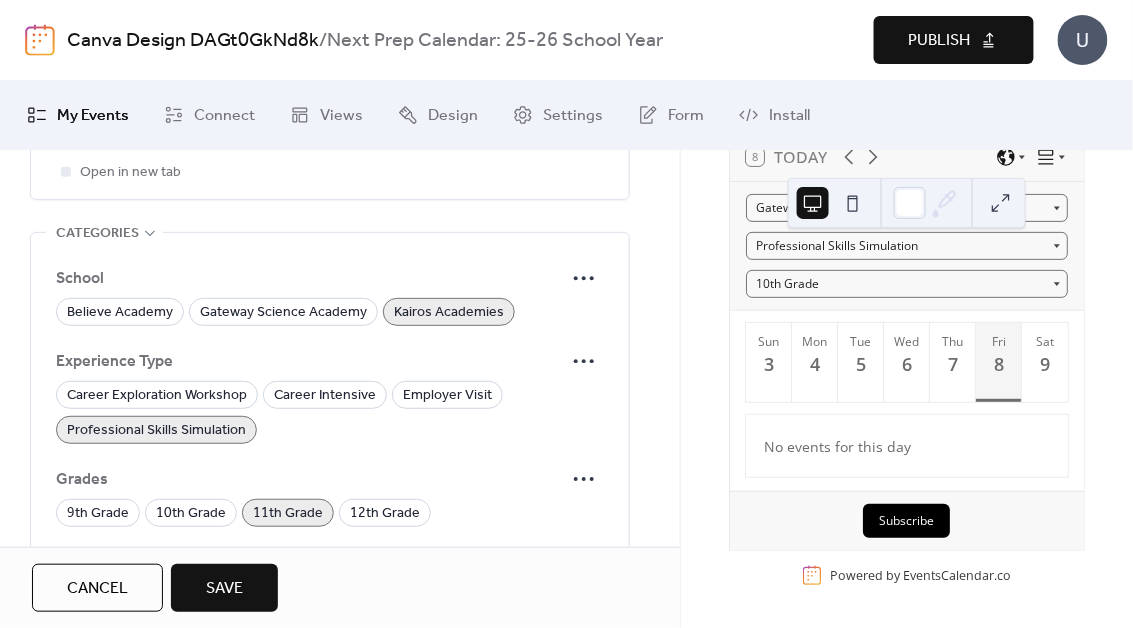 click on "Save" at bounding box center [224, 589] 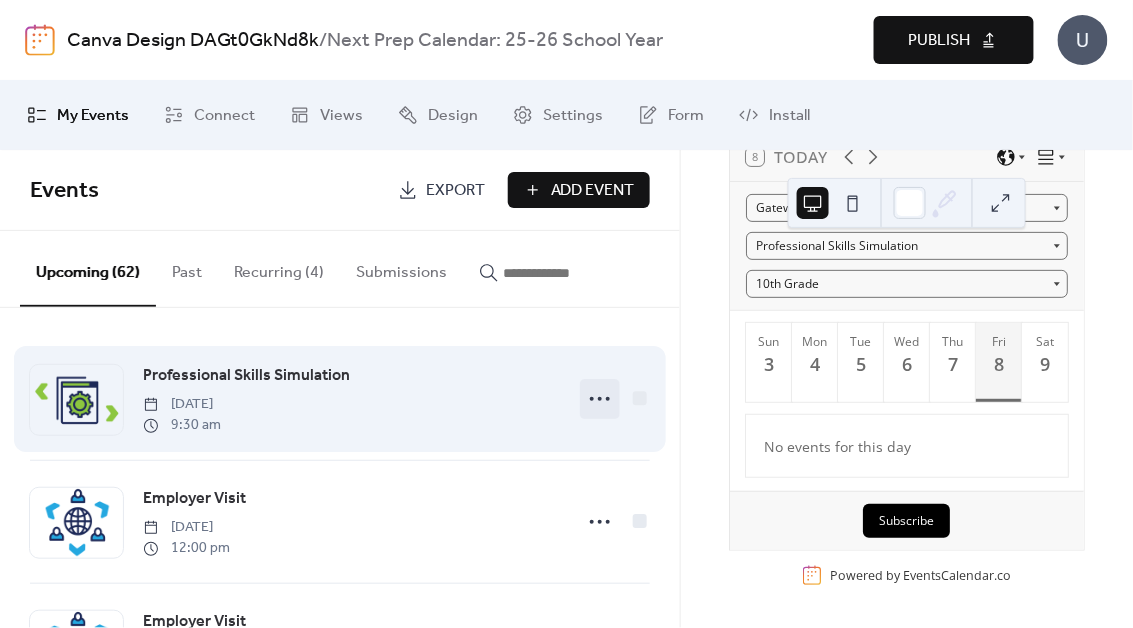click 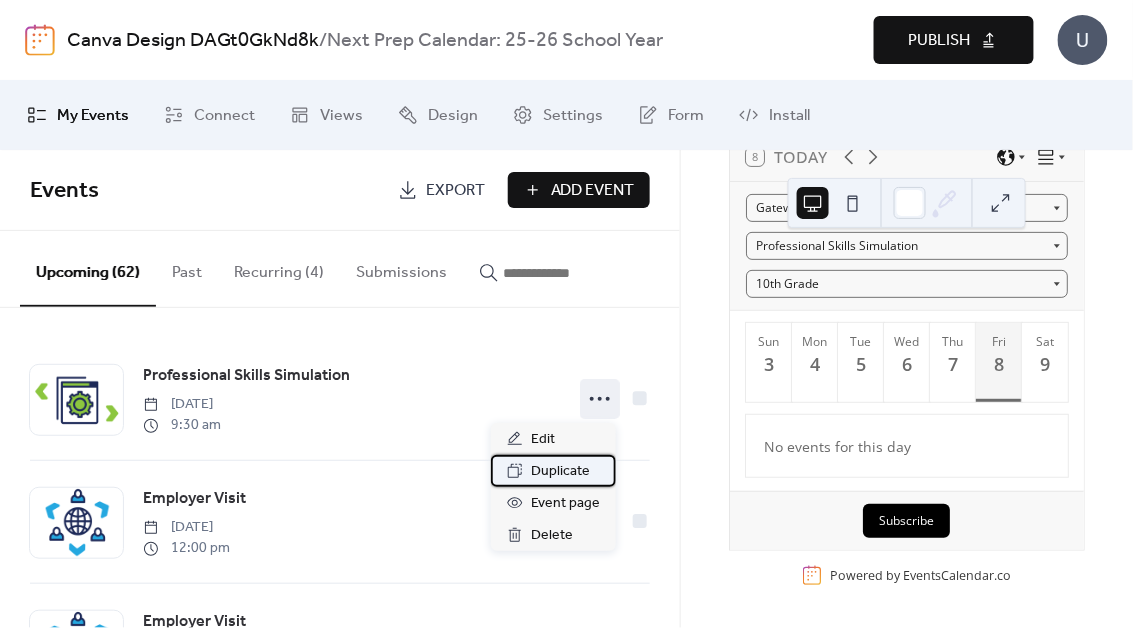 click on "Duplicate" at bounding box center [560, 472] 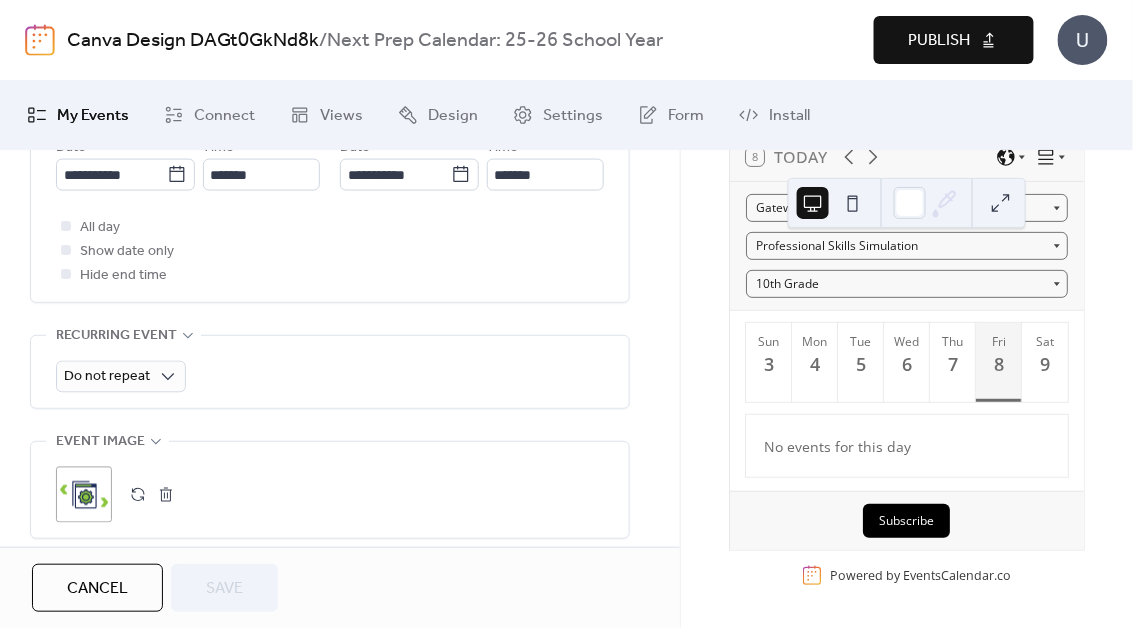 scroll, scrollTop: 760, scrollLeft: 0, axis: vertical 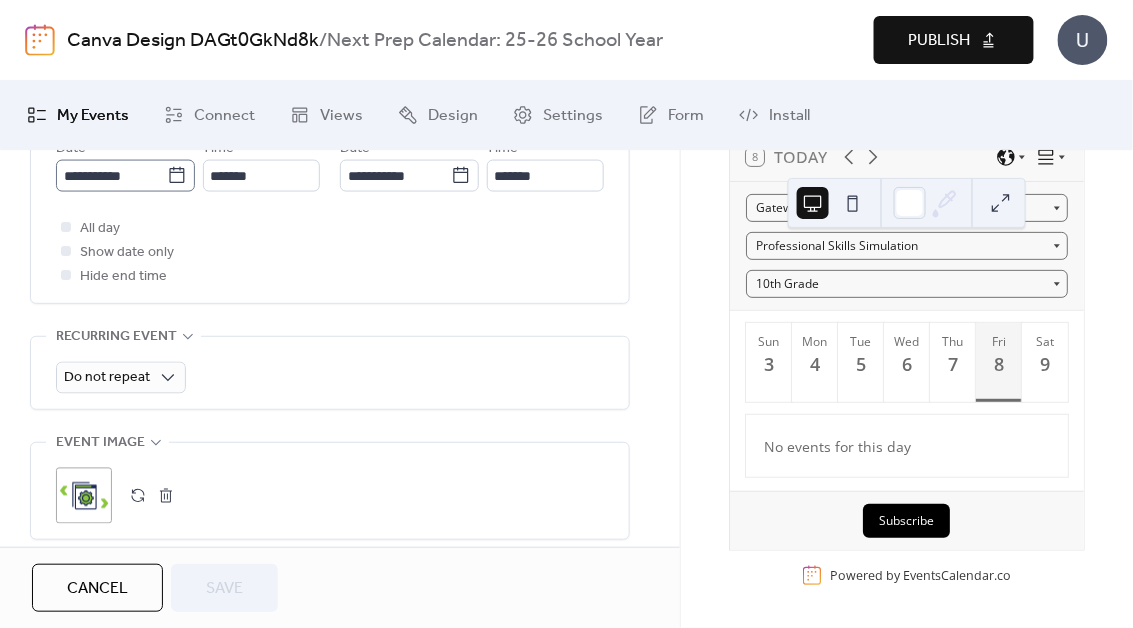 click 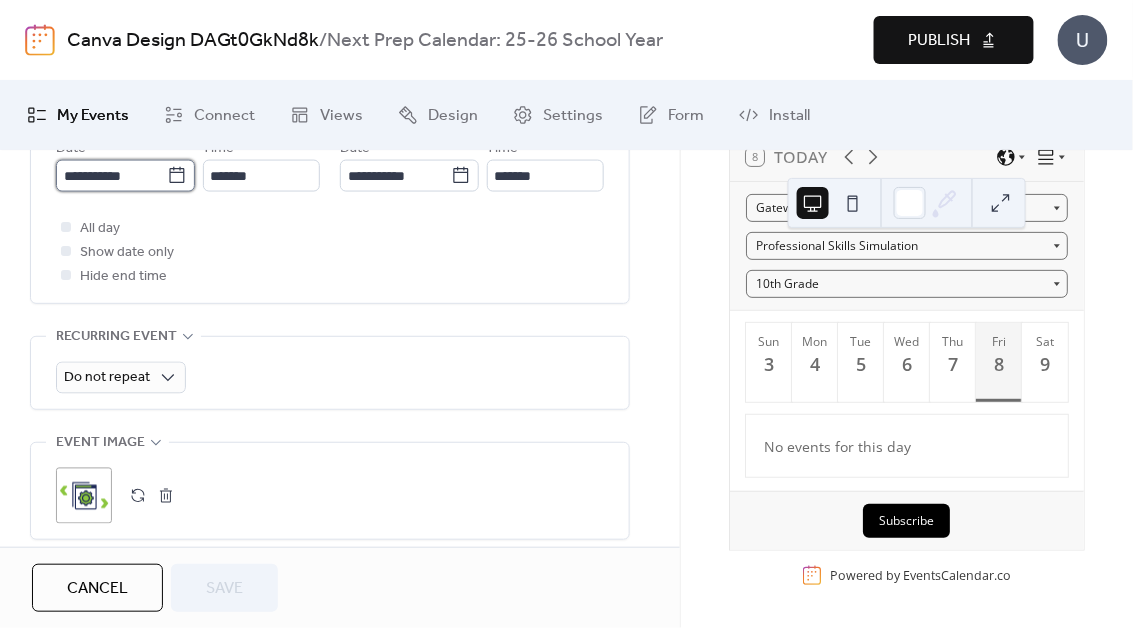 click on "**********" at bounding box center [111, 176] 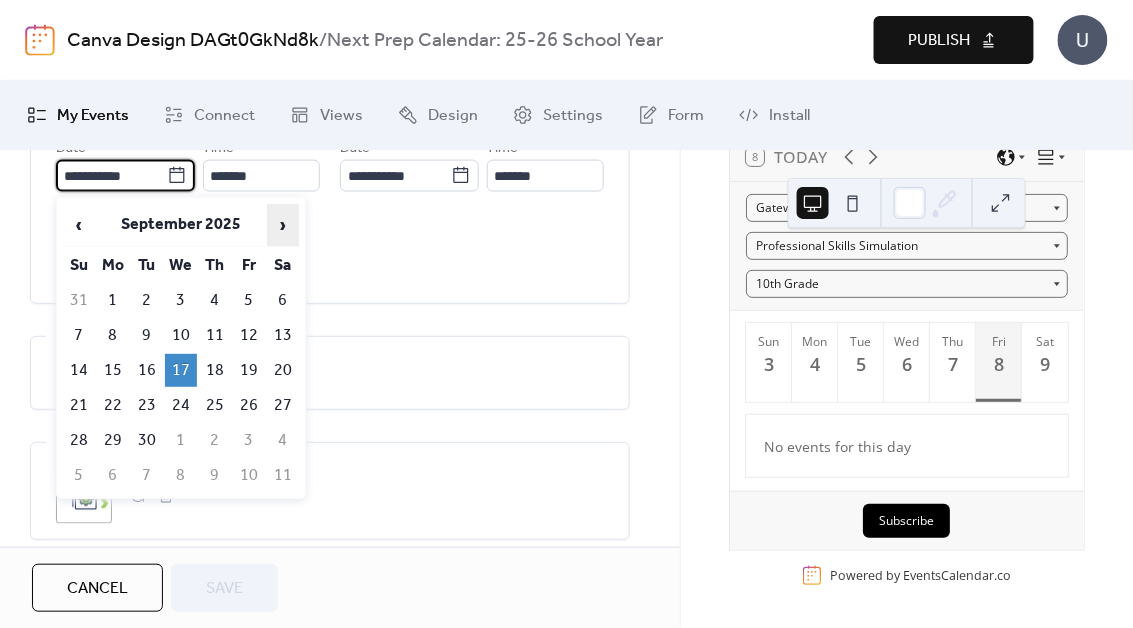 click on "›" at bounding box center (283, 225) 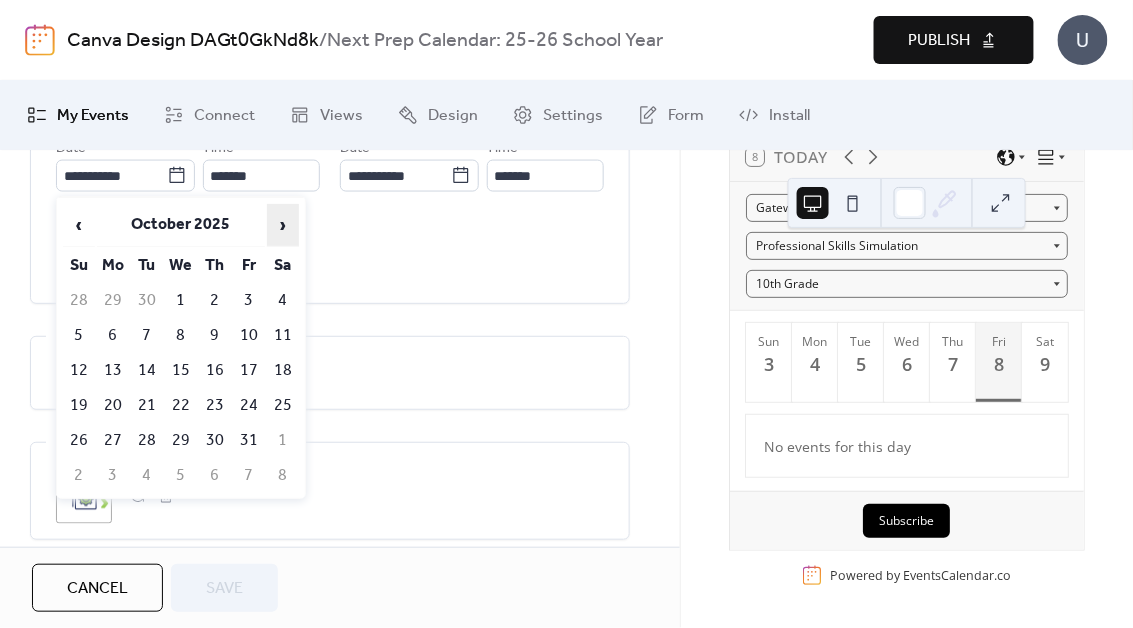 click on "›" at bounding box center (283, 225) 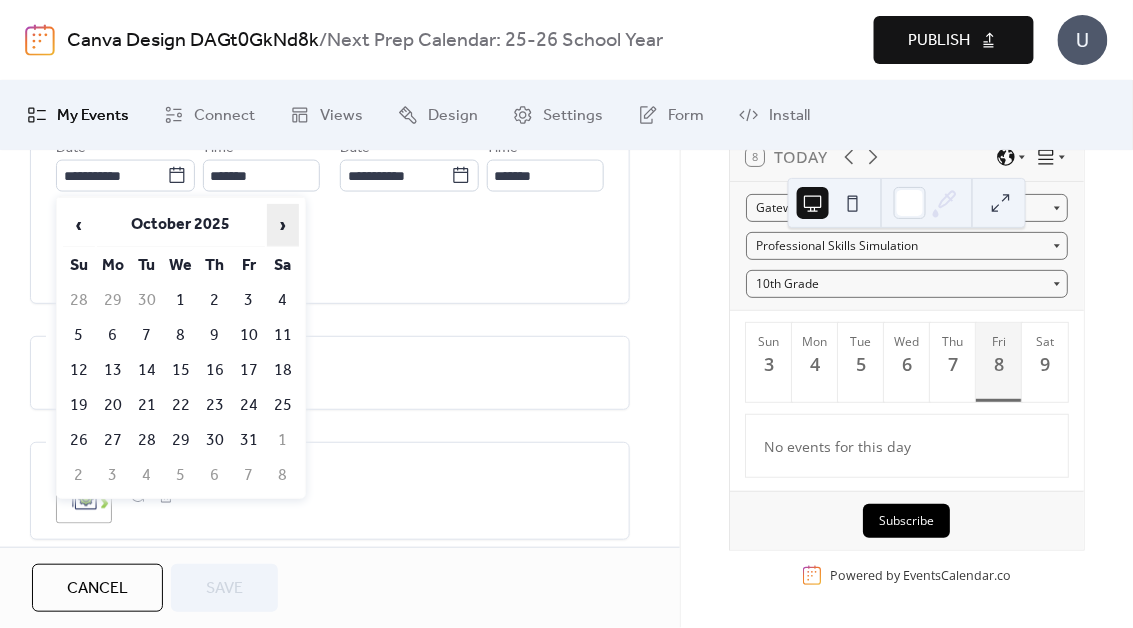 click on "›" at bounding box center (283, 225) 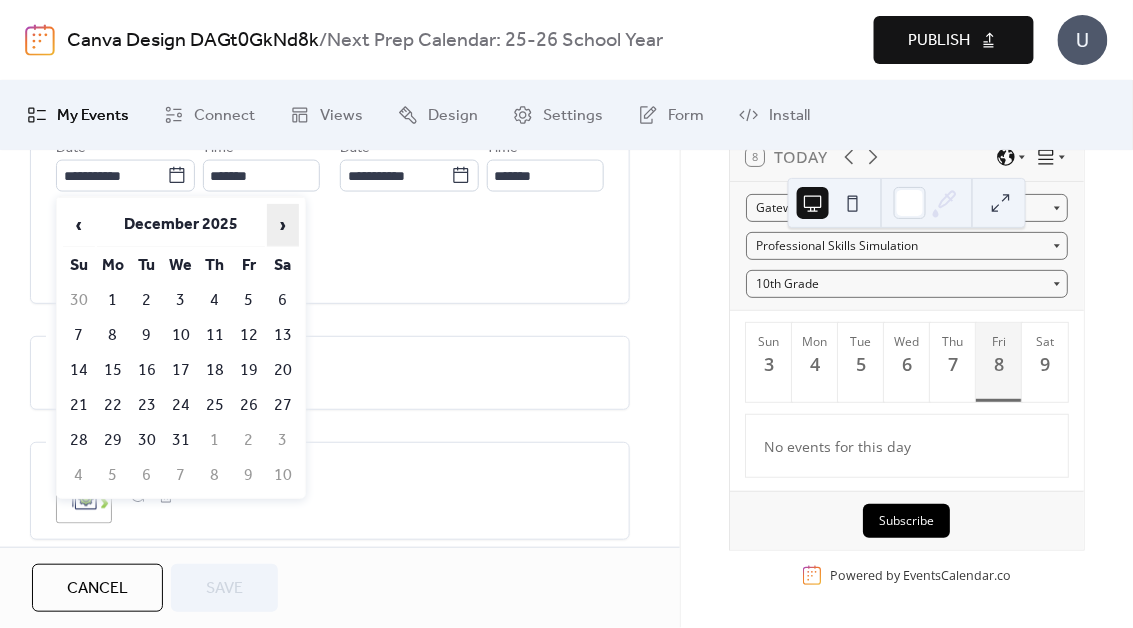 click on "›" at bounding box center [283, 225] 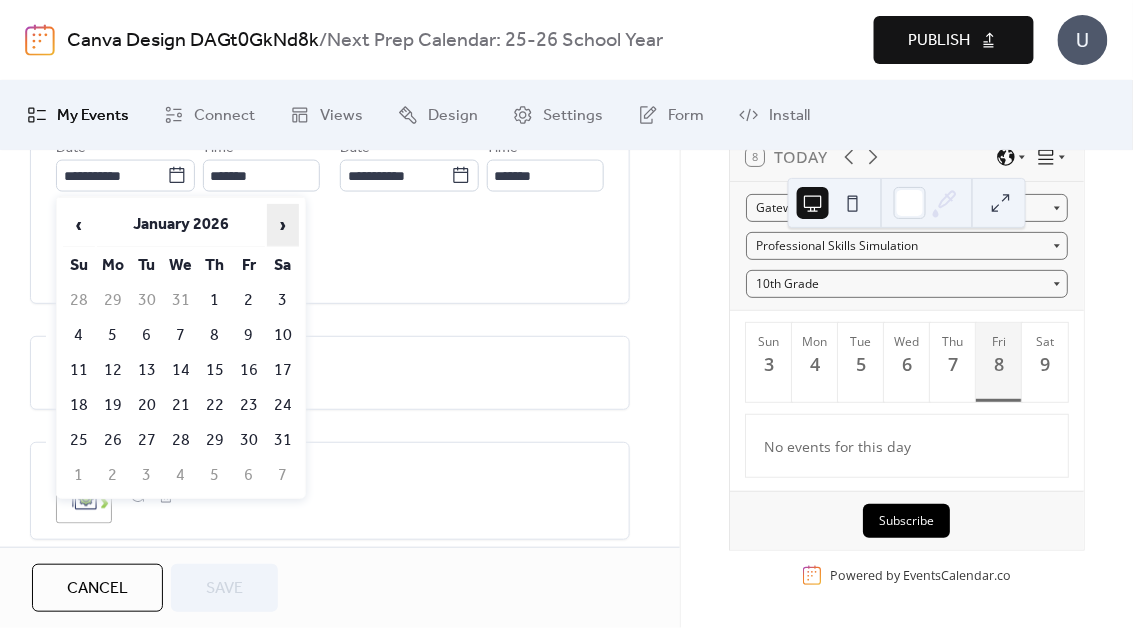 click on "›" at bounding box center [283, 225] 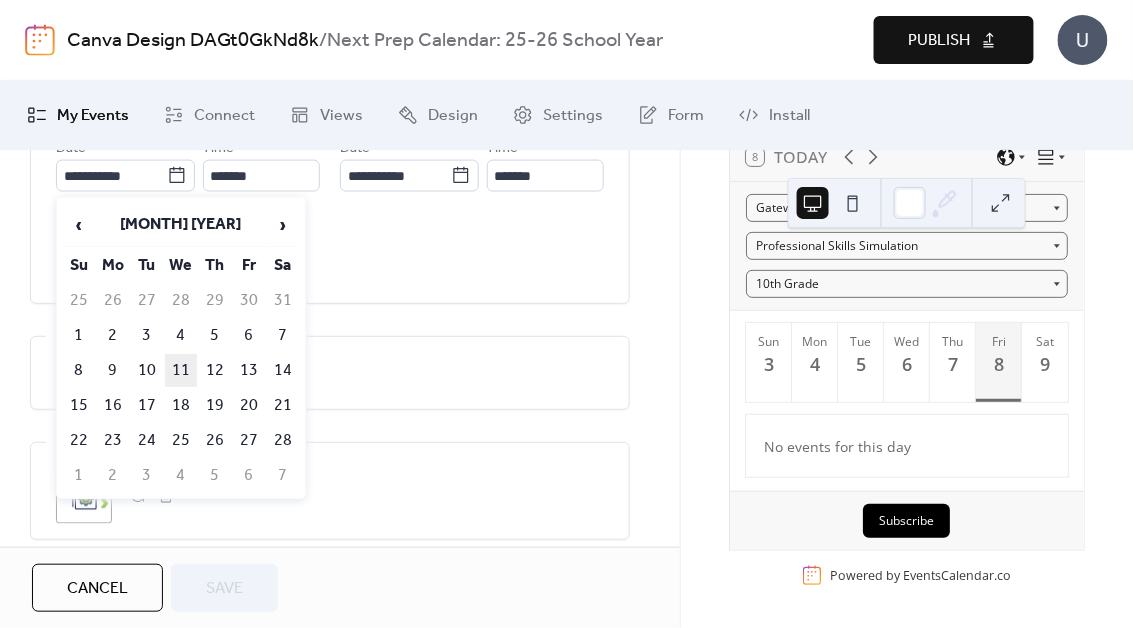 click on "11" at bounding box center (181, 370) 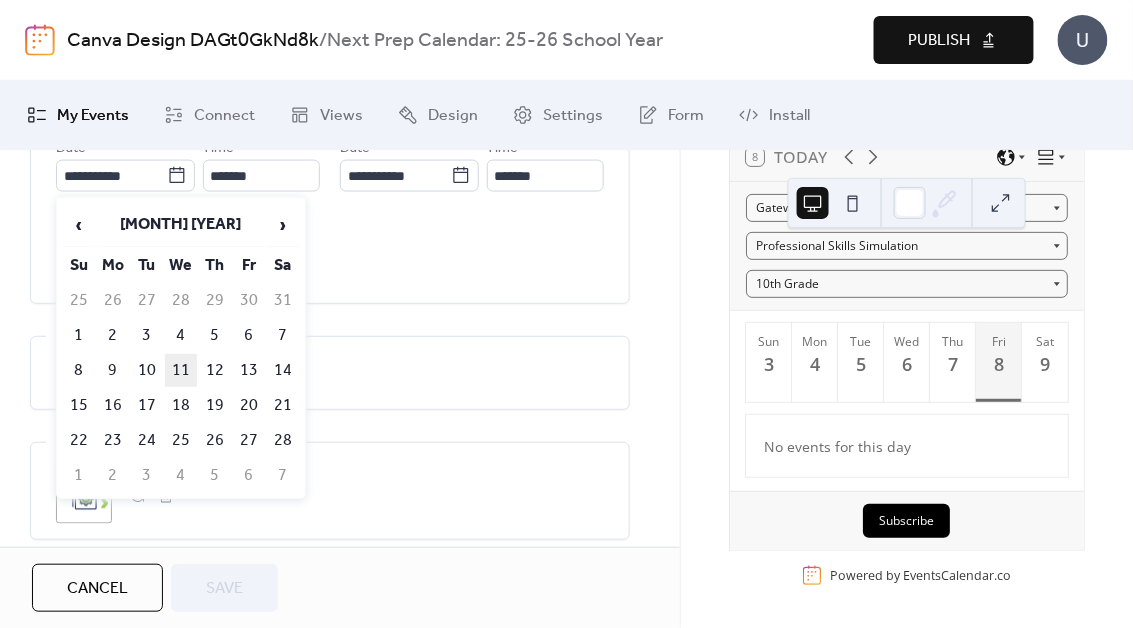 type on "**********" 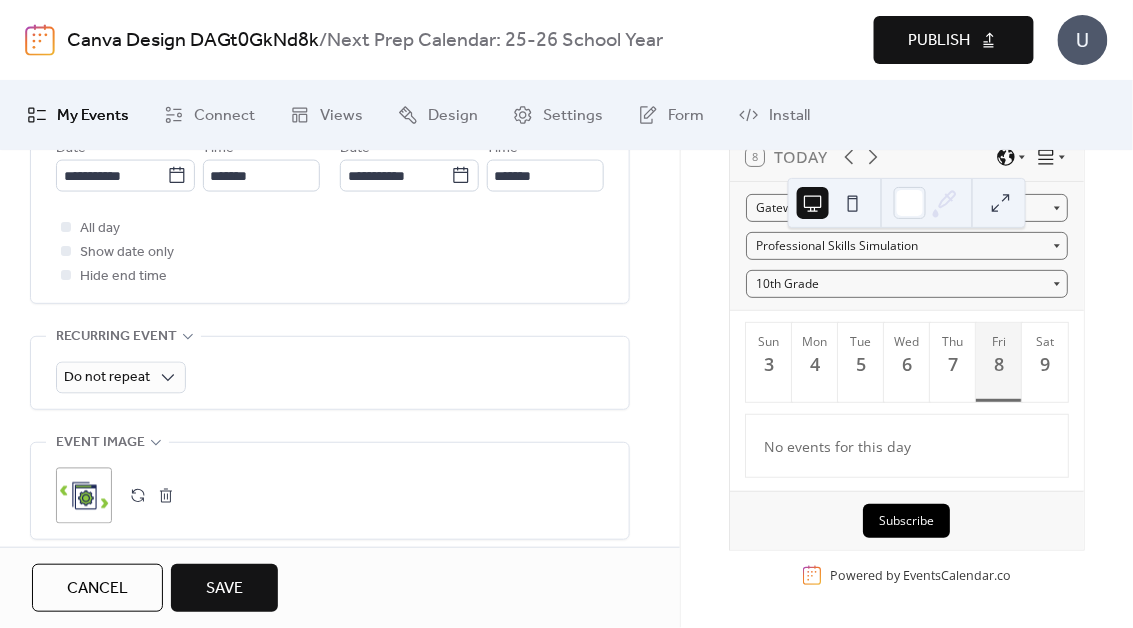 click on "Save" at bounding box center [224, 588] 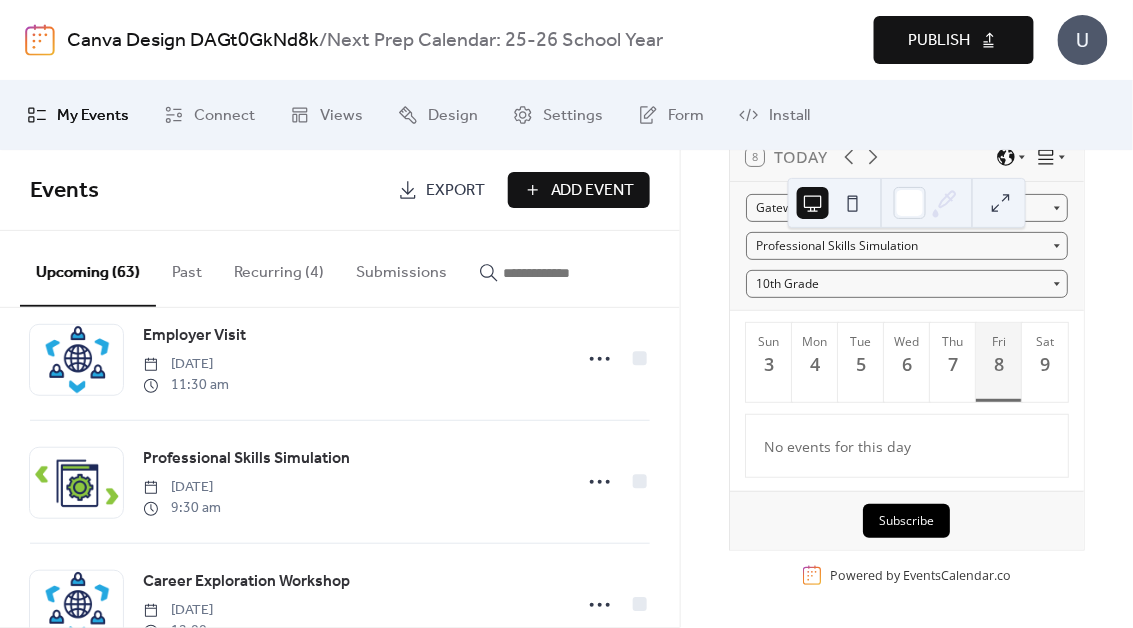 scroll, scrollTop: 3357, scrollLeft: 0, axis: vertical 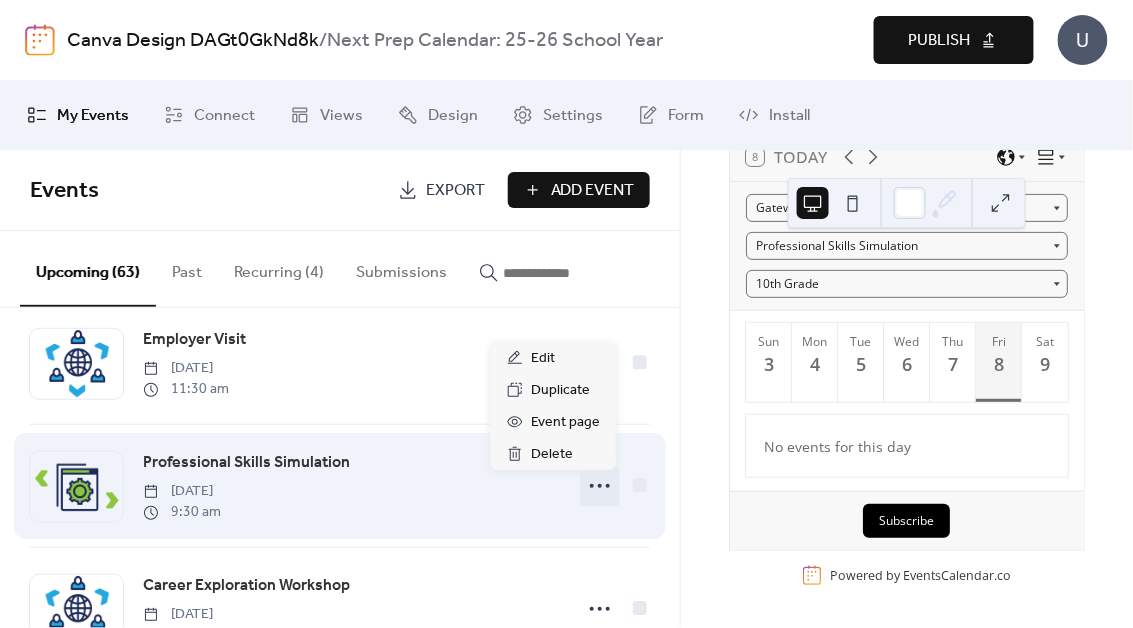 click 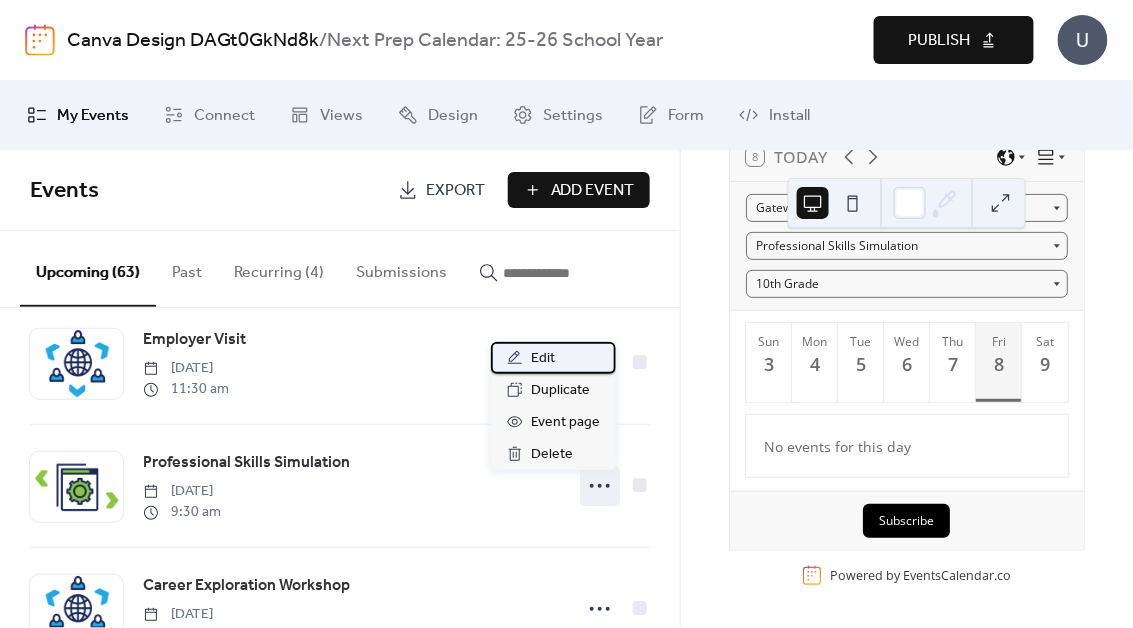 click on "Edit" at bounding box center (553, 358) 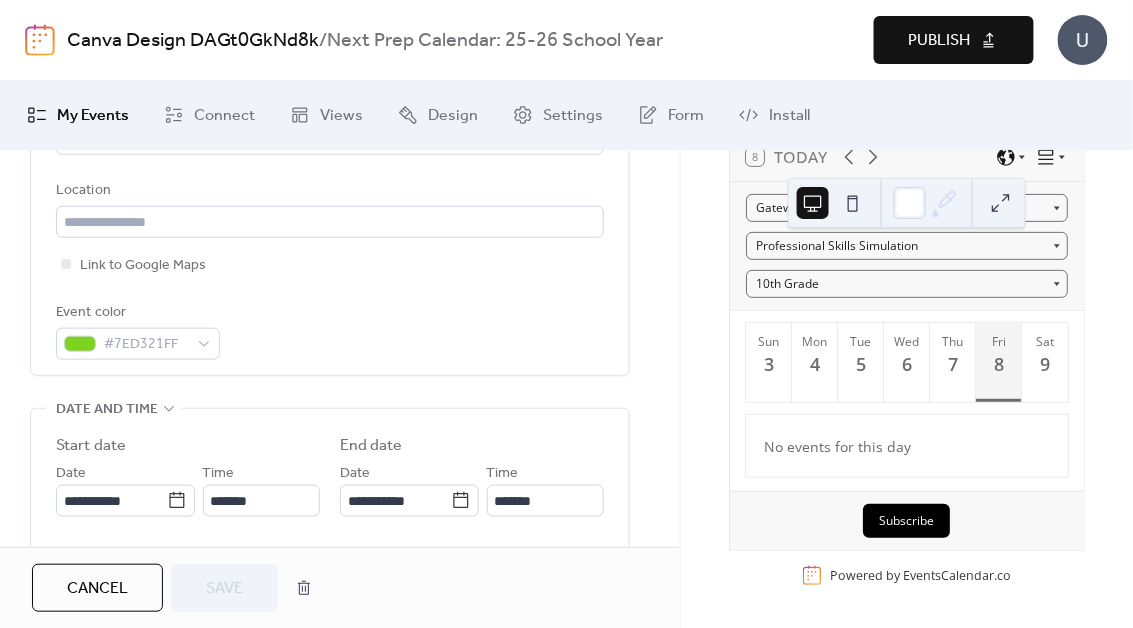 scroll, scrollTop: 435, scrollLeft: 0, axis: vertical 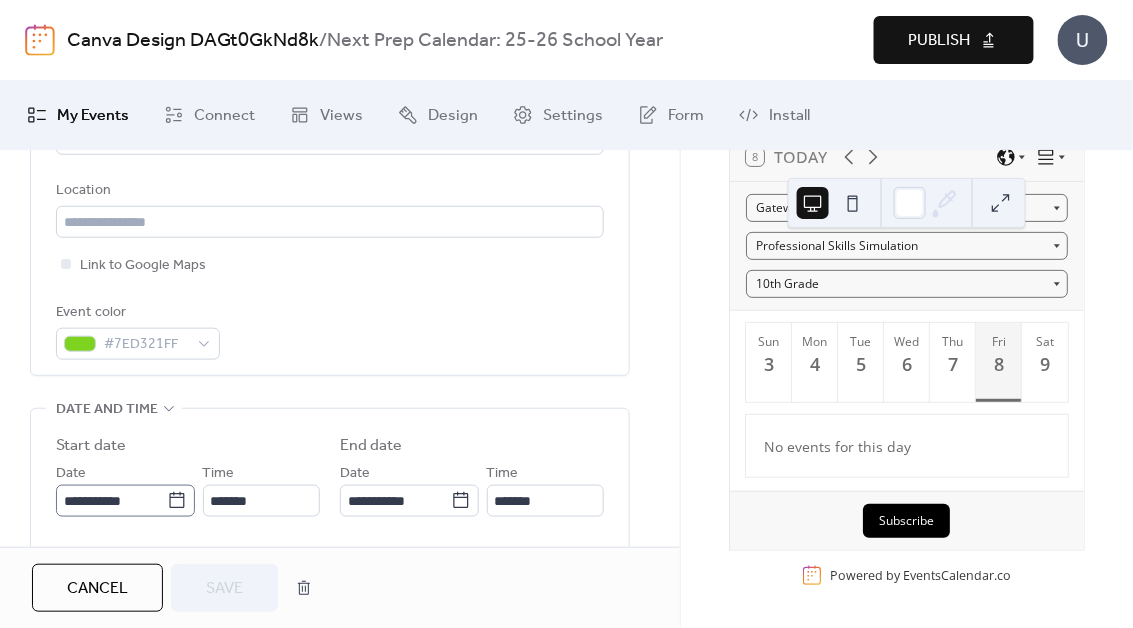 click 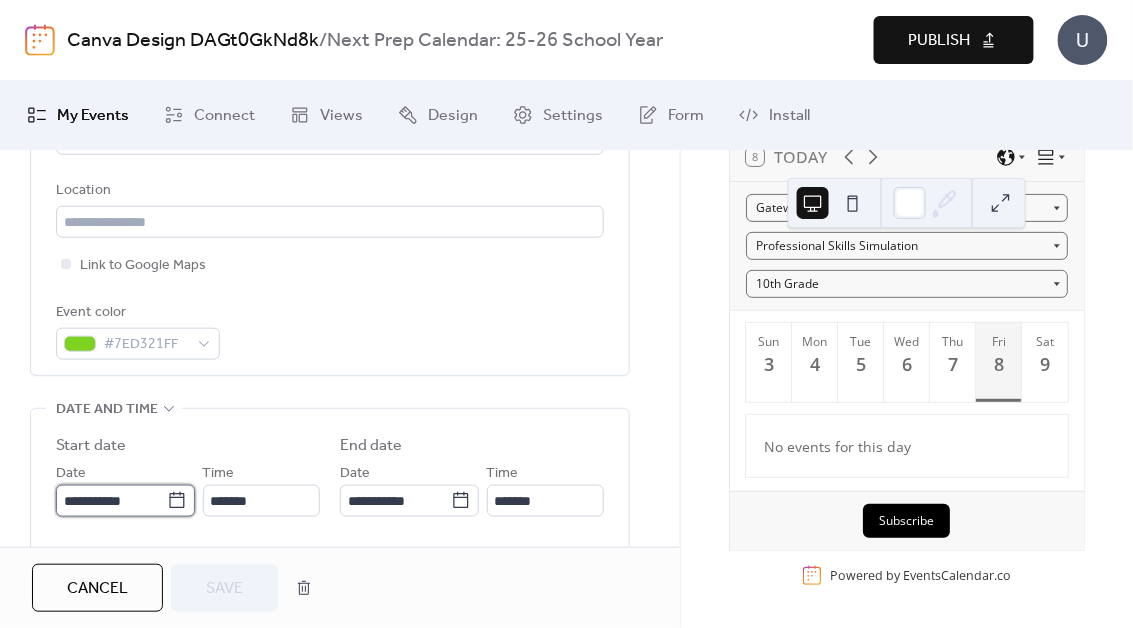 click on "**********" at bounding box center (111, 501) 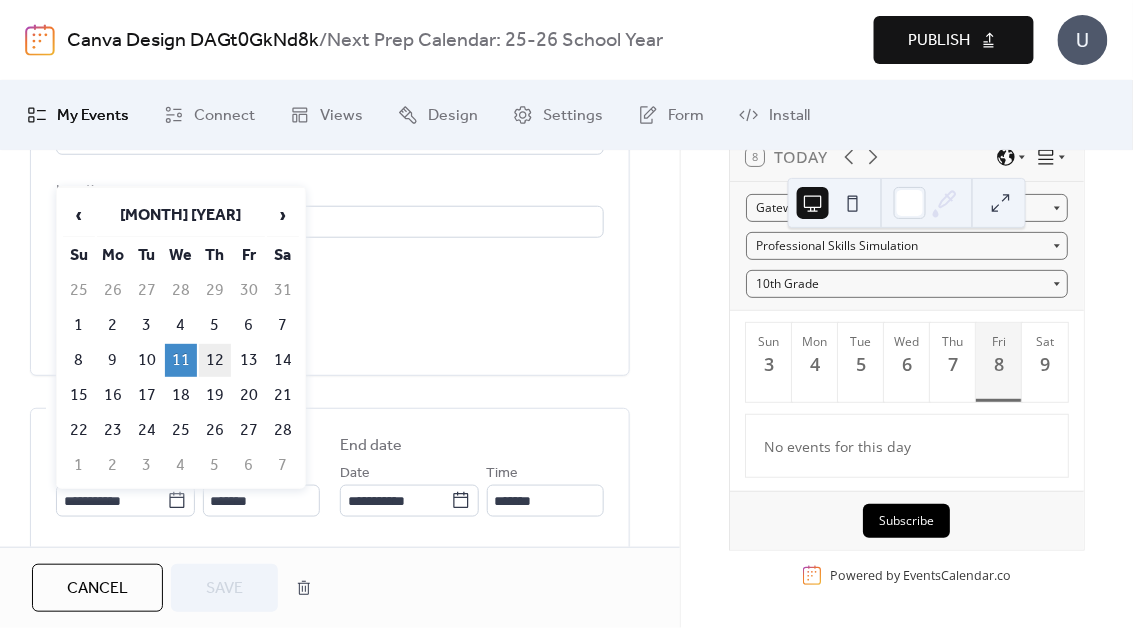 click on "12" at bounding box center [215, 360] 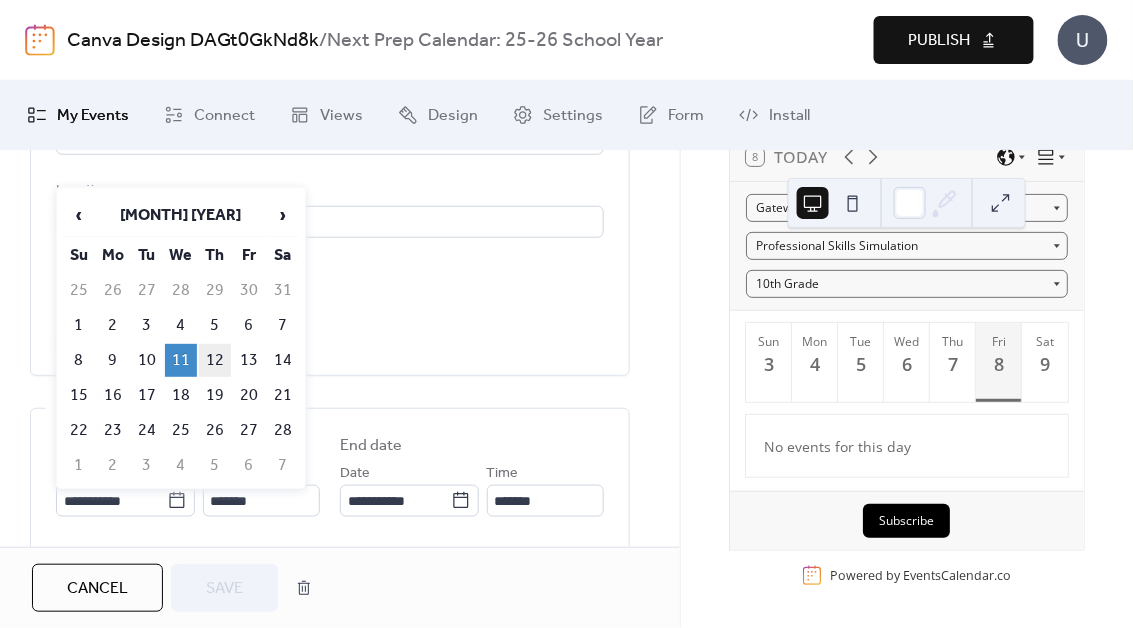 type on "**********" 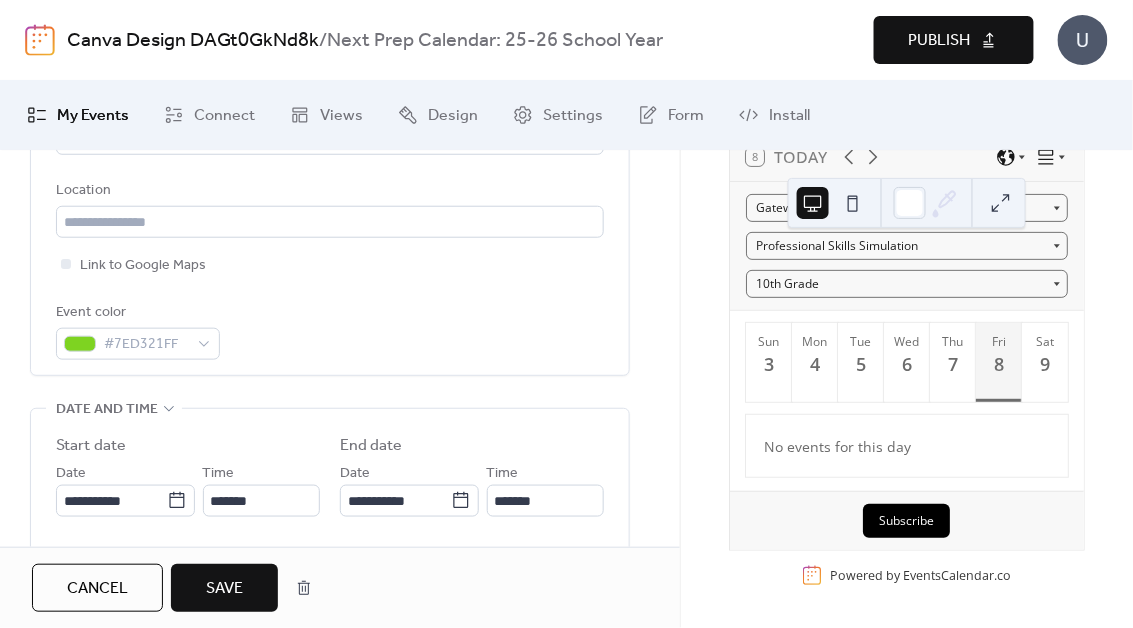 click on "Save" at bounding box center [224, 588] 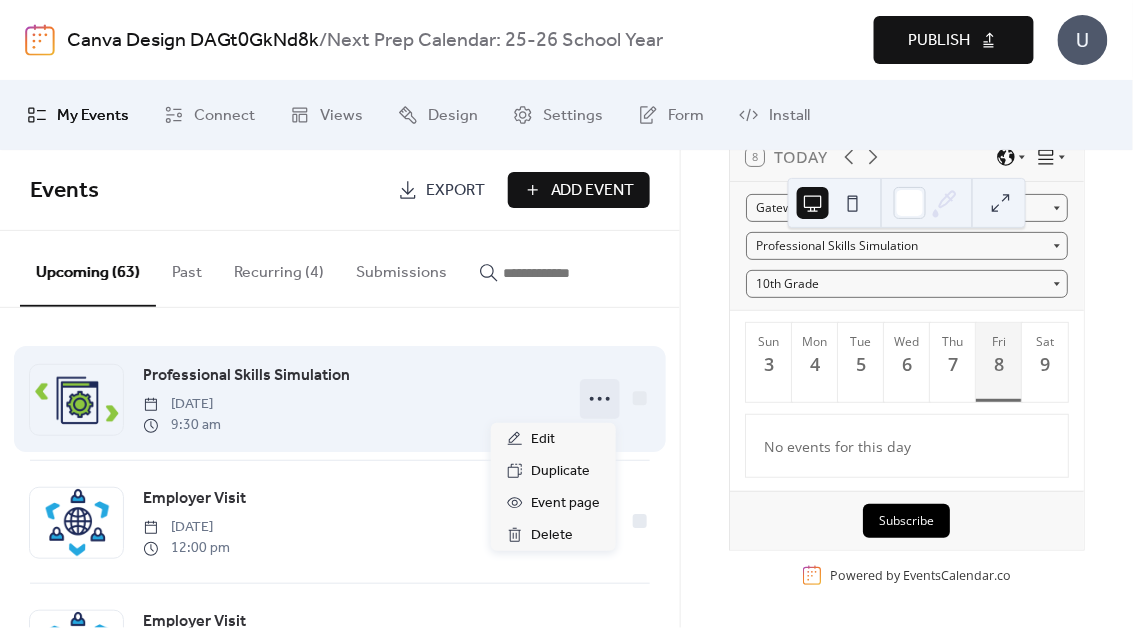 click 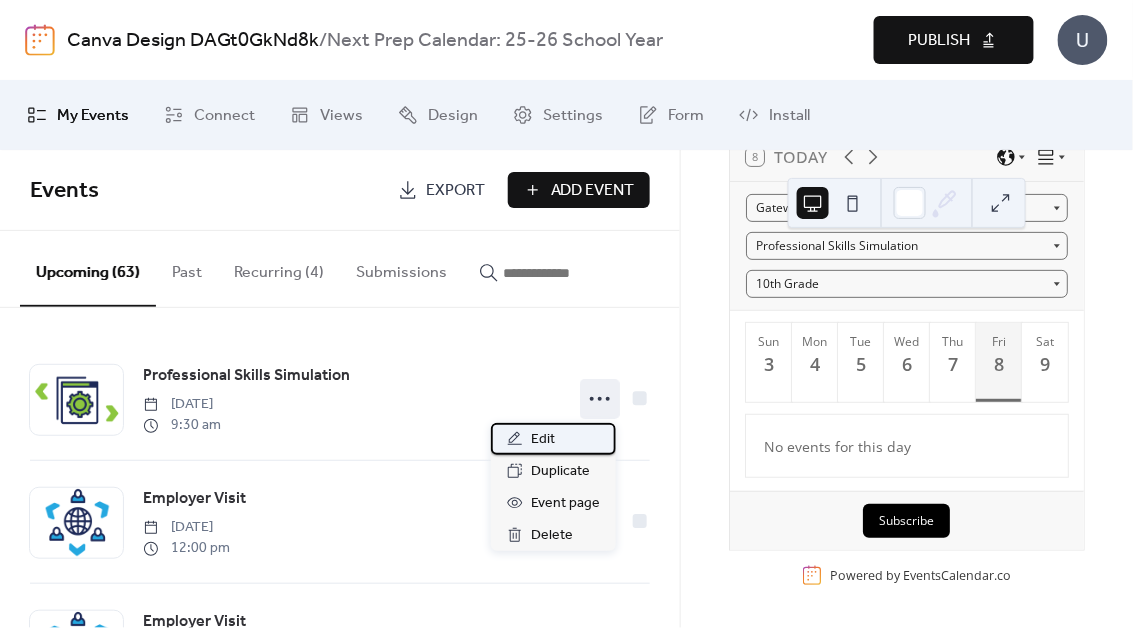 click on "Edit" at bounding box center [543, 440] 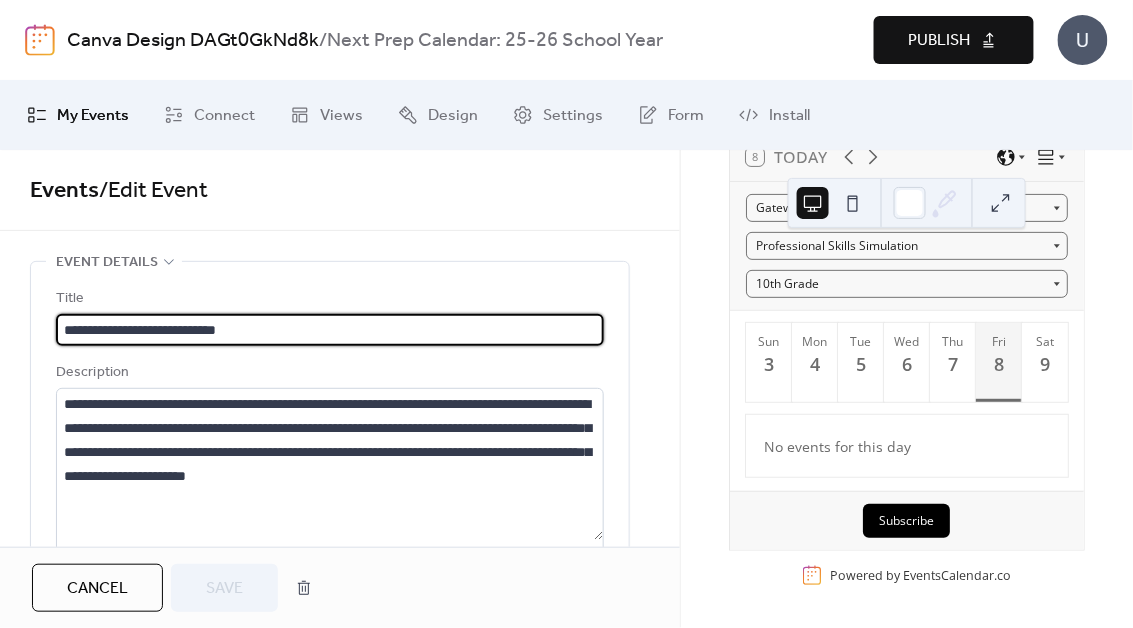 scroll, scrollTop: 1502, scrollLeft: 0, axis: vertical 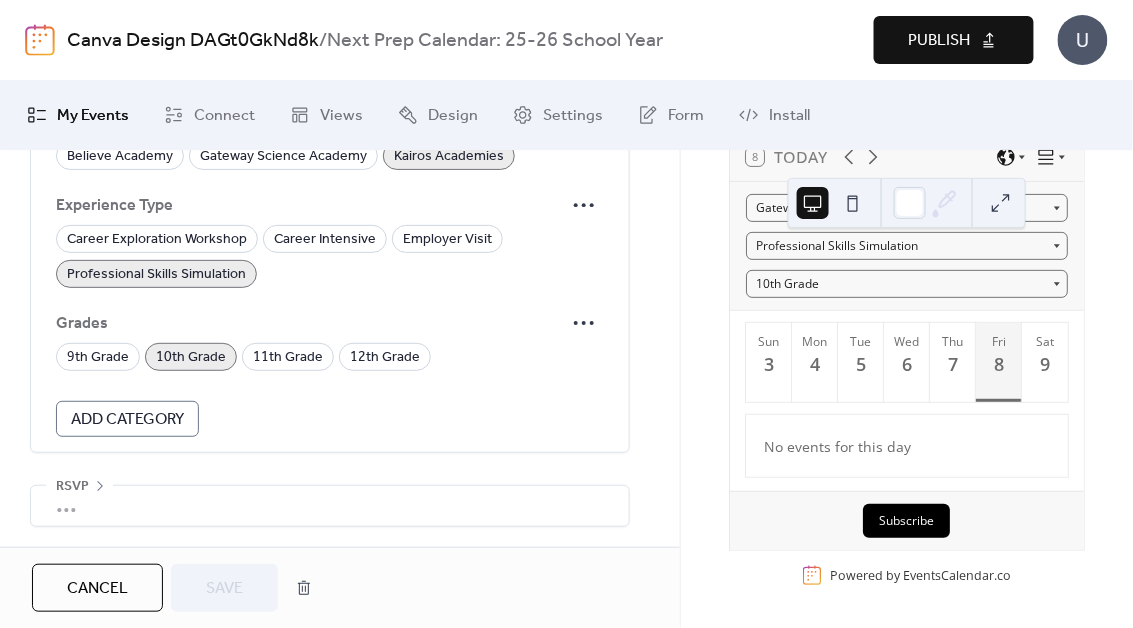click on "10th Grade" at bounding box center [191, 357] 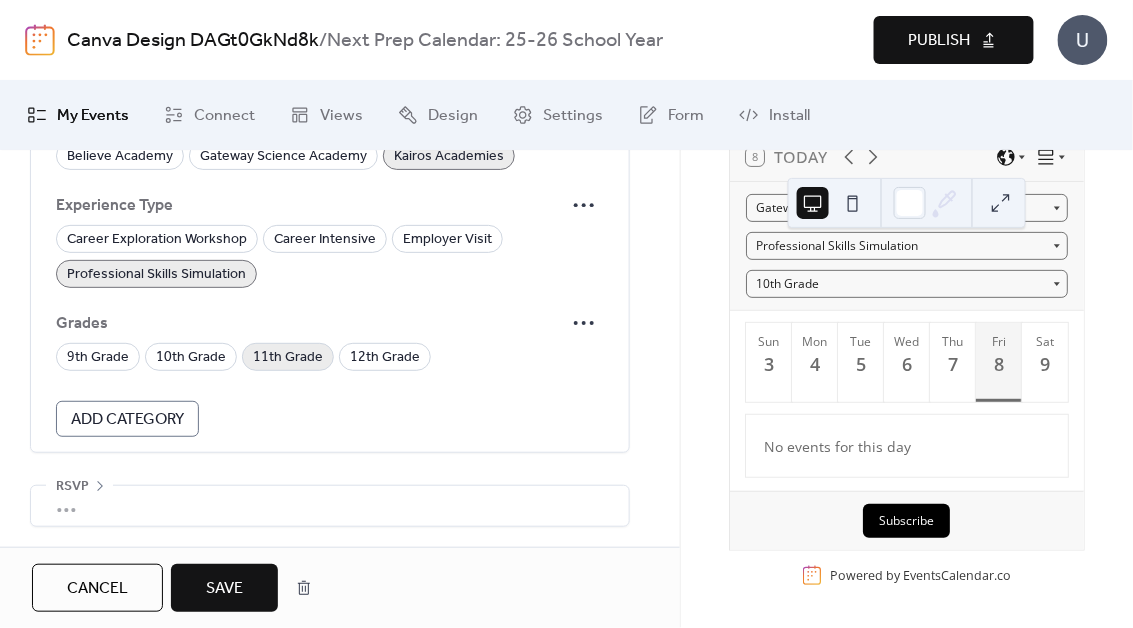 click on "11th Grade" at bounding box center [288, 358] 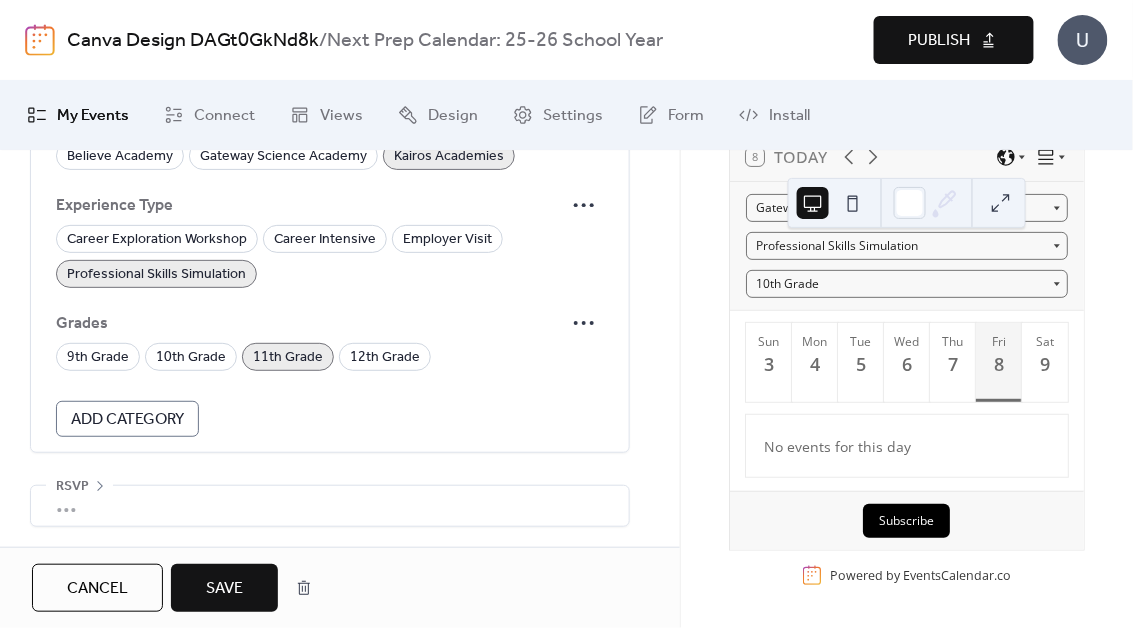 click on "Save" at bounding box center (224, 589) 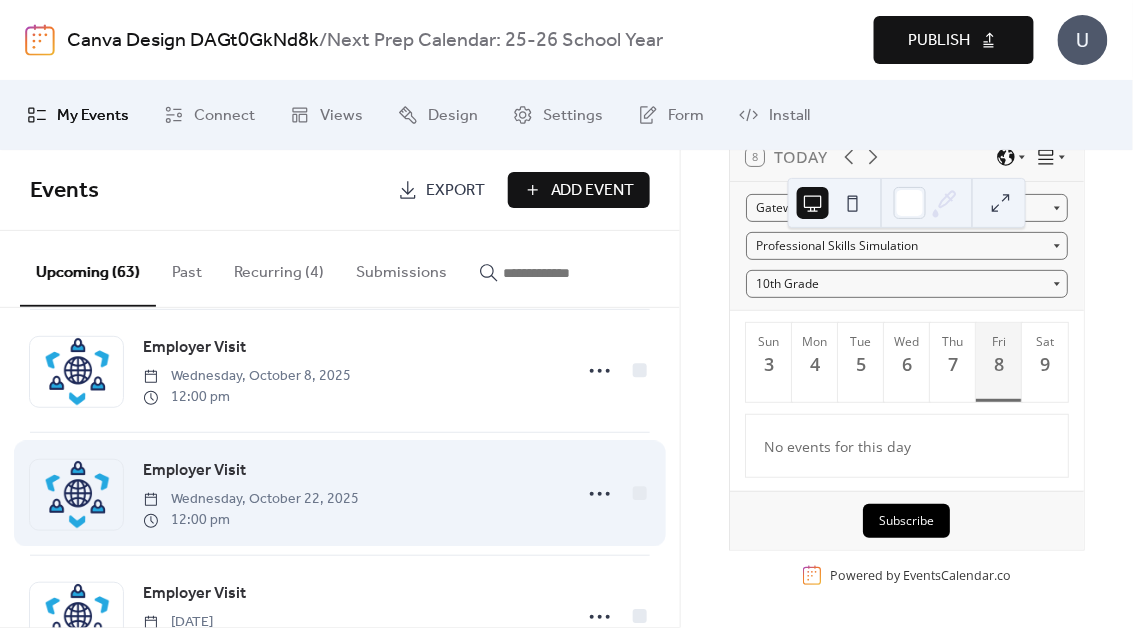 scroll, scrollTop: 901, scrollLeft: 0, axis: vertical 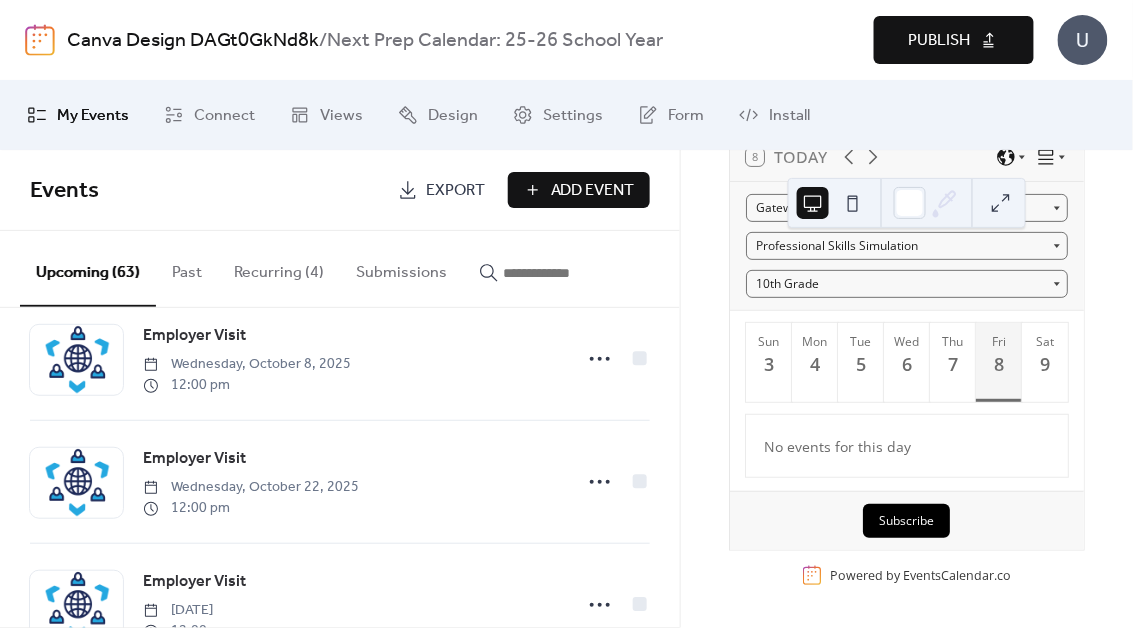 click on "Recurring (4)" at bounding box center [279, 268] 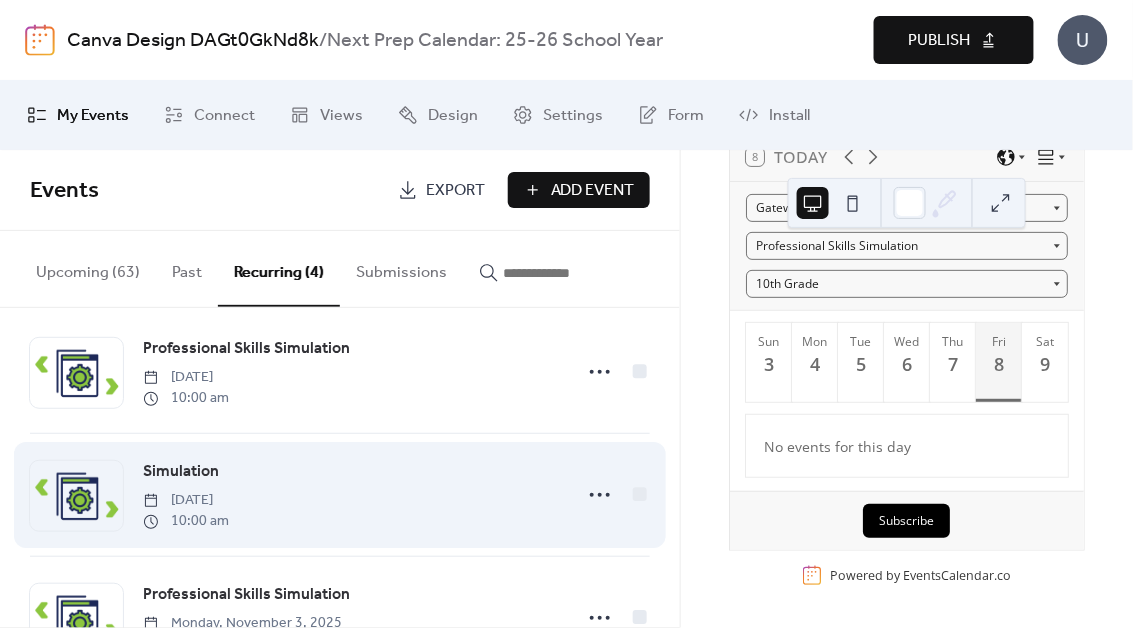 scroll, scrollTop: 29, scrollLeft: 0, axis: vertical 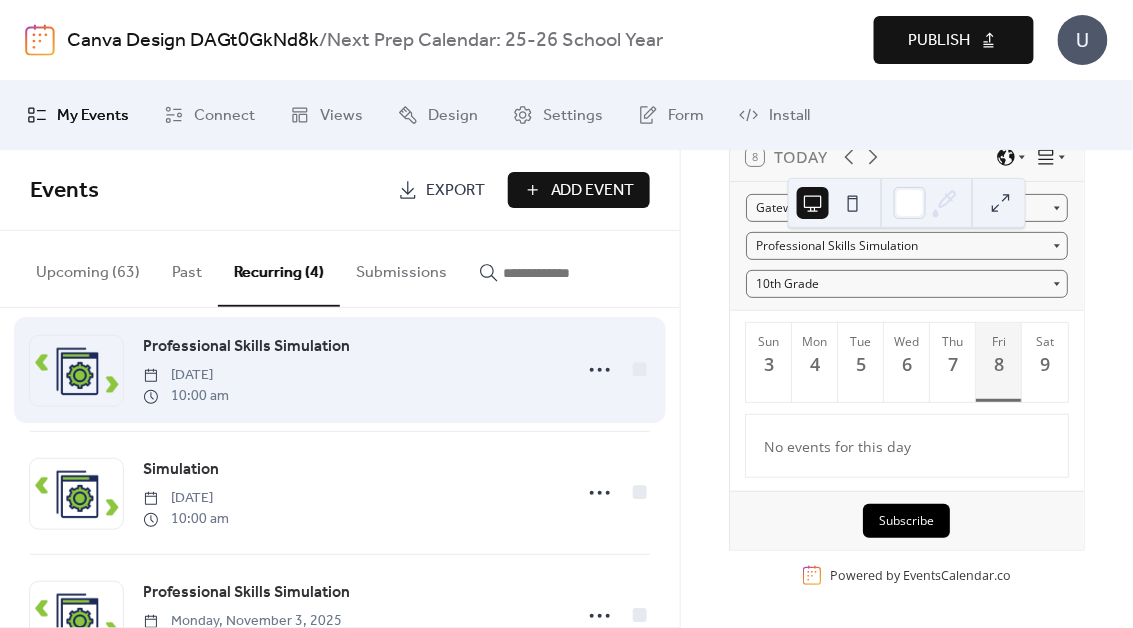 click on "Professional Skills Simulation [DATE] [TIME]" at bounding box center [351, 370] 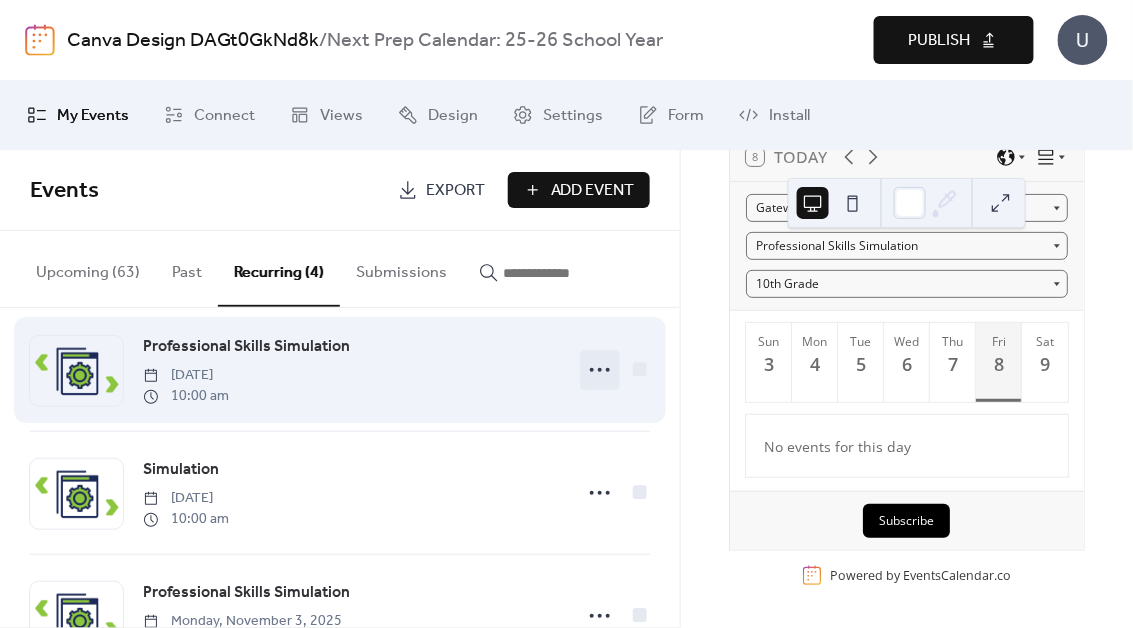 click 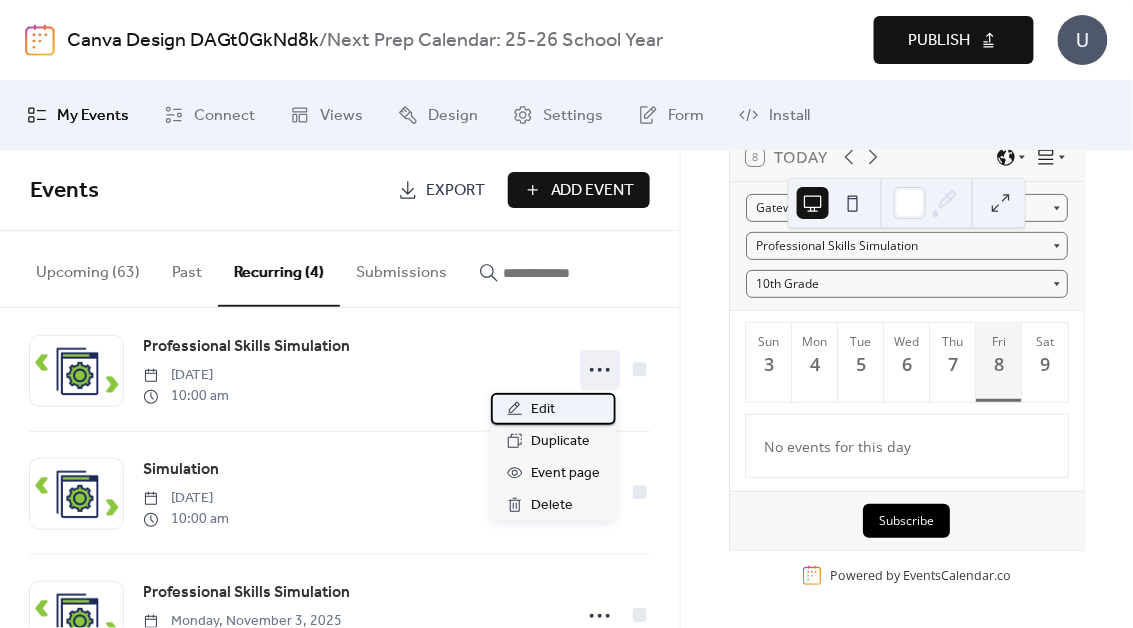 click on "Edit" at bounding box center (553, 409) 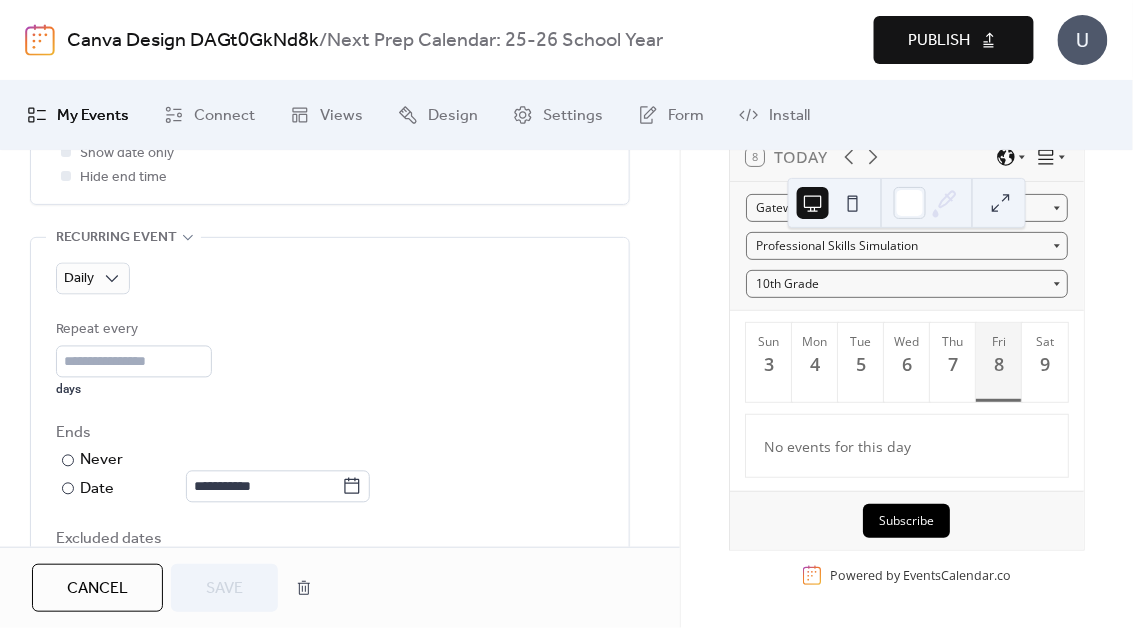 scroll, scrollTop: 970, scrollLeft: 0, axis: vertical 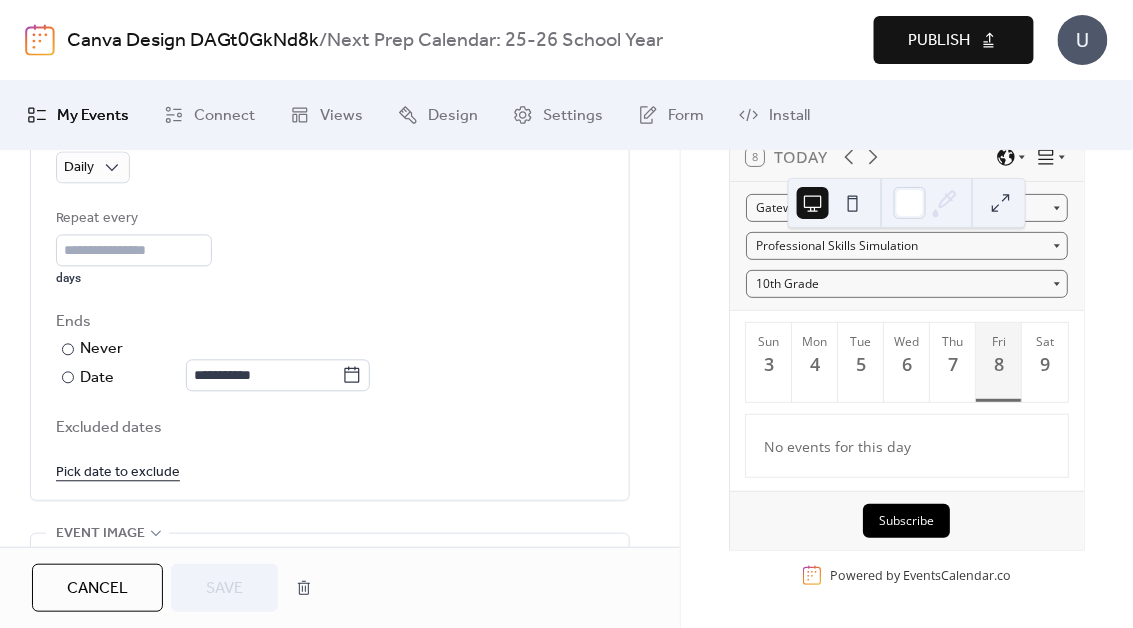 click on "Cancel" at bounding box center (97, 589) 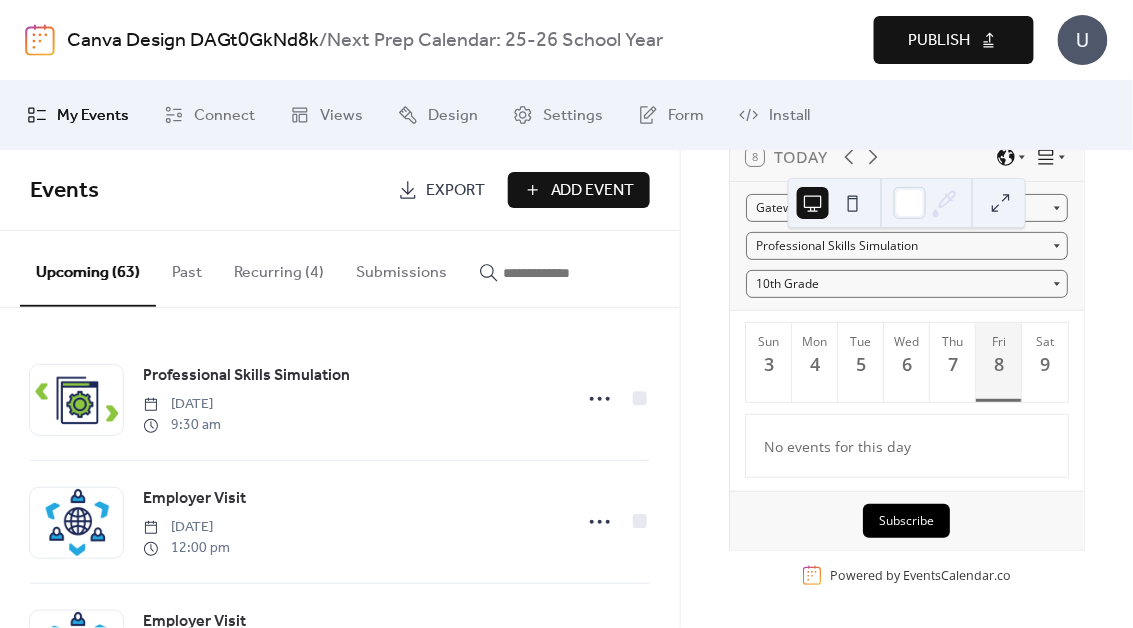 click on "Recurring (4)" at bounding box center (279, 268) 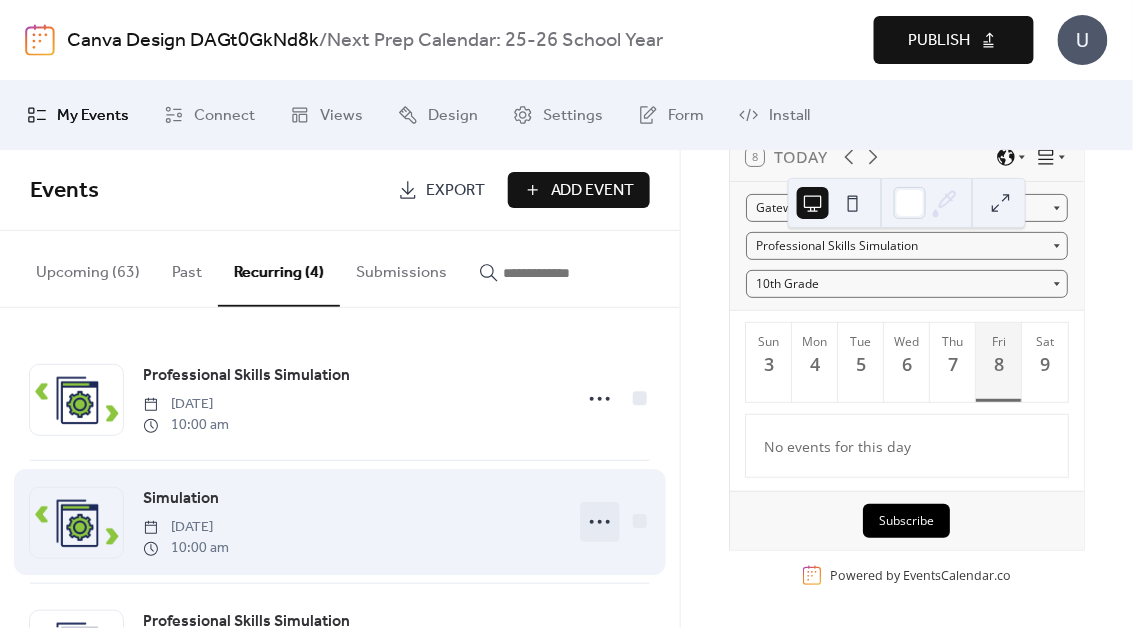 click 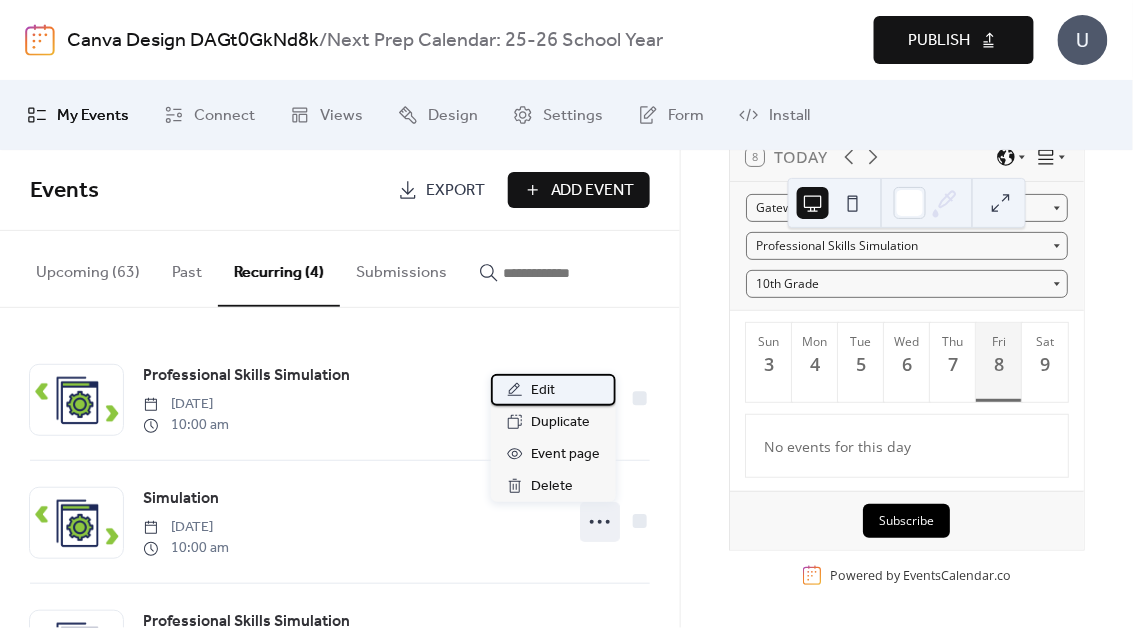 click on "Edit" at bounding box center [553, 390] 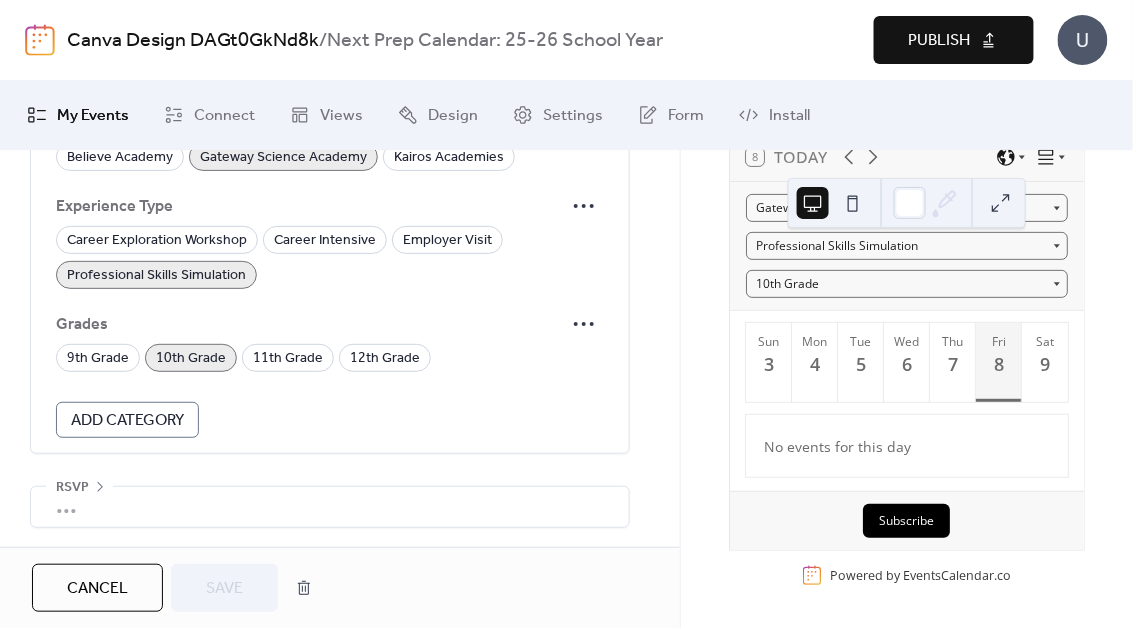scroll, scrollTop: 1370, scrollLeft: 0, axis: vertical 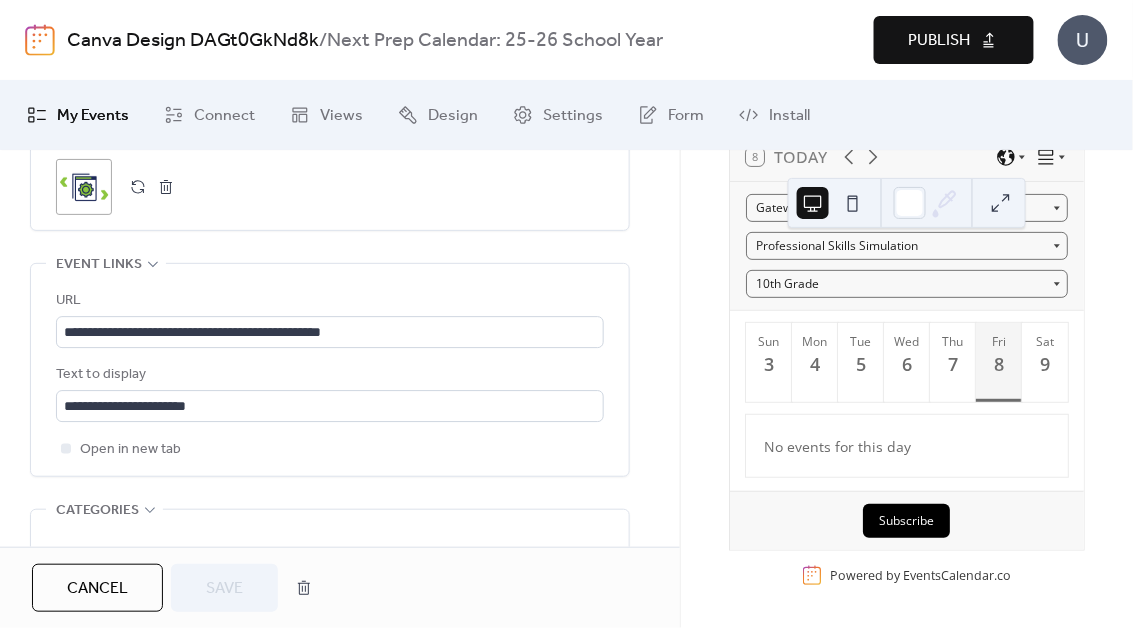 click on "Cancel" at bounding box center [97, 589] 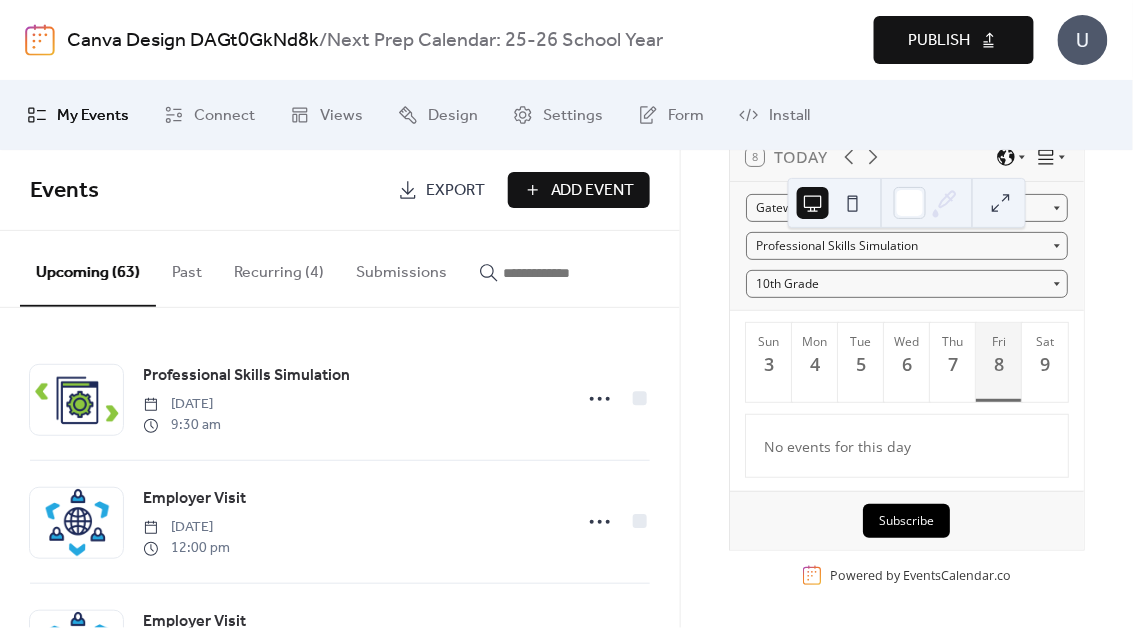 click on "Recurring (4)" at bounding box center (279, 268) 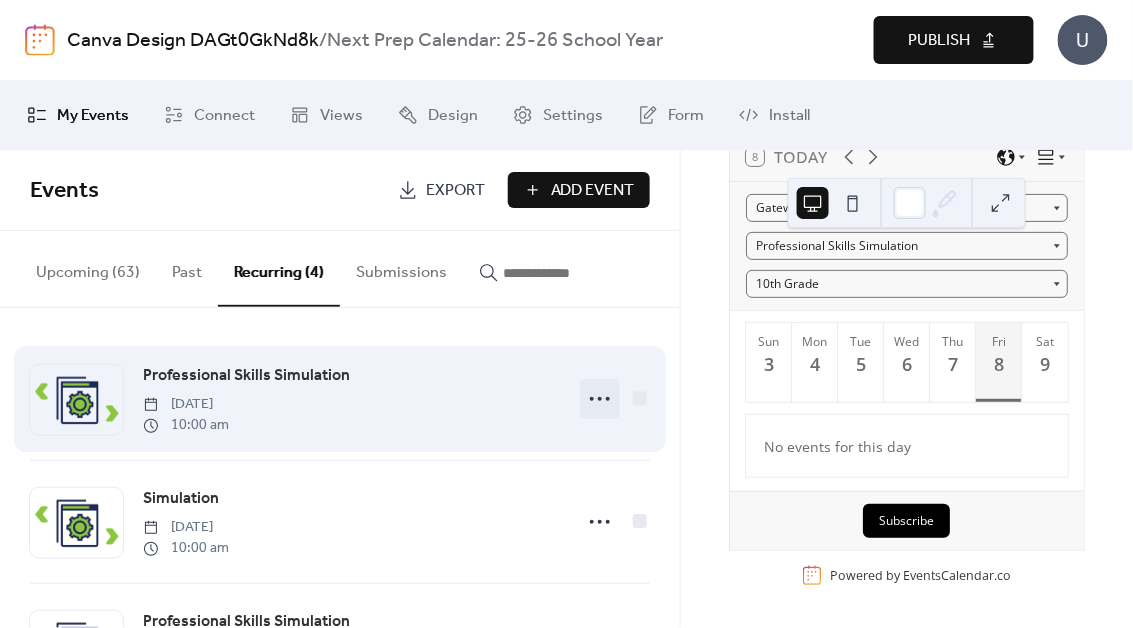 click 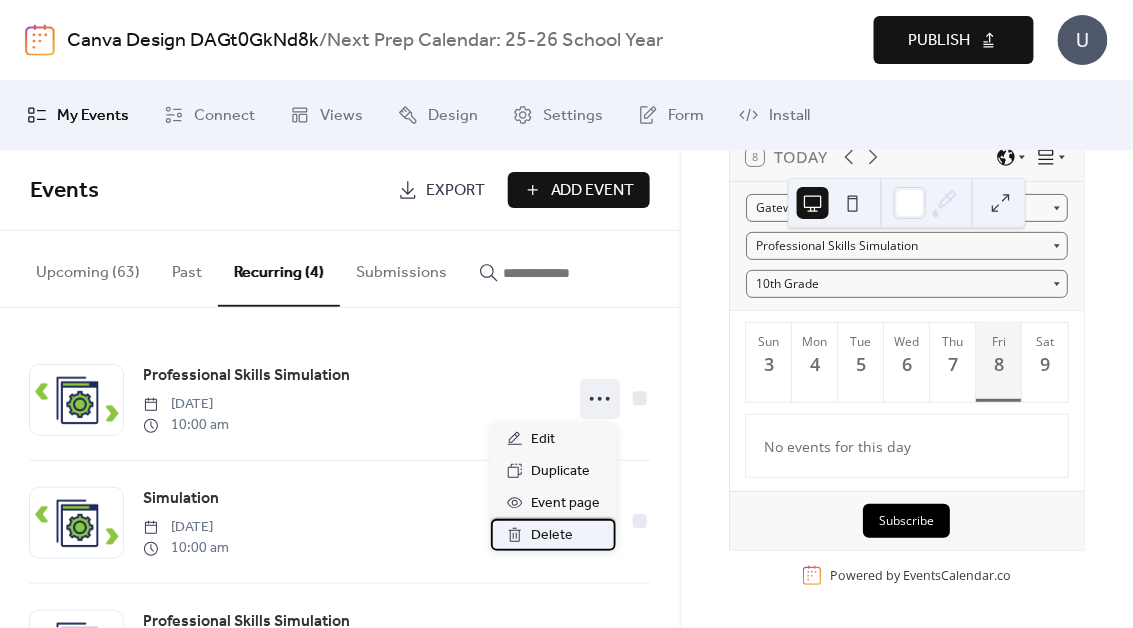 click on "Delete" at bounding box center (552, 536) 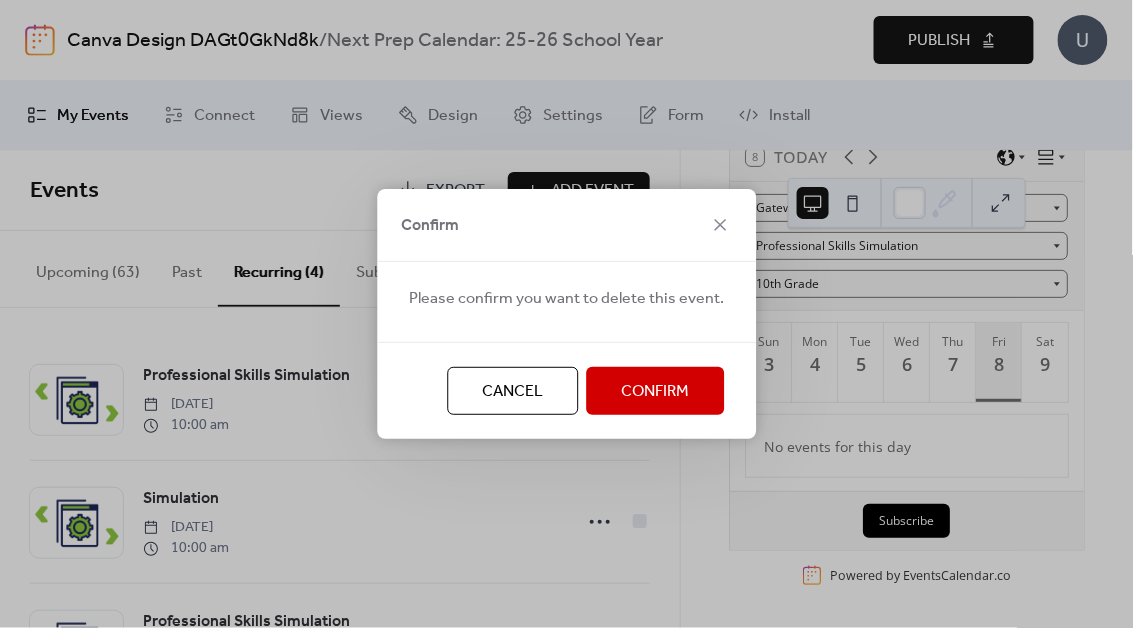 click on "Confirm" at bounding box center (655, 392) 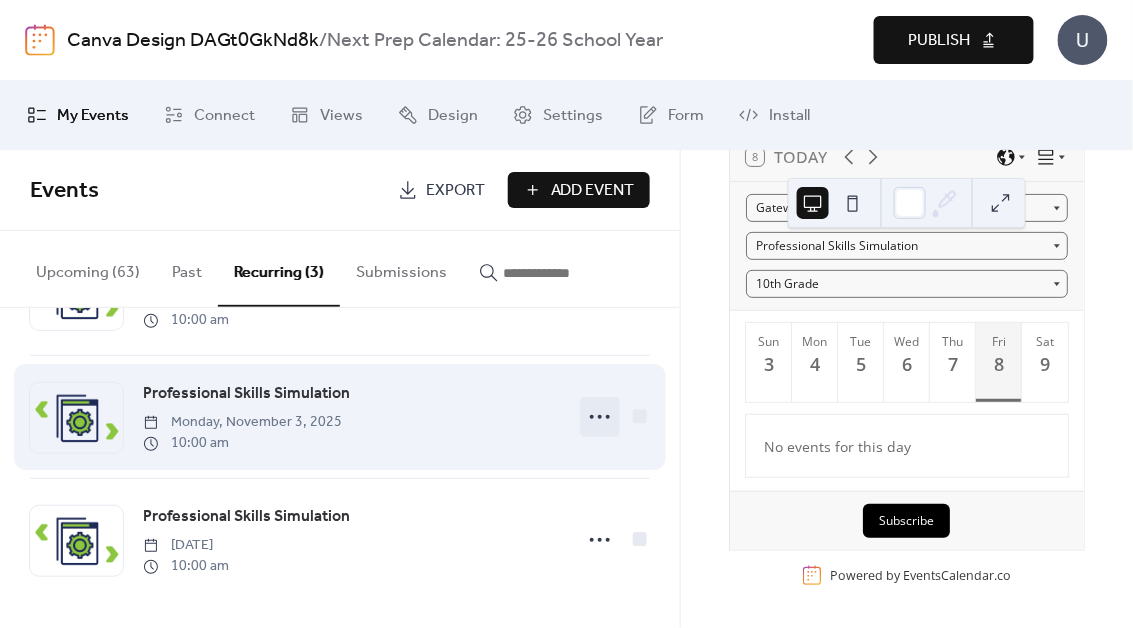 scroll, scrollTop: 0, scrollLeft: 0, axis: both 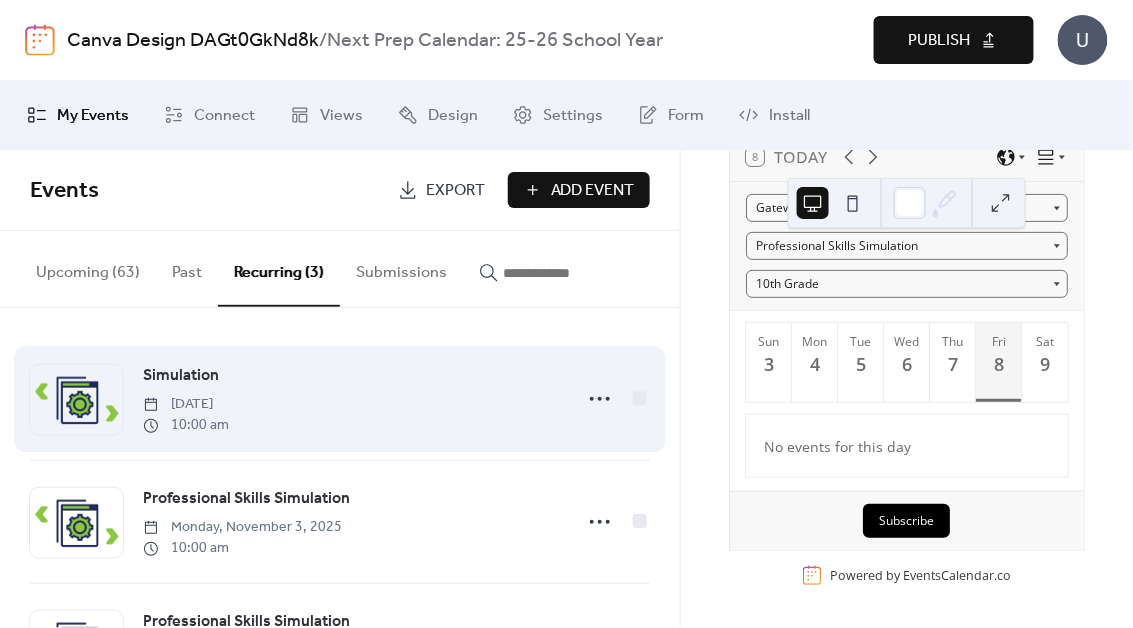 click on "Simulation [DATE] [TIME]" at bounding box center (351, 399) 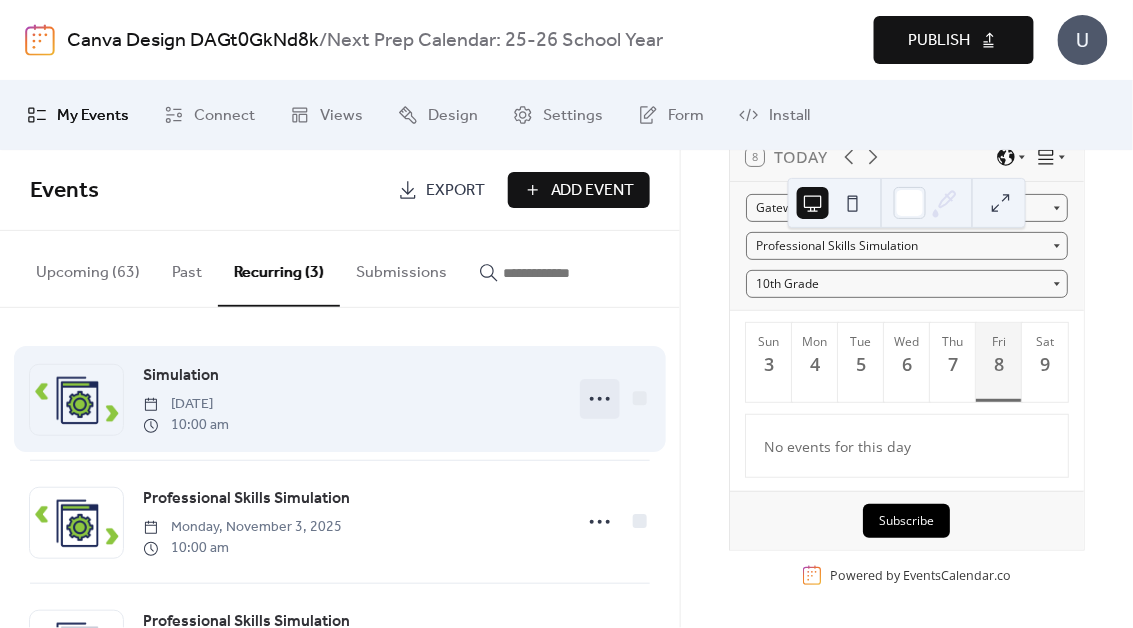 click 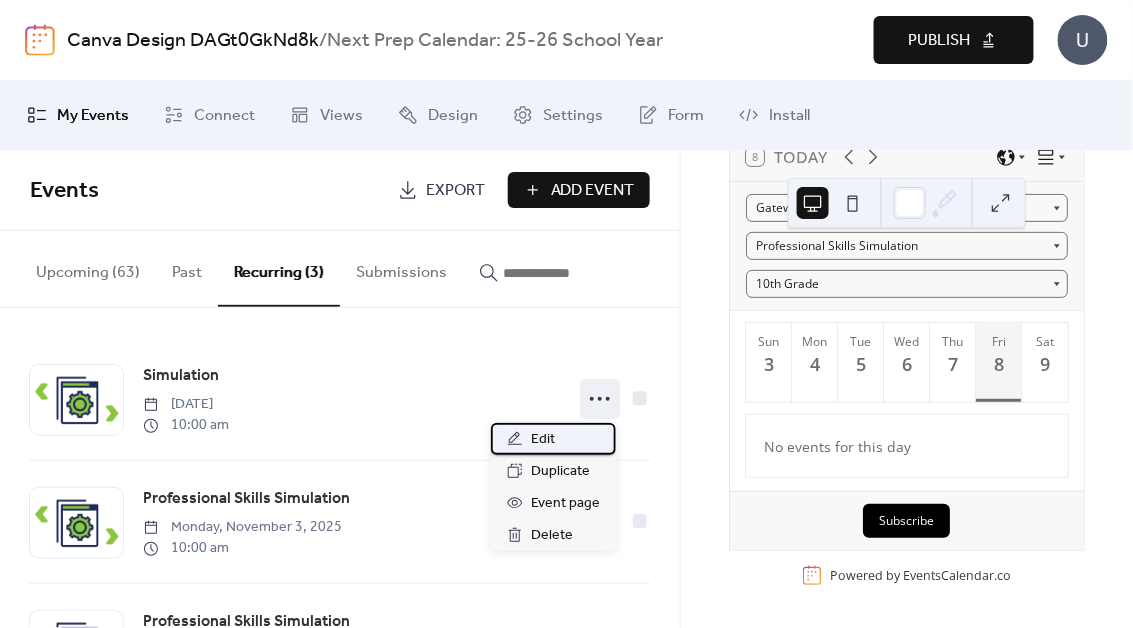 click on "Edit" at bounding box center [553, 439] 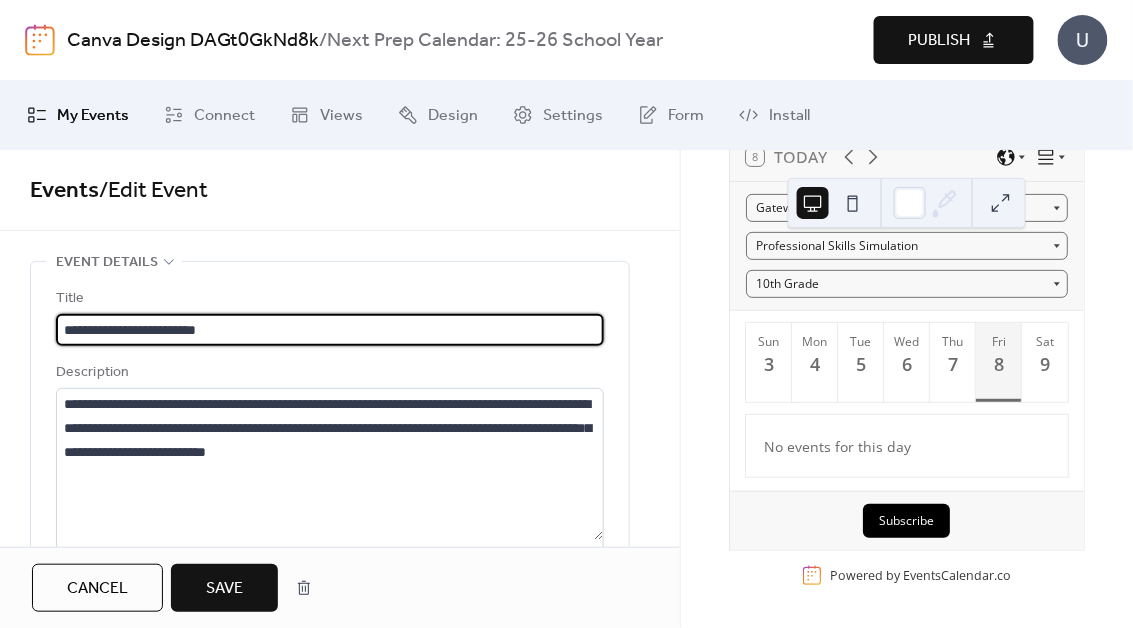 type on "**********" 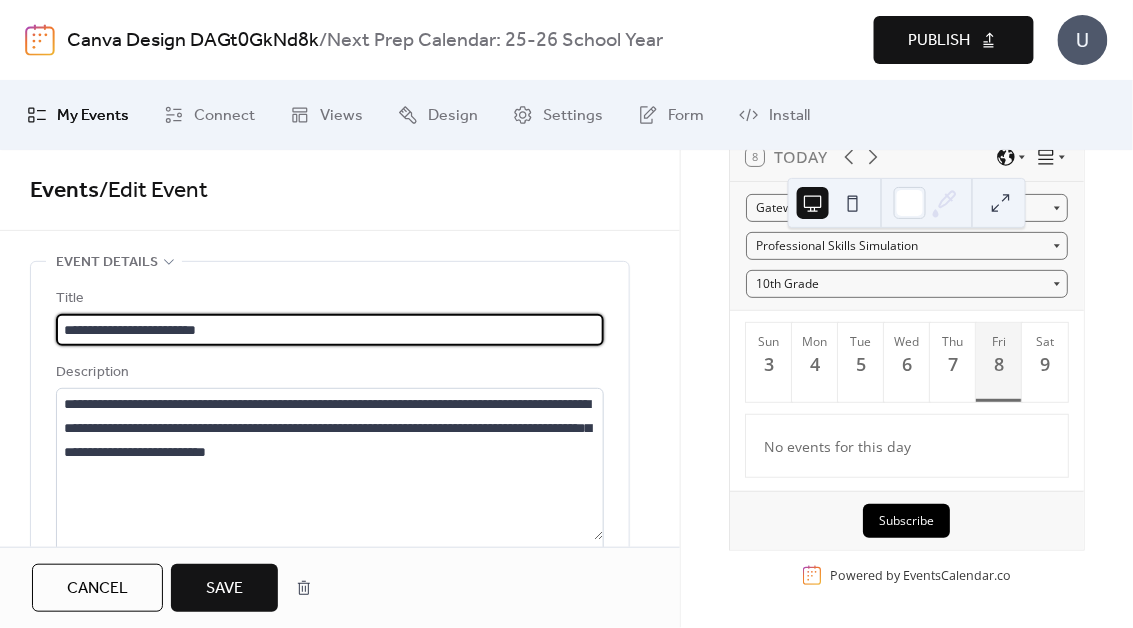 click on "Save" at bounding box center (224, 589) 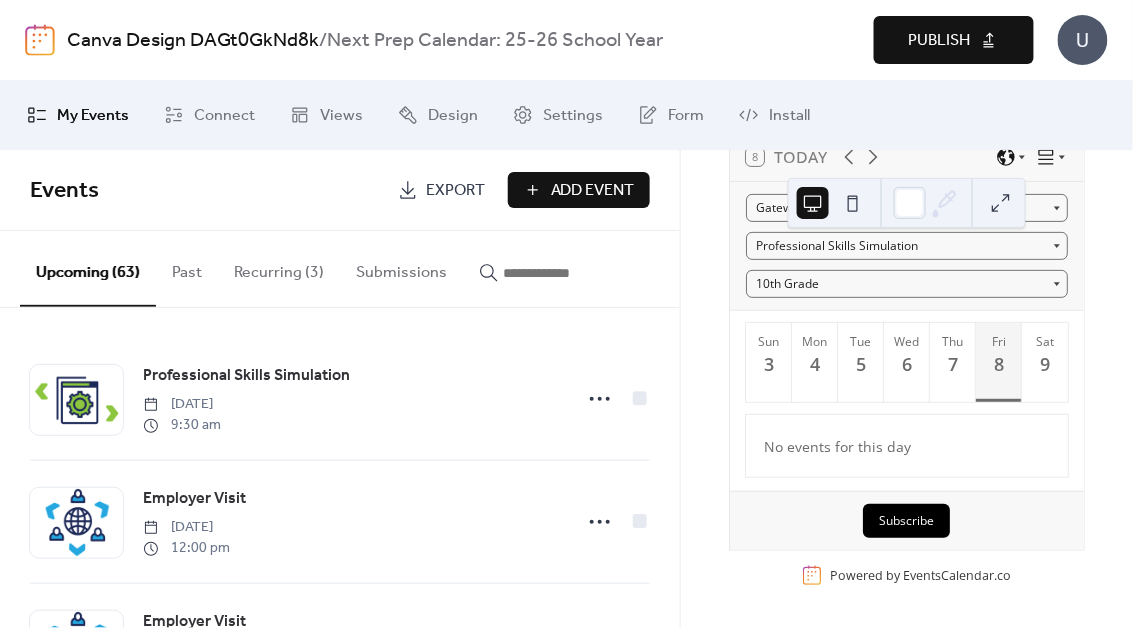 click on "Recurring (3)" at bounding box center [279, 268] 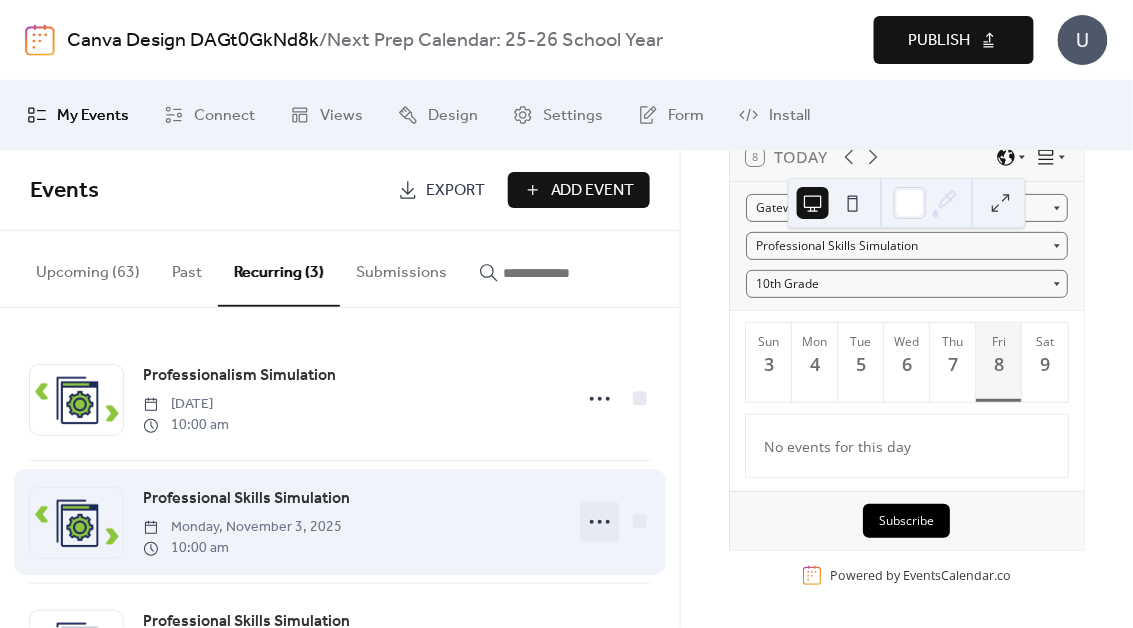 click 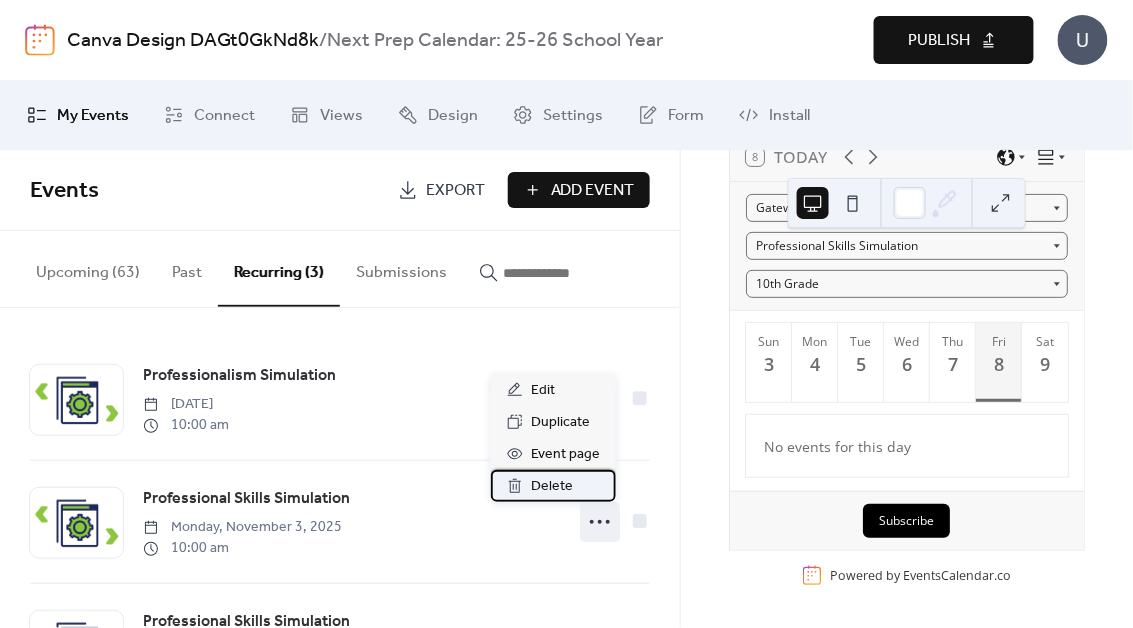 click on "Delete" at bounding box center (552, 487) 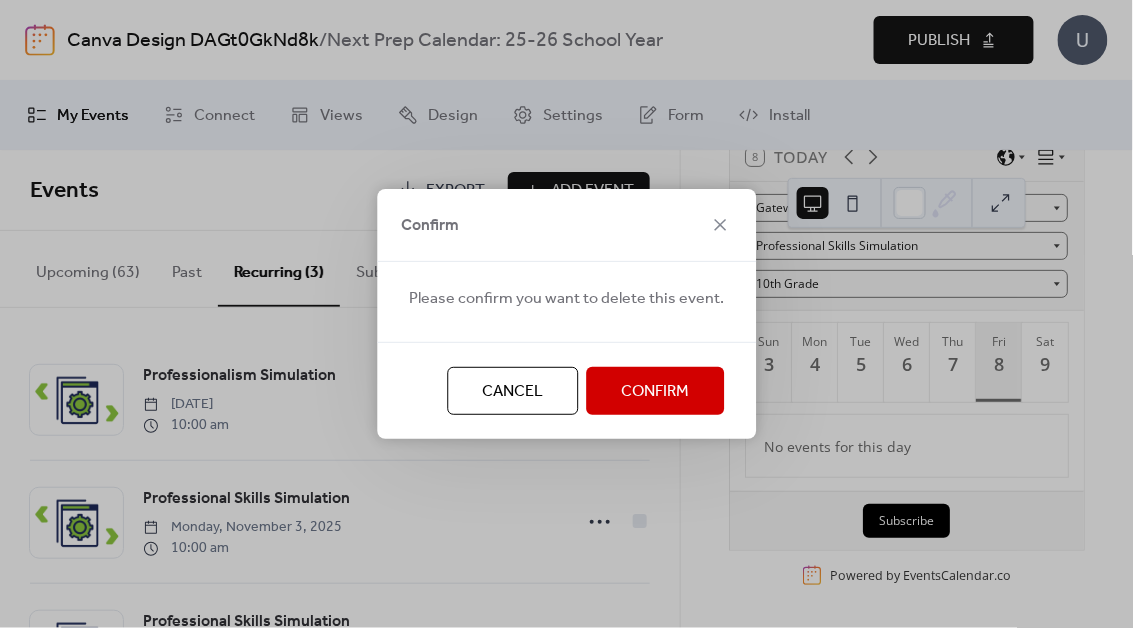 click on "Confirm" at bounding box center (655, 391) 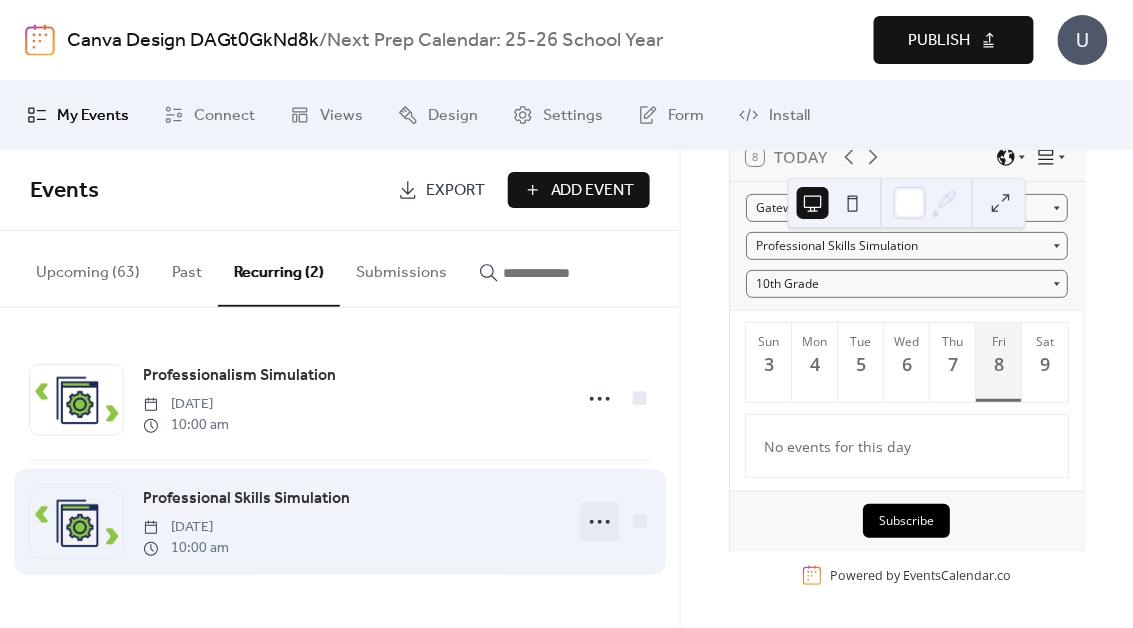 click 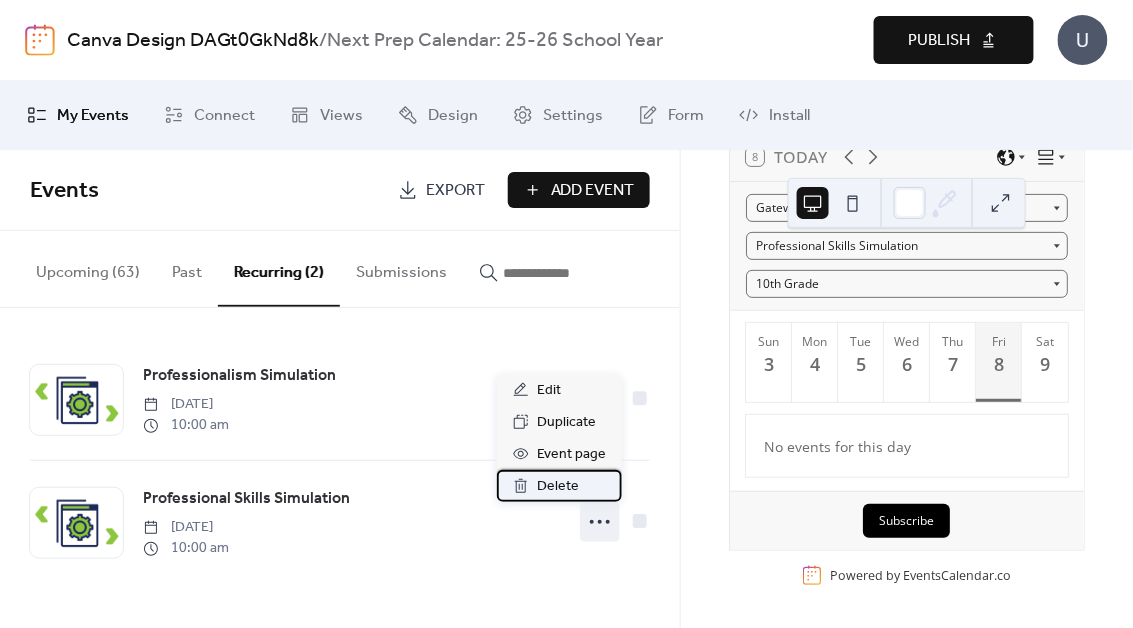 click on "Delete" at bounding box center (558, 487) 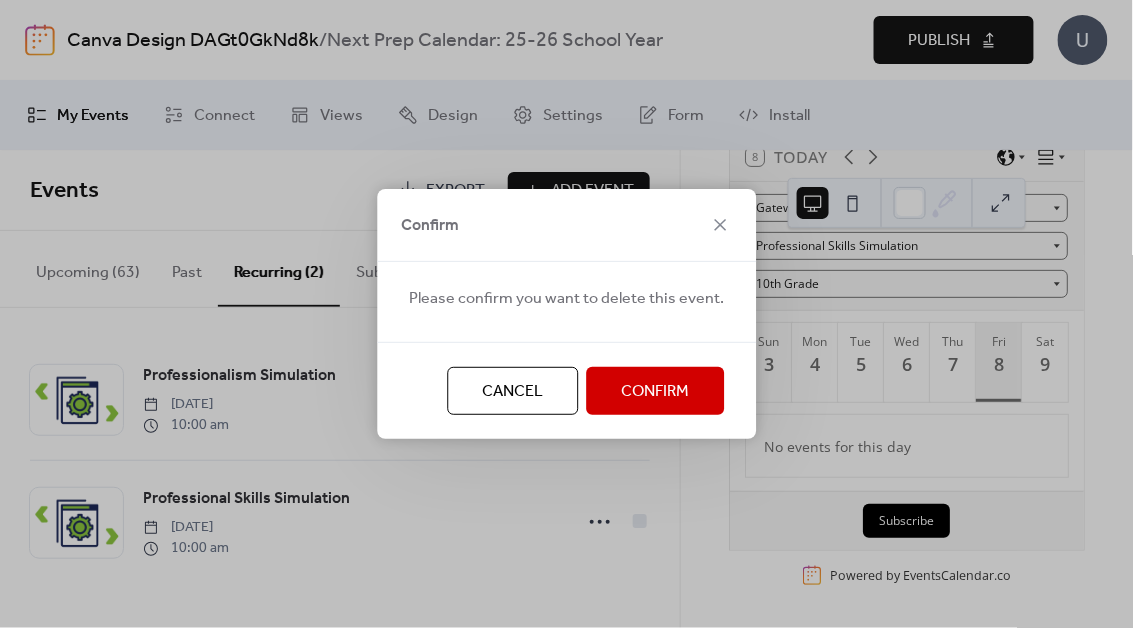 click on "Confirm" at bounding box center [655, 391] 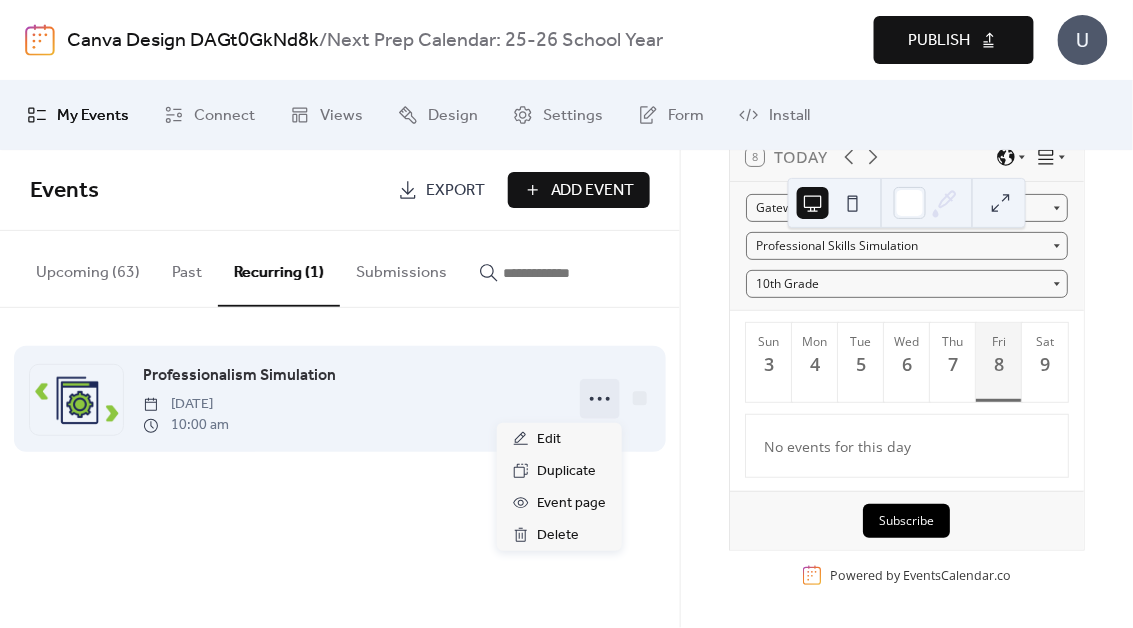 click 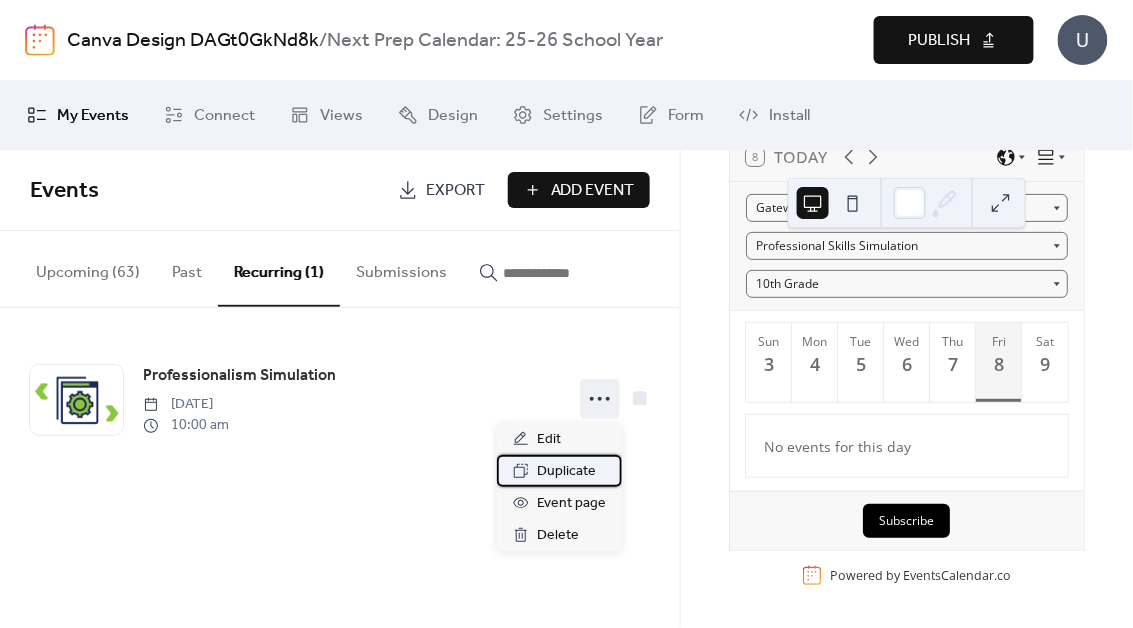 click on "Duplicate" at bounding box center [566, 472] 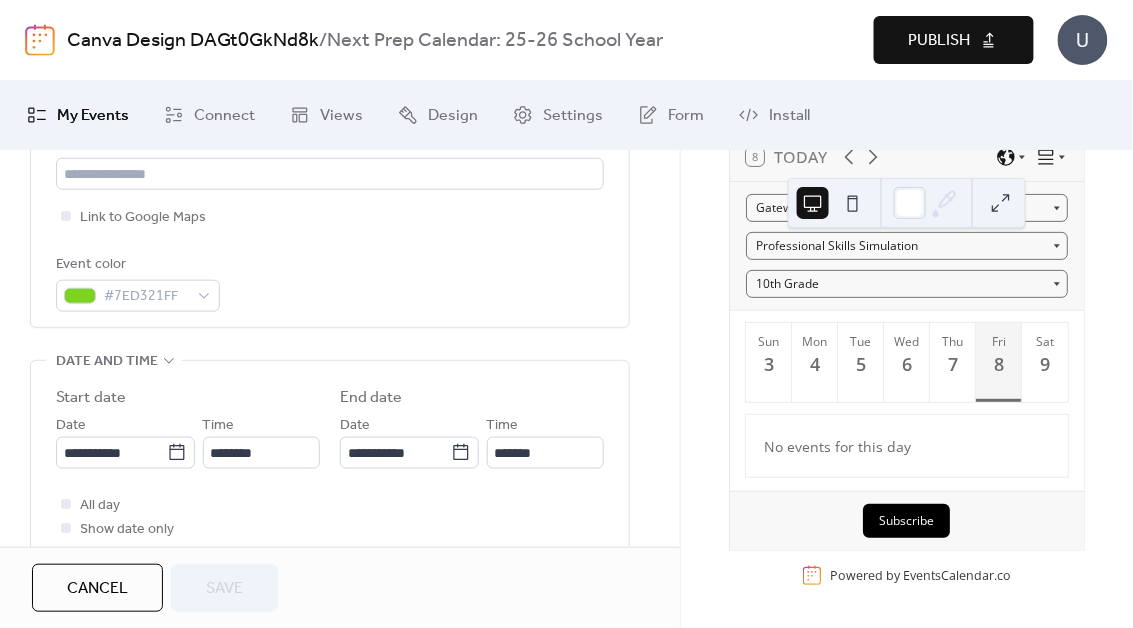 scroll, scrollTop: 510, scrollLeft: 0, axis: vertical 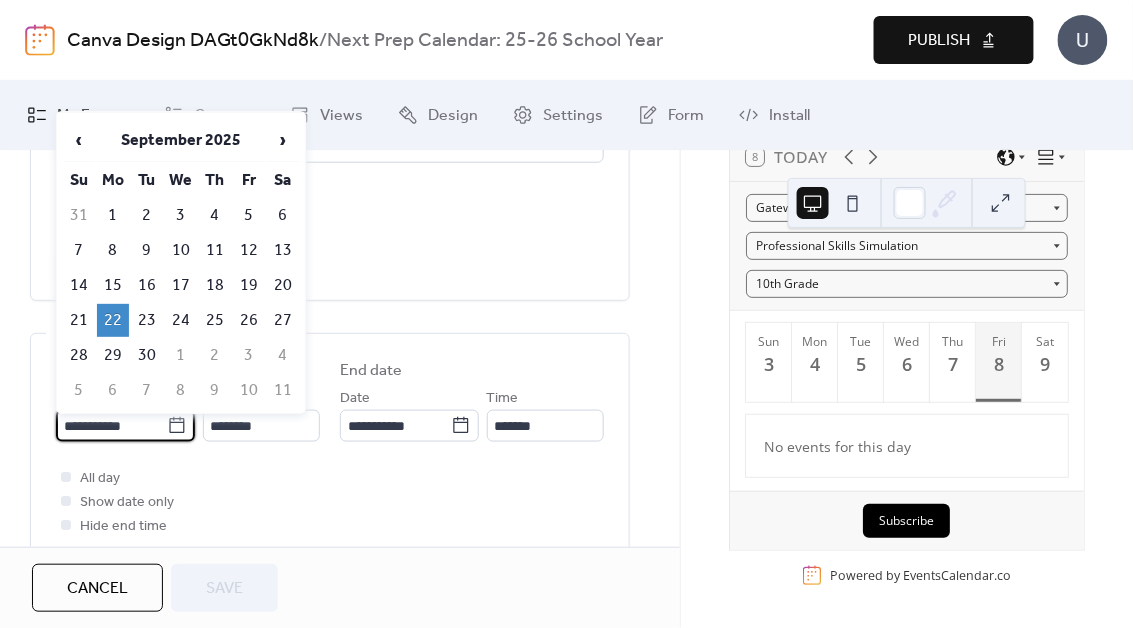 click on "**********" at bounding box center [111, 426] 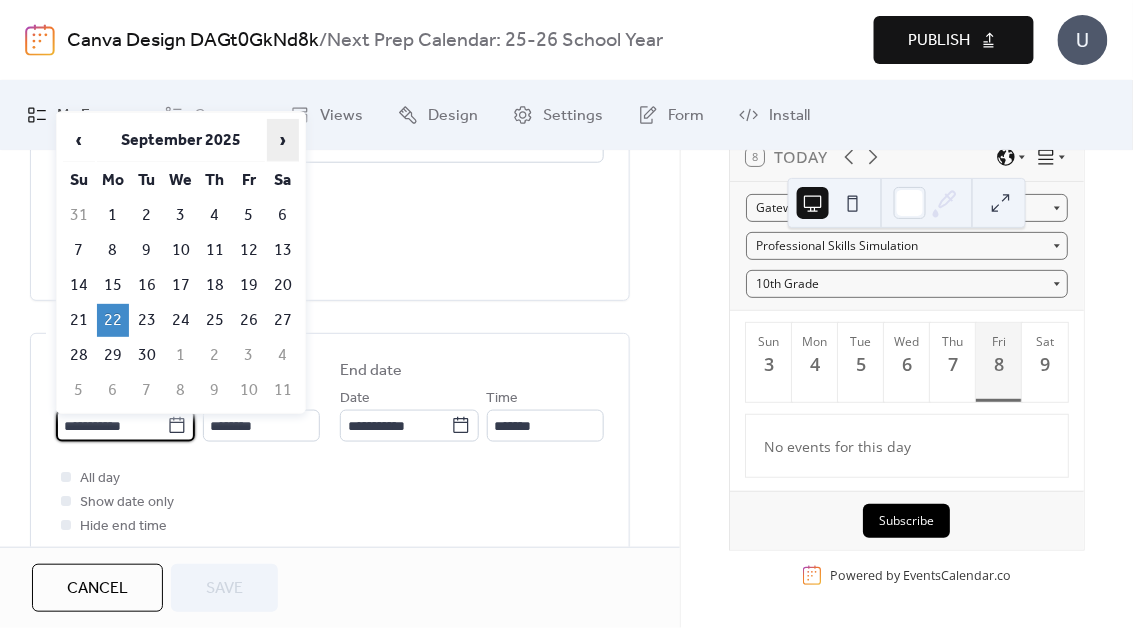 click on "›" at bounding box center (283, 140) 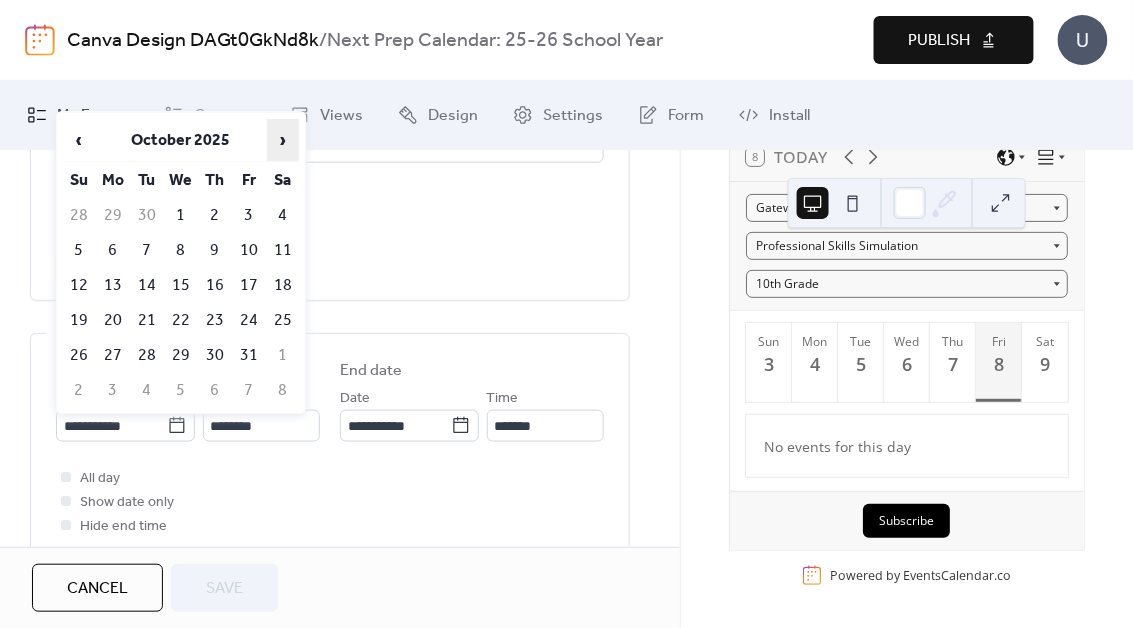 click on "›" at bounding box center (283, 140) 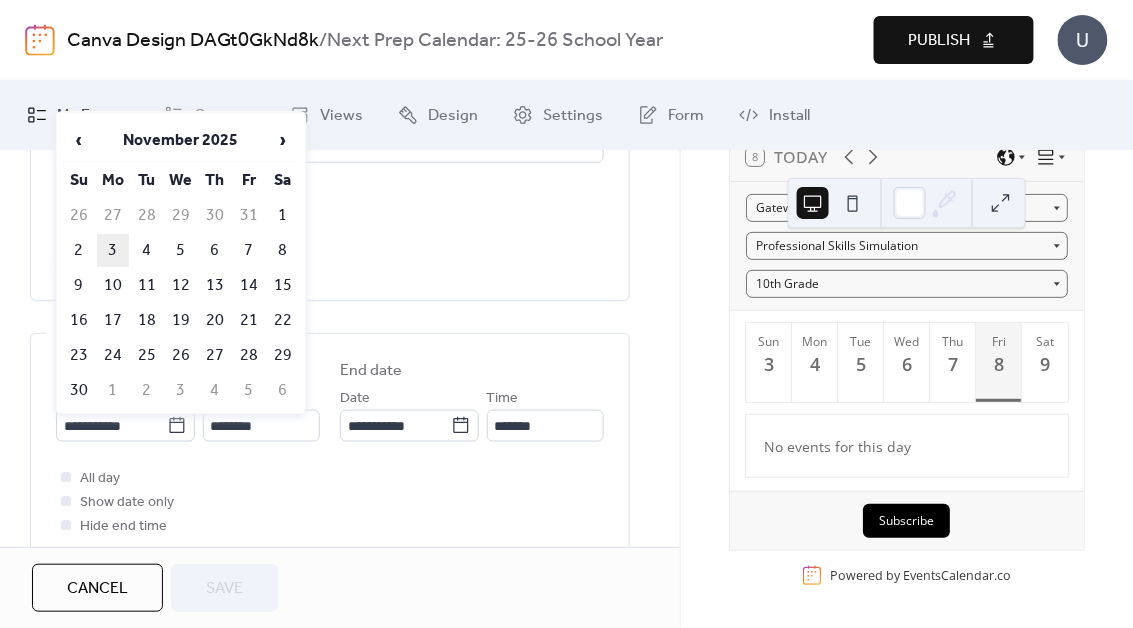 click on "3" at bounding box center [113, 250] 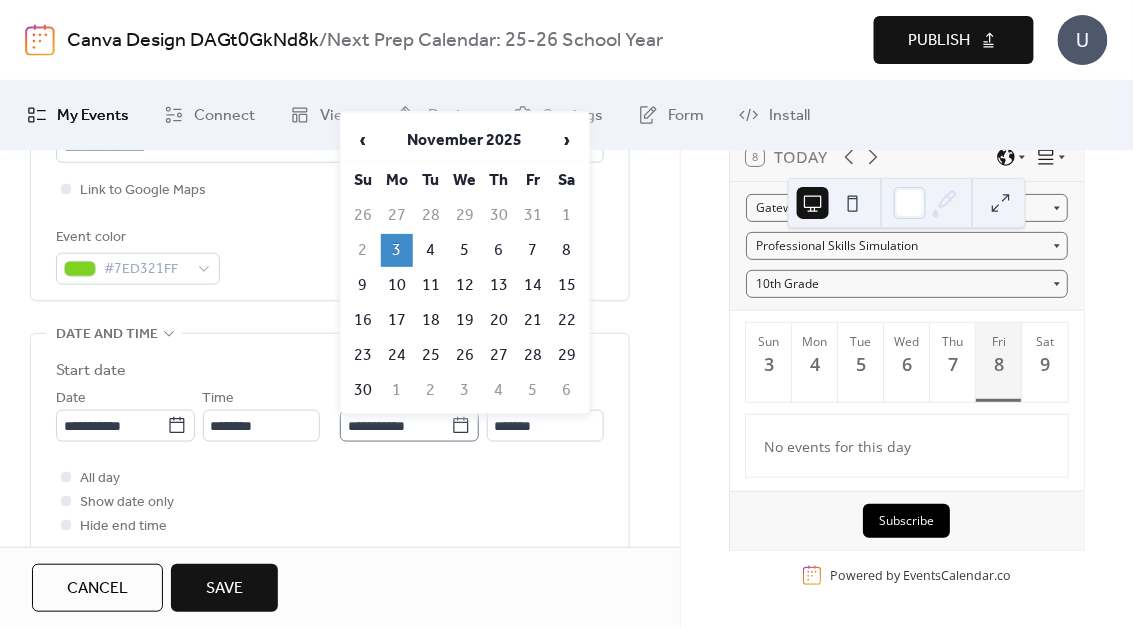 click 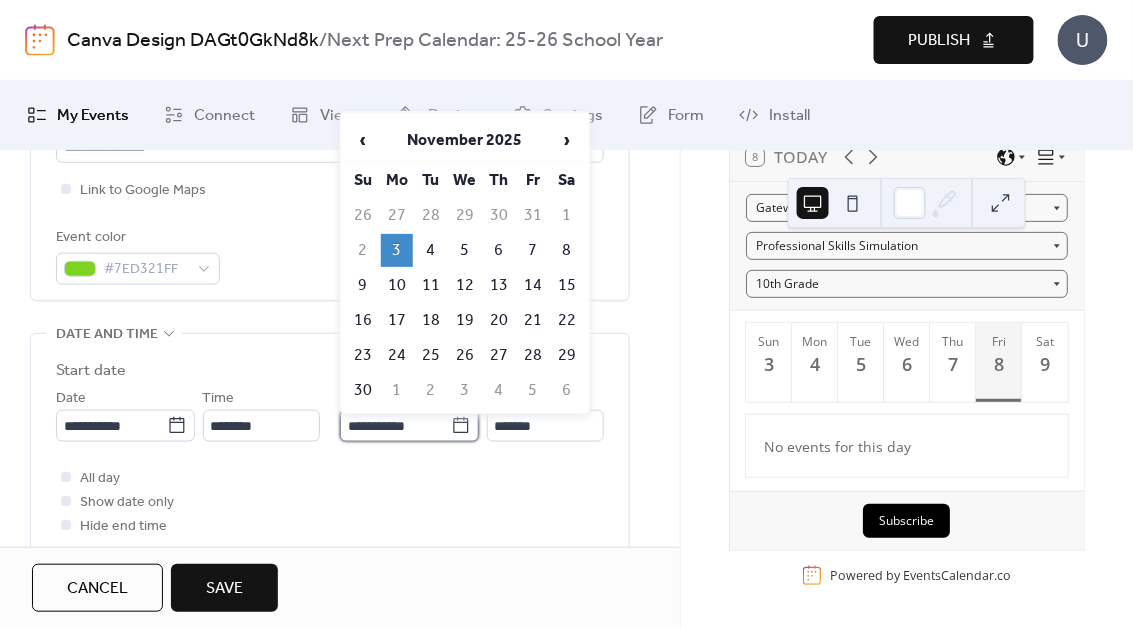 click on "**********" at bounding box center (395, 426) 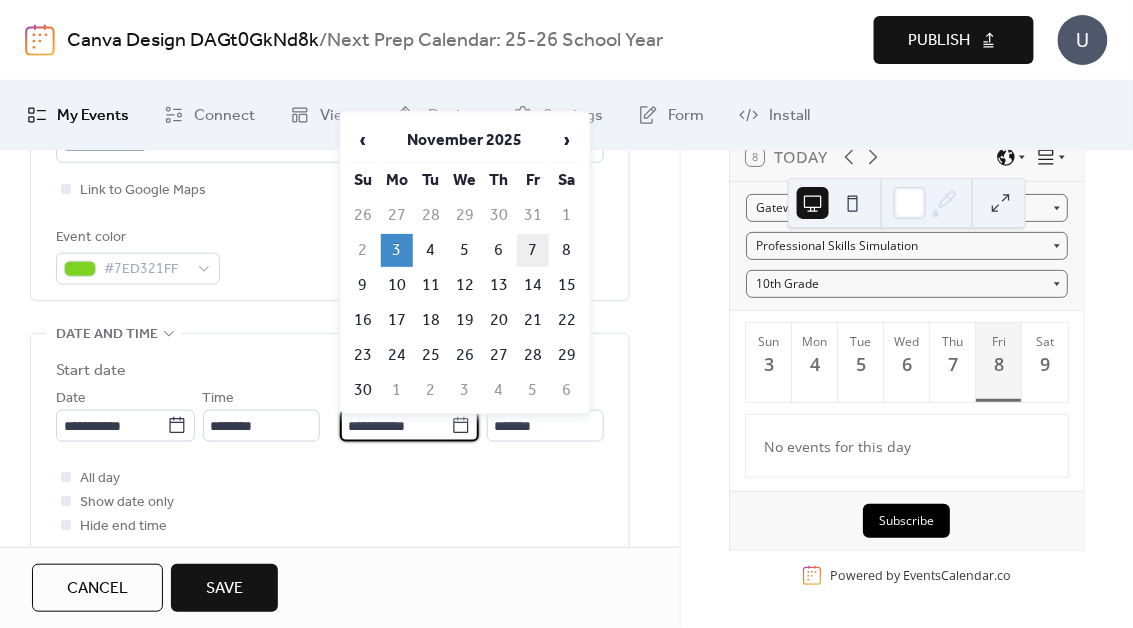 click on "7" at bounding box center [533, 250] 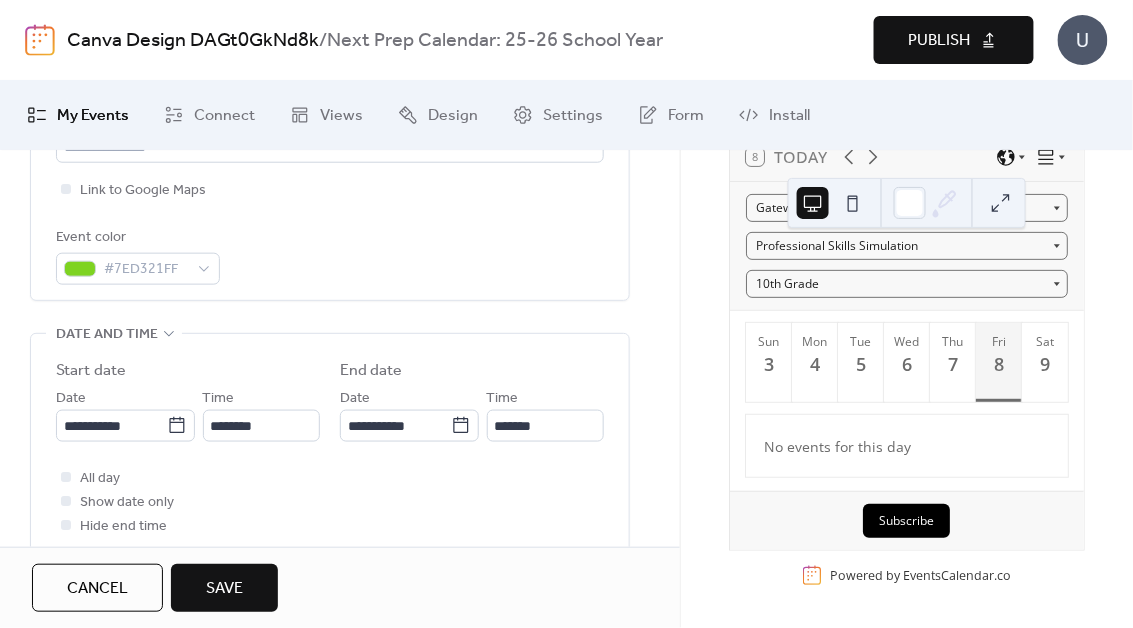 click on "Save" at bounding box center [224, 589] 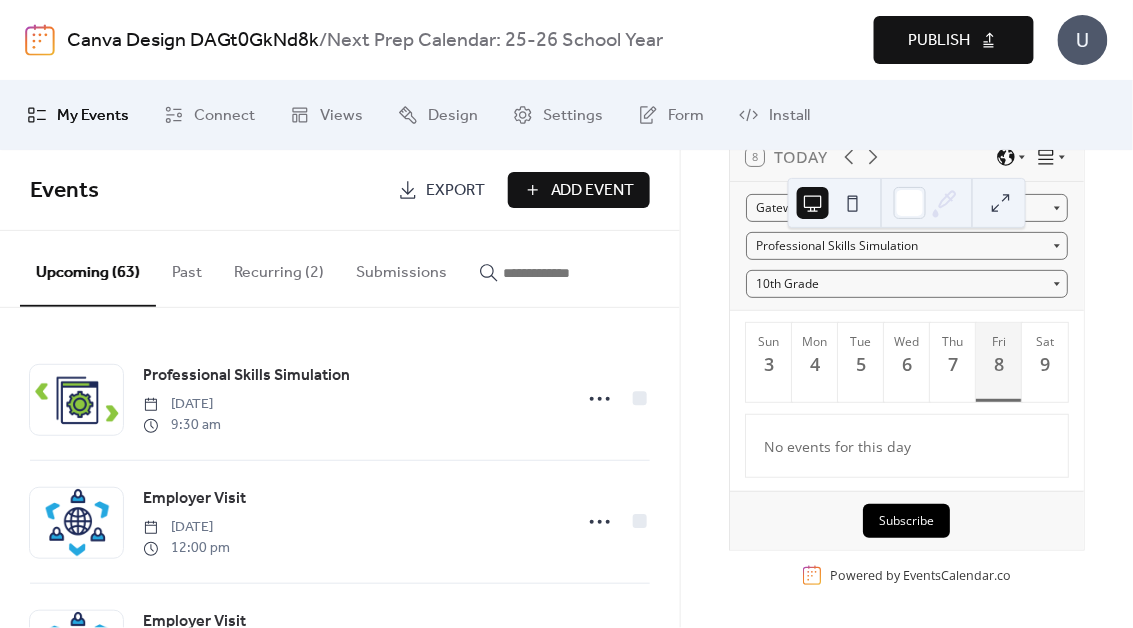 click on "Recurring (2)" at bounding box center [279, 268] 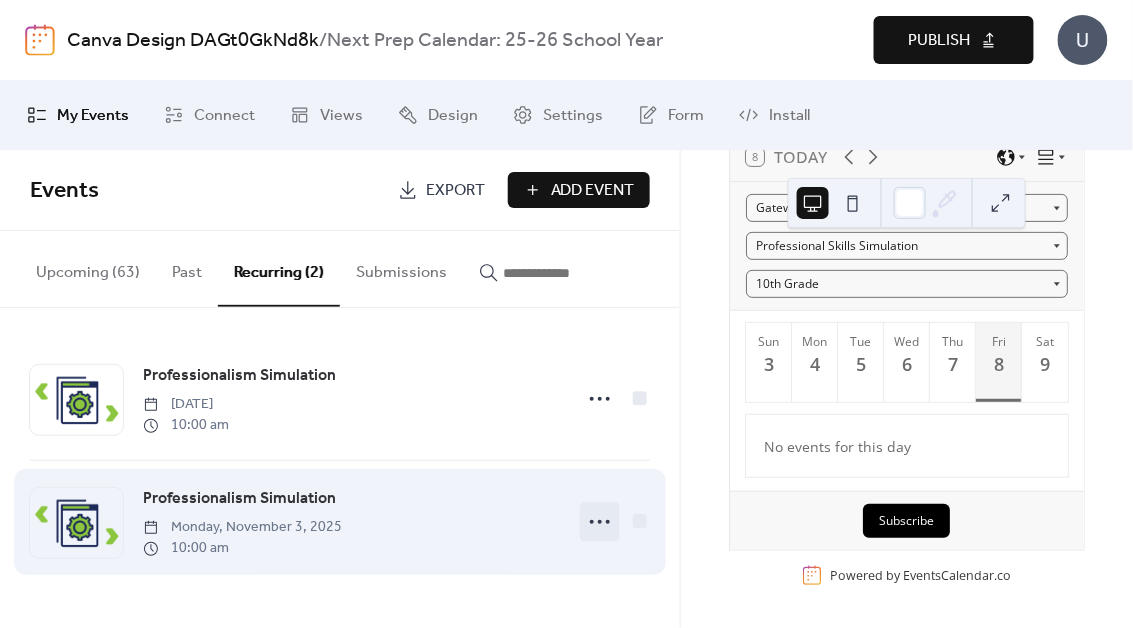 click 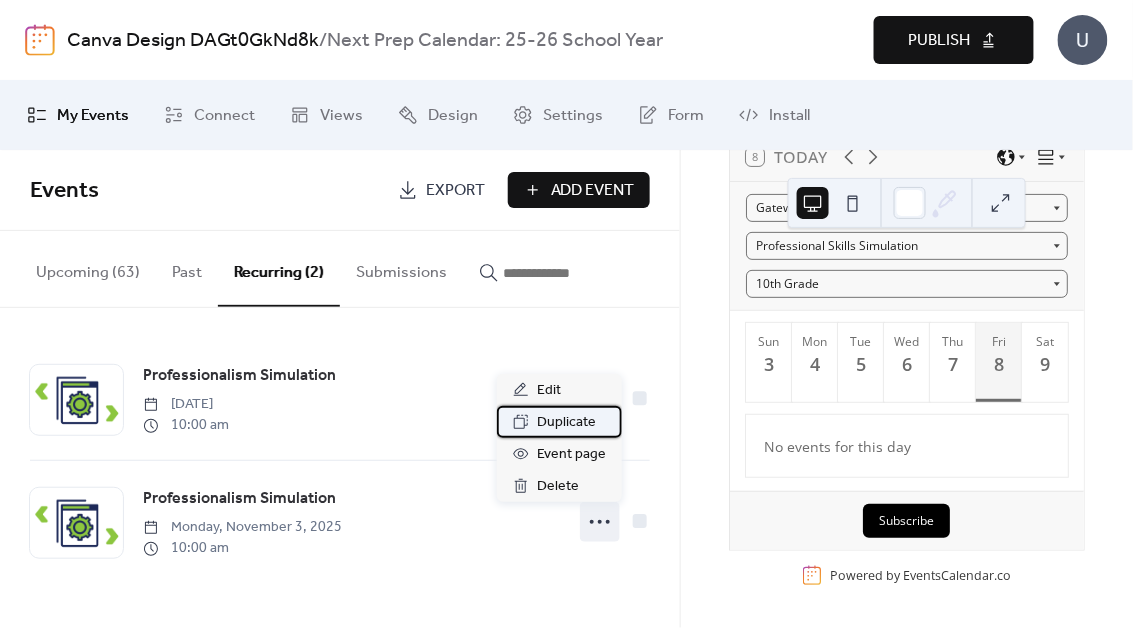click on "Duplicate" at bounding box center [566, 423] 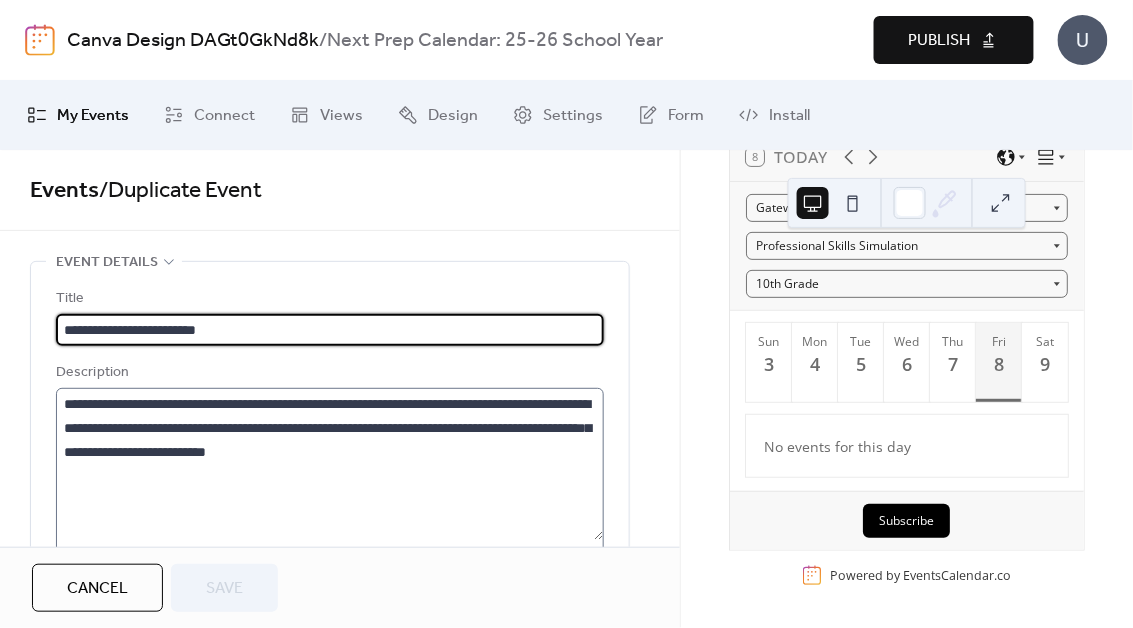scroll, scrollTop: 452, scrollLeft: 0, axis: vertical 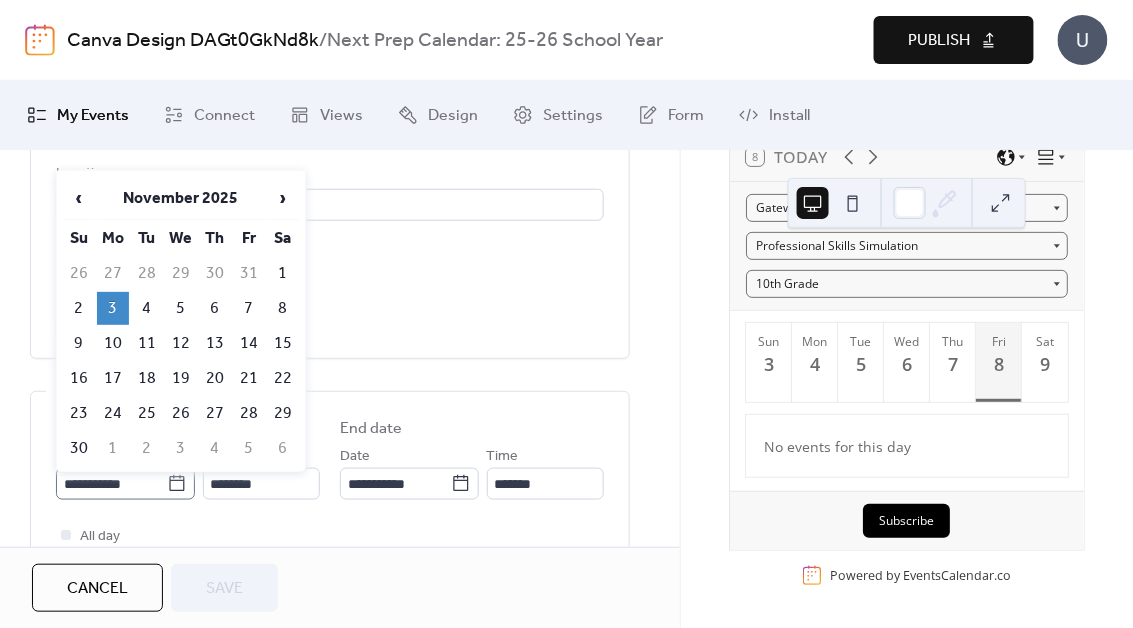 click 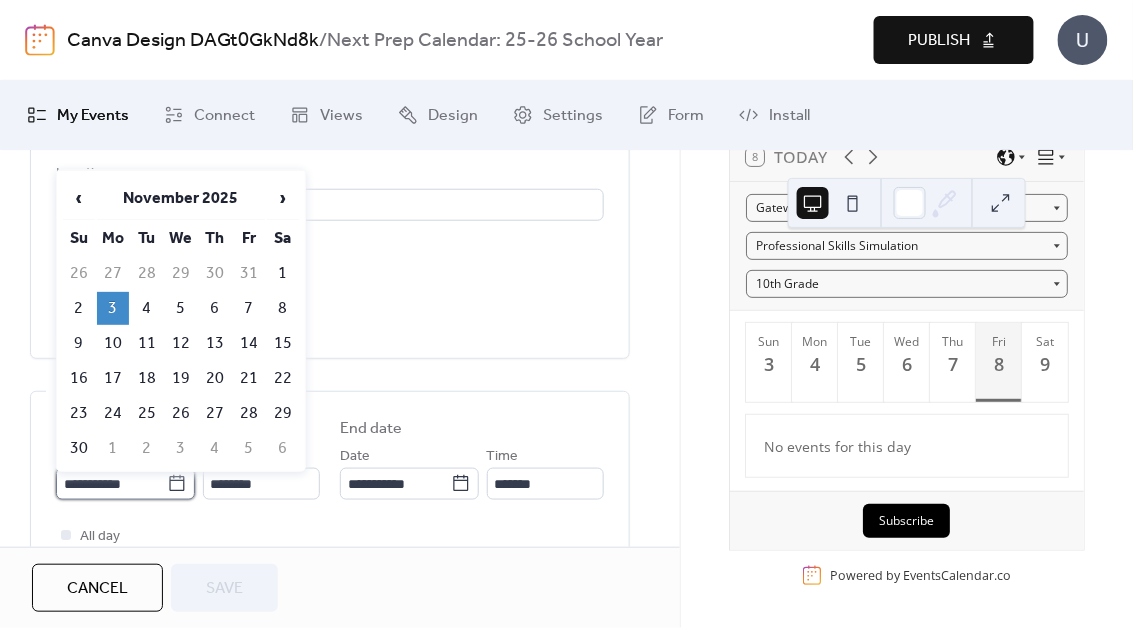 click on "**********" at bounding box center (111, 484) 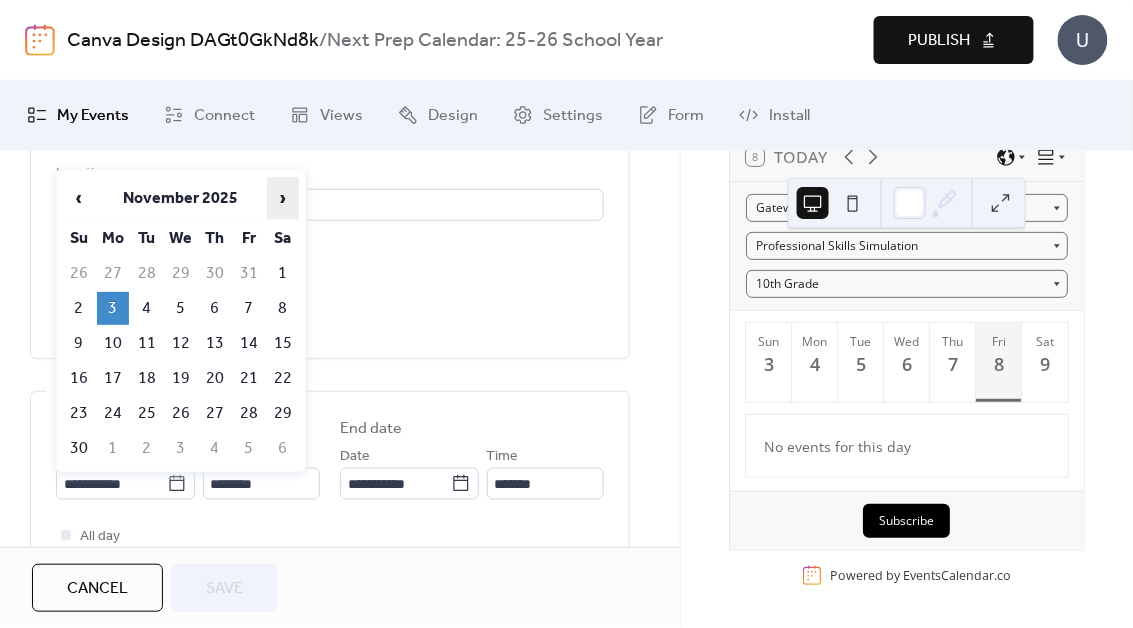 click on "›" at bounding box center (283, 198) 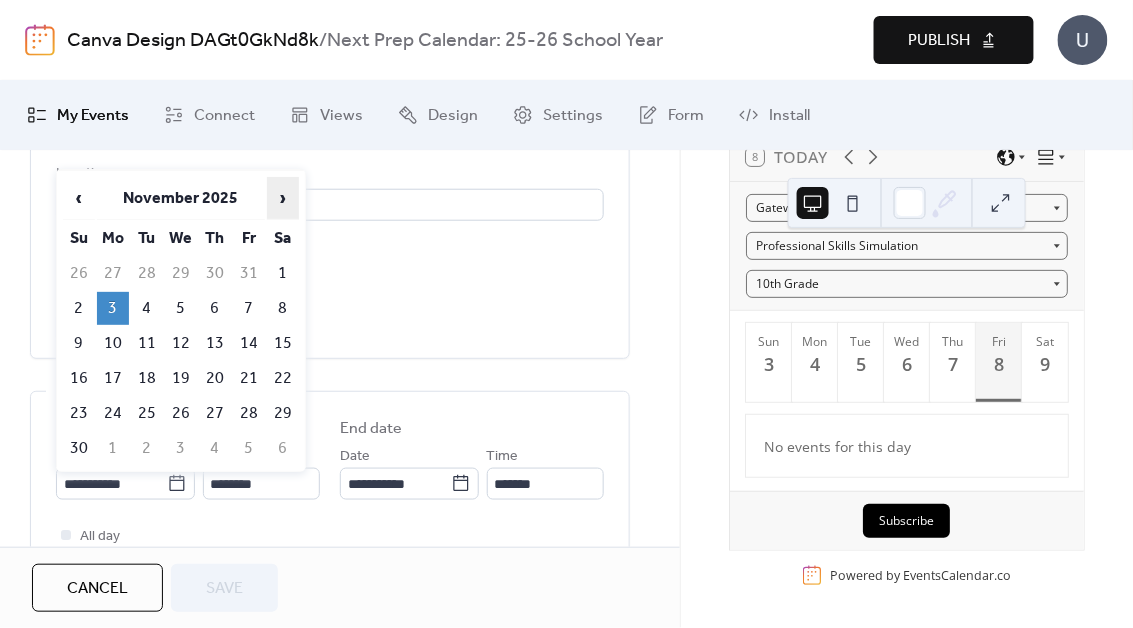 click on "›" at bounding box center (283, 198) 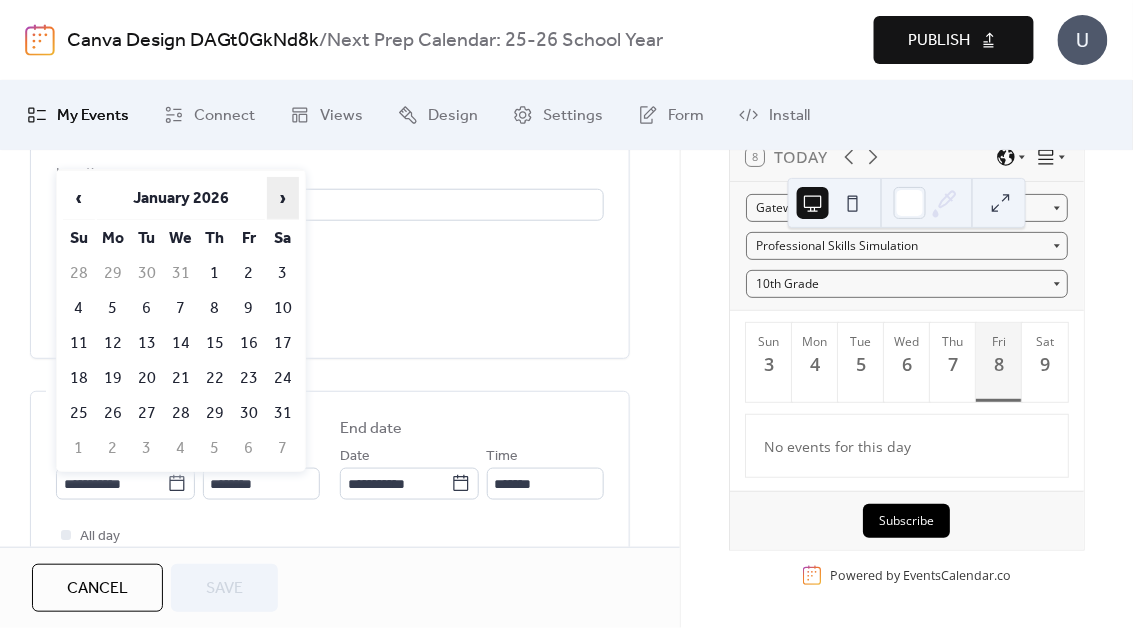 click on "›" at bounding box center [283, 198] 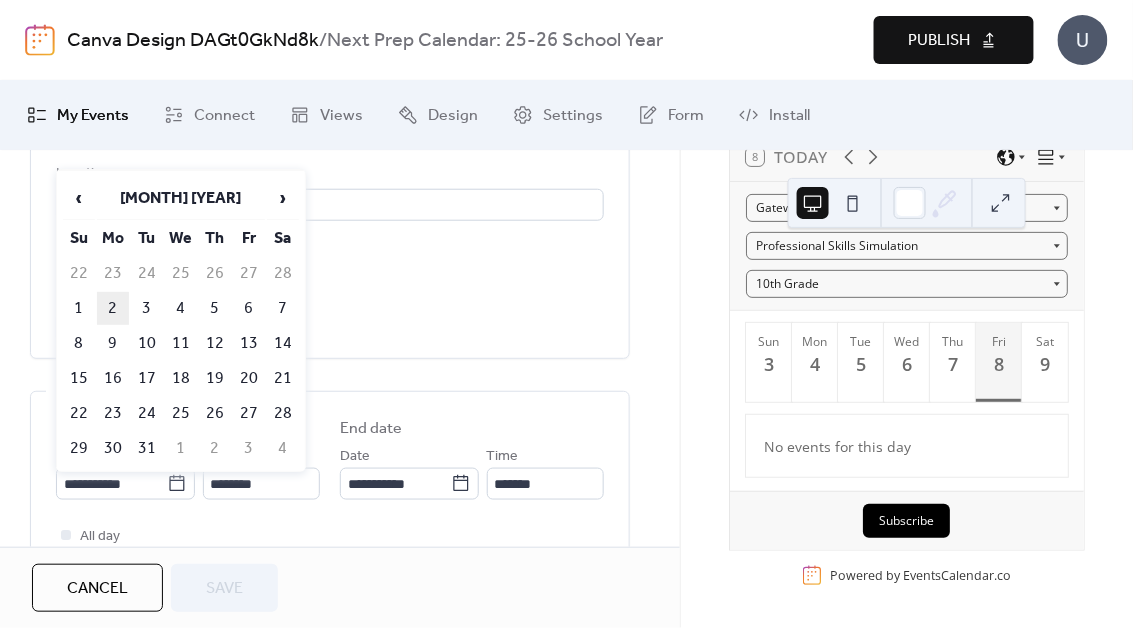 click on "2" at bounding box center (113, 308) 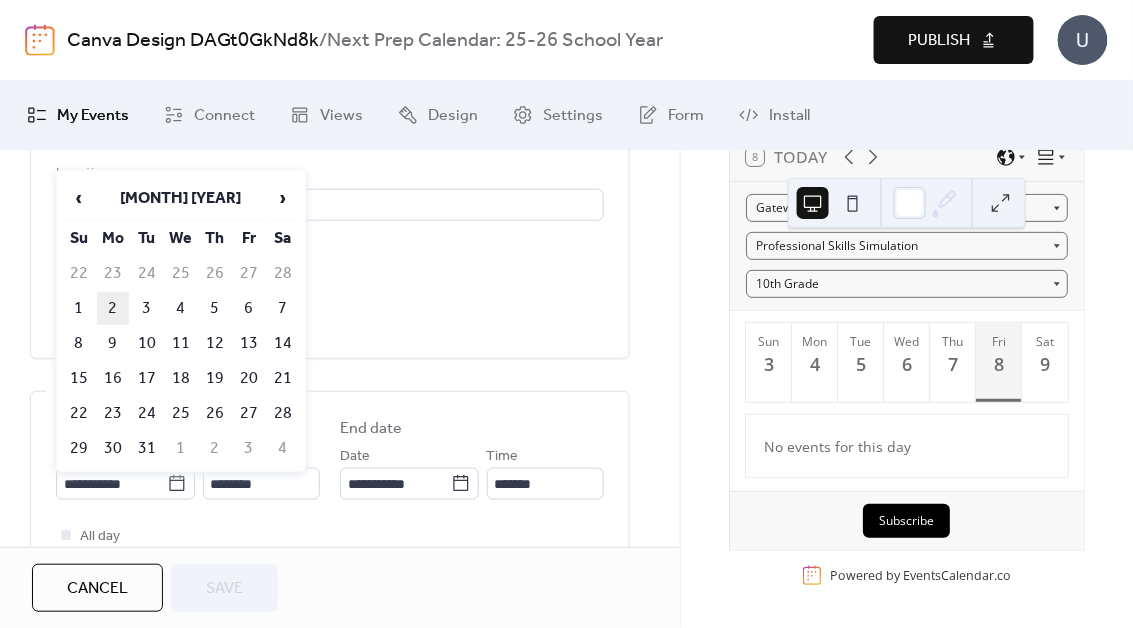 type on "**********" 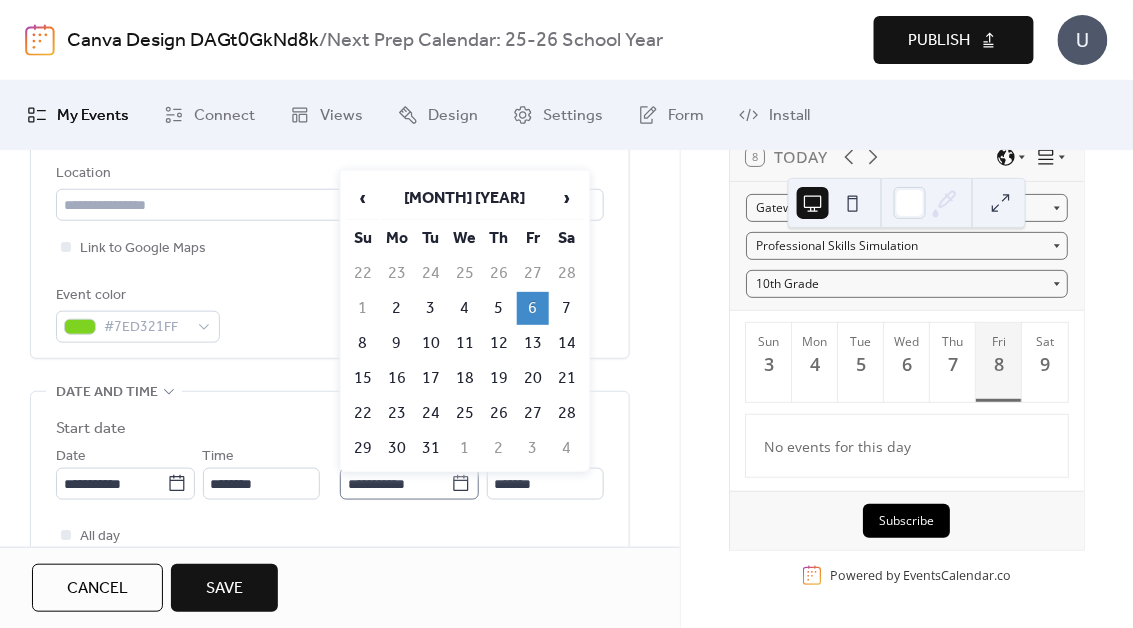 click 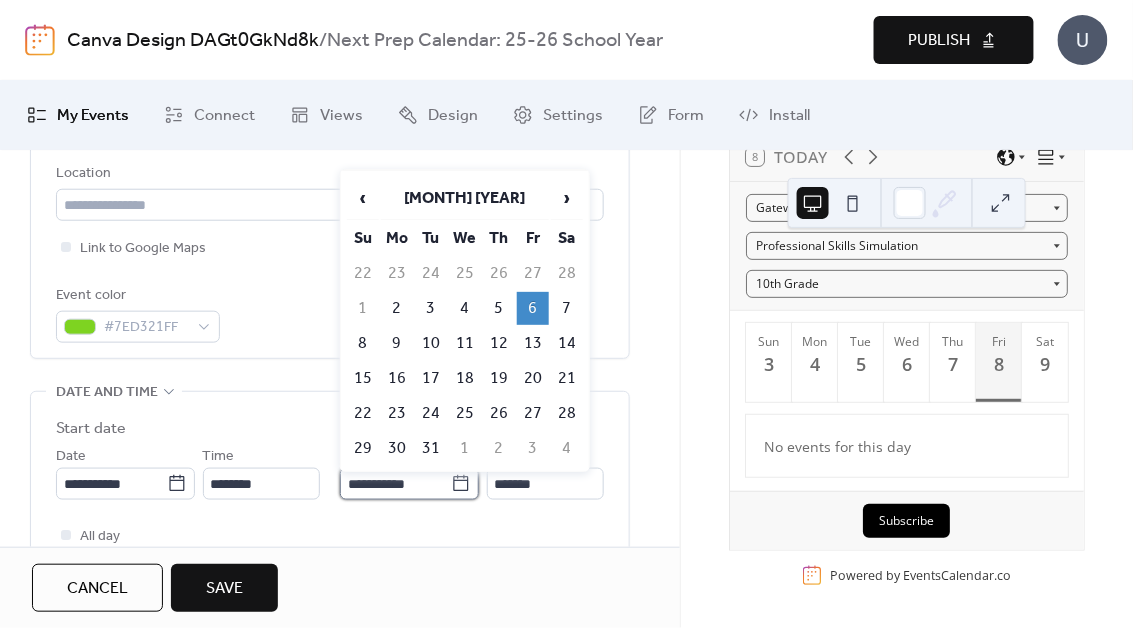 click on "**********" at bounding box center (395, 484) 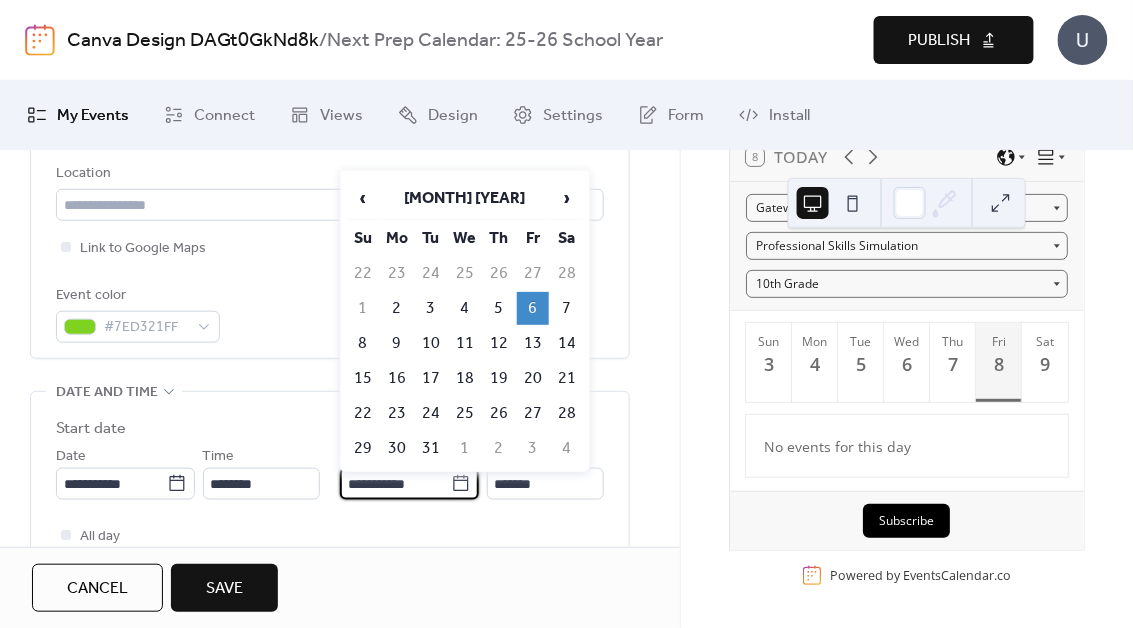 click on "Save" at bounding box center [224, 589] 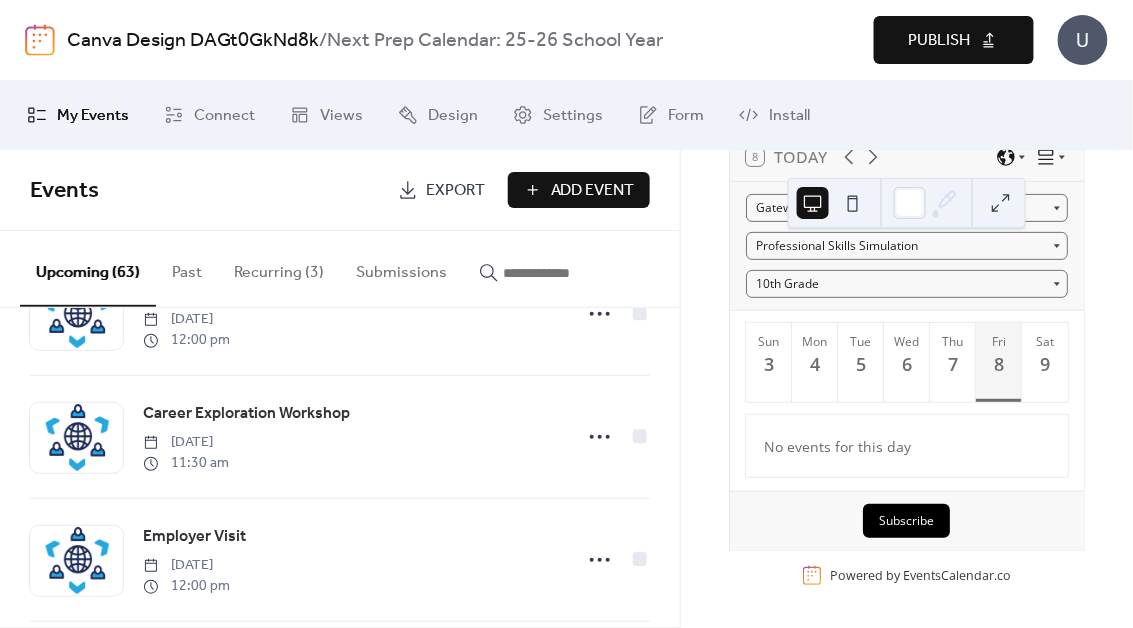 scroll, scrollTop: 6978, scrollLeft: 0, axis: vertical 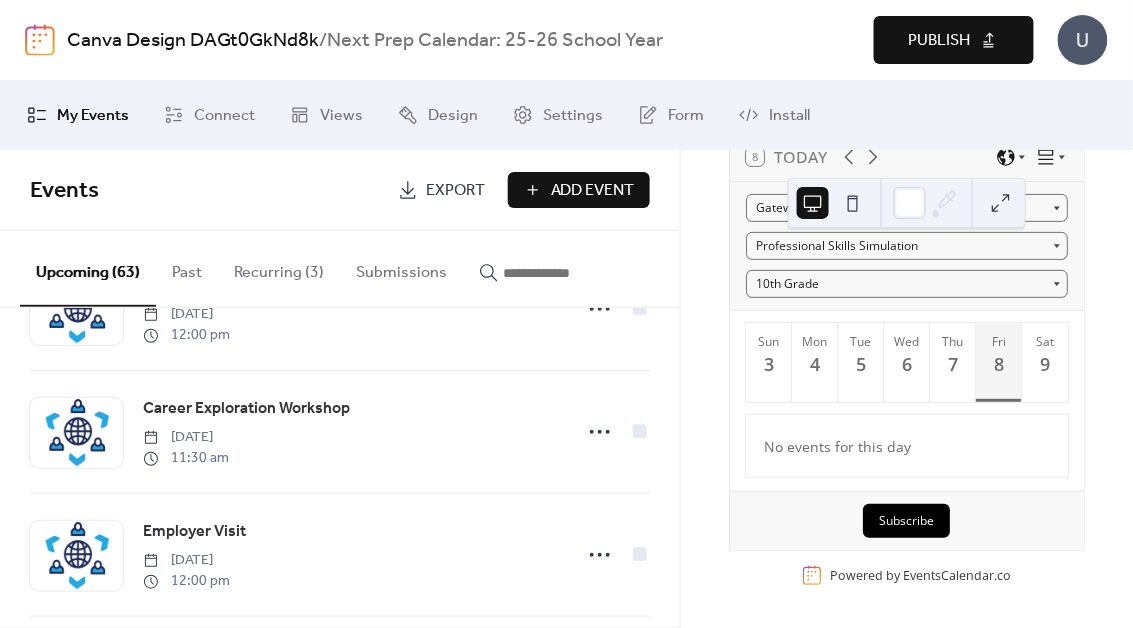 click on "Add Event" at bounding box center (593, 191) 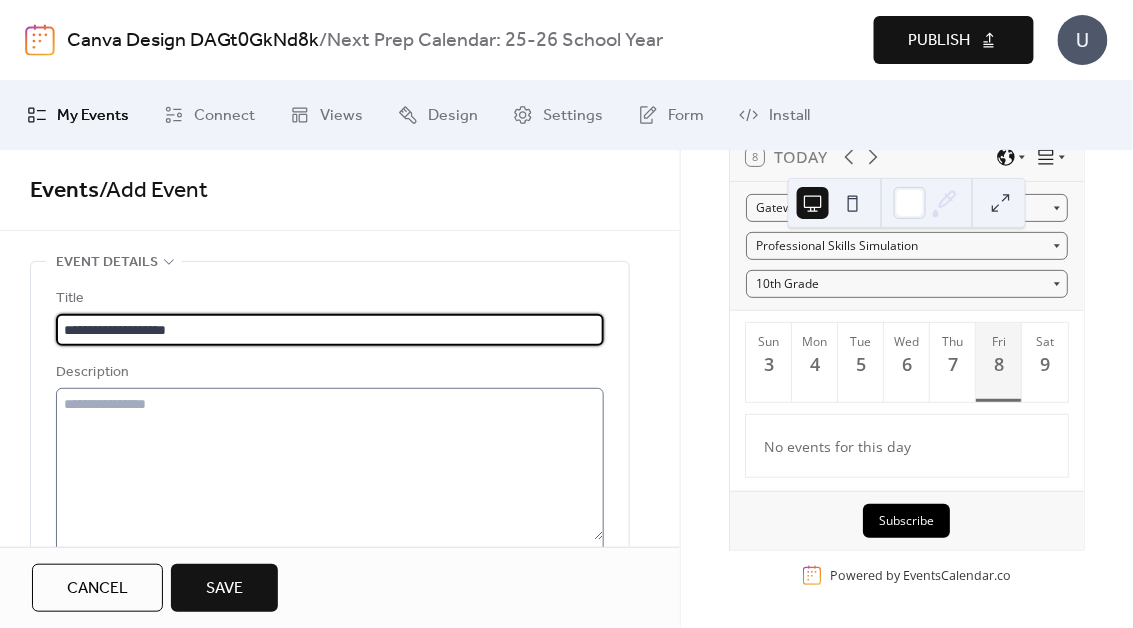 type on "**********" 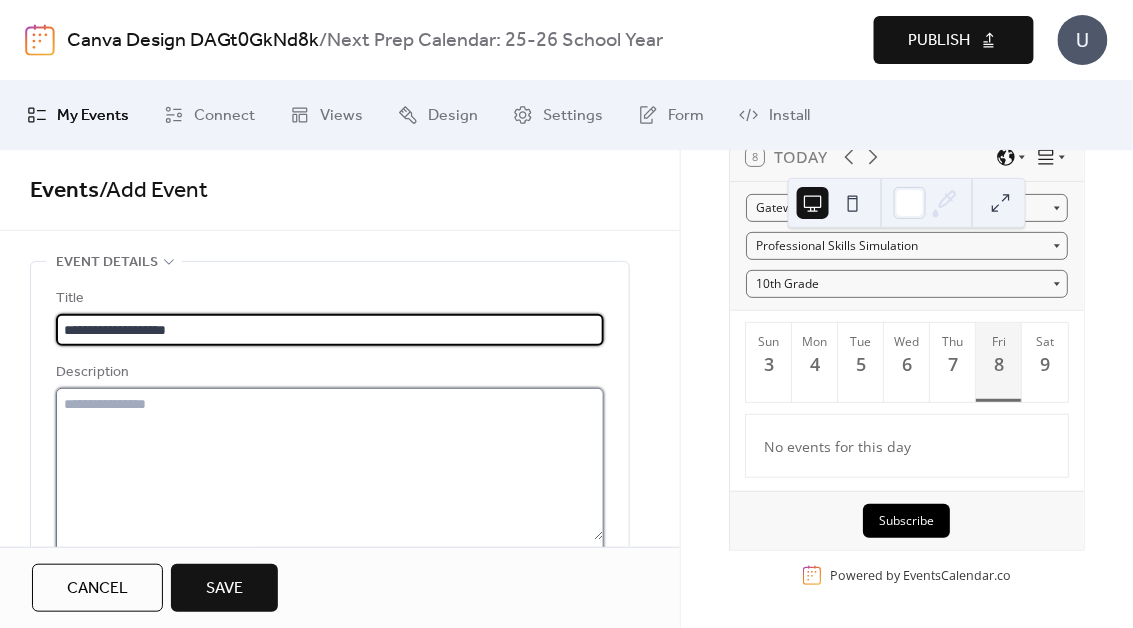 click at bounding box center (330, 464) 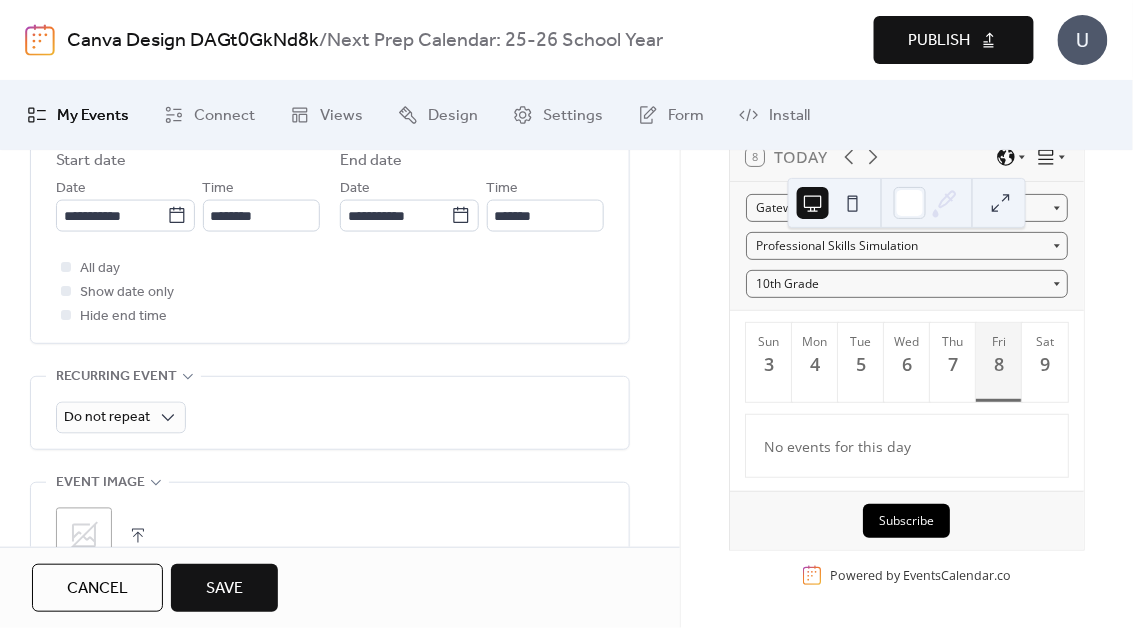 scroll, scrollTop: 722, scrollLeft: 0, axis: vertical 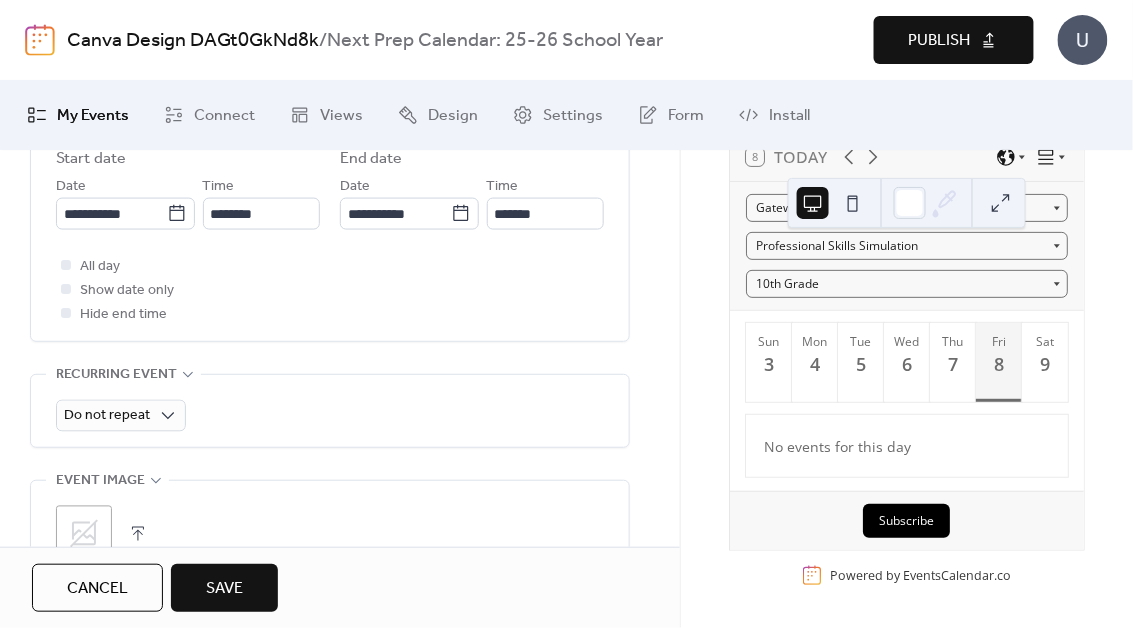 type on "**********" 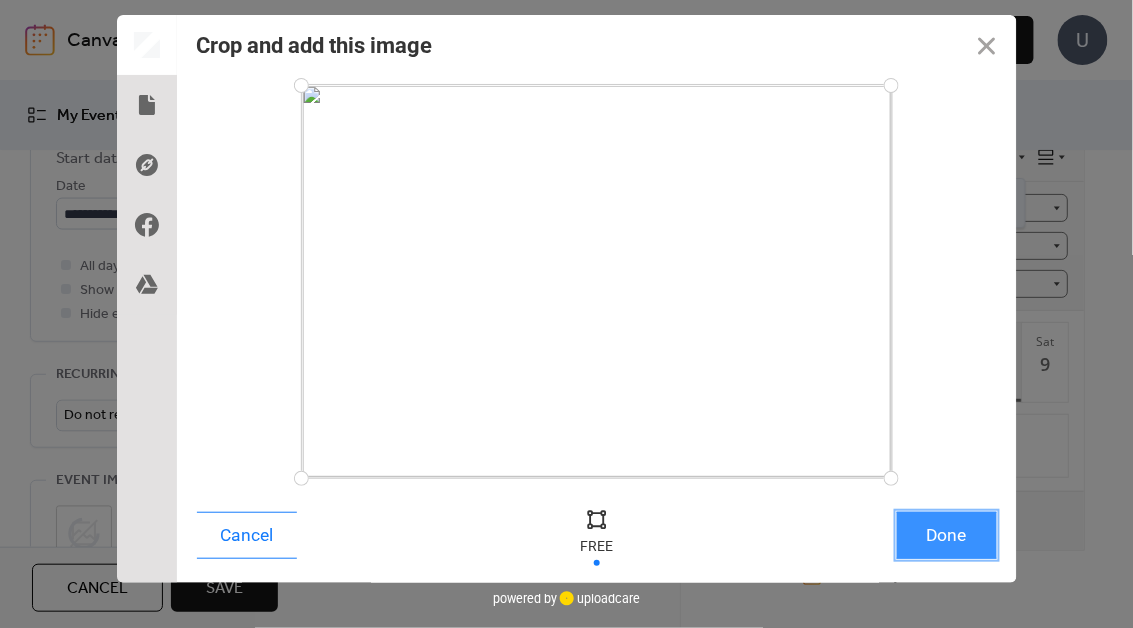 click on "Done" at bounding box center [947, 535] 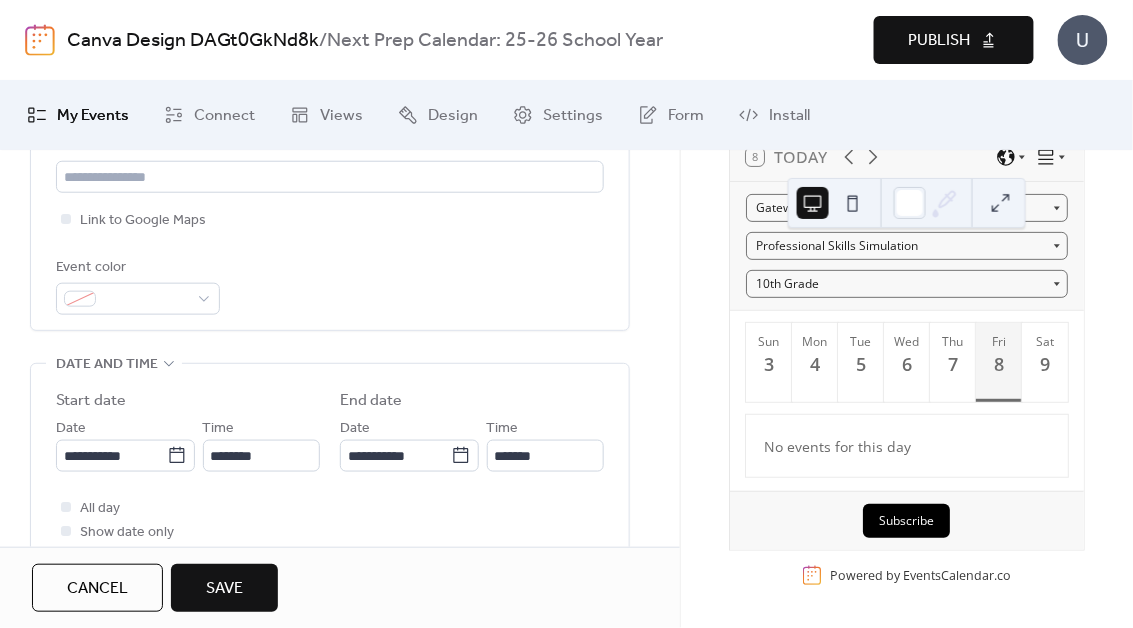 scroll, scrollTop: 483, scrollLeft: 0, axis: vertical 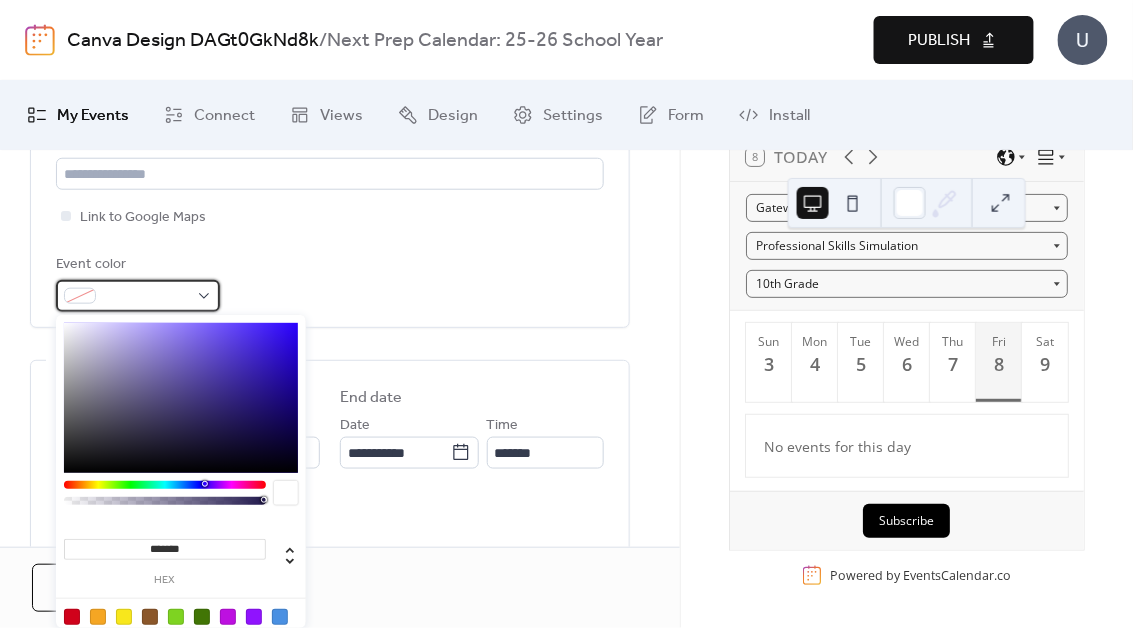 click at bounding box center (138, 296) 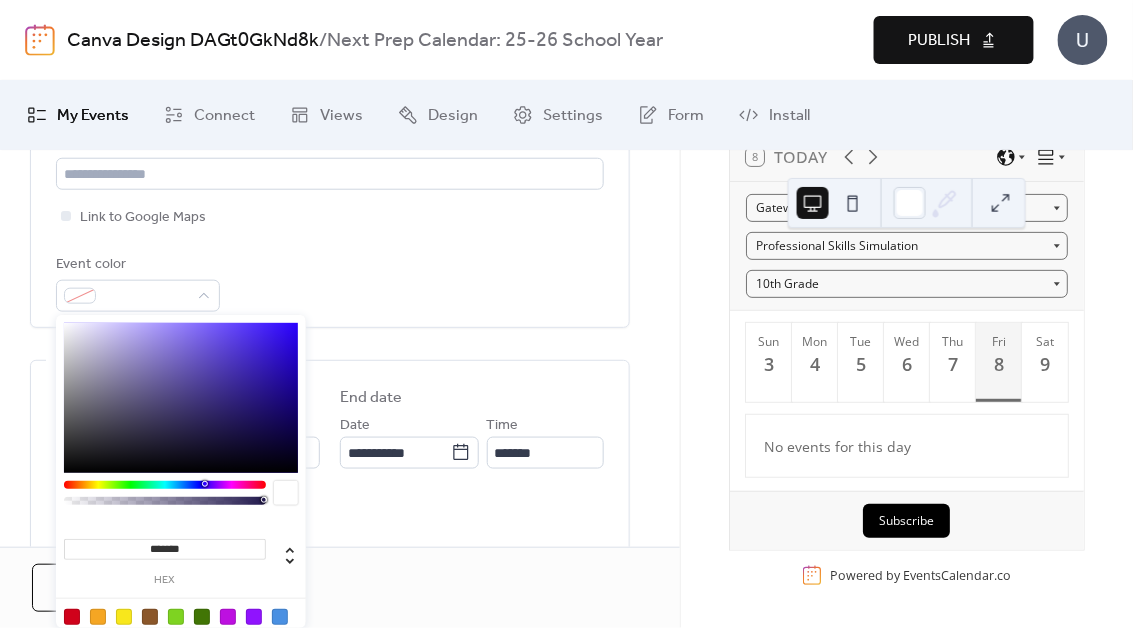 click at bounding box center (124, 617) 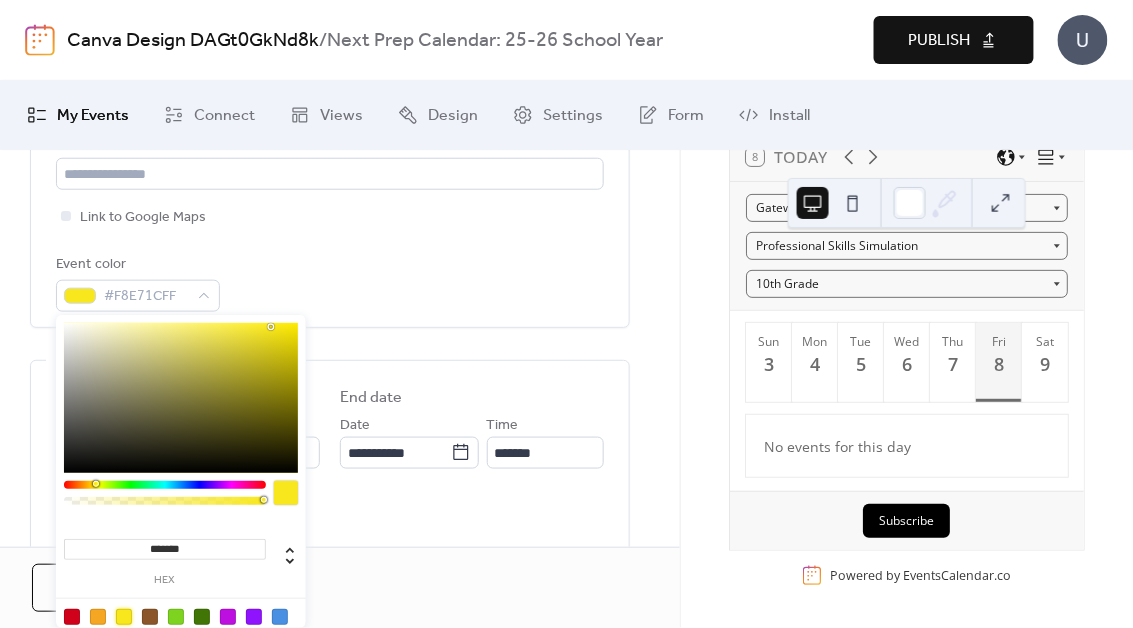 click on "**********" at bounding box center [330, 58] 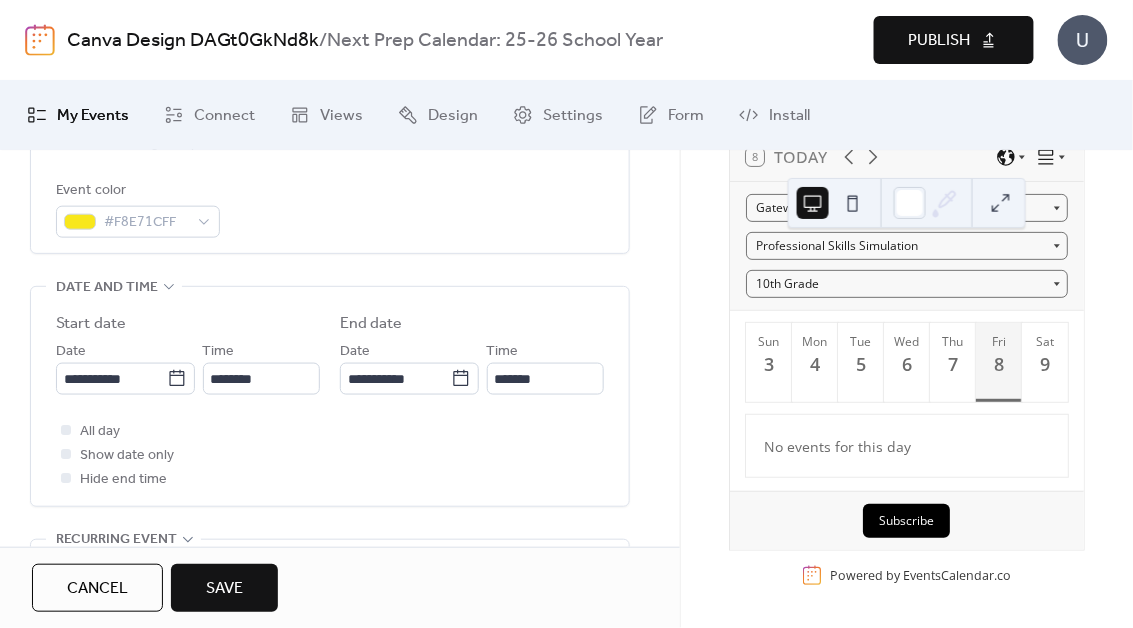 scroll, scrollTop: 567, scrollLeft: 0, axis: vertical 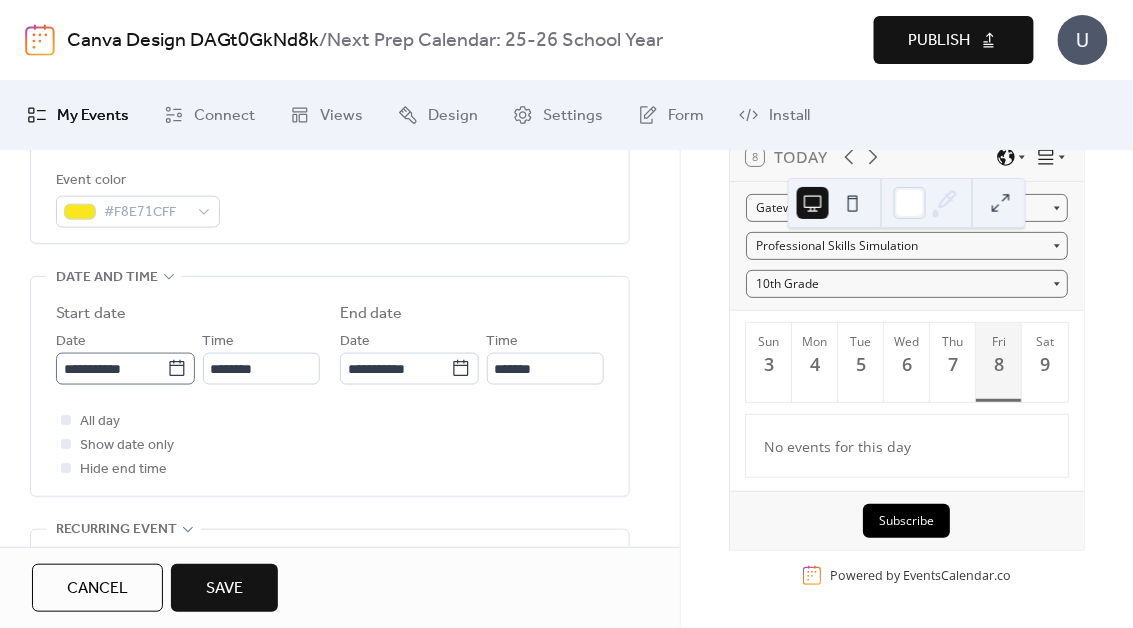 click 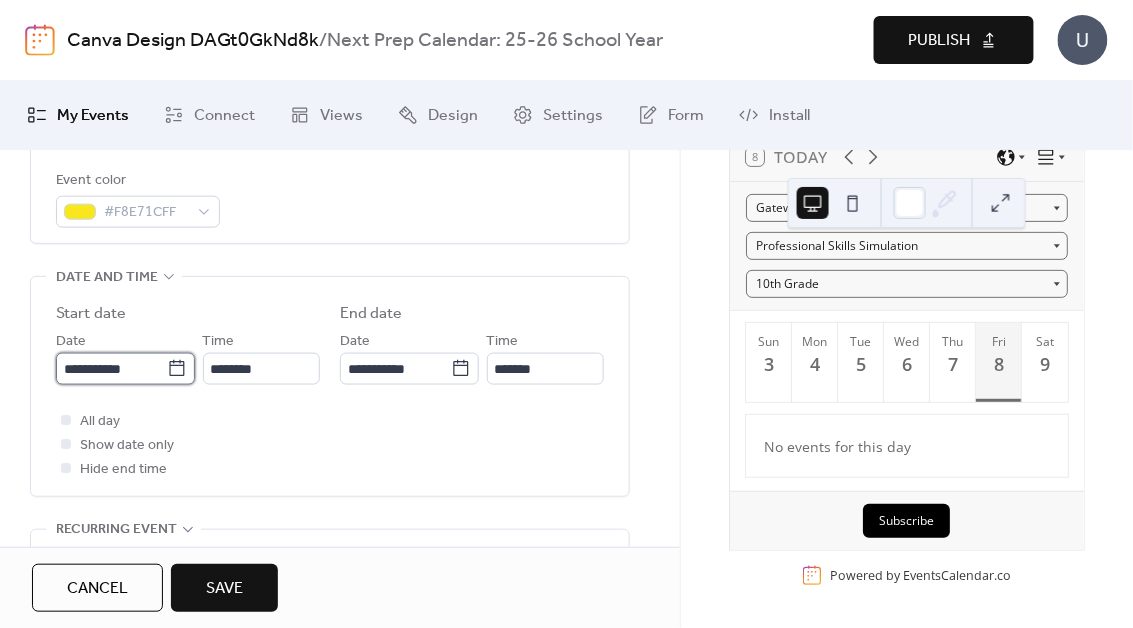 click on "**********" at bounding box center (111, 369) 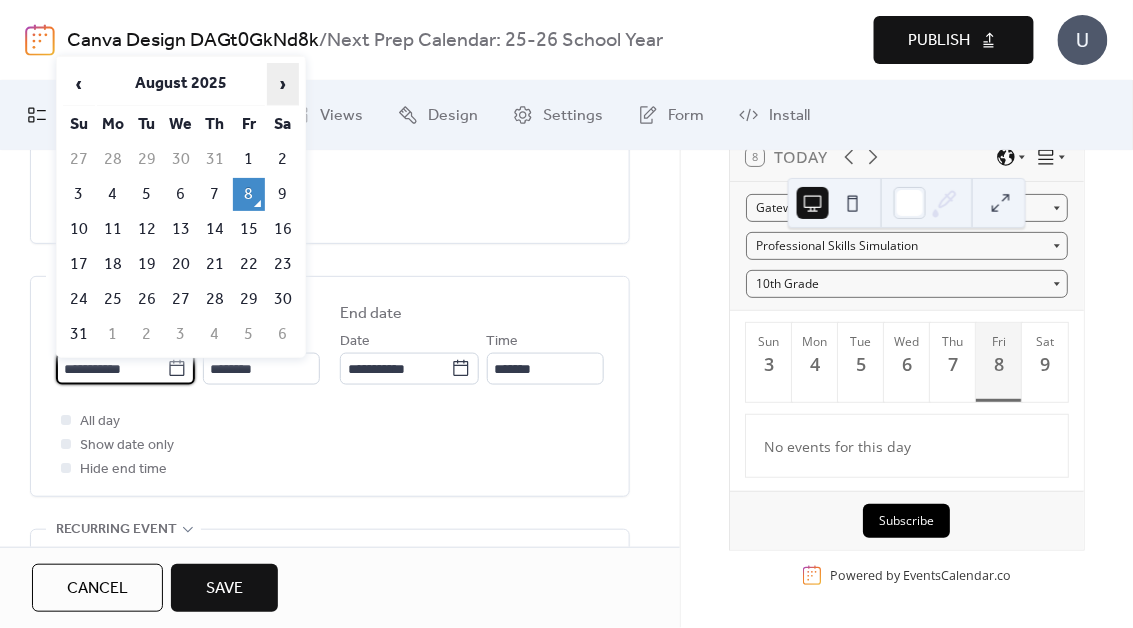 click on "›" at bounding box center [283, 84] 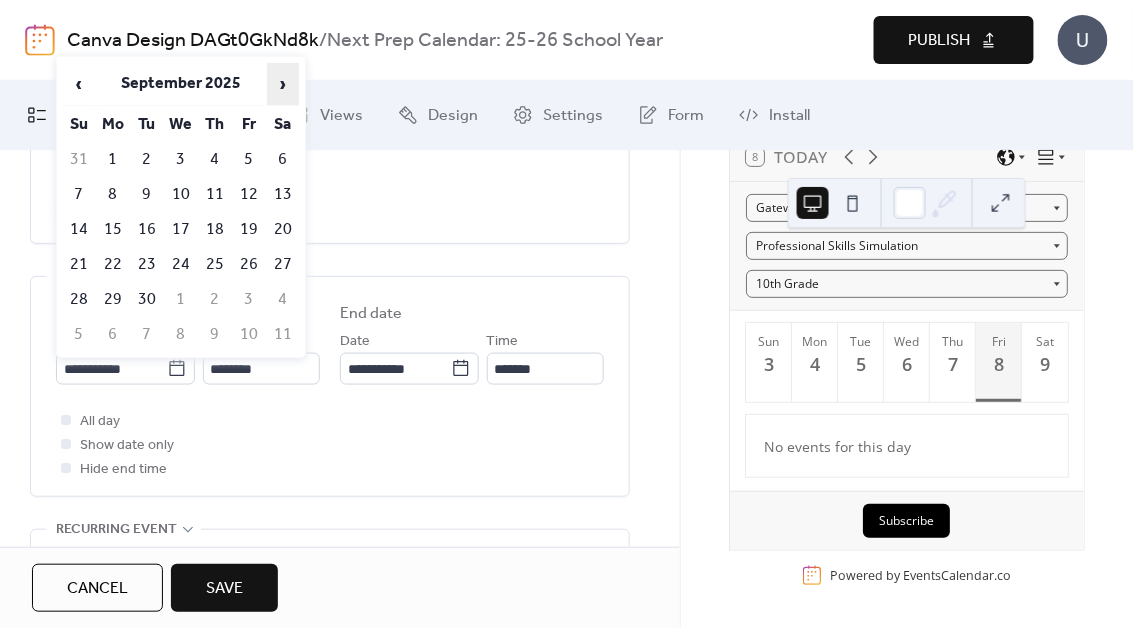 click on "›" at bounding box center [283, 84] 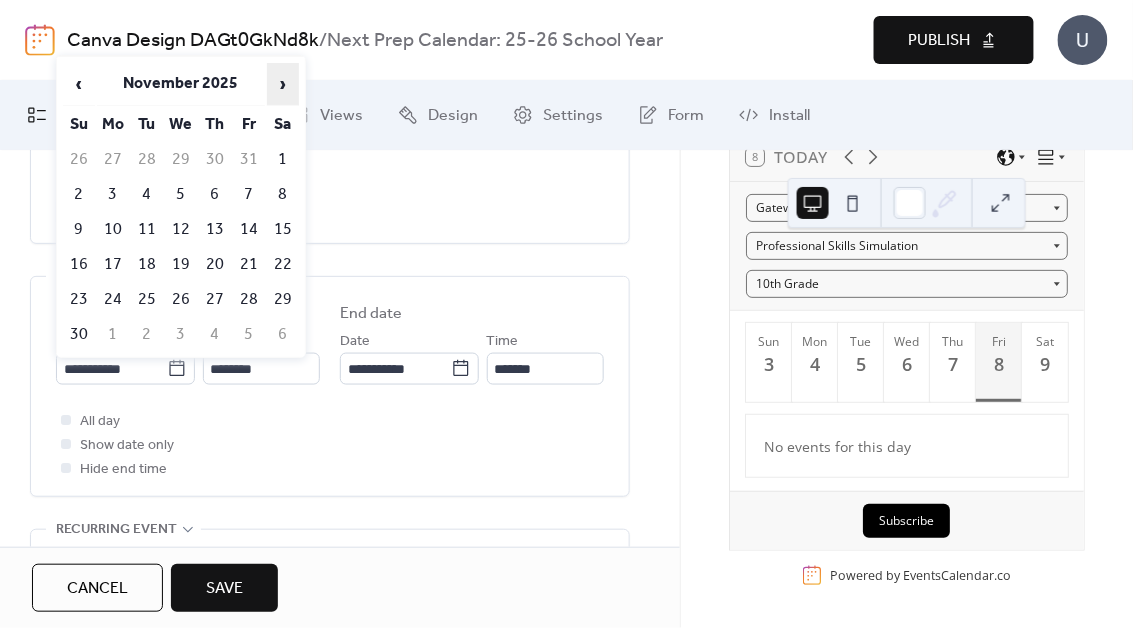 click on "›" at bounding box center [283, 84] 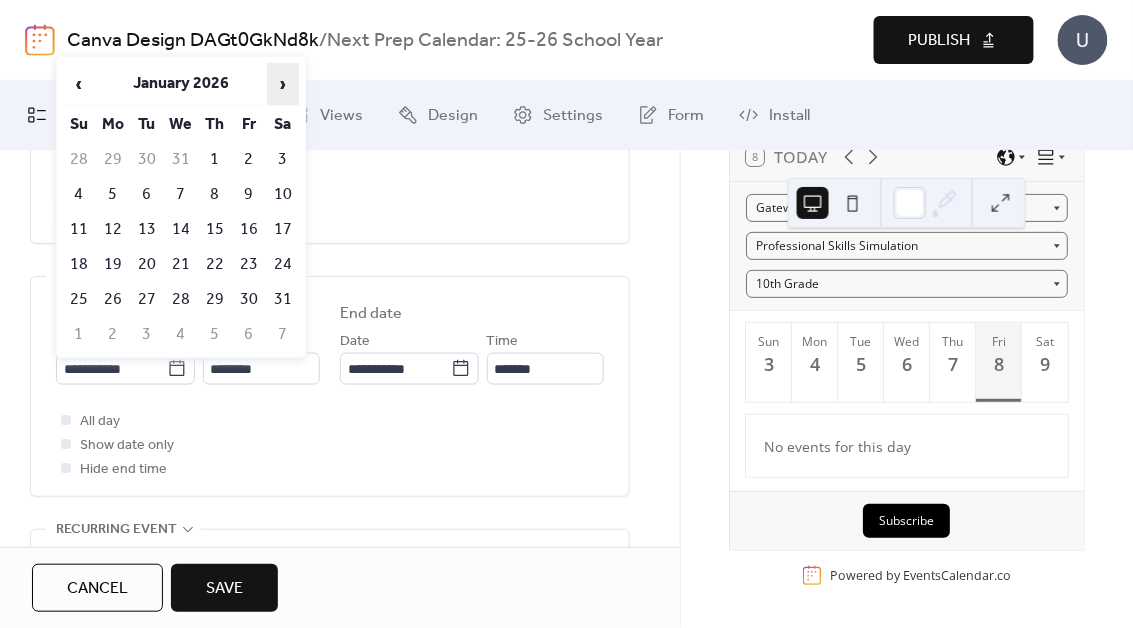 click on "›" at bounding box center [283, 84] 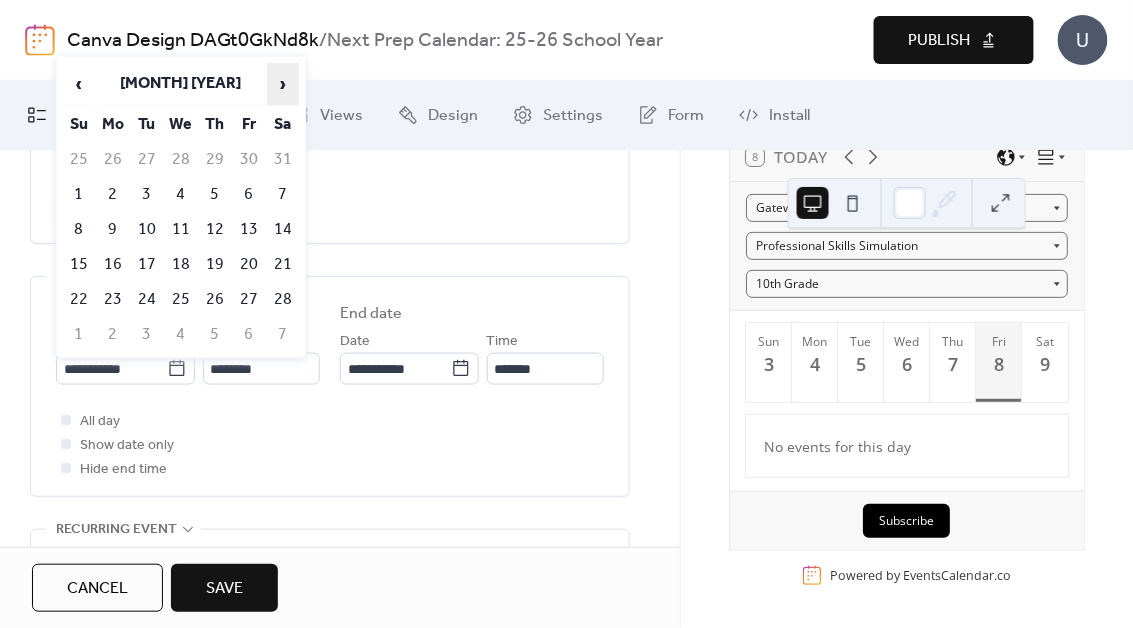 click on "›" at bounding box center (283, 84) 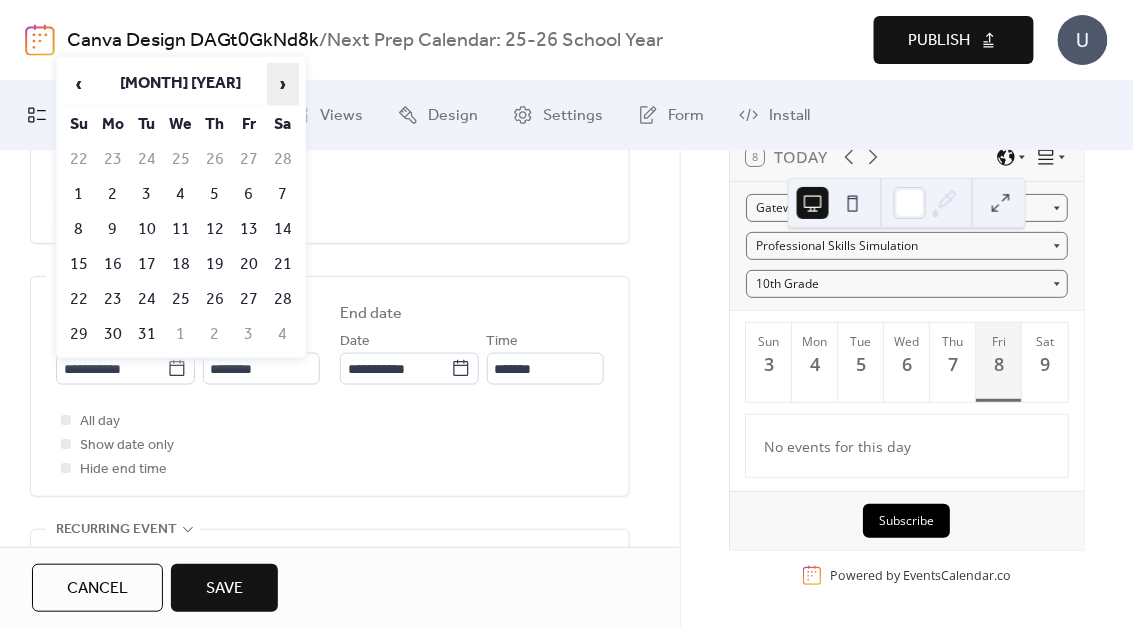 click on "›" at bounding box center (283, 84) 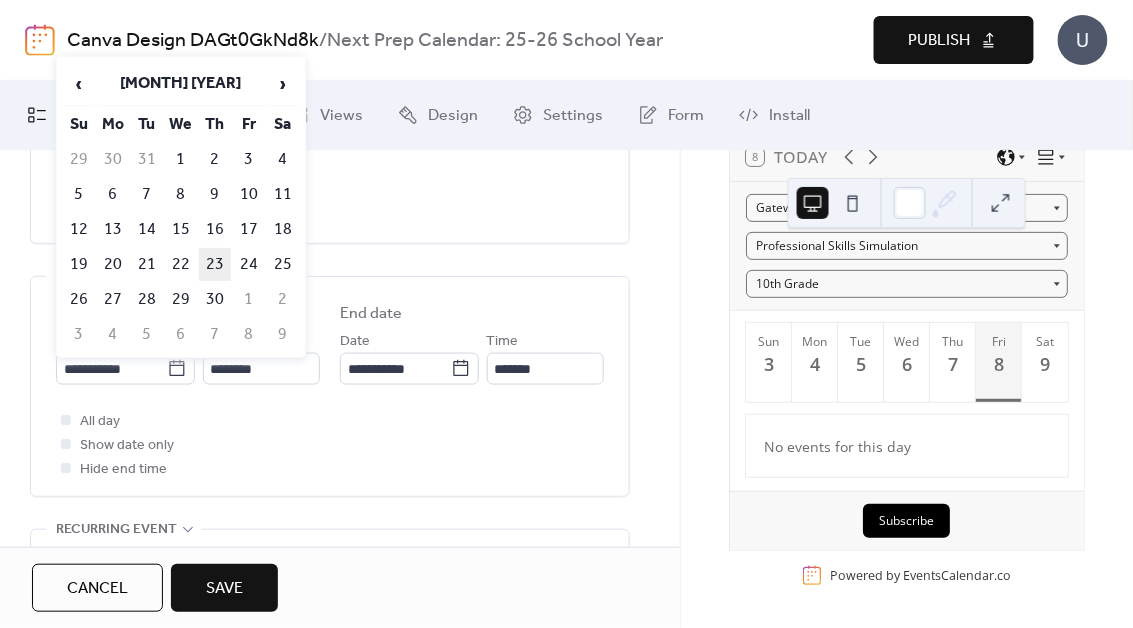 click on "23" at bounding box center [215, 264] 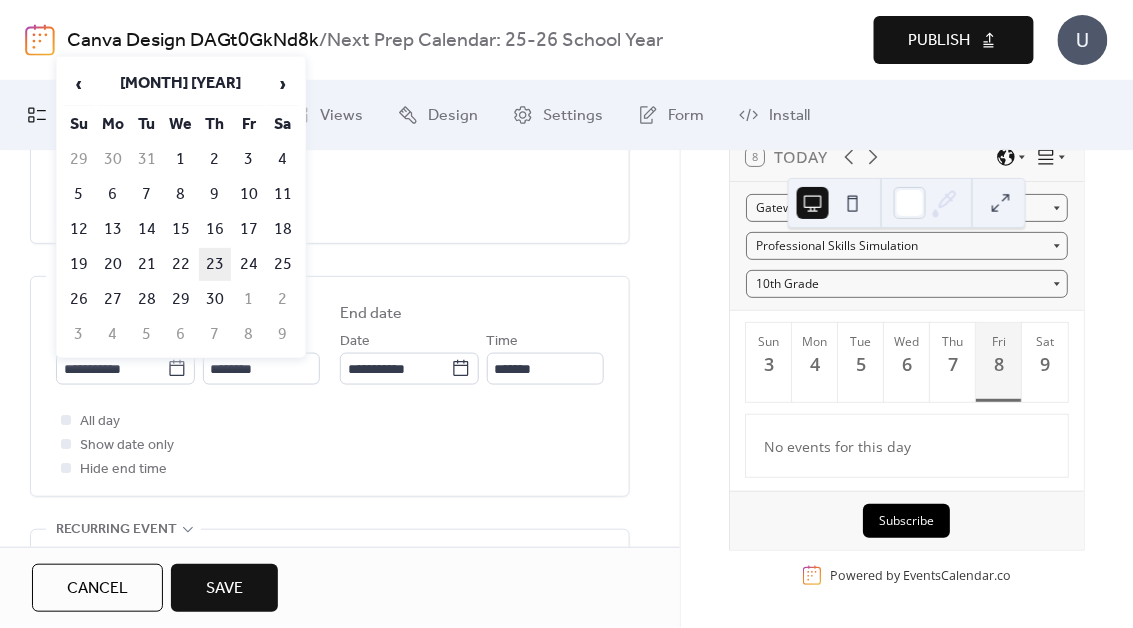 type on "**********" 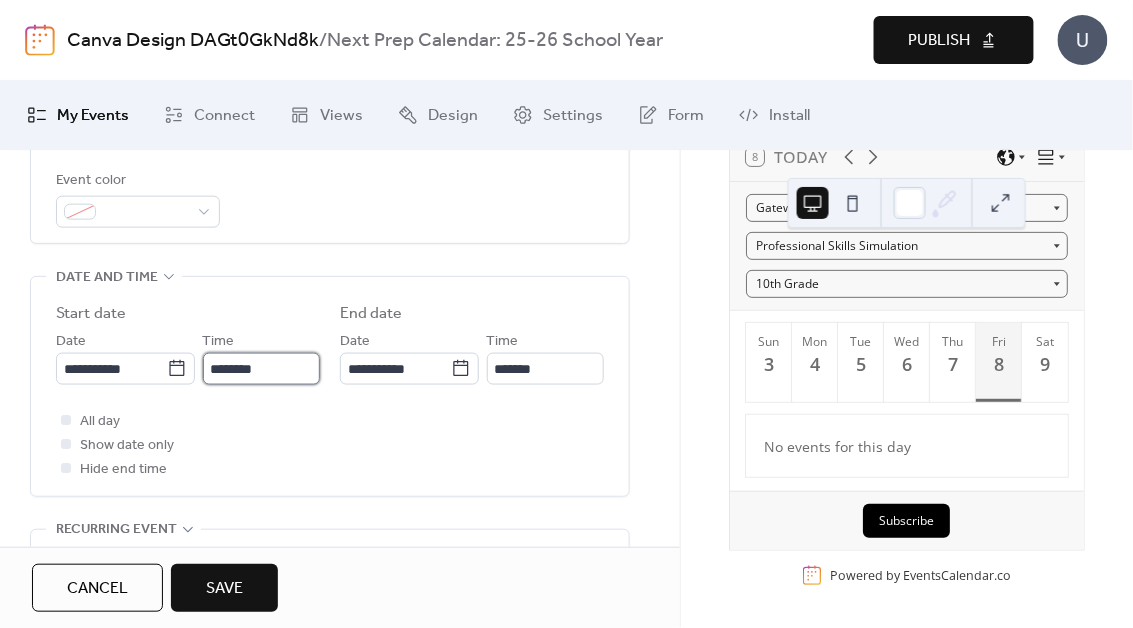 click on "********" at bounding box center [261, 369] 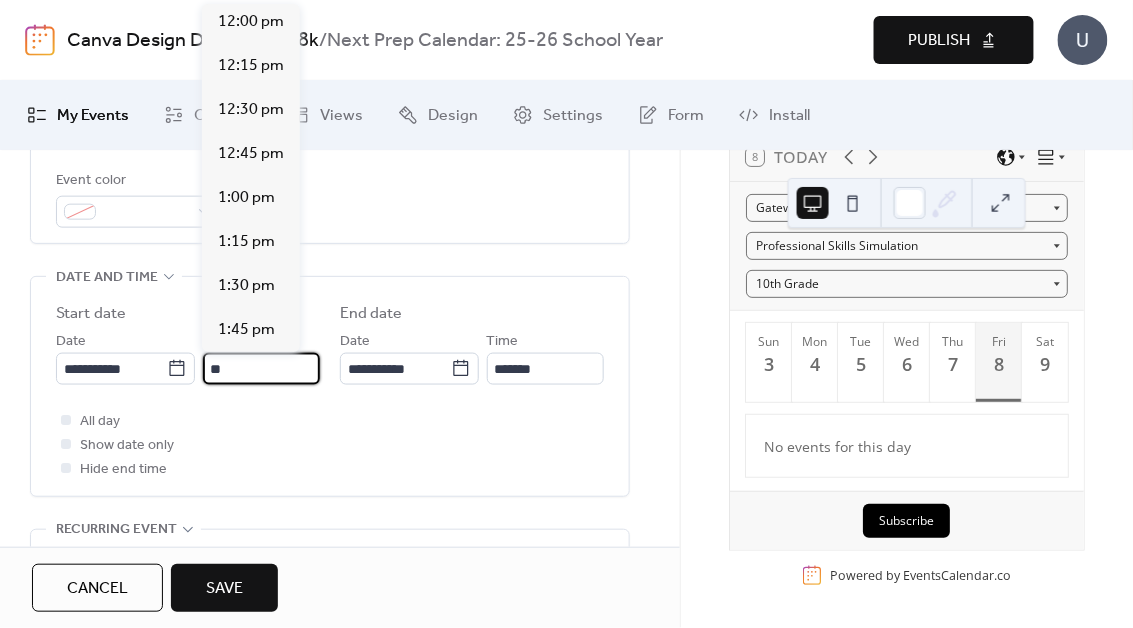 scroll, scrollTop: 881, scrollLeft: 0, axis: vertical 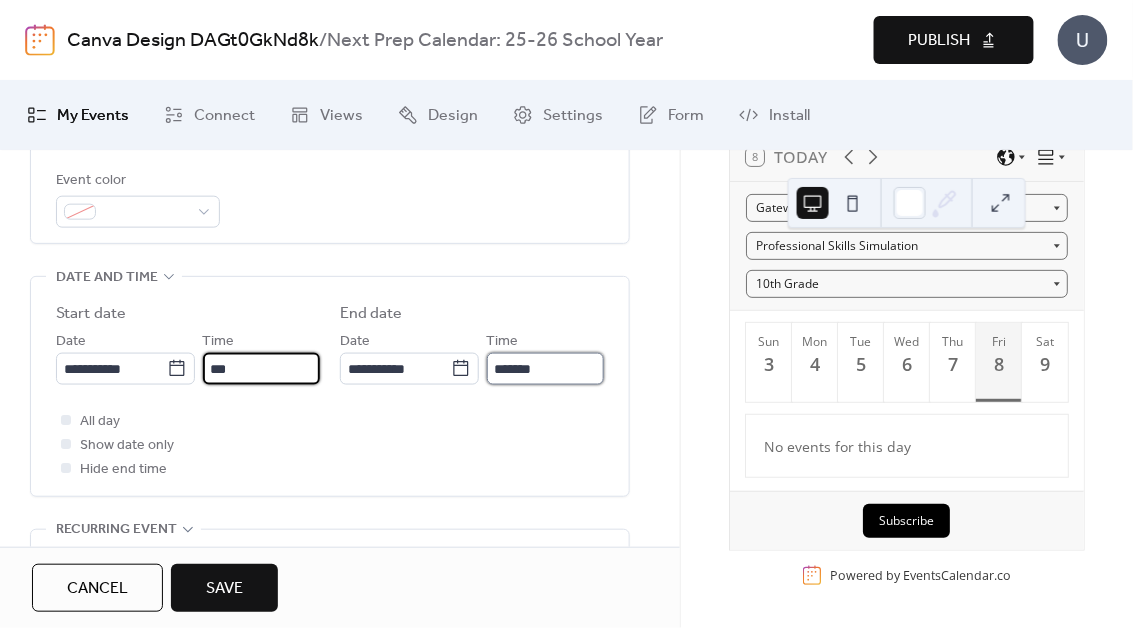 type on "*******" 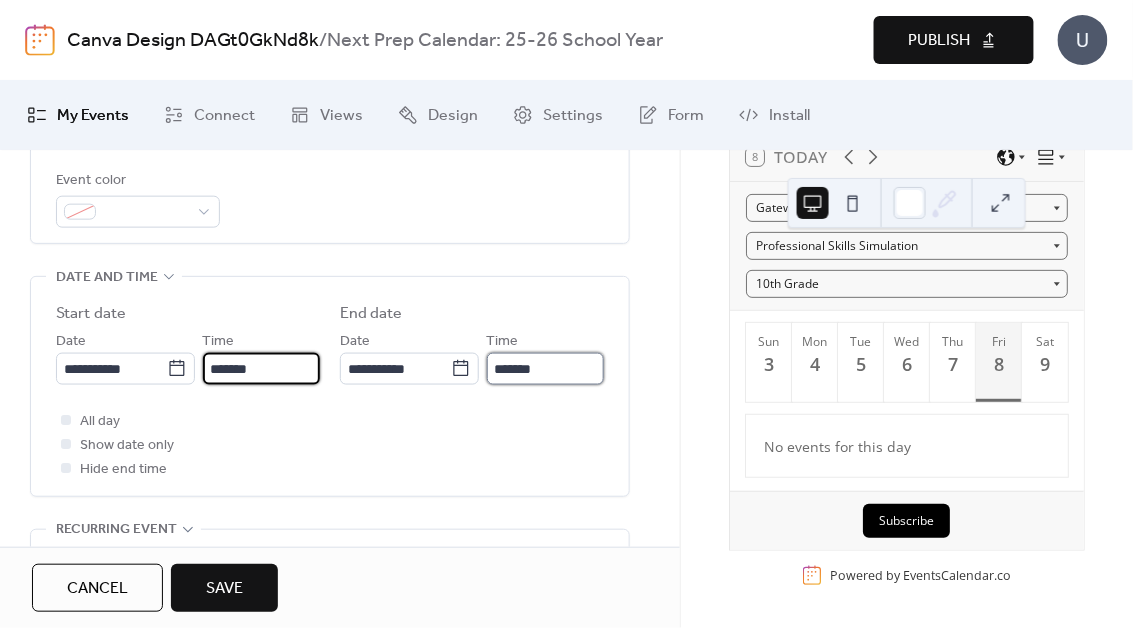 click on "*******" at bounding box center [545, 369] 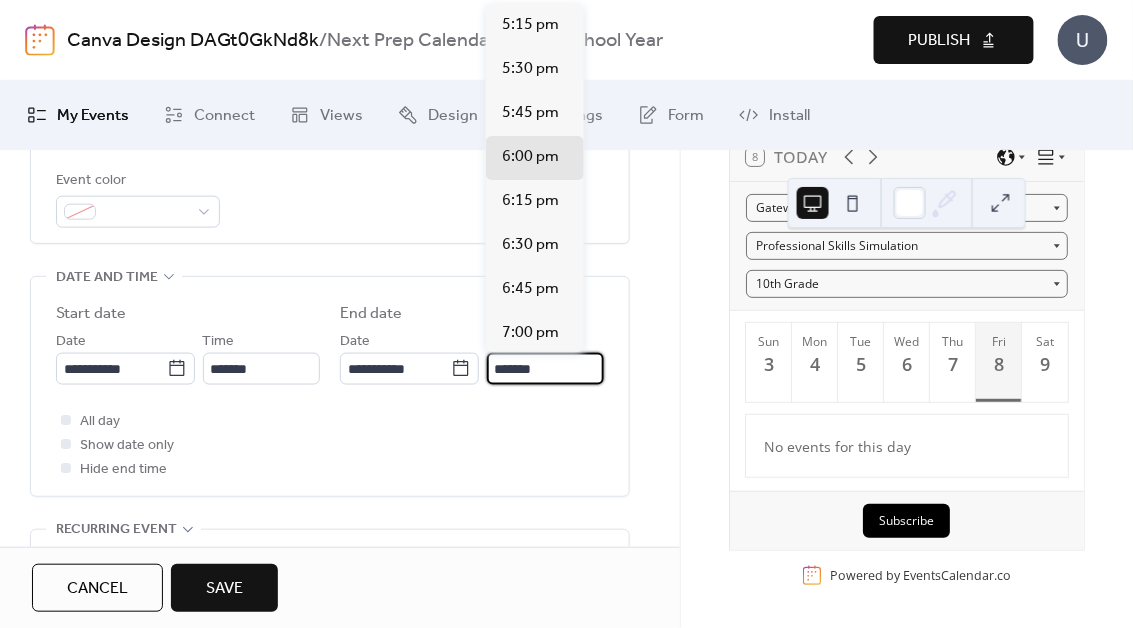 click on "*******" at bounding box center [545, 369] 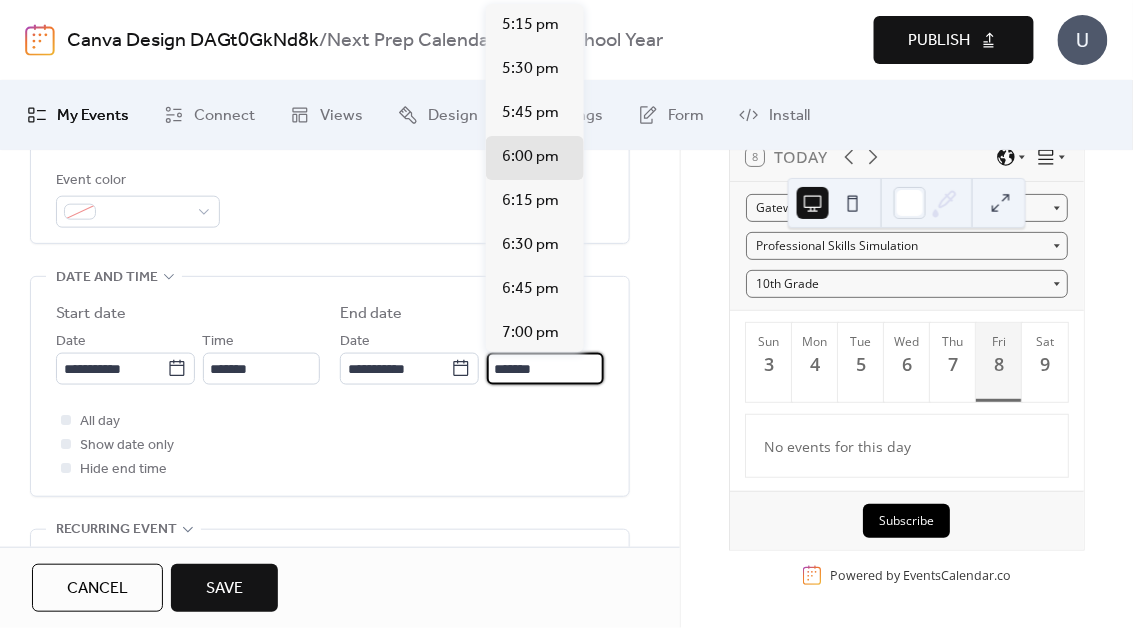 click on "*******" at bounding box center [545, 369] 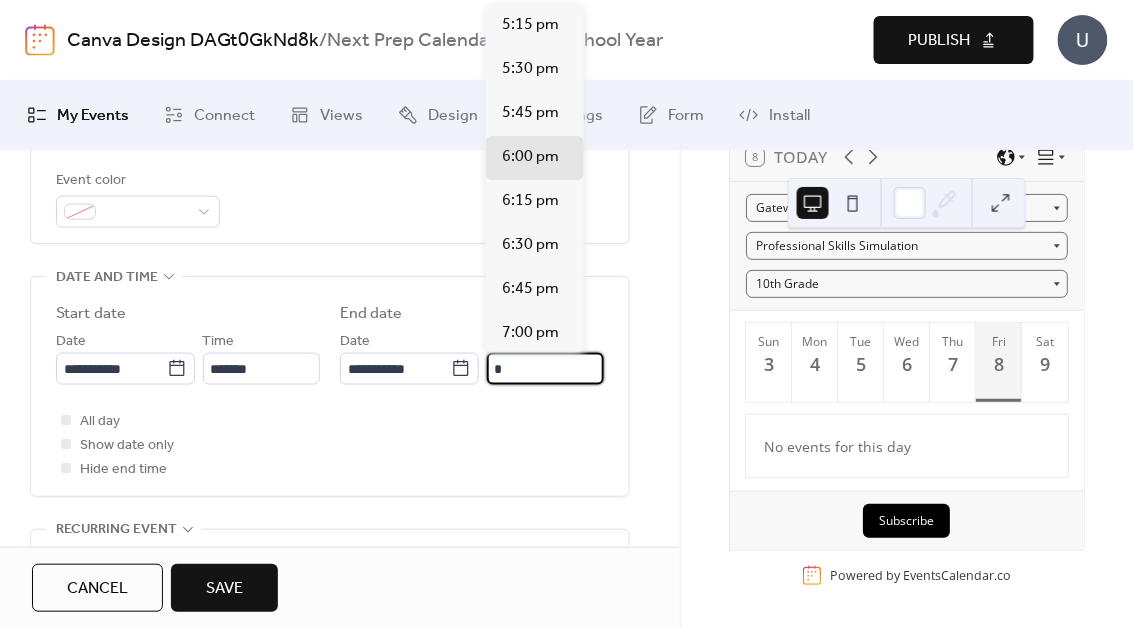 scroll, scrollTop: 308, scrollLeft: 0, axis: vertical 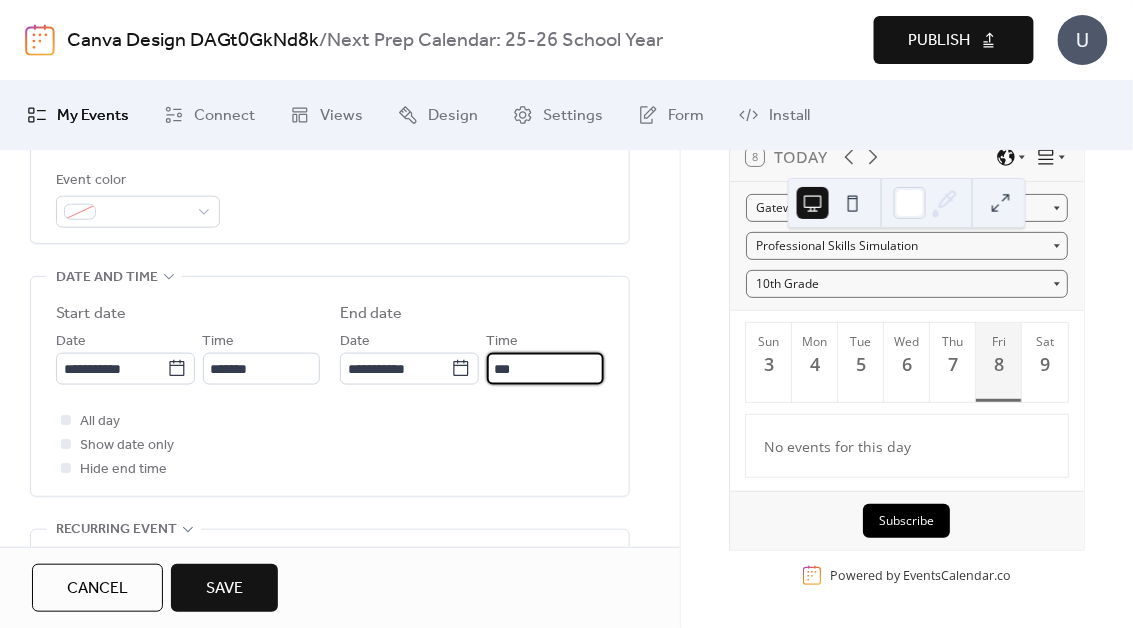 type on "*******" 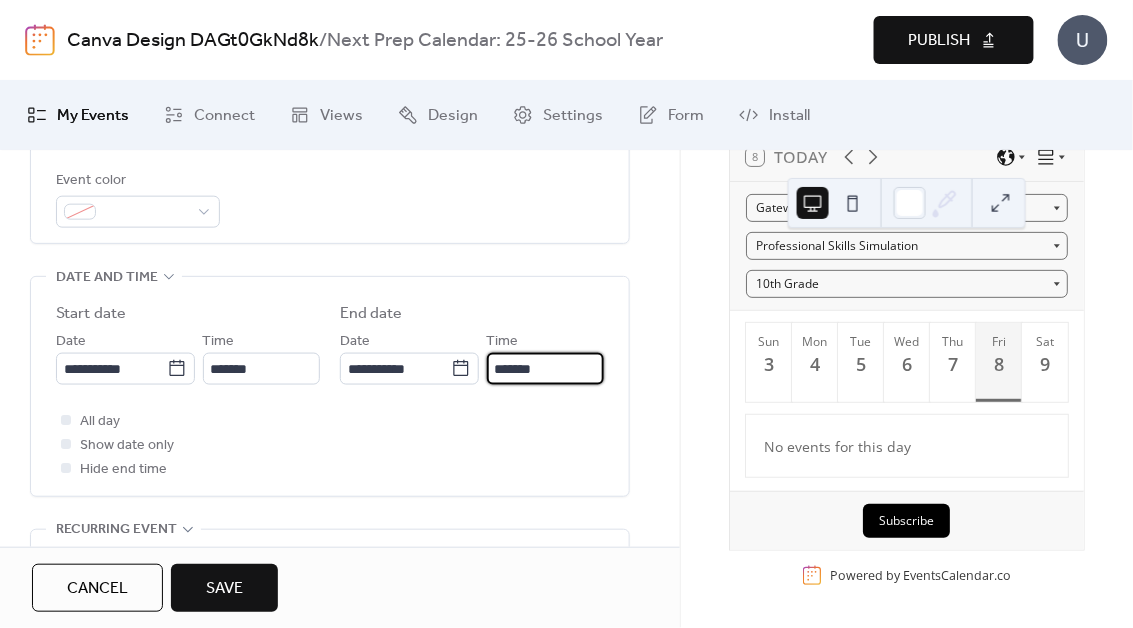 click on "All day Show date only Hide end time" at bounding box center [330, 445] 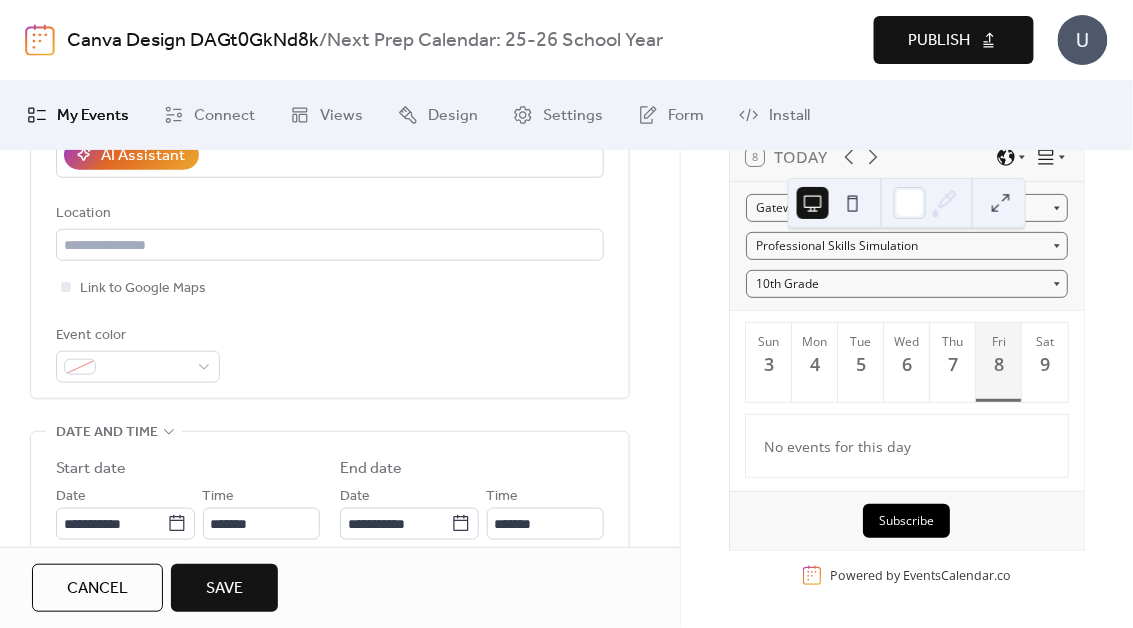 scroll, scrollTop: 411, scrollLeft: 0, axis: vertical 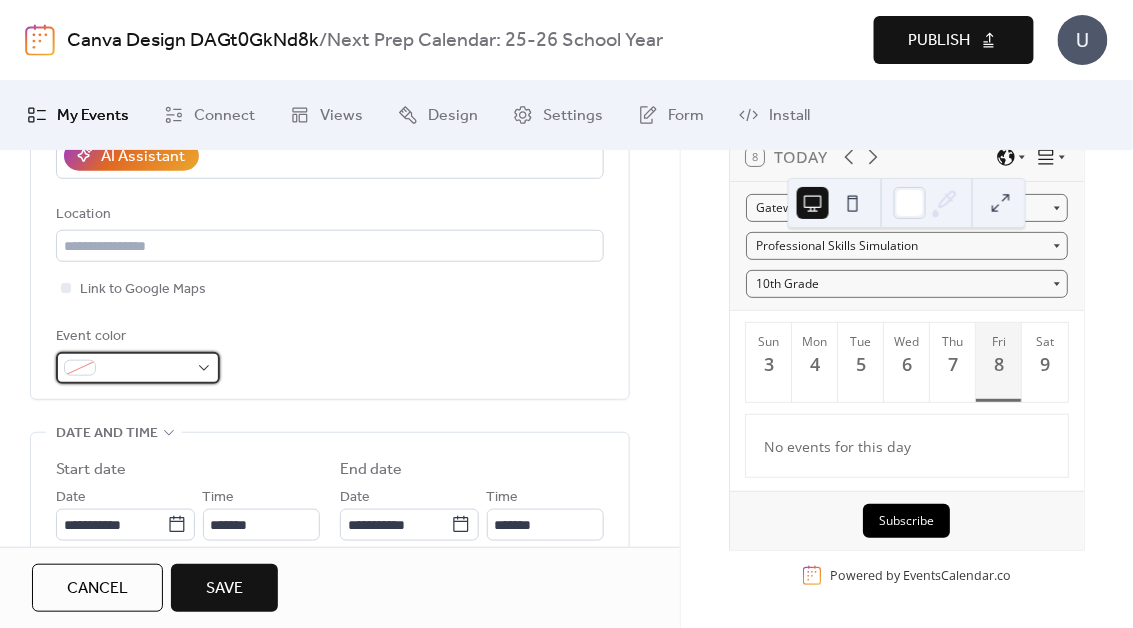 click at bounding box center (146, 369) 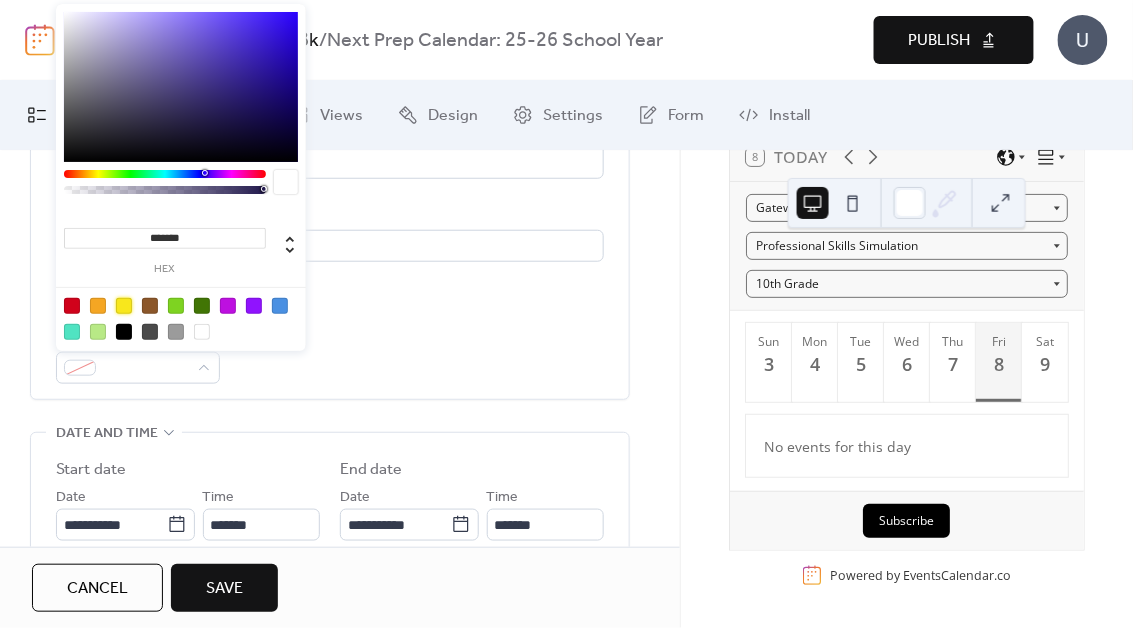 click at bounding box center [124, 306] 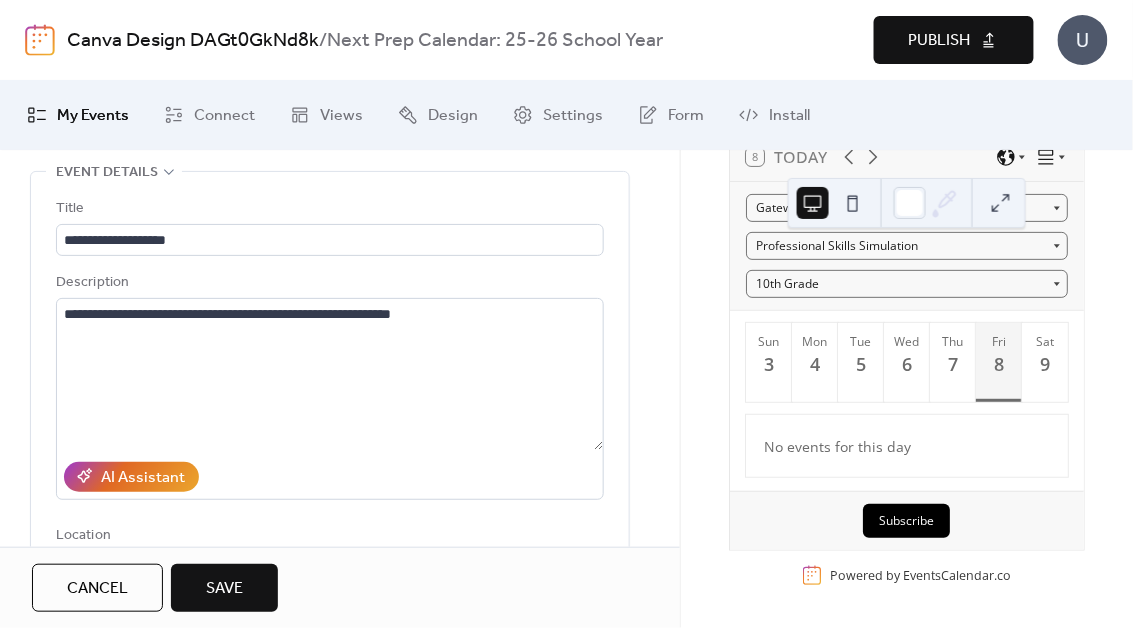 scroll, scrollTop: 0, scrollLeft: 0, axis: both 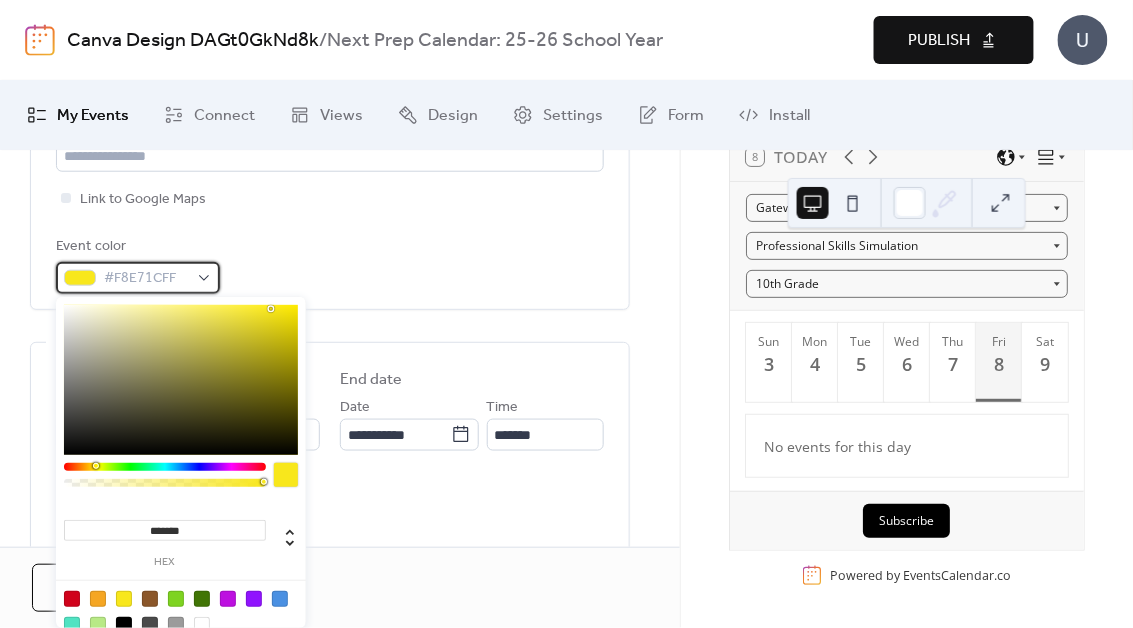 click on "#F8E71CFF" at bounding box center (138, 278) 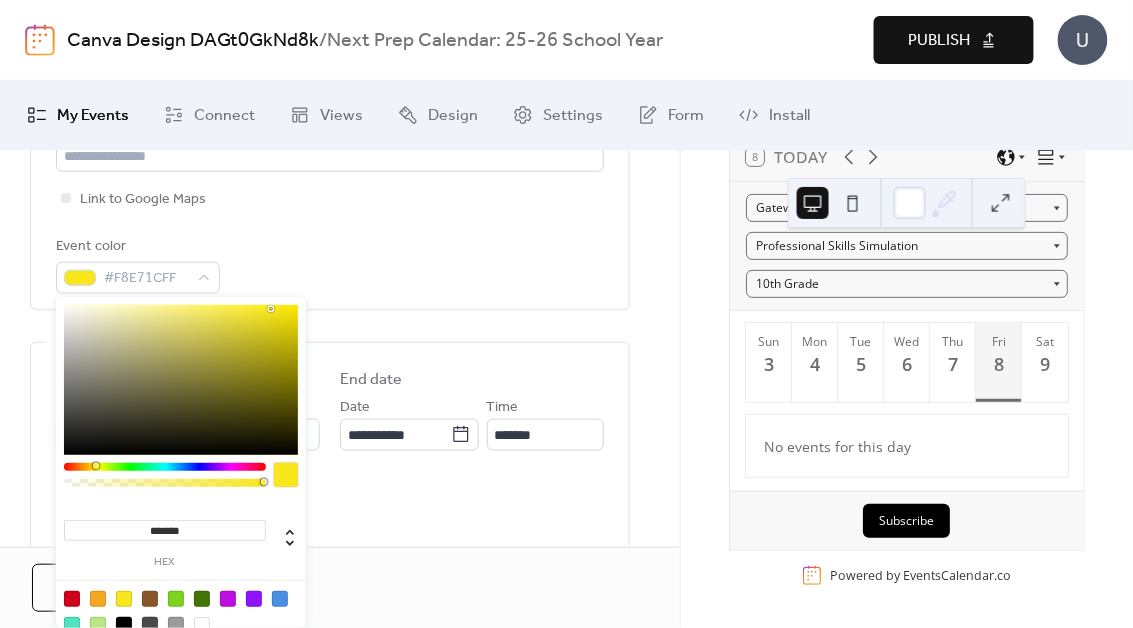 click on "*******" at bounding box center (165, 530) 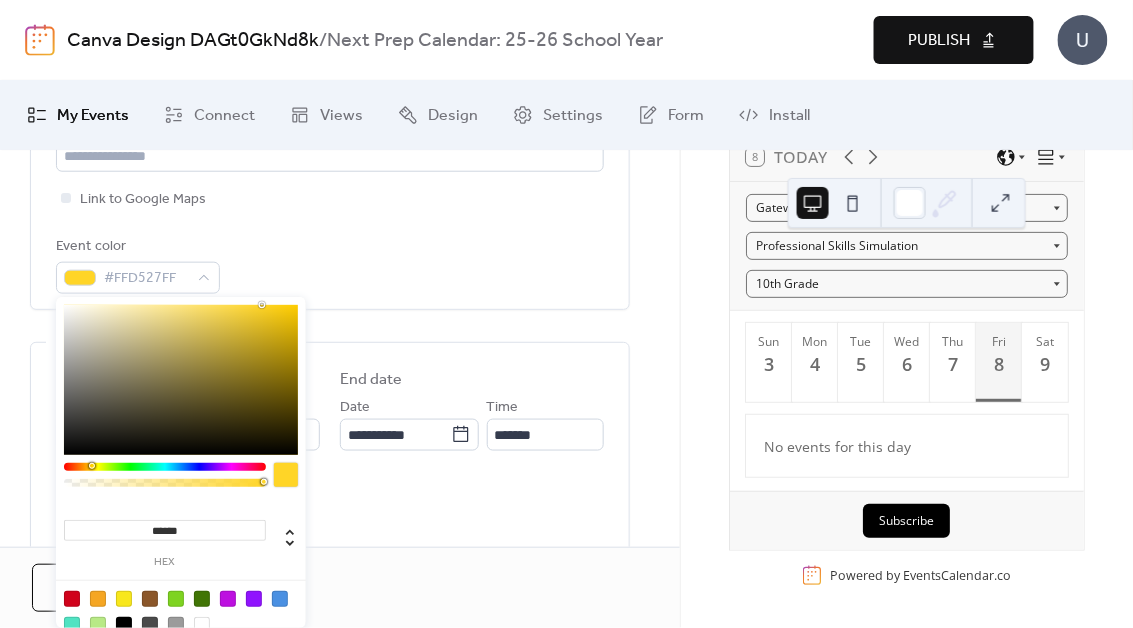 type on "******" 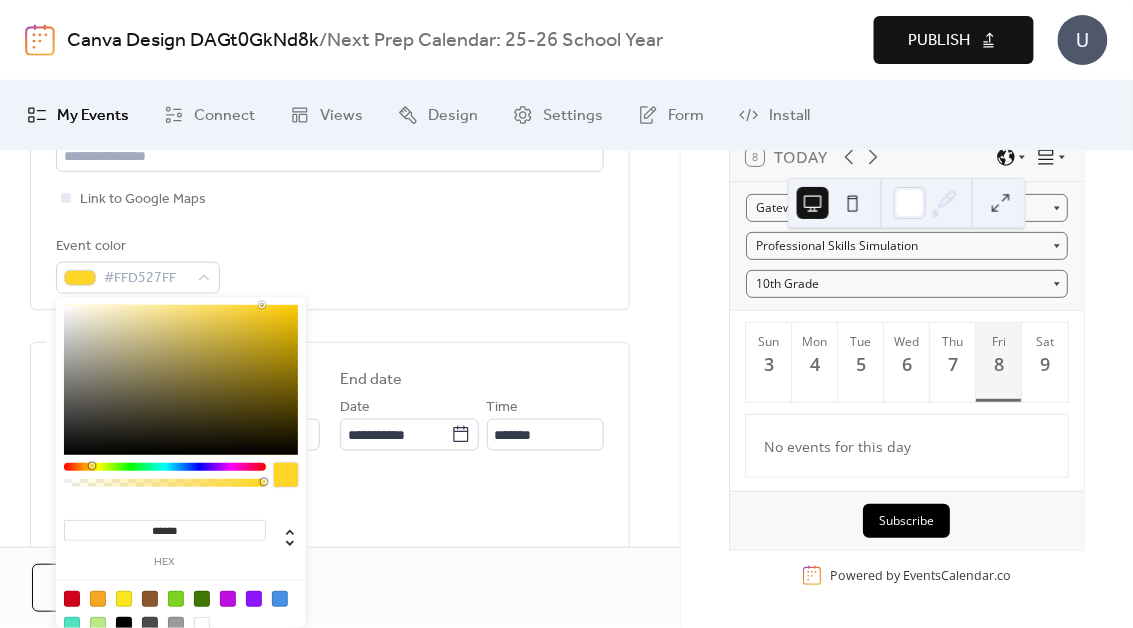 click on "All day Show date only Hide end time" at bounding box center (330, 511) 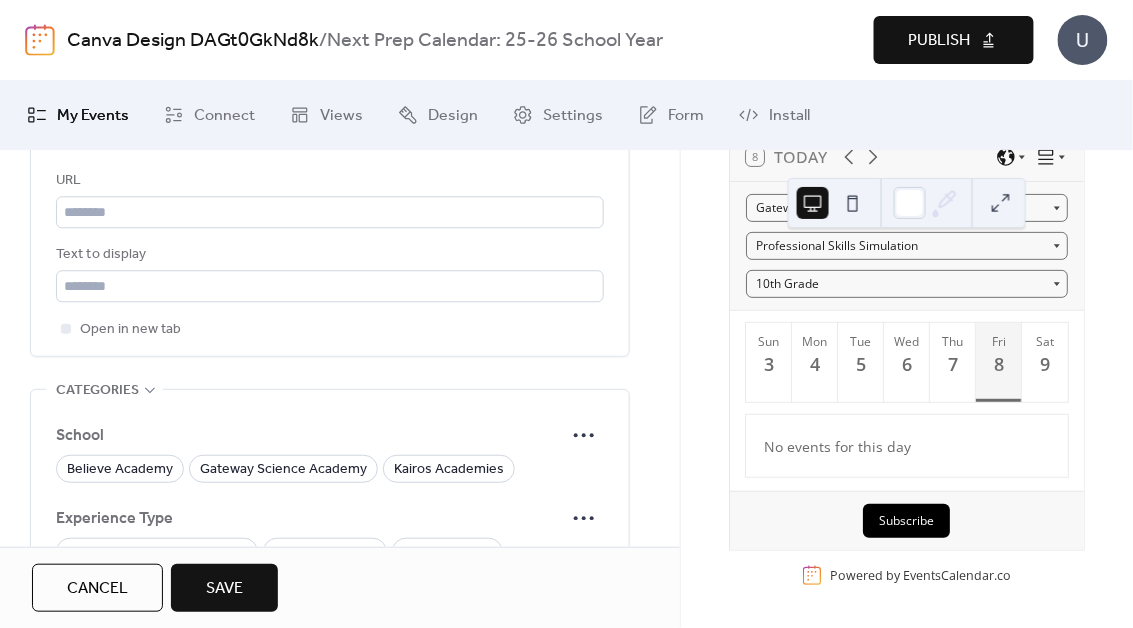 scroll, scrollTop: 1188, scrollLeft: 0, axis: vertical 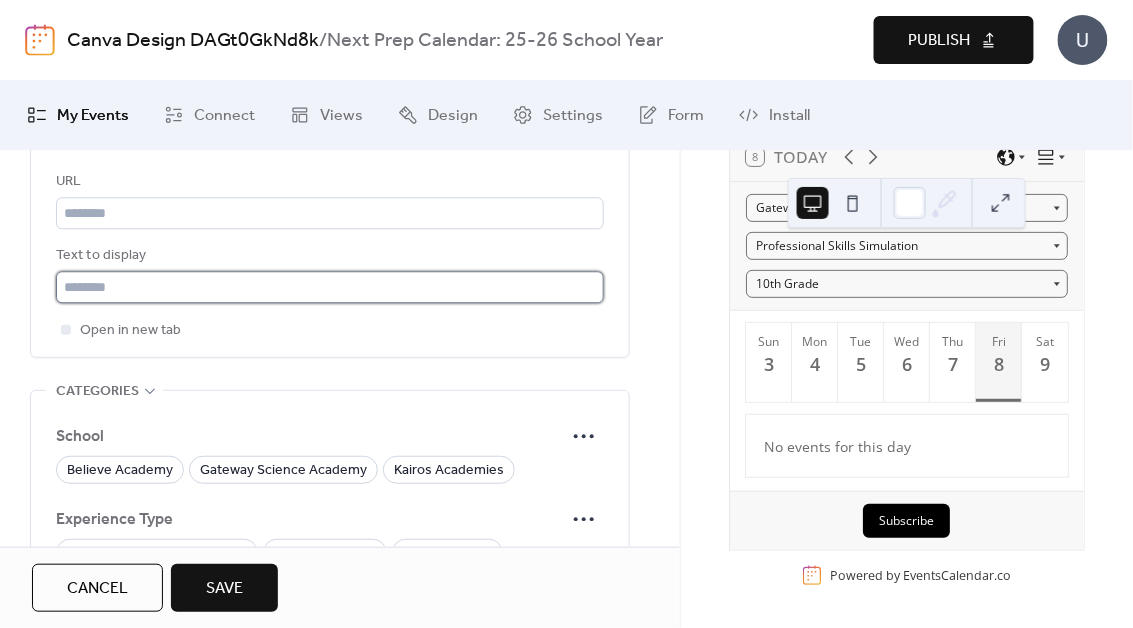 click at bounding box center [330, 287] 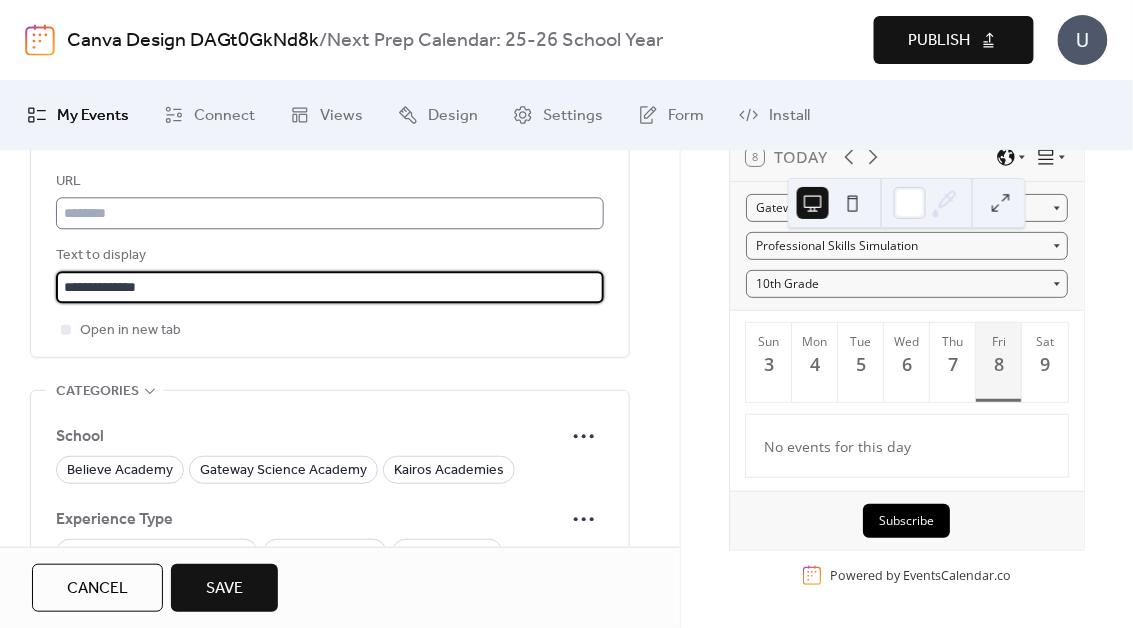 type on "**********" 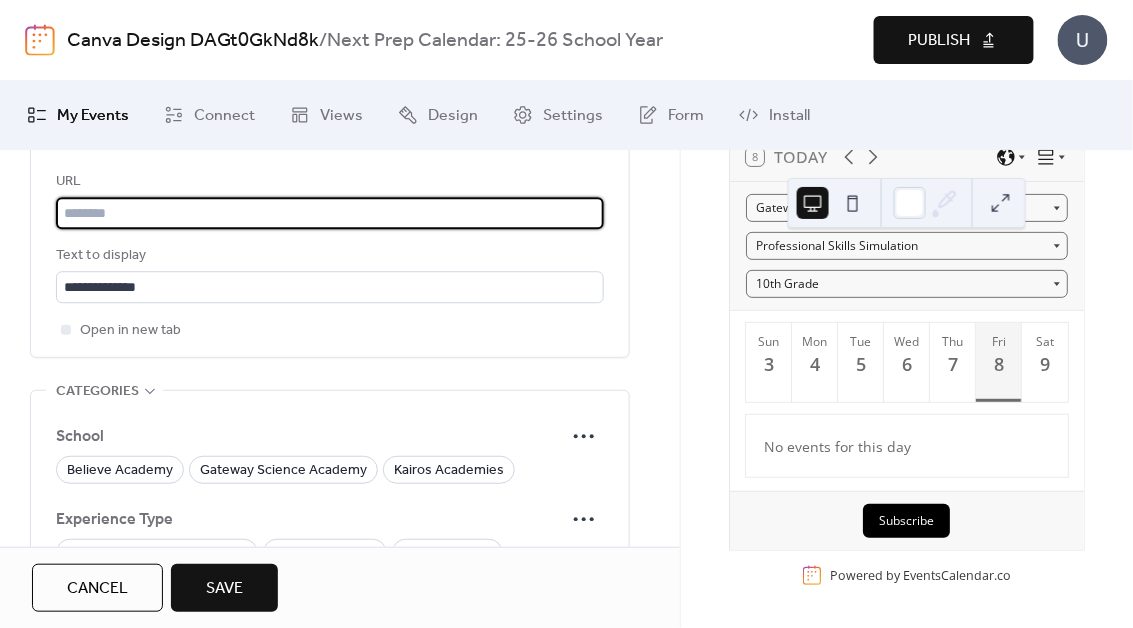 click at bounding box center (330, 213) 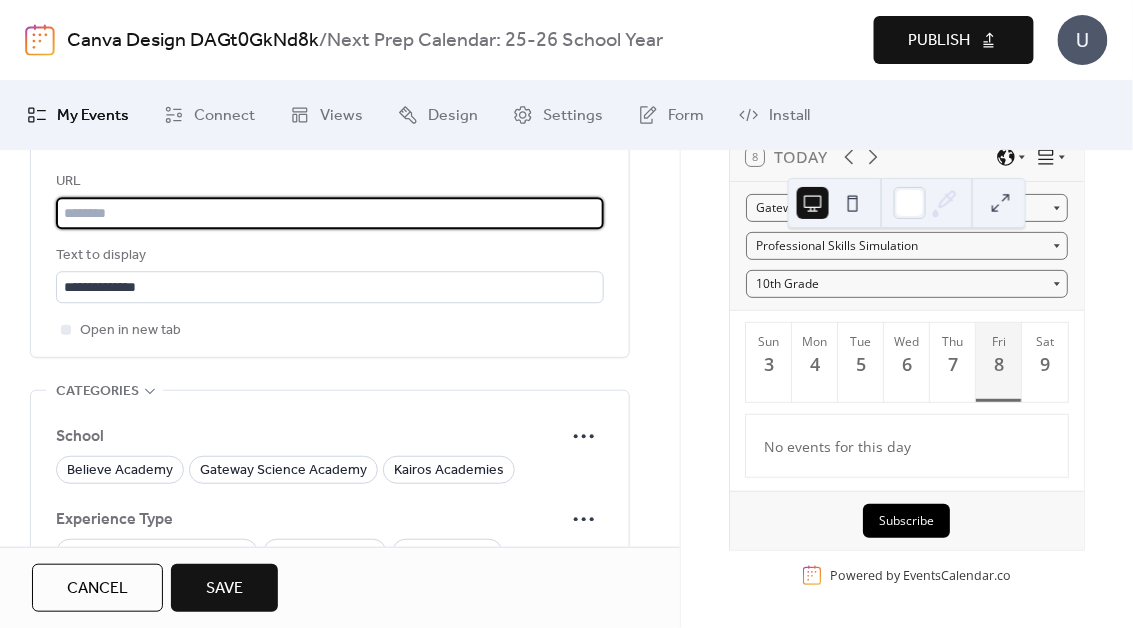 paste on "**********" 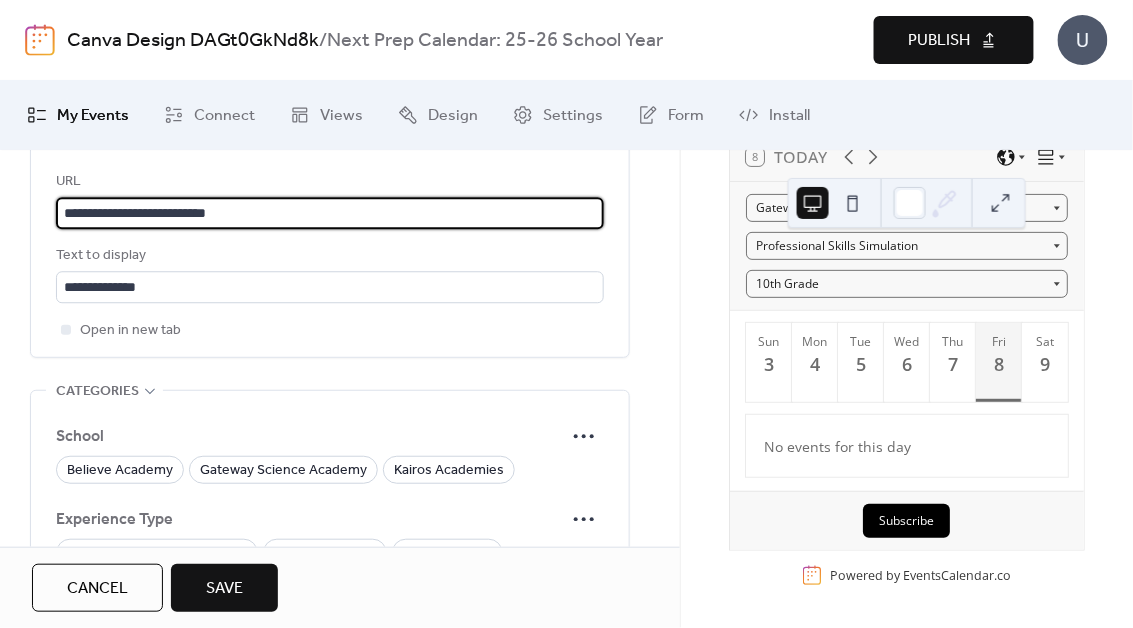 type on "**********" 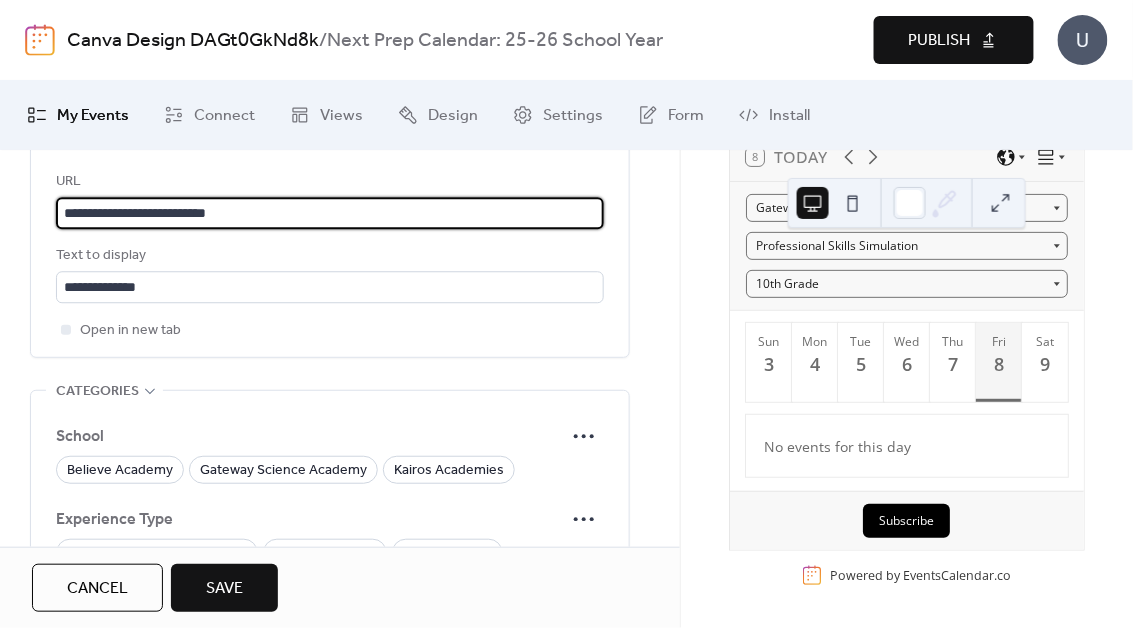 click on "Save" at bounding box center [224, 589] 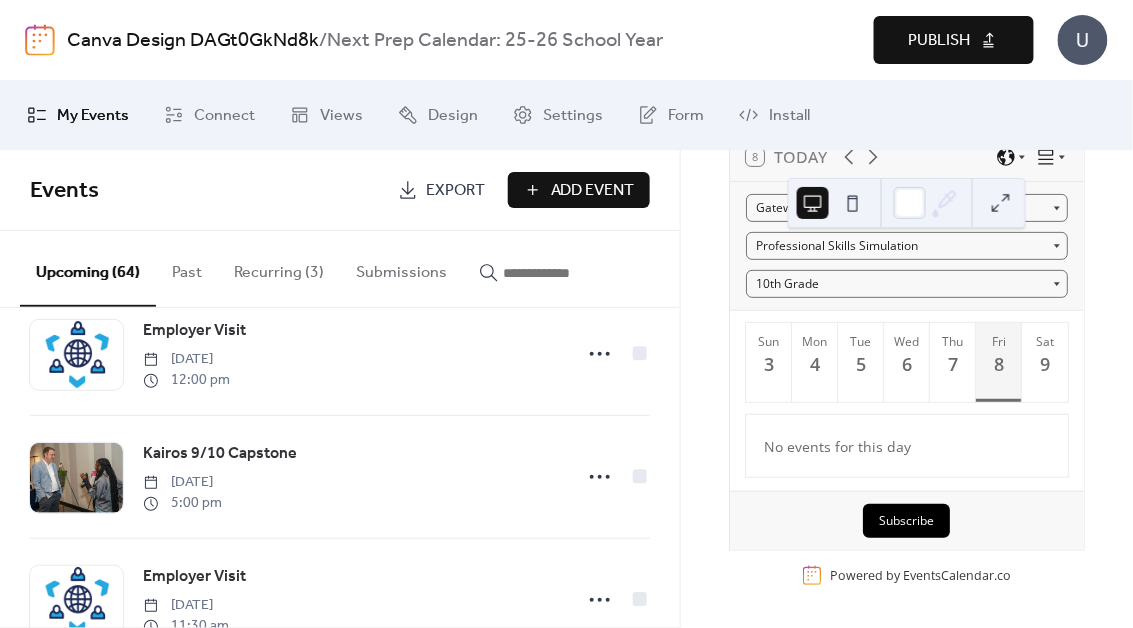 scroll, scrollTop: 7245, scrollLeft: 0, axis: vertical 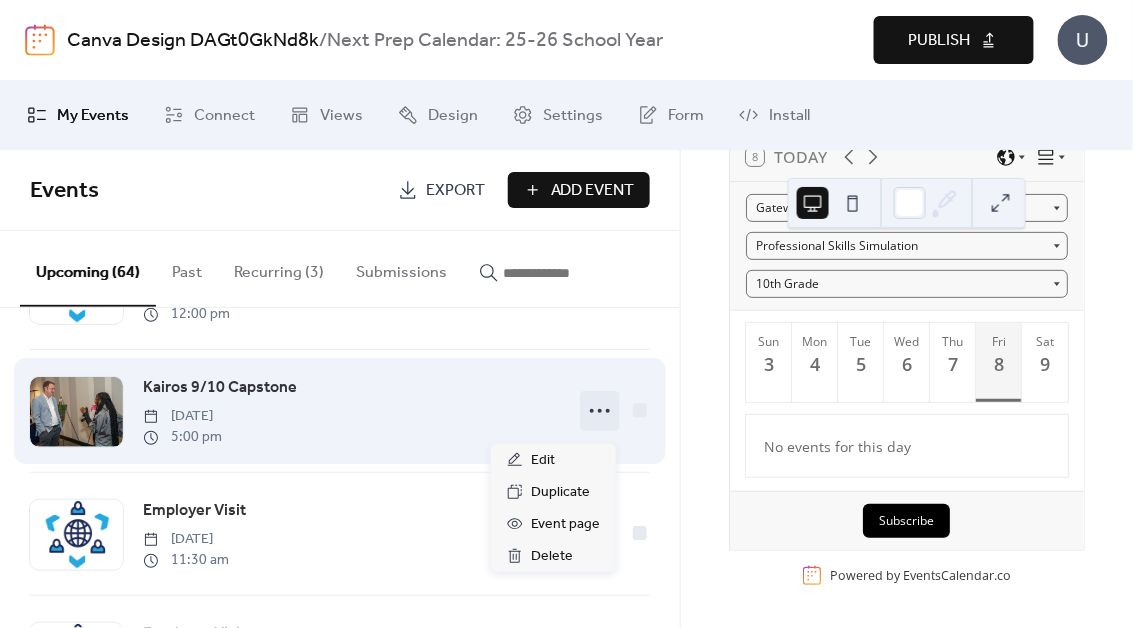 click 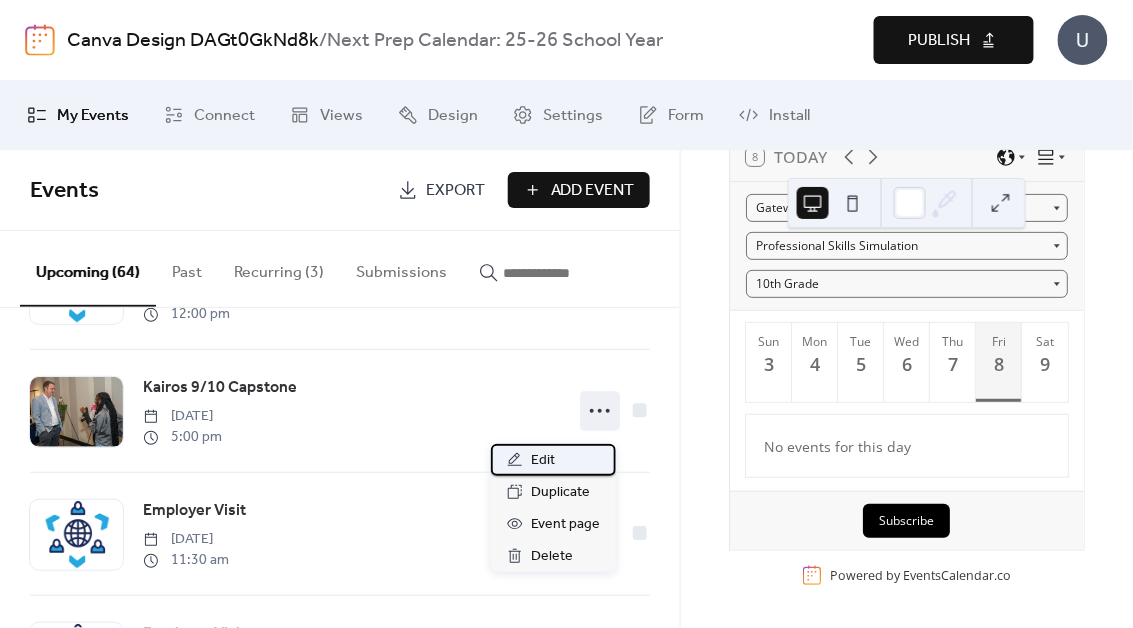 click on "Edit" at bounding box center [553, 460] 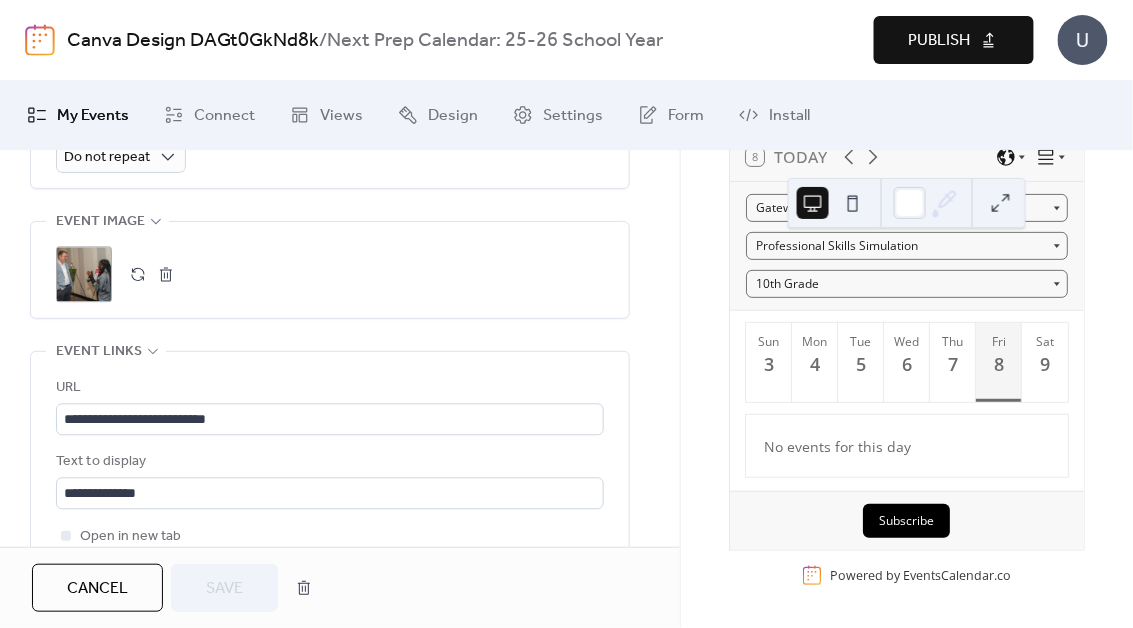 scroll, scrollTop: 980, scrollLeft: 0, axis: vertical 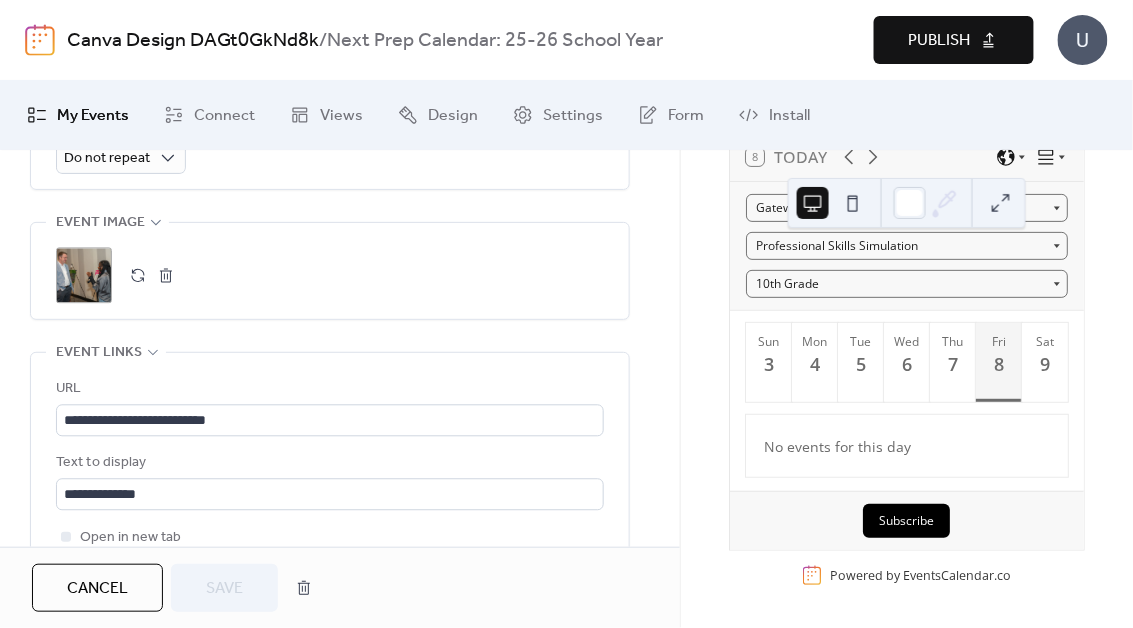 click at bounding box center (166, 276) 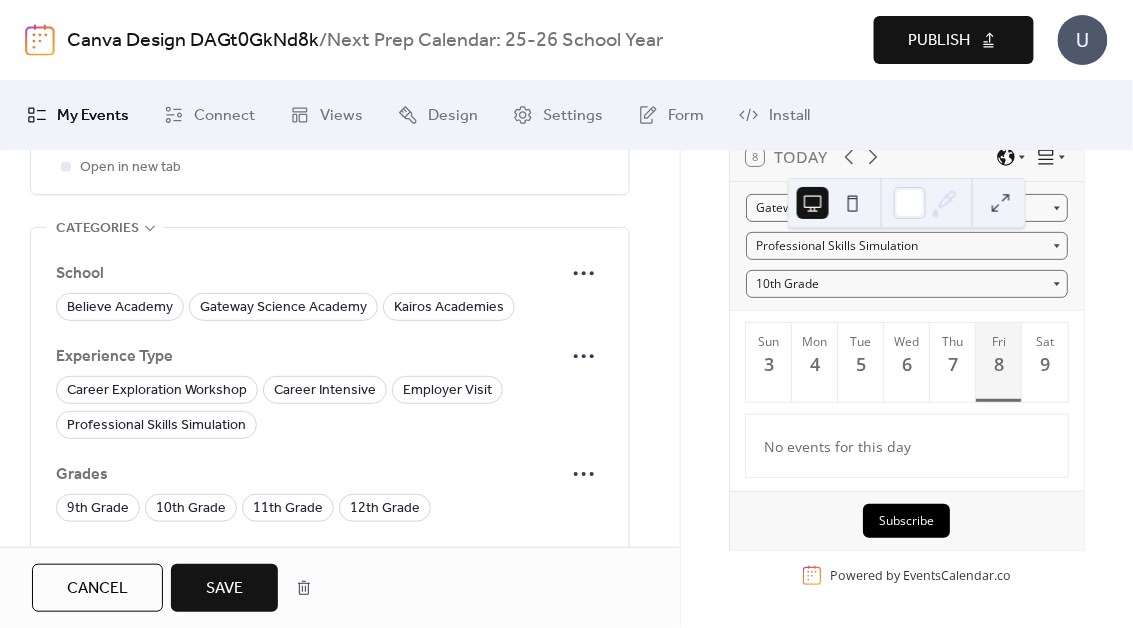 scroll, scrollTop: 1407, scrollLeft: 0, axis: vertical 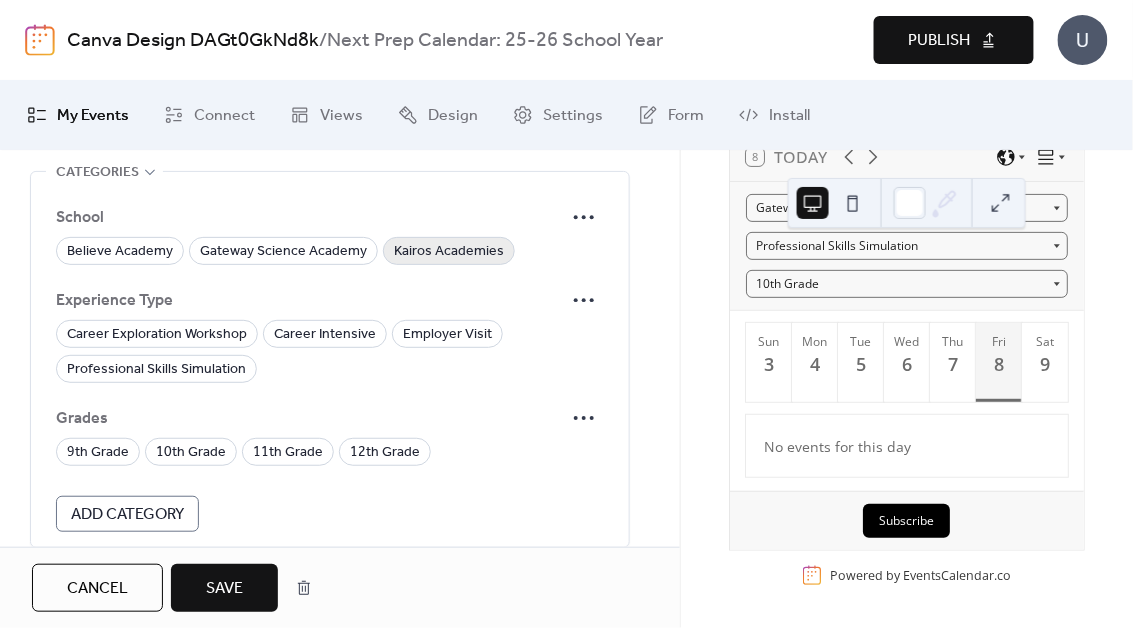 click on "Kairos Academies" at bounding box center (449, 252) 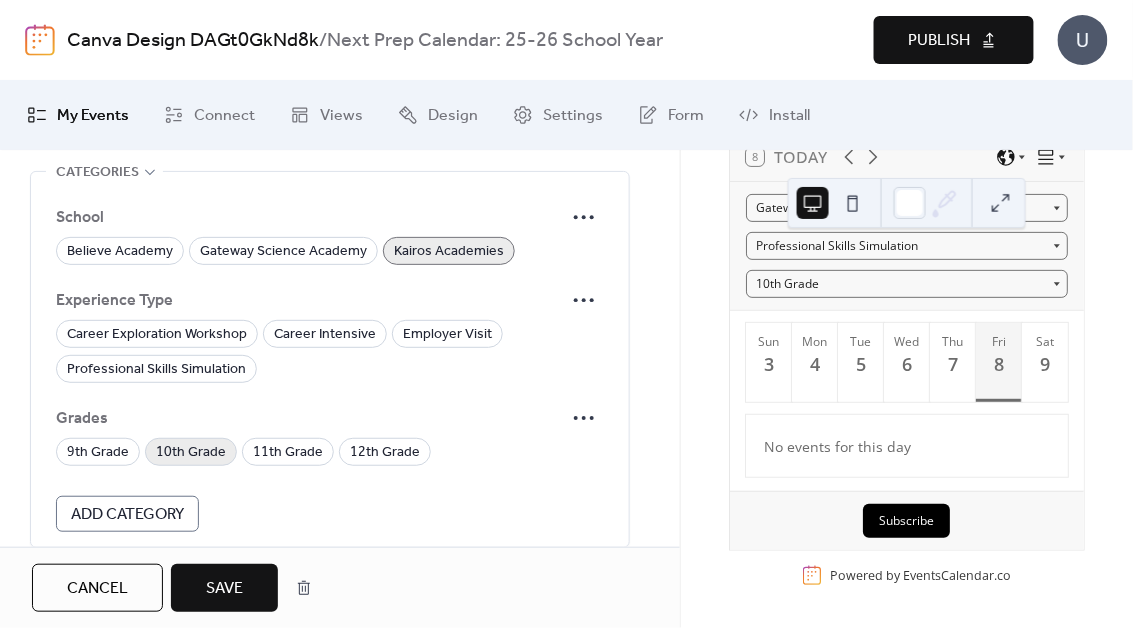 click on "10th Grade" at bounding box center (191, 453) 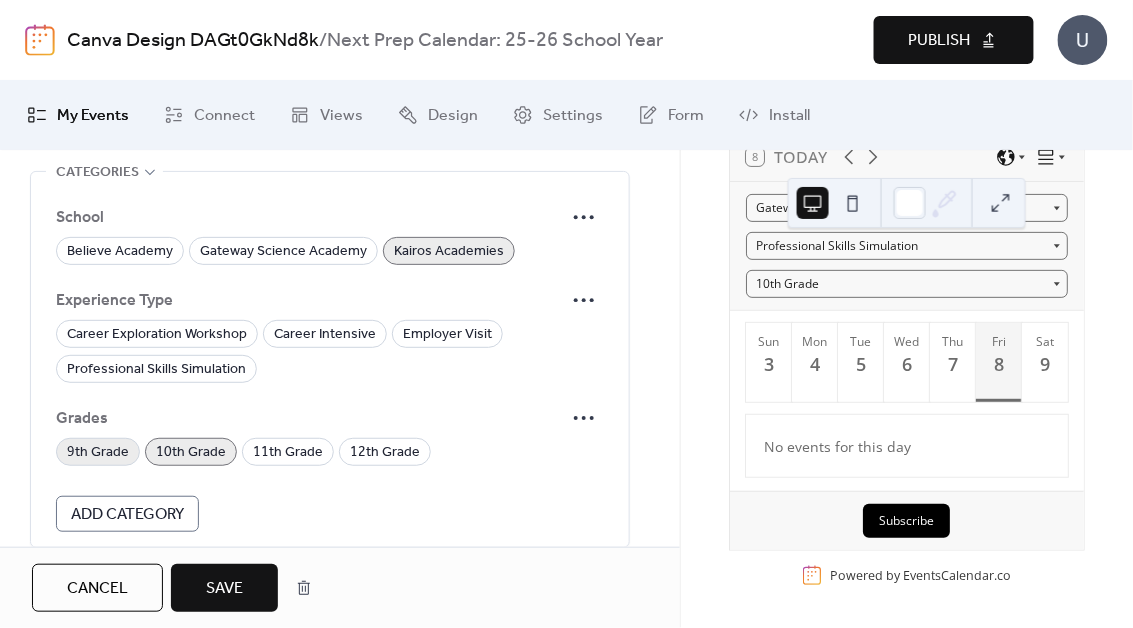 click on "9th Grade" at bounding box center (98, 453) 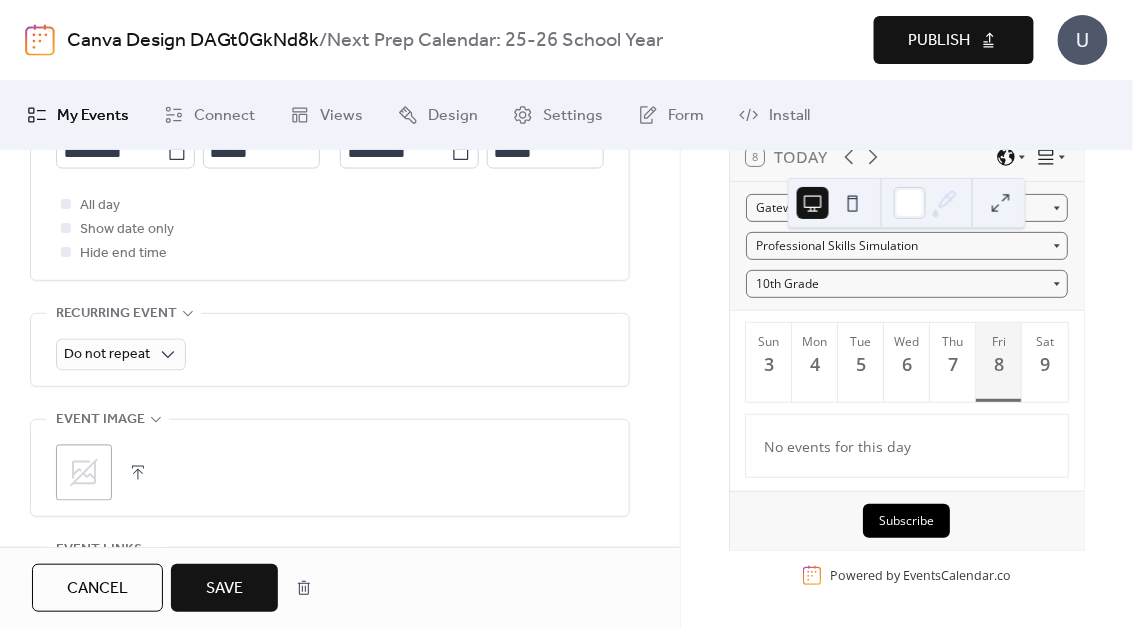 scroll, scrollTop: 787, scrollLeft: 0, axis: vertical 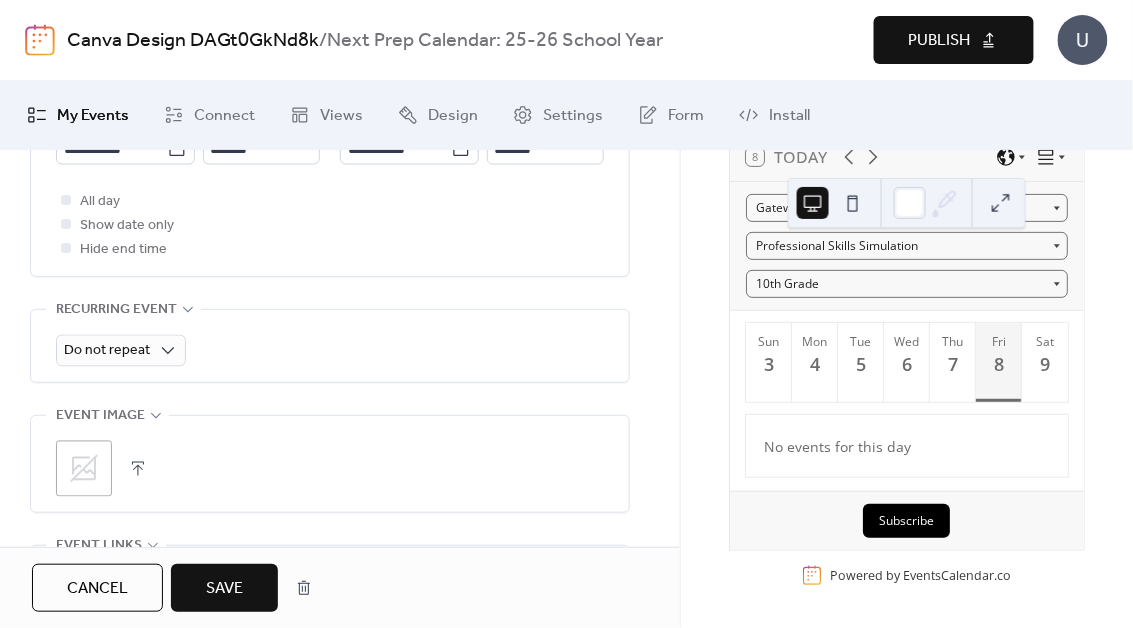 click 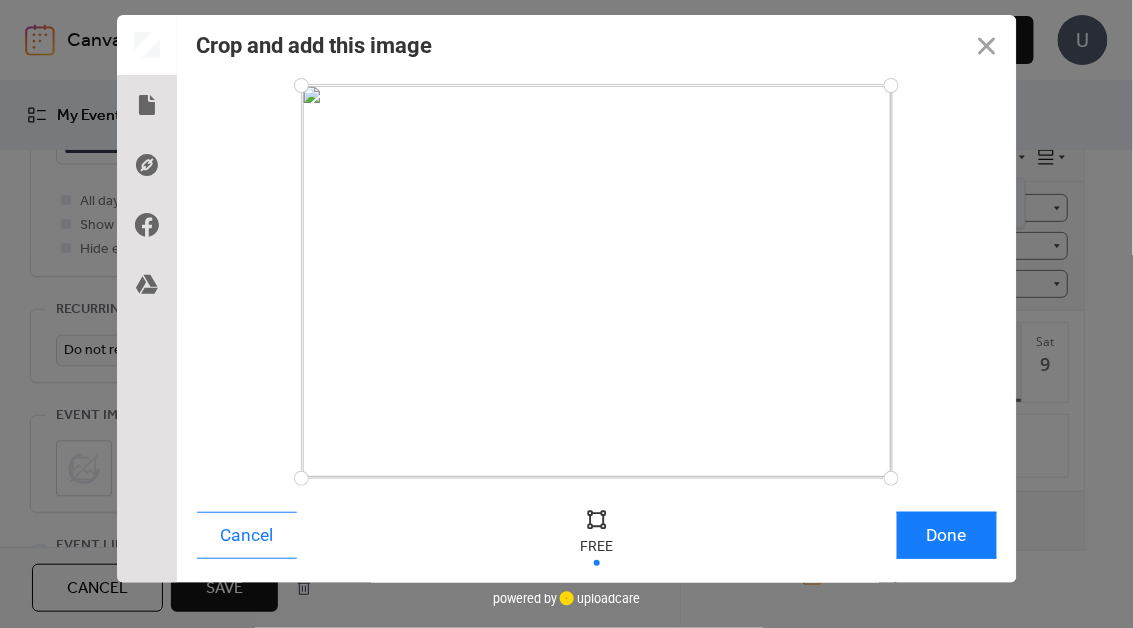 click at bounding box center [597, 281] 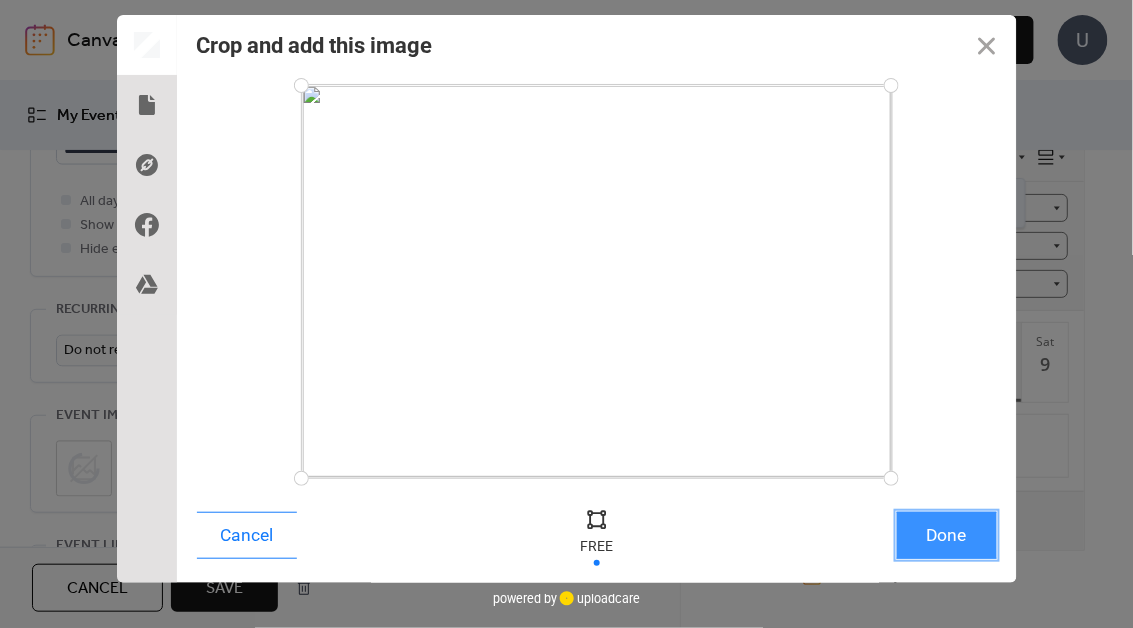 click on "Done" at bounding box center [947, 535] 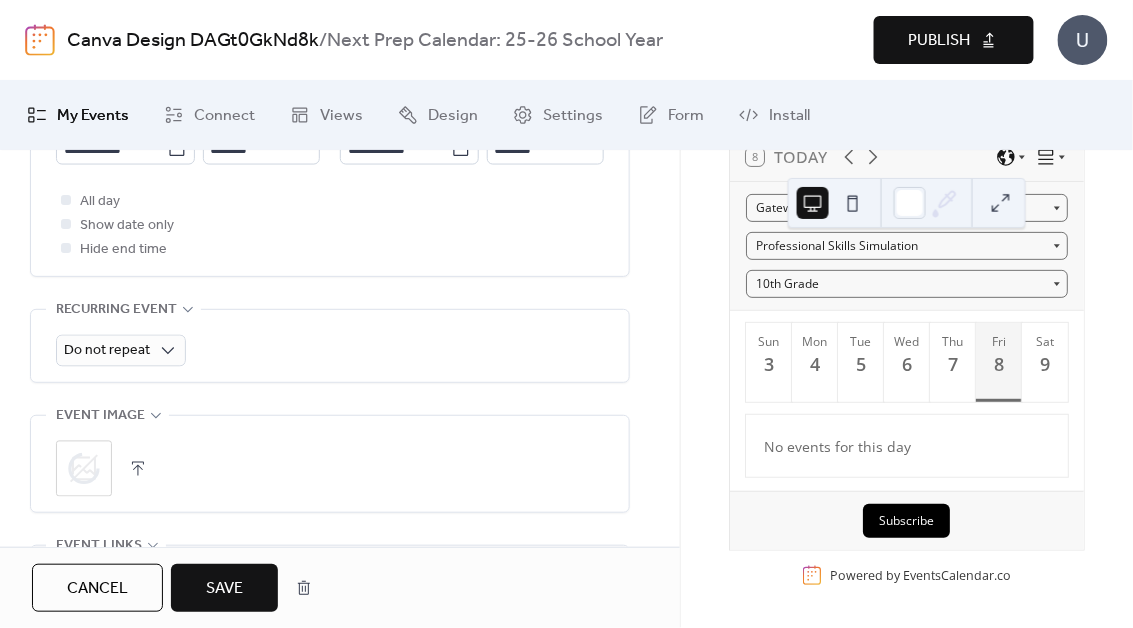 click on "Save" at bounding box center [224, 588] 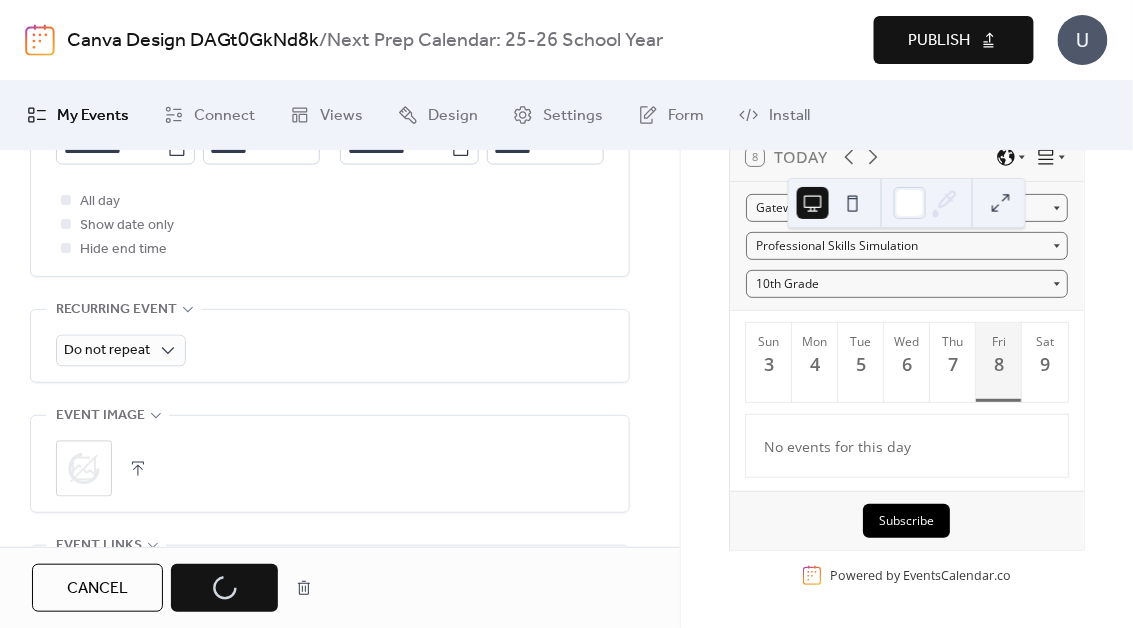scroll, scrollTop: 0, scrollLeft: 0, axis: both 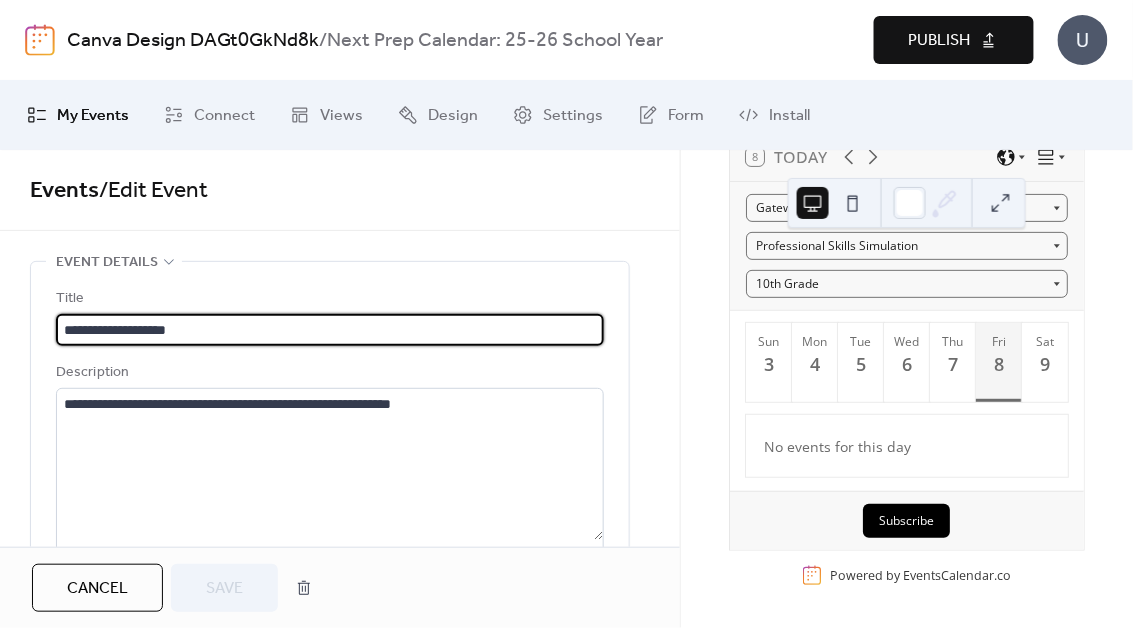 click on "Cancel Save" at bounding box center [340, 587] 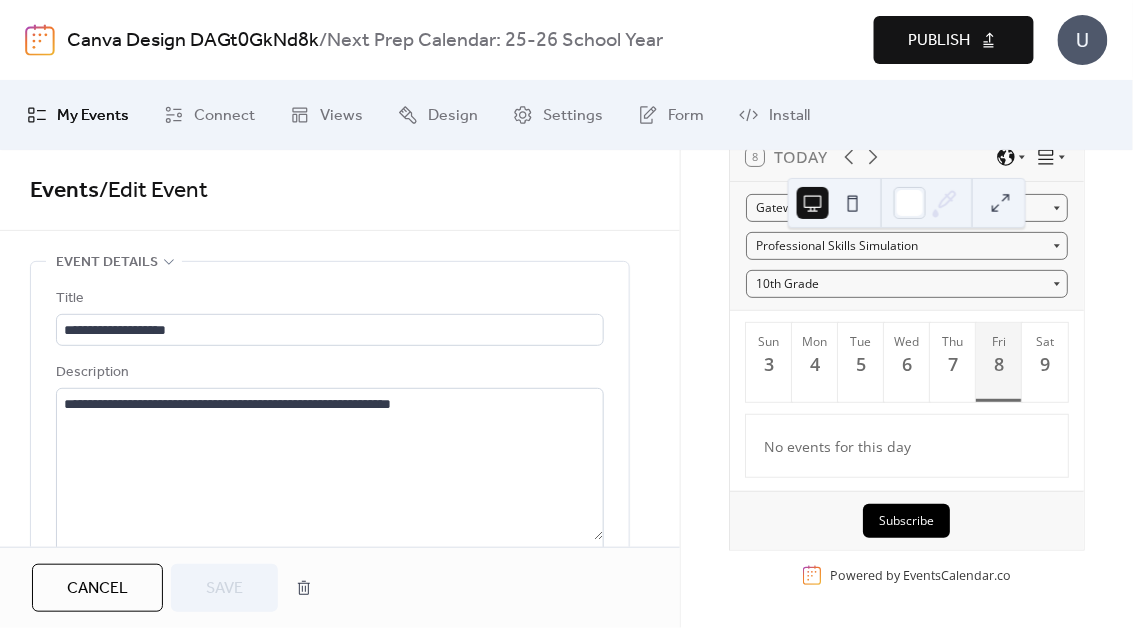 click on "Cancel" at bounding box center [97, 589] 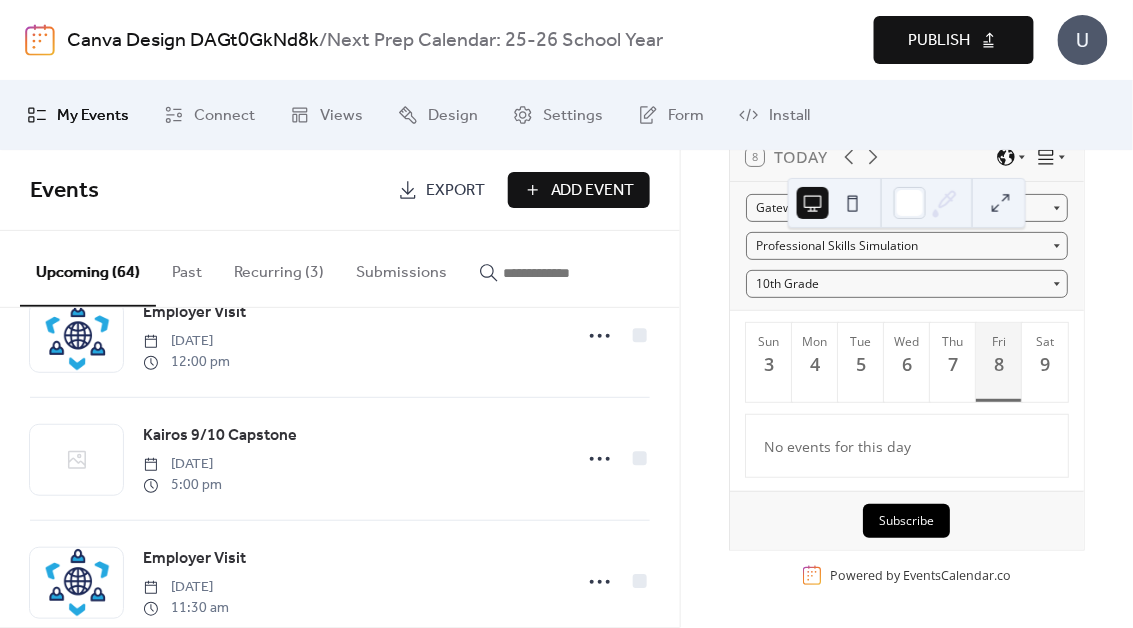 scroll, scrollTop: 7196, scrollLeft: 0, axis: vertical 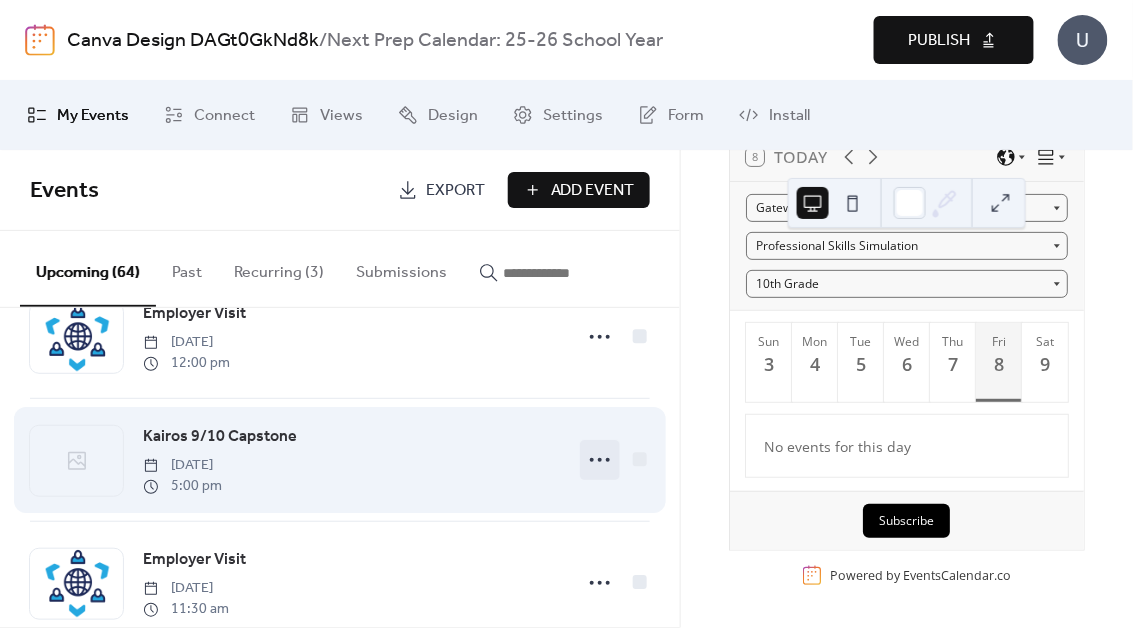 click 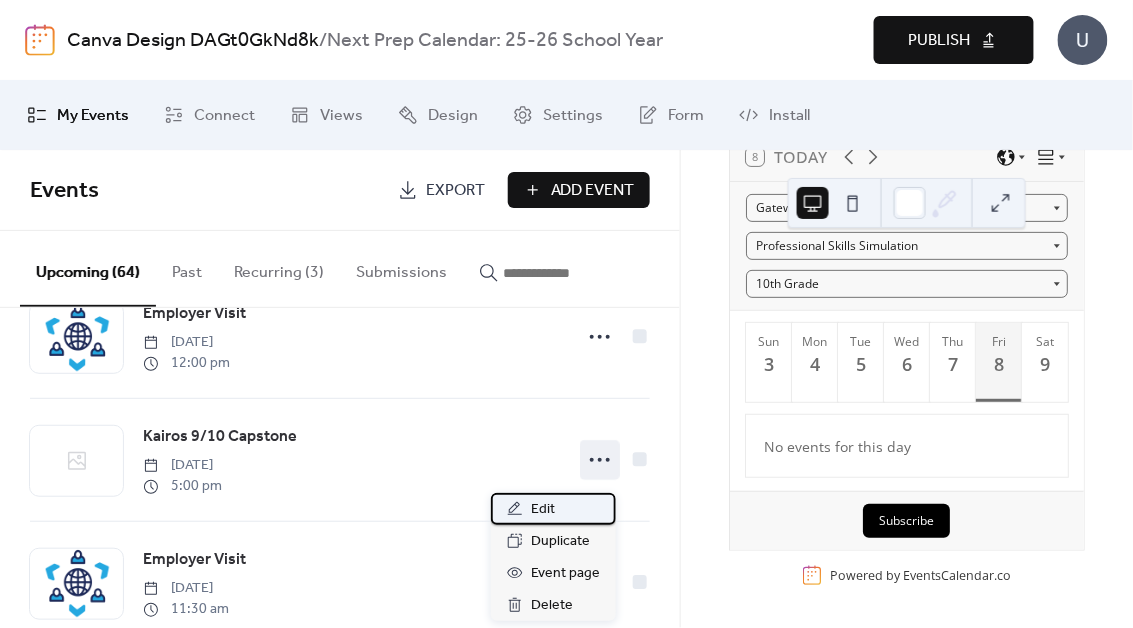 click on "Edit" at bounding box center [553, 509] 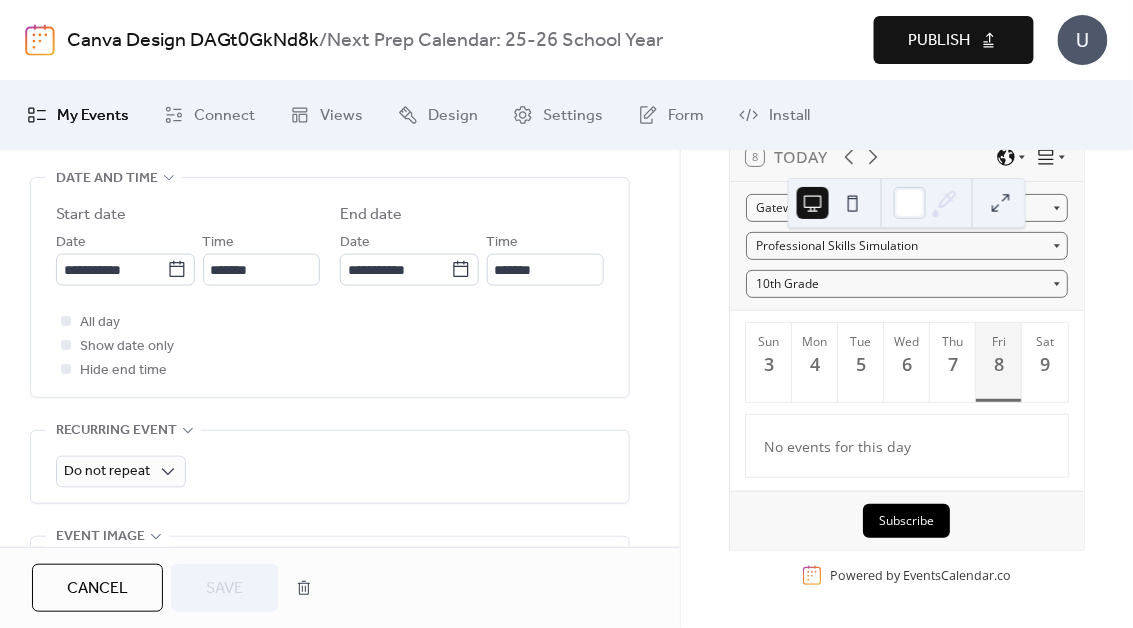 scroll, scrollTop: 750, scrollLeft: 0, axis: vertical 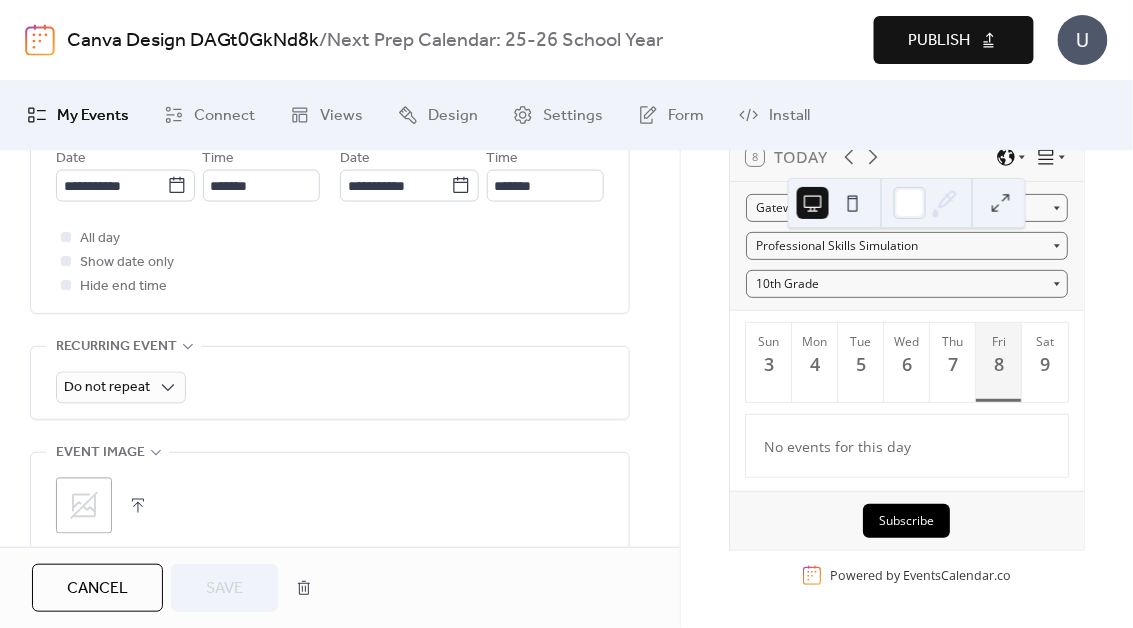 click at bounding box center [138, 506] 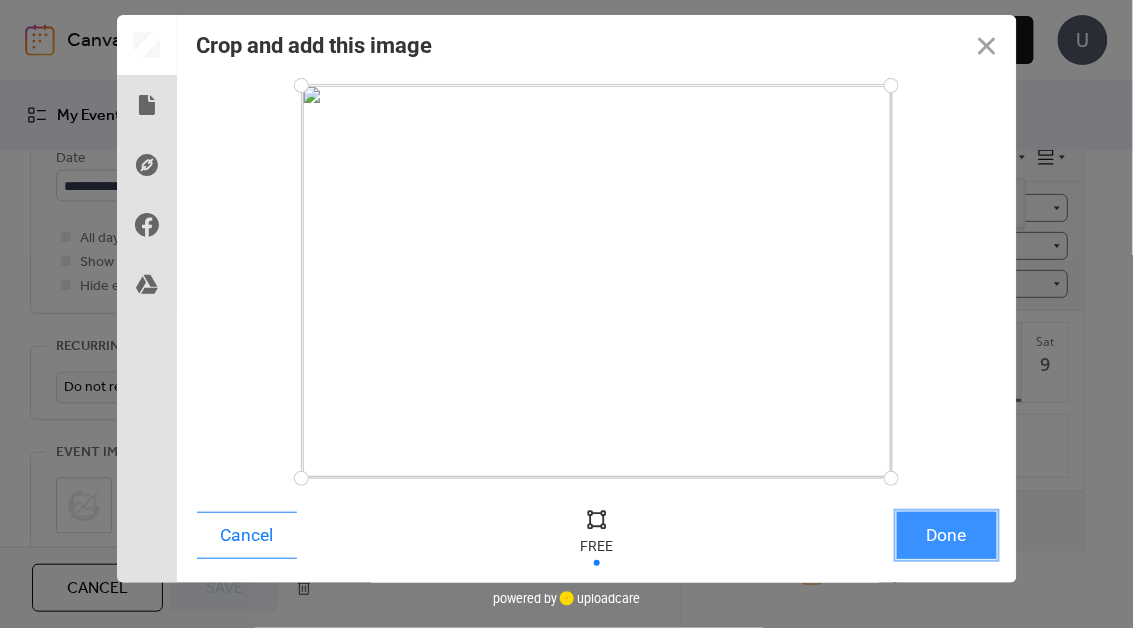 click on "Done" at bounding box center [947, 535] 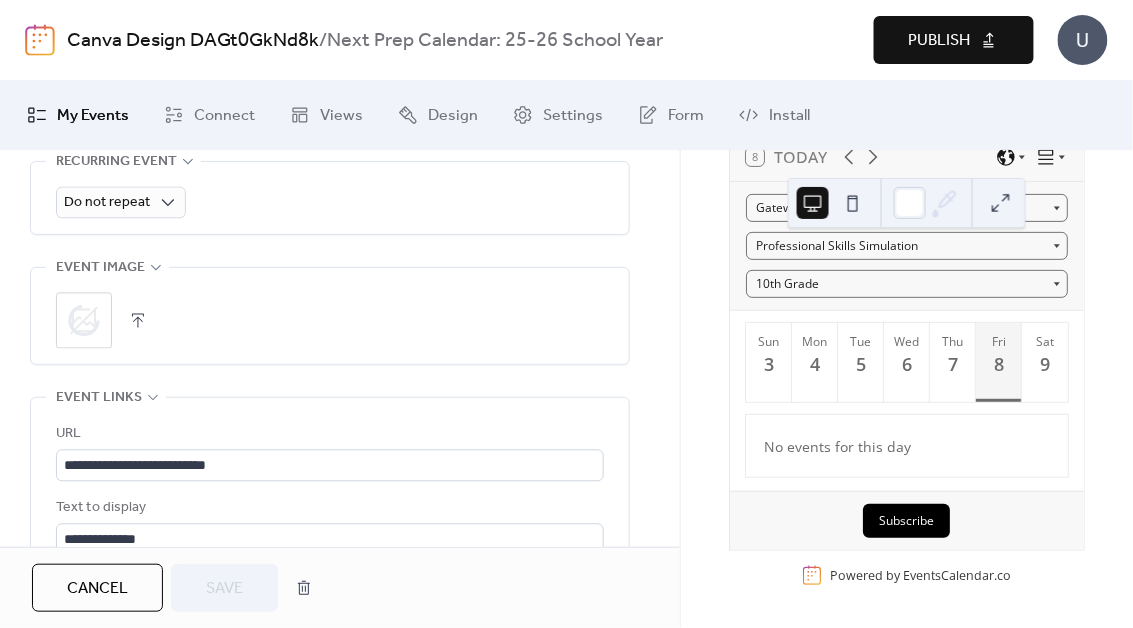 scroll, scrollTop: 931, scrollLeft: 0, axis: vertical 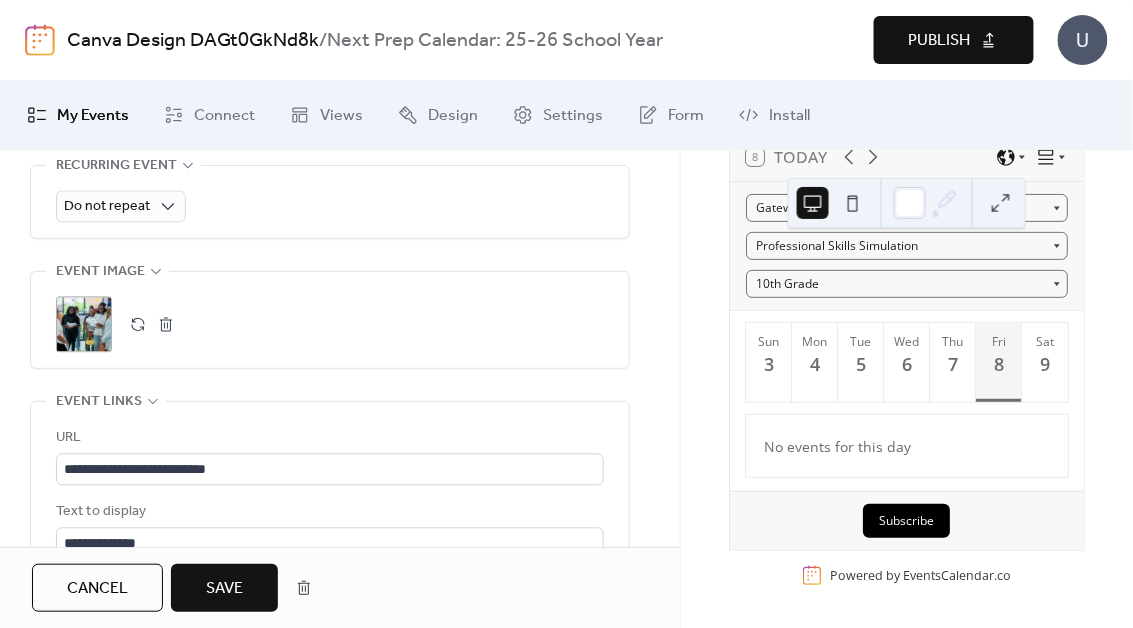 click on "Save" at bounding box center [224, 589] 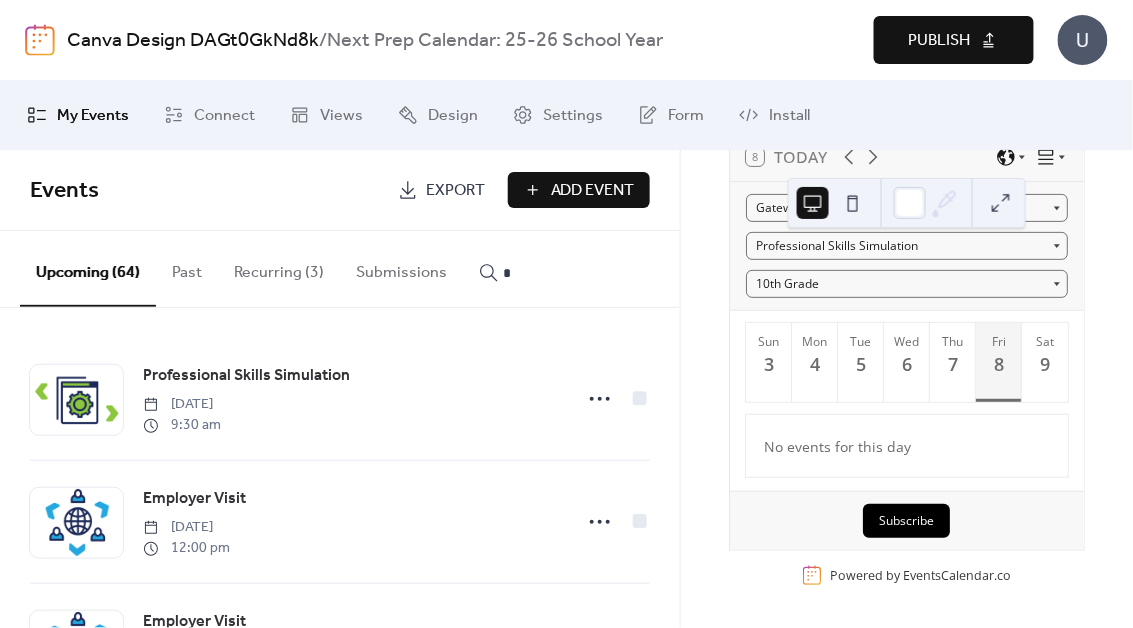 click on "*" at bounding box center [563, 273] 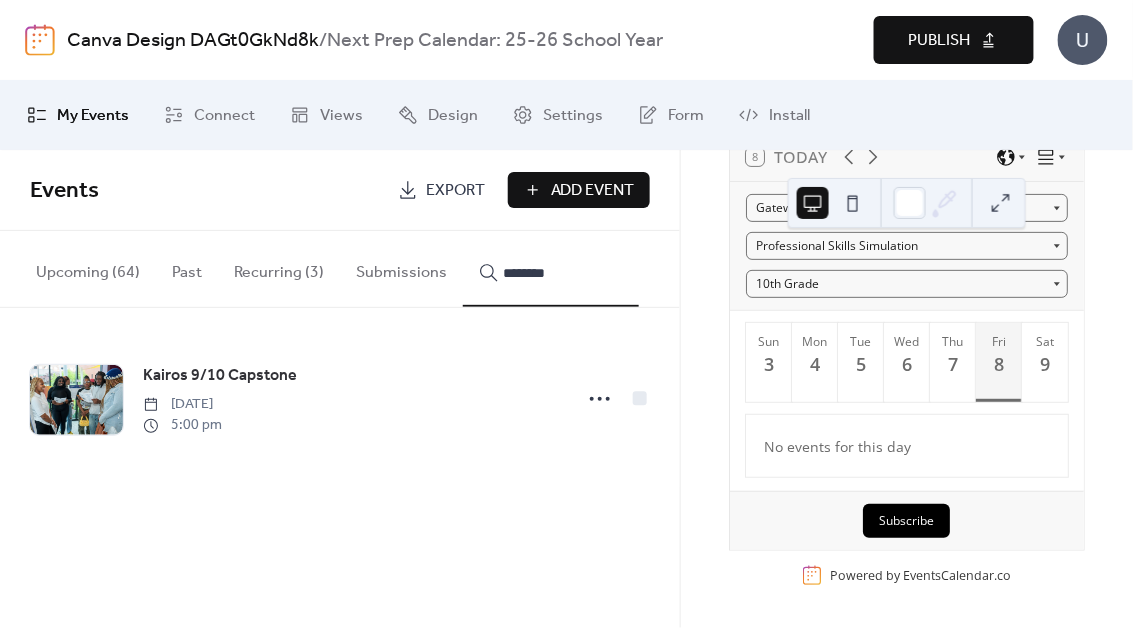 type on "********" 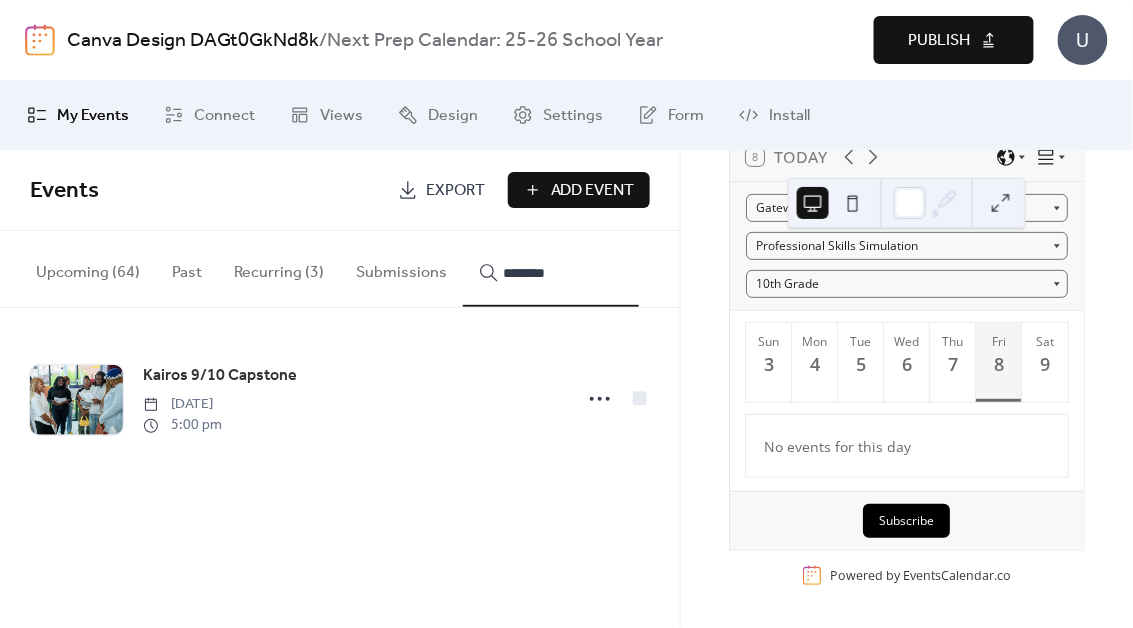 click 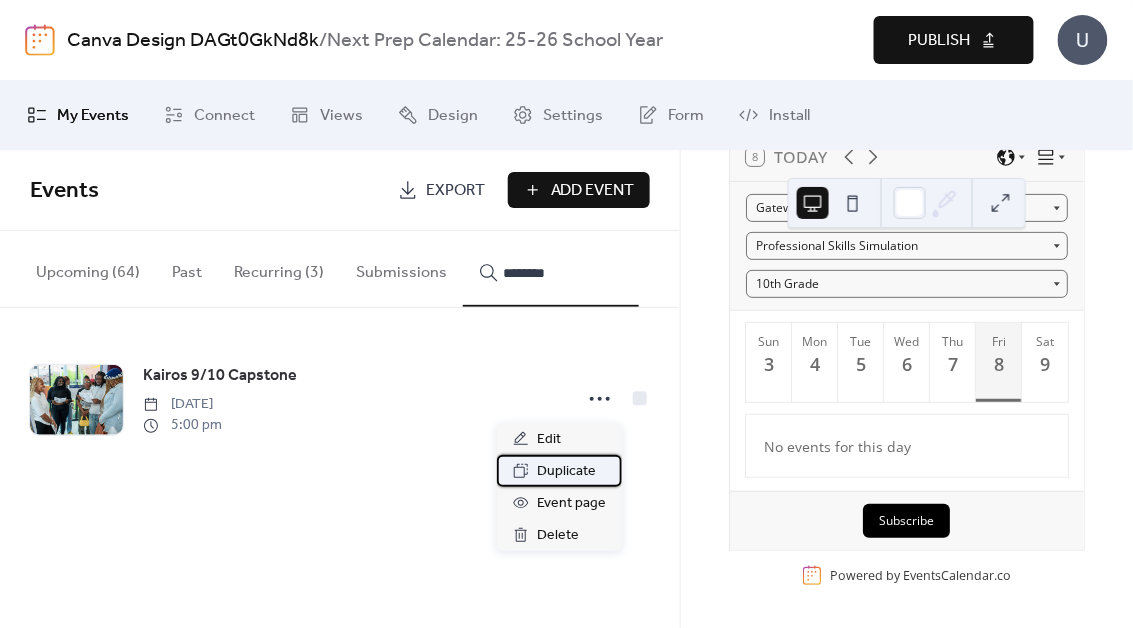 click on "Duplicate" at bounding box center [566, 472] 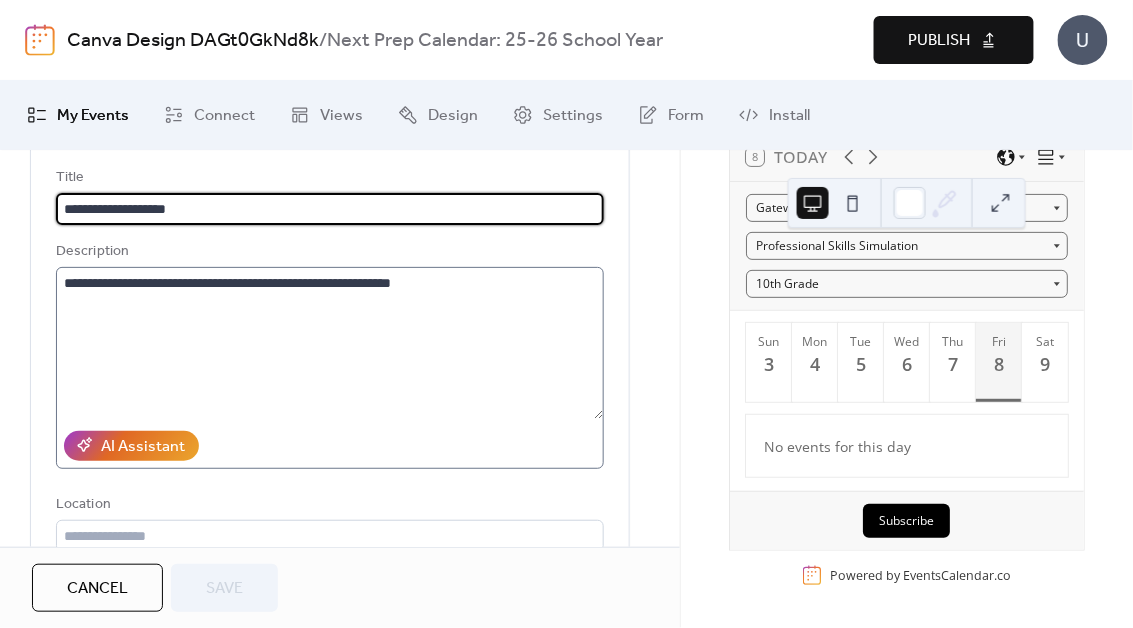 scroll, scrollTop: 109, scrollLeft: 0, axis: vertical 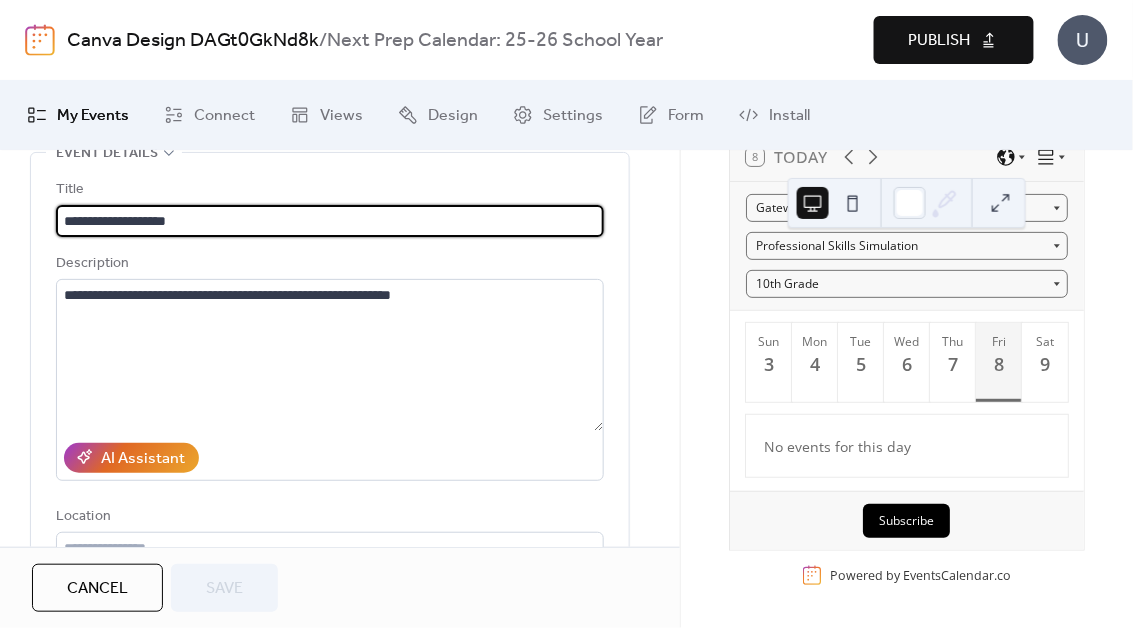 click on "**********" at bounding box center (330, 221) 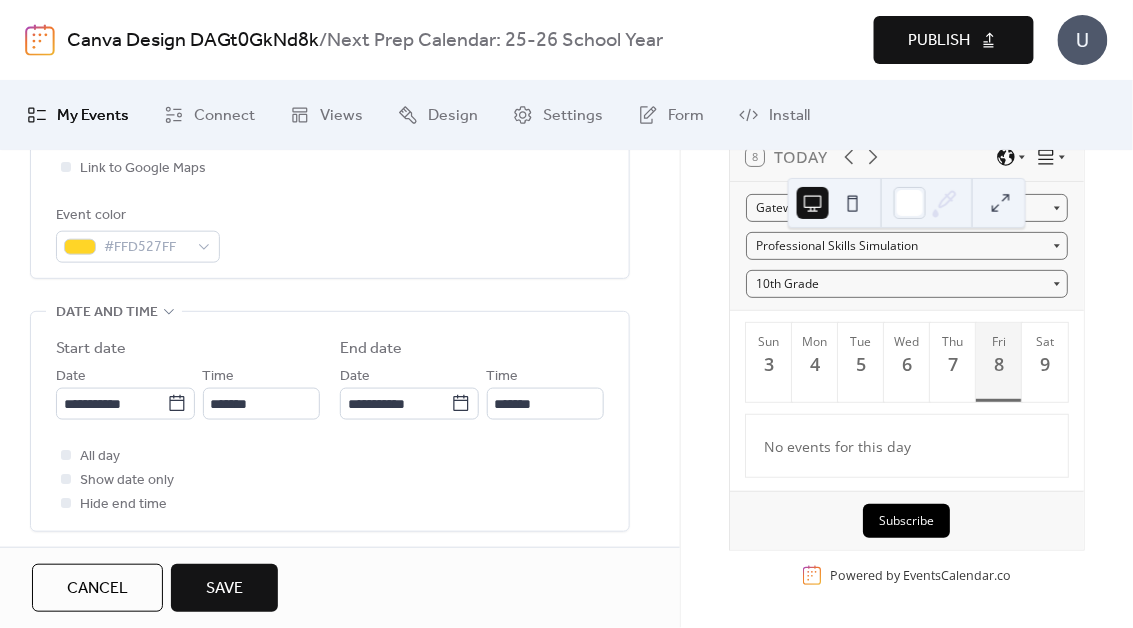 scroll, scrollTop: 530, scrollLeft: 0, axis: vertical 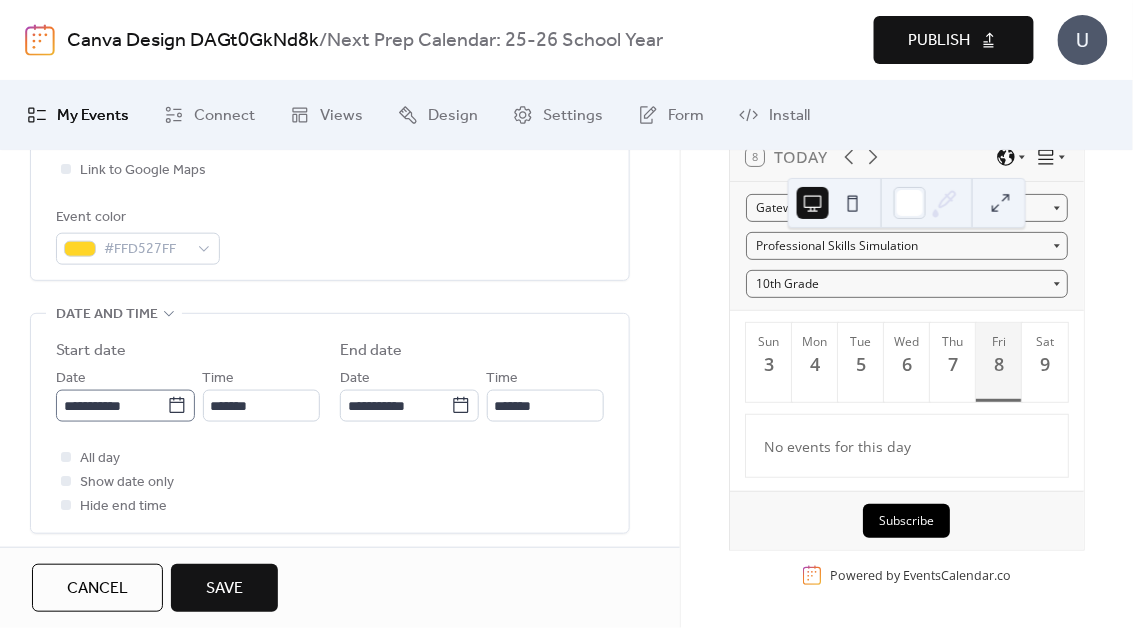 type on "**********" 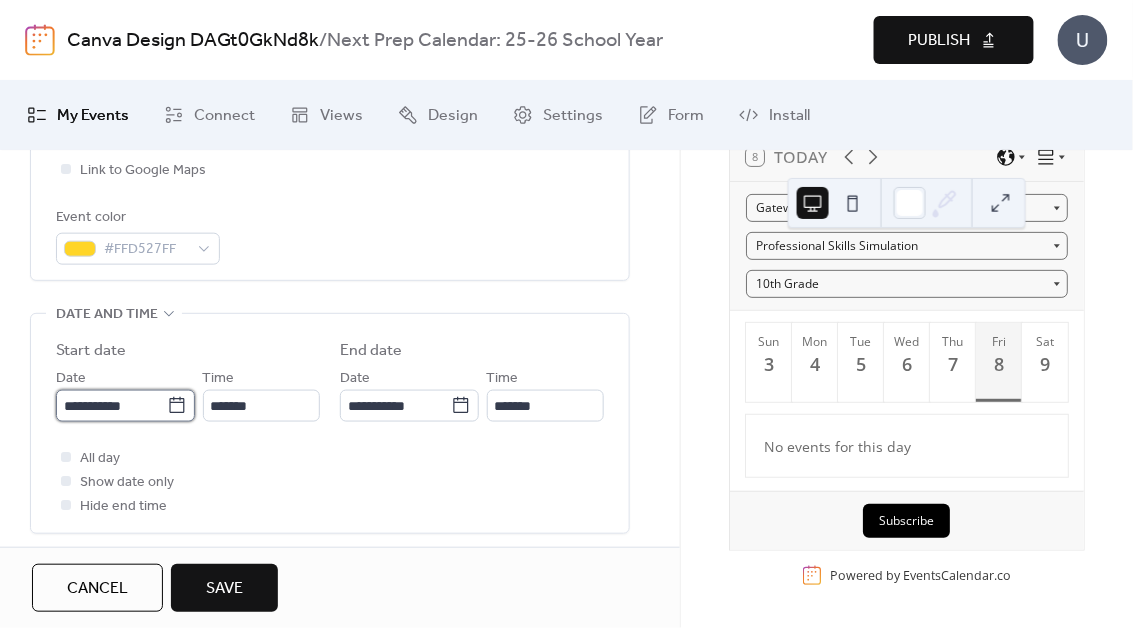 click on "**********" at bounding box center [111, 406] 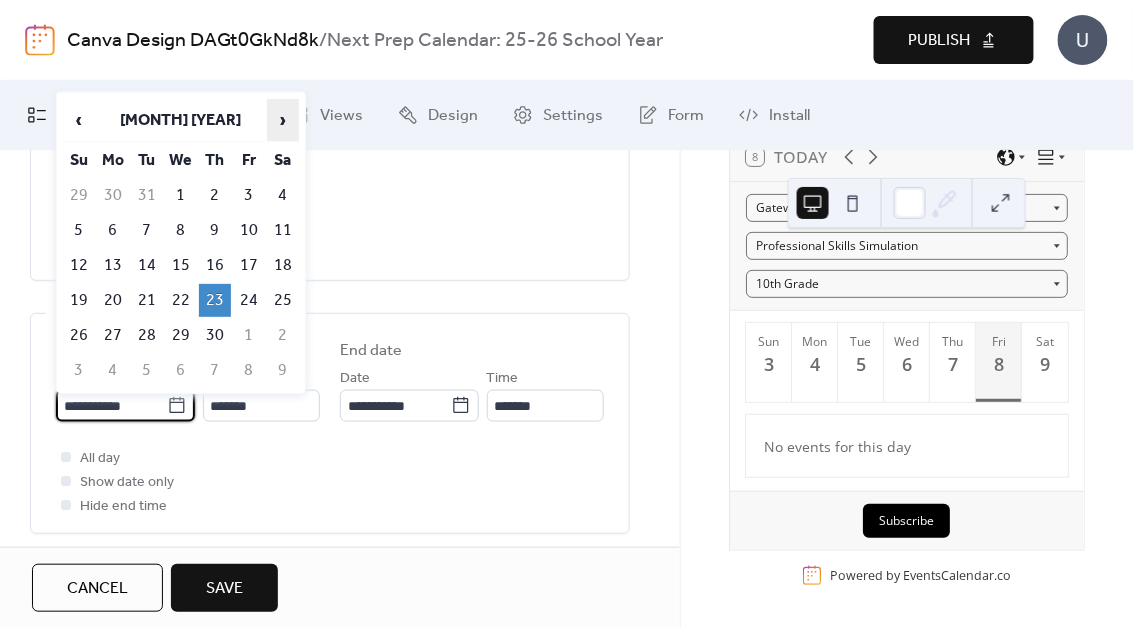 click on "›" at bounding box center [283, 120] 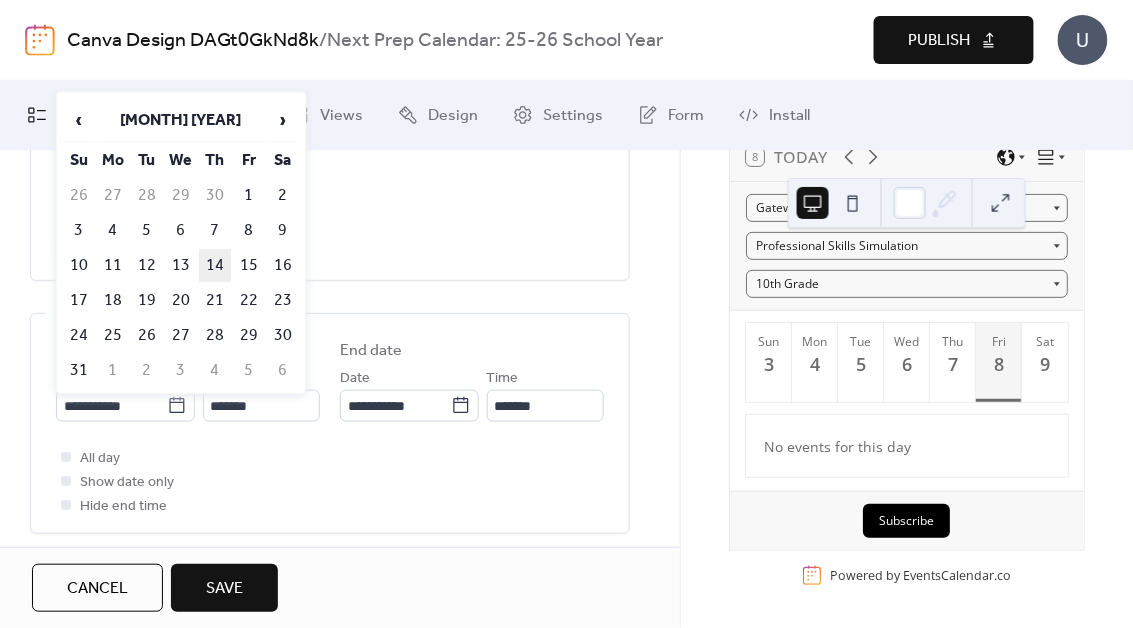click on "14" at bounding box center (215, 265) 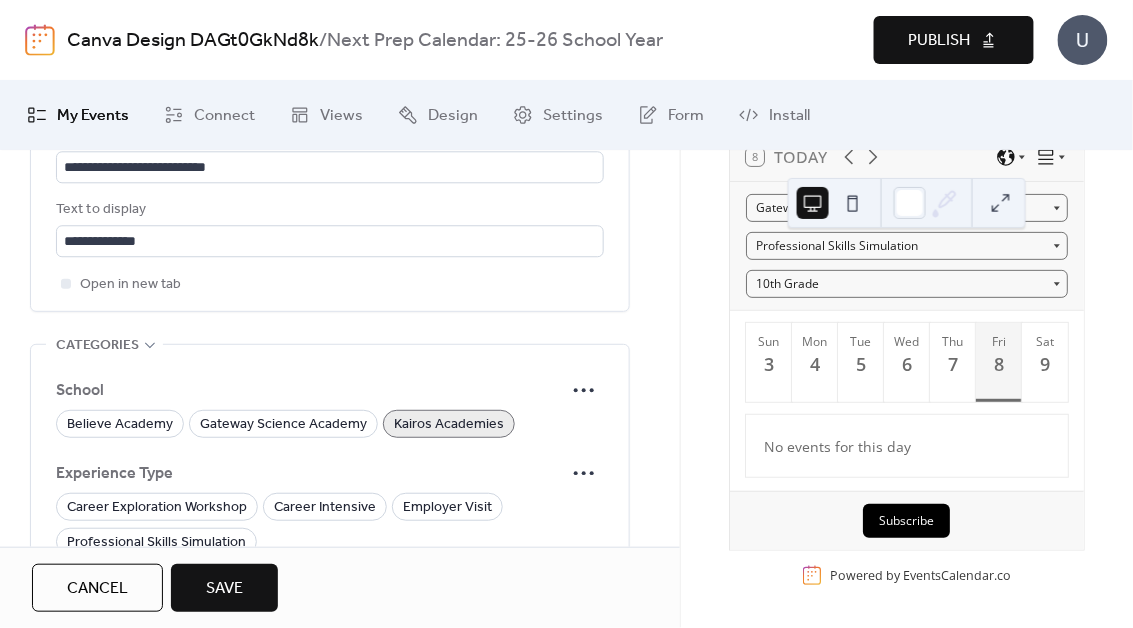 scroll, scrollTop: 1396, scrollLeft: 0, axis: vertical 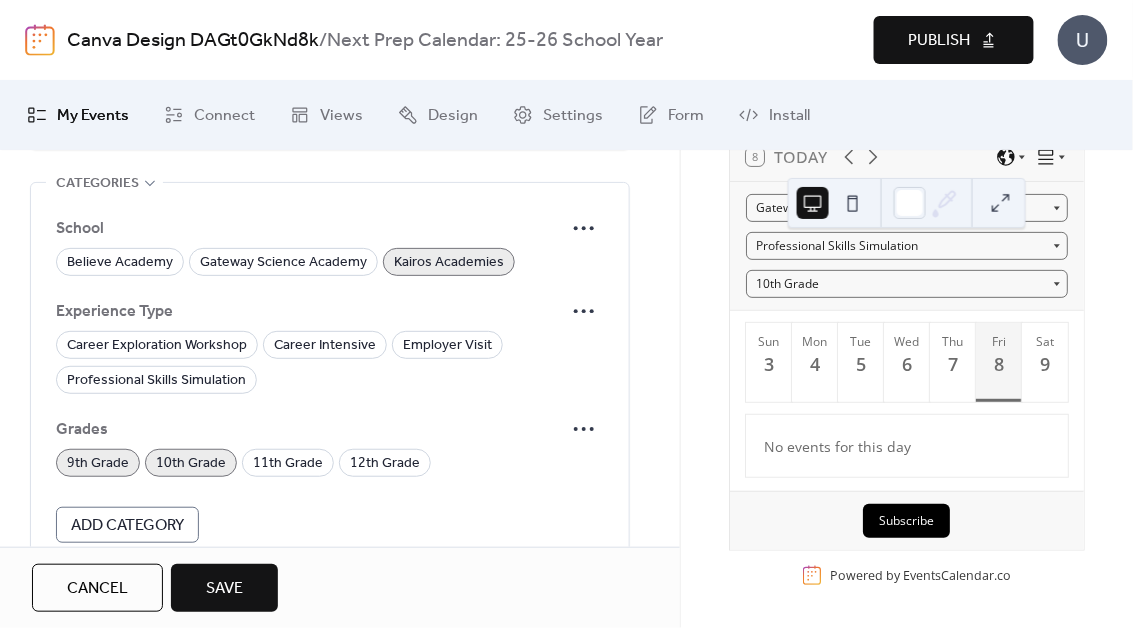 click on "Kairos Academies" at bounding box center [449, 263] 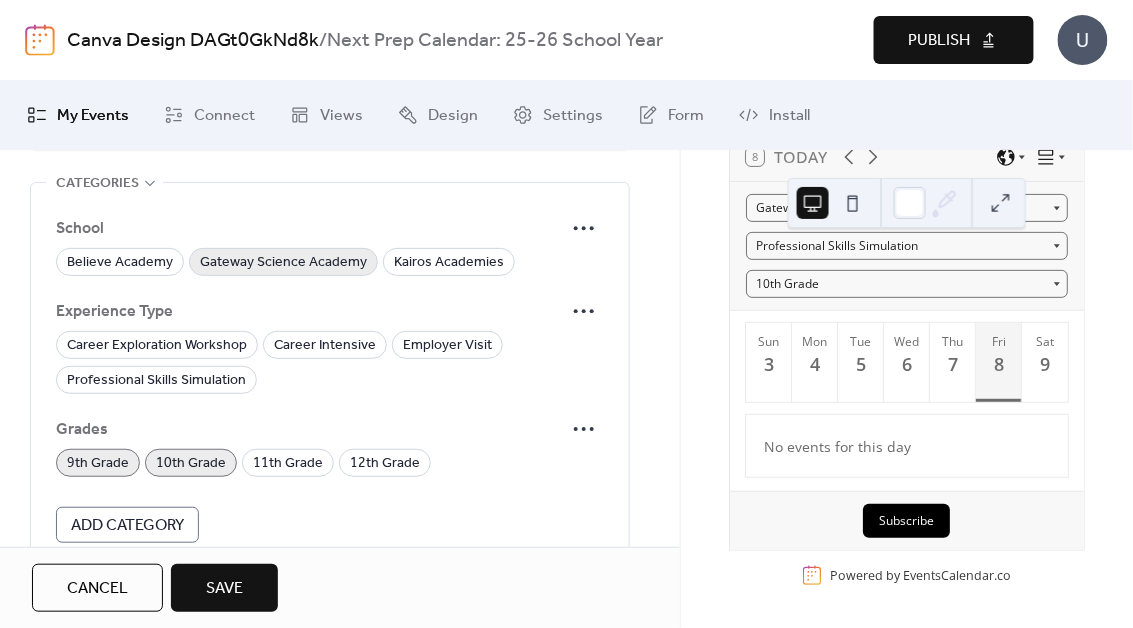 click on "Gateway Science Academy" at bounding box center (283, 263) 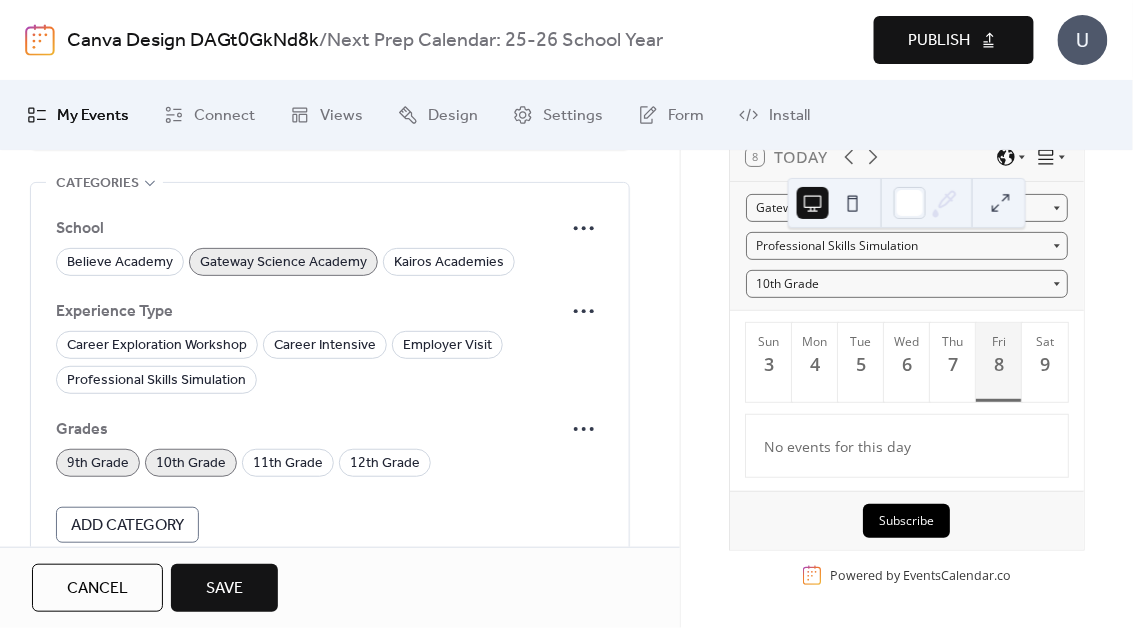 click on "Save" at bounding box center (224, 588) 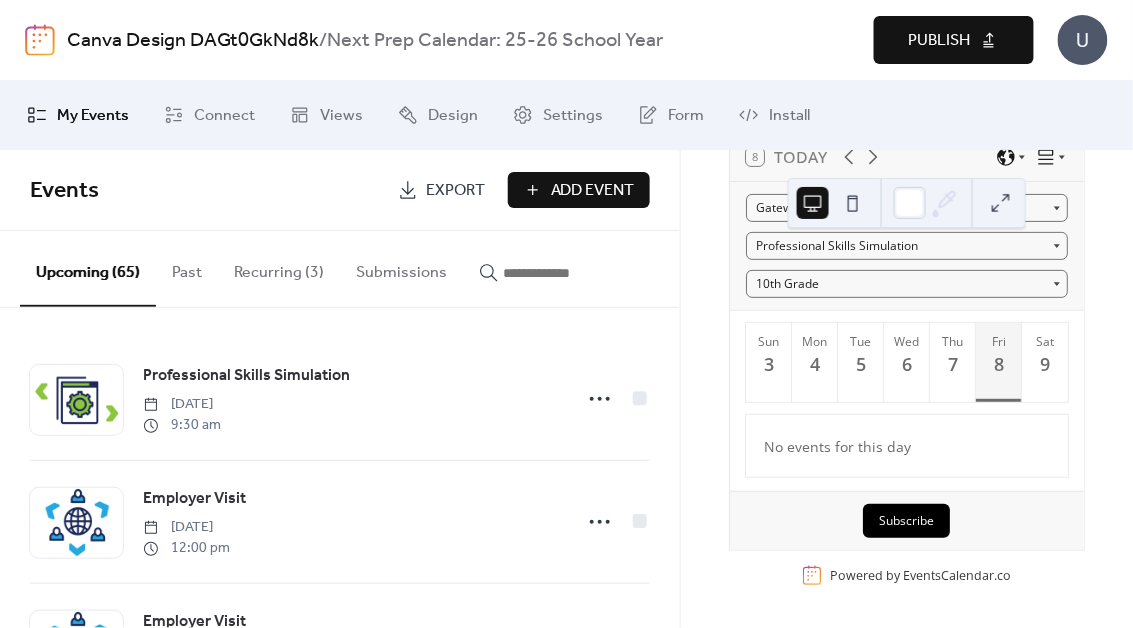 click on "Add Event" at bounding box center [593, 191] 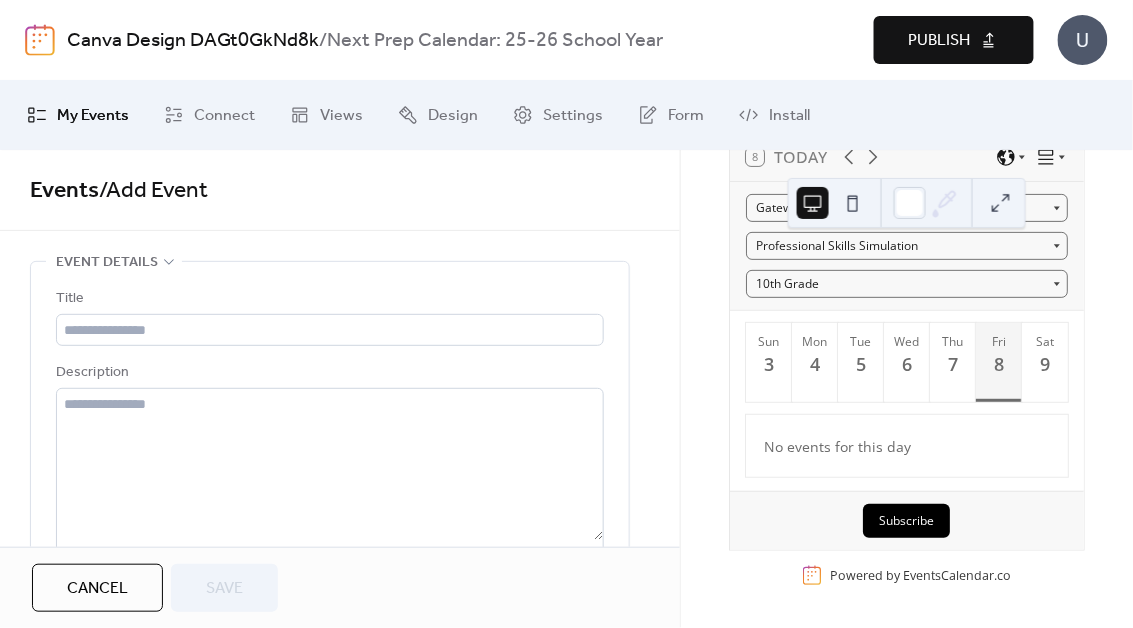 click on "Cancel" at bounding box center (97, 588) 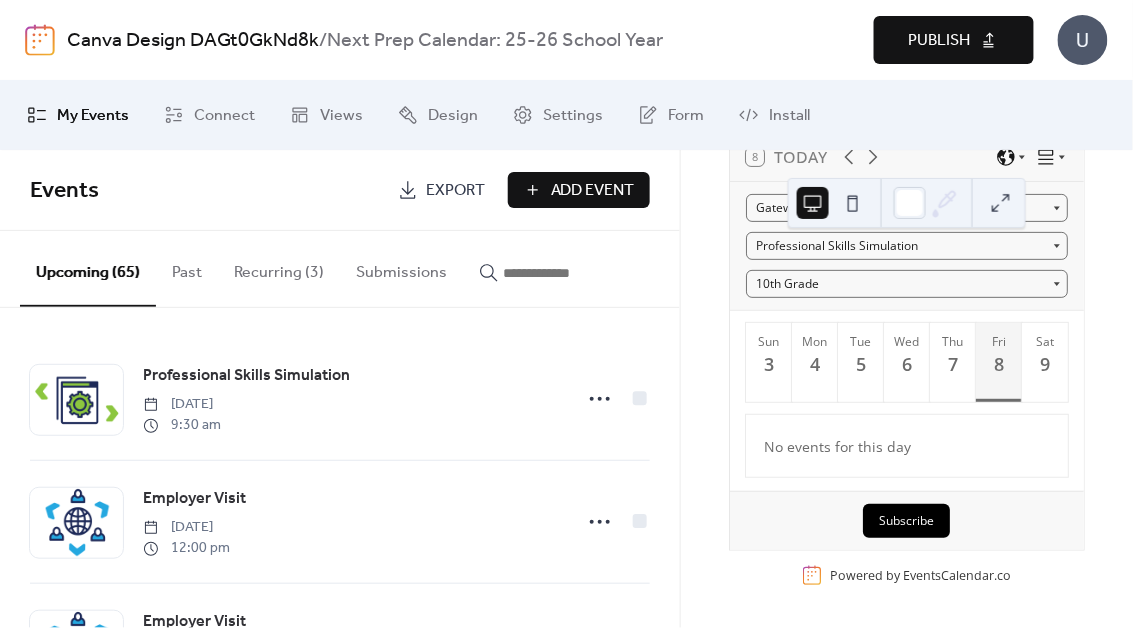 click at bounding box center [563, 273] 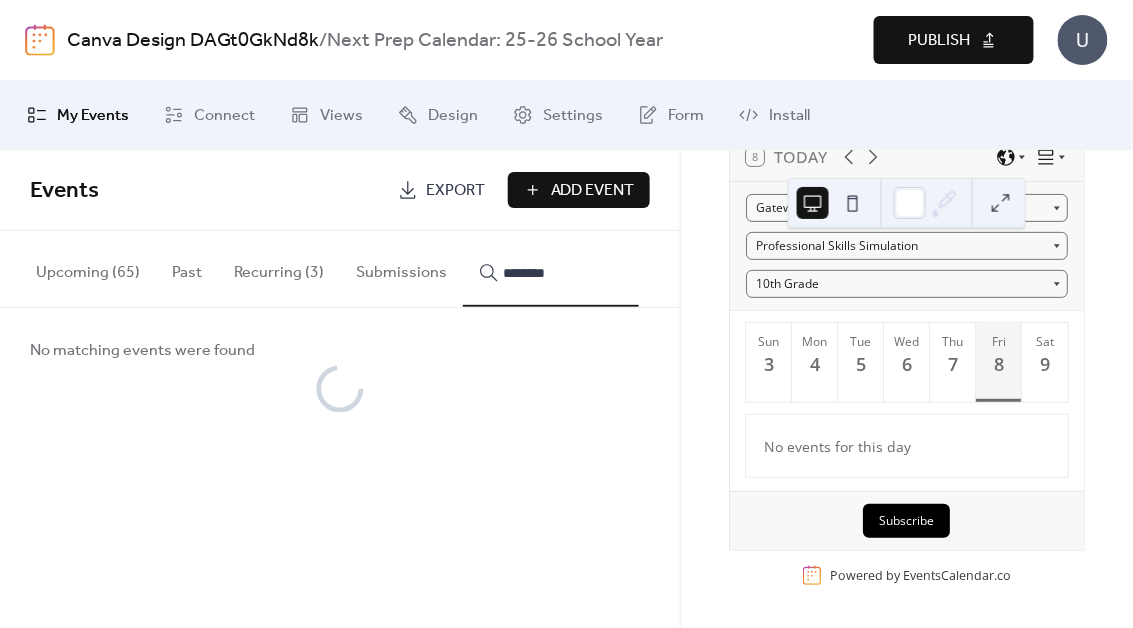 type on "********" 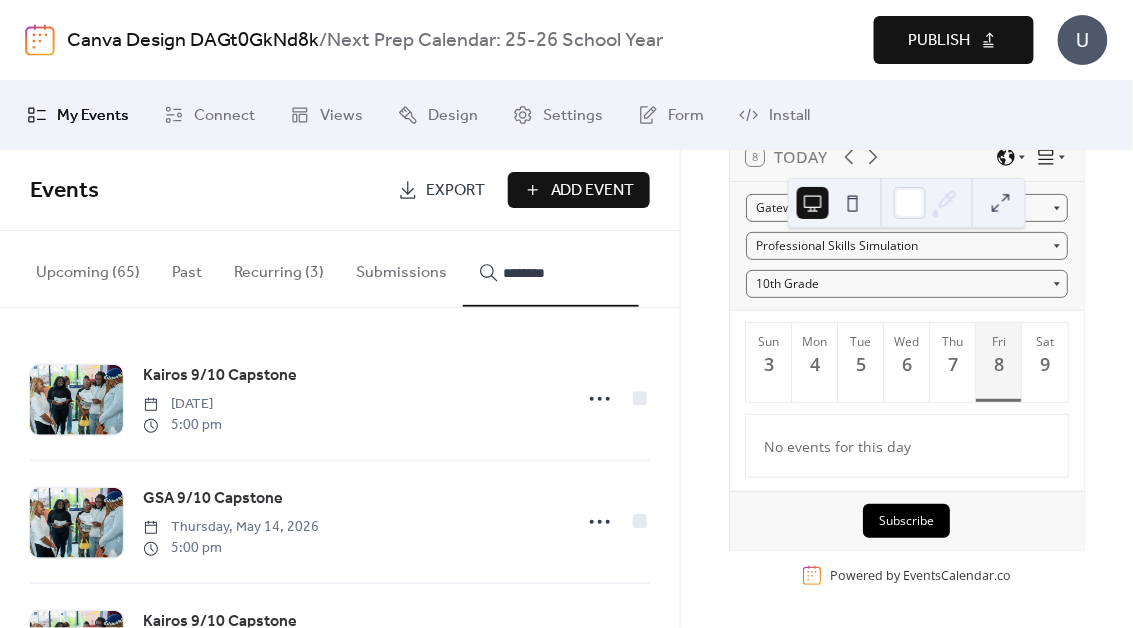 click 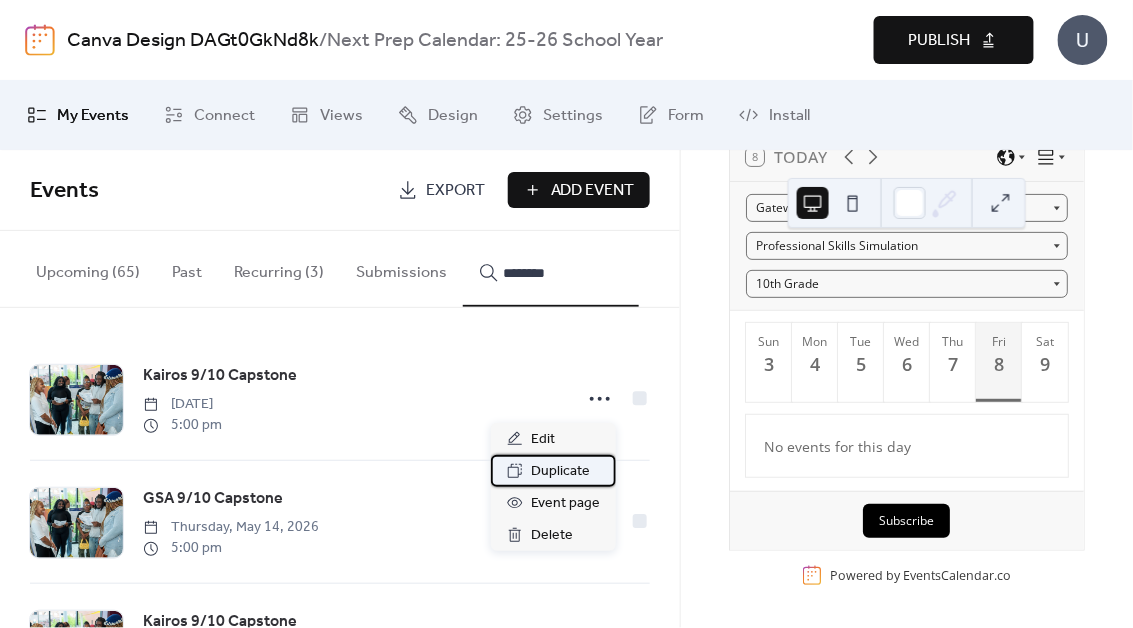 click on "Duplicate" at bounding box center [560, 472] 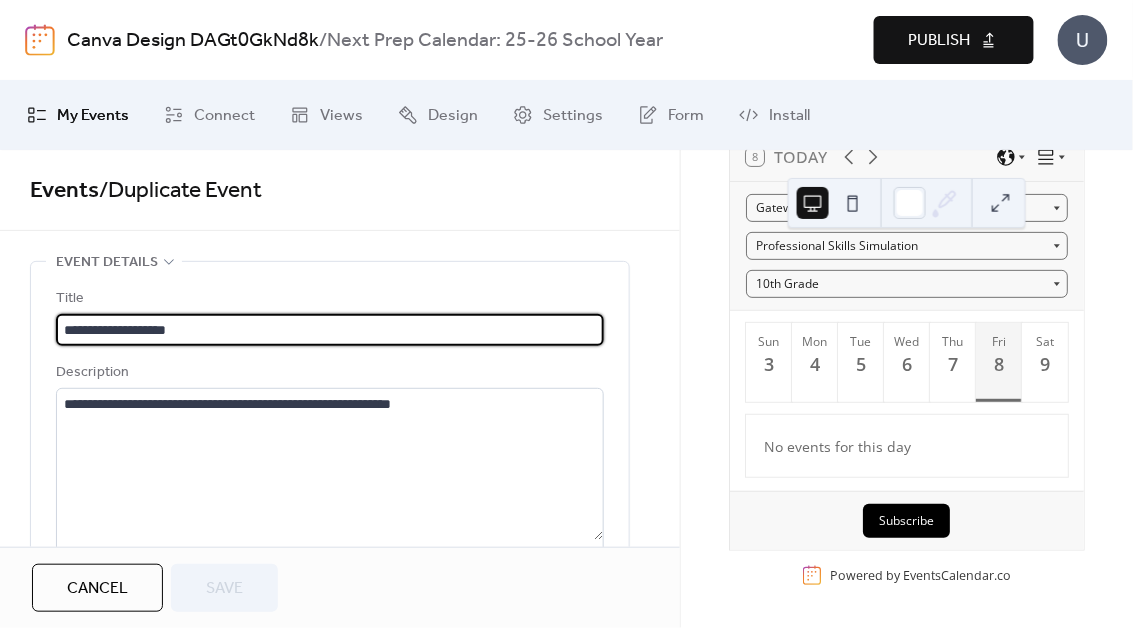 click on "**********" at bounding box center (330, 330) 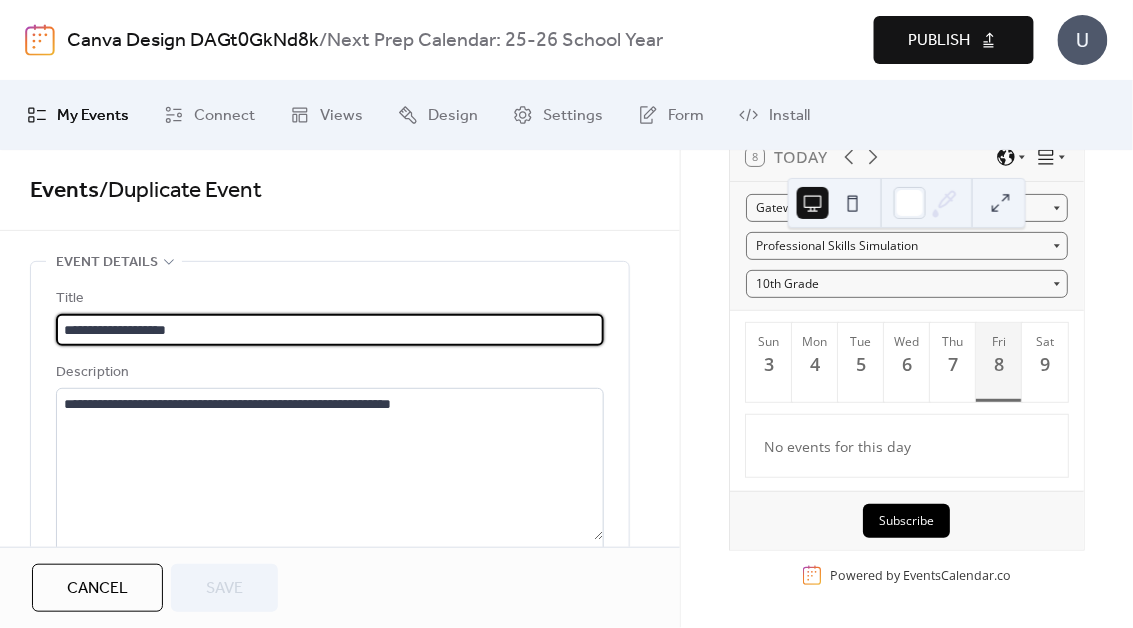 click on "**********" at bounding box center [330, 330] 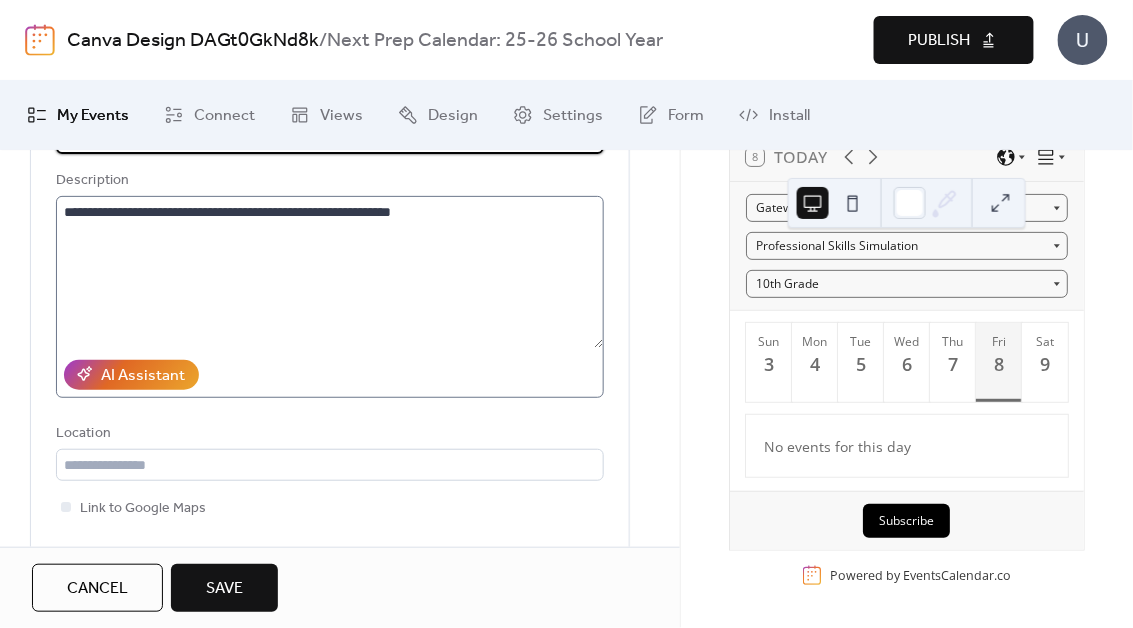scroll, scrollTop: 178, scrollLeft: 0, axis: vertical 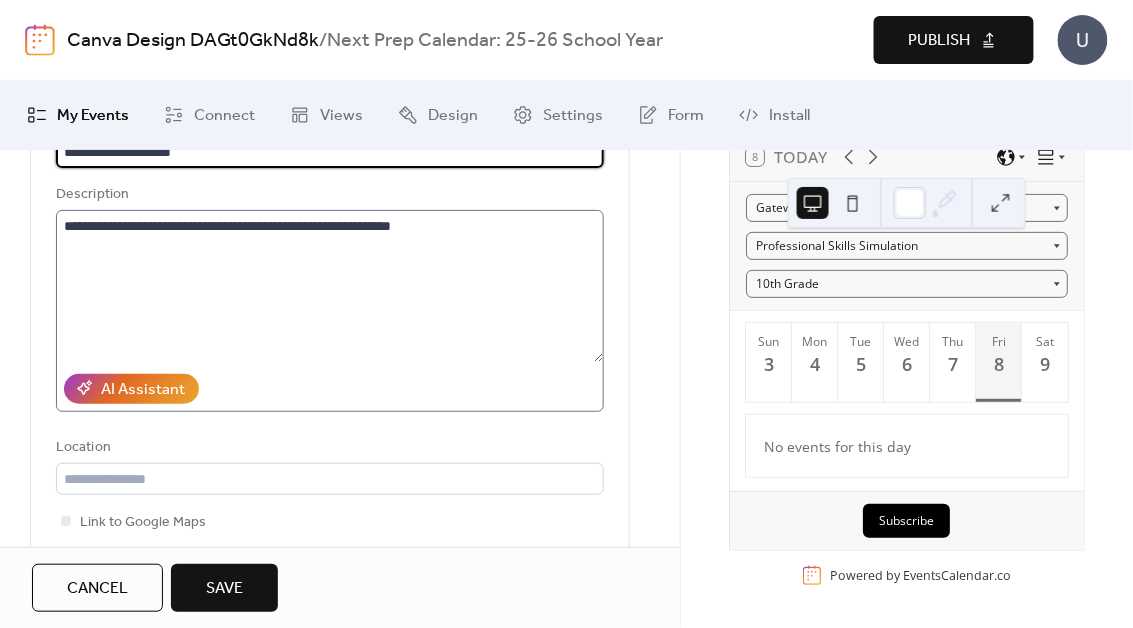 type on "**********" 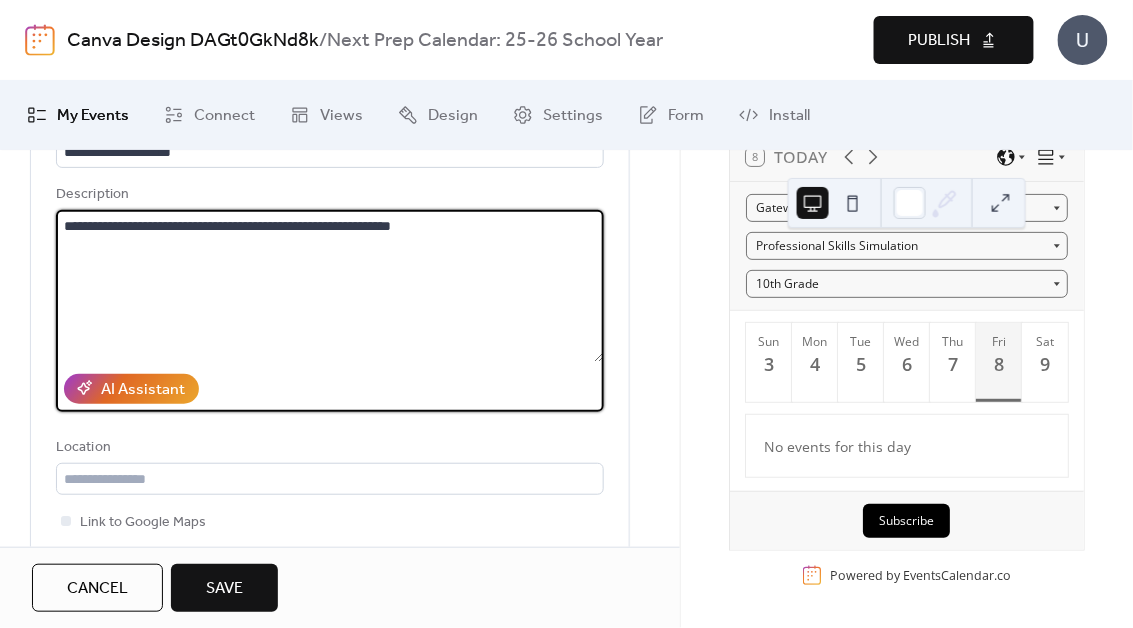 drag, startPoint x: 364, startPoint y: 225, endPoint x: 612, endPoint y: 288, distance: 255.87692 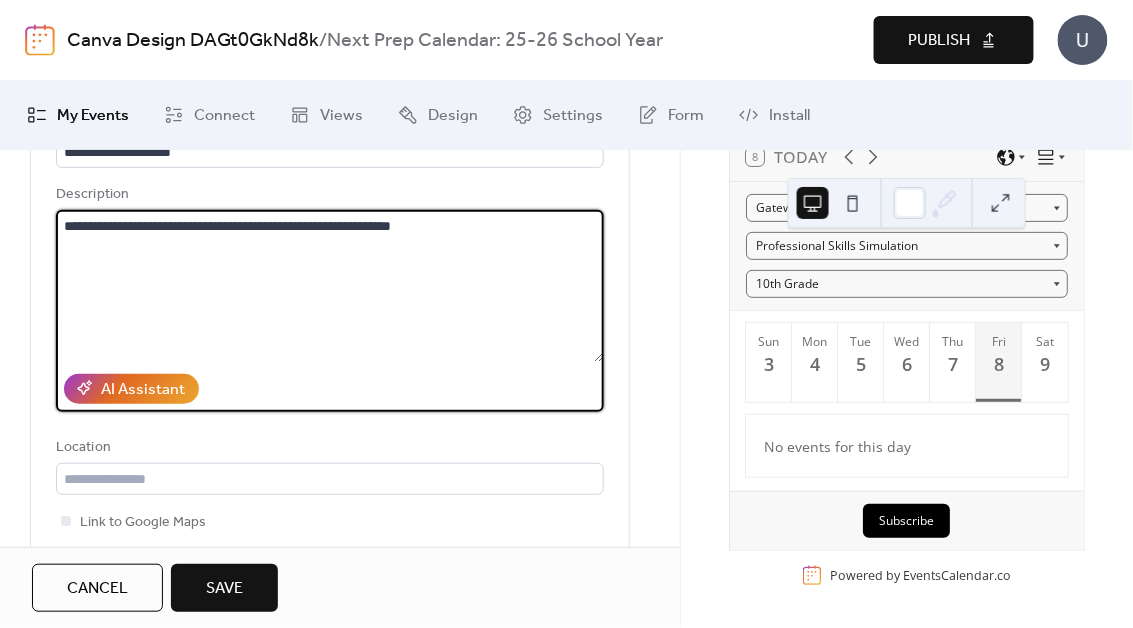 click on "**********" at bounding box center [330, 358] 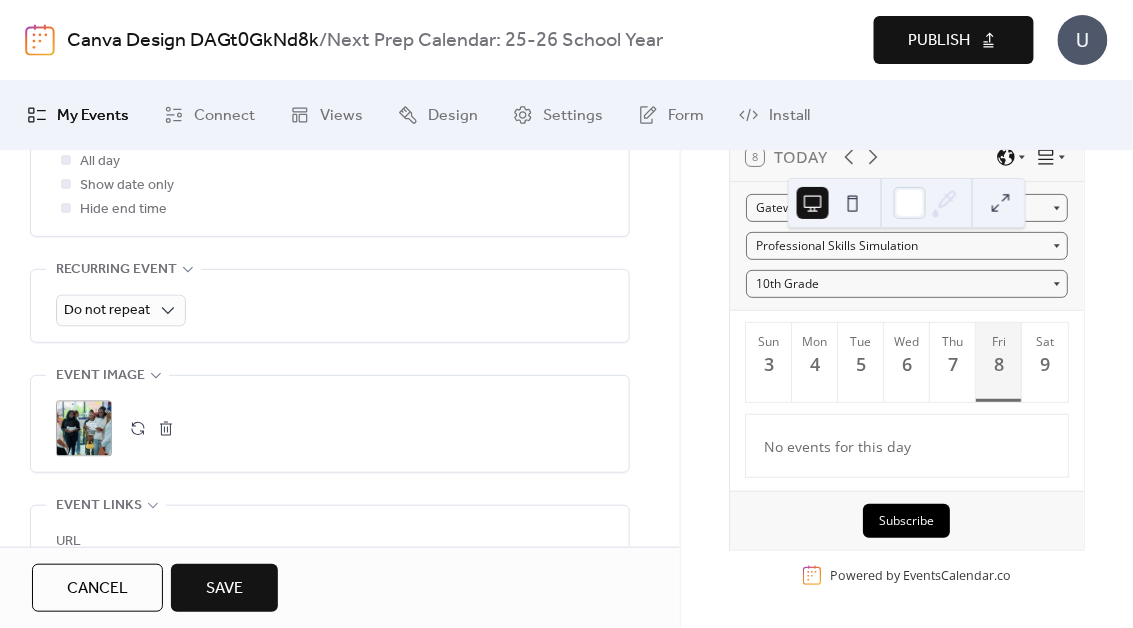 scroll, scrollTop: 711, scrollLeft: 0, axis: vertical 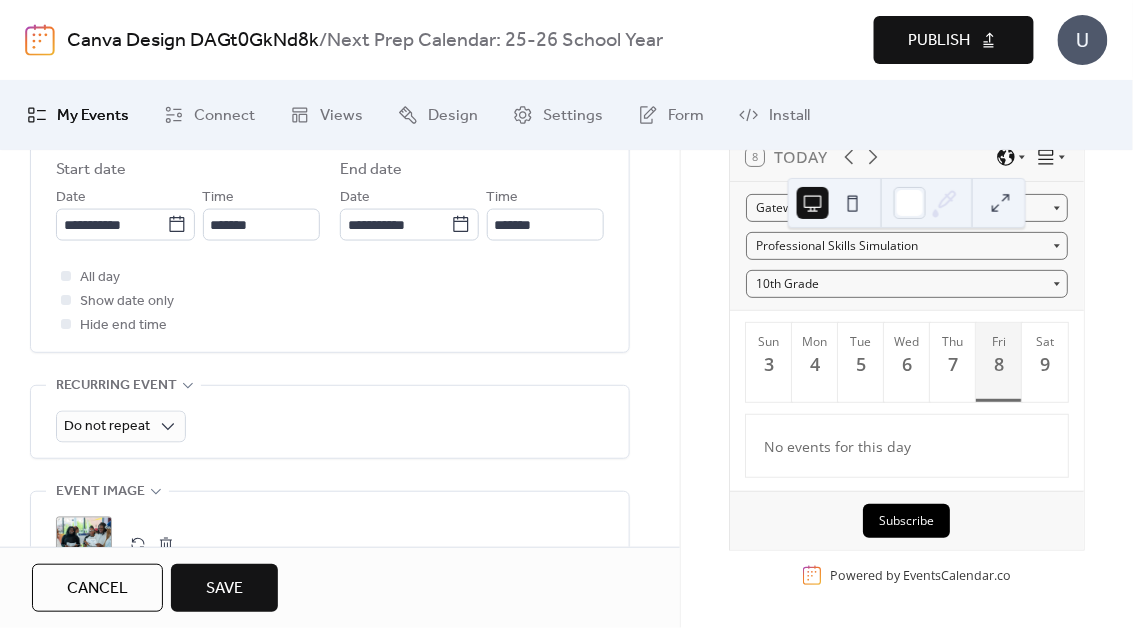 type on "**********" 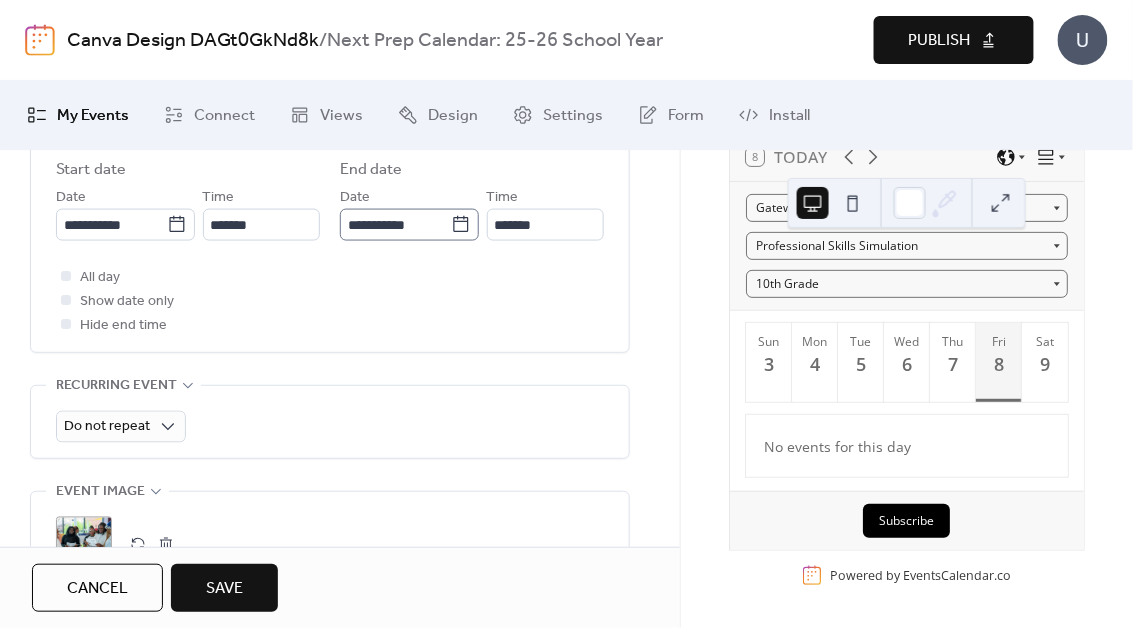 click 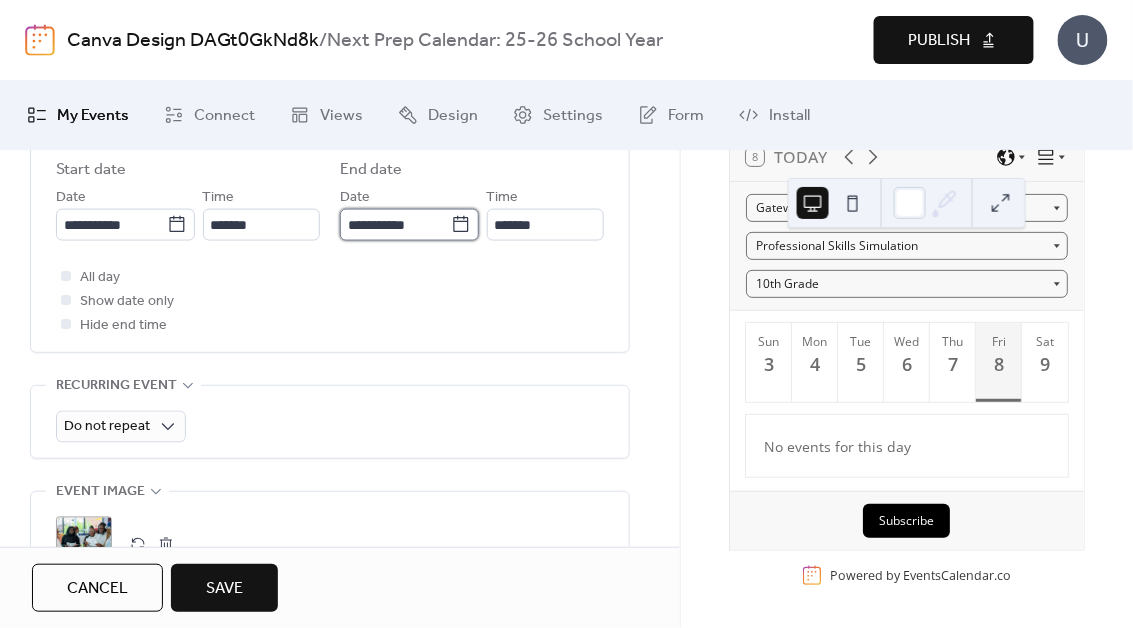 click on "**********" at bounding box center (395, 225) 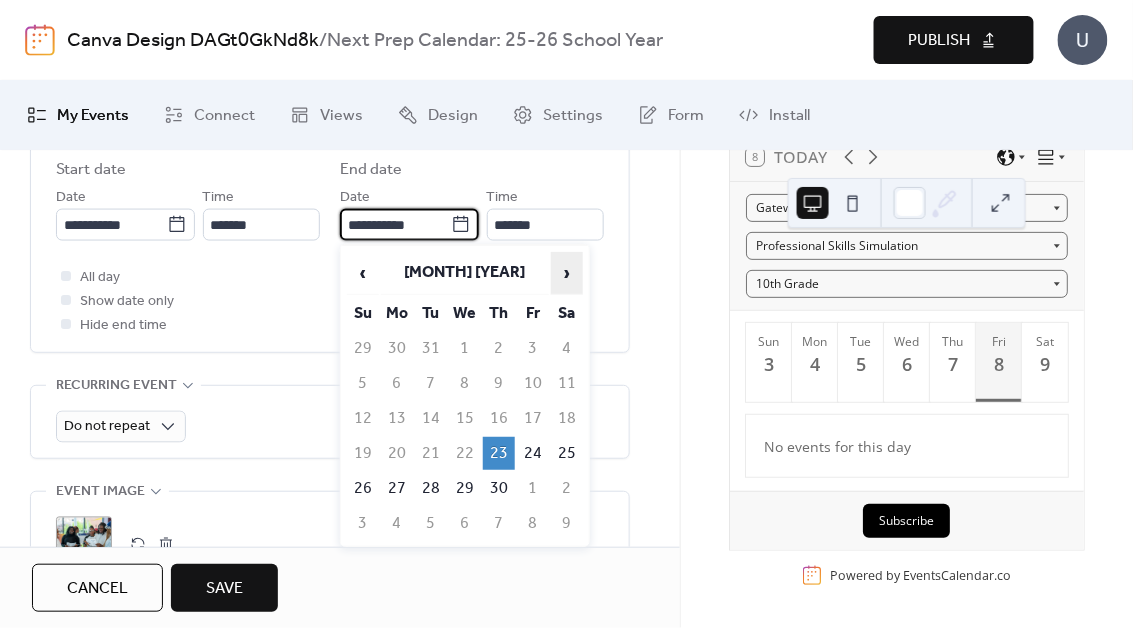 click on "›" at bounding box center [567, 273] 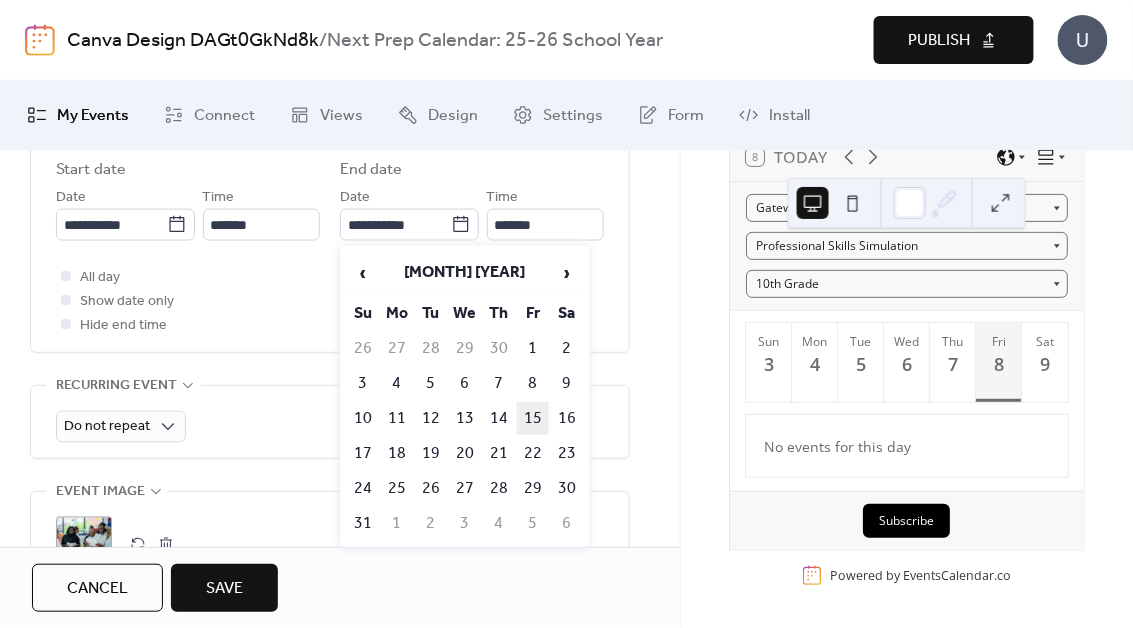 click on "15" at bounding box center (533, 418) 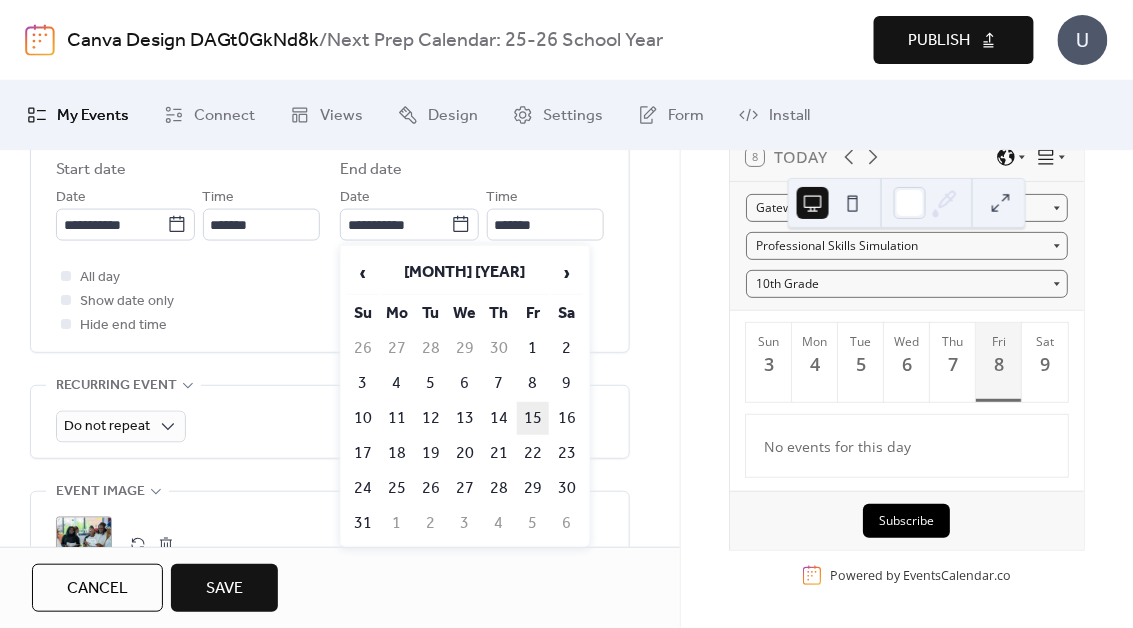 type on "**********" 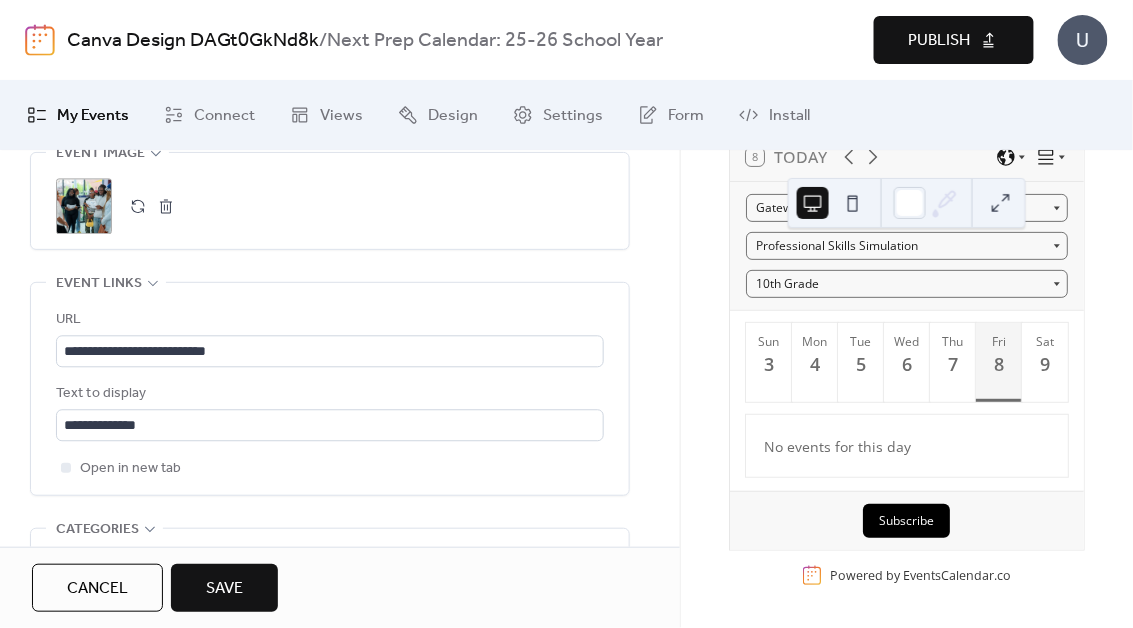 scroll, scrollTop: 1150, scrollLeft: 0, axis: vertical 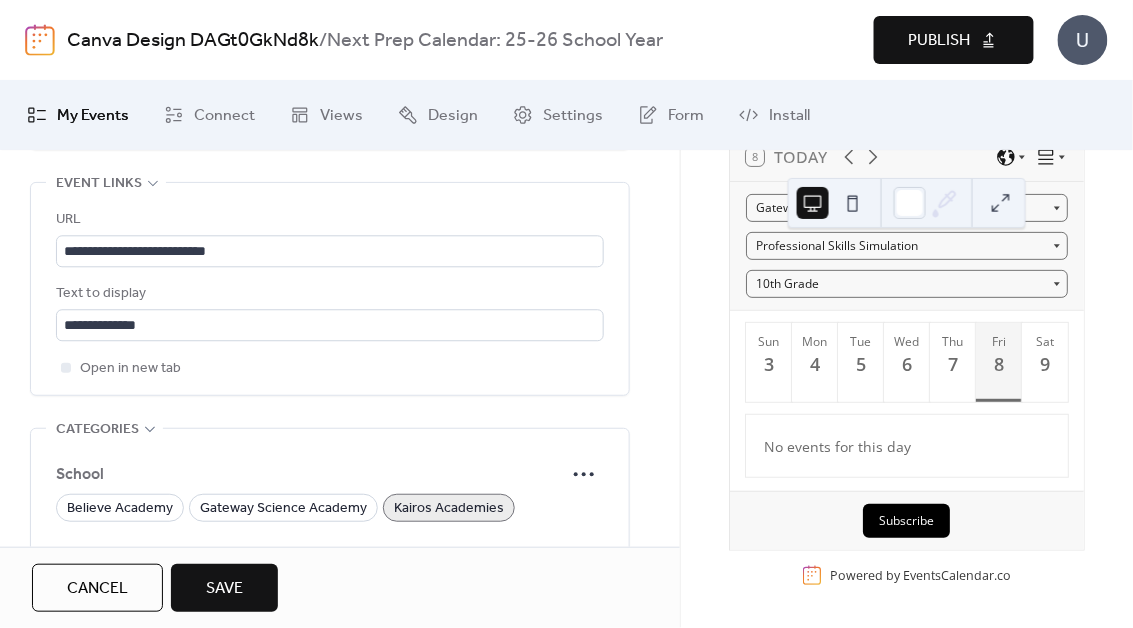 click on "School" at bounding box center [330, 474] 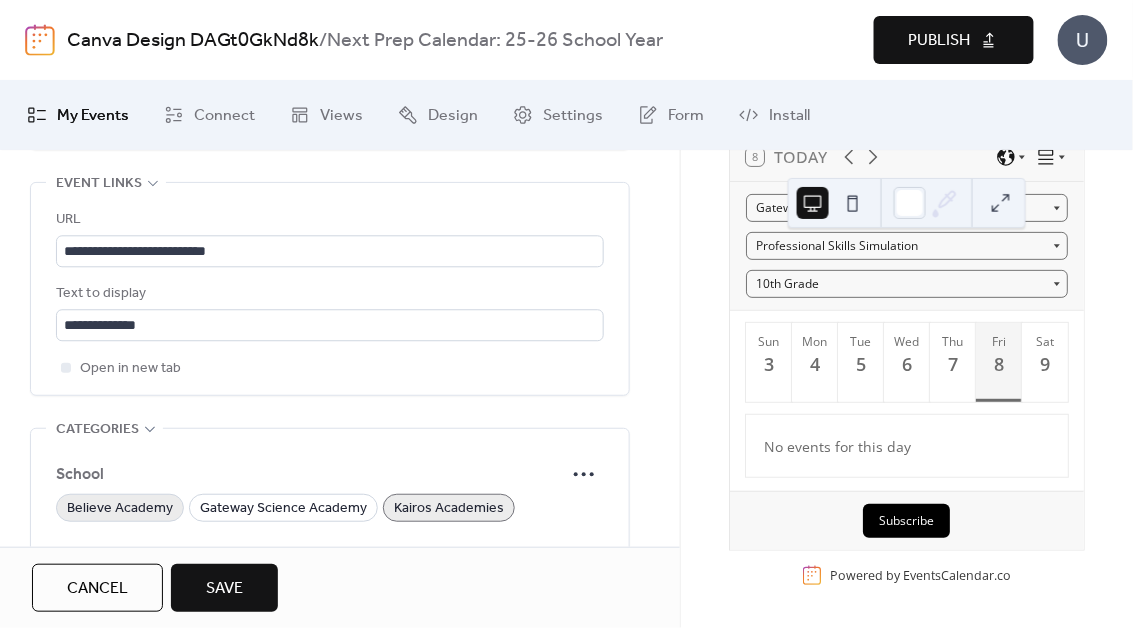click on "Believe Academy" at bounding box center [120, 509] 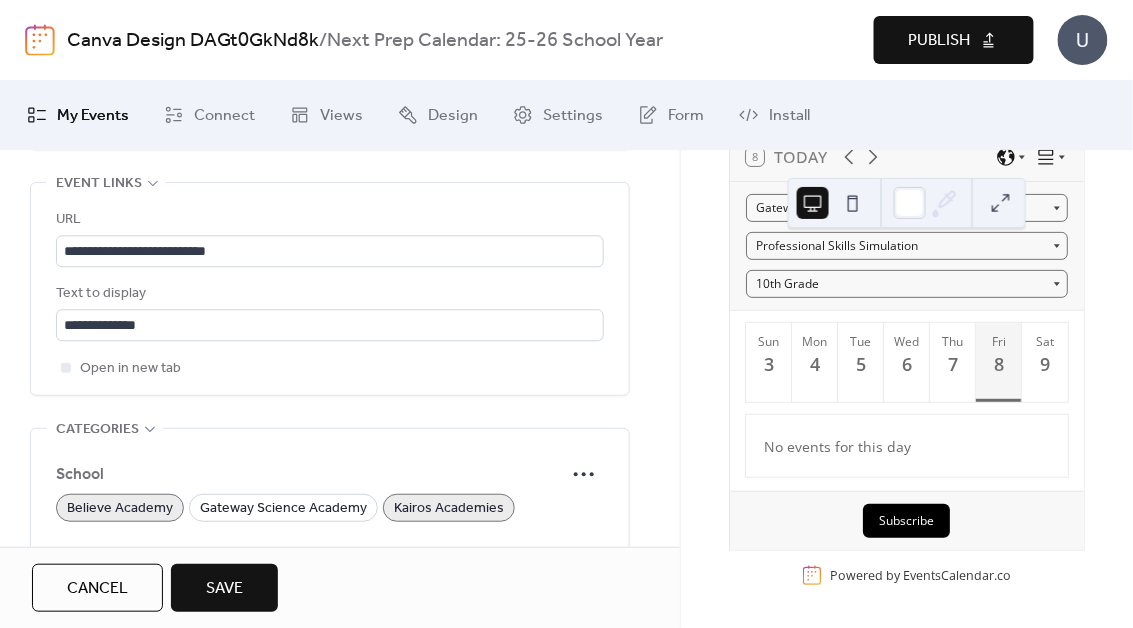 click on "Kairos Academies" at bounding box center [449, 509] 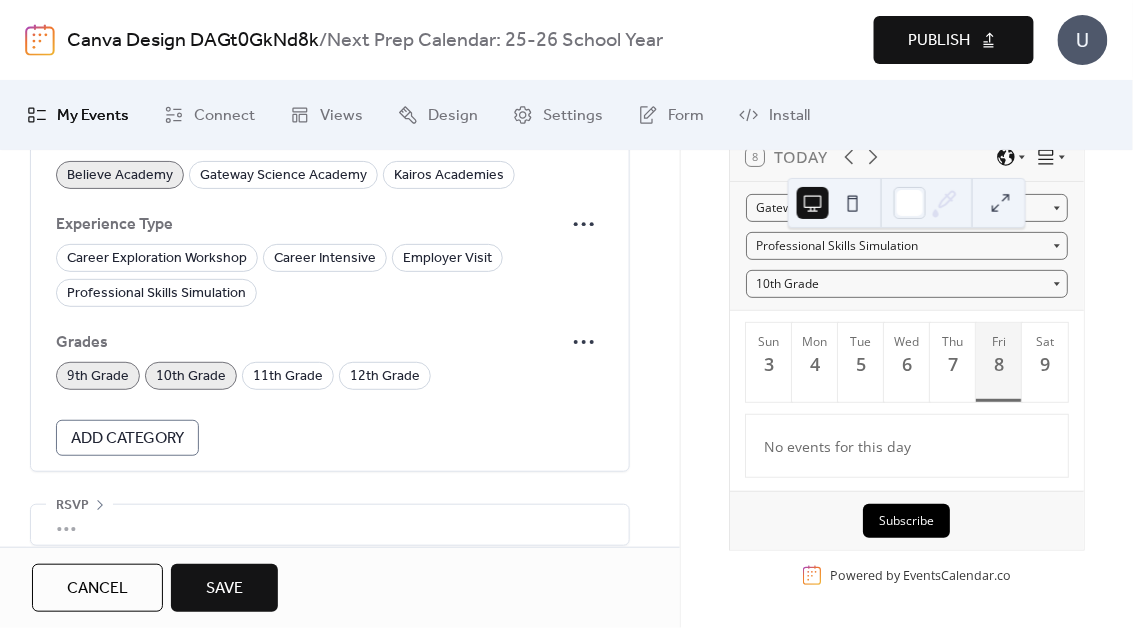 scroll, scrollTop: 1489, scrollLeft: 0, axis: vertical 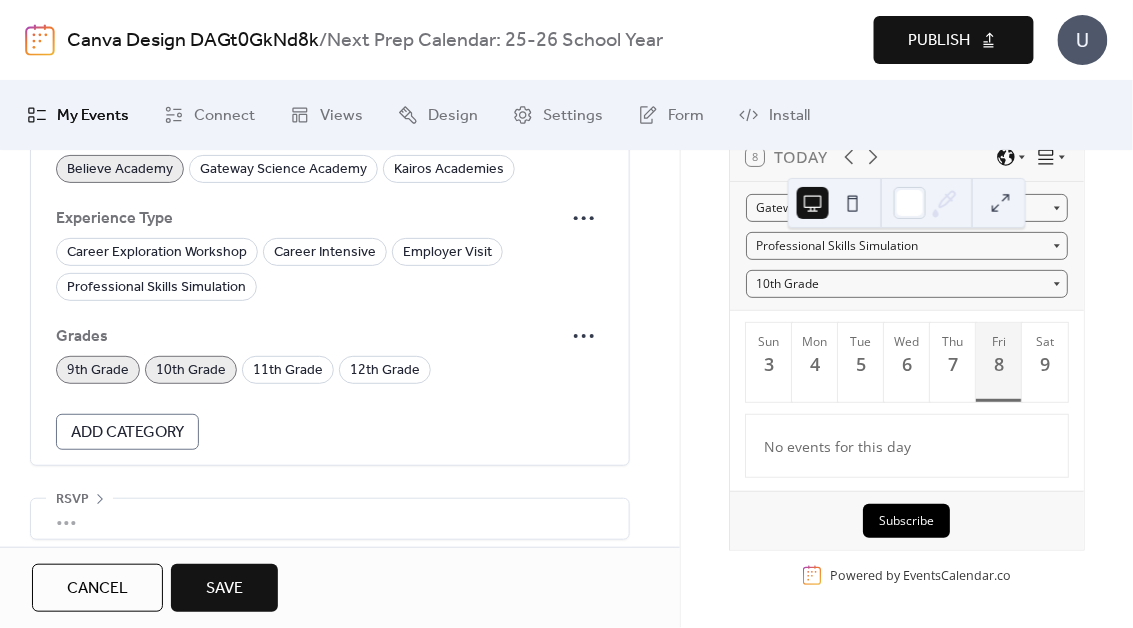 click on "Save" at bounding box center [224, 589] 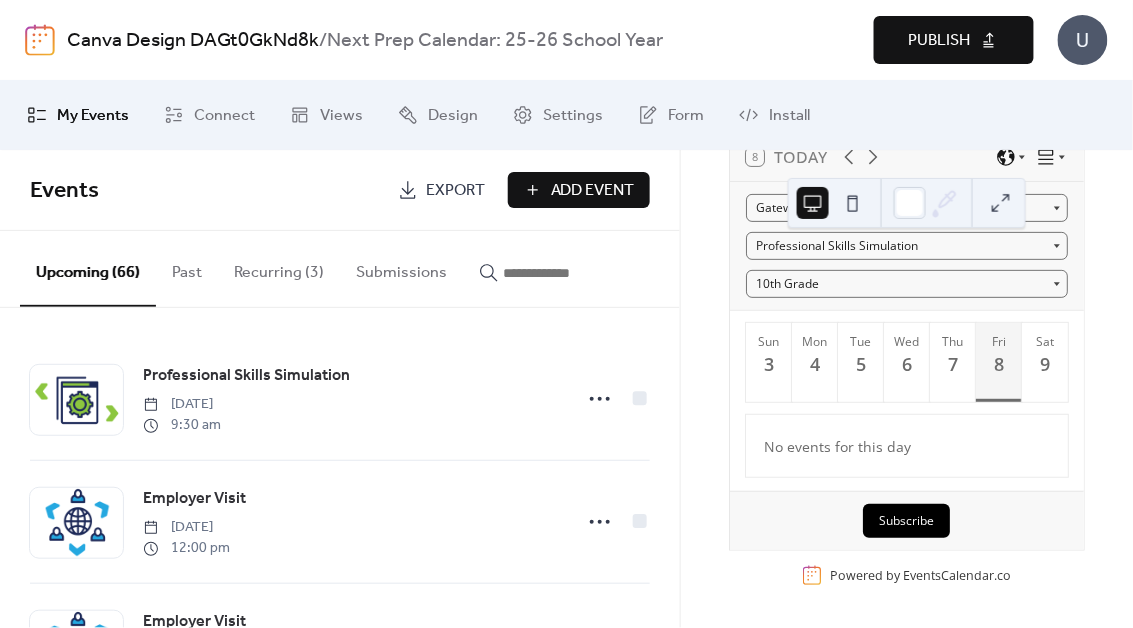 click at bounding box center (551, 268) 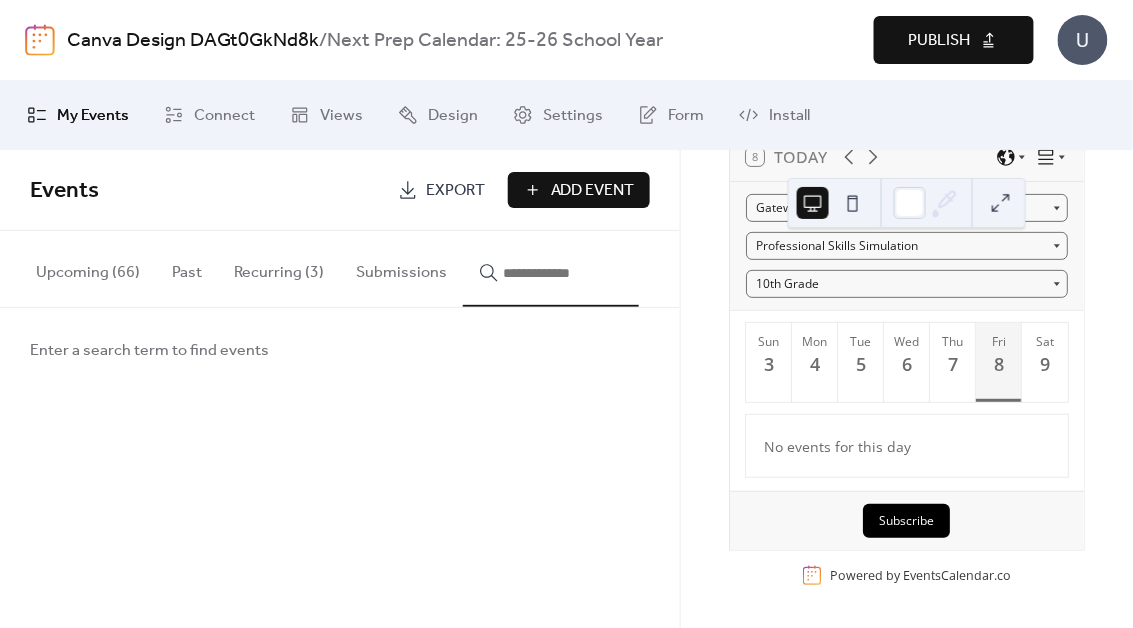 click at bounding box center [563, 273] 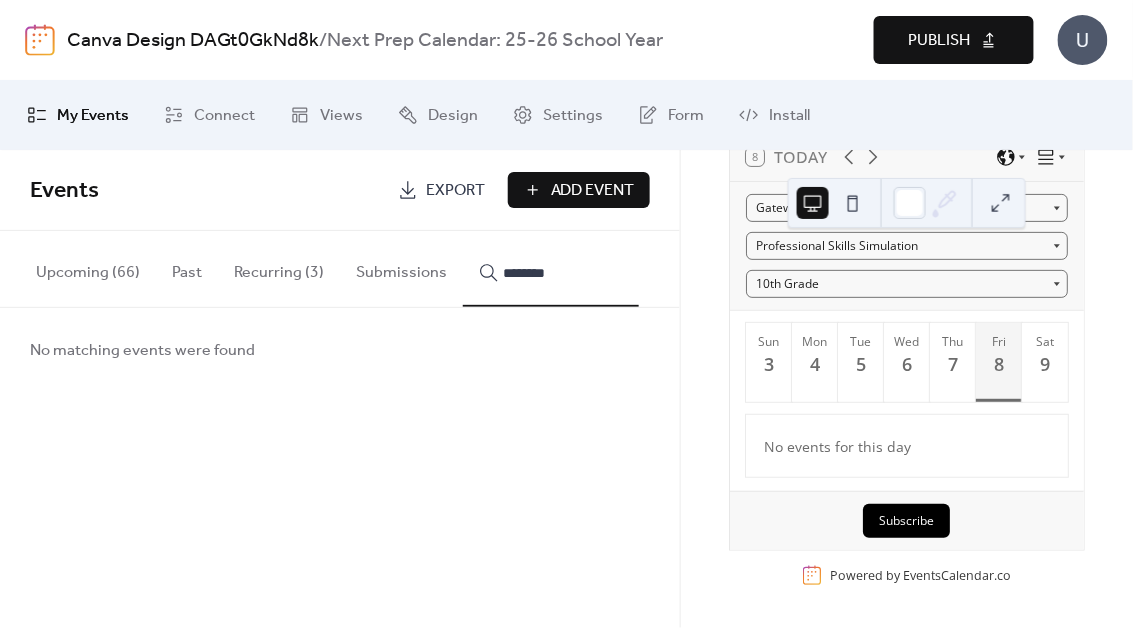 type on "********" 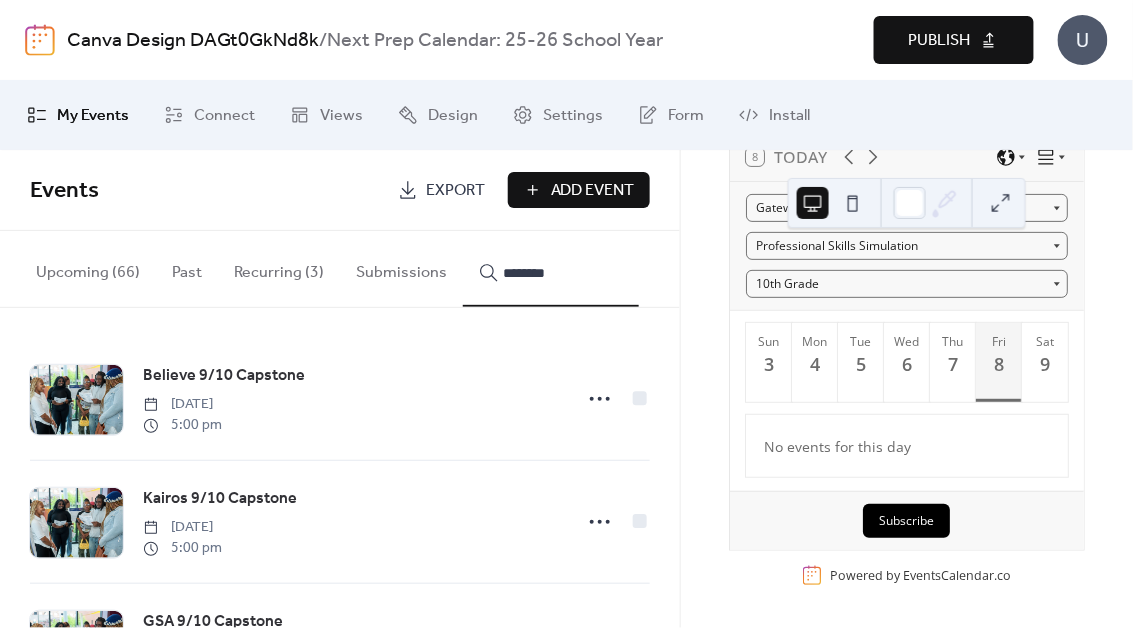 click 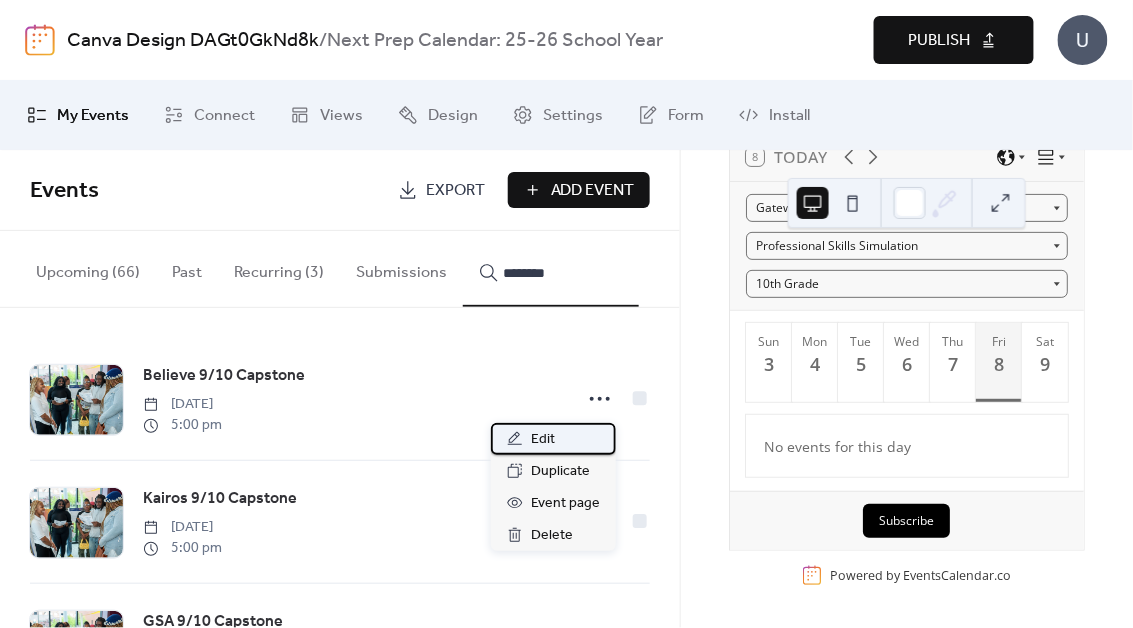 click on "Edit" at bounding box center [553, 439] 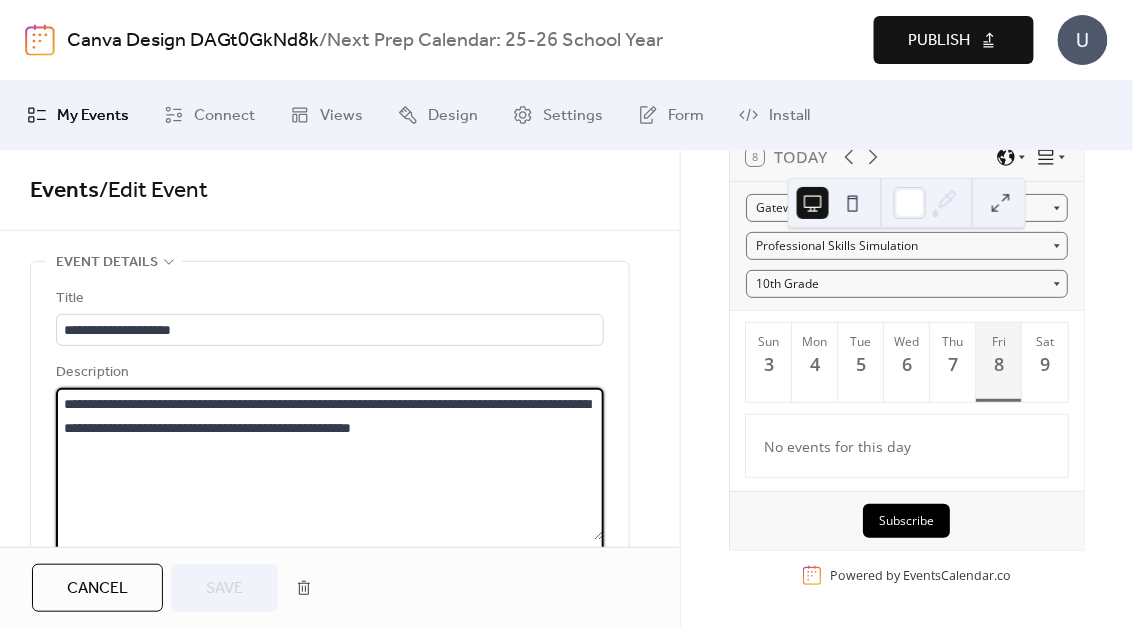 click on "**********" at bounding box center [330, 464] 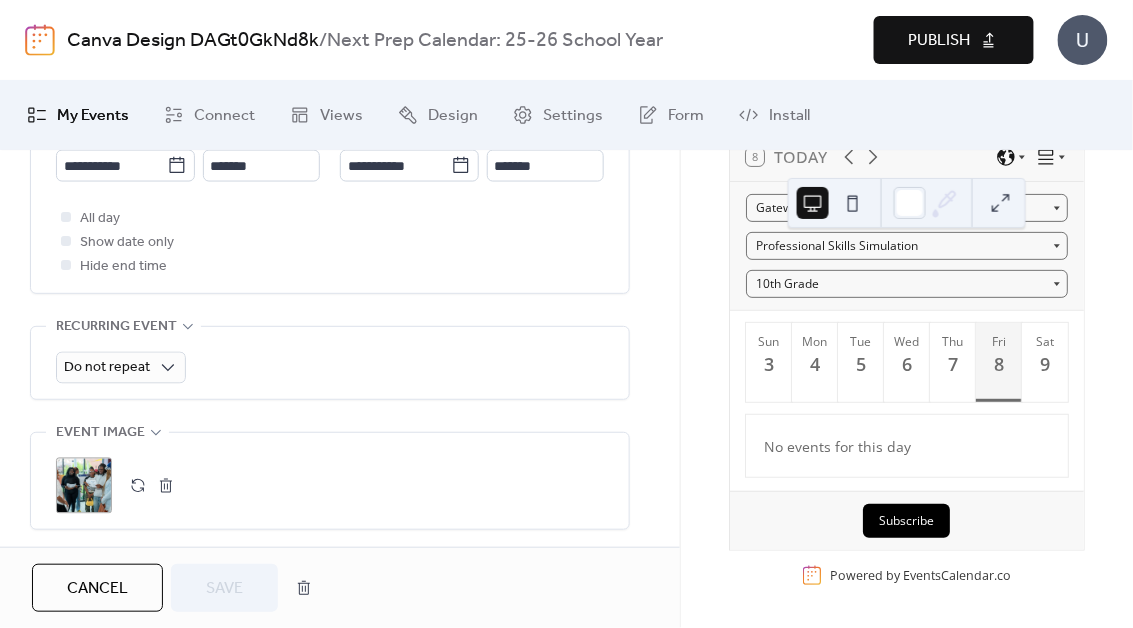 scroll, scrollTop: 780, scrollLeft: 0, axis: vertical 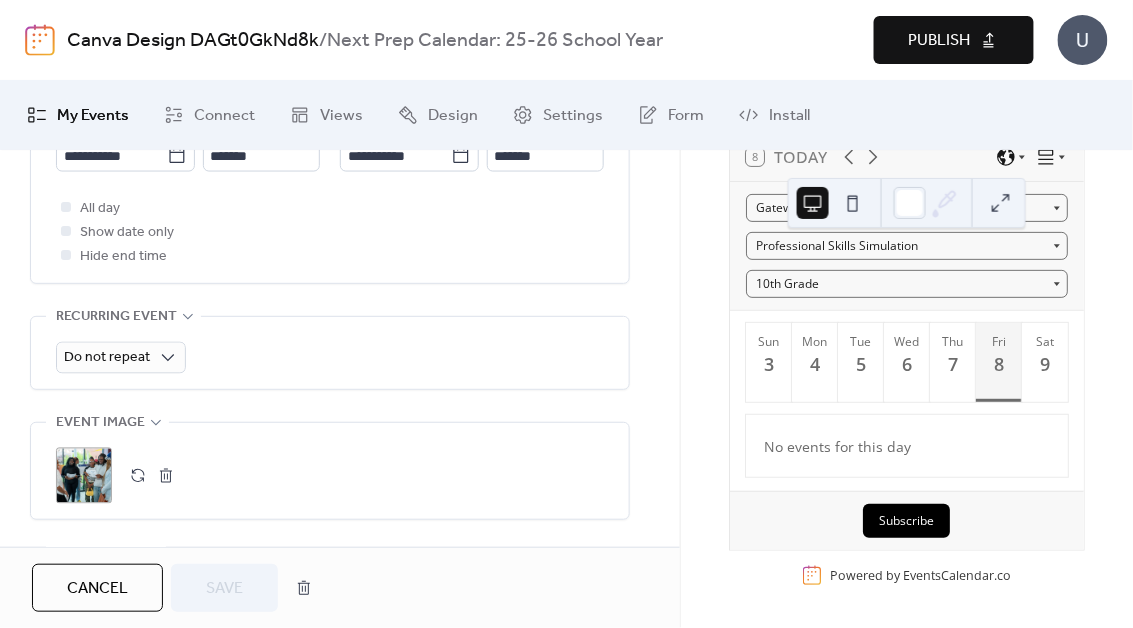 click on "Cancel" at bounding box center [97, 589] 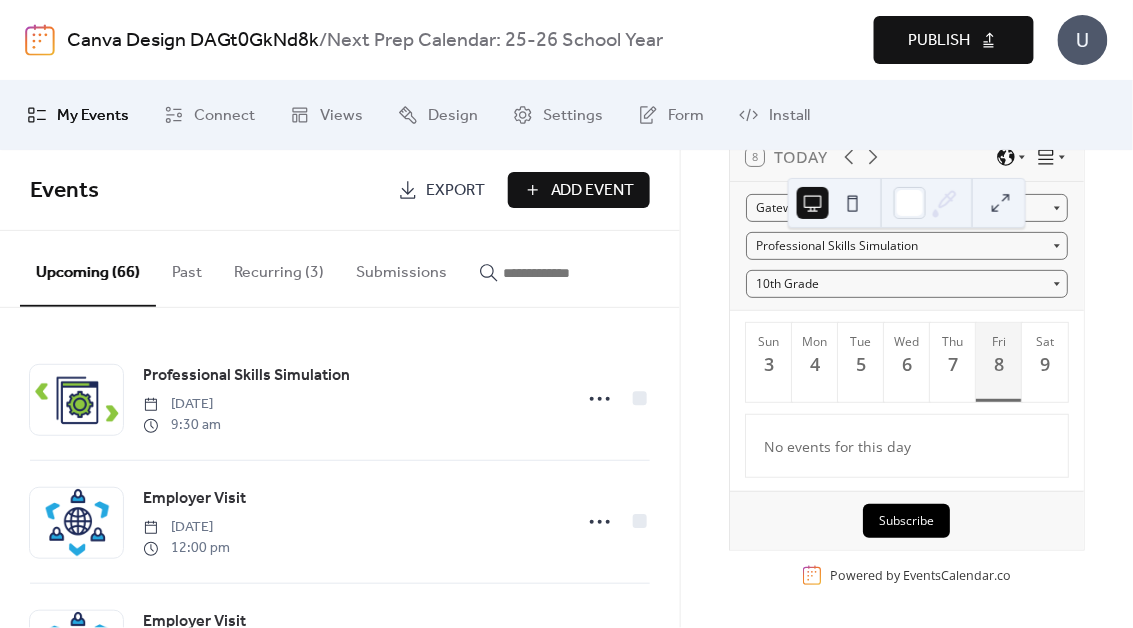 click at bounding box center [563, 273] 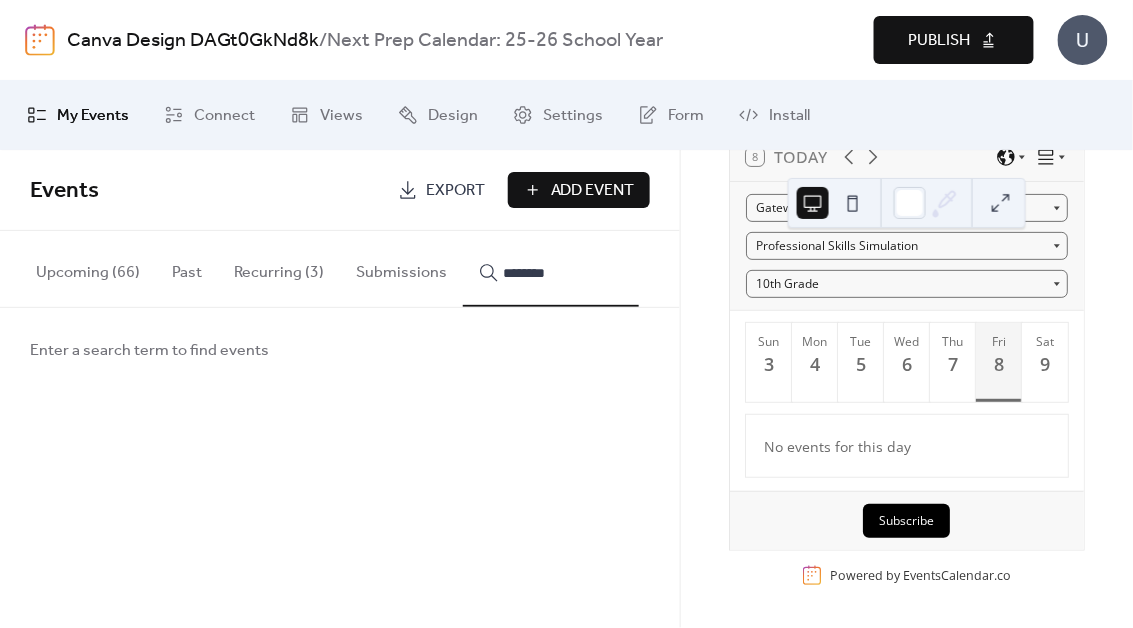 type on "********" 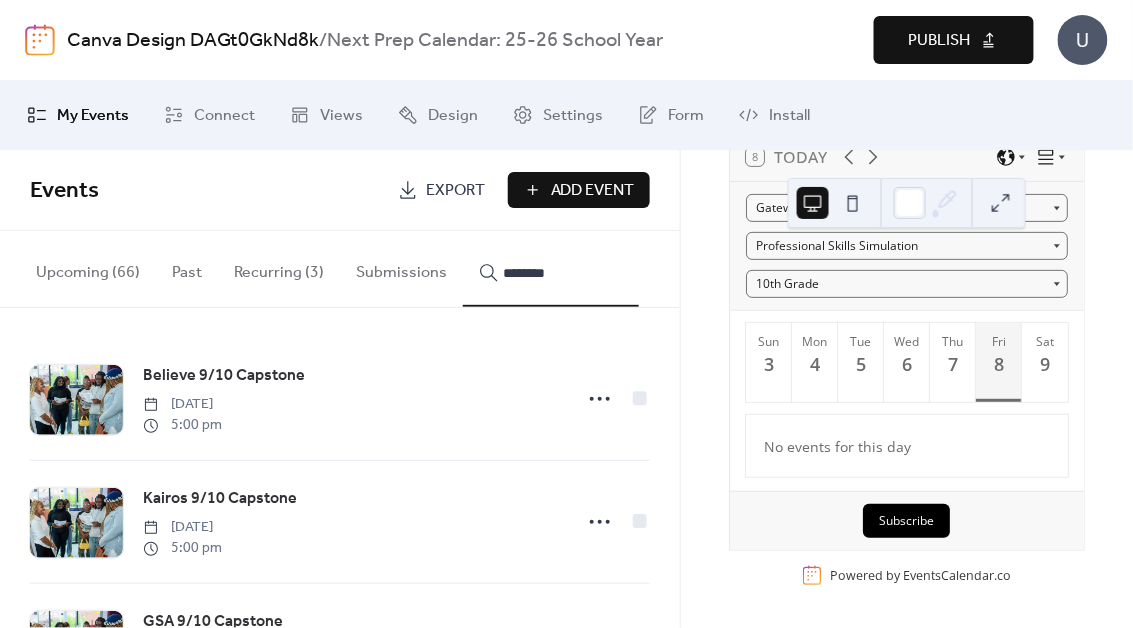 click 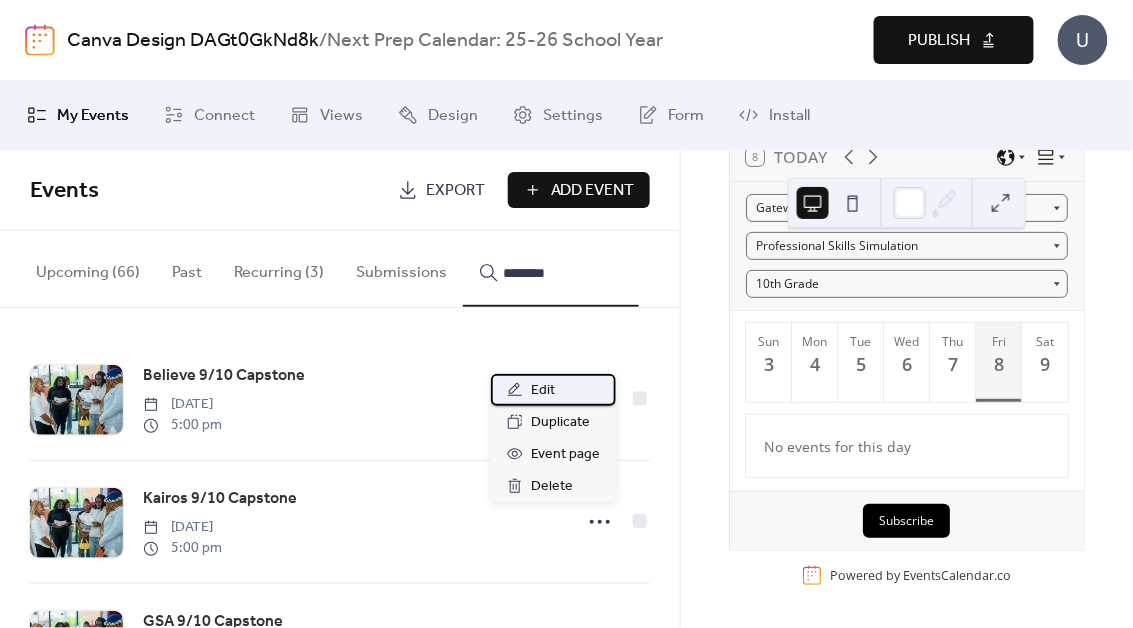 click on "Edit" at bounding box center (553, 390) 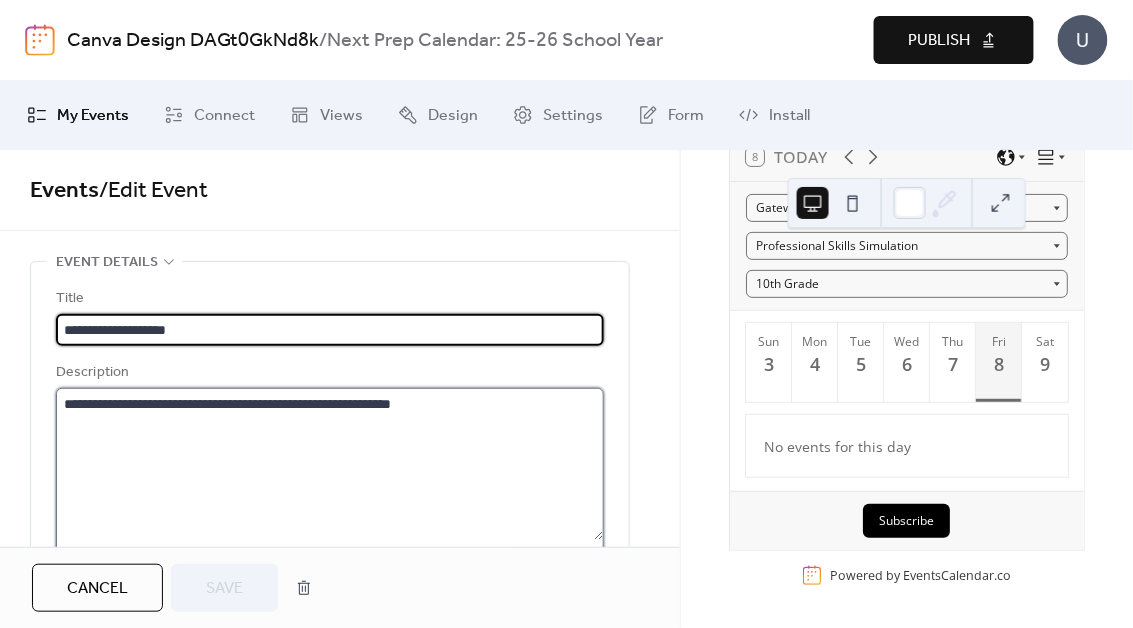 click on "**********" at bounding box center [330, 464] 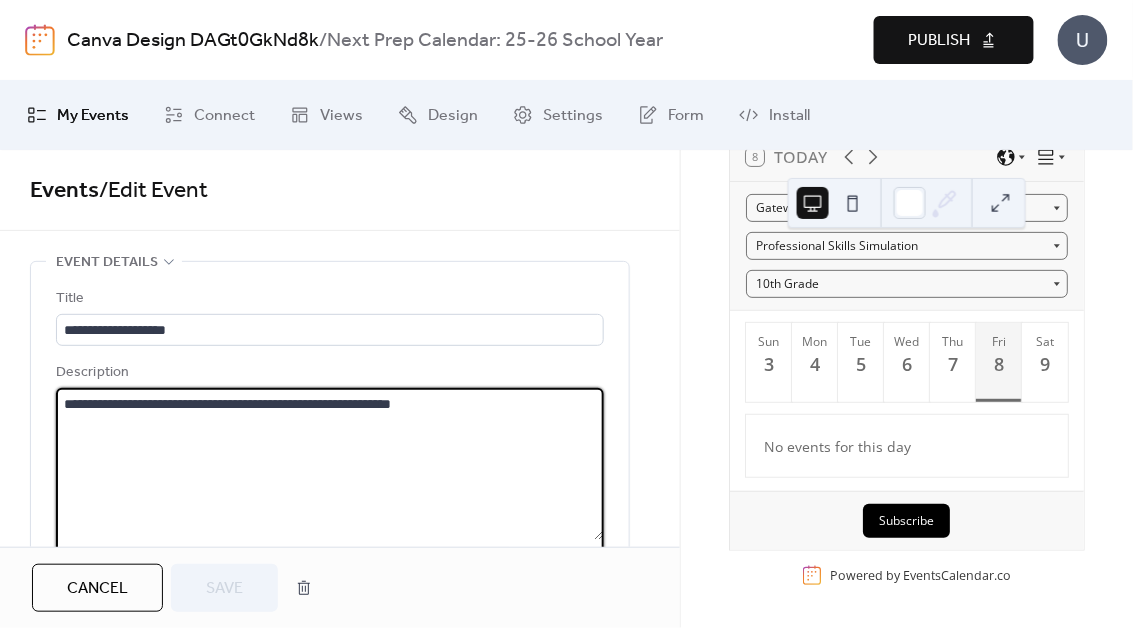paste on "**********" 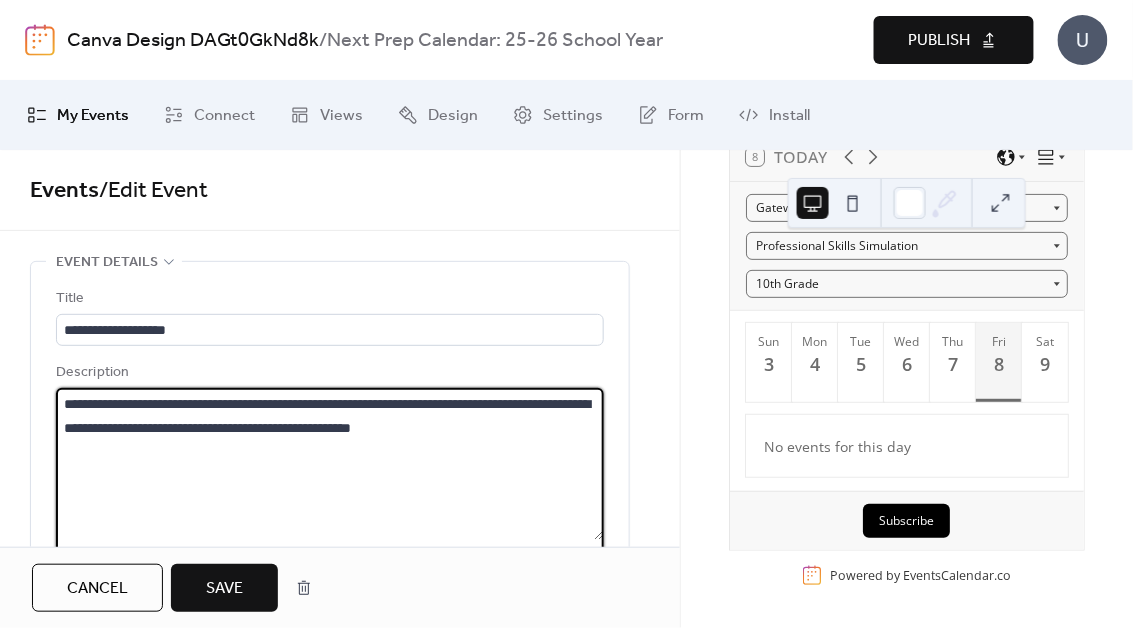 type on "**********" 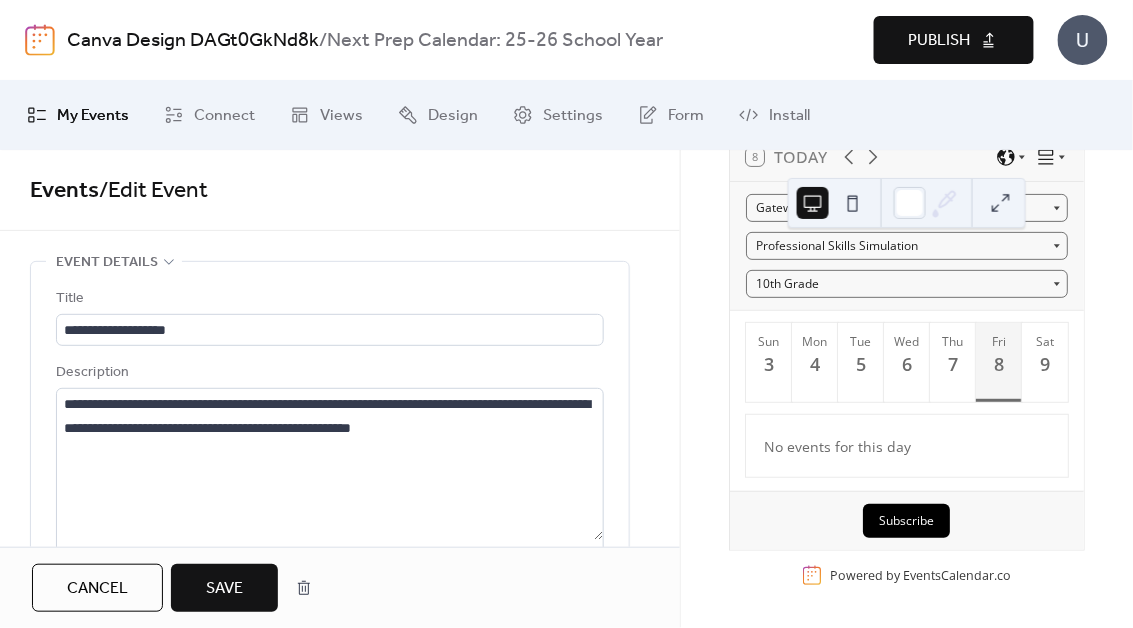 click on "Save" at bounding box center (224, 589) 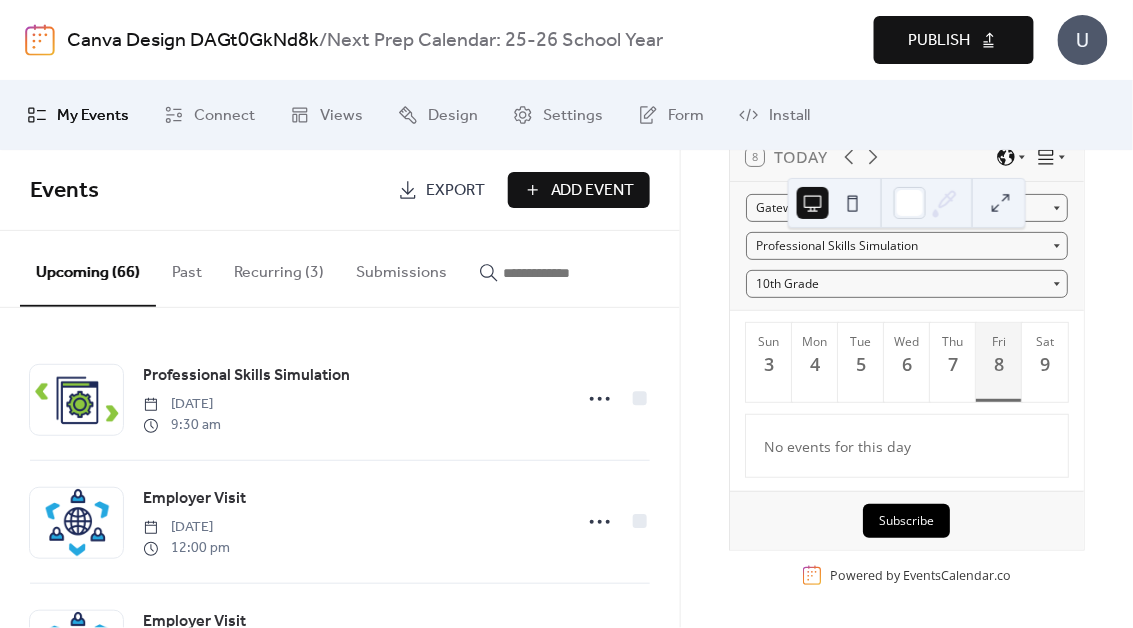 click at bounding box center (563, 273) 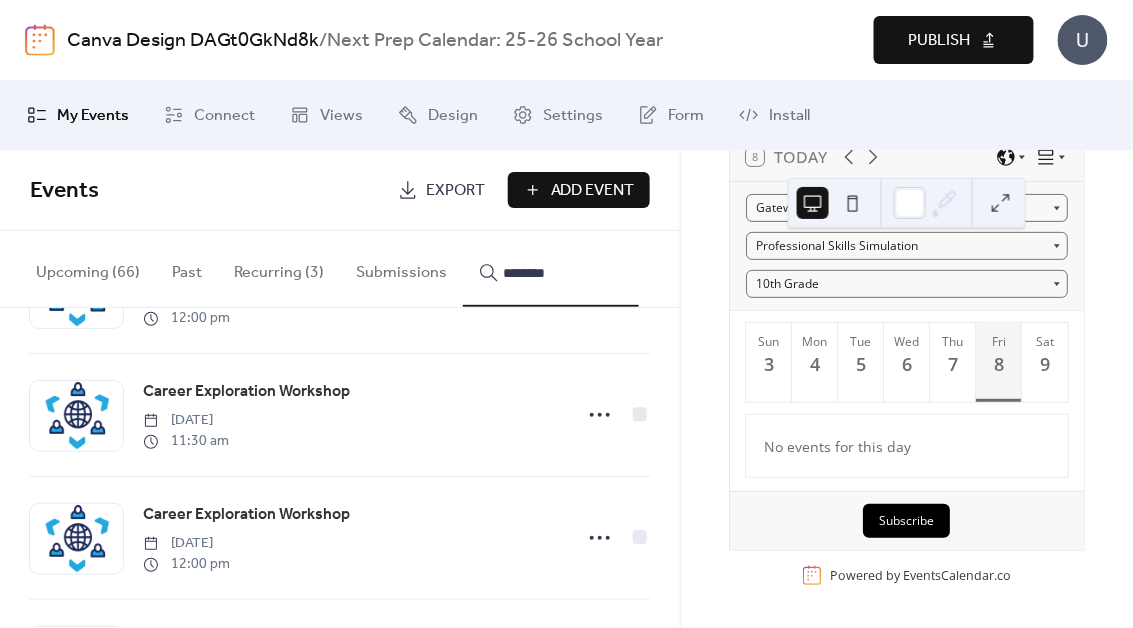 scroll, scrollTop: 138, scrollLeft: 0, axis: vertical 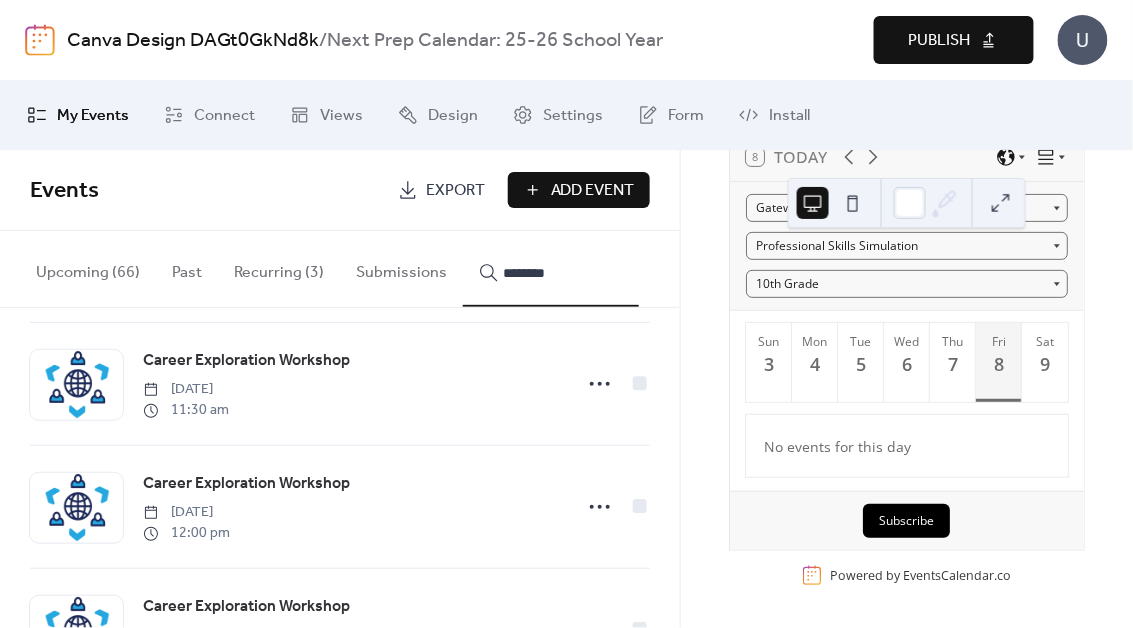click on "********" at bounding box center (563, 273) 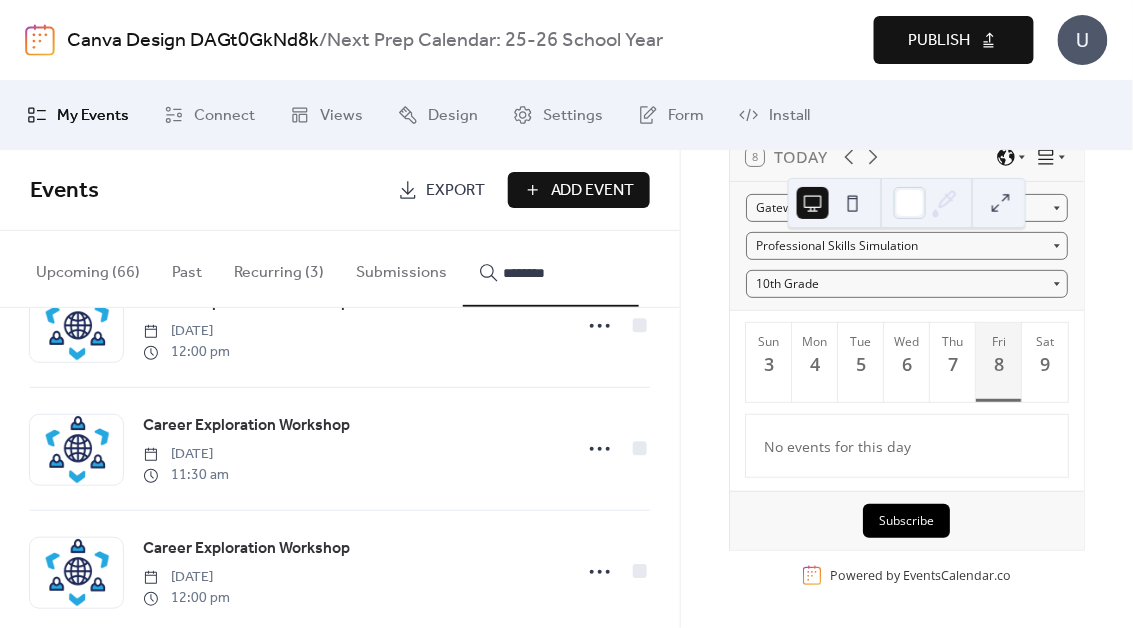 scroll, scrollTop: 0, scrollLeft: 0, axis: both 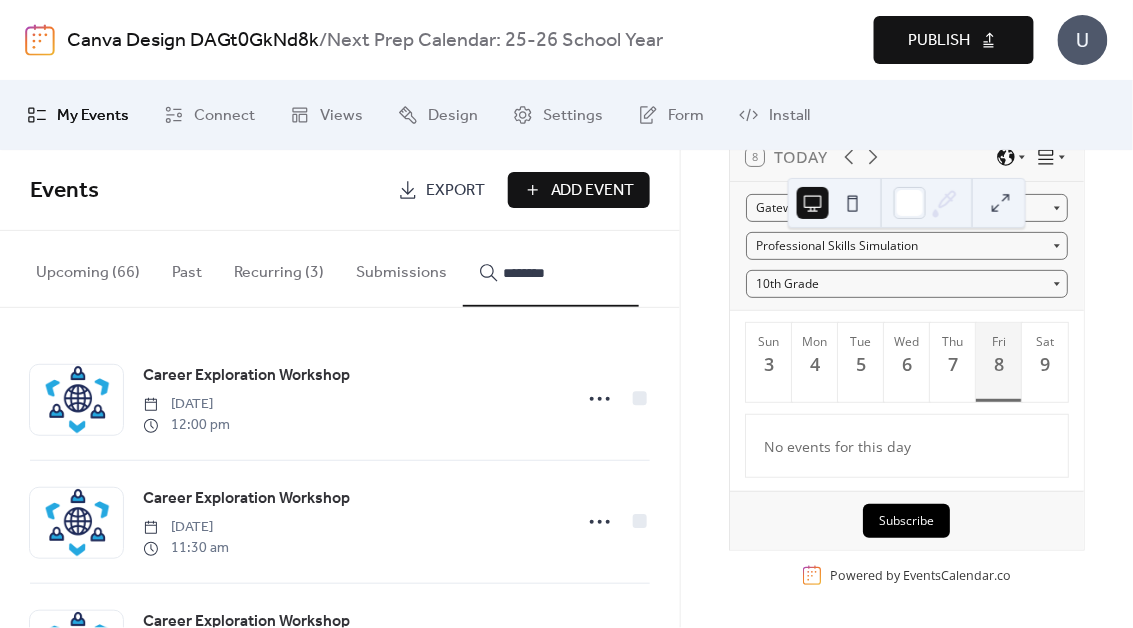 click on "********" at bounding box center (551, 269) 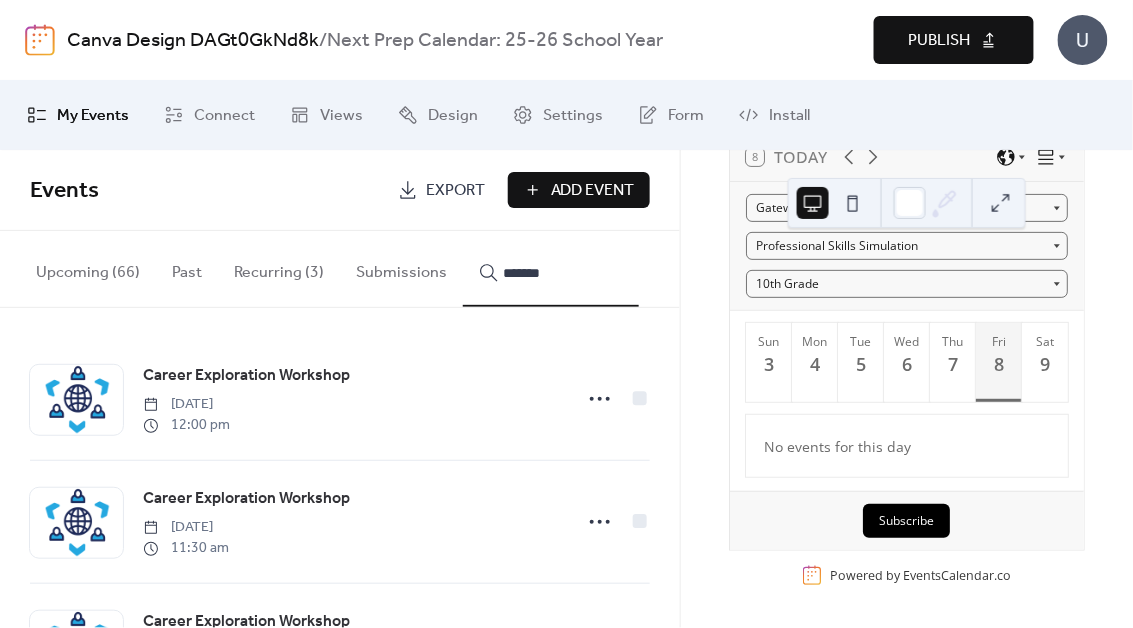type on "********" 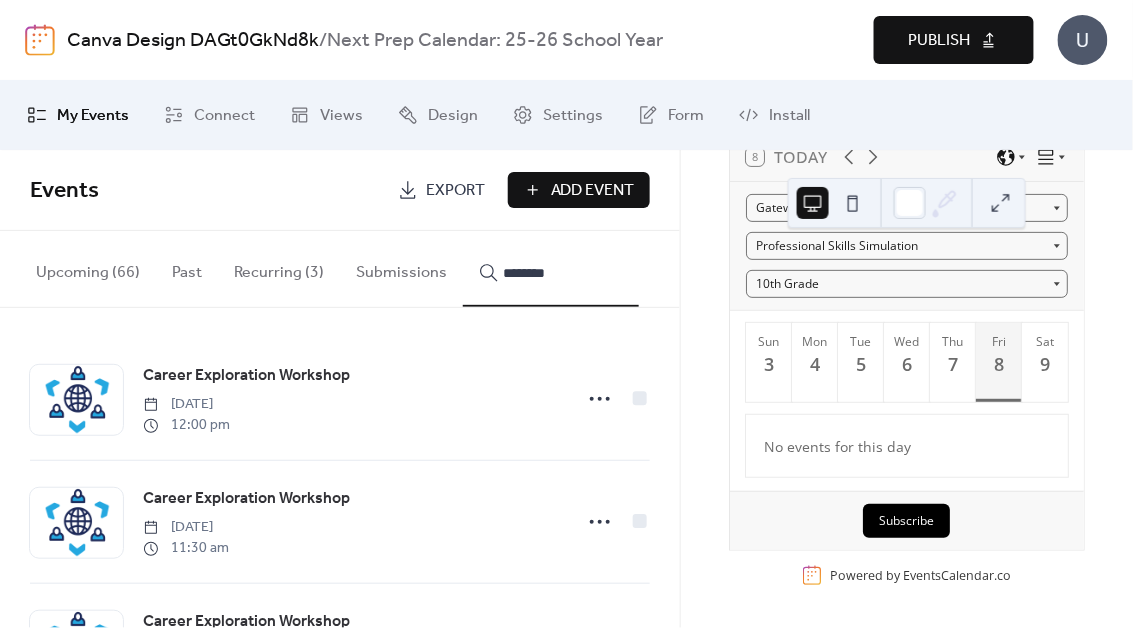 scroll, scrollTop: 2325, scrollLeft: 0, axis: vertical 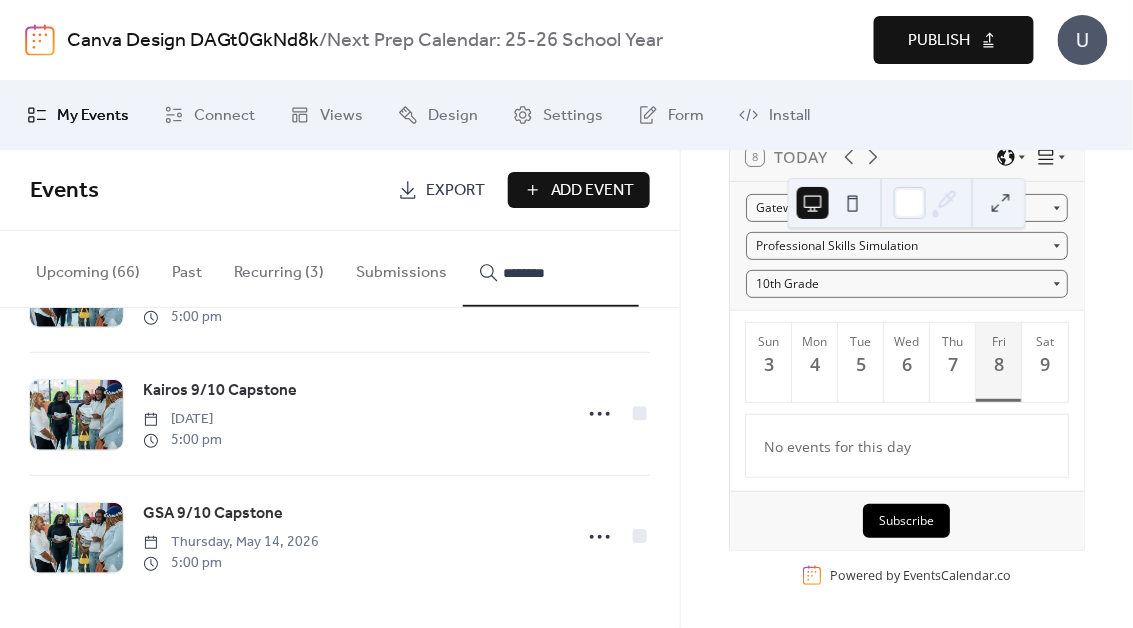 click 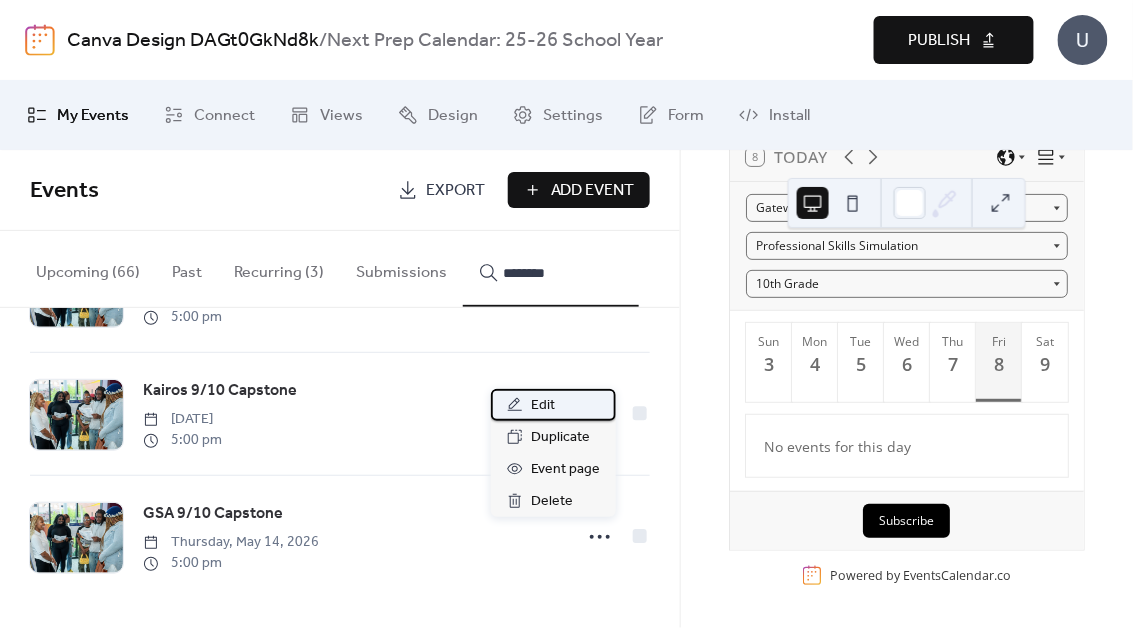 click on "Edit" at bounding box center [543, 406] 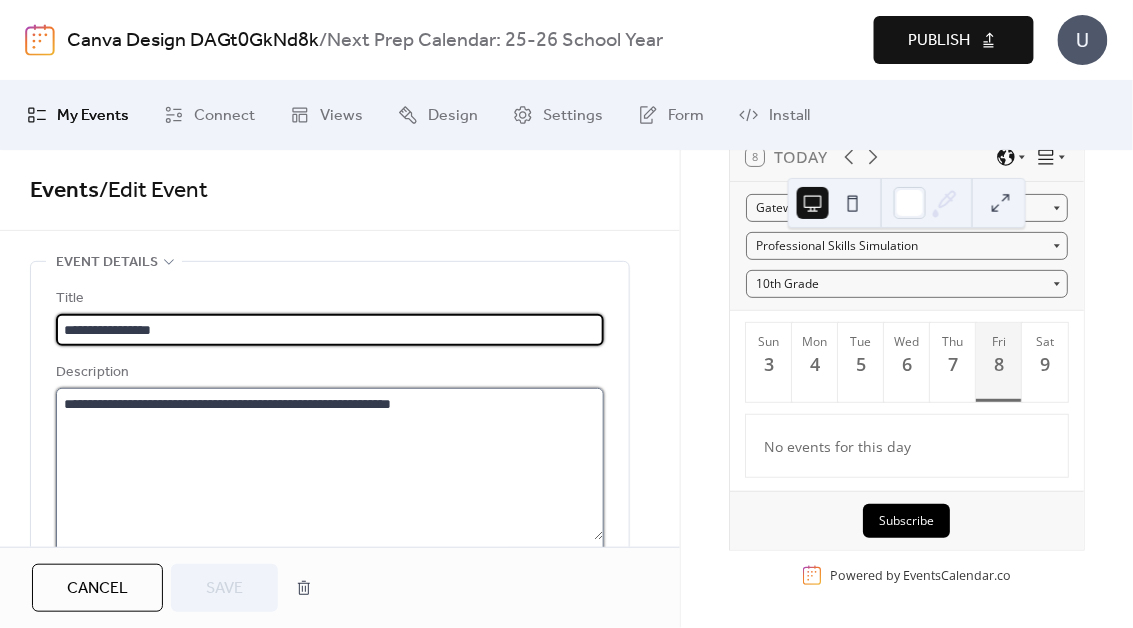 click on "**********" at bounding box center [330, 464] 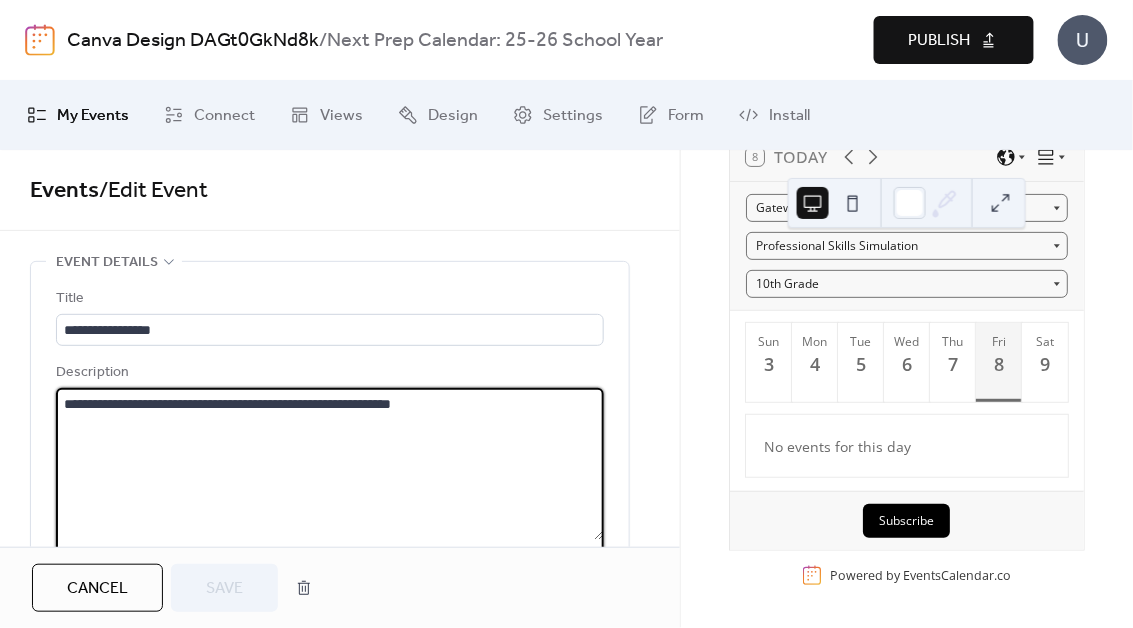 paste on "**********" 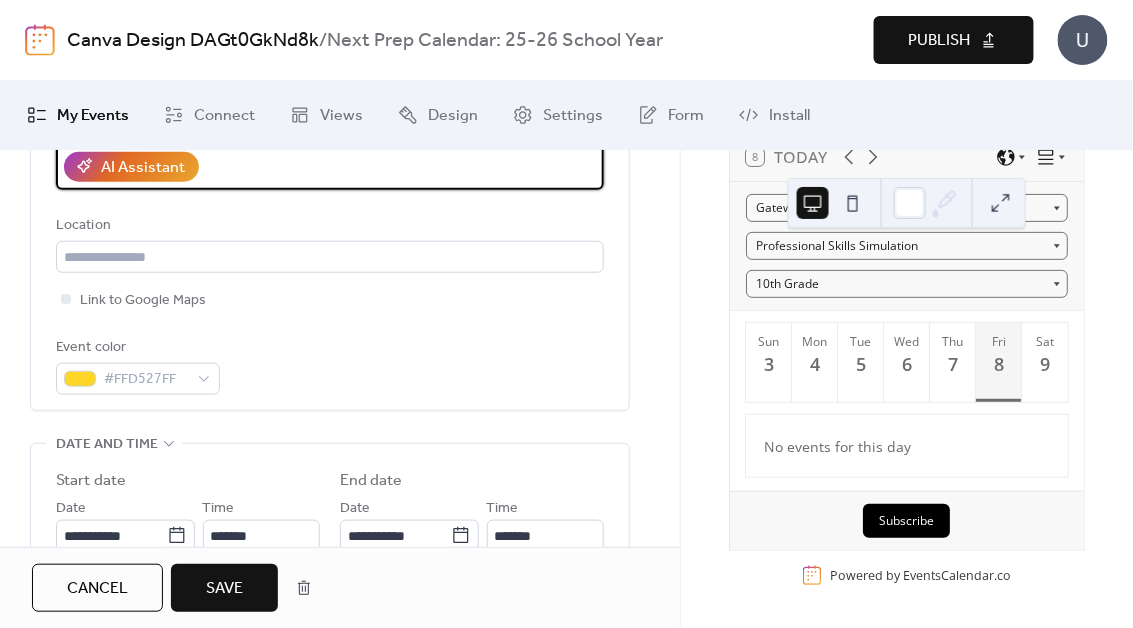 scroll, scrollTop: 492, scrollLeft: 0, axis: vertical 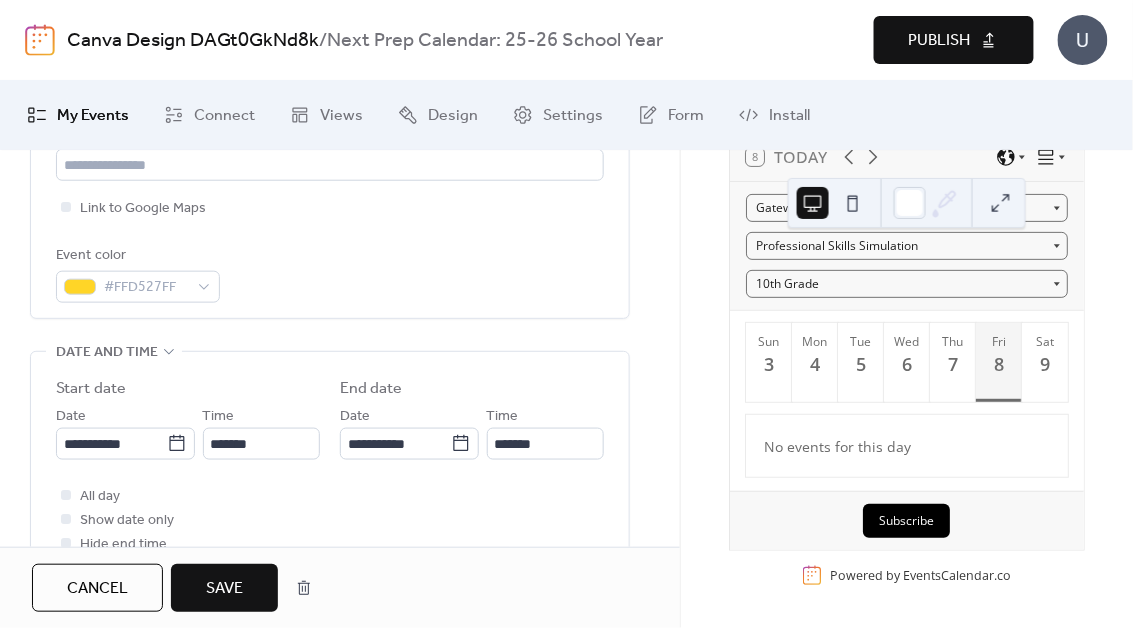type on "**********" 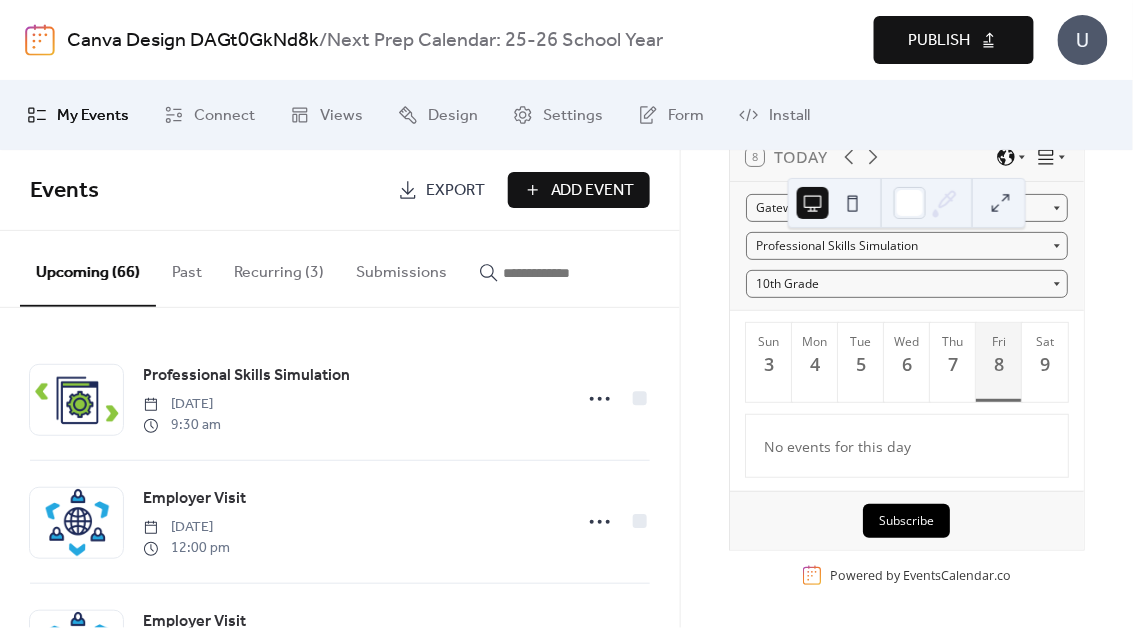 click at bounding box center (563, 273) 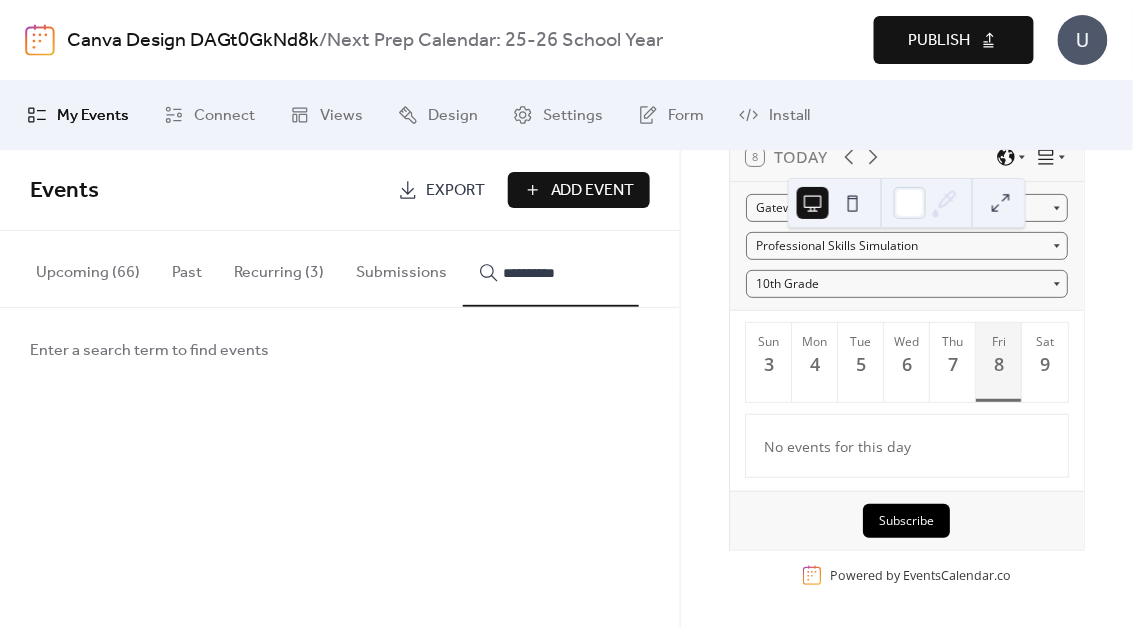 type on "**********" 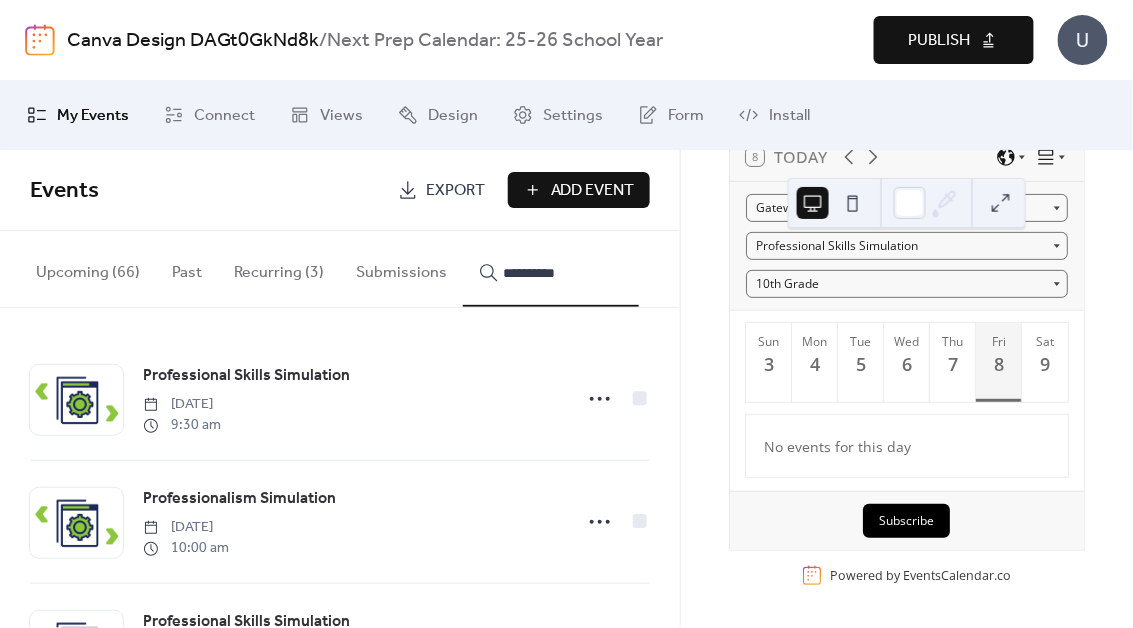 click 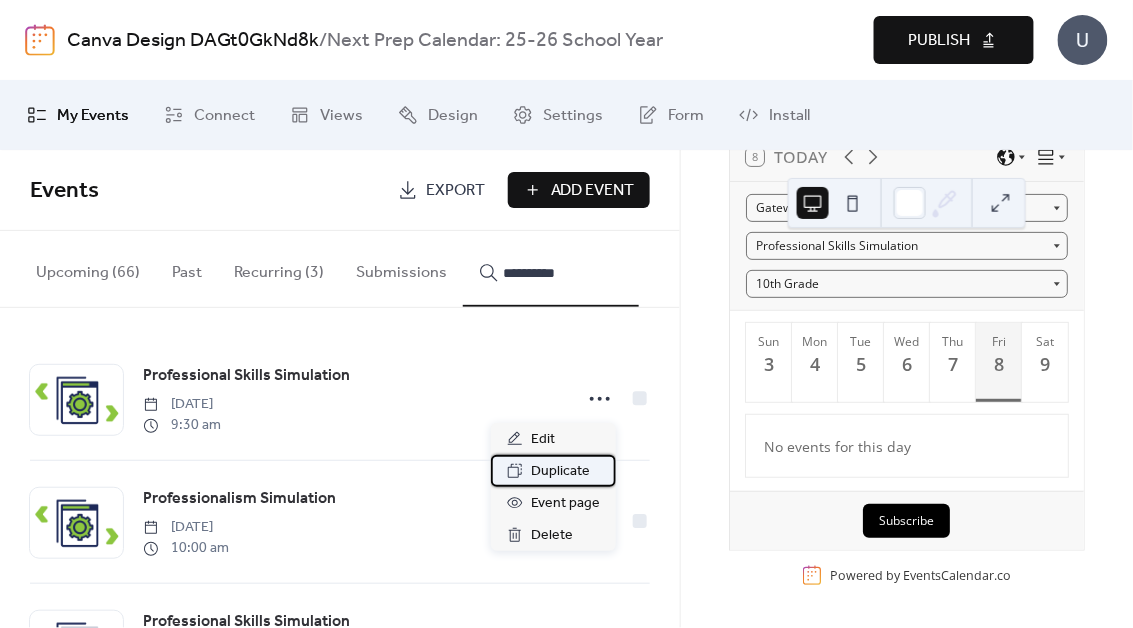 click on "Duplicate" at bounding box center (560, 472) 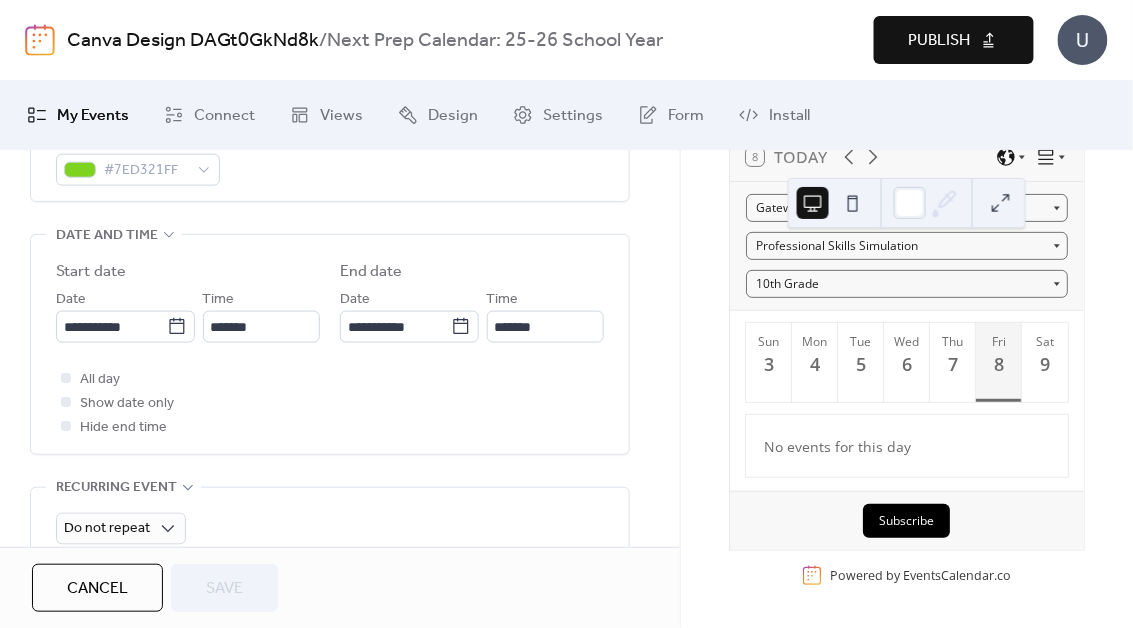 scroll, scrollTop: 610, scrollLeft: 0, axis: vertical 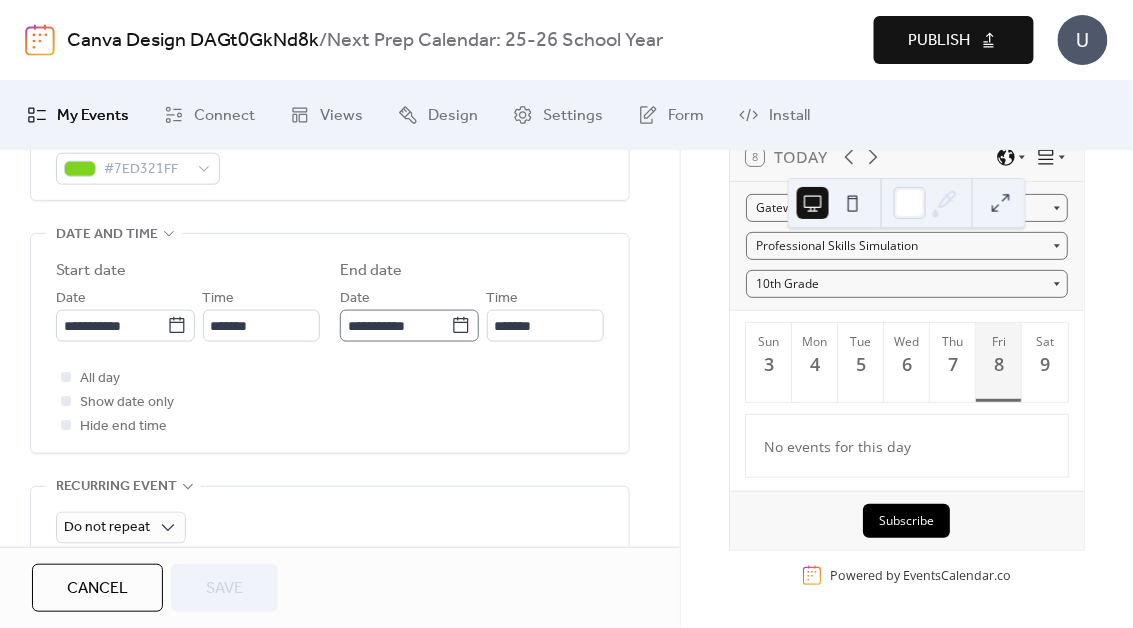 click 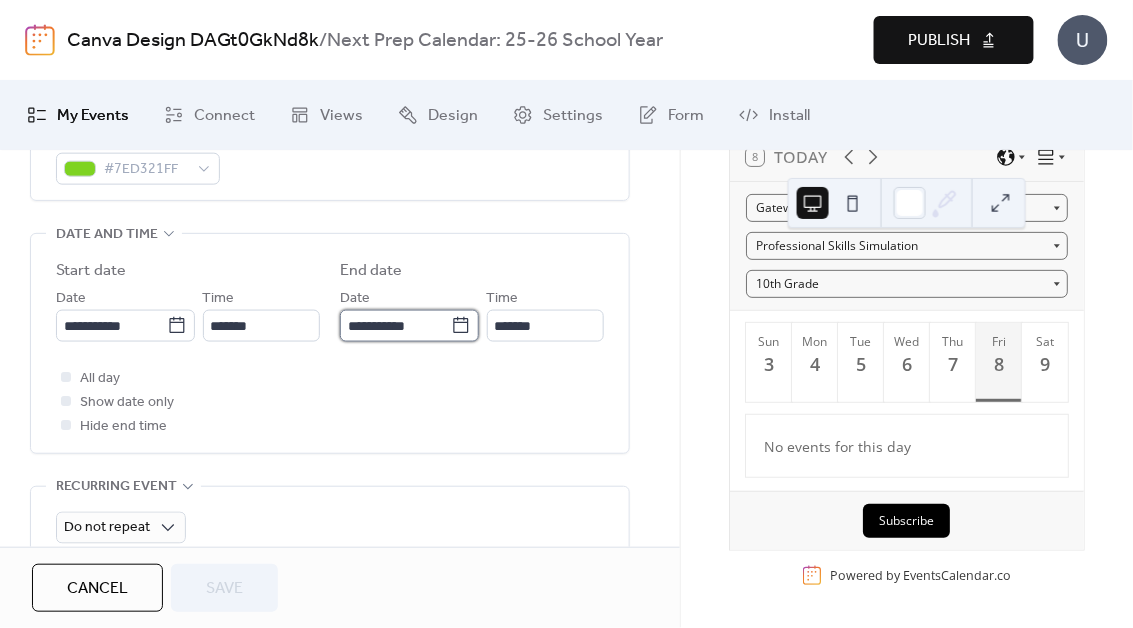 click on "**********" at bounding box center [395, 326] 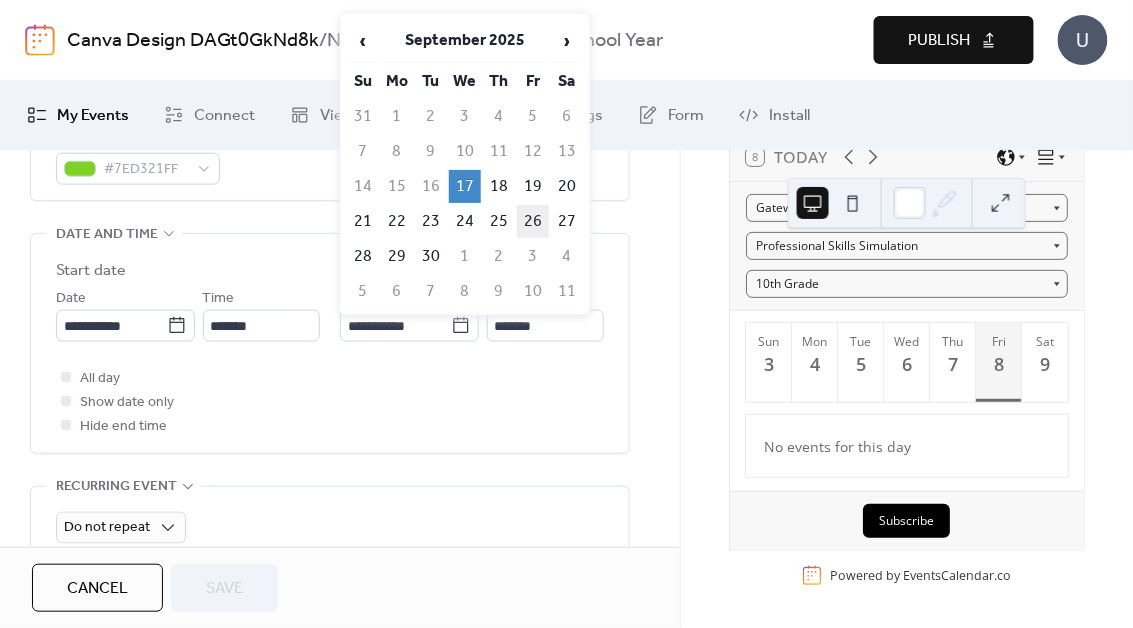 click on "26" at bounding box center (533, 221) 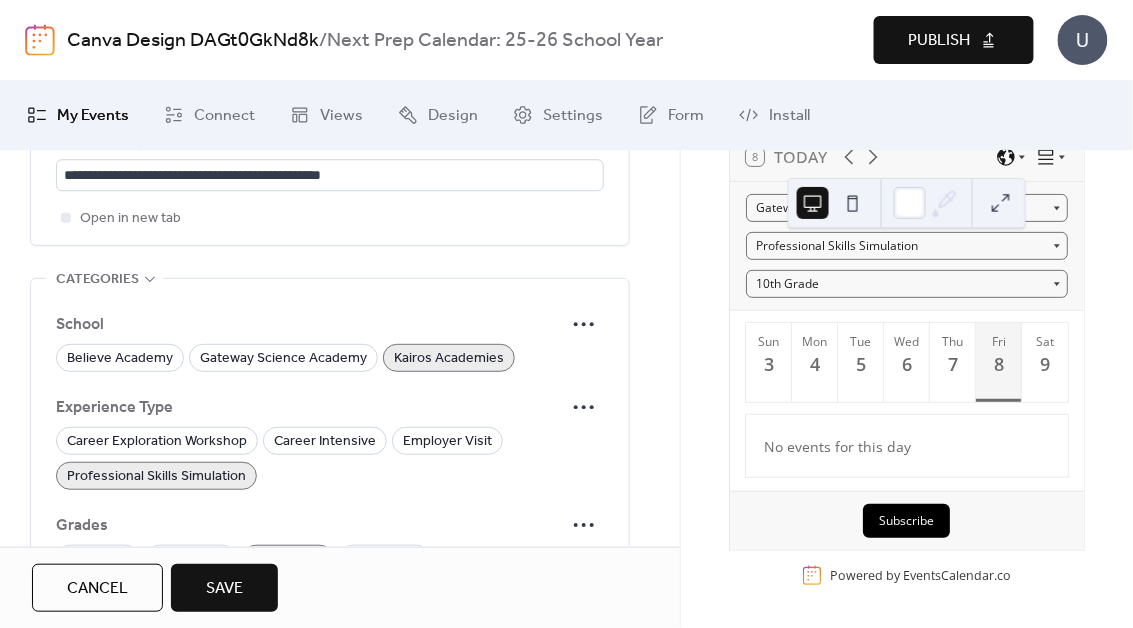 scroll, scrollTop: 1343, scrollLeft: 0, axis: vertical 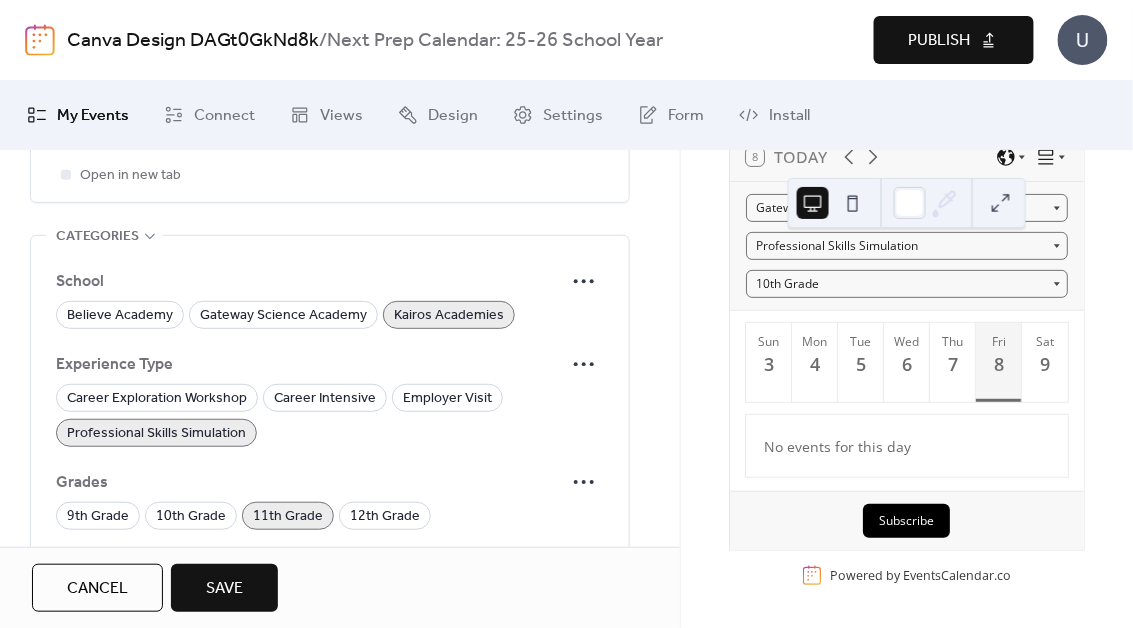 click on "Kairos Academies" at bounding box center [449, 316] 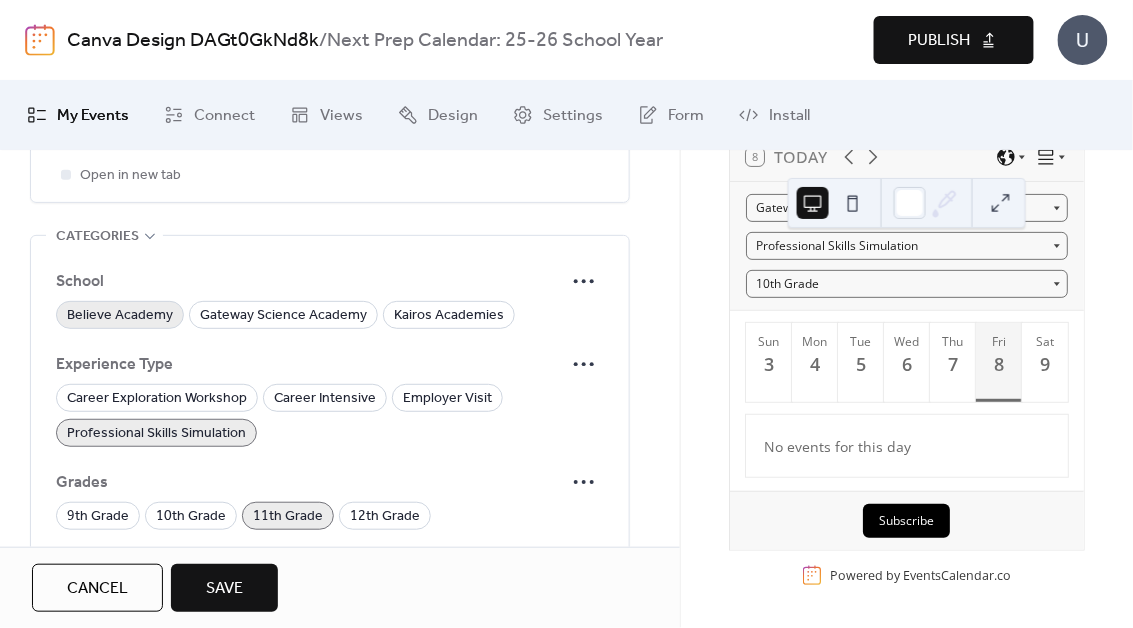 click on "Believe Academy" at bounding box center (120, 316) 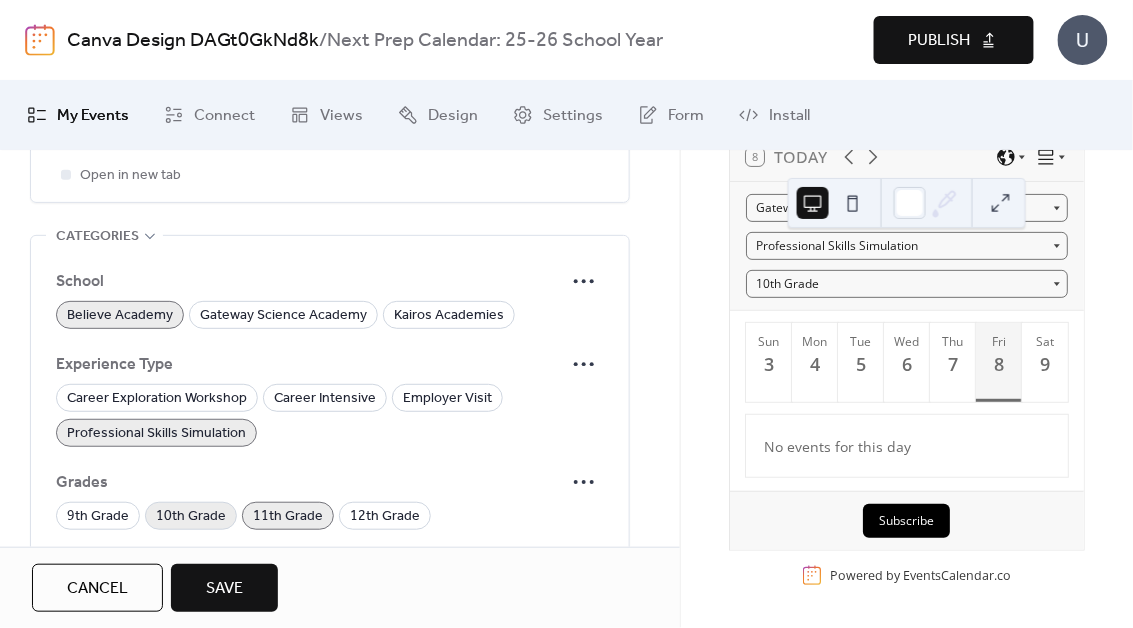 click on "10th Grade" at bounding box center (191, 517) 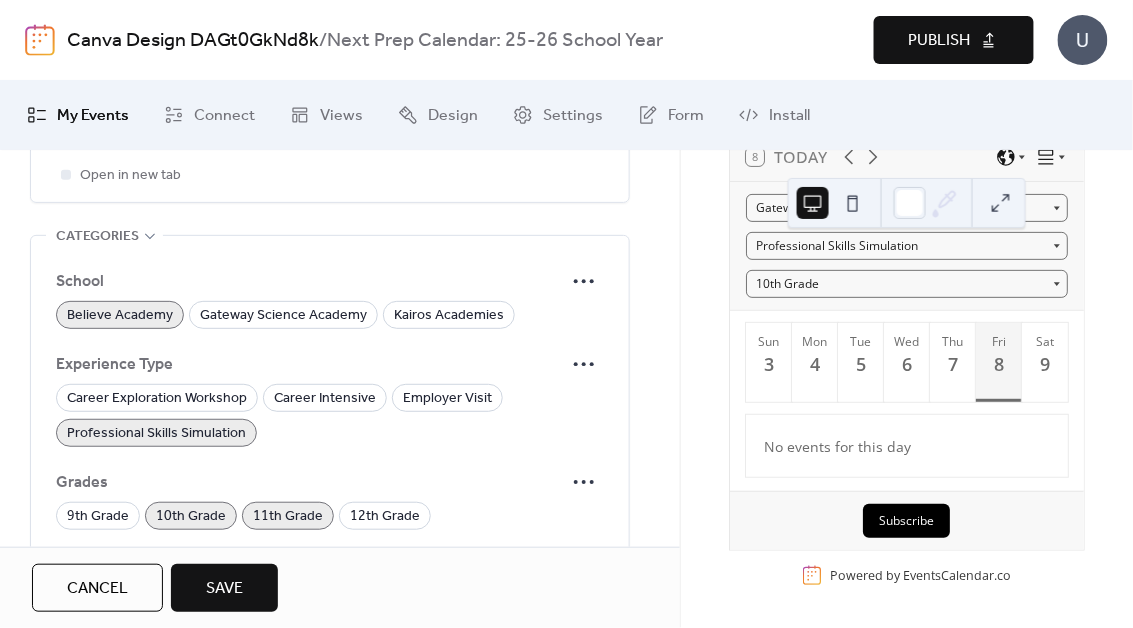 click on "11th Grade" at bounding box center [288, 517] 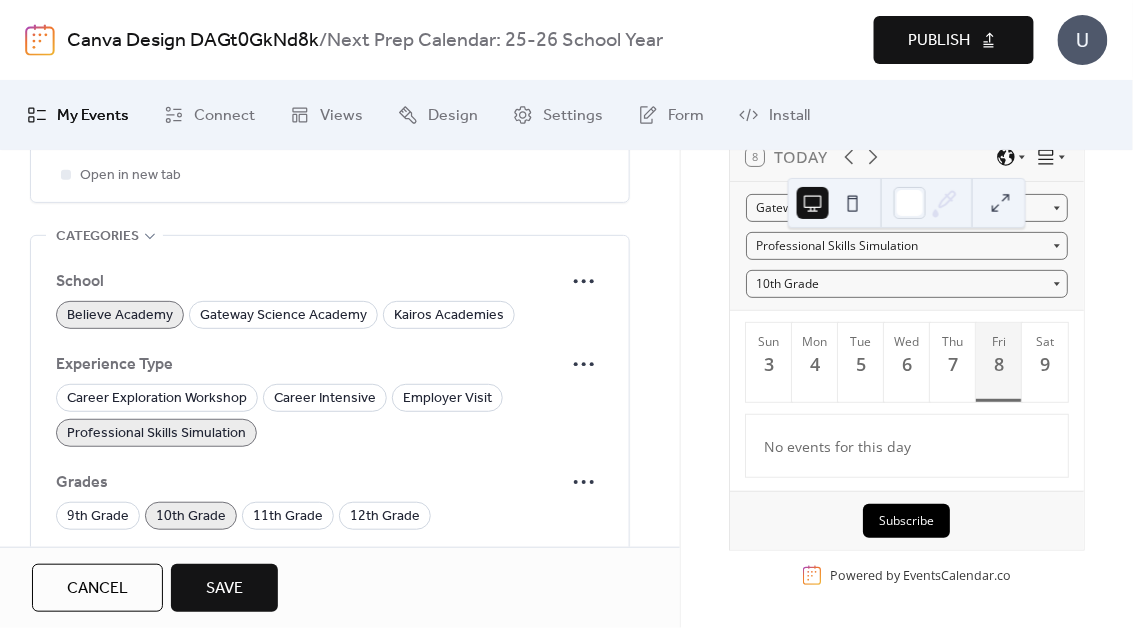 click on "Save" at bounding box center (224, 589) 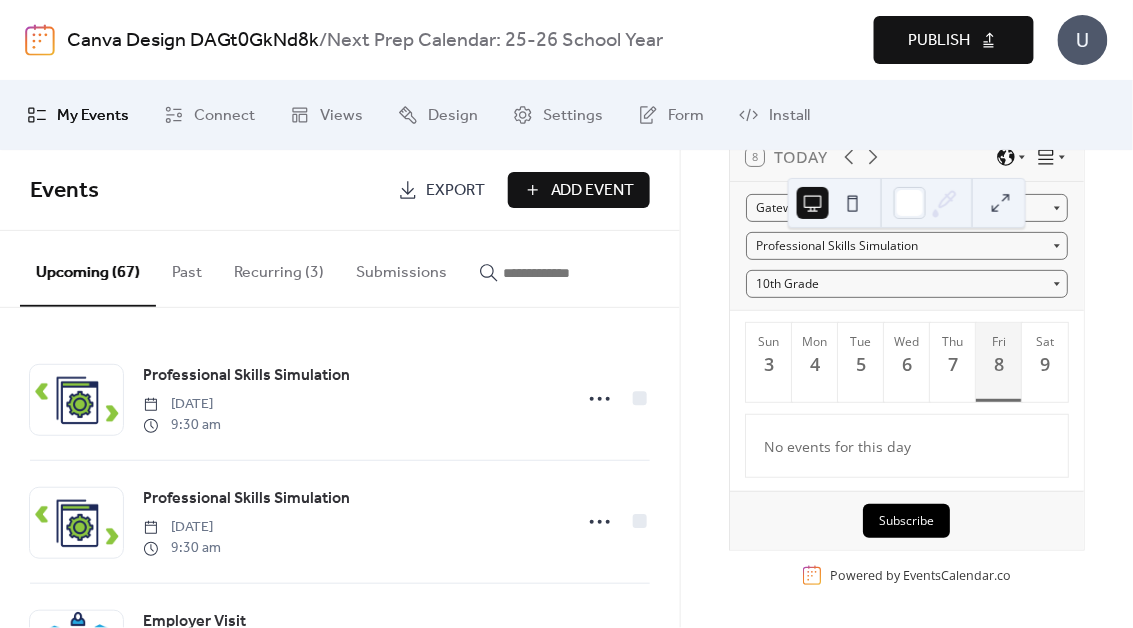 click at bounding box center (551, 268) 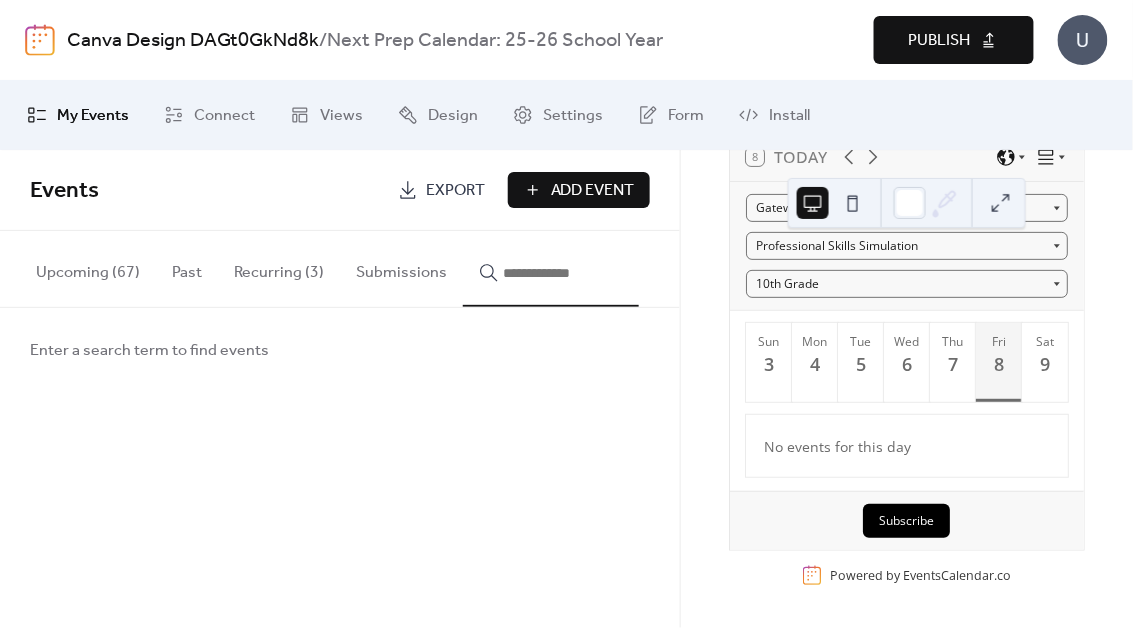 type 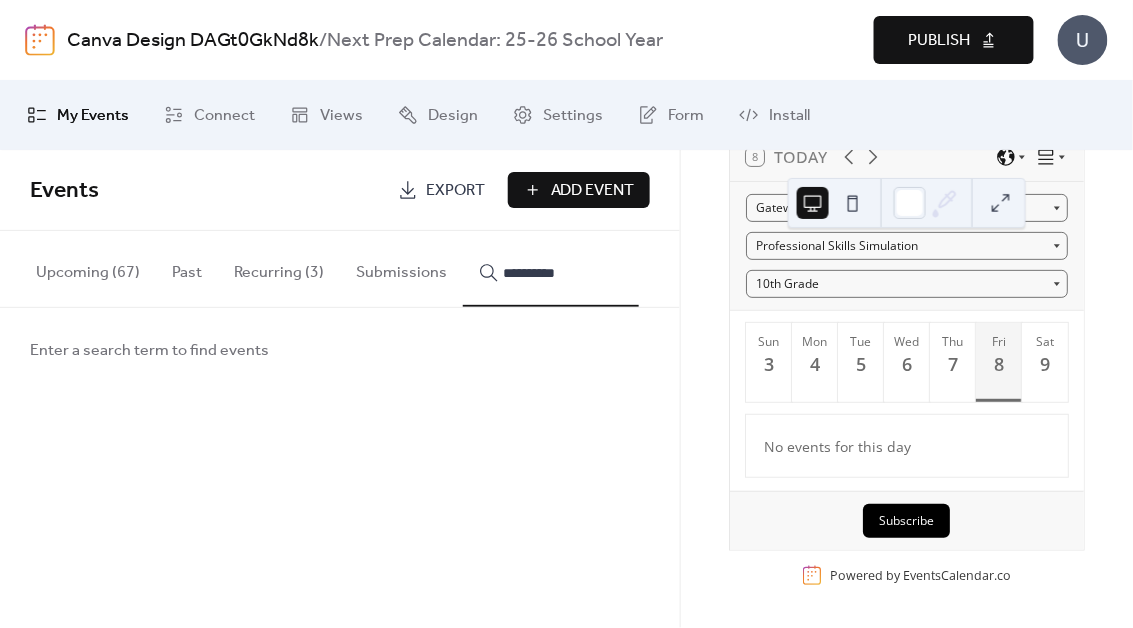type on "**********" 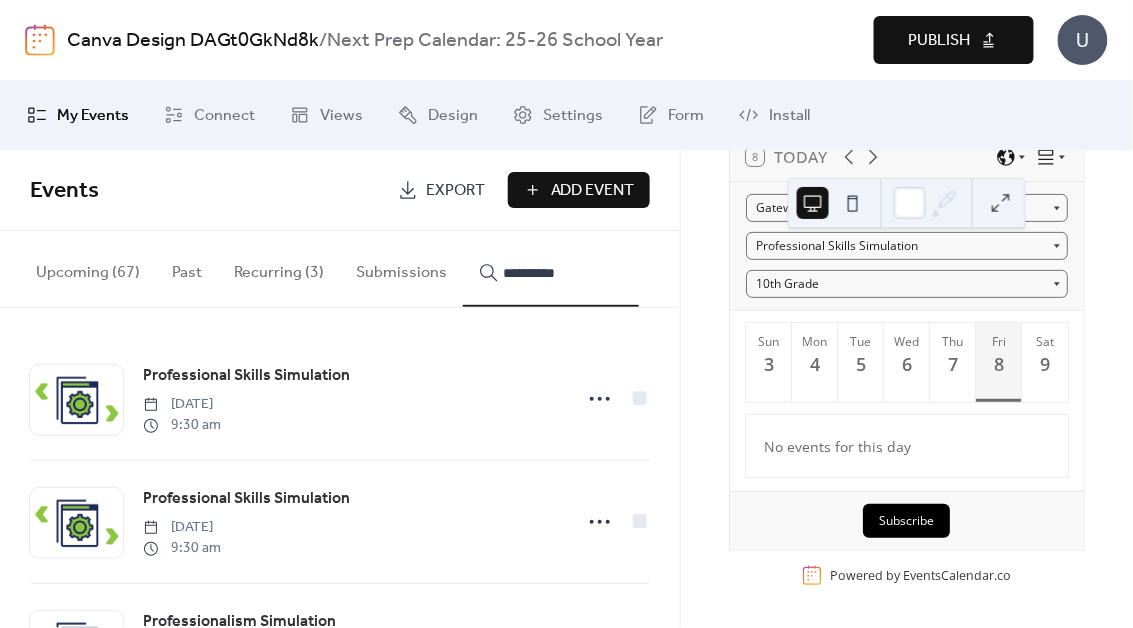 click on "**********" at bounding box center [563, 273] 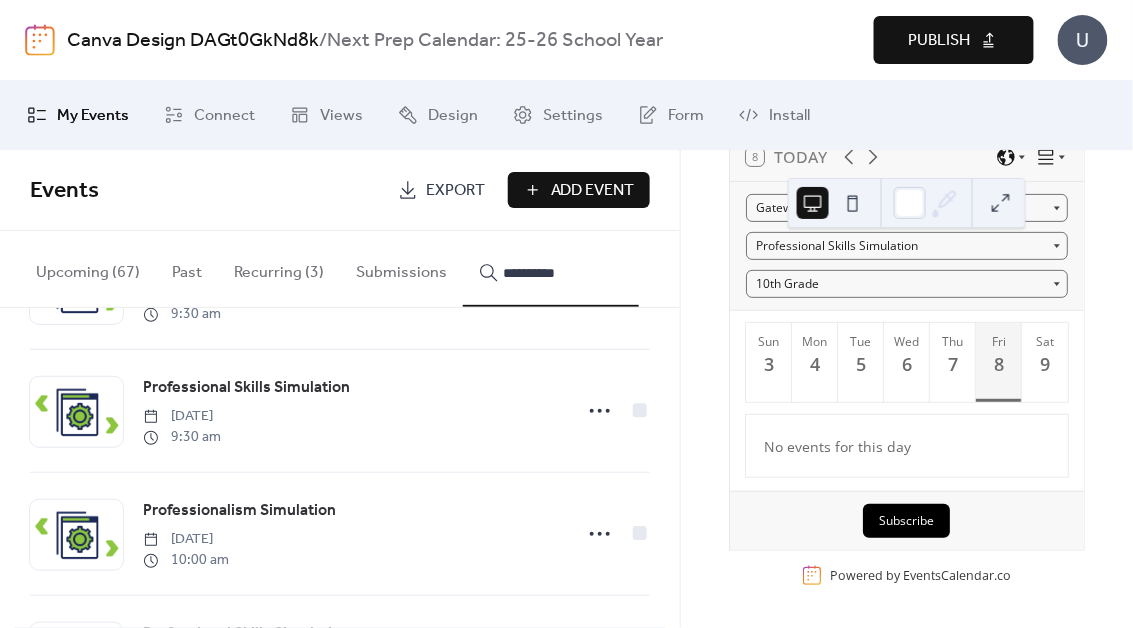 scroll, scrollTop: 112, scrollLeft: 0, axis: vertical 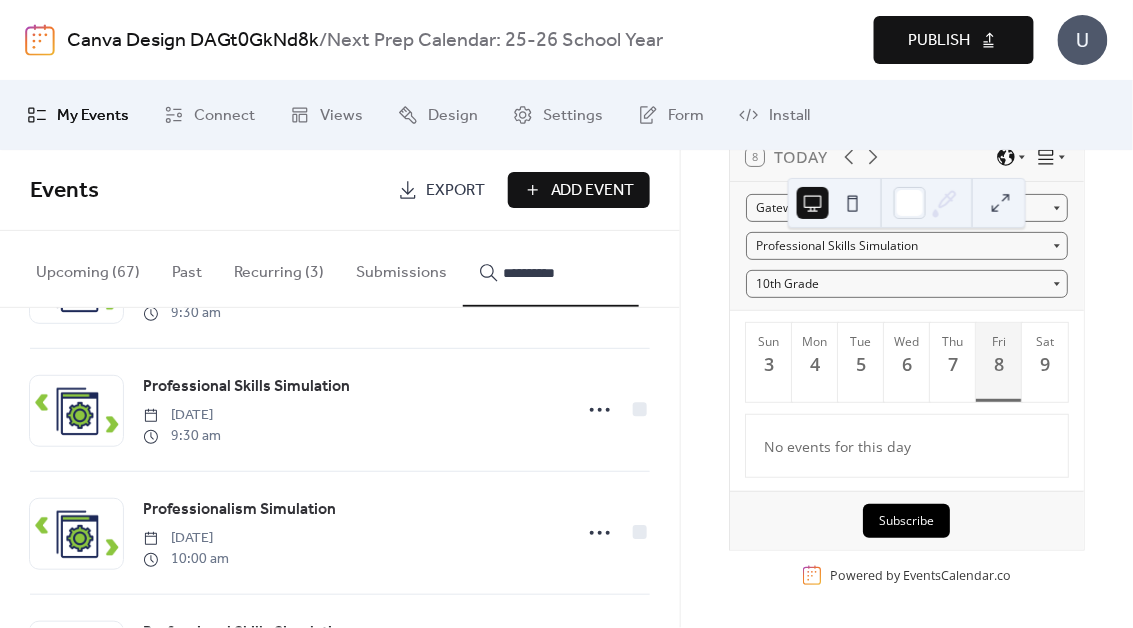 click on "Professional Skills Simulation [DATE] [TIME]" at bounding box center (351, 410) 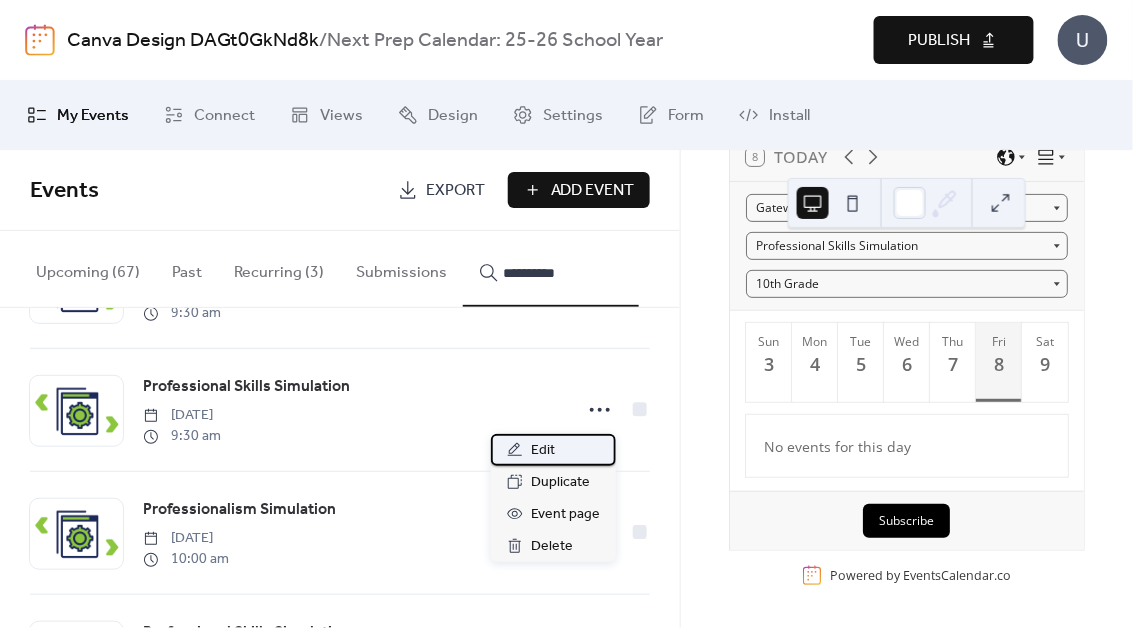 click on "Edit" at bounding box center (553, 450) 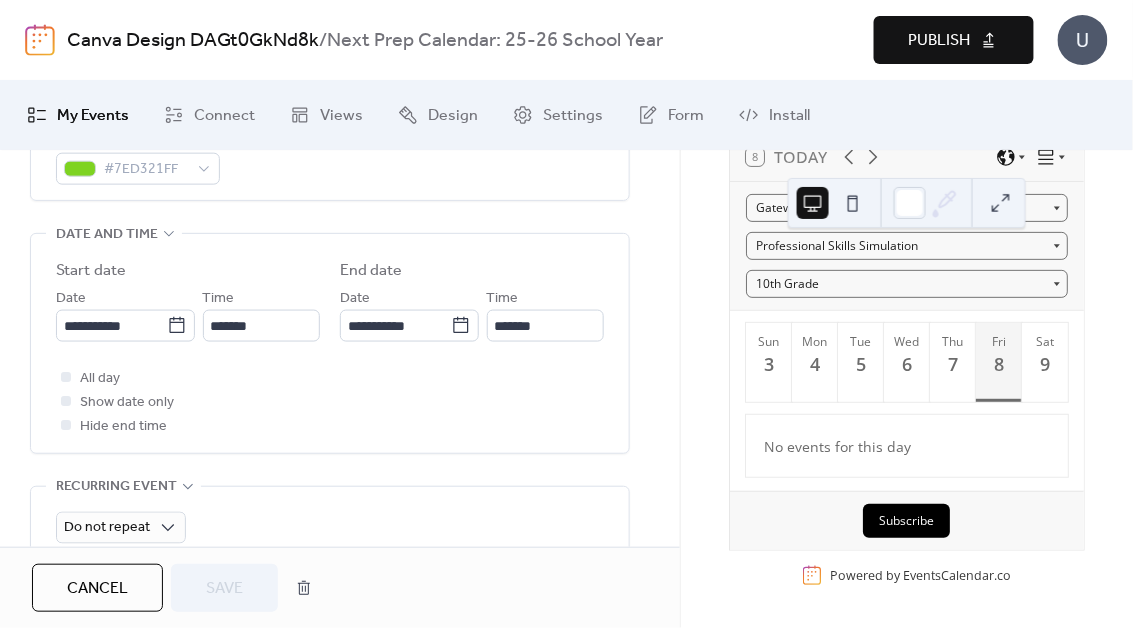 scroll, scrollTop: 609, scrollLeft: 0, axis: vertical 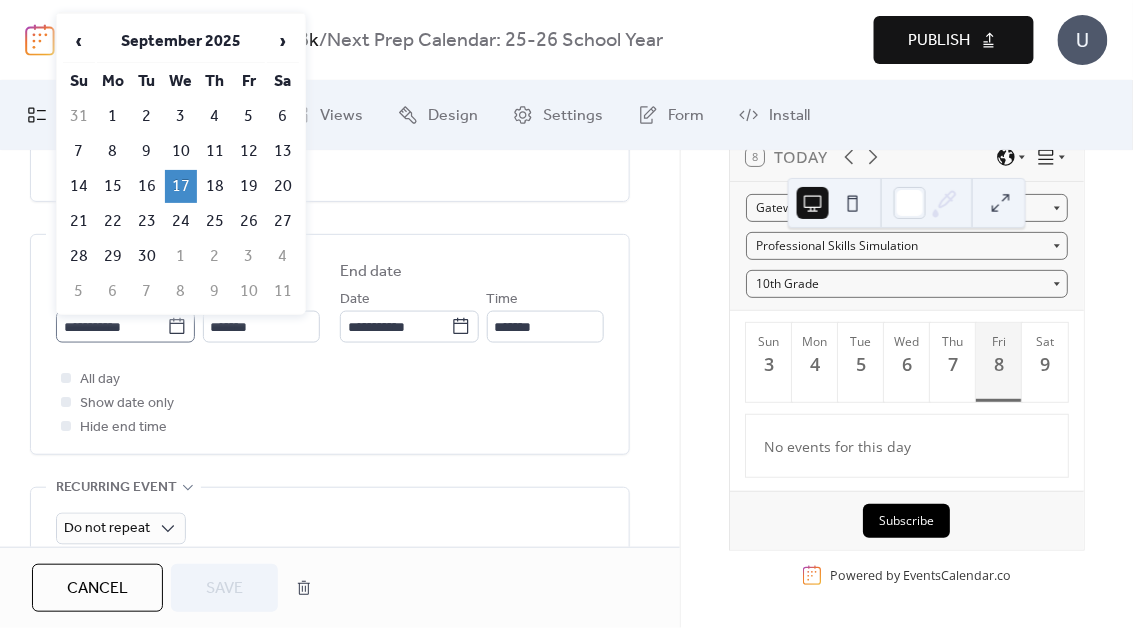 click 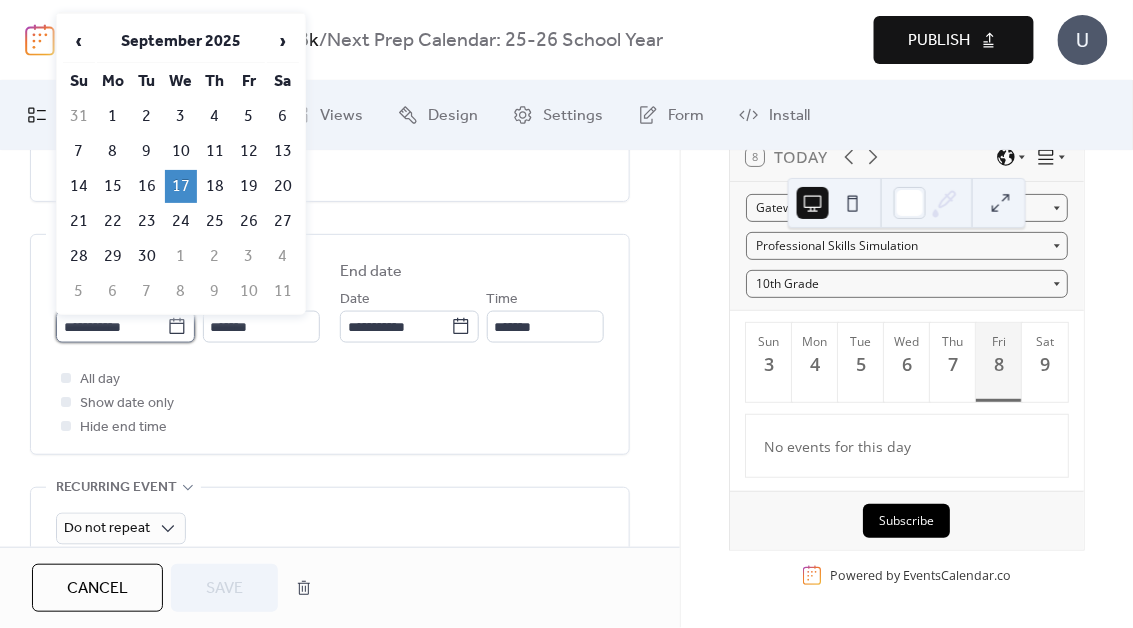 click on "**********" at bounding box center [111, 327] 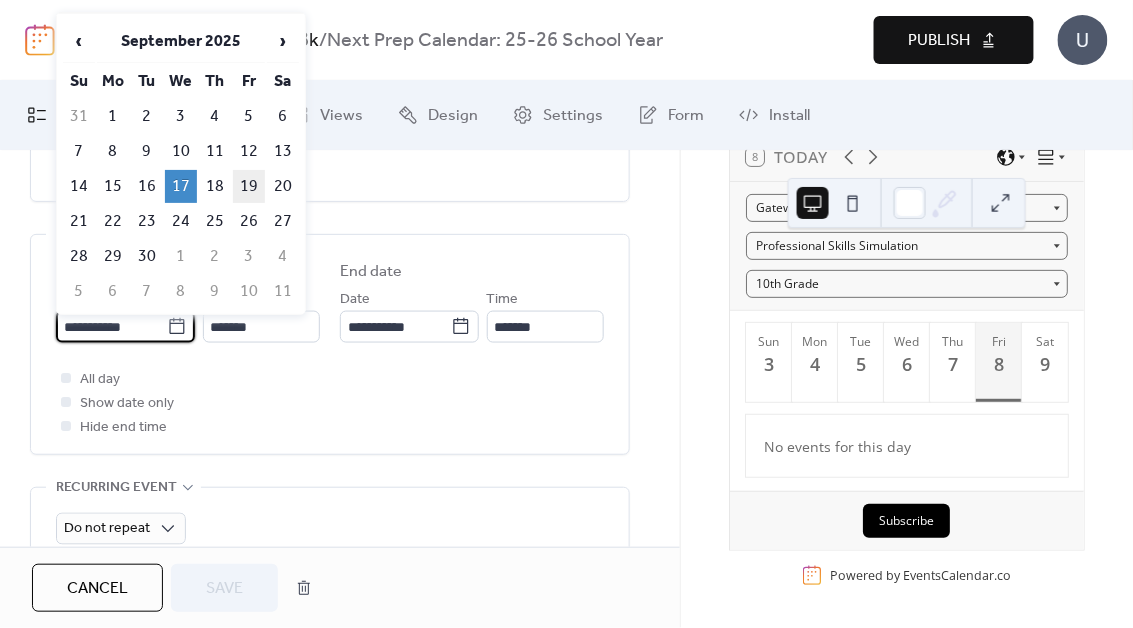 click on "19" at bounding box center [249, 186] 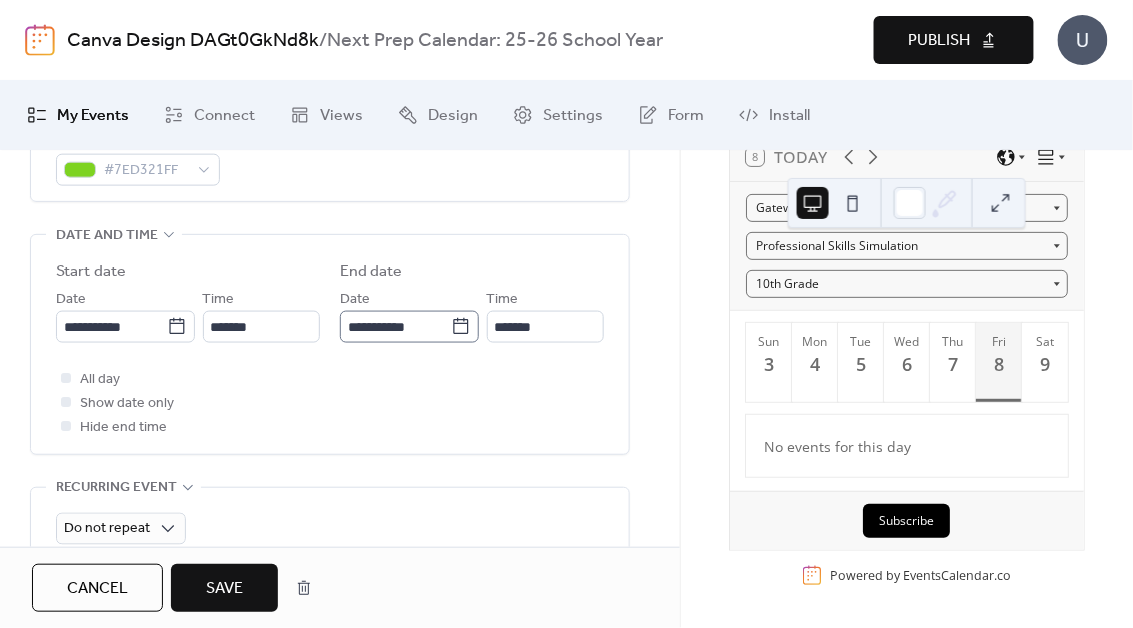 click 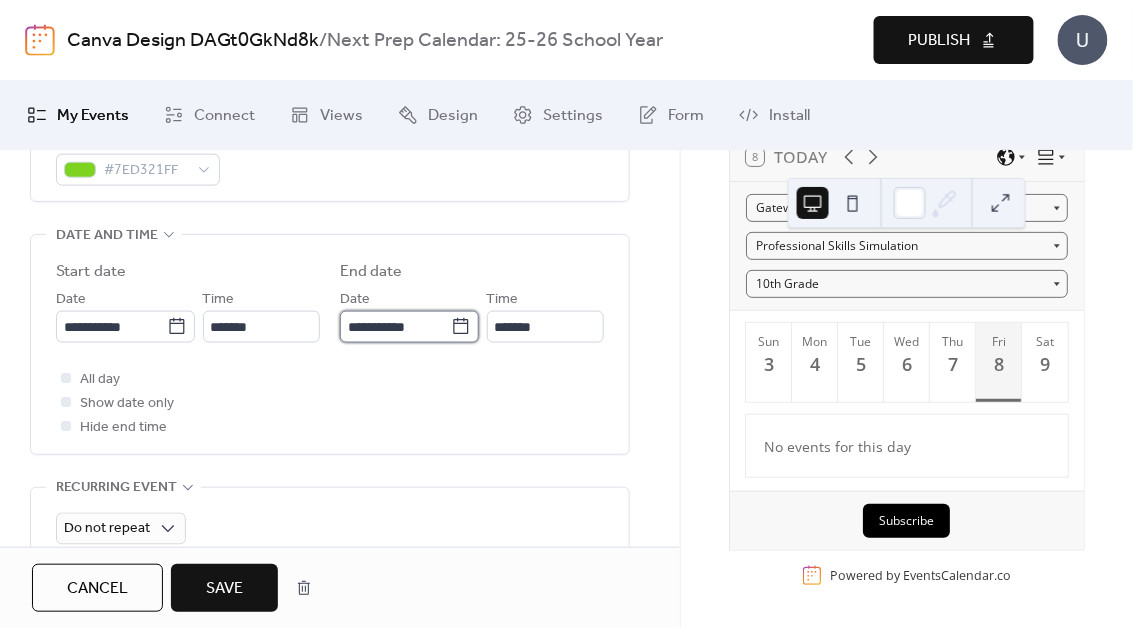click on "**********" at bounding box center (395, 327) 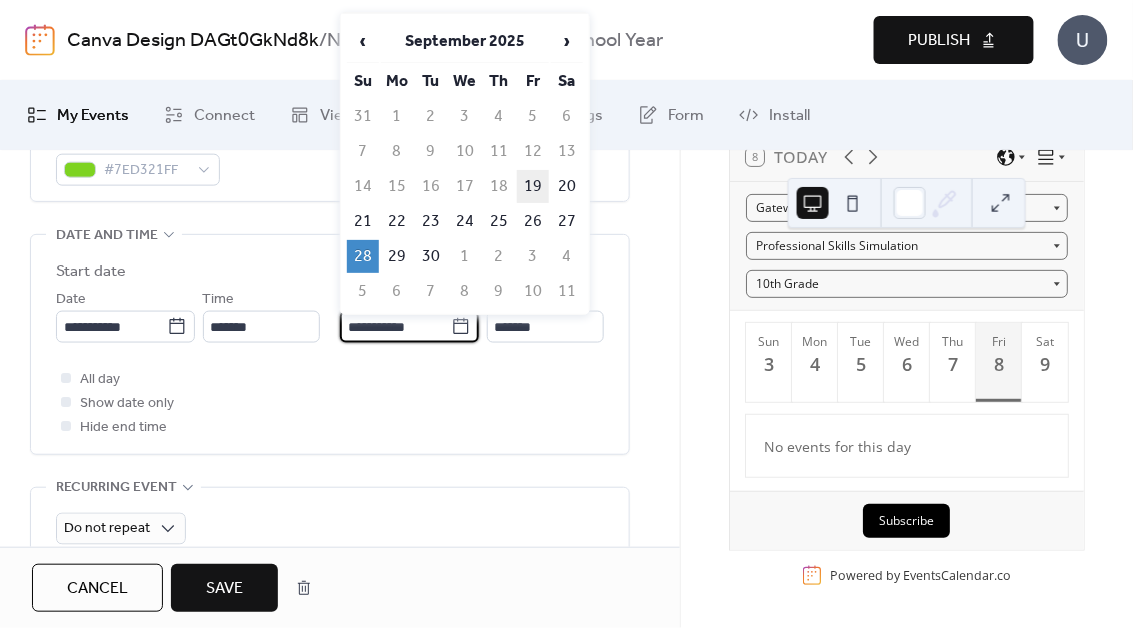 click on "19" at bounding box center (533, 186) 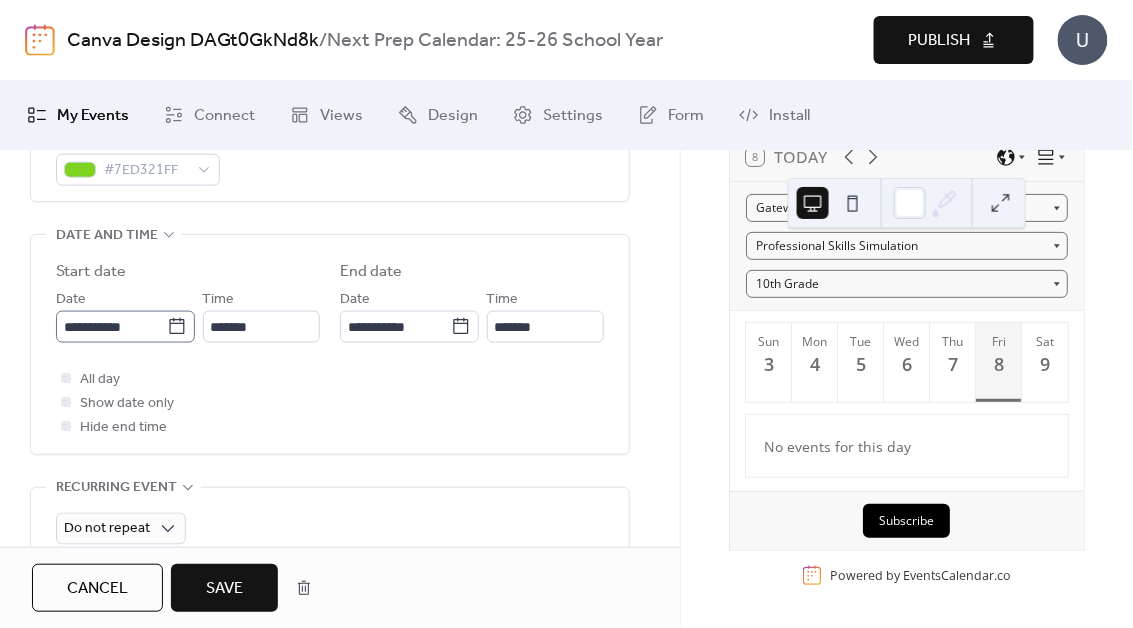 click on "**********" at bounding box center (125, 327) 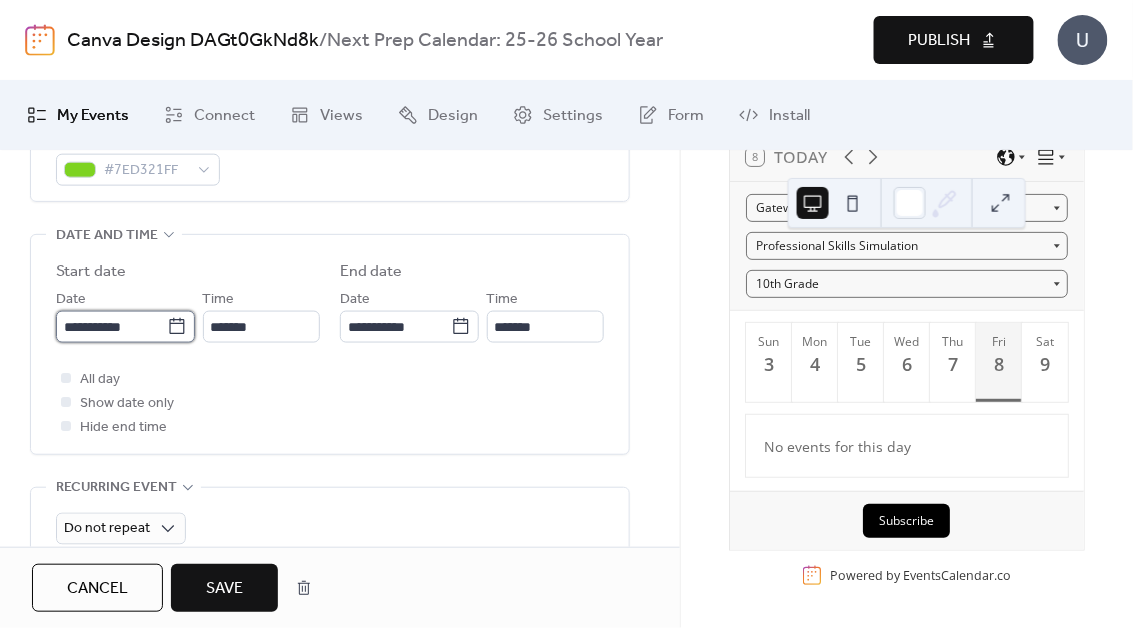 click on "**********" at bounding box center [111, 327] 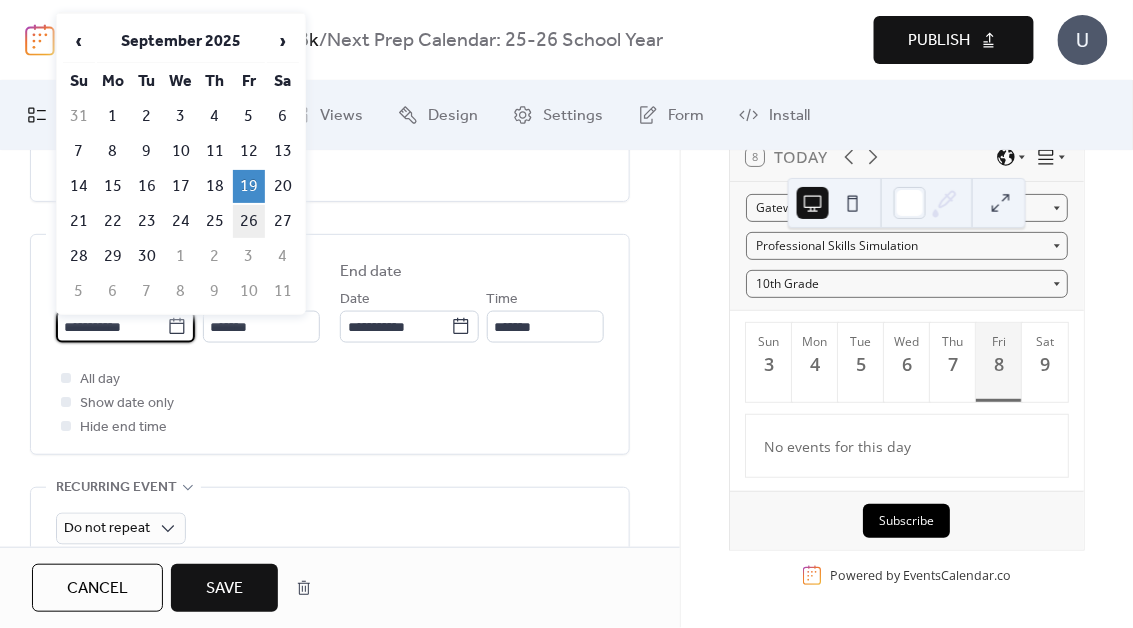 click on "26" at bounding box center [249, 221] 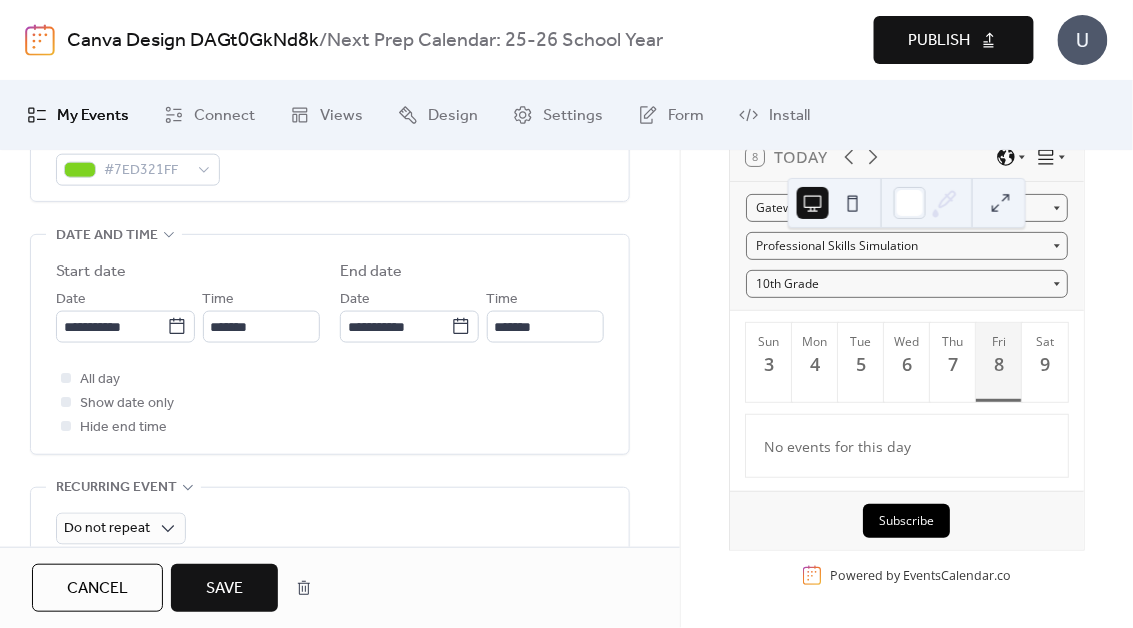 click on "Save" at bounding box center (224, 588) 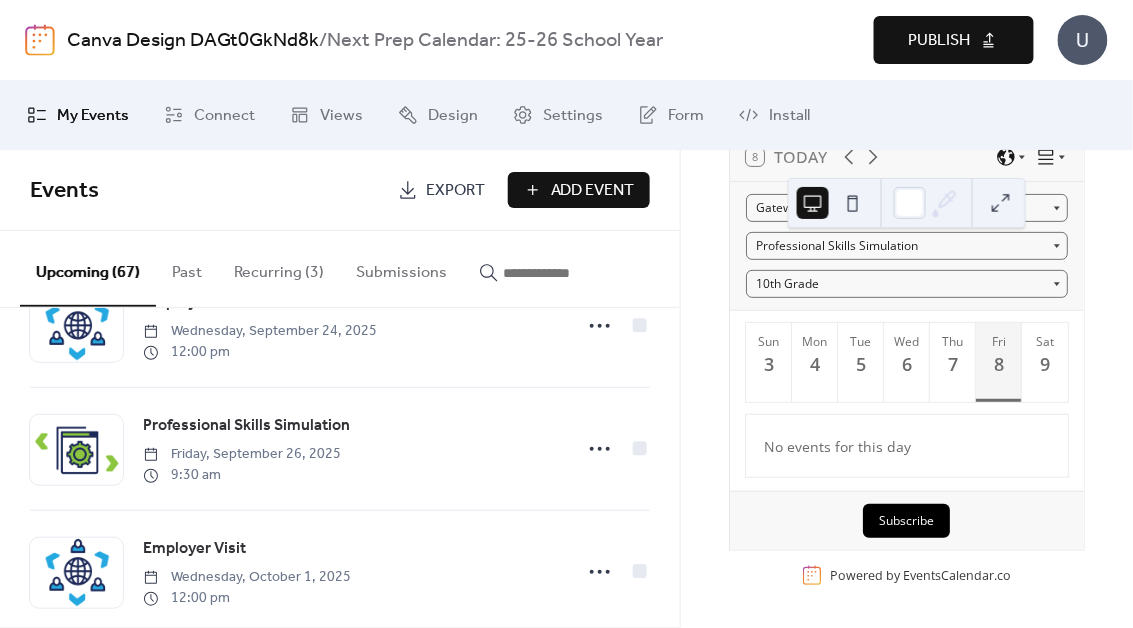 scroll, scrollTop: 572, scrollLeft: 0, axis: vertical 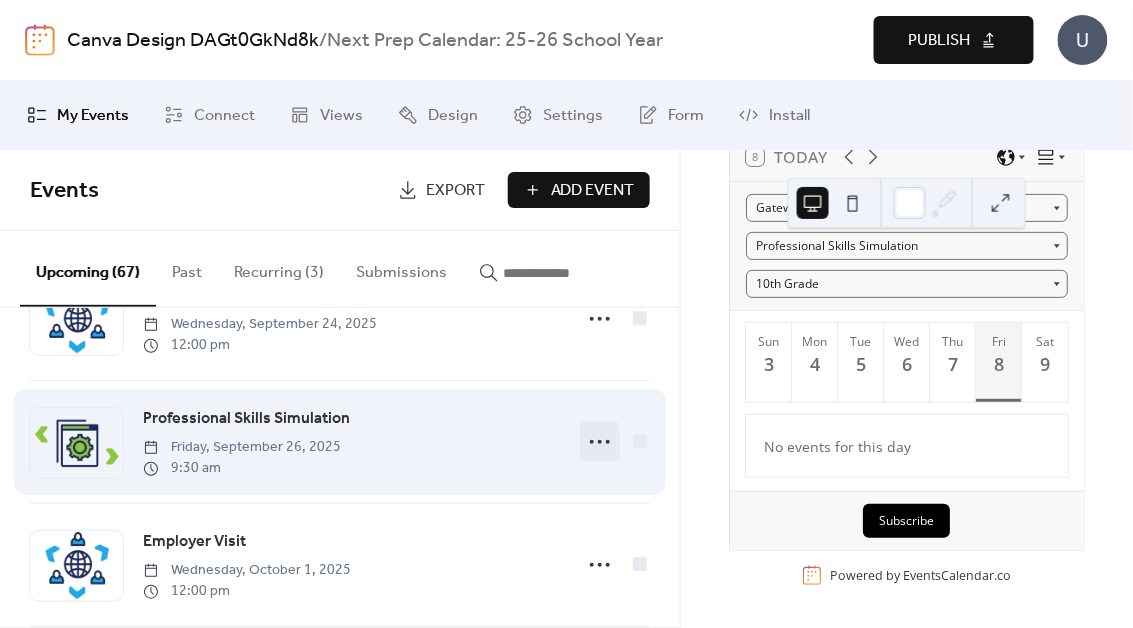 click 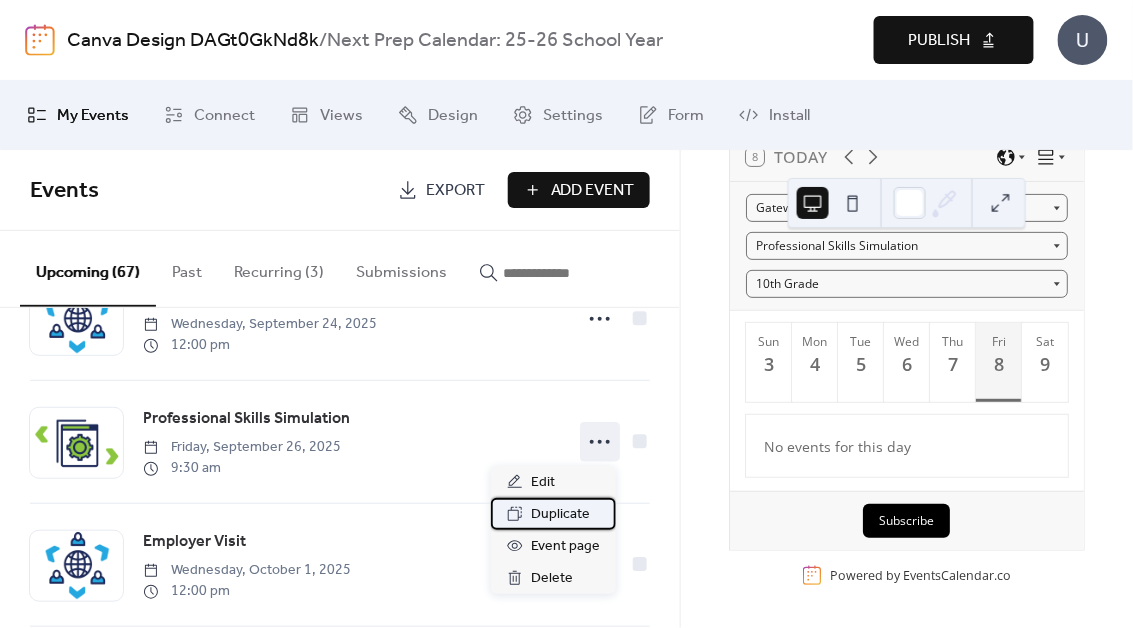 click on "Duplicate" at bounding box center (560, 515) 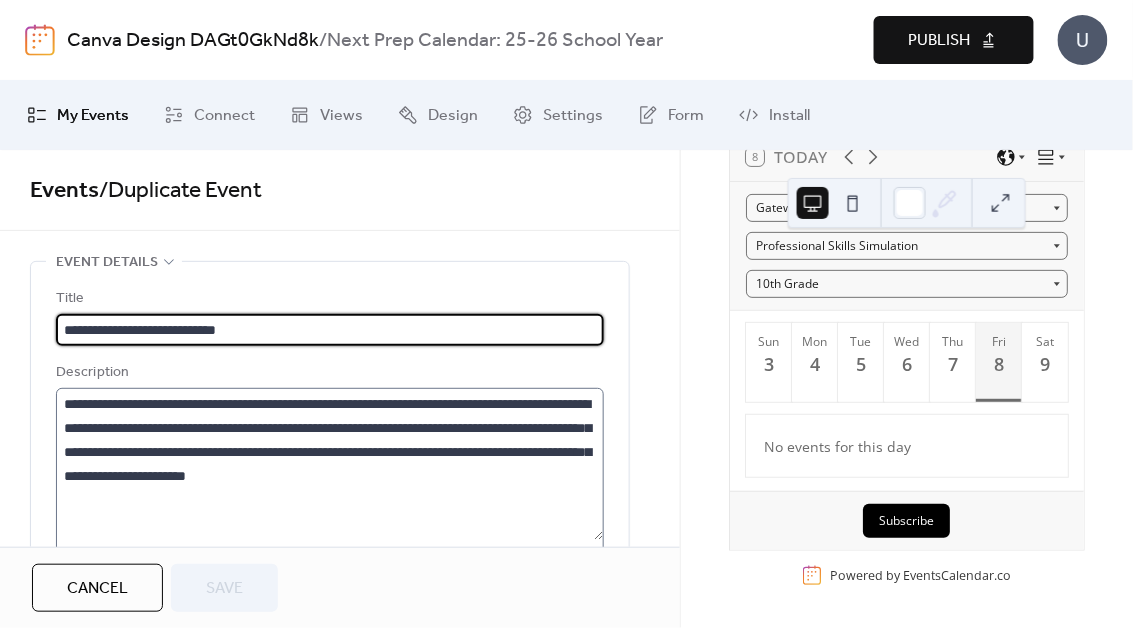 scroll, scrollTop: 411, scrollLeft: 0, axis: vertical 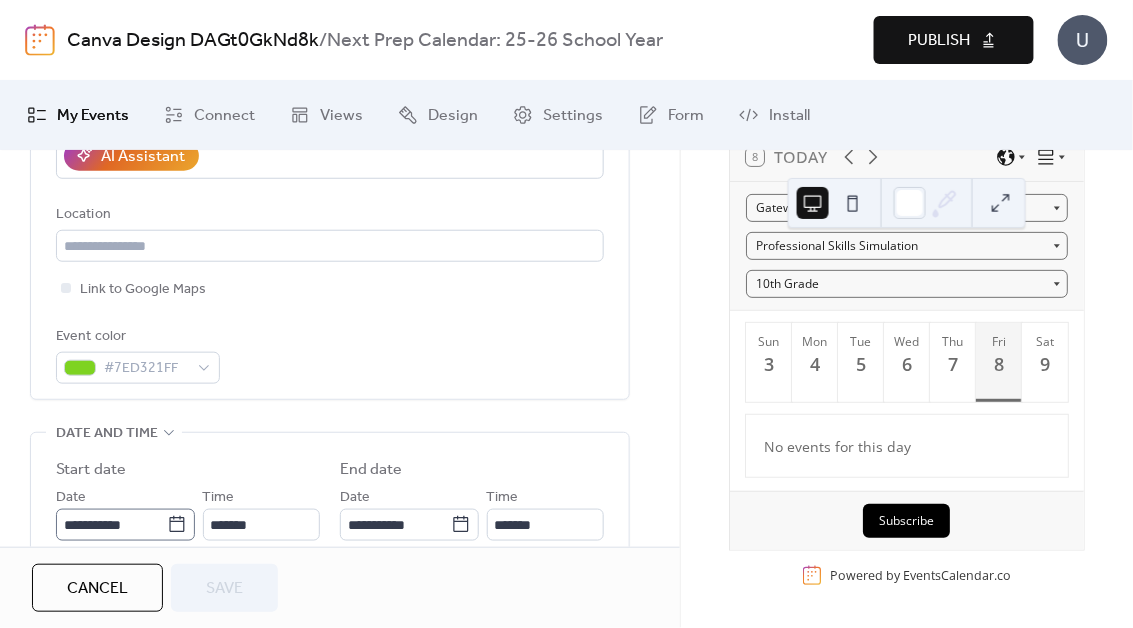 click 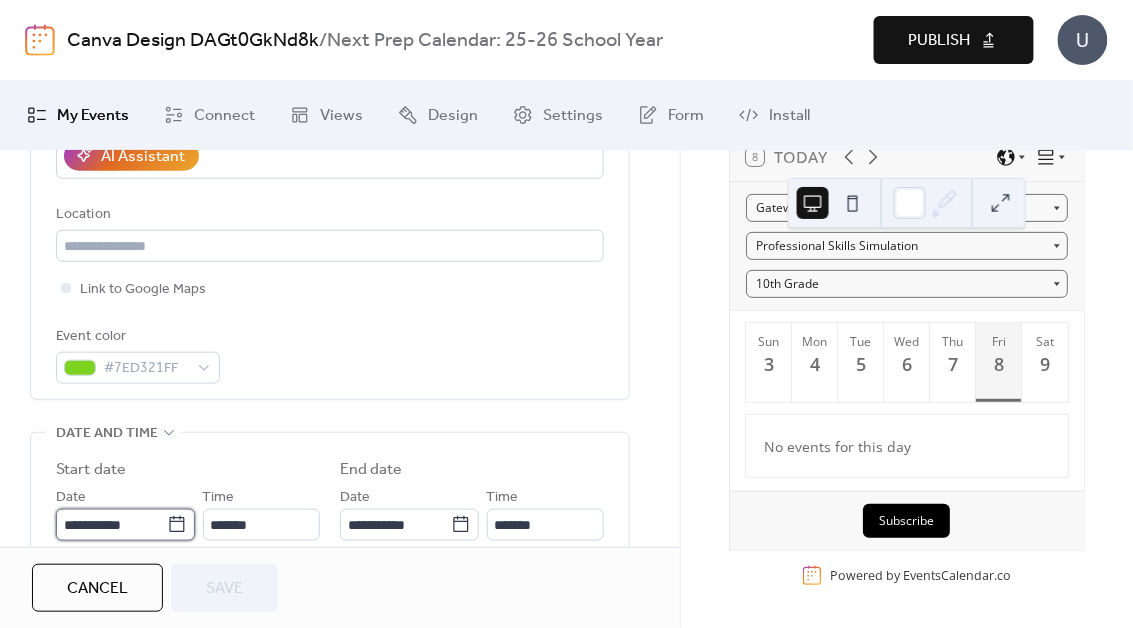 click on "**********" at bounding box center [111, 525] 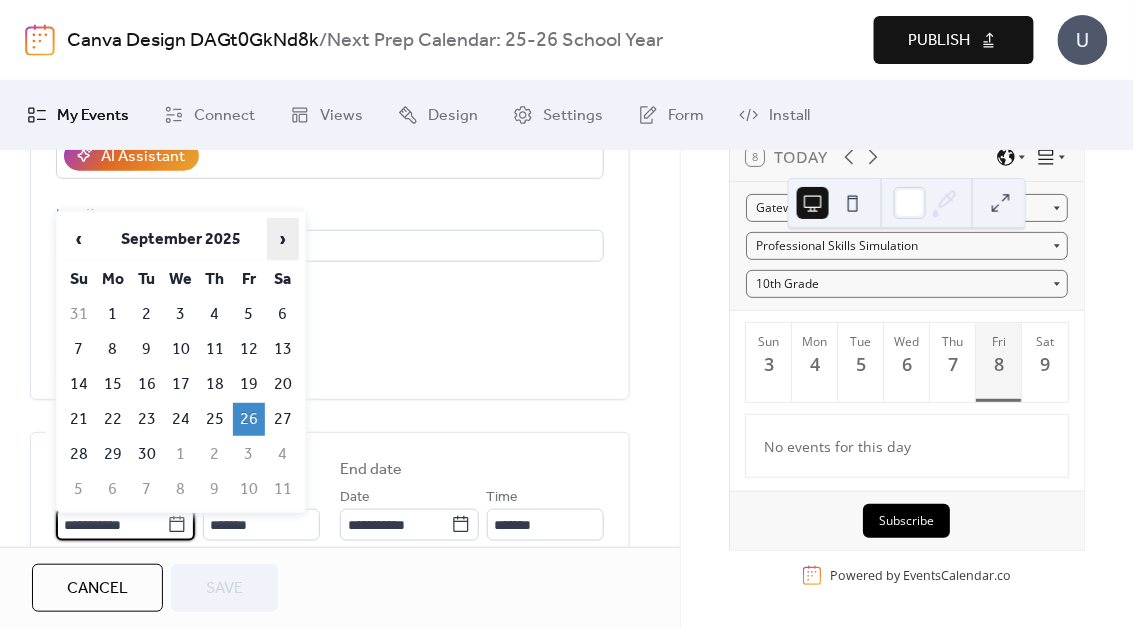 click on "›" at bounding box center [283, 239] 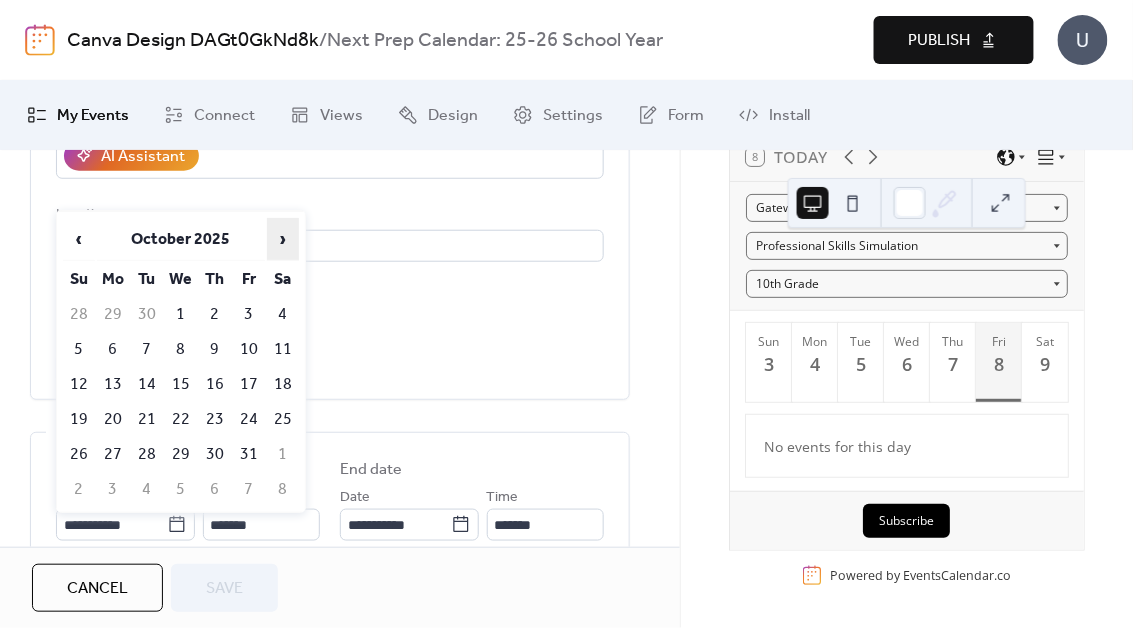click on "›" at bounding box center (283, 239) 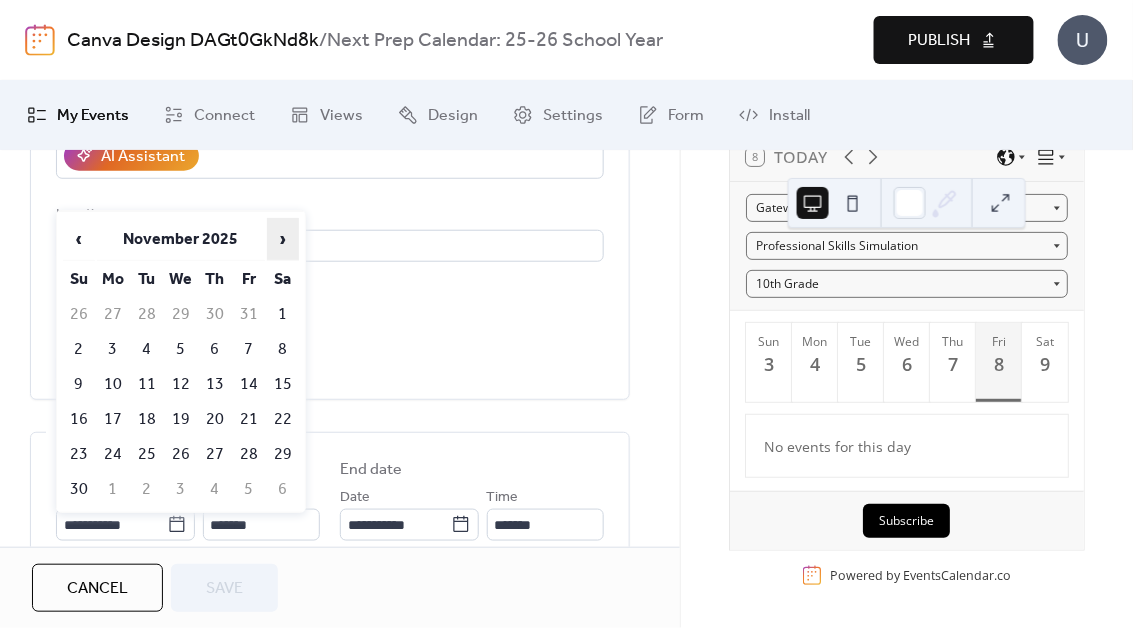 click on "›" at bounding box center [283, 239] 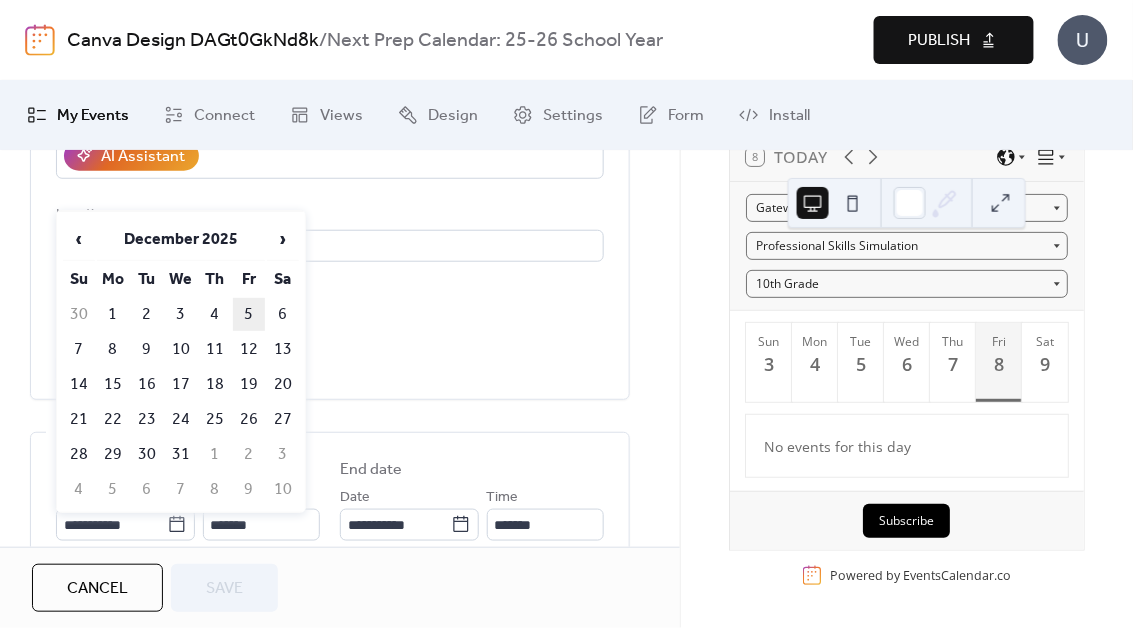 click on "5" at bounding box center (249, 314) 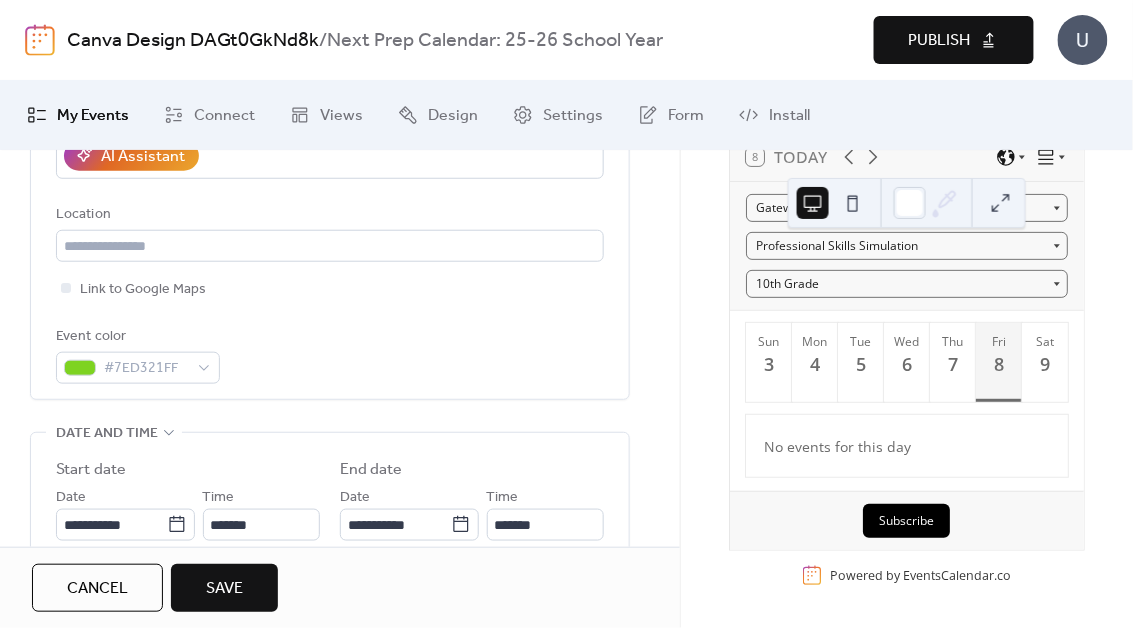 click on "Save" at bounding box center (224, 588) 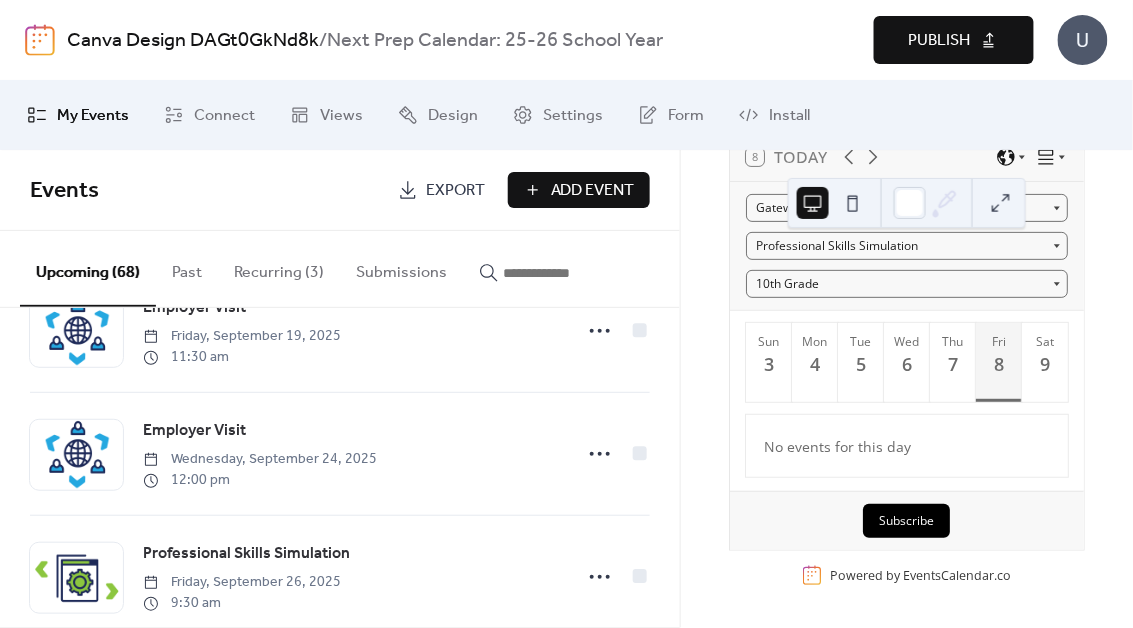 scroll, scrollTop: 438, scrollLeft: 0, axis: vertical 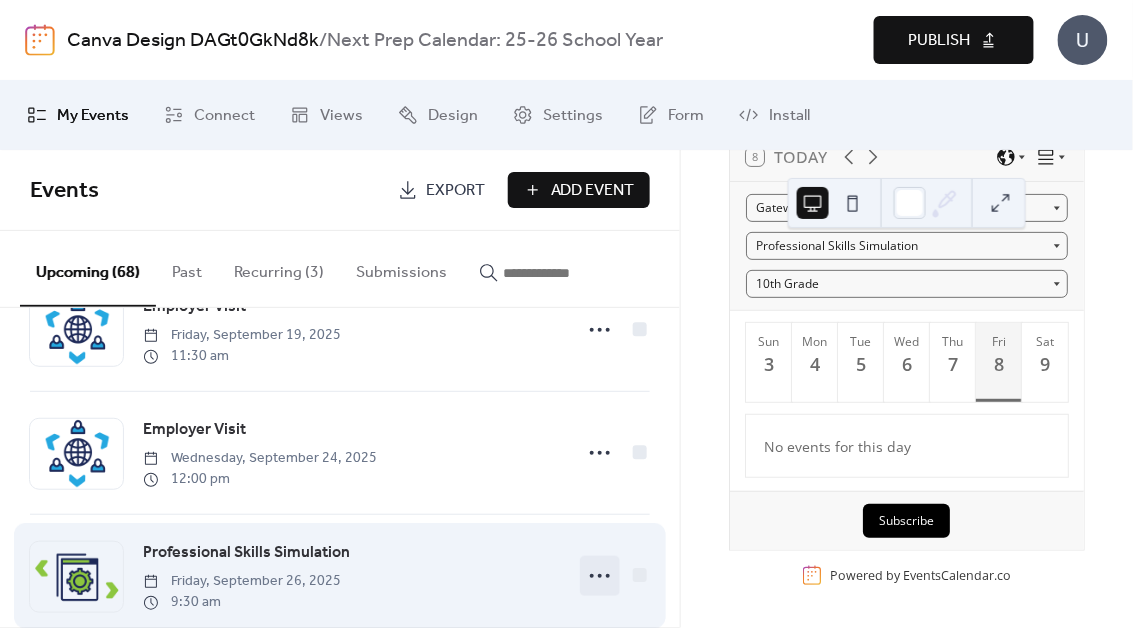 click 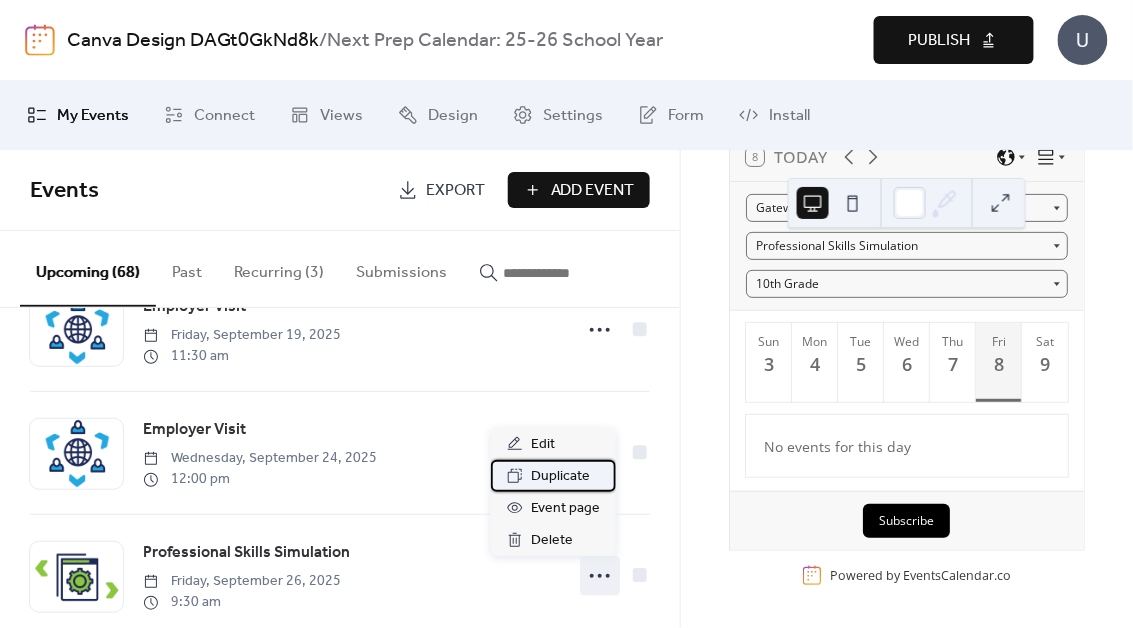 click on "Duplicate" at bounding box center [560, 477] 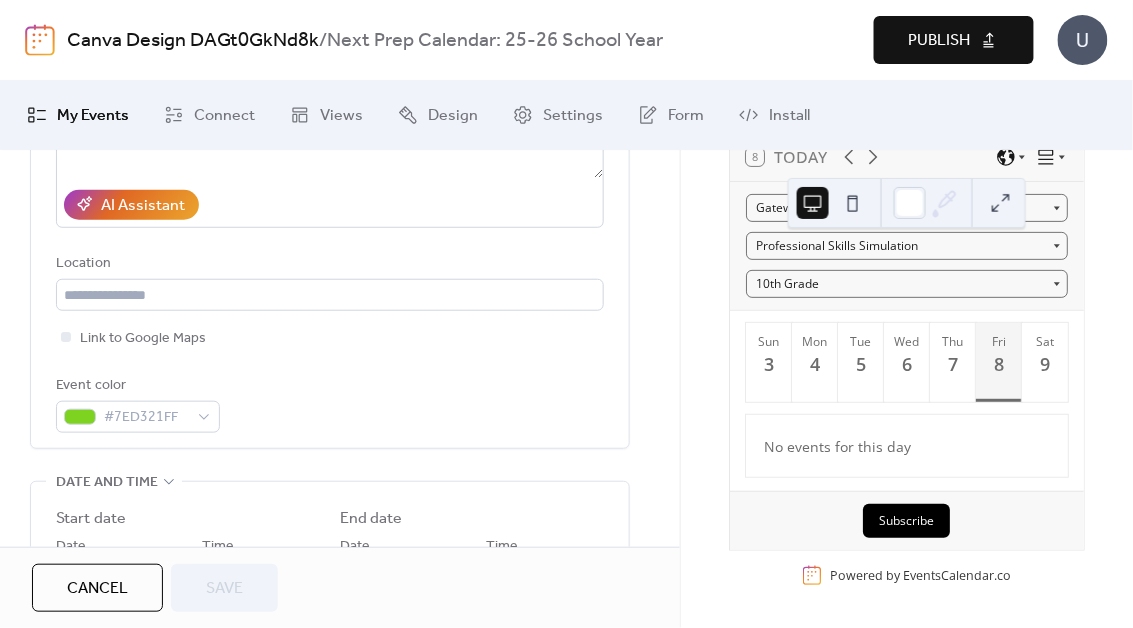 scroll, scrollTop: 423, scrollLeft: 0, axis: vertical 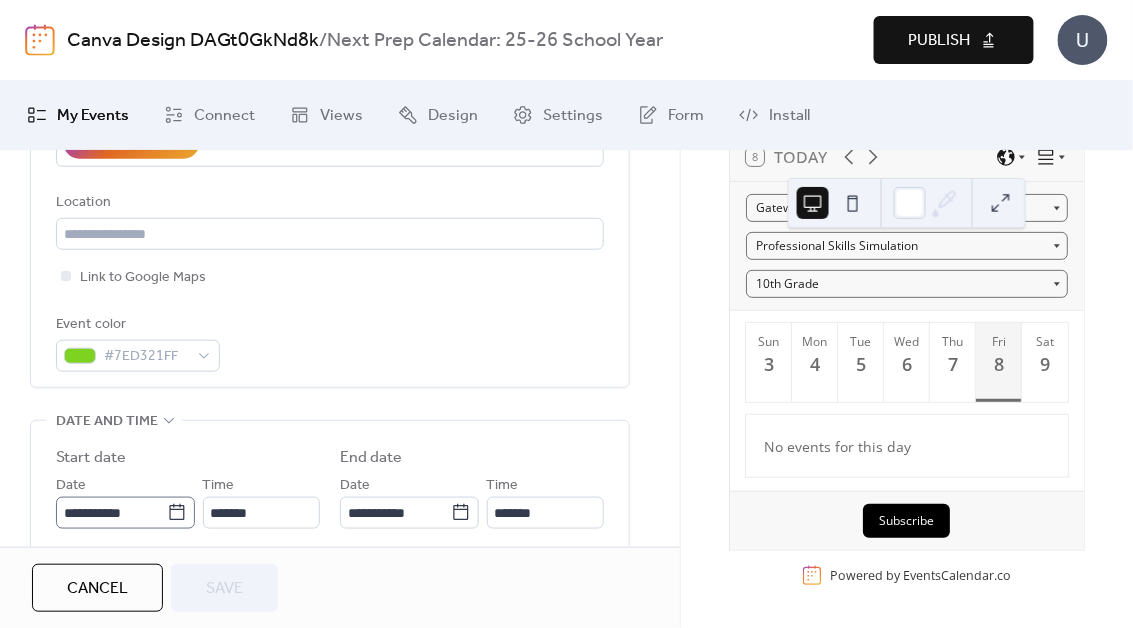 click 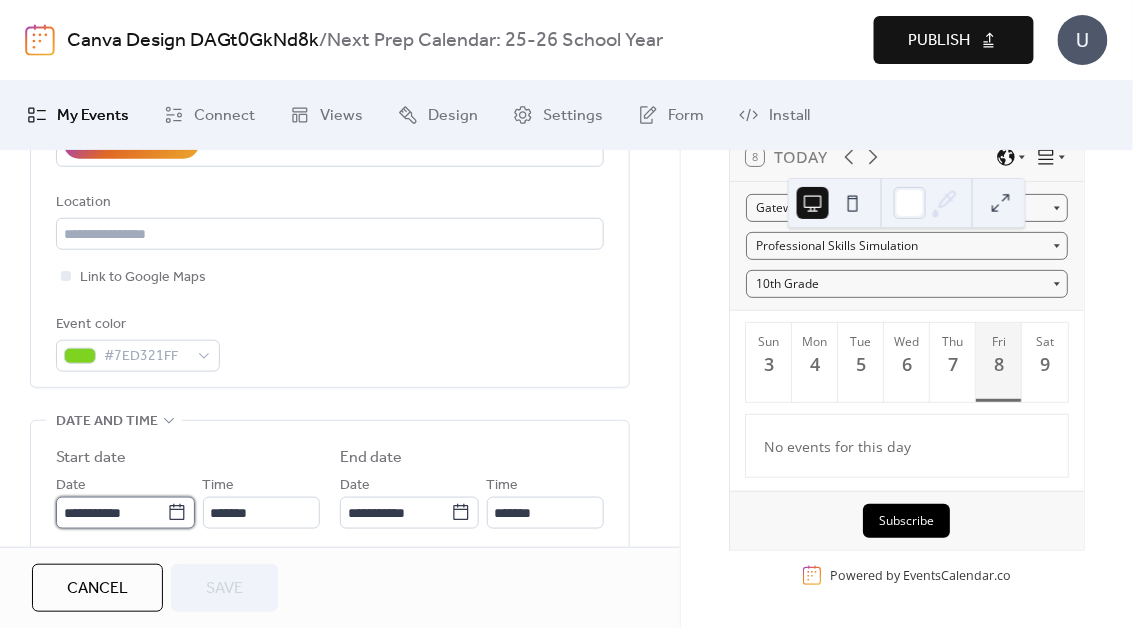 click on "**********" at bounding box center (111, 513) 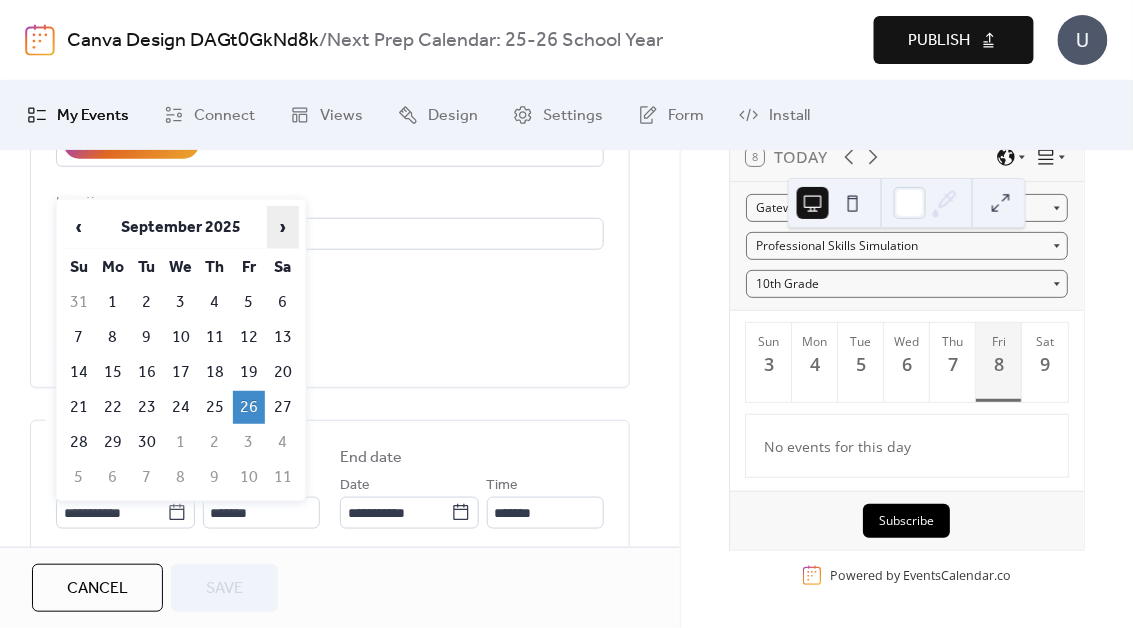 click on "›" at bounding box center (283, 227) 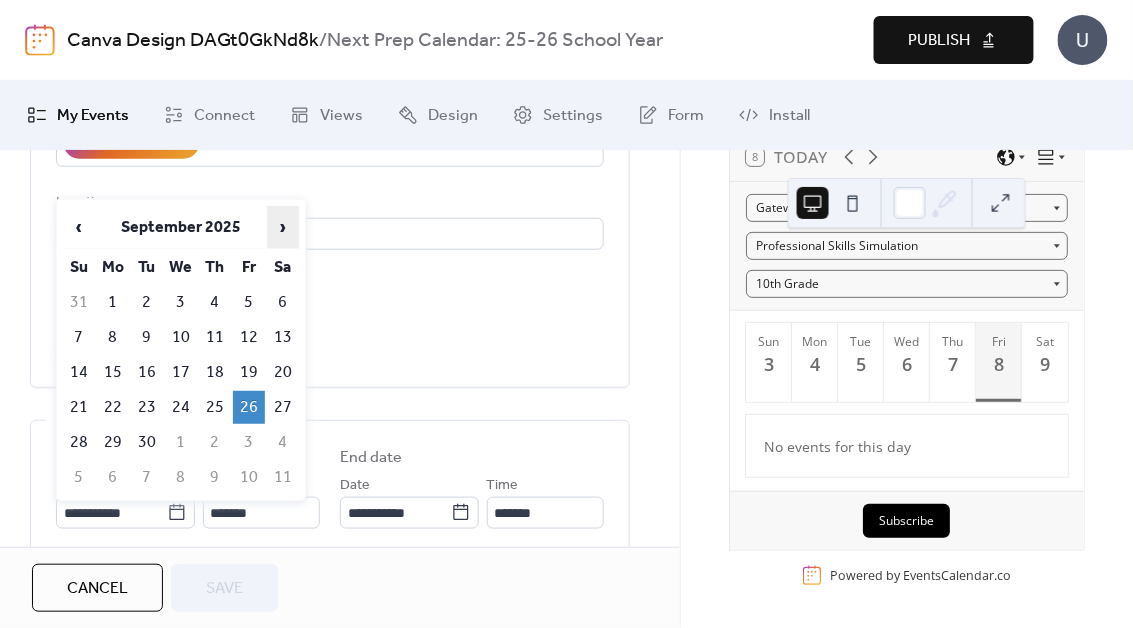 click on "›" at bounding box center [283, 227] 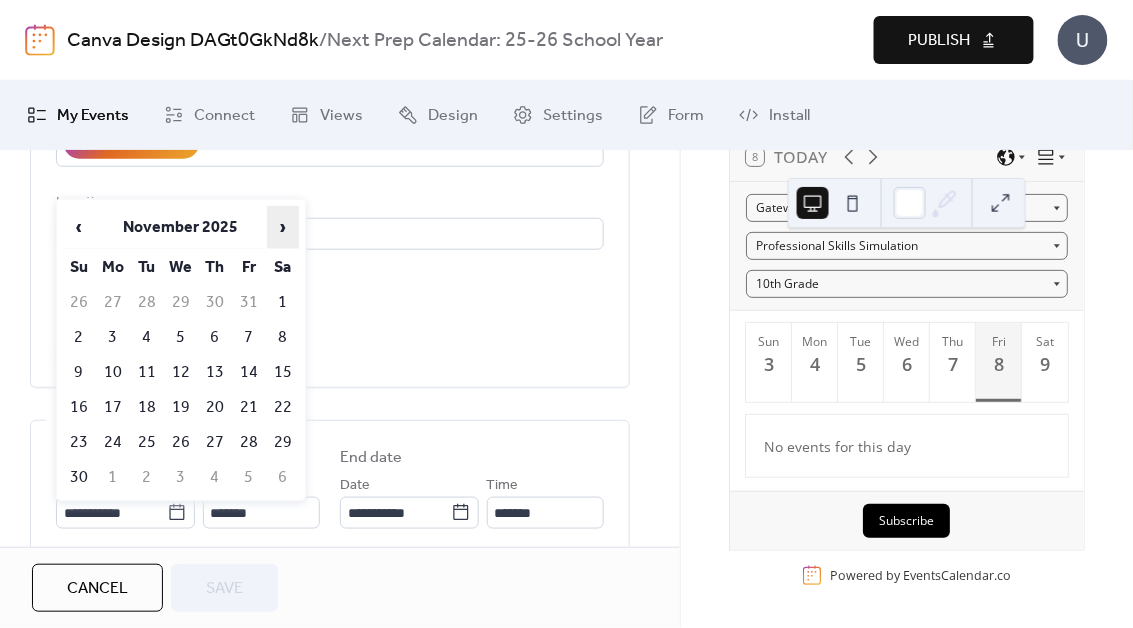 click on "›" at bounding box center (283, 227) 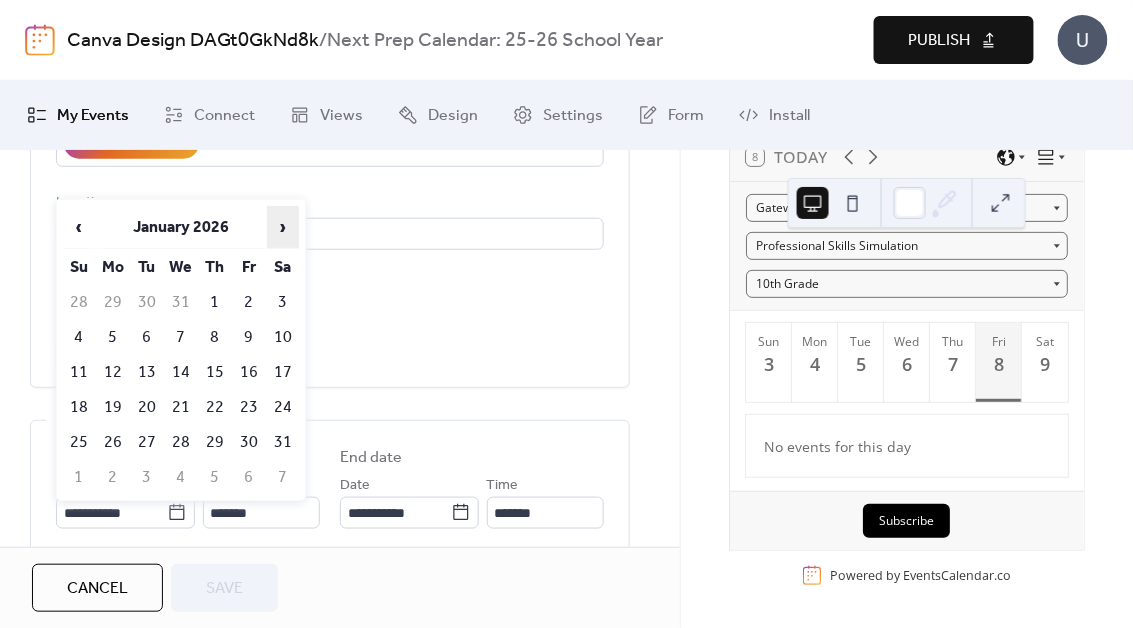 click on "›" at bounding box center (283, 227) 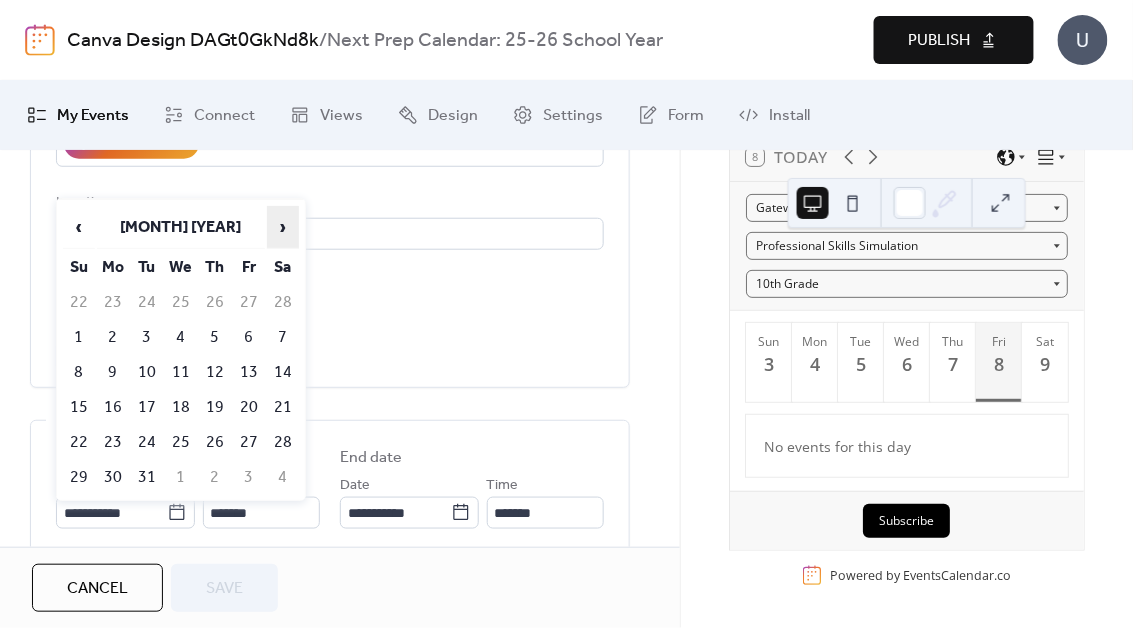 click on "›" at bounding box center (283, 227) 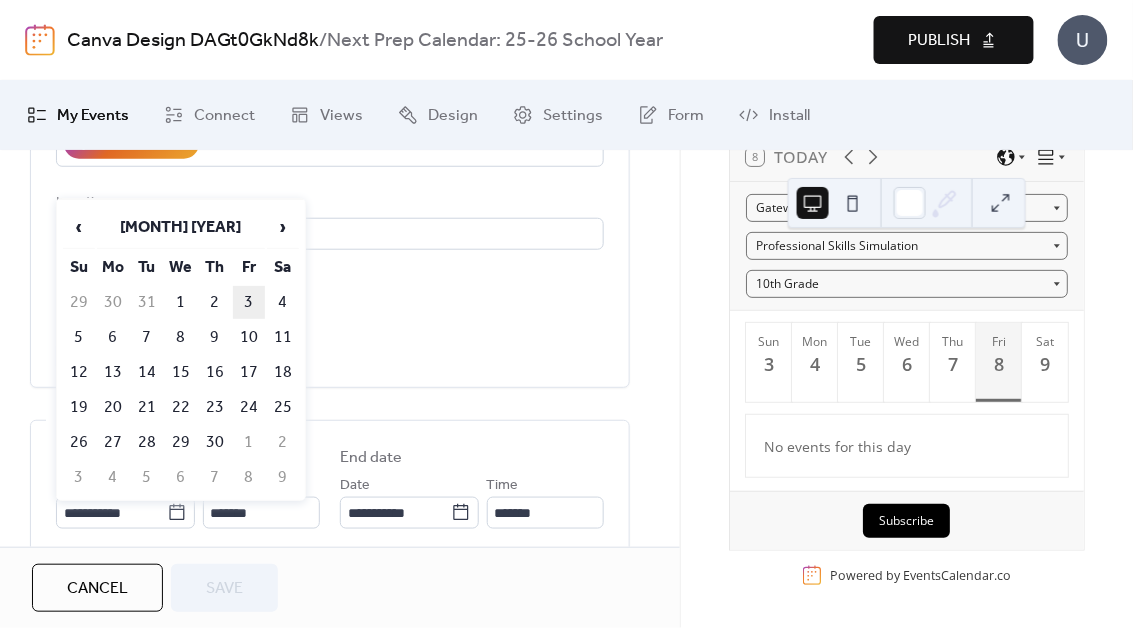 click on "3" at bounding box center (249, 302) 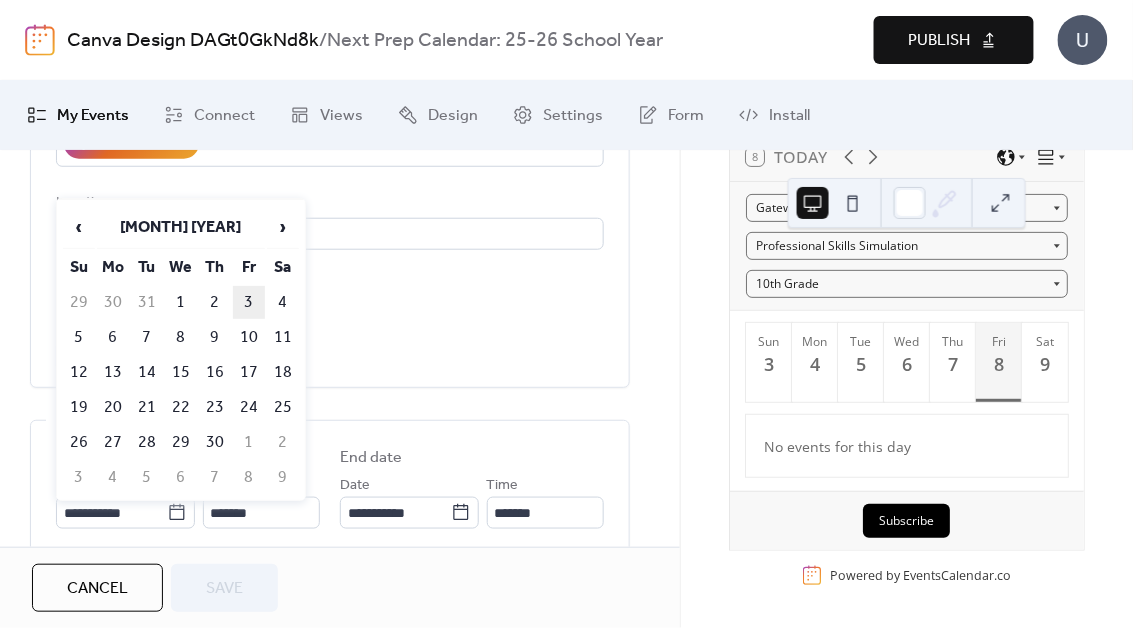 type on "**********" 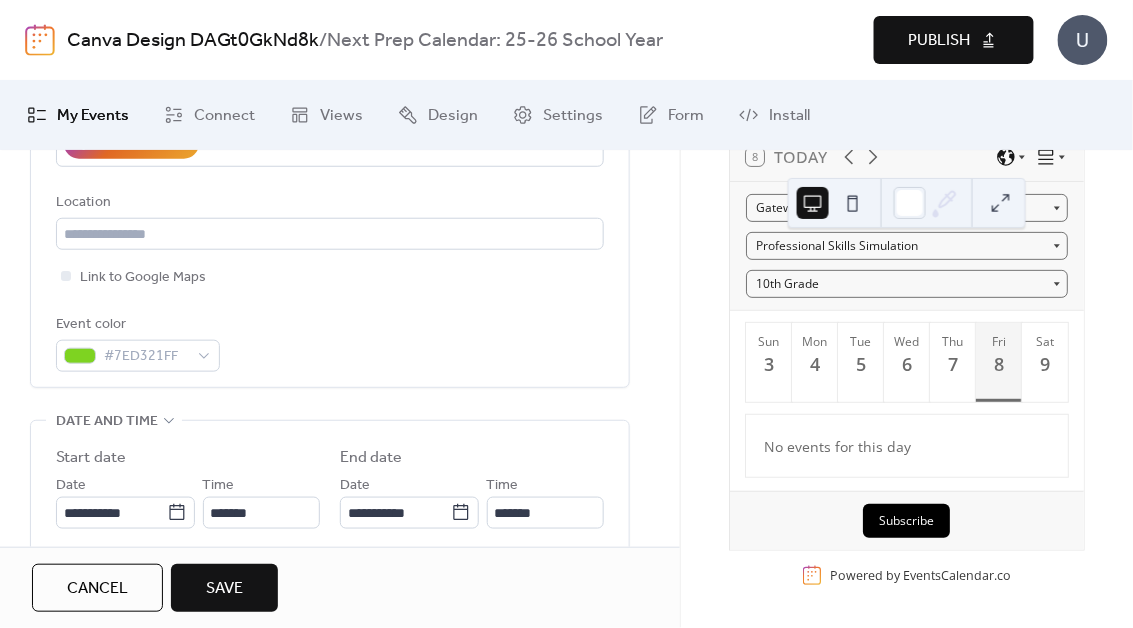 click on "Save" at bounding box center (224, 588) 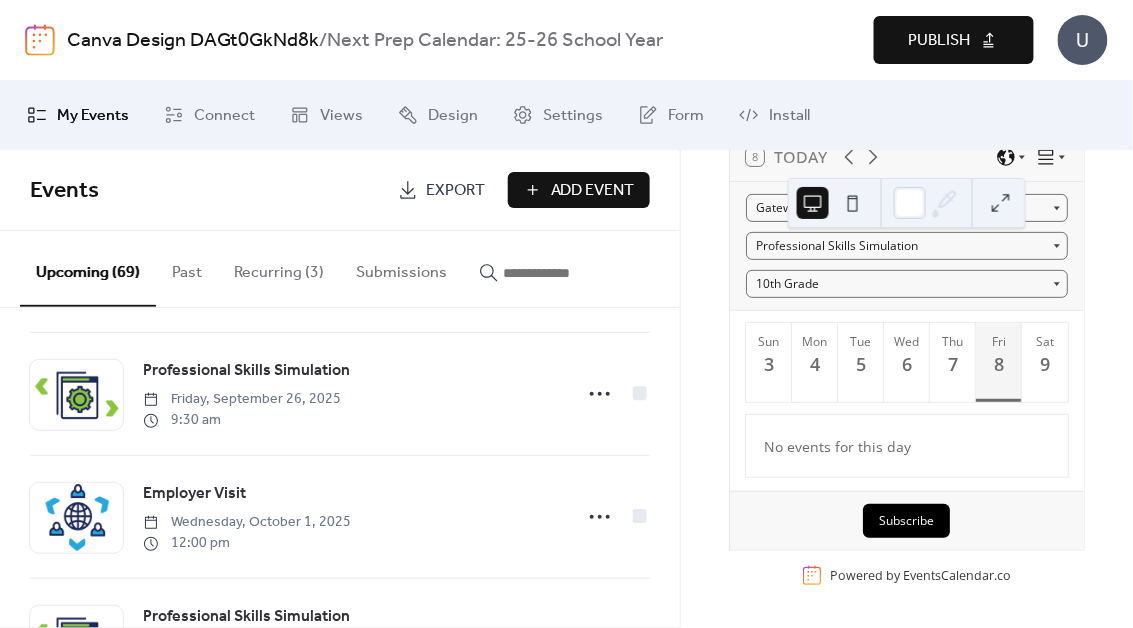 scroll, scrollTop: 640, scrollLeft: 0, axis: vertical 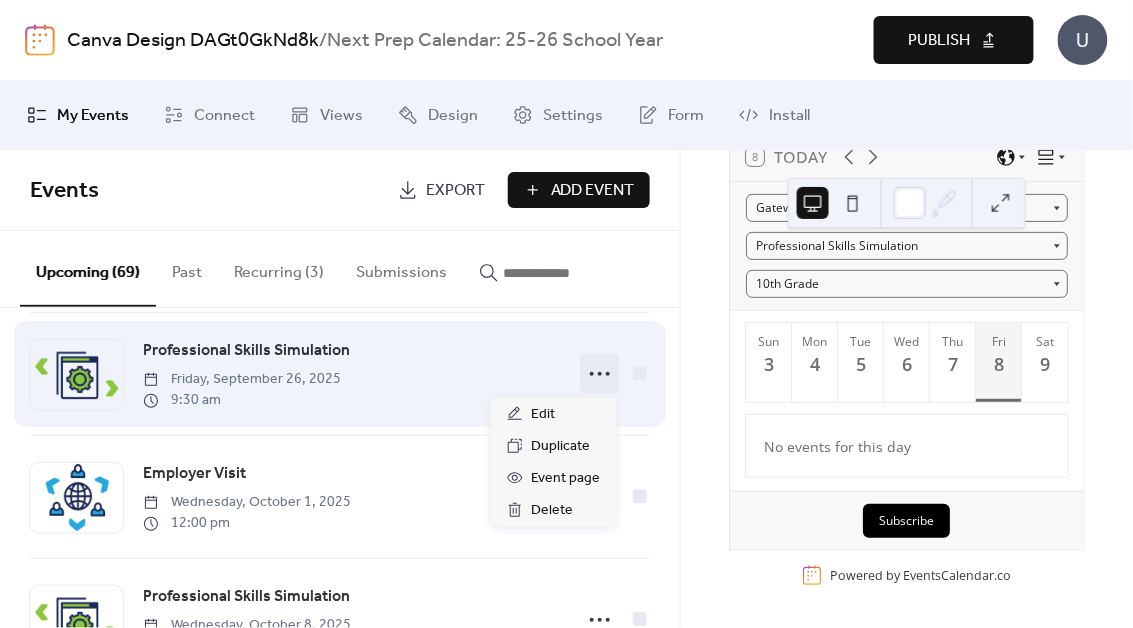 click 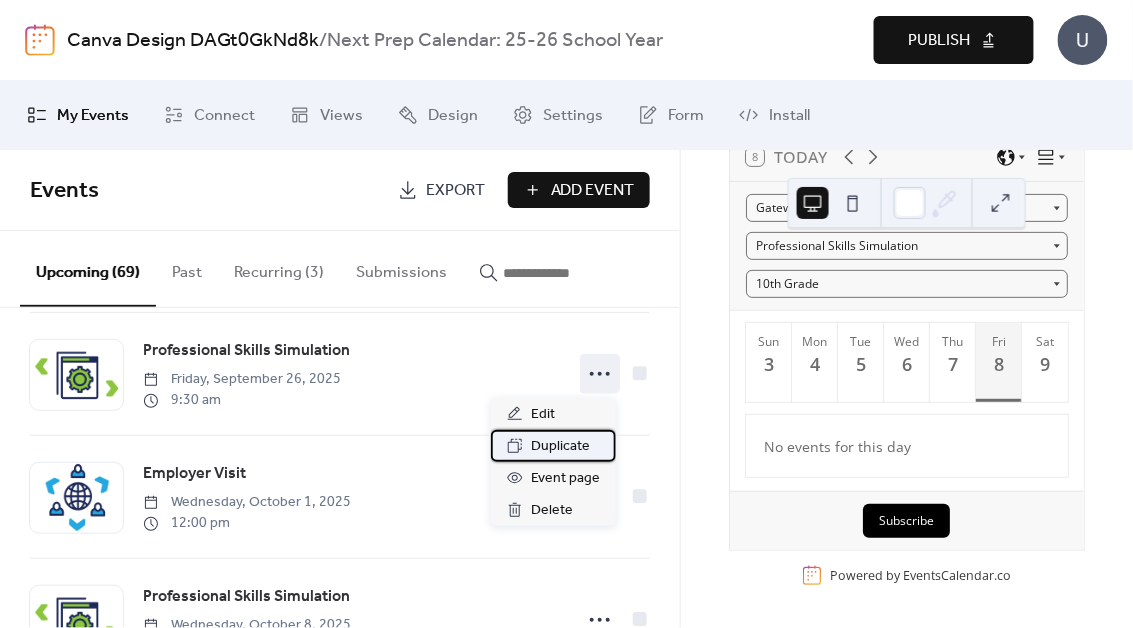 click on "Duplicate" at bounding box center (560, 447) 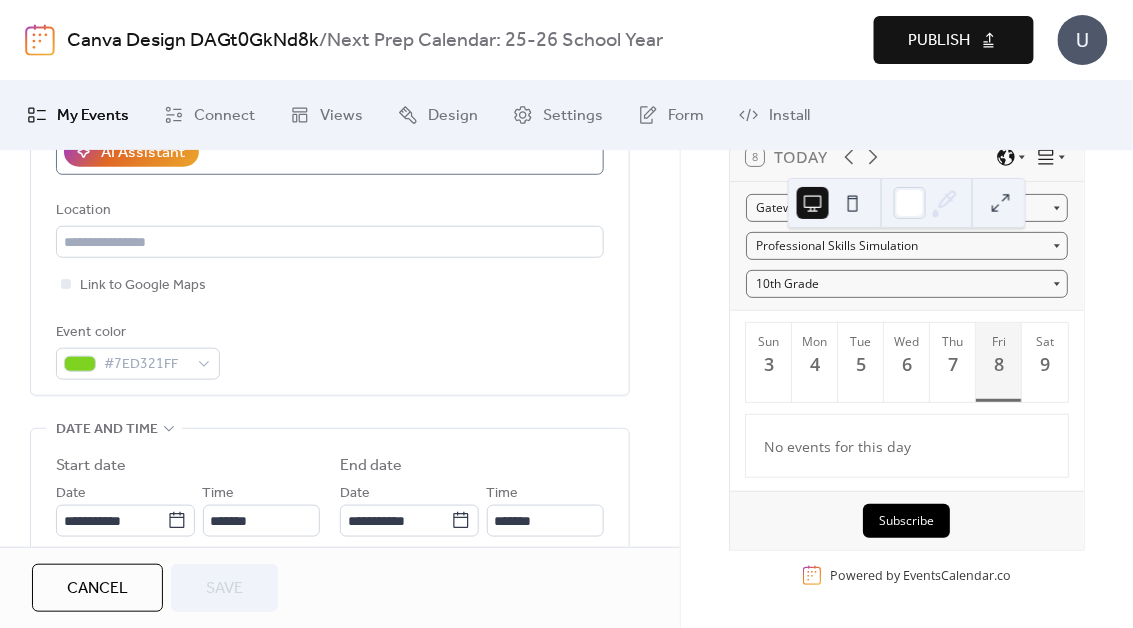 scroll, scrollTop: 436, scrollLeft: 0, axis: vertical 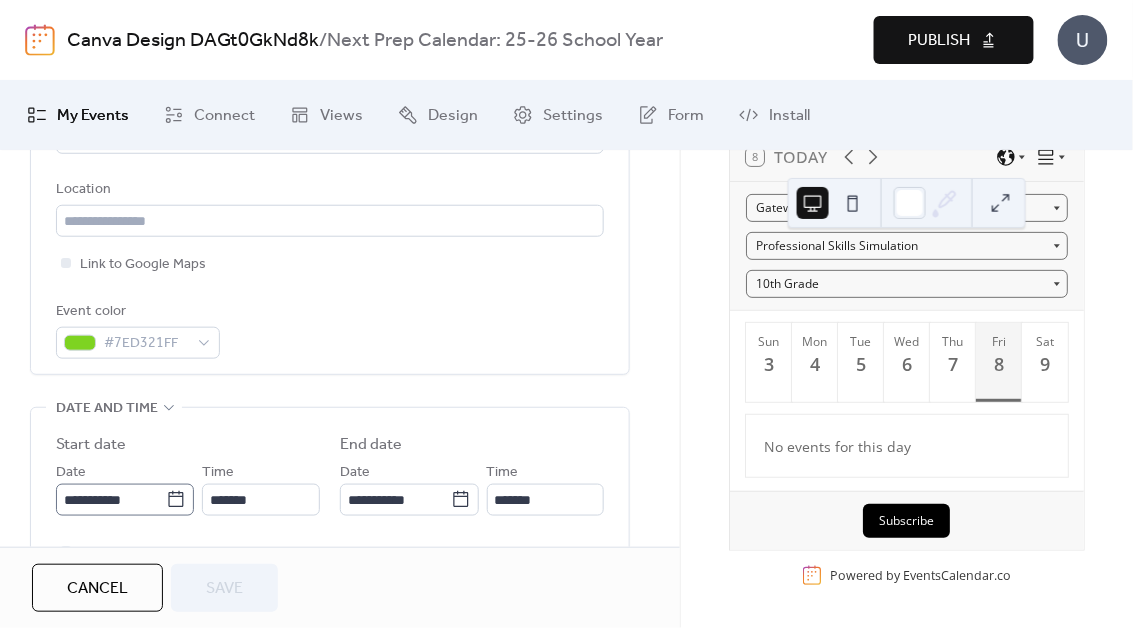 click 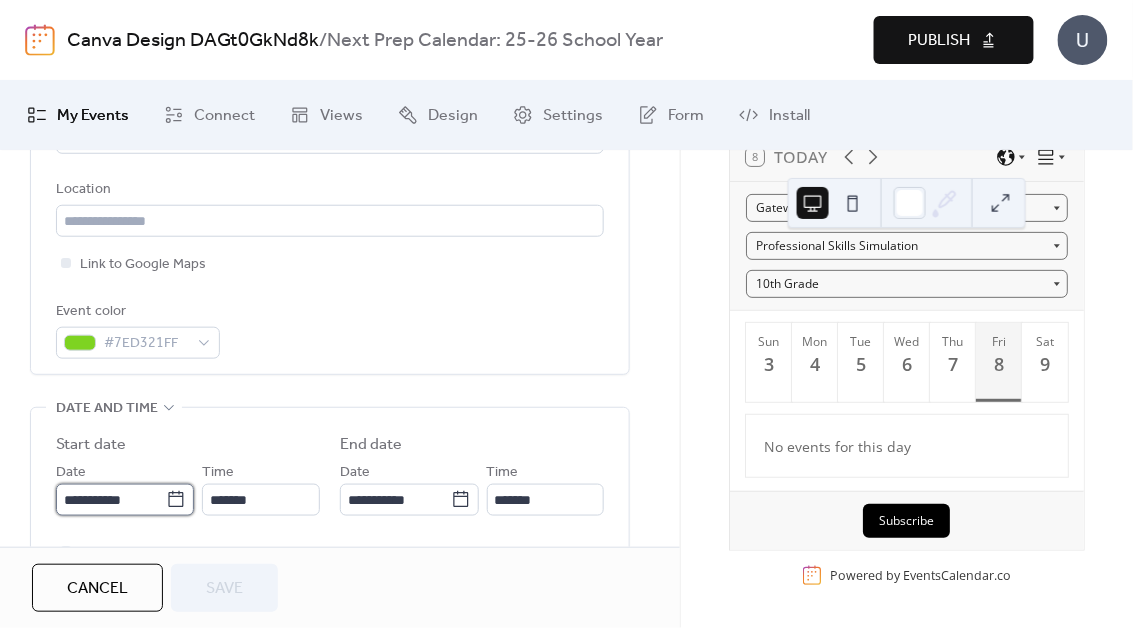 click on "**********" at bounding box center (111, 500) 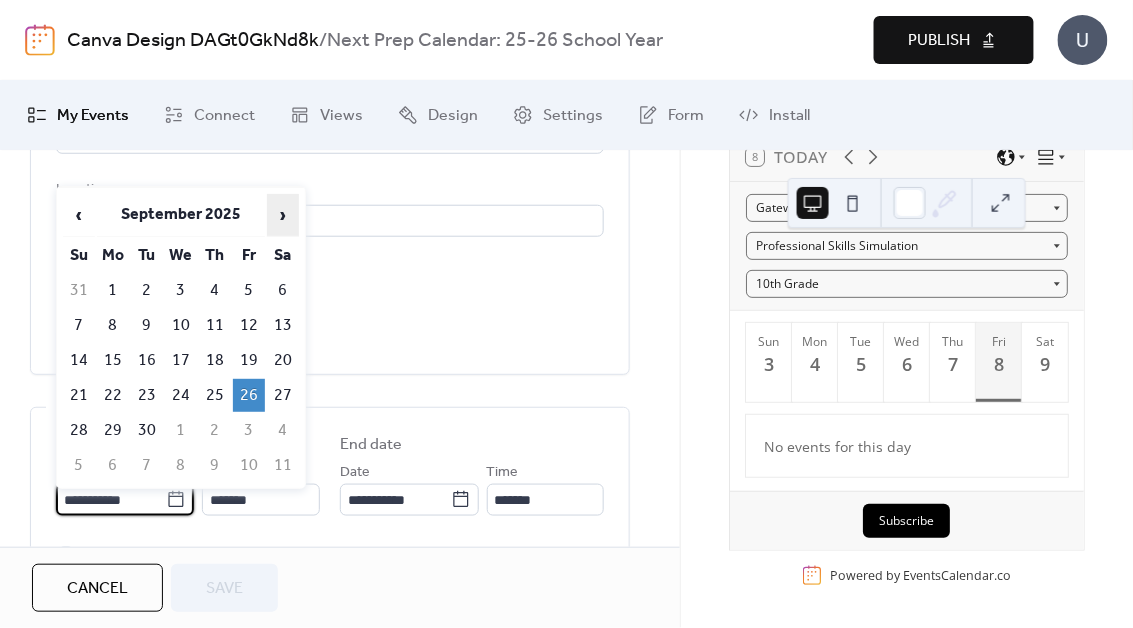click on "›" at bounding box center (283, 215) 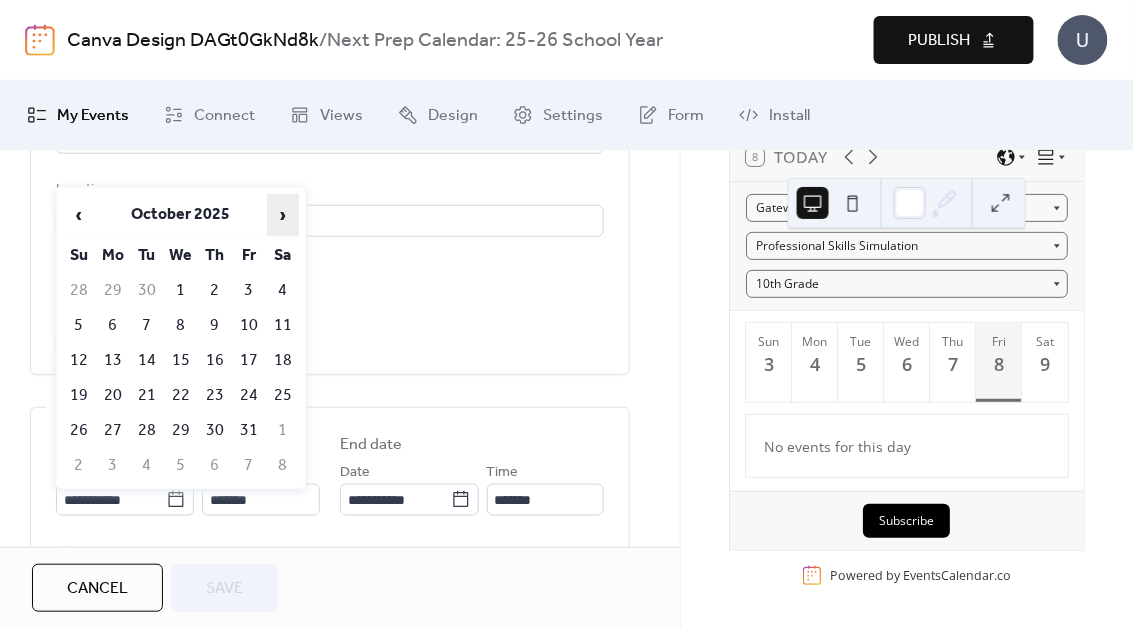 click on "›" at bounding box center [283, 215] 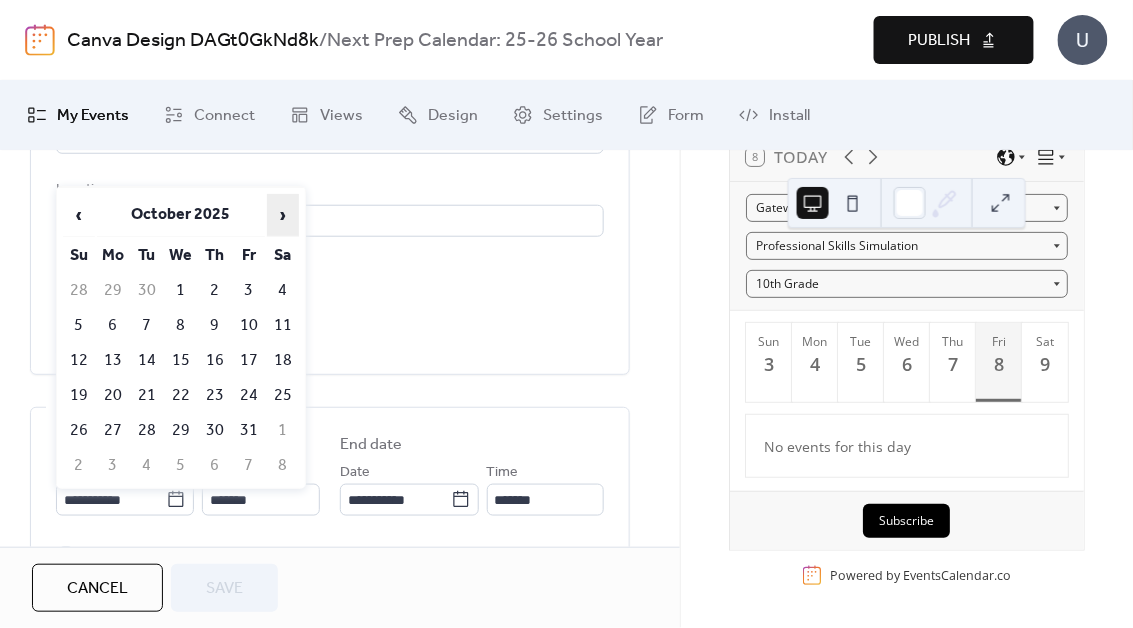 click on "›" at bounding box center [283, 215] 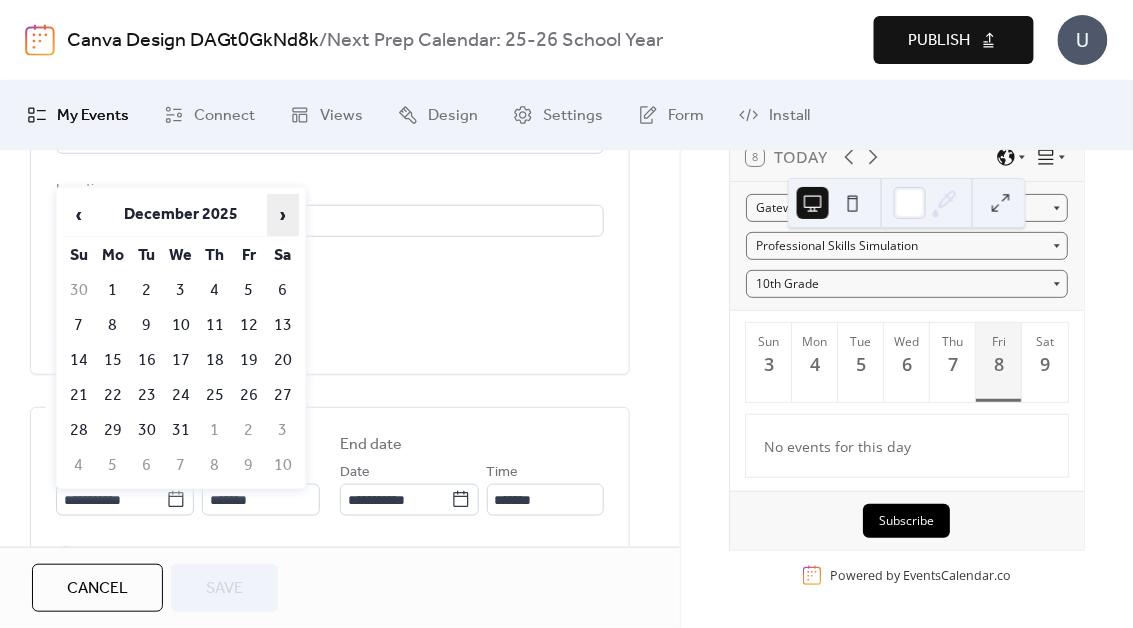 click on "›" at bounding box center [283, 215] 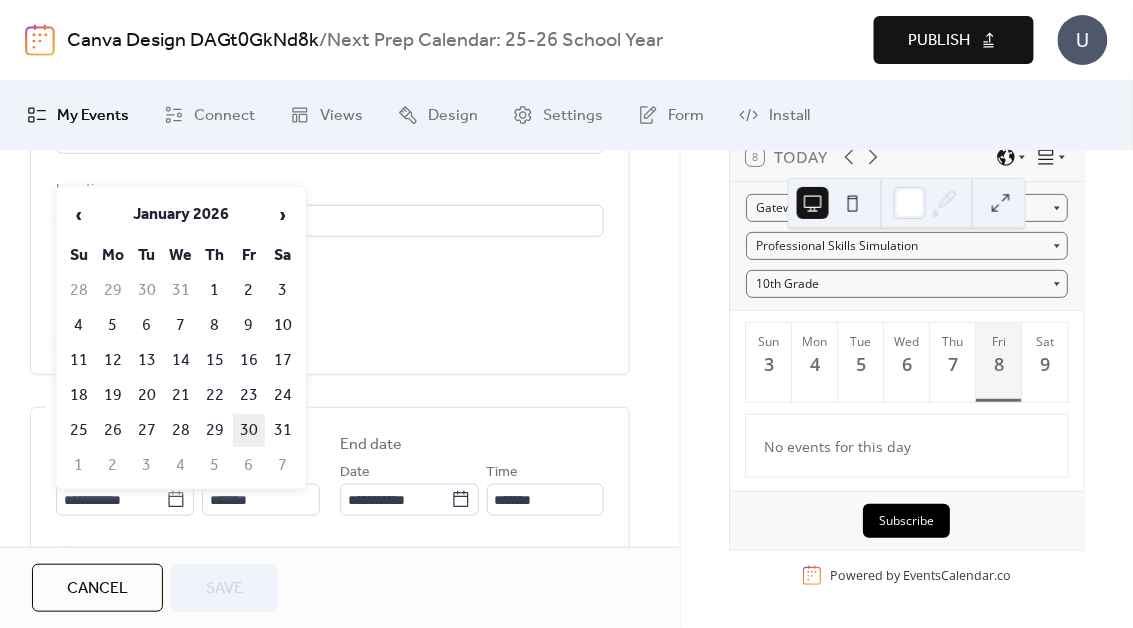 click on "30" at bounding box center (249, 430) 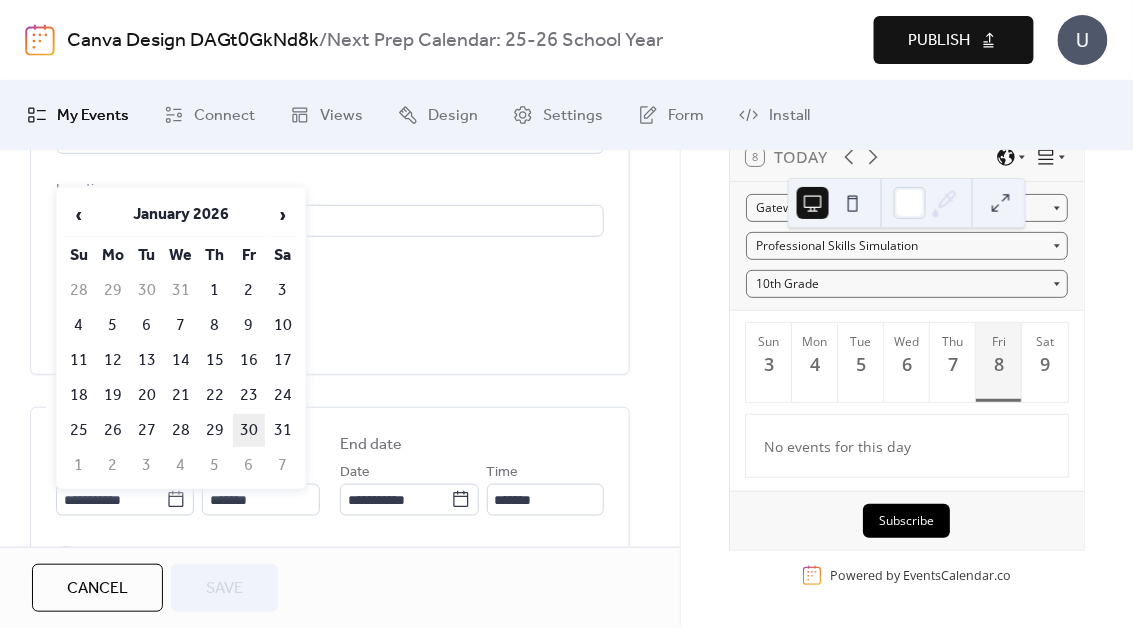type on "**********" 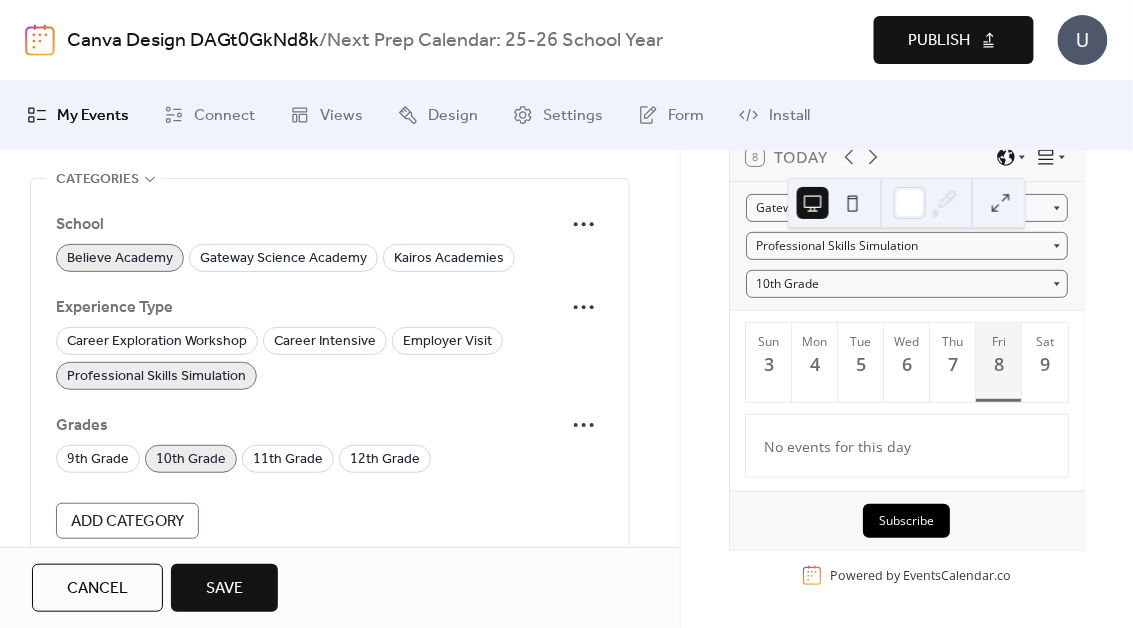 scroll, scrollTop: 1402, scrollLeft: 0, axis: vertical 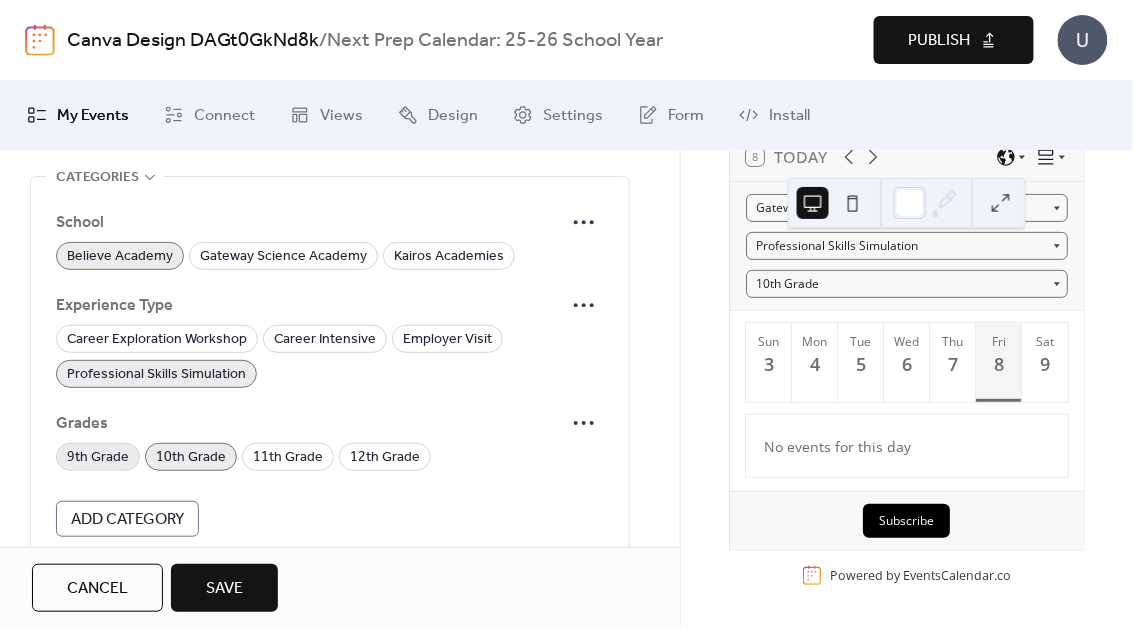 click on "9th Grade" at bounding box center (98, 458) 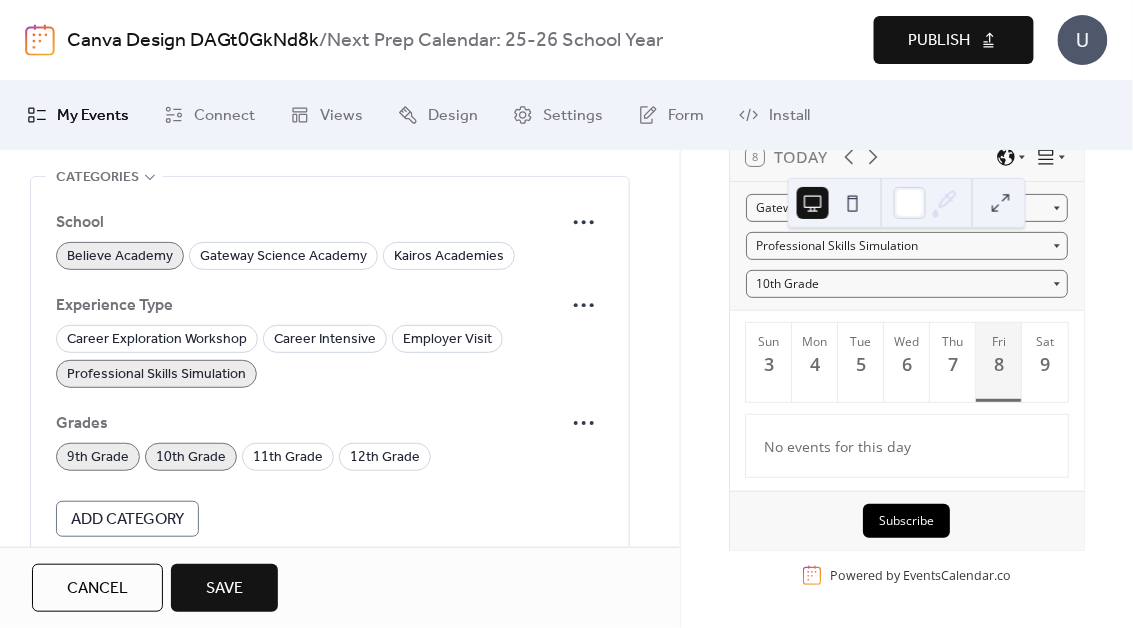 click on "10th Grade" at bounding box center [191, 458] 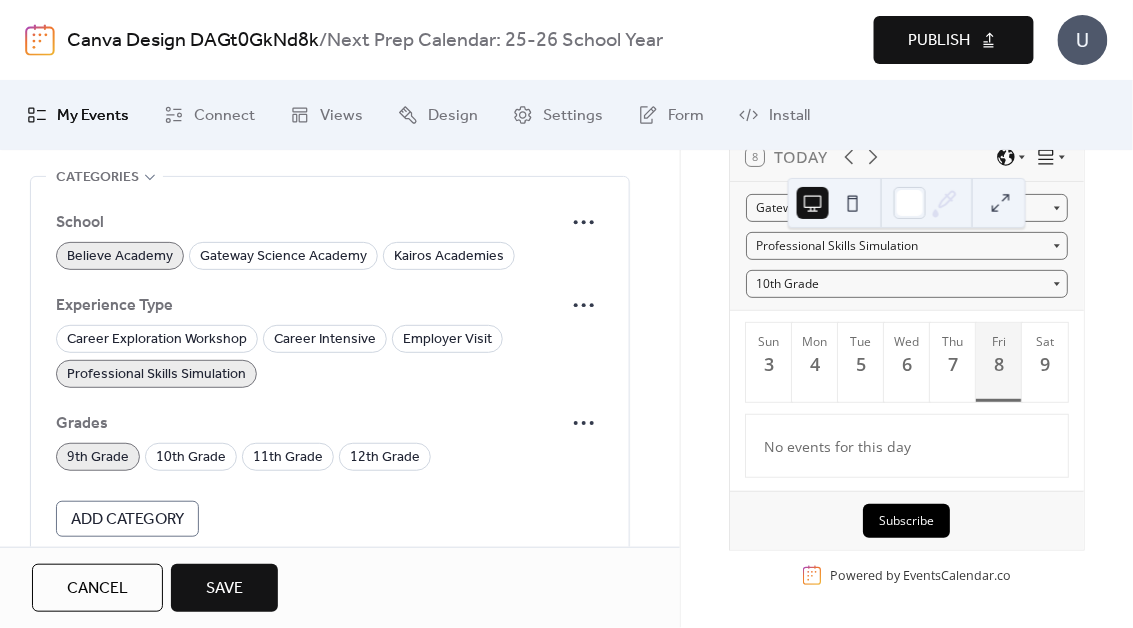 click on "Save" at bounding box center (224, 589) 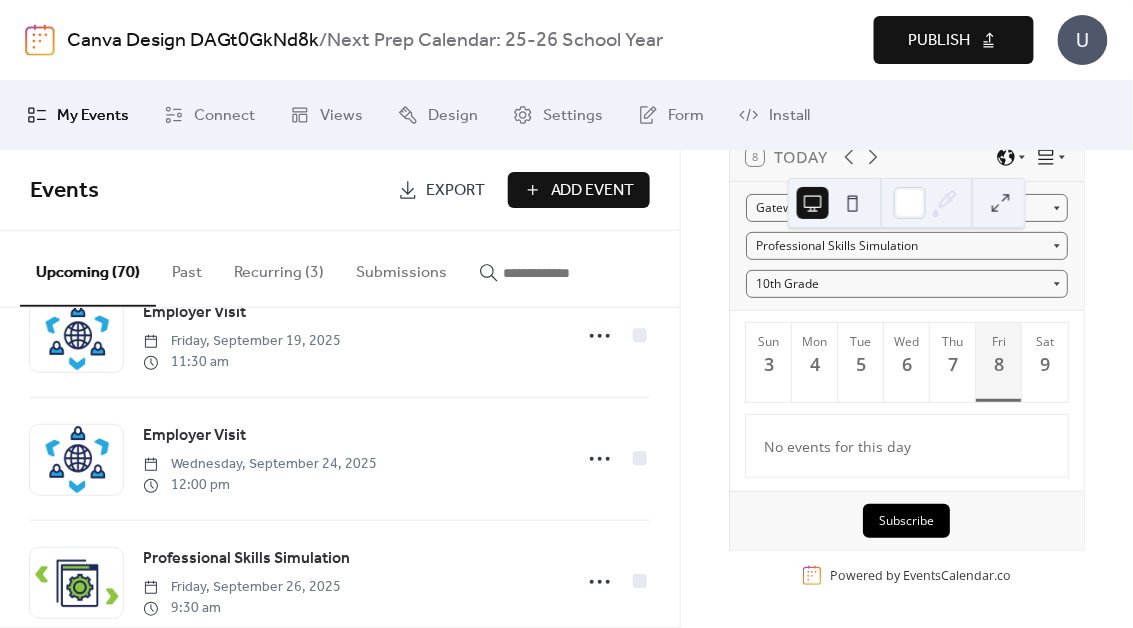scroll, scrollTop: 510, scrollLeft: 0, axis: vertical 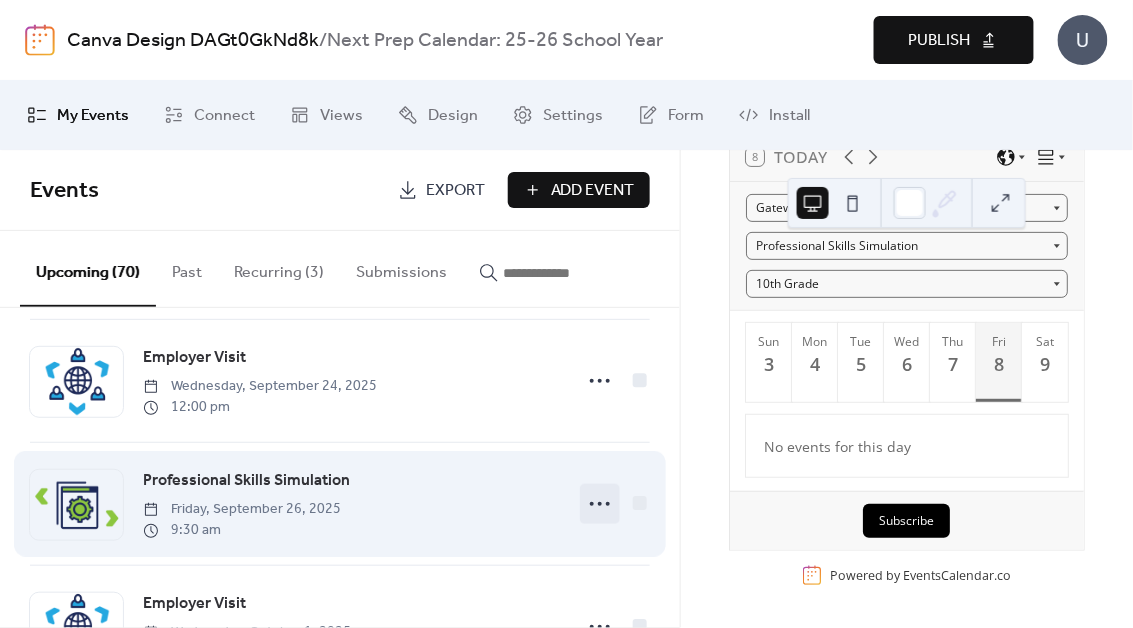 click 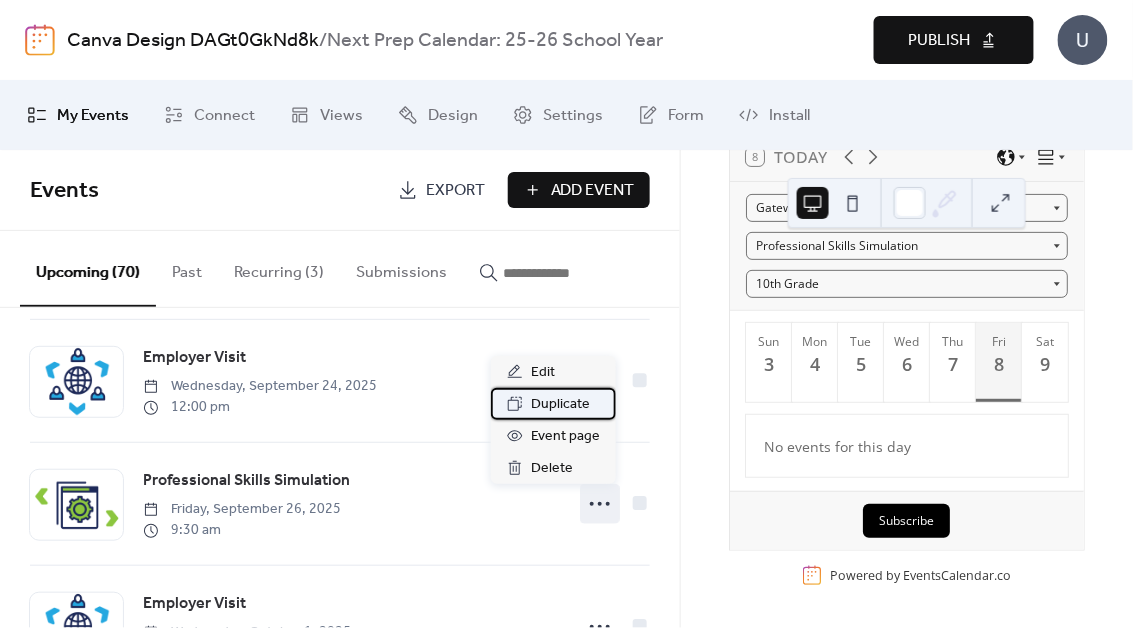 click on "Duplicate" at bounding box center (560, 405) 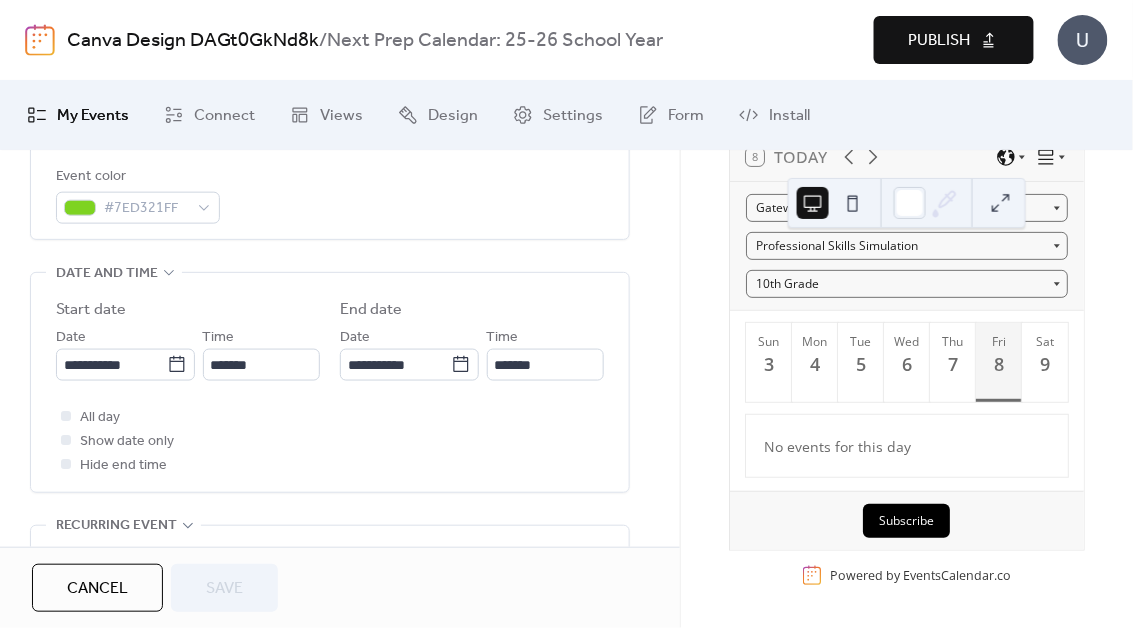 scroll, scrollTop: 589, scrollLeft: 0, axis: vertical 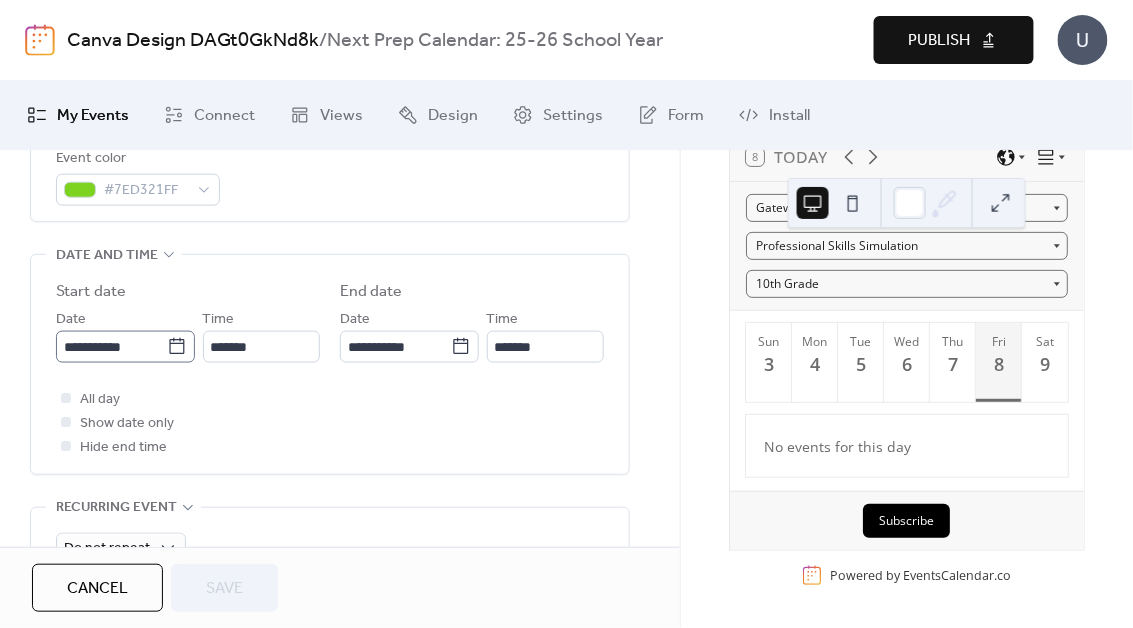 click on "**********" at bounding box center (125, 347) 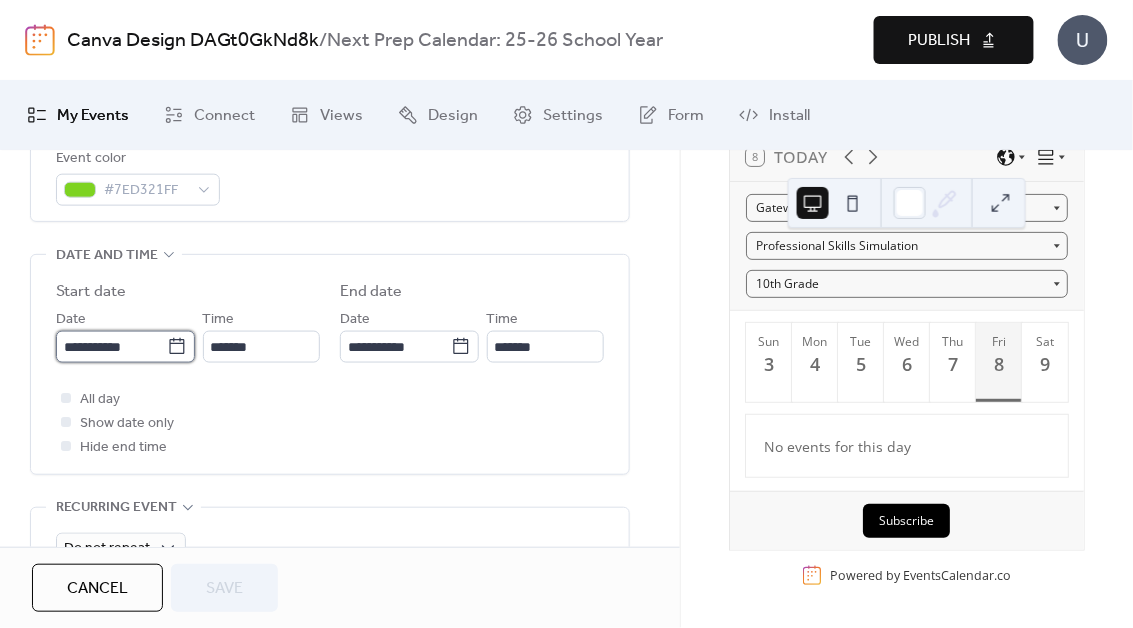 click on "**********" at bounding box center [111, 347] 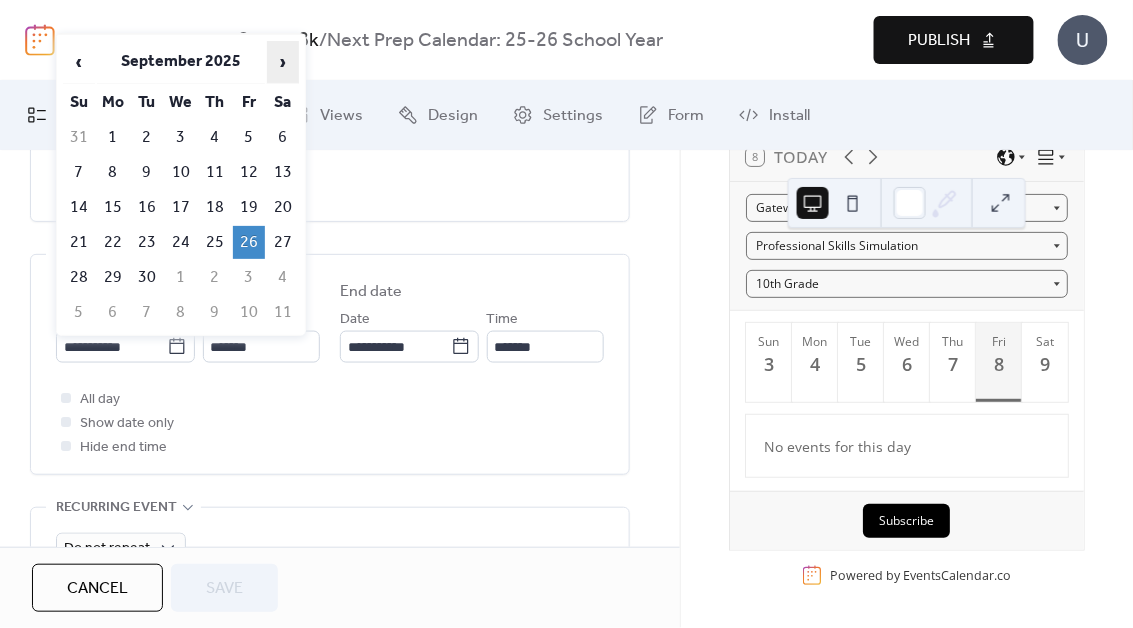 click on "›" at bounding box center (283, 62) 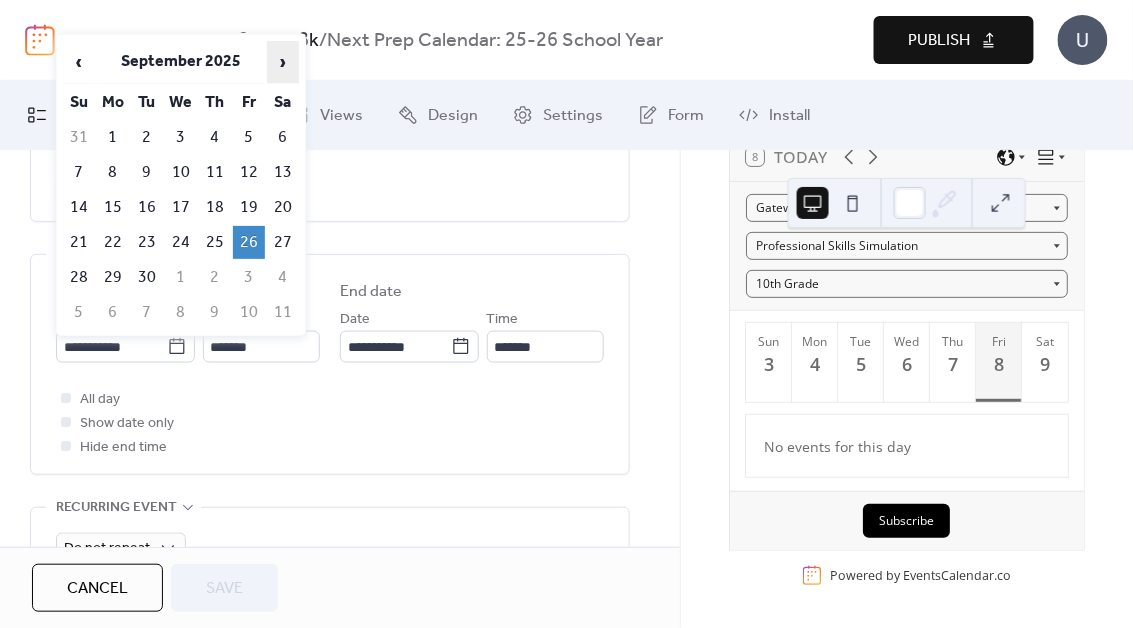 click on "›" at bounding box center (283, 62) 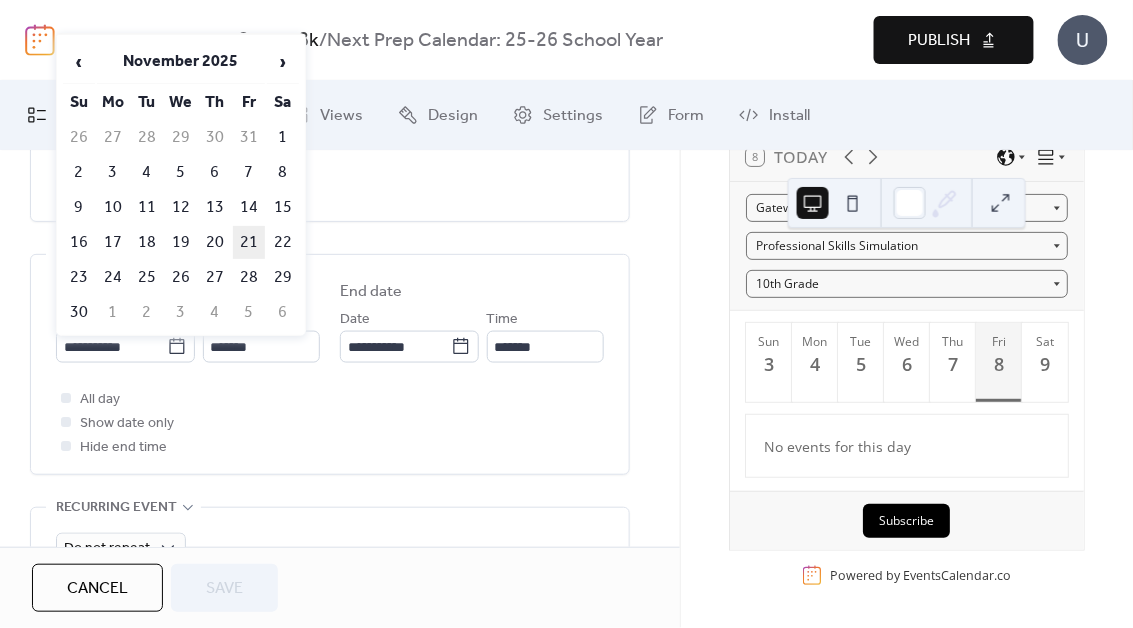 click on "21" at bounding box center [249, 242] 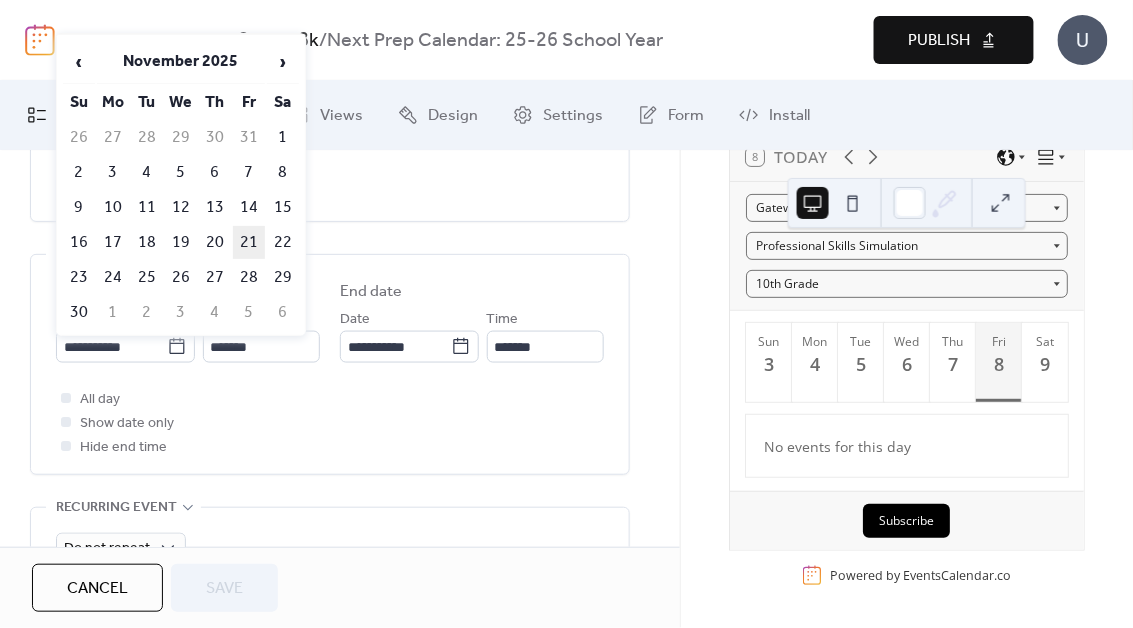 type on "**********" 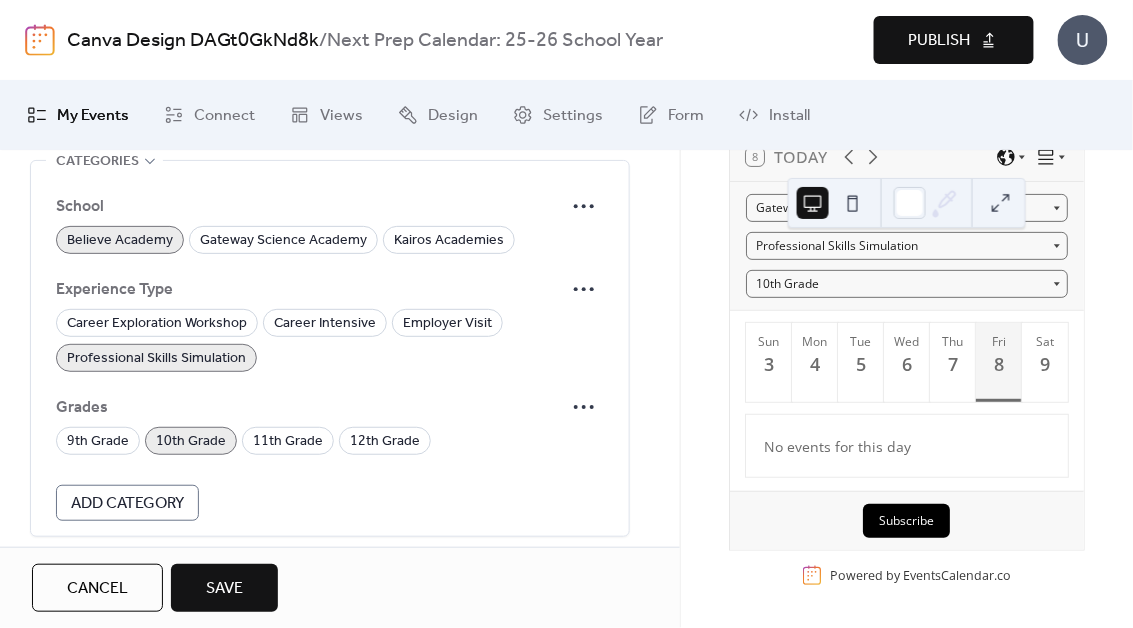 scroll, scrollTop: 1486, scrollLeft: 0, axis: vertical 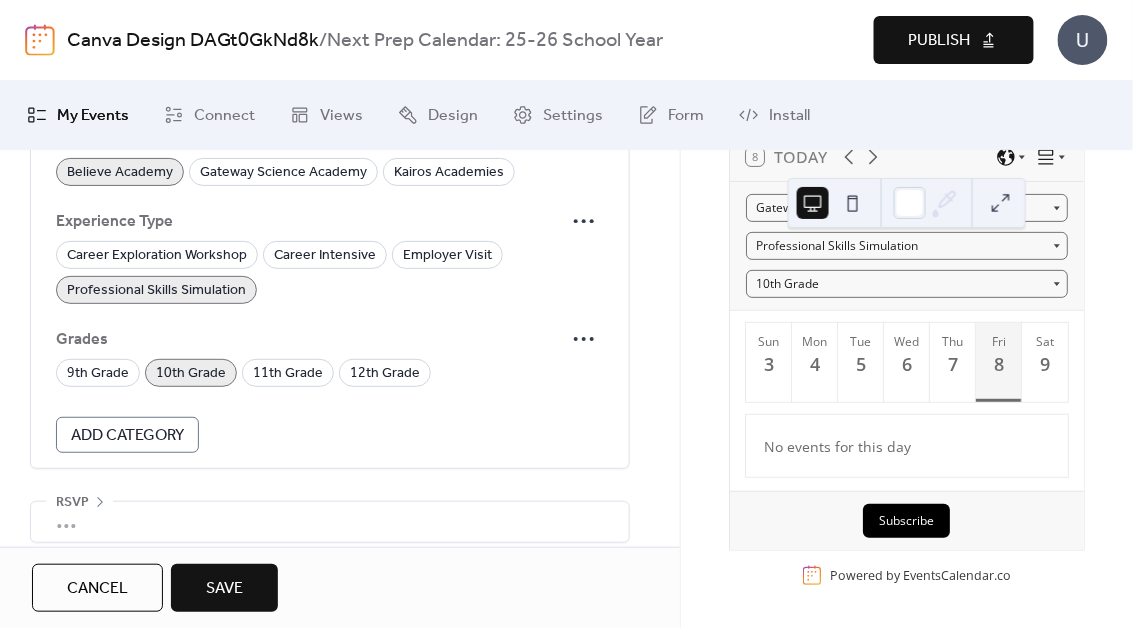 click on "10th Grade" at bounding box center (191, 374) 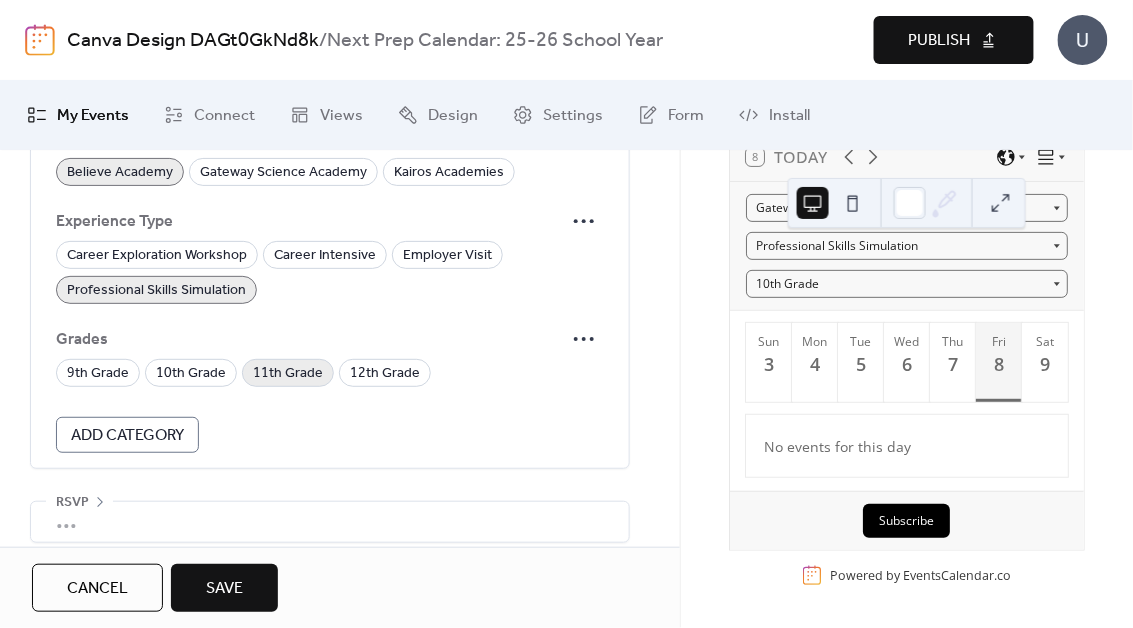 click on "11th Grade" at bounding box center [288, 374] 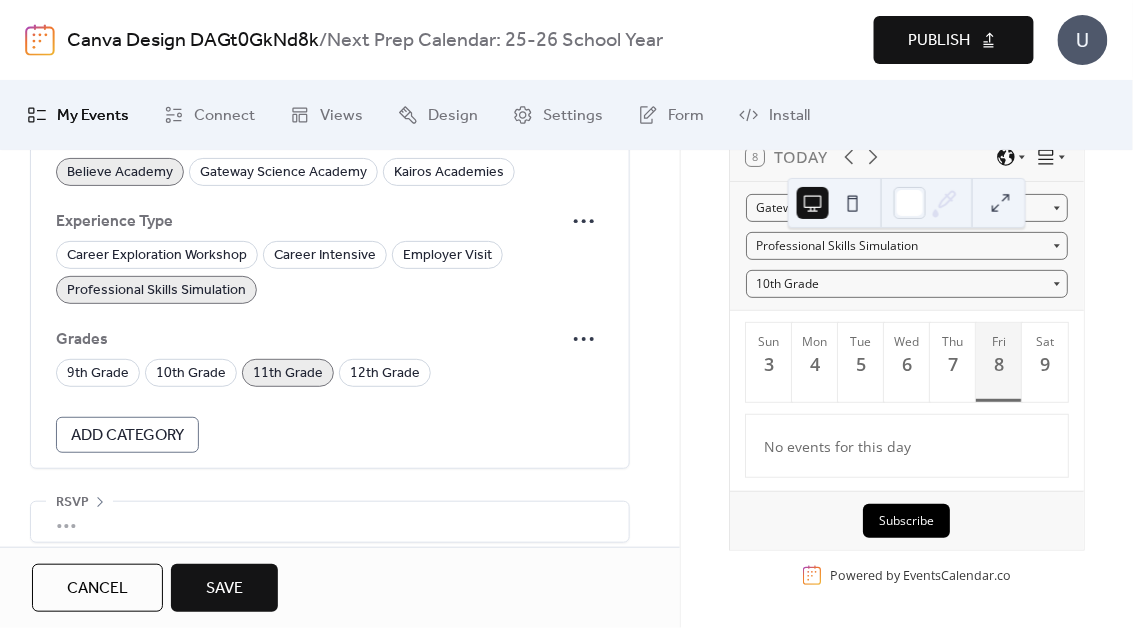 click on "Save" at bounding box center [224, 589] 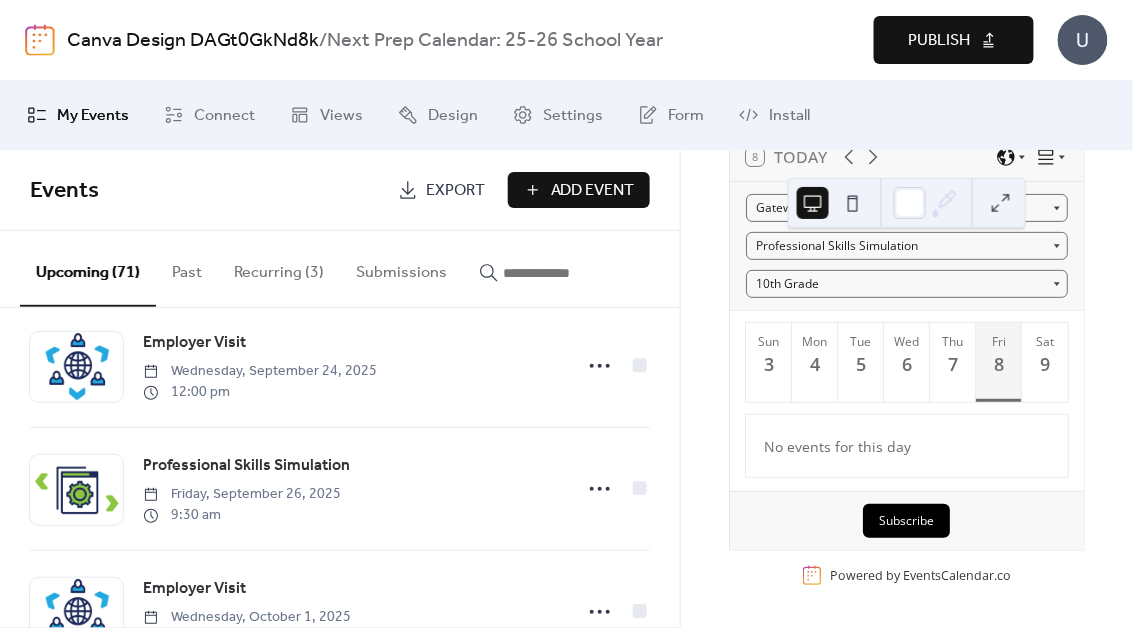 scroll, scrollTop: 616, scrollLeft: 0, axis: vertical 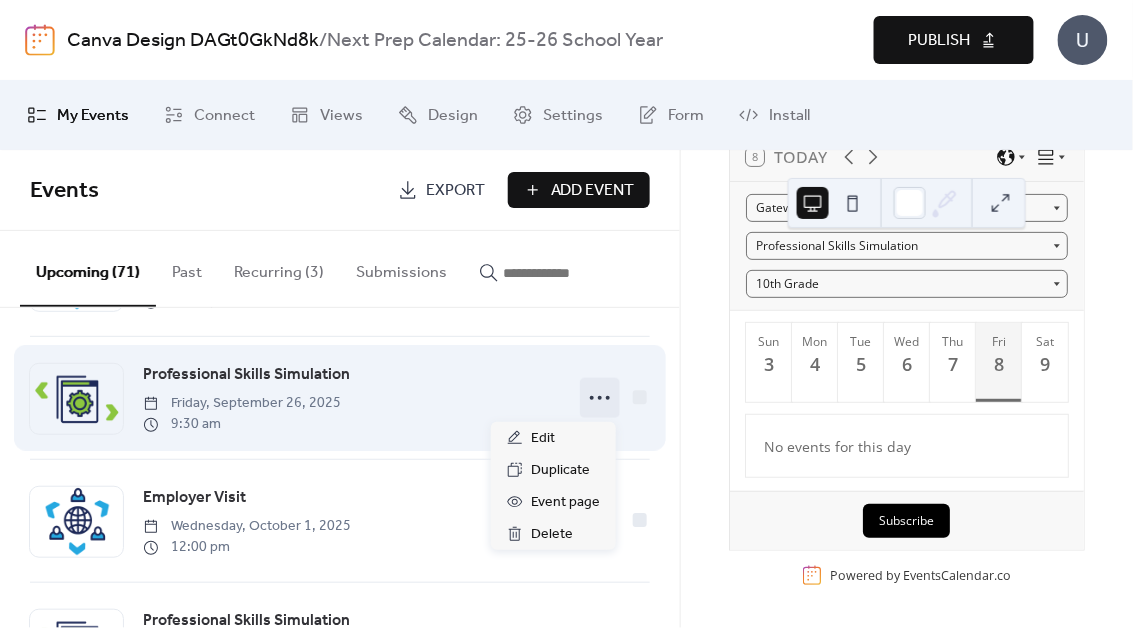 click 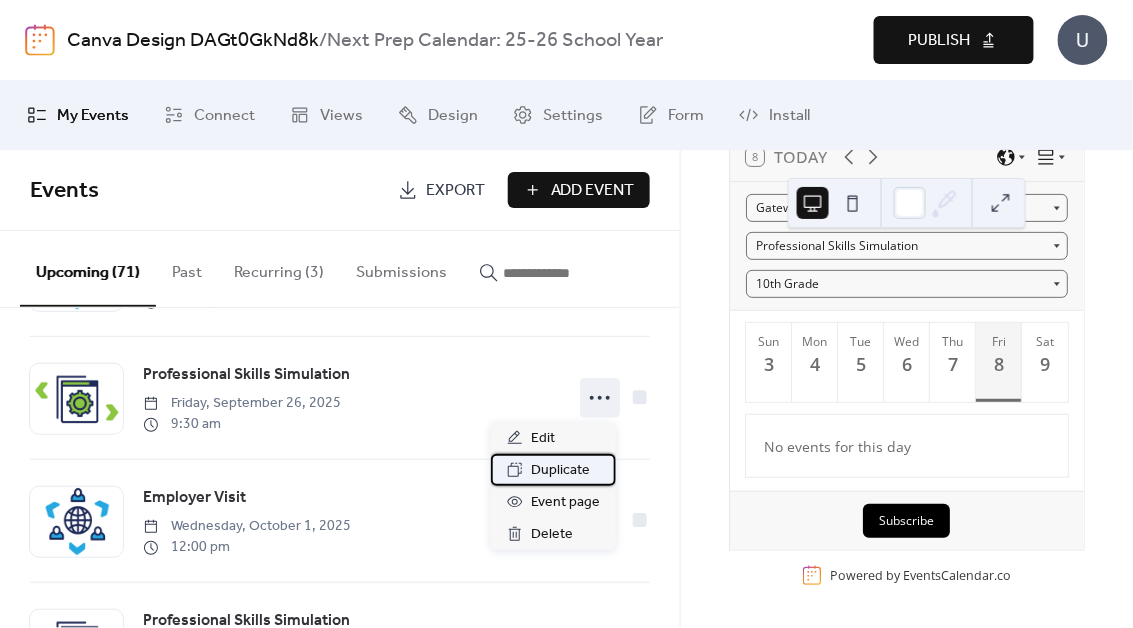click on "Duplicate" at bounding box center [560, 471] 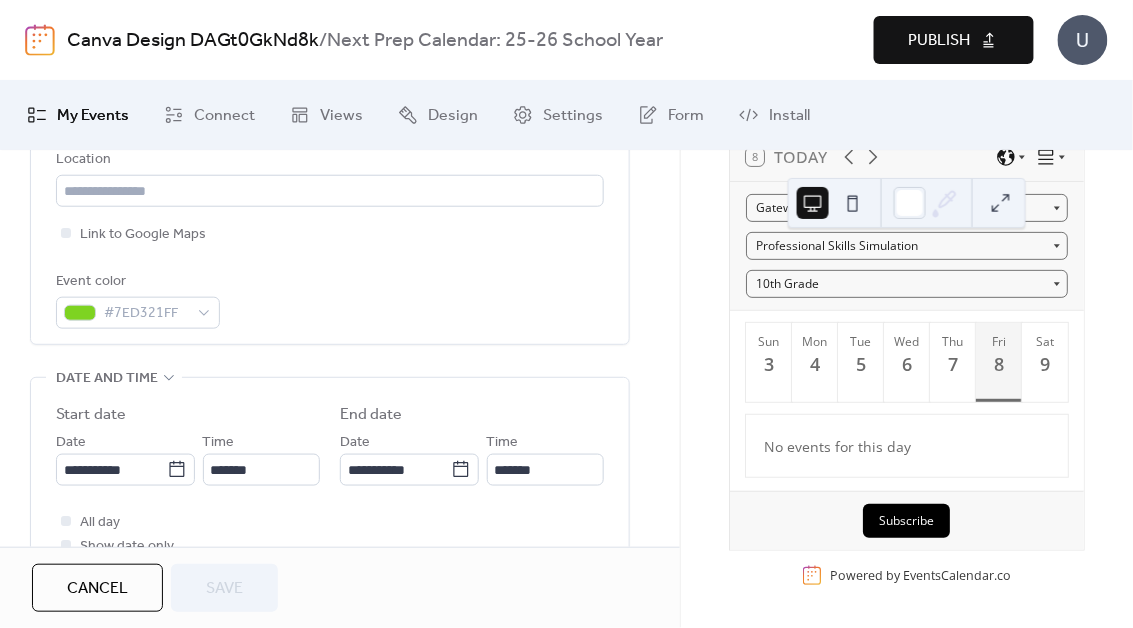 scroll, scrollTop: 520, scrollLeft: 0, axis: vertical 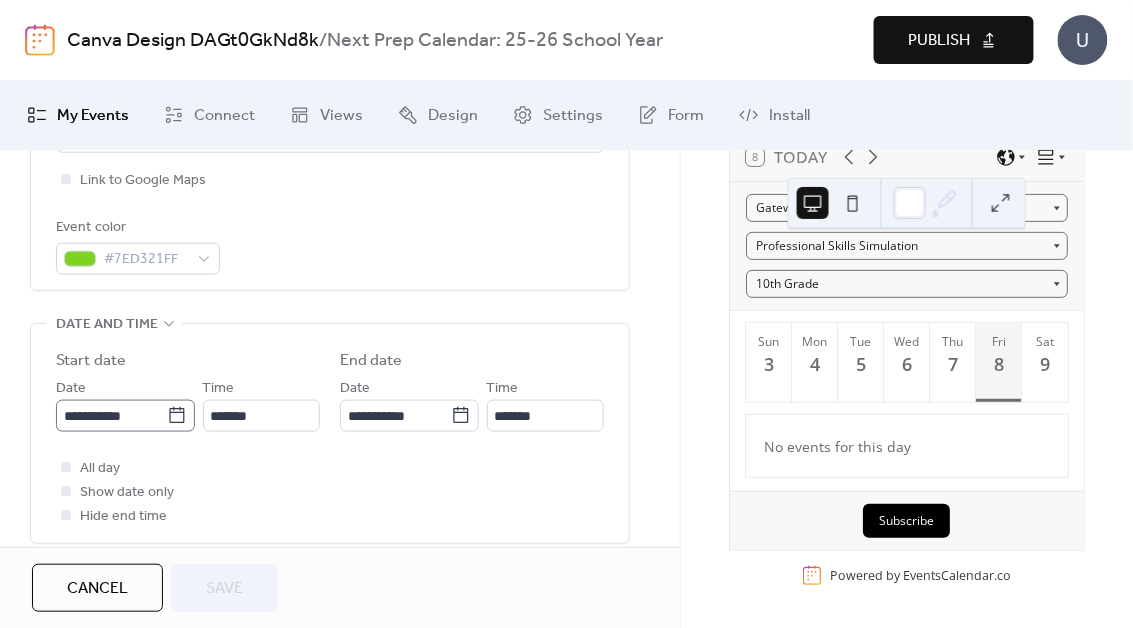 click 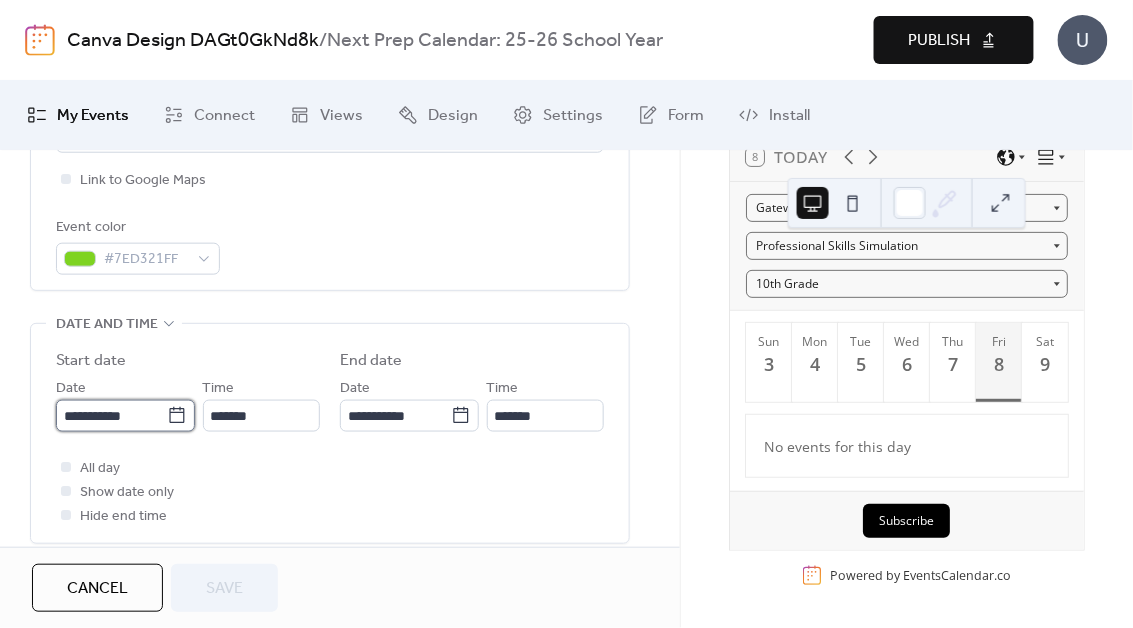click on "**********" at bounding box center (111, 416) 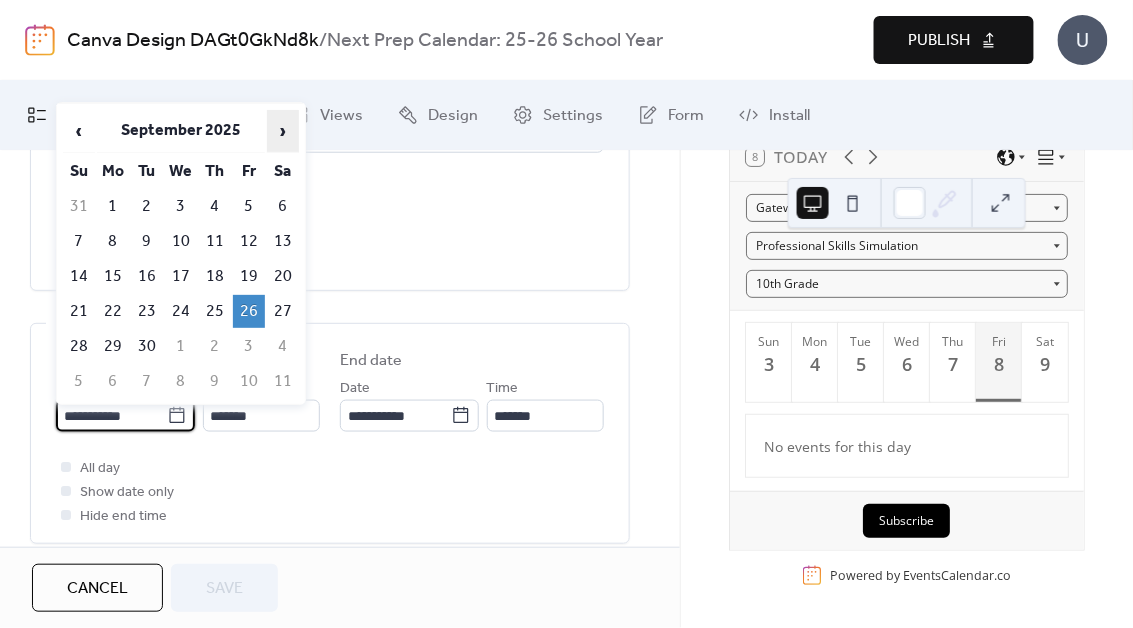 click on "›" at bounding box center (283, 131) 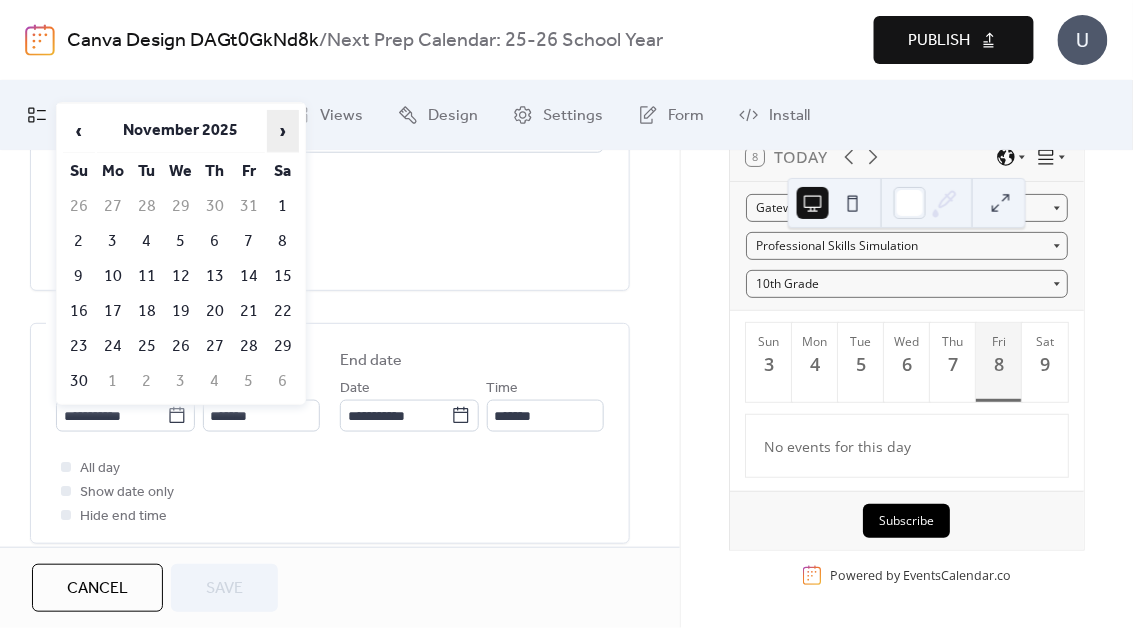 click on "›" at bounding box center [283, 131] 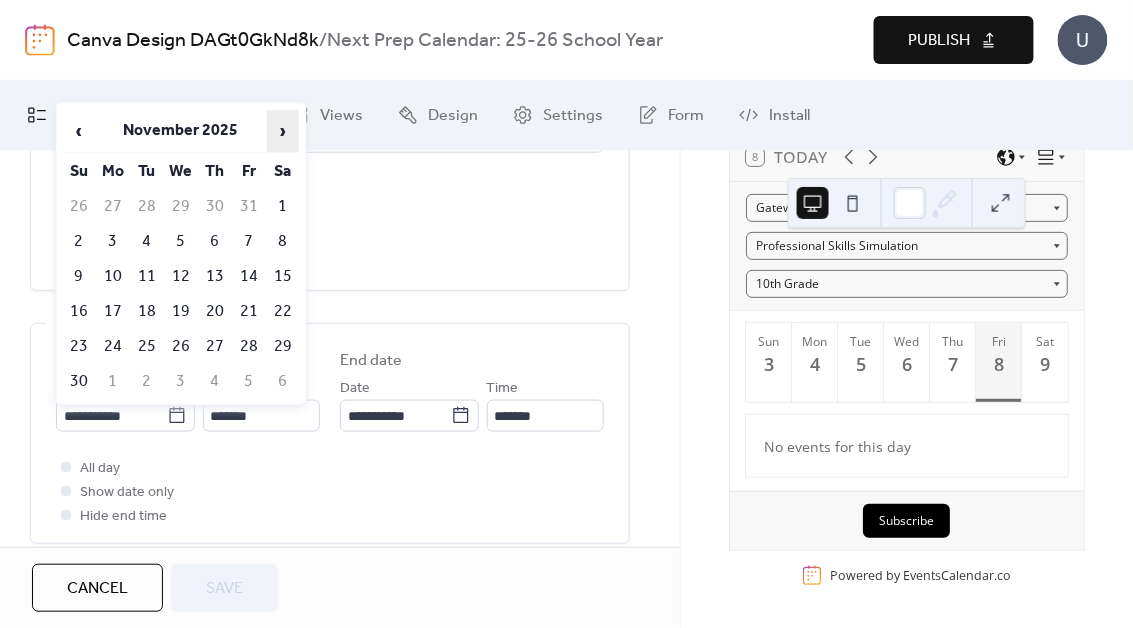 click on "›" at bounding box center (283, 131) 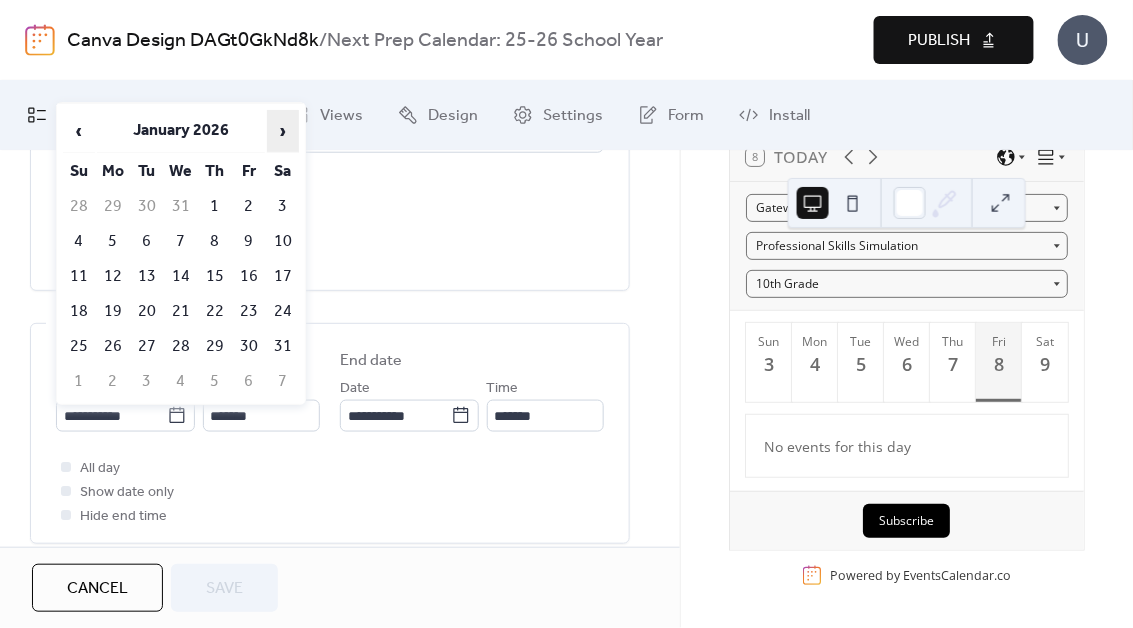 click on "›" at bounding box center [283, 131] 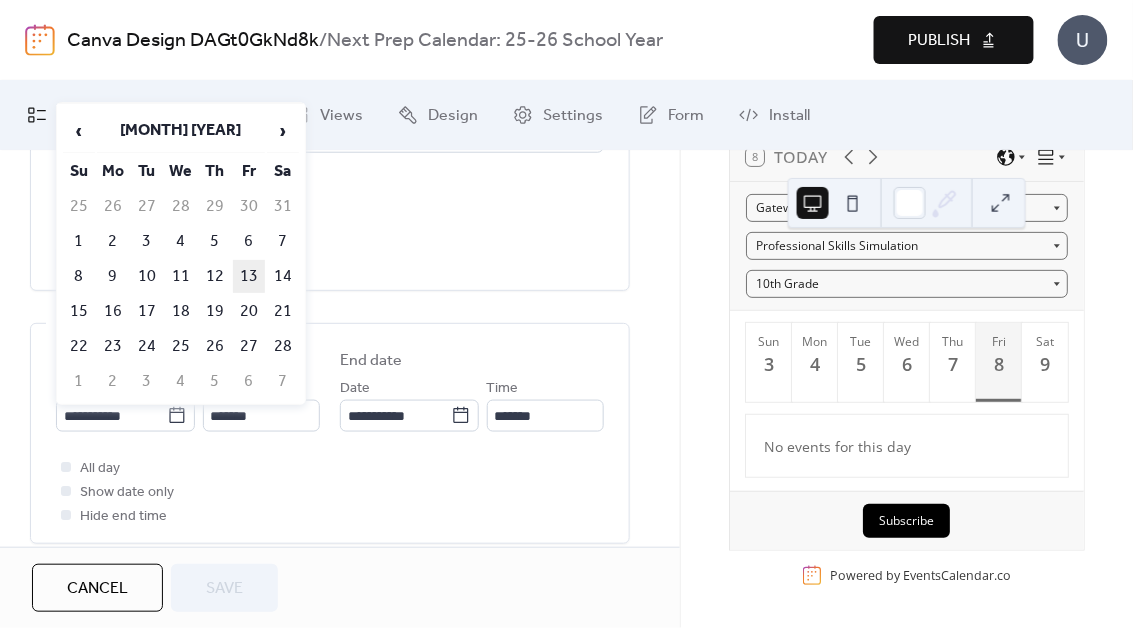 click on "13" at bounding box center (249, 276) 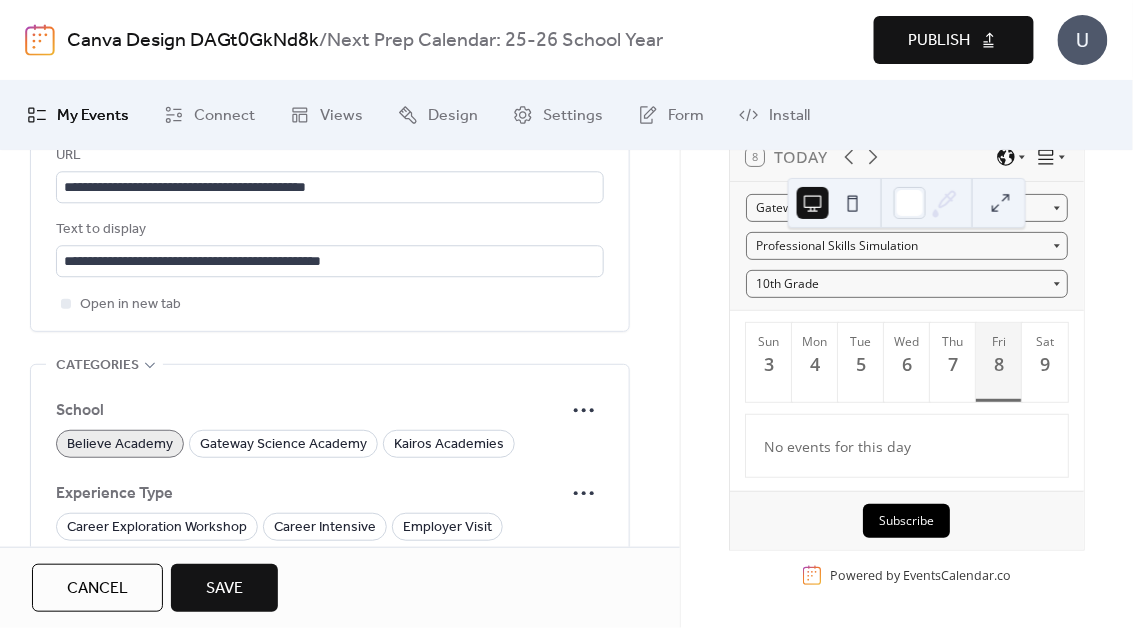 scroll, scrollTop: 1502, scrollLeft: 0, axis: vertical 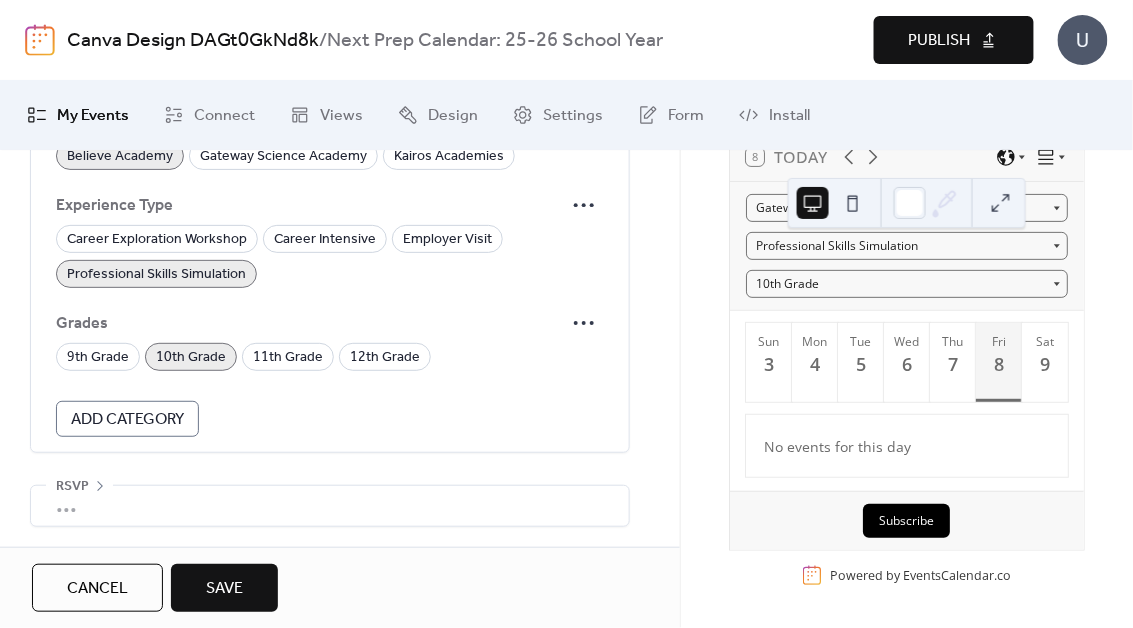 click on "10th Grade" at bounding box center (191, 358) 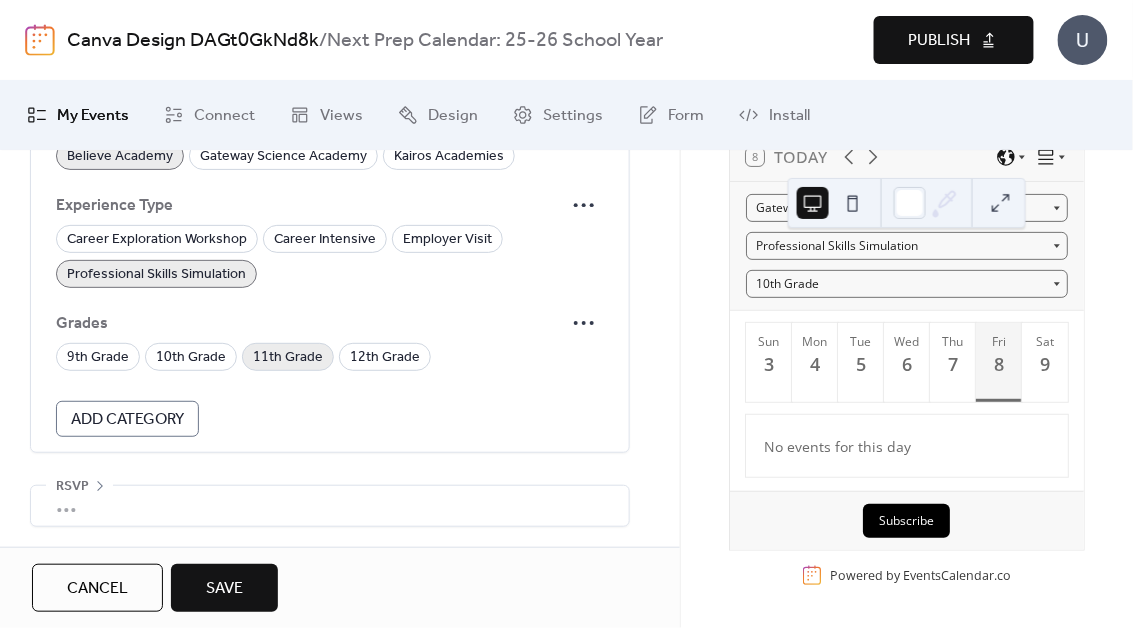 click on "11th Grade" at bounding box center [288, 358] 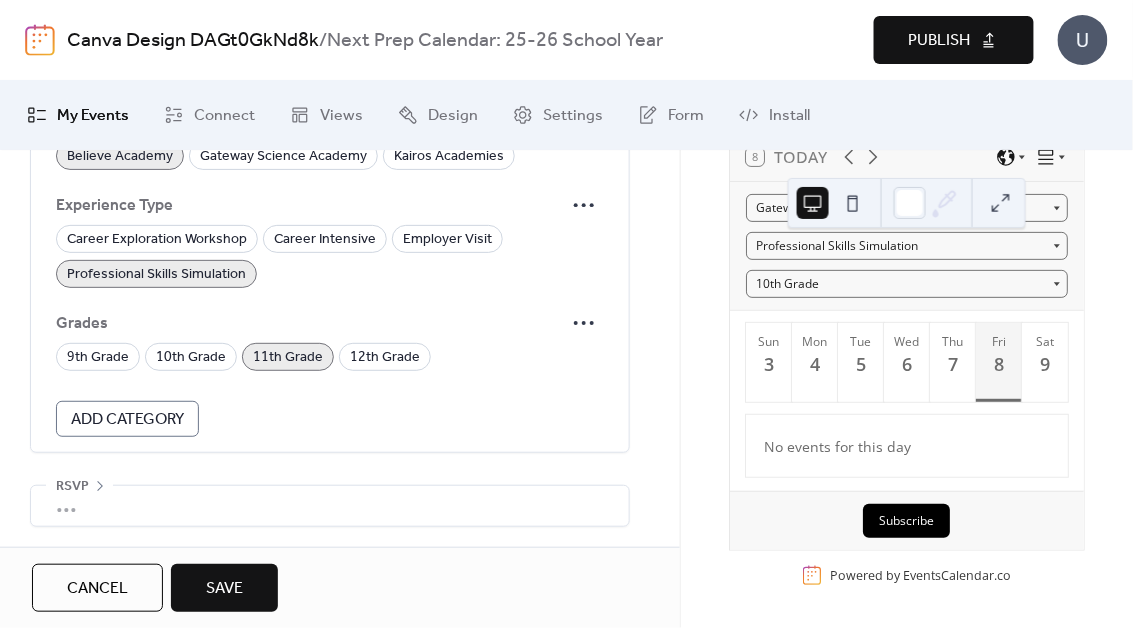 click on "Save" at bounding box center (224, 589) 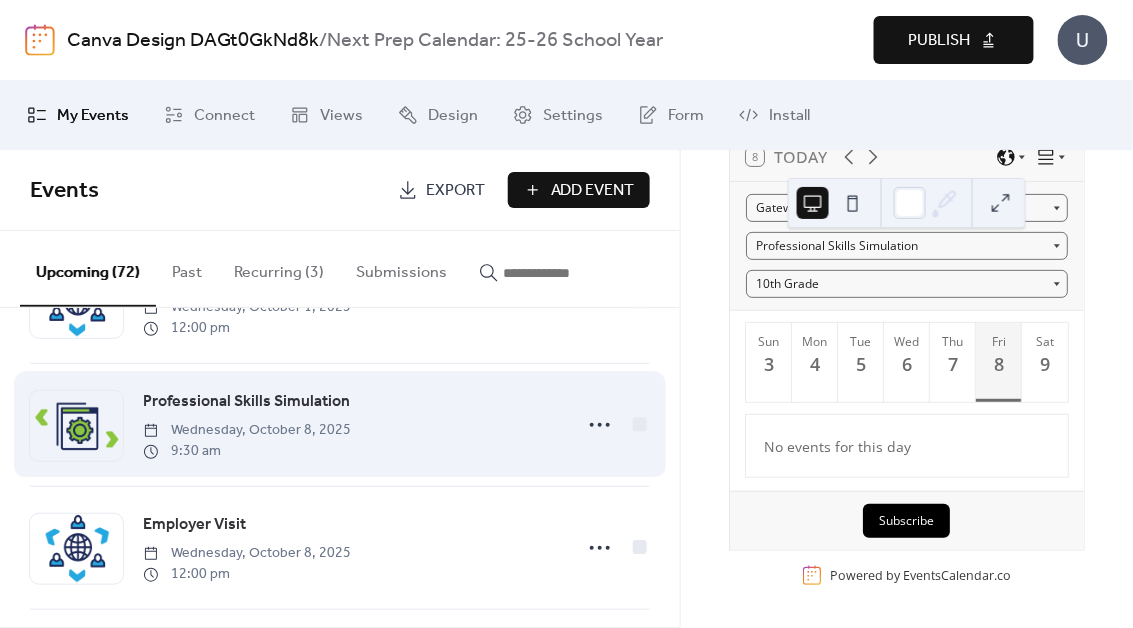 scroll, scrollTop: 759, scrollLeft: 0, axis: vertical 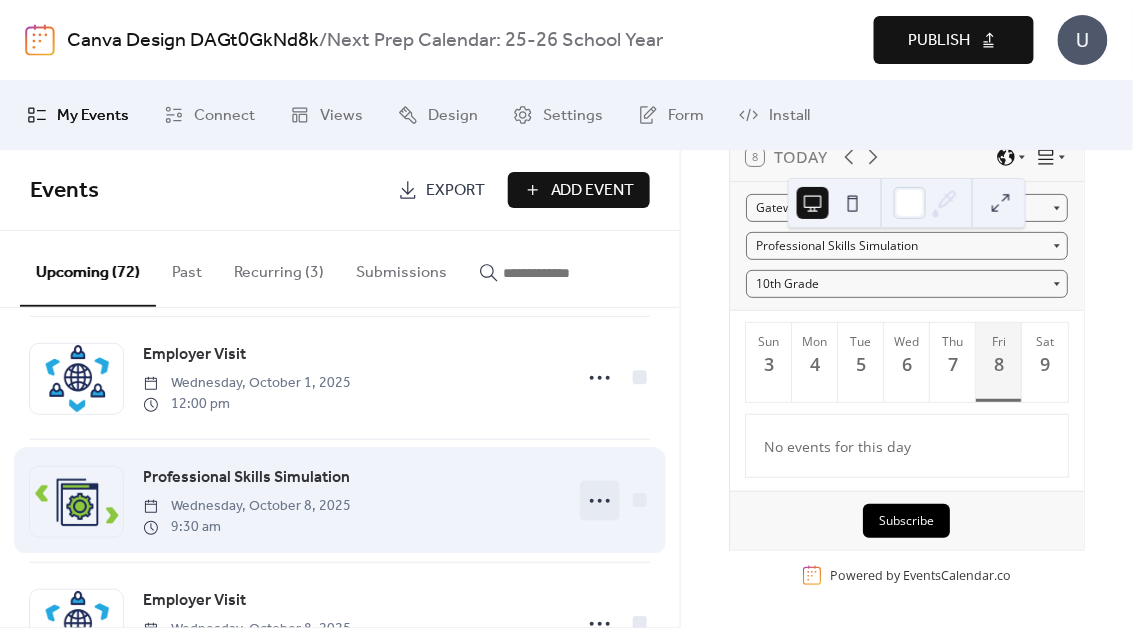 click 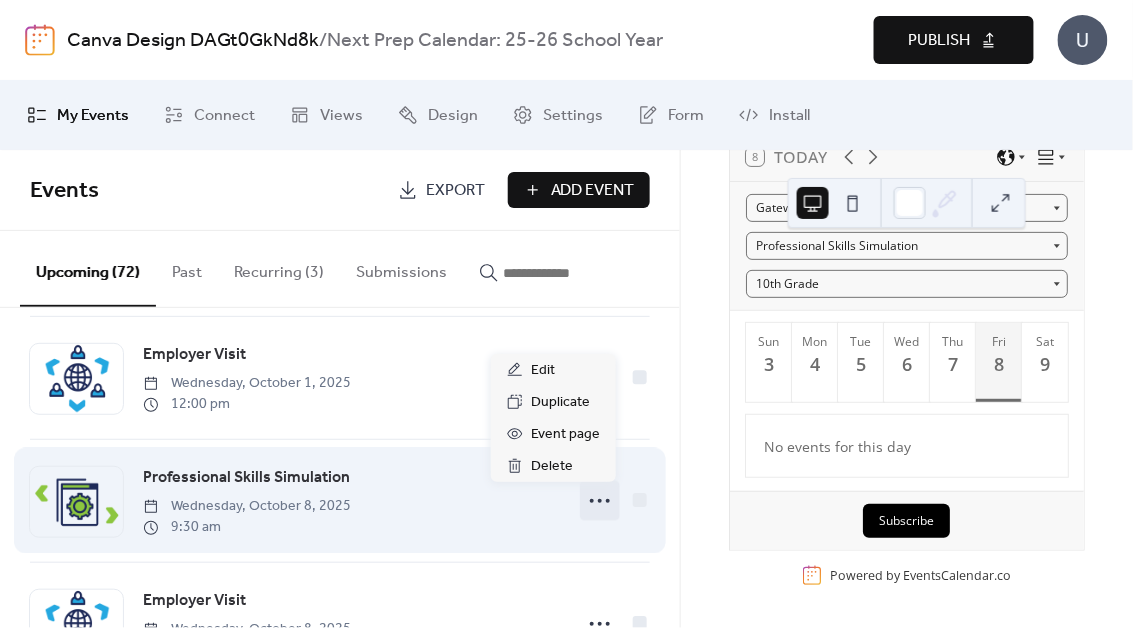 click on "Professional Skills Simulation [DATE] [TIME]" at bounding box center (340, 501) 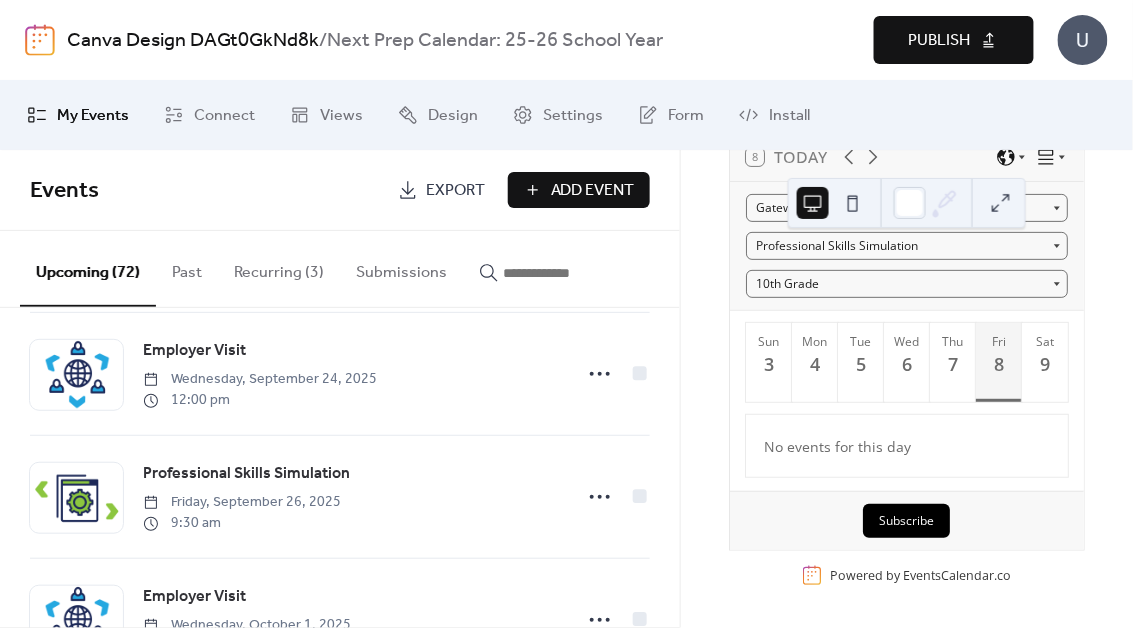 scroll, scrollTop: 490, scrollLeft: 0, axis: vertical 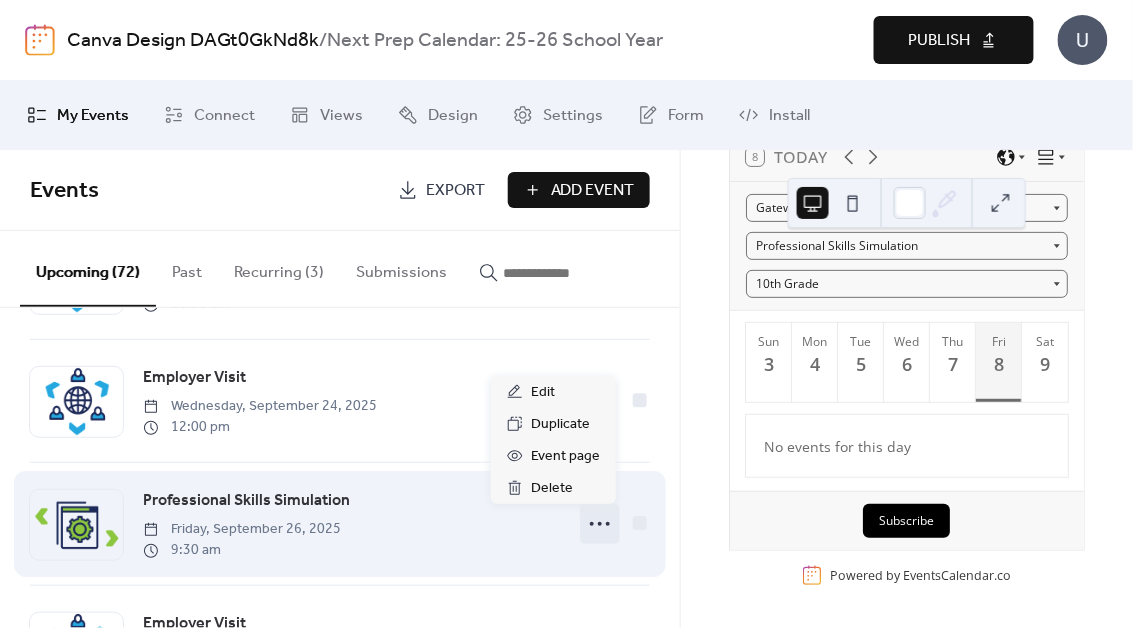 click 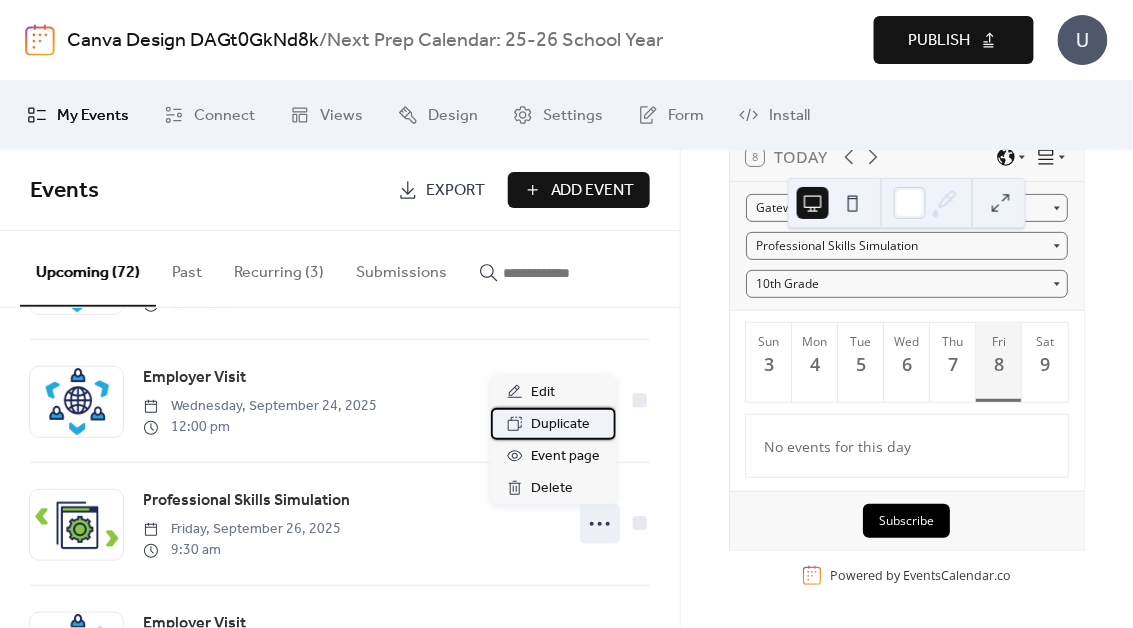 click on "Duplicate" at bounding box center (560, 425) 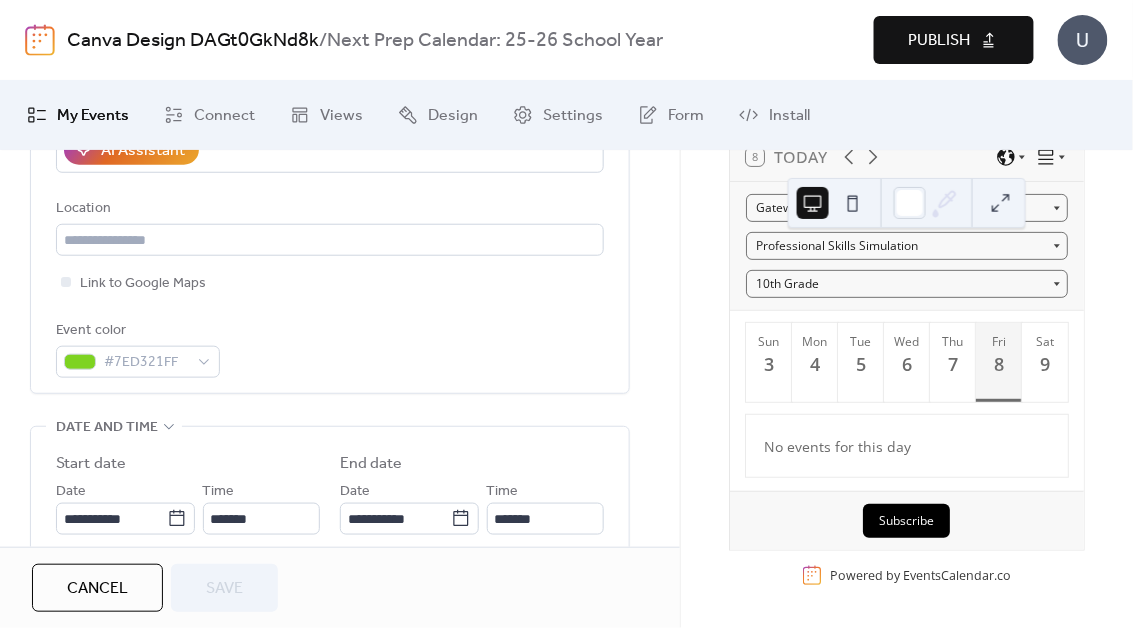 scroll, scrollTop: 720, scrollLeft: 0, axis: vertical 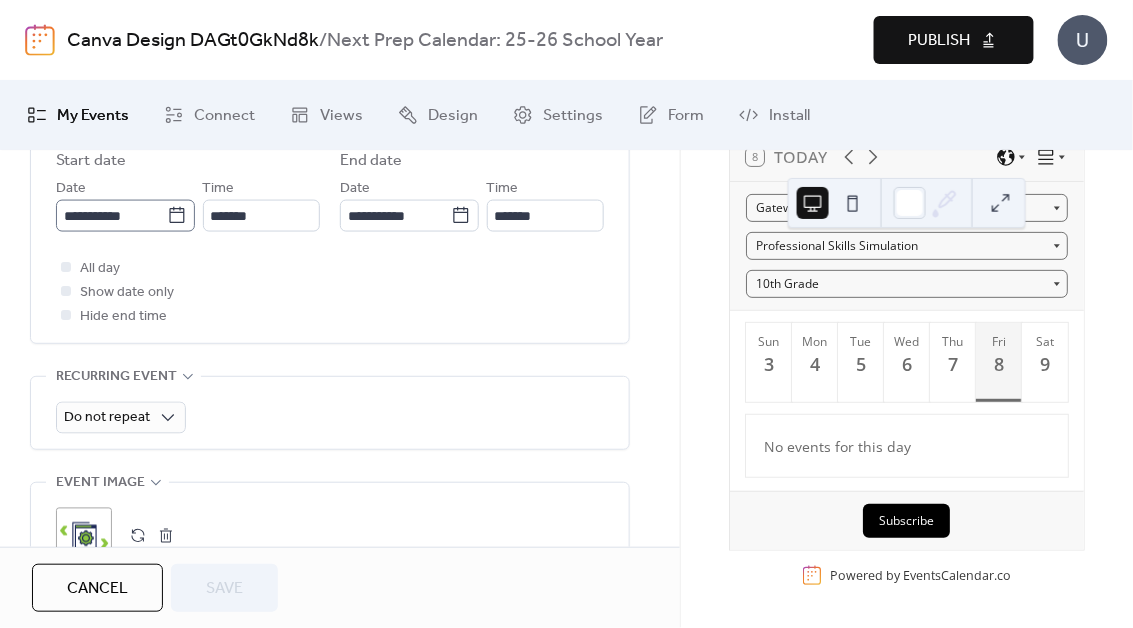 click 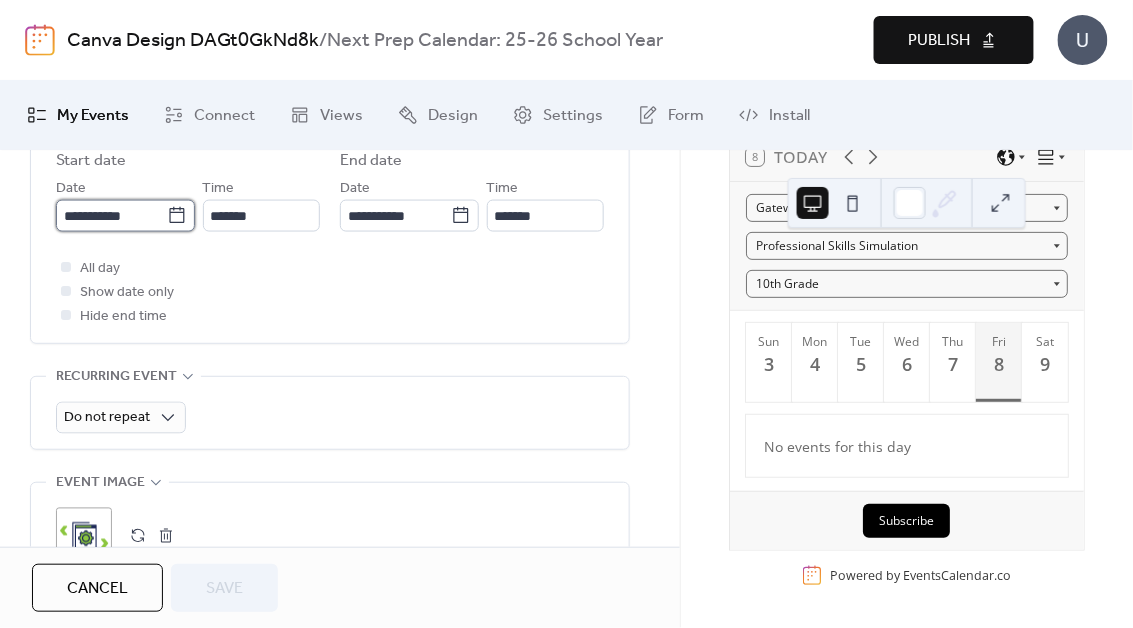 click on "**********" at bounding box center (111, 216) 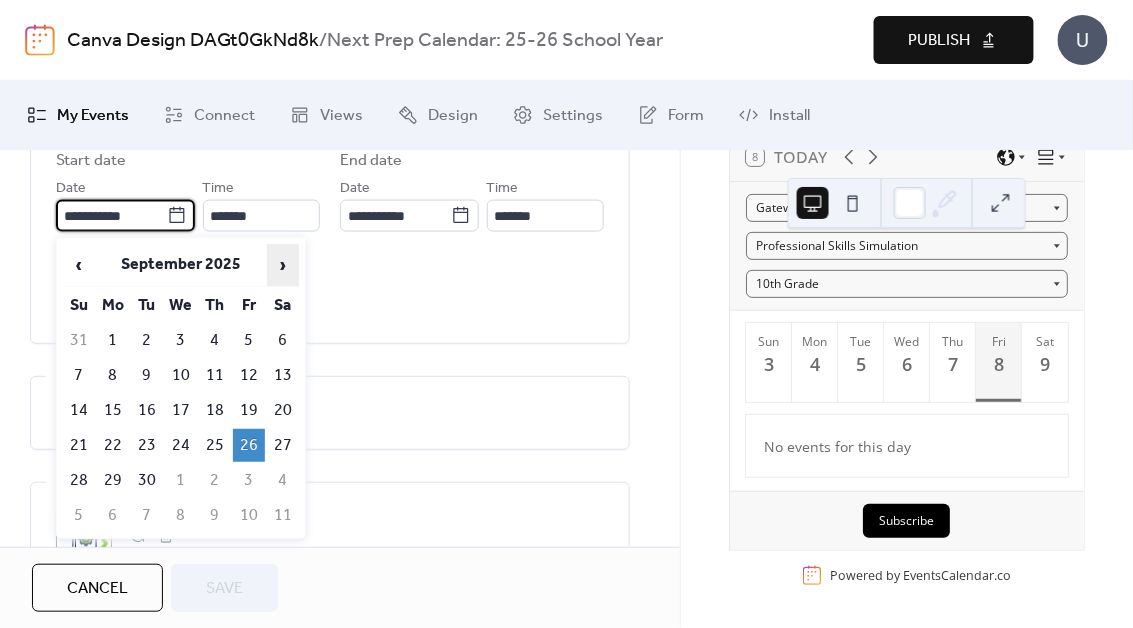 click on "›" at bounding box center (283, 265) 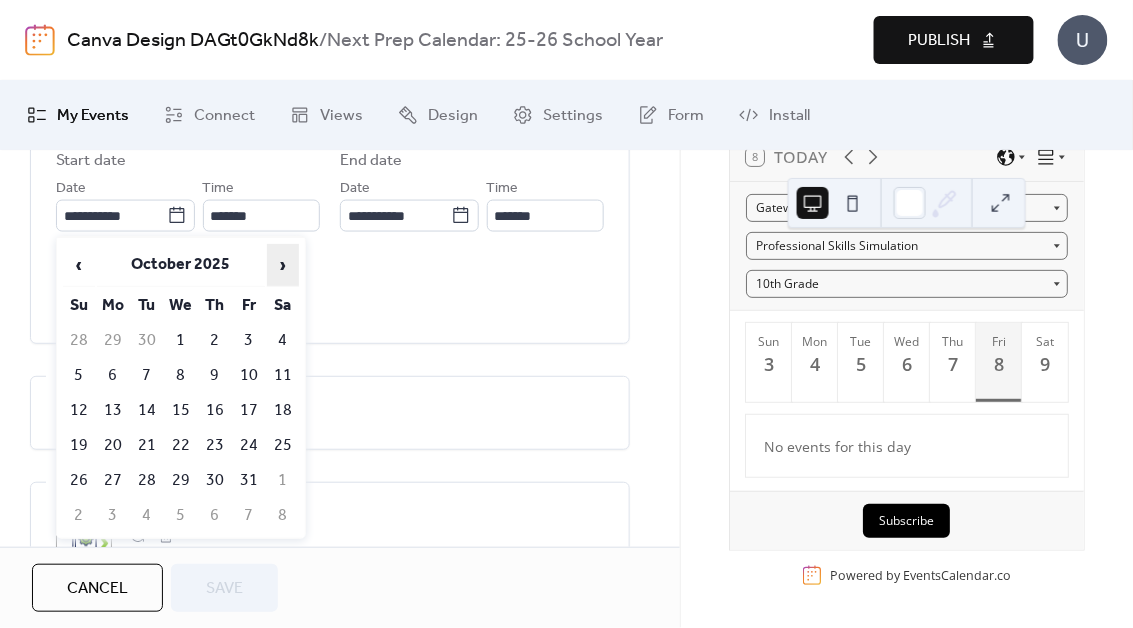 click on "›" at bounding box center (283, 265) 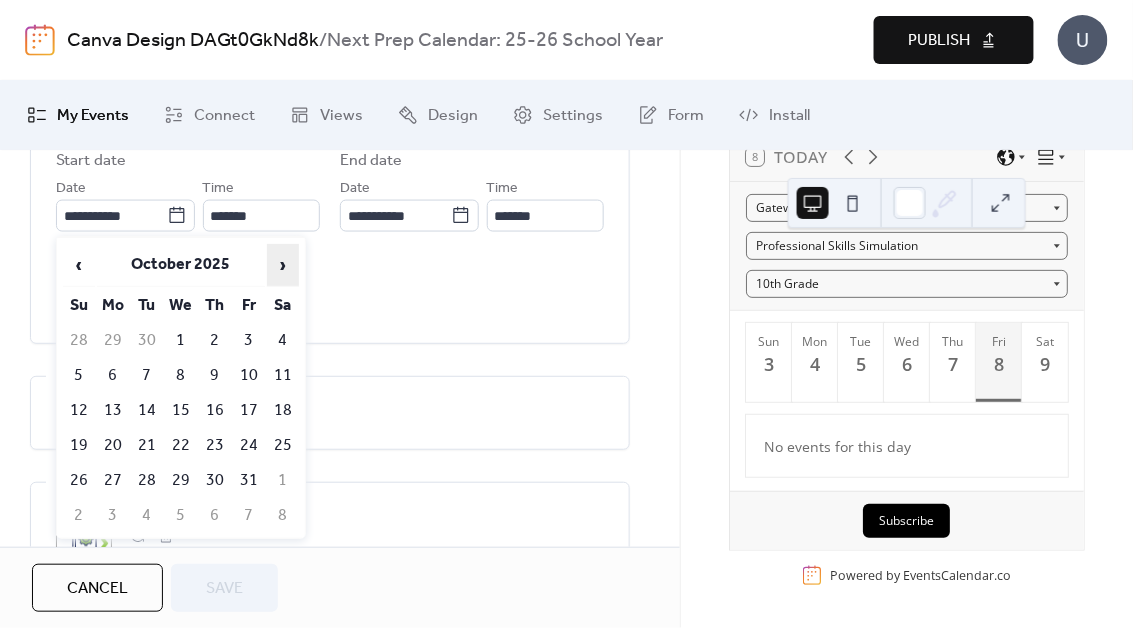 click on "›" at bounding box center [283, 265] 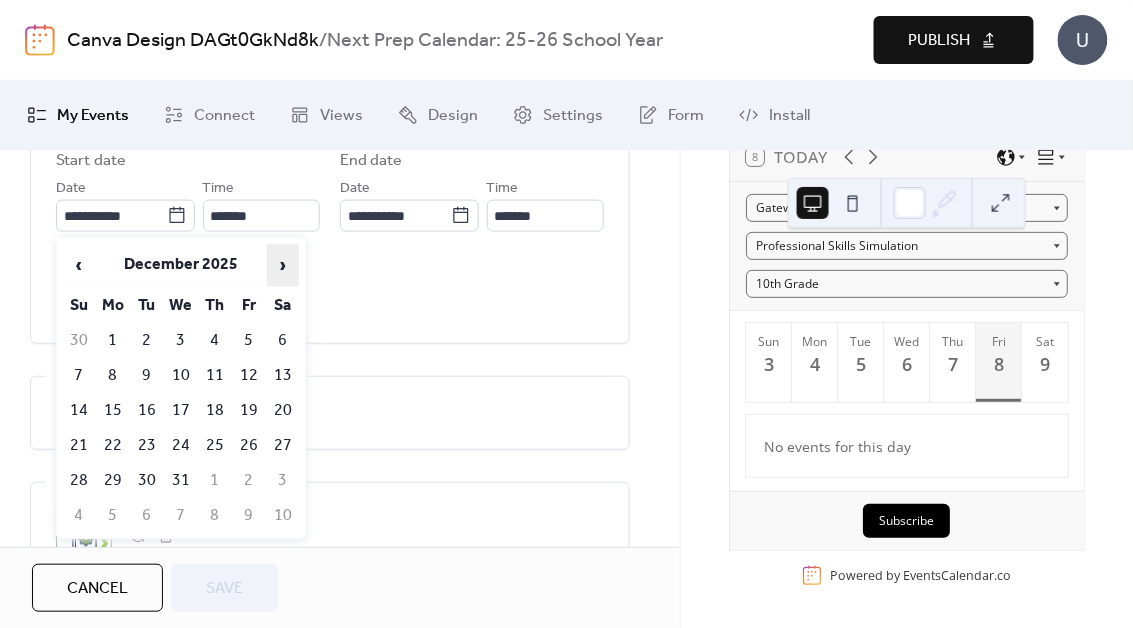 click on "›" at bounding box center (283, 265) 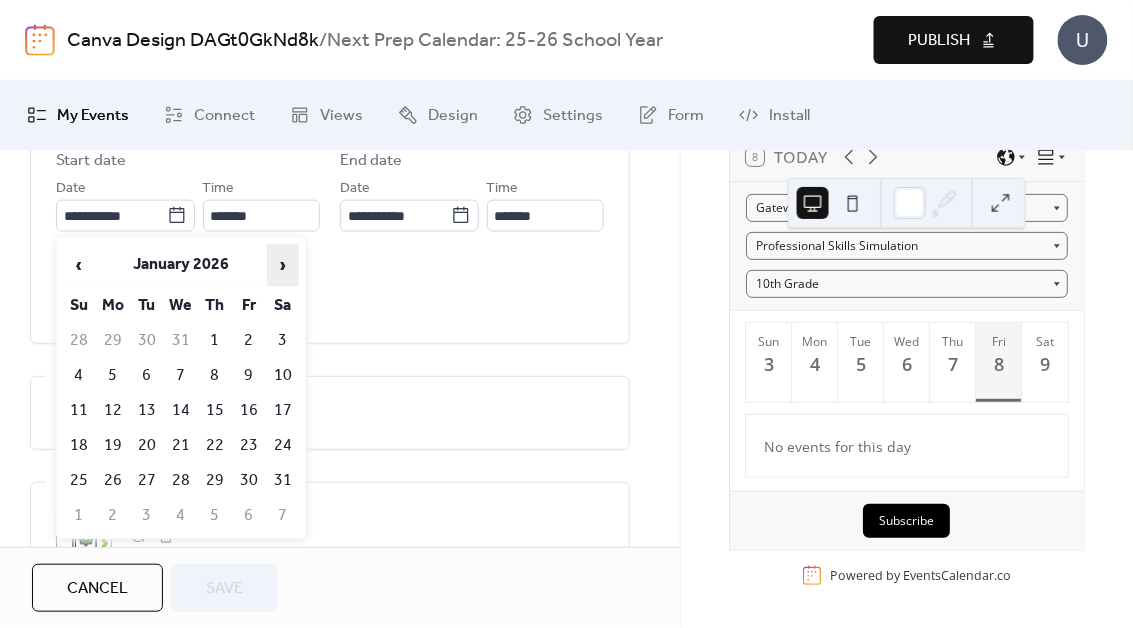 click on "›" at bounding box center (283, 265) 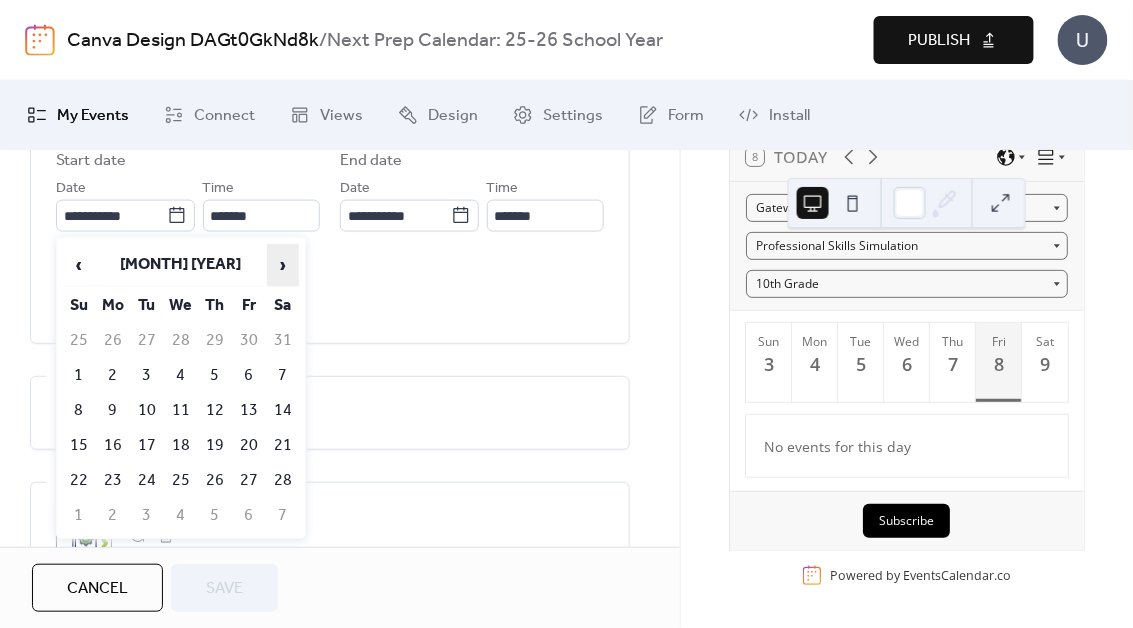click on "›" at bounding box center [283, 265] 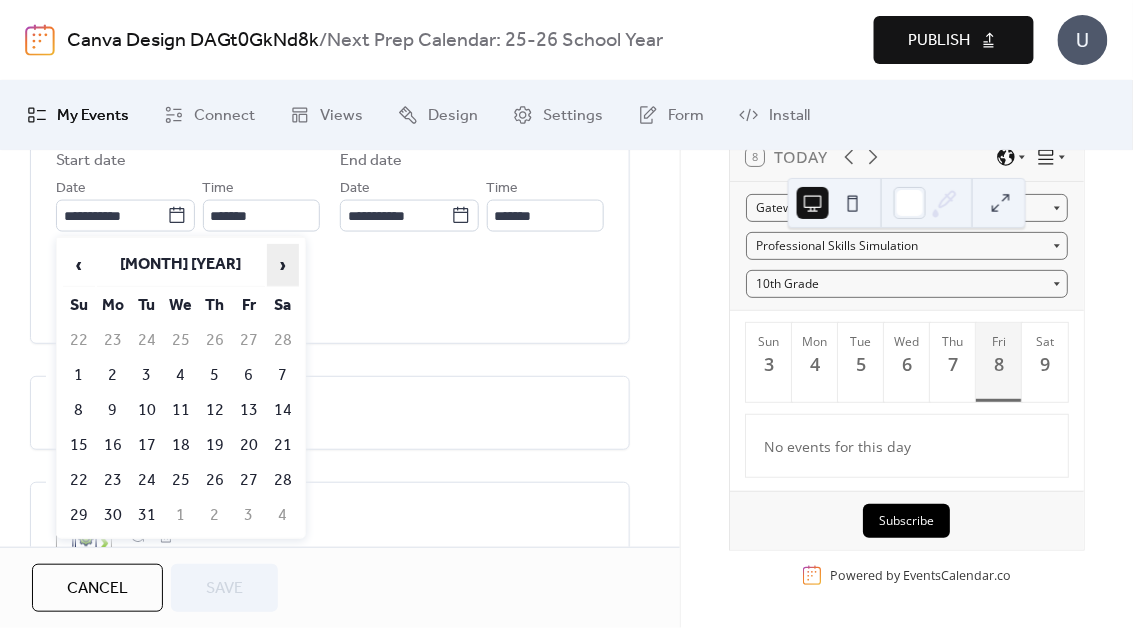 click on "›" at bounding box center (283, 265) 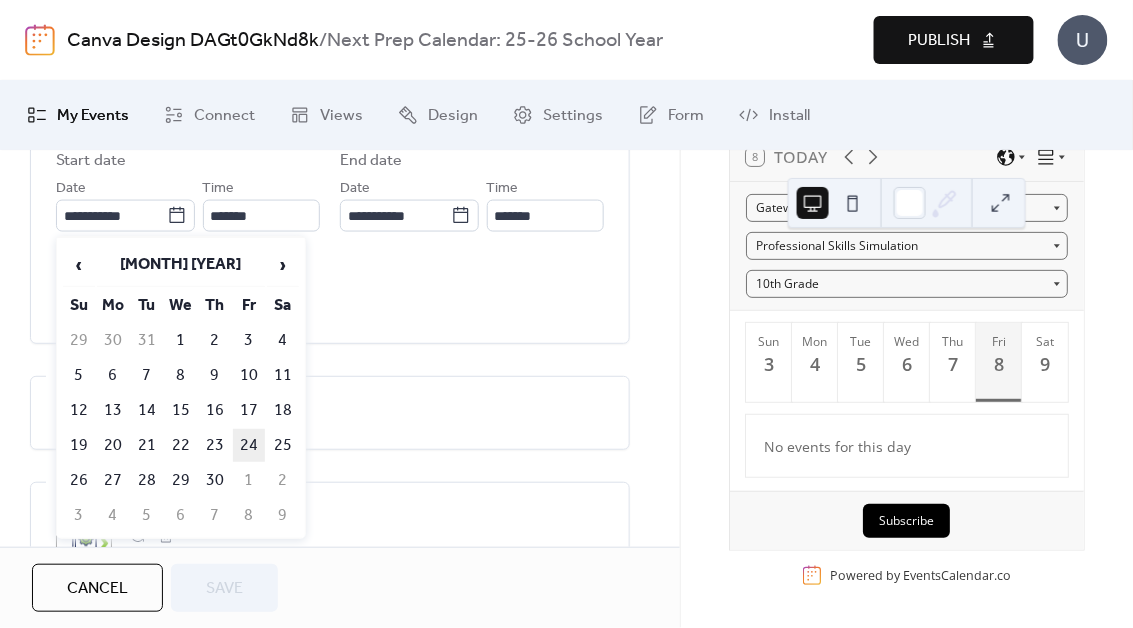 click on "24" at bounding box center [249, 445] 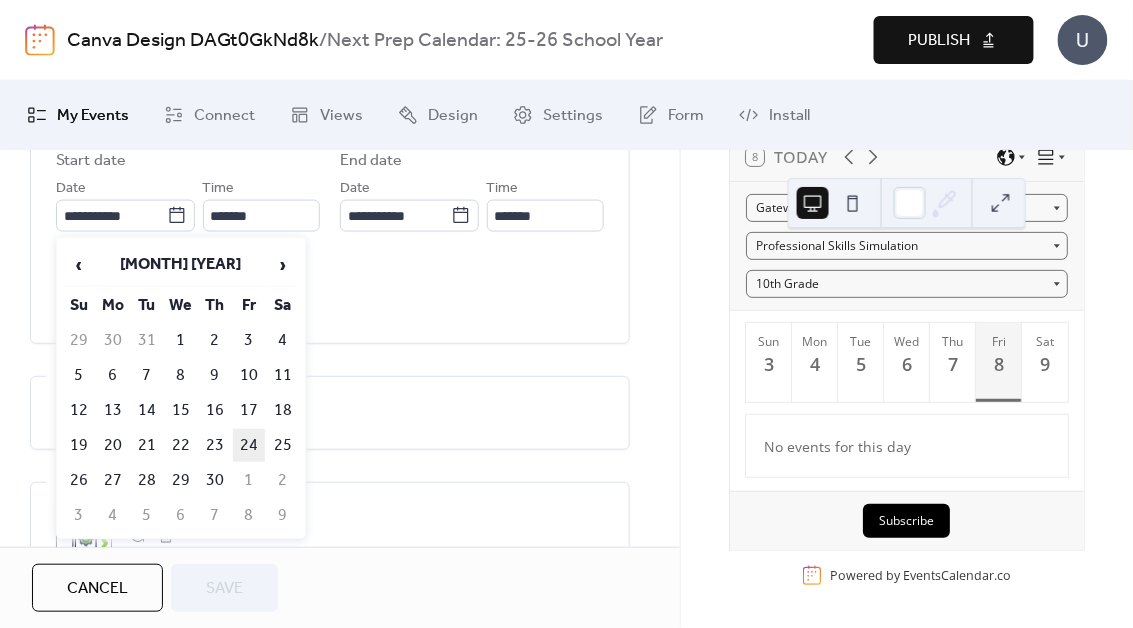type on "**********" 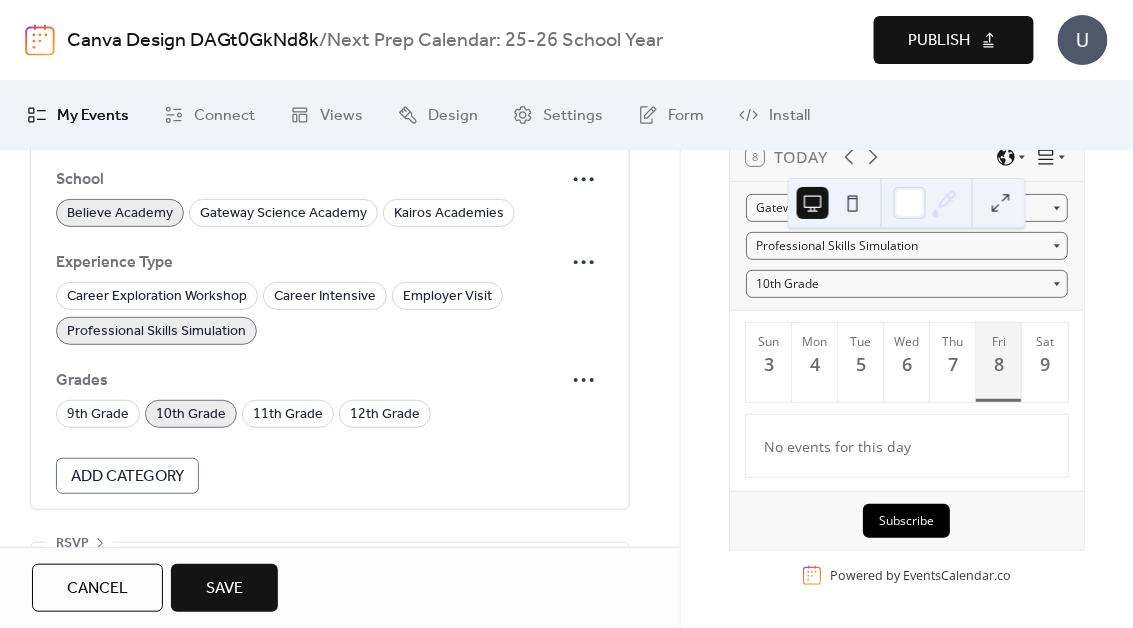 scroll, scrollTop: 1451, scrollLeft: 0, axis: vertical 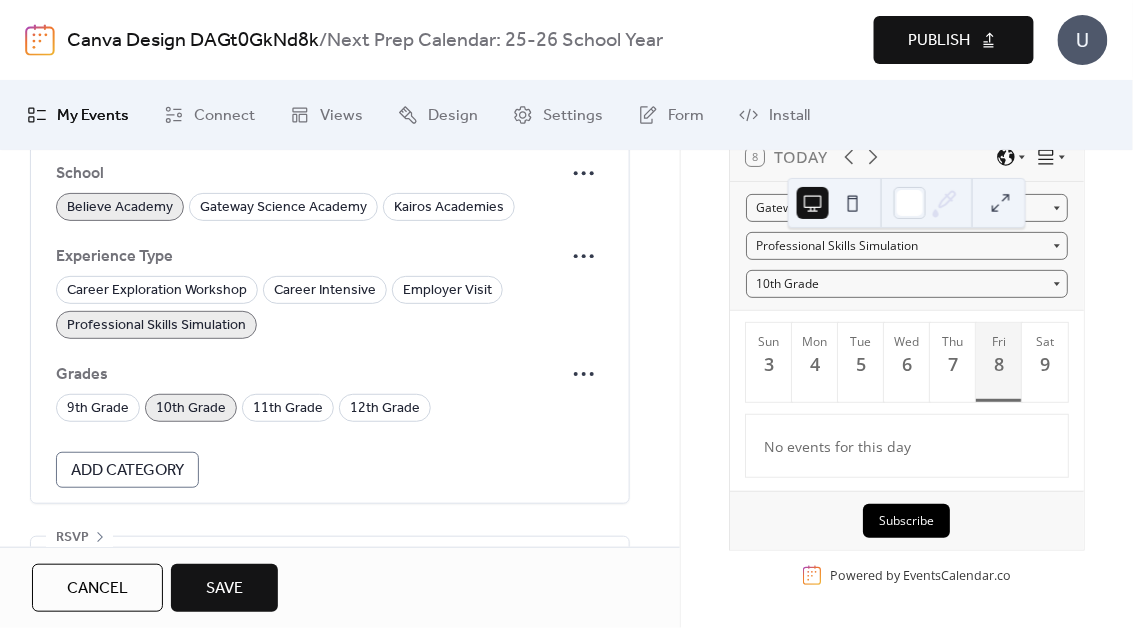 click on "10th Grade" at bounding box center (191, 409) 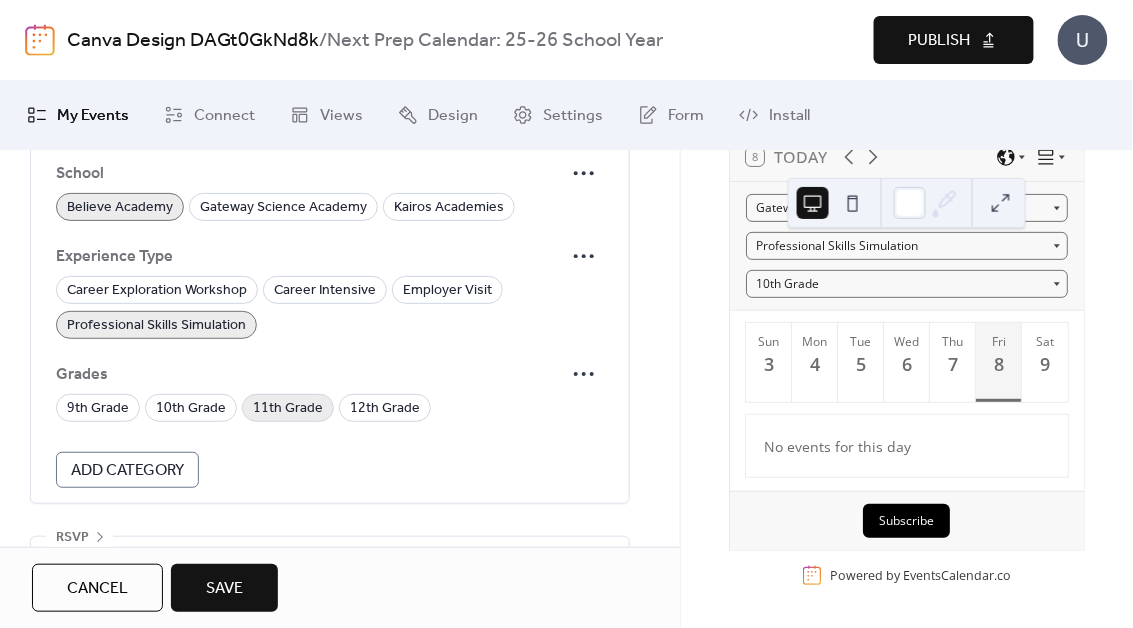 click on "11th Grade" at bounding box center [288, 409] 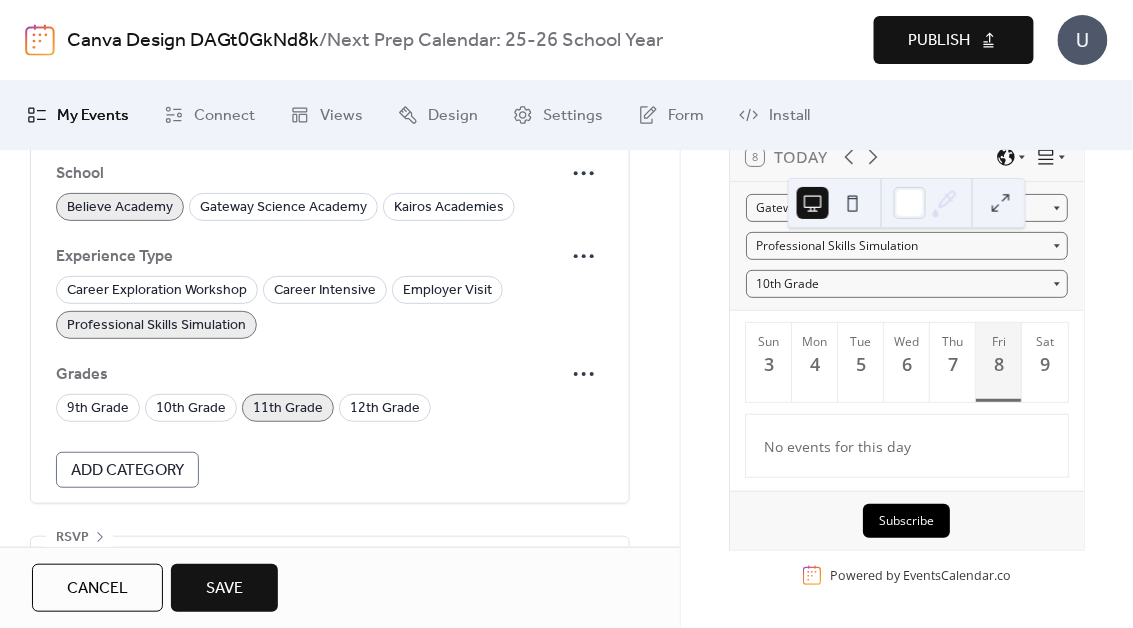 click on "Save" at bounding box center (224, 588) 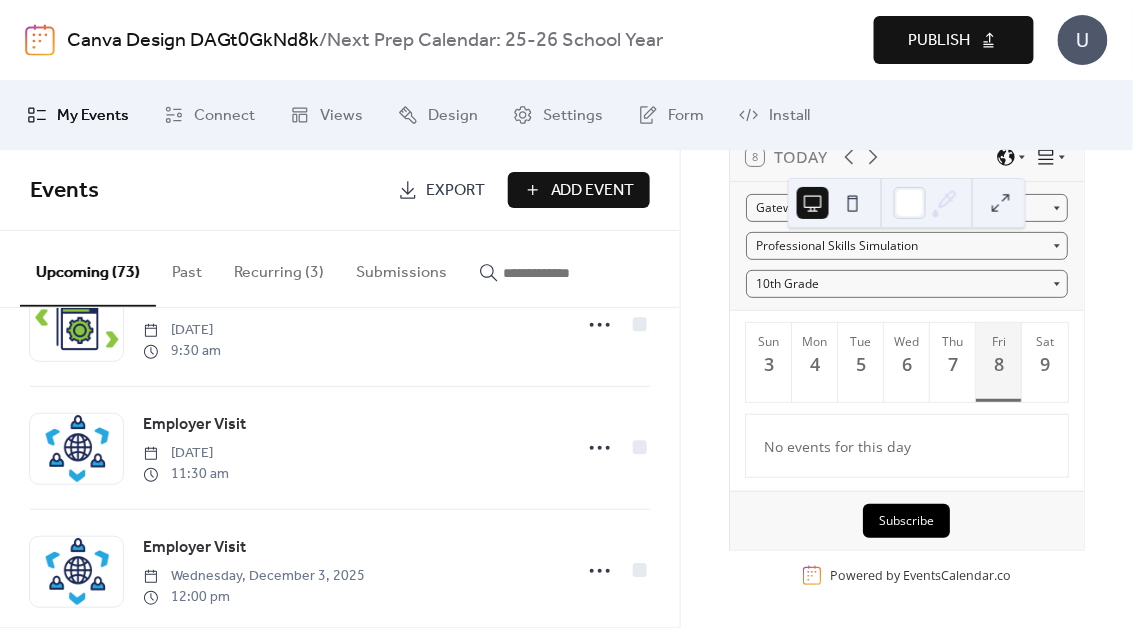 scroll, scrollTop: 1934, scrollLeft: 0, axis: vertical 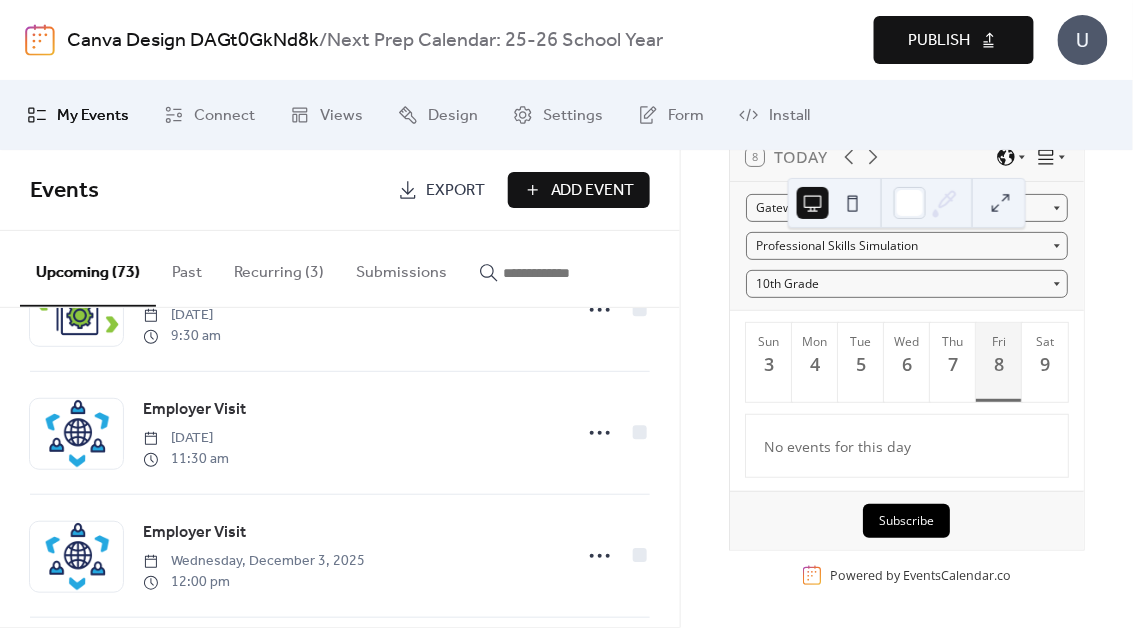 click 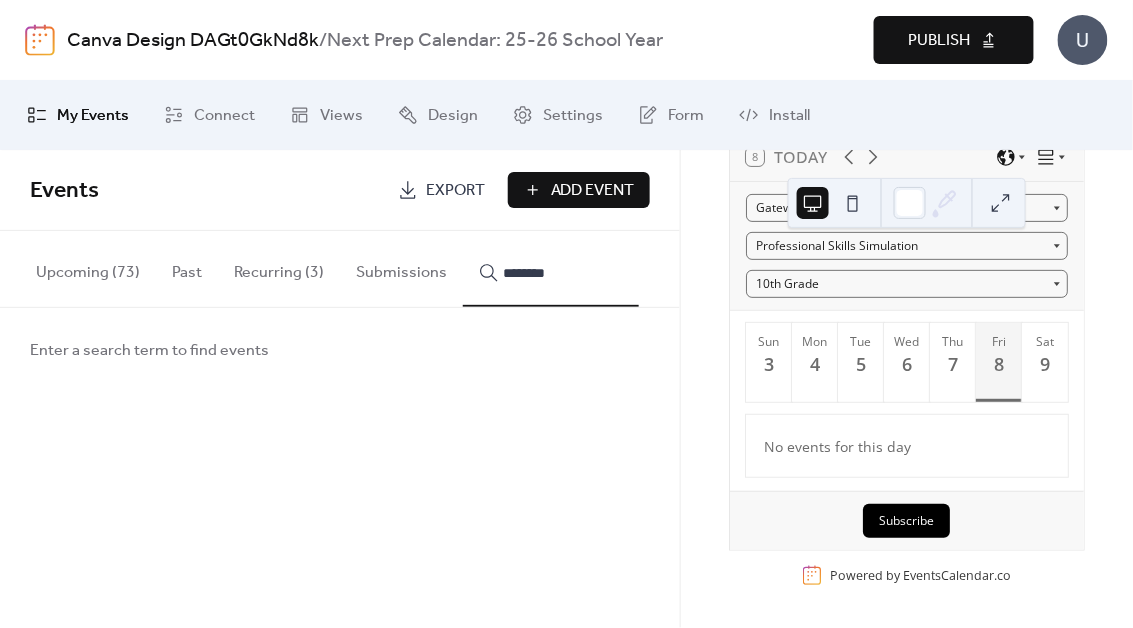 type on "********" 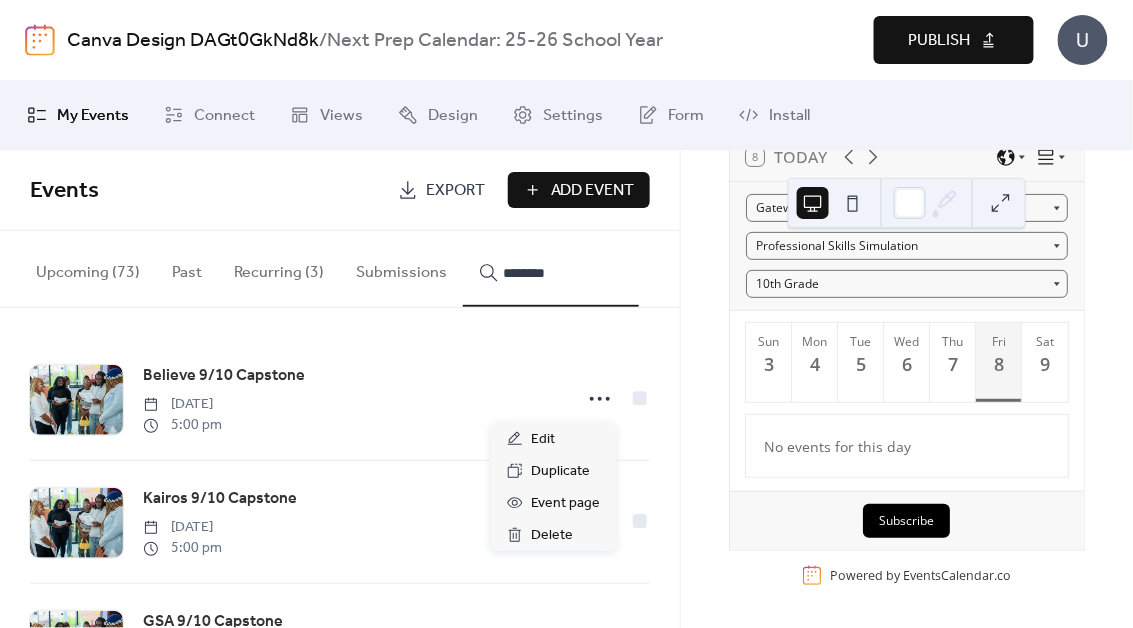 click 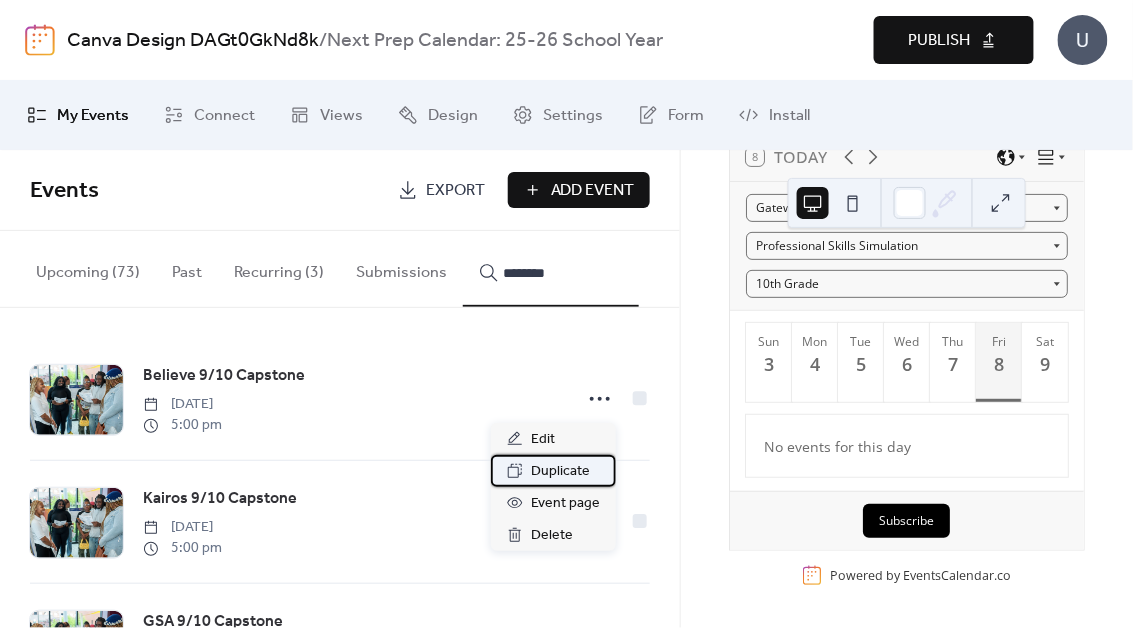 click on "Duplicate" at bounding box center (560, 472) 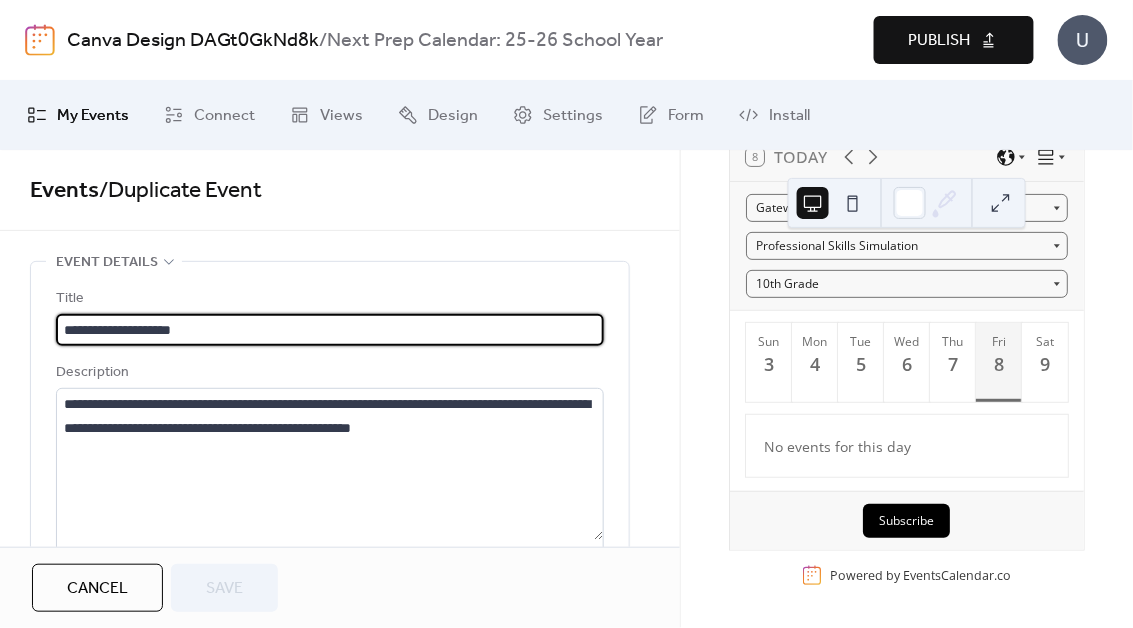 drag, startPoint x: 111, startPoint y: 328, endPoint x: 135, endPoint y: 328, distance: 24 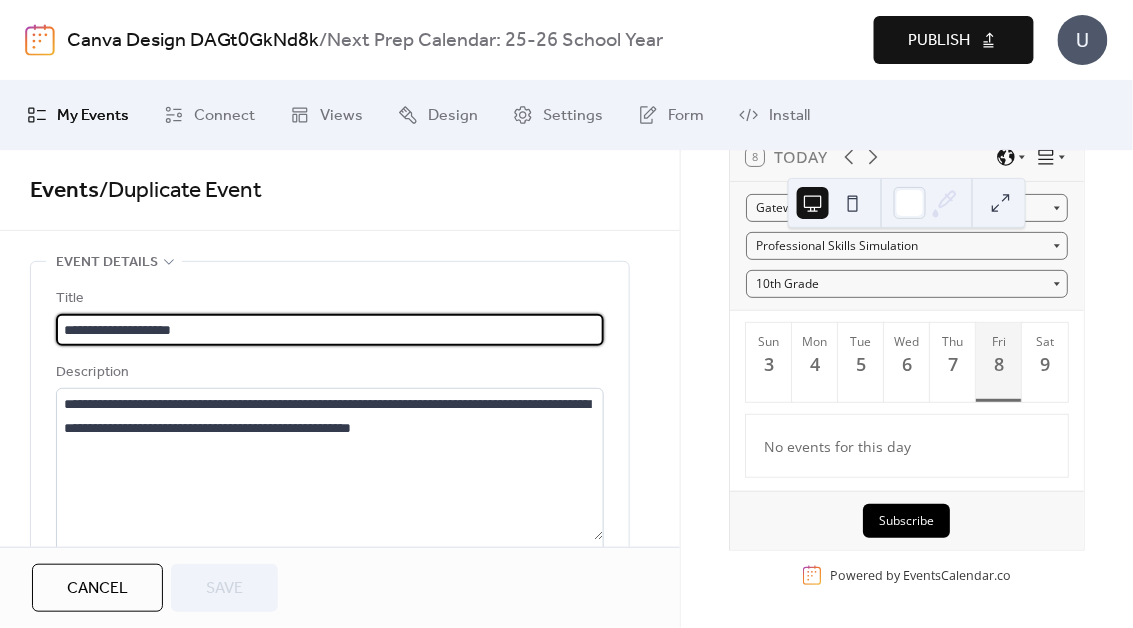 click on "**********" at bounding box center (330, 330) 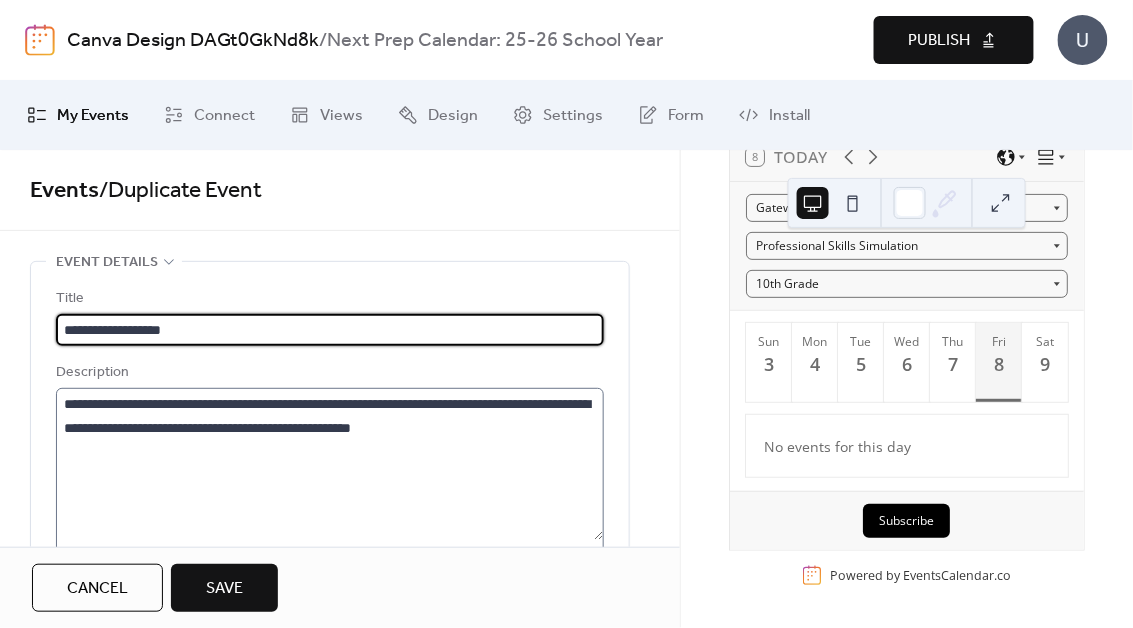 type on "**********" 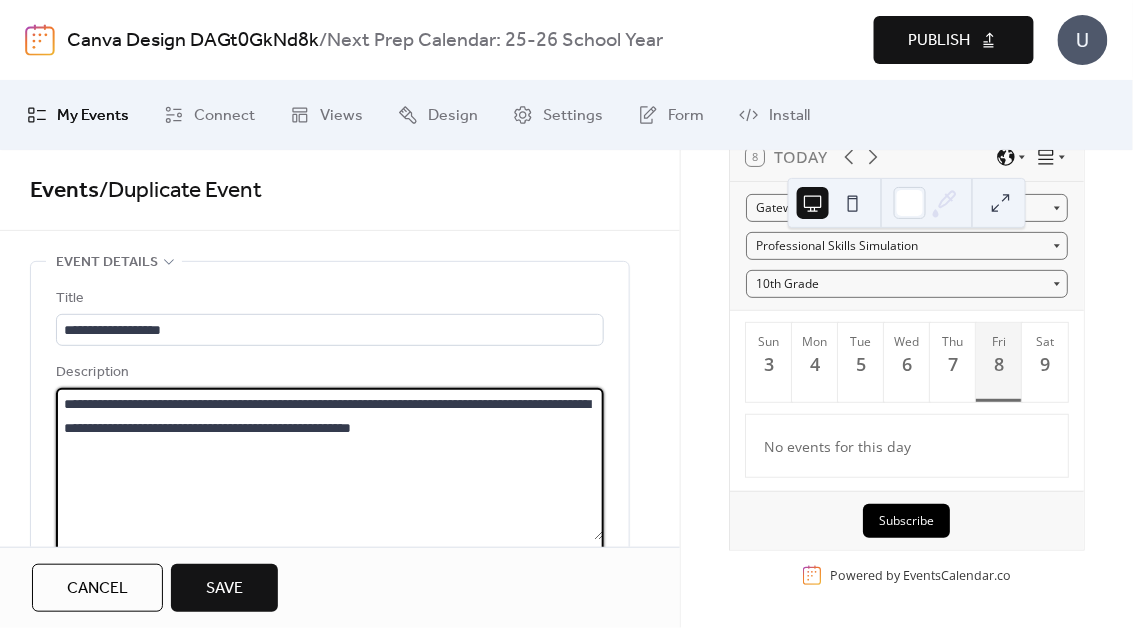 drag, startPoint x: 208, startPoint y: 403, endPoint x: 270, endPoint y: 407, distance: 62.1289 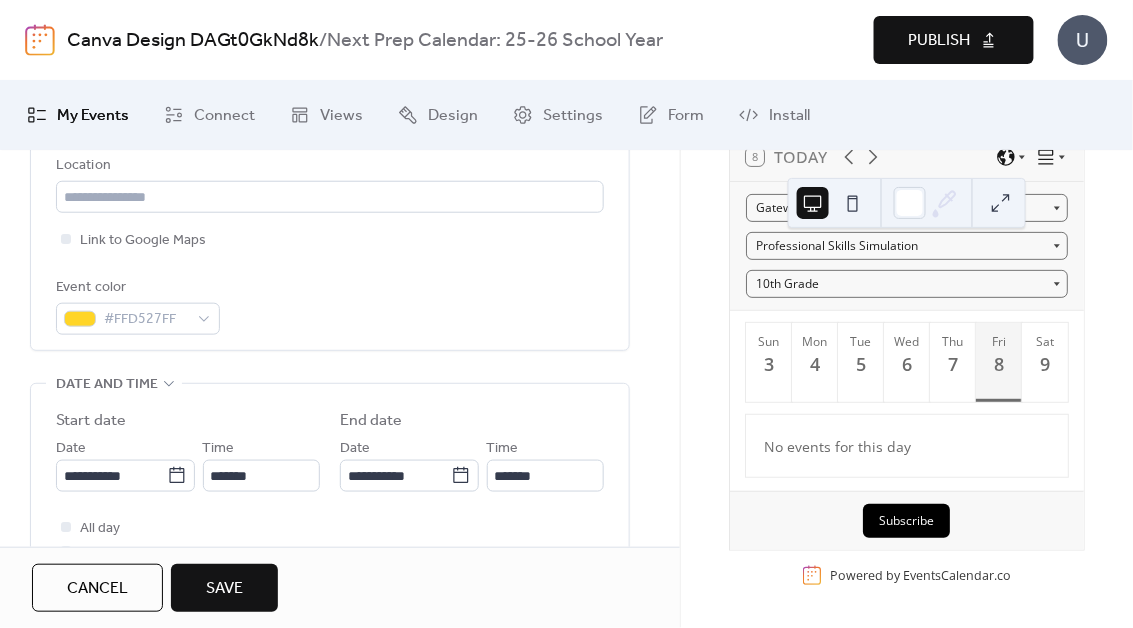 scroll, scrollTop: 520, scrollLeft: 0, axis: vertical 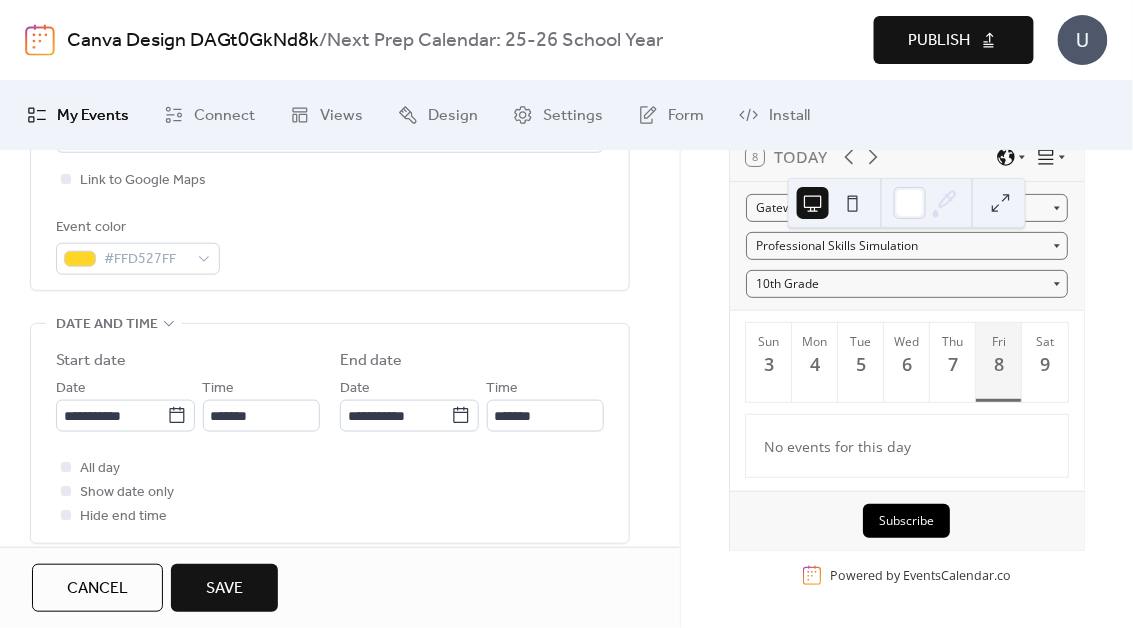 type on "**********" 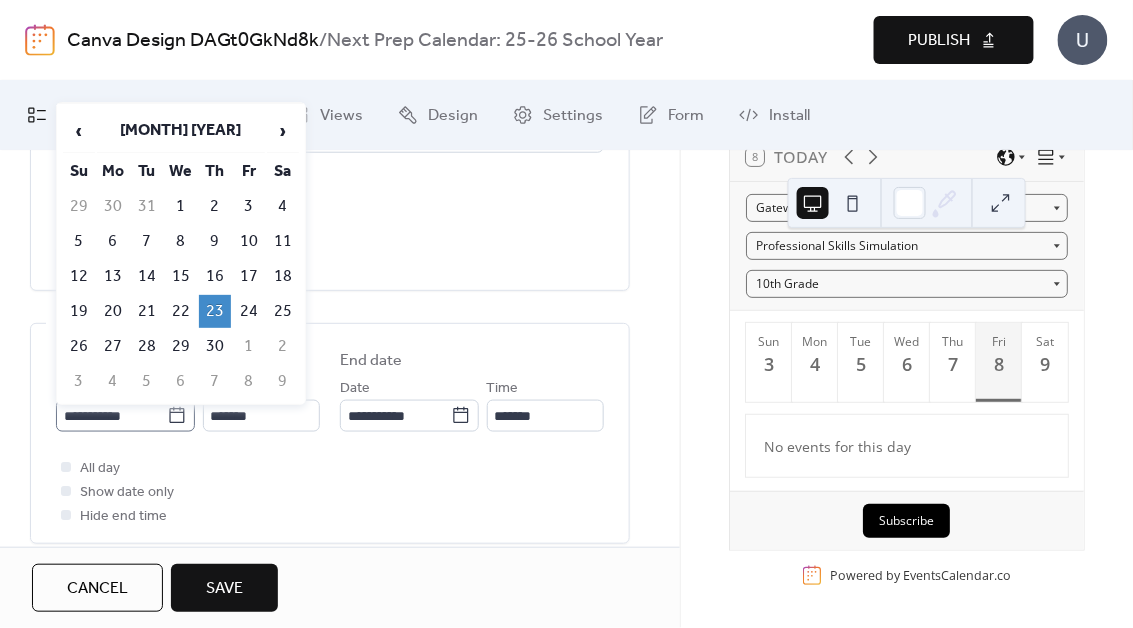 click 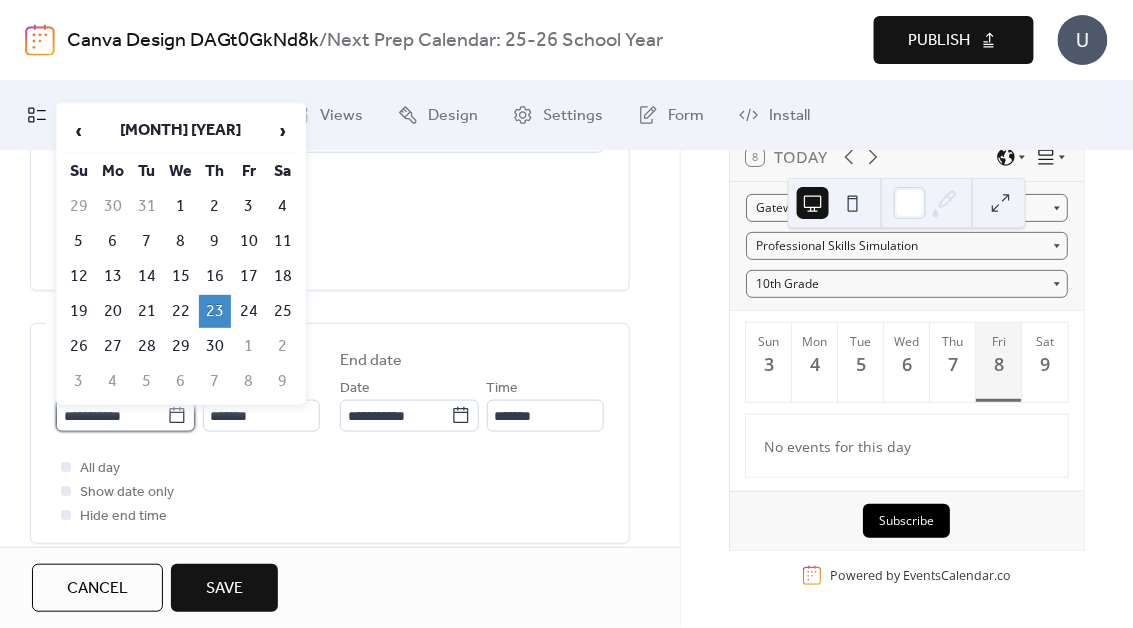 click on "**********" at bounding box center (111, 416) 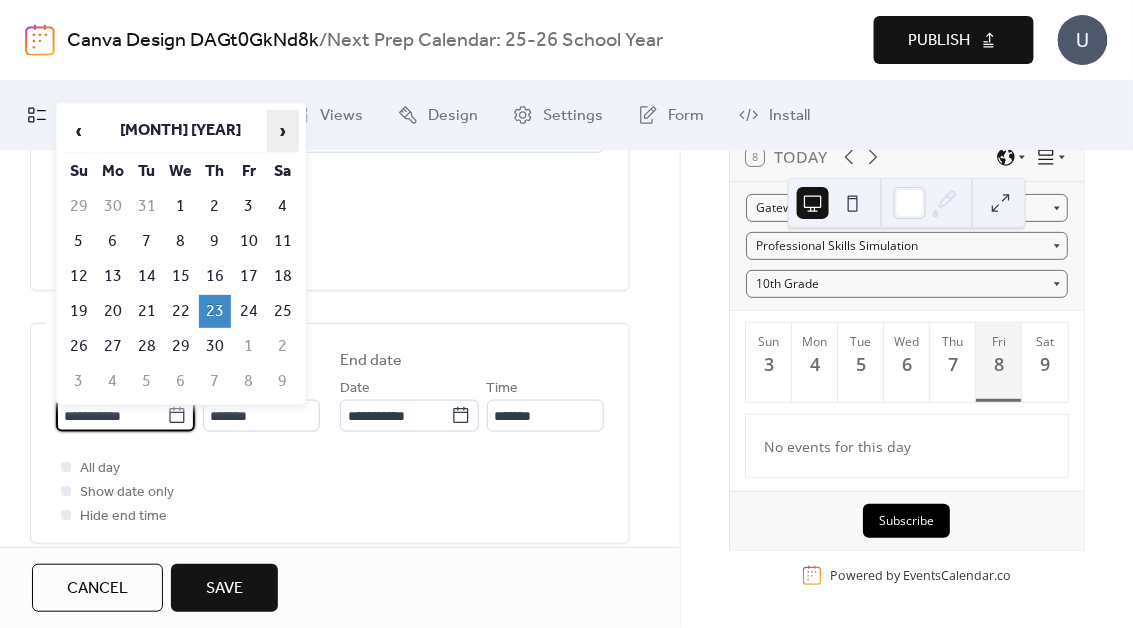 click on "›" at bounding box center [283, 131] 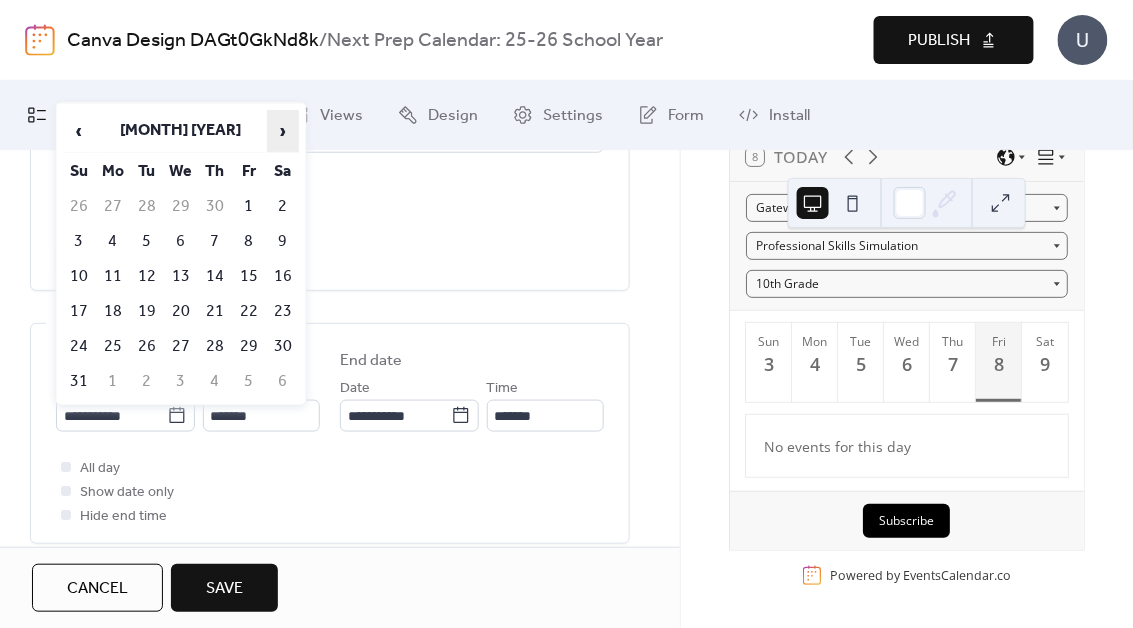 click on "›" at bounding box center [283, 131] 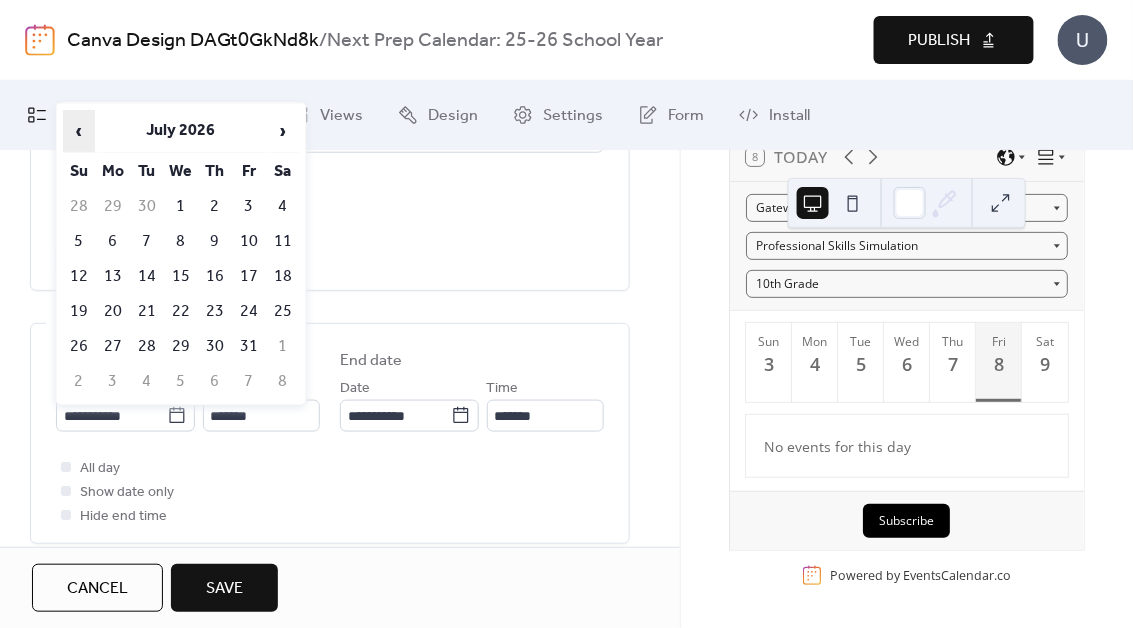 click on "‹" at bounding box center (79, 131) 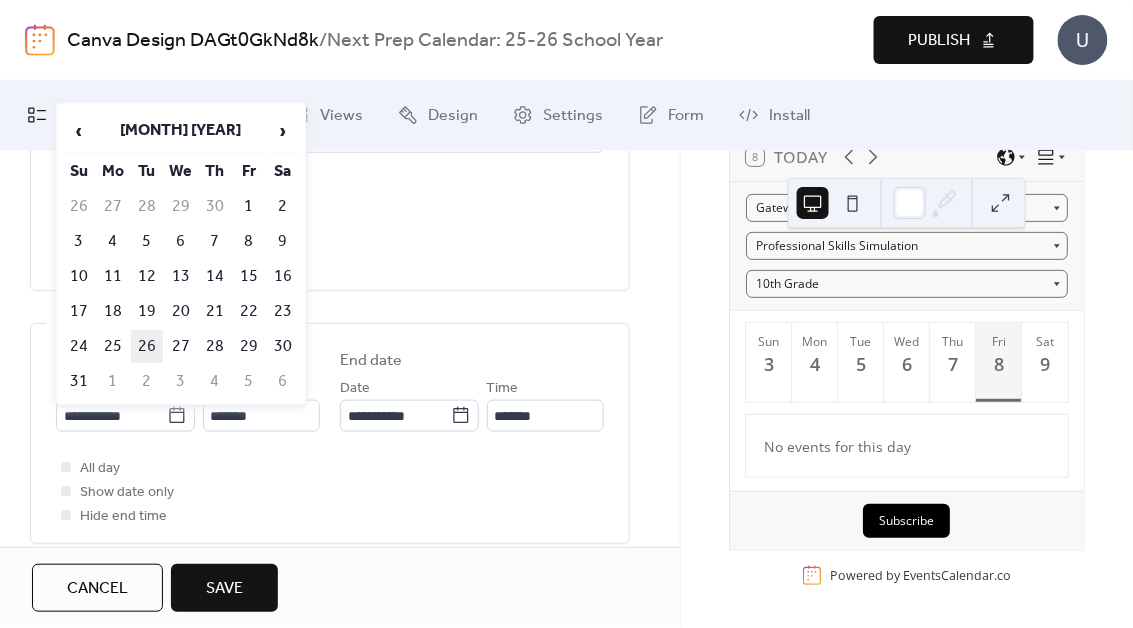 click on "26" at bounding box center [147, 346] 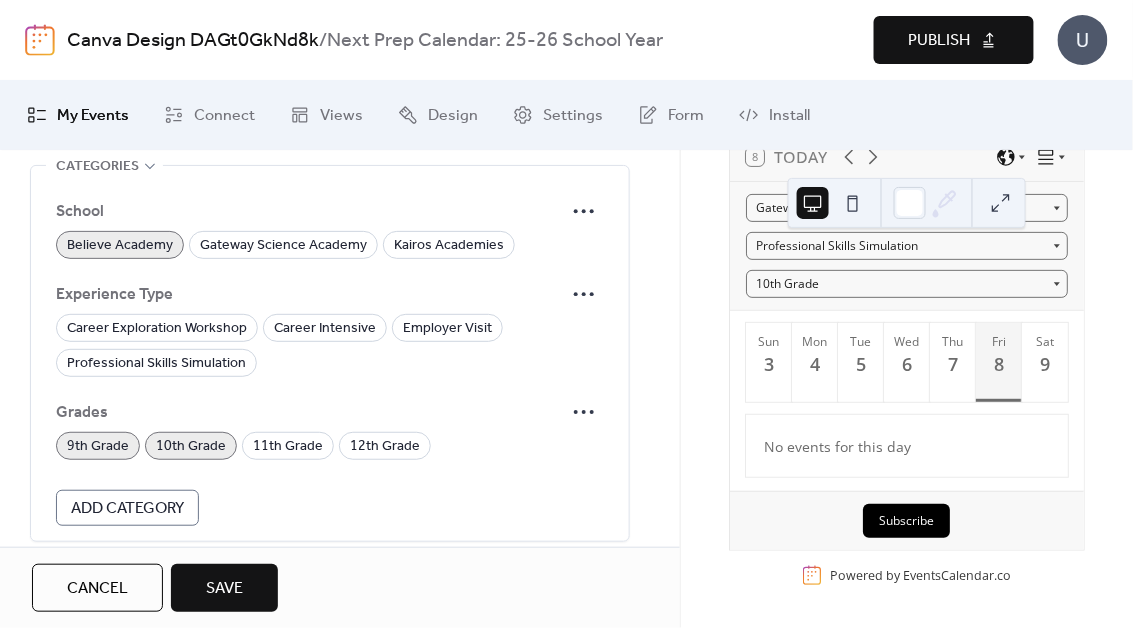 scroll, scrollTop: 1417, scrollLeft: 0, axis: vertical 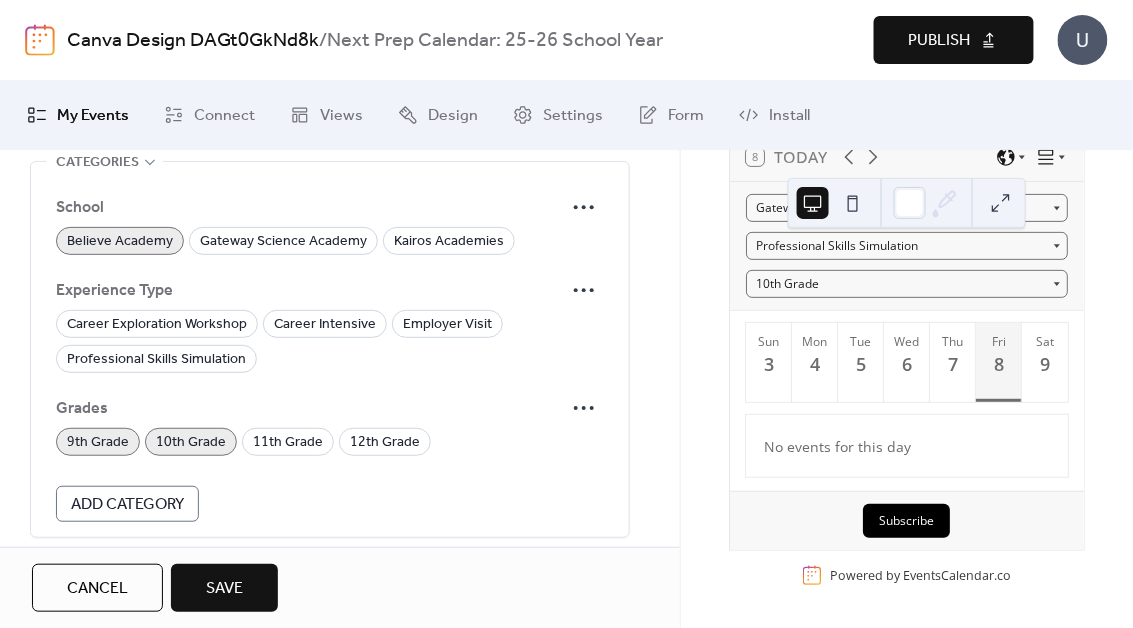 click on "9th Grade" at bounding box center (98, 443) 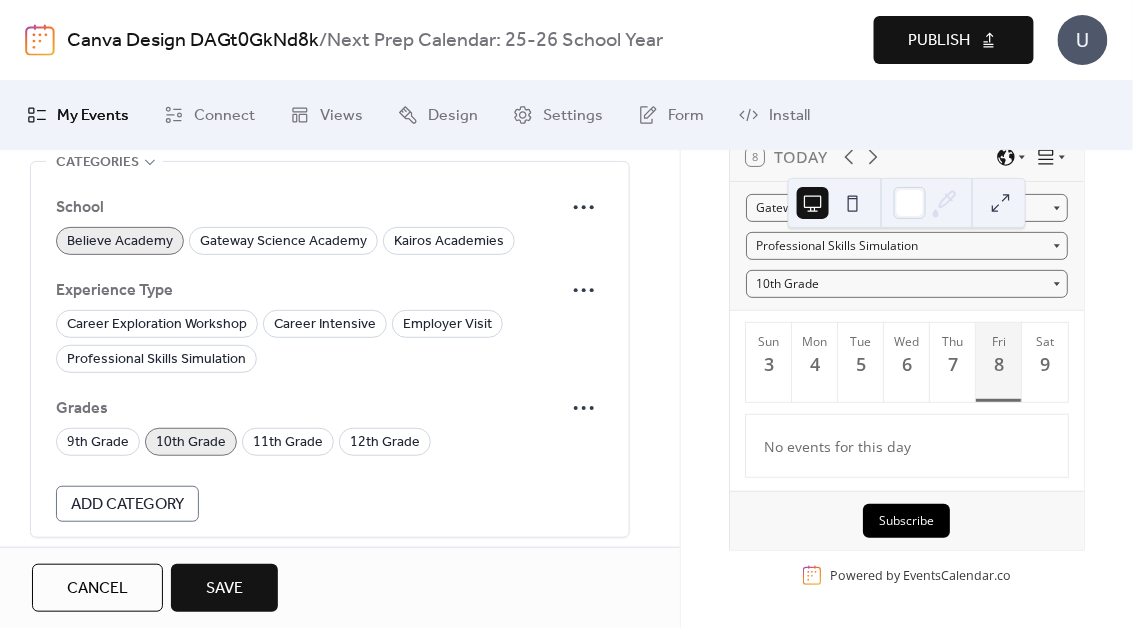 click on "10th Grade" at bounding box center [191, 443] 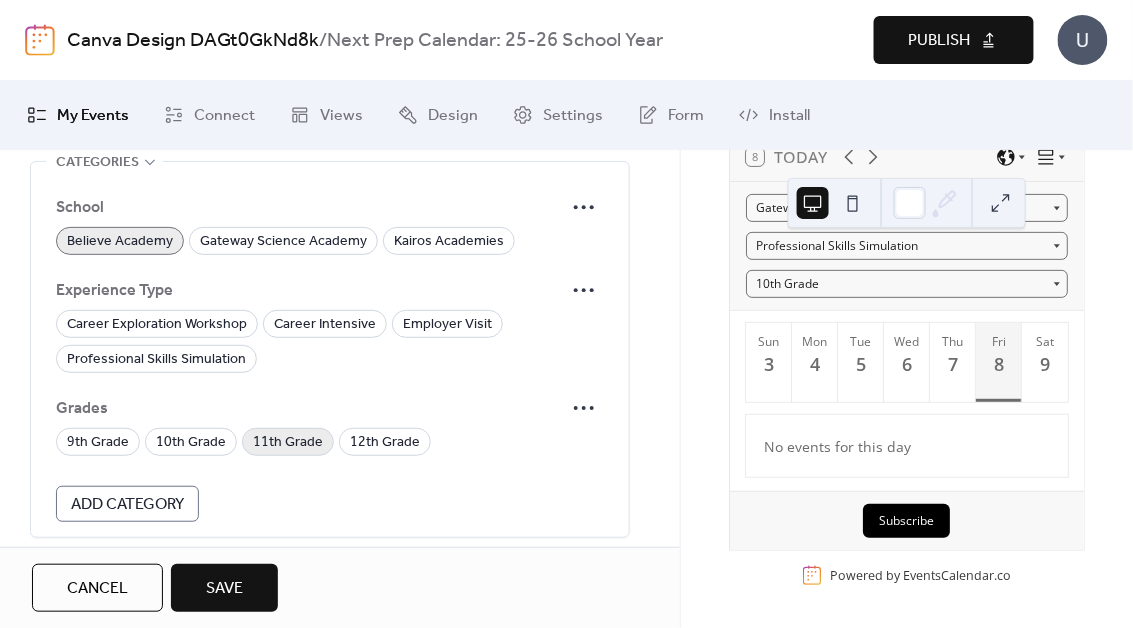 click on "11th Grade" at bounding box center (288, 443) 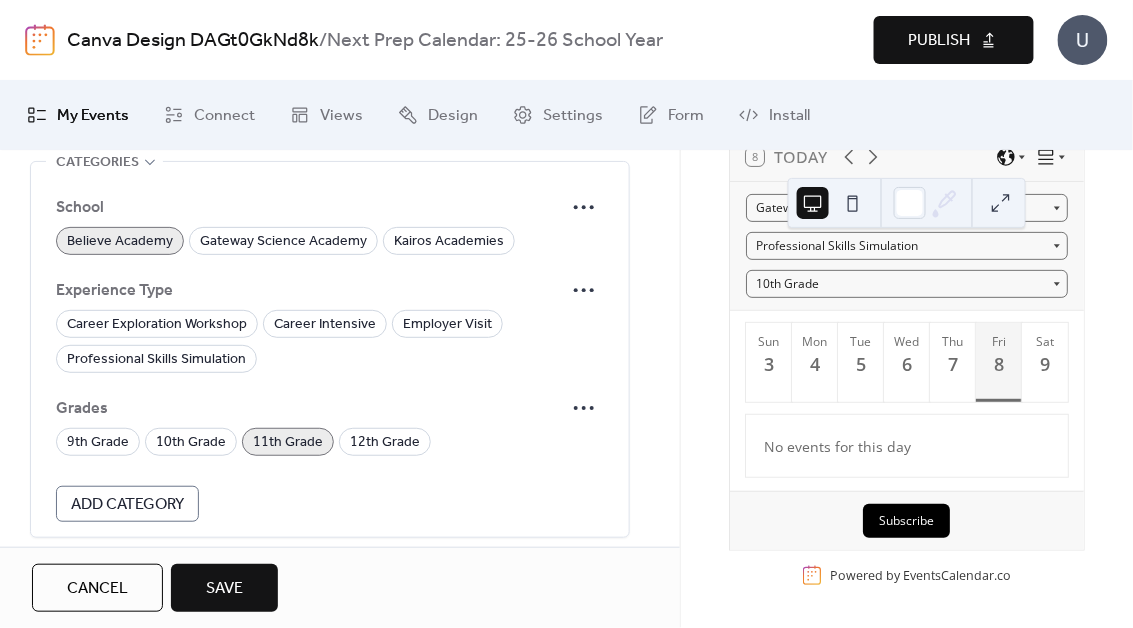 click on "Save" at bounding box center [224, 589] 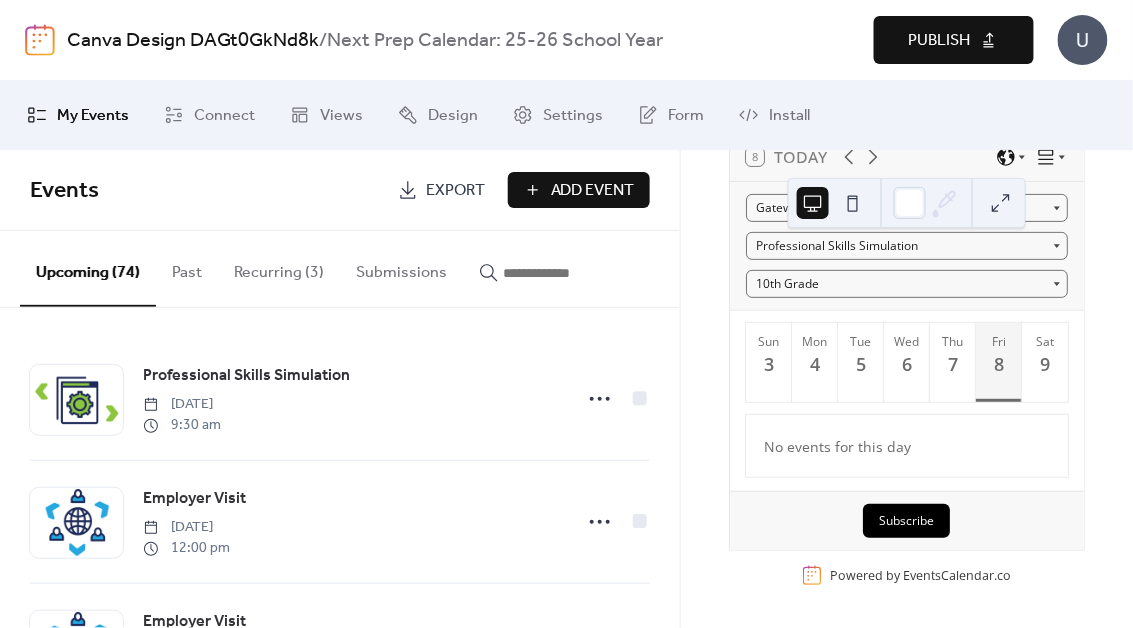 click at bounding box center (563, 273) 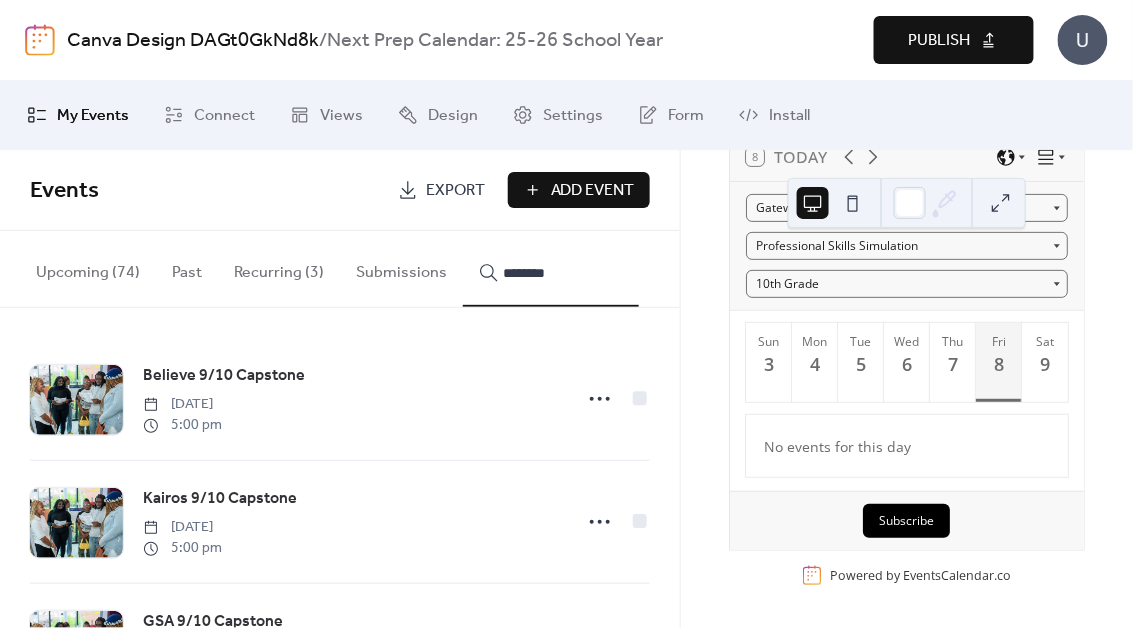 type on "********" 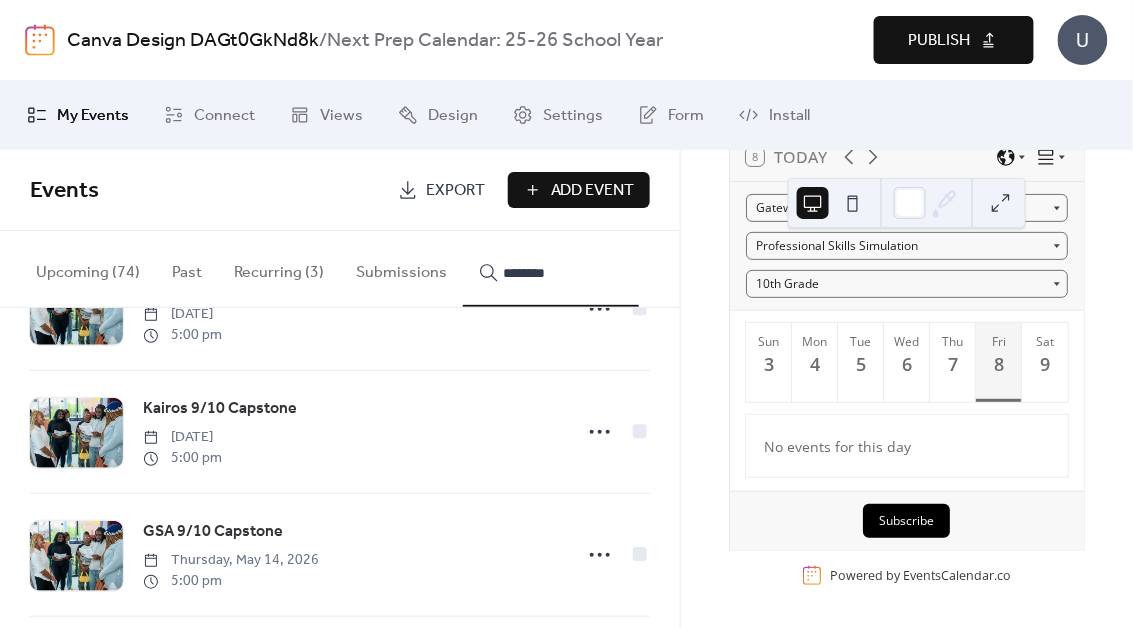 scroll, scrollTop: 96, scrollLeft: 0, axis: vertical 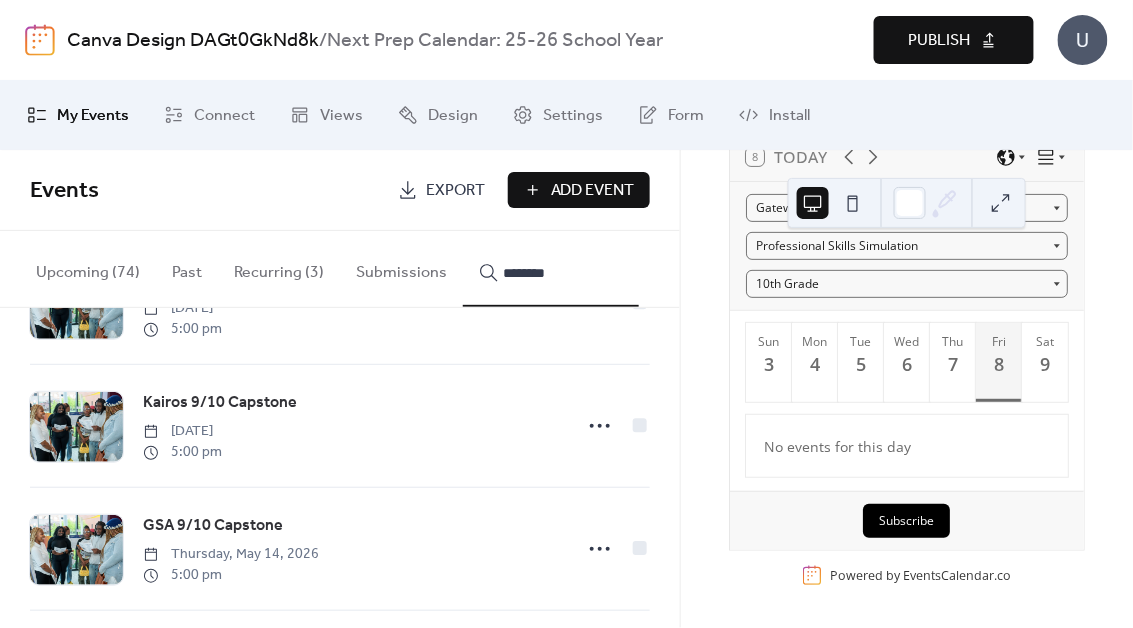 click 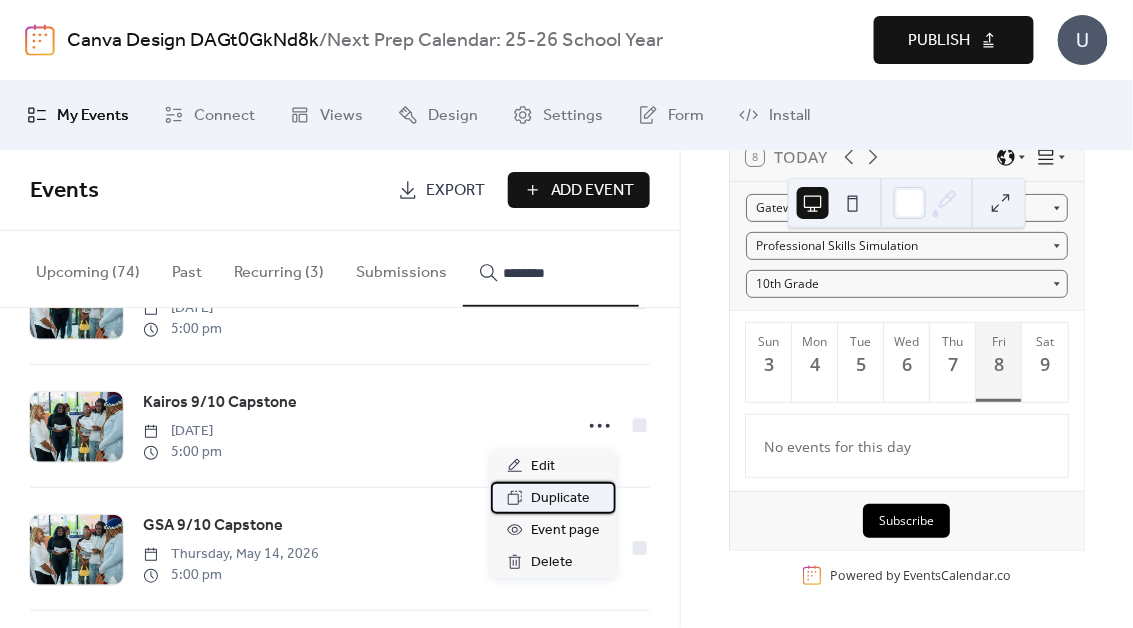 click on "Duplicate" at bounding box center [560, 499] 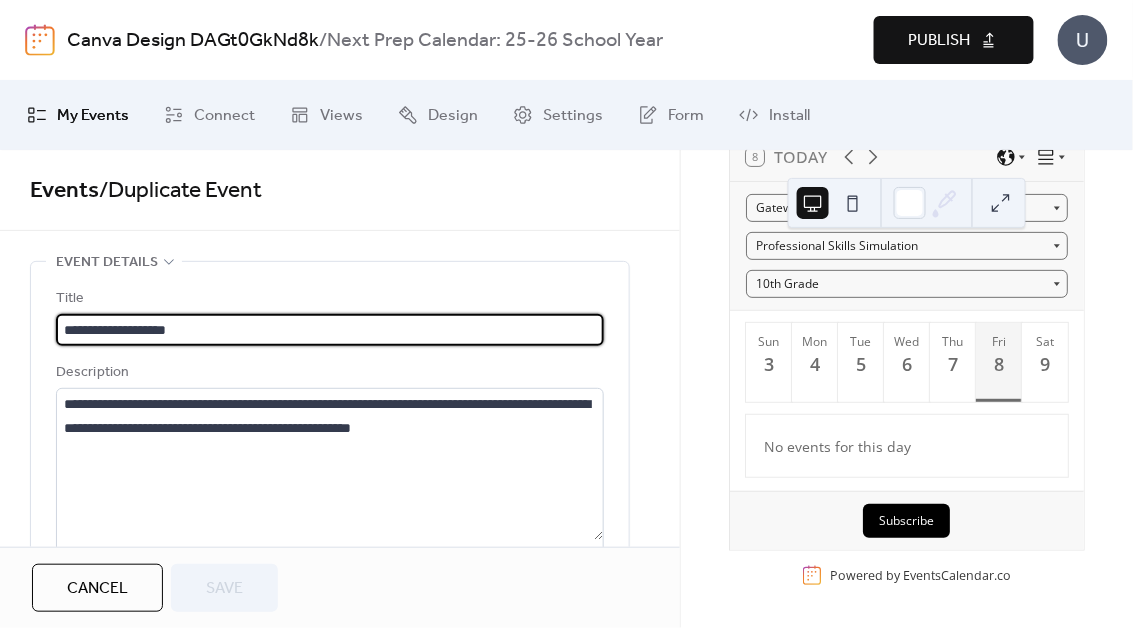 click on "**********" at bounding box center [330, 330] 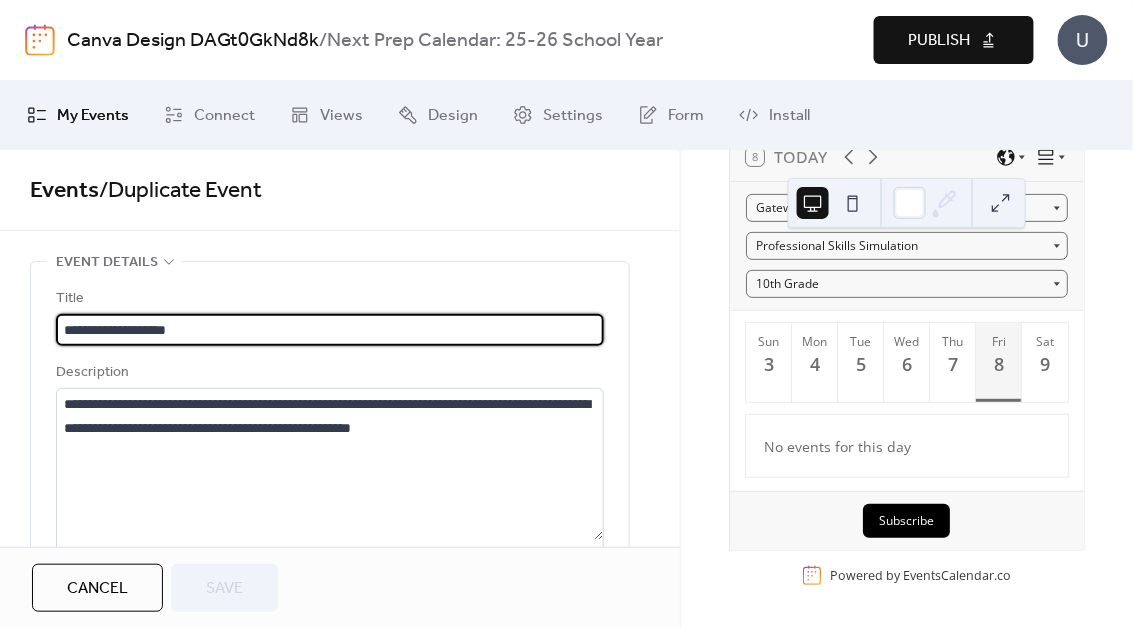drag, startPoint x: 106, startPoint y: 330, endPoint x: 132, endPoint y: 330, distance: 26 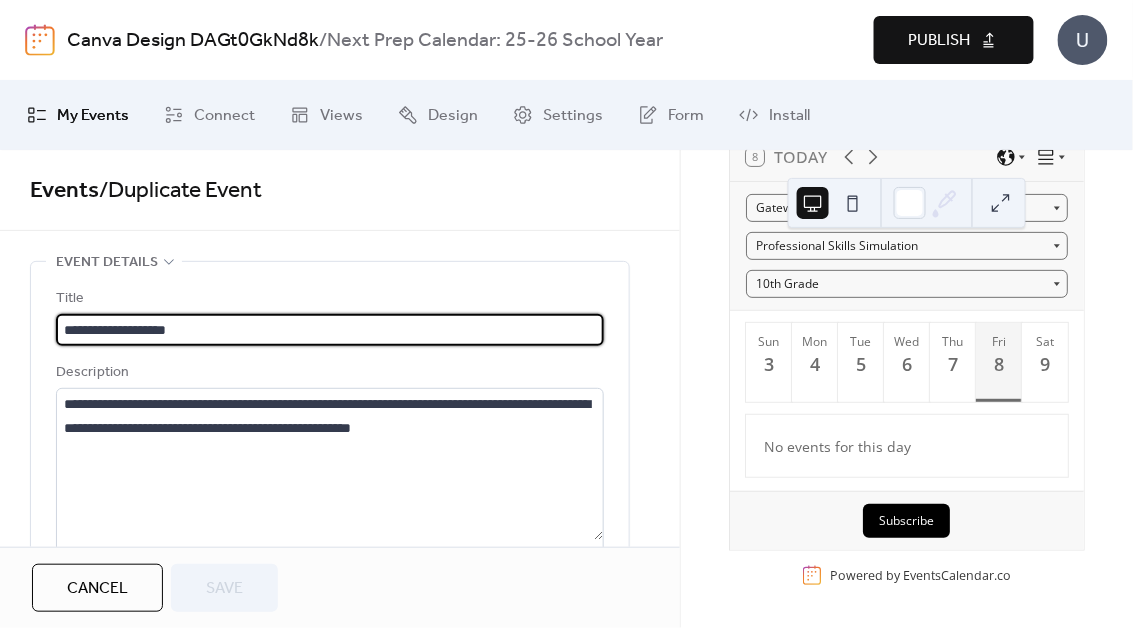 click on "**********" at bounding box center [330, 330] 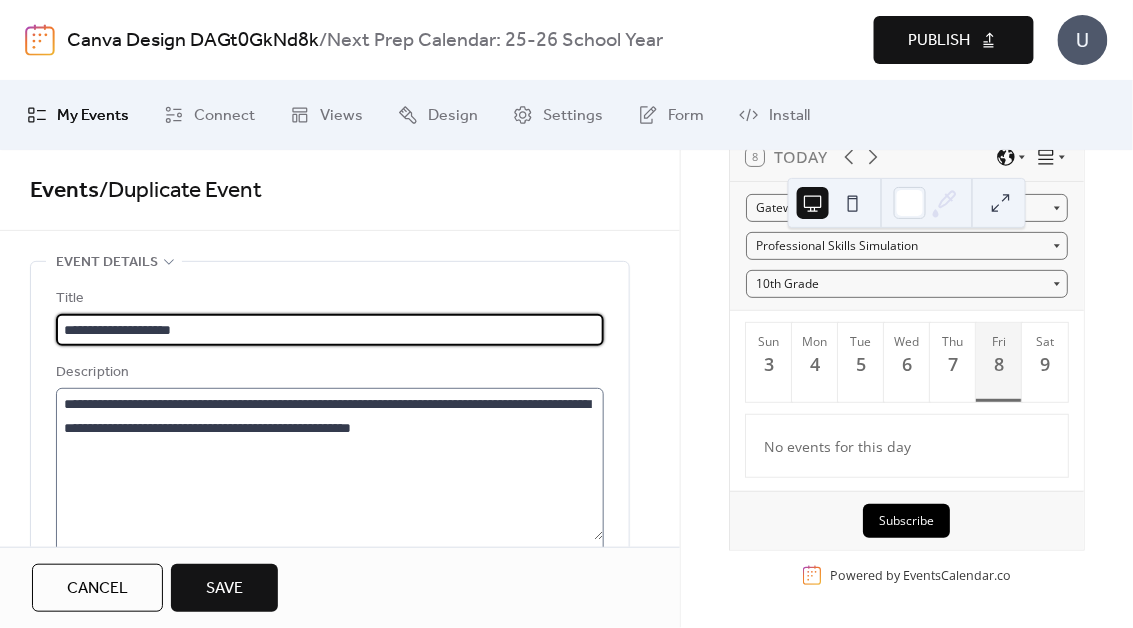 type on "**********" 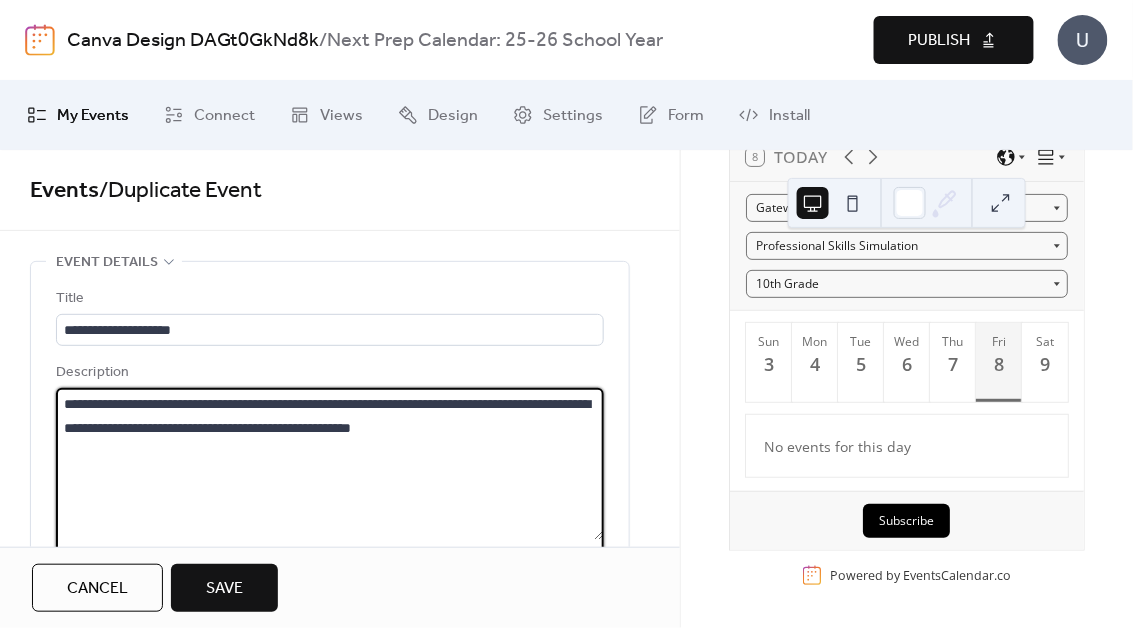 drag, startPoint x: 206, startPoint y: 402, endPoint x: 269, endPoint y: 403, distance: 63.007935 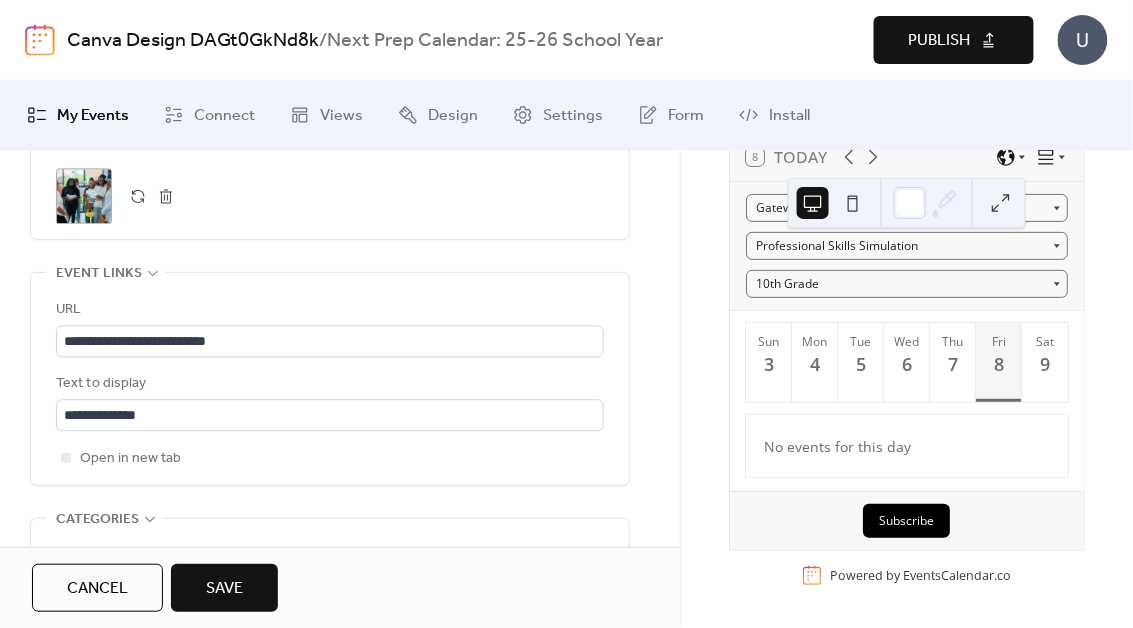 scroll, scrollTop: 1061, scrollLeft: 0, axis: vertical 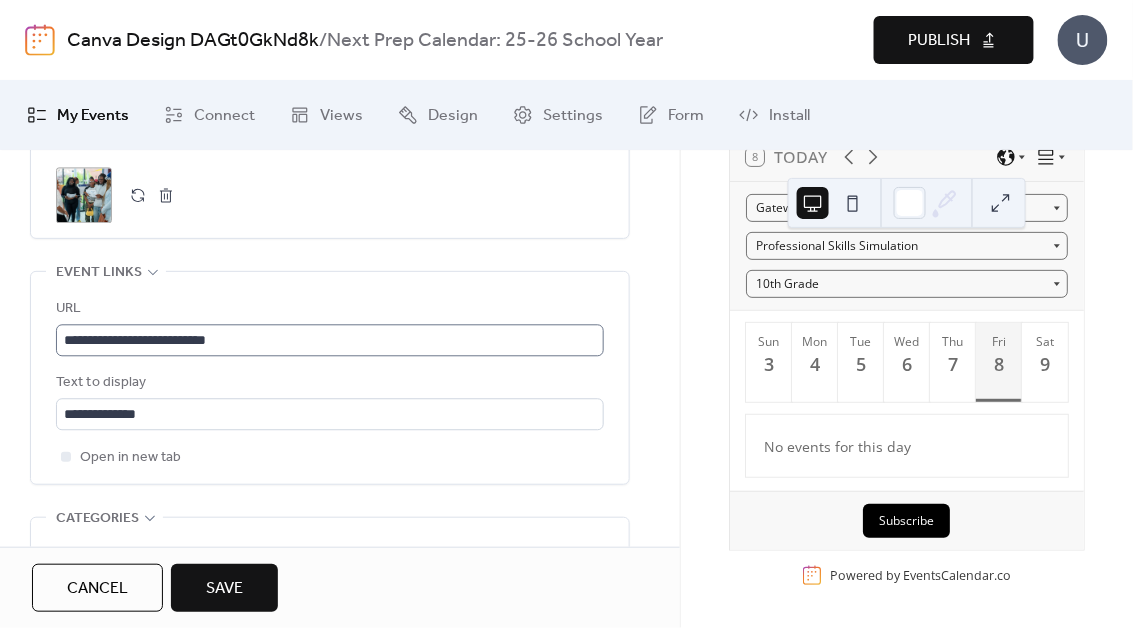 type on "**********" 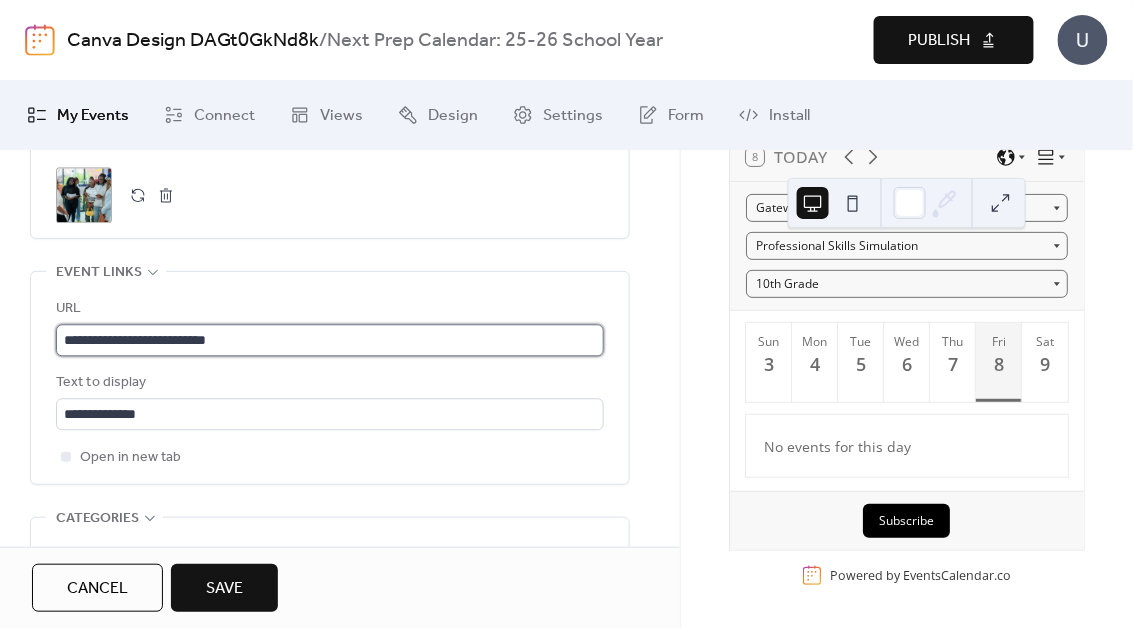 click on "**********" at bounding box center (330, 340) 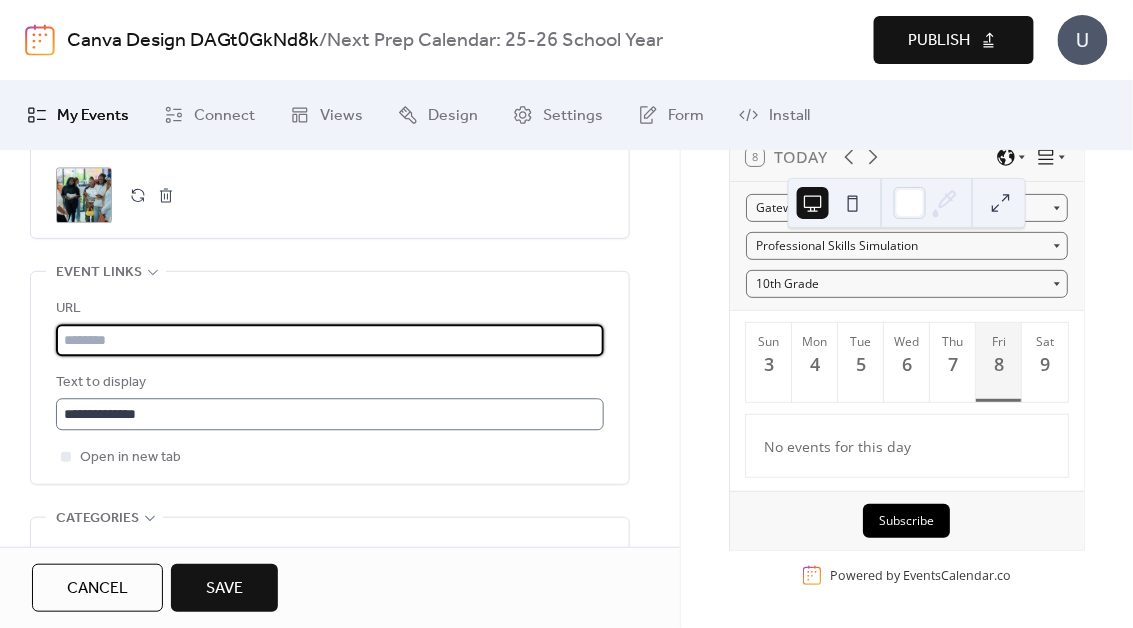 type 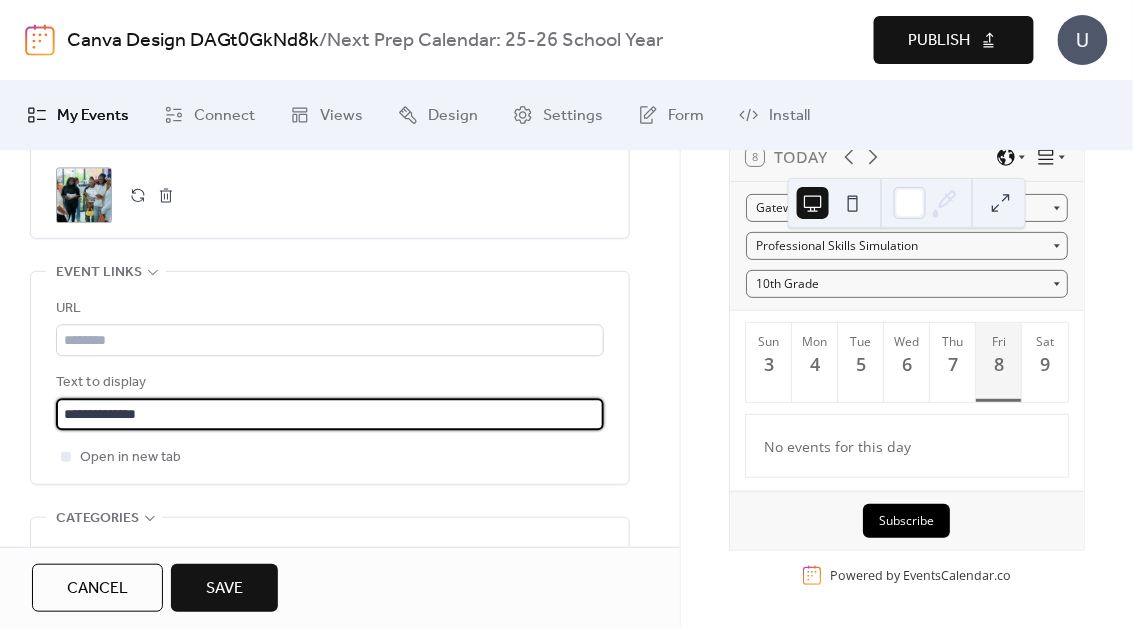 click on "**********" at bounding box center [330, 414] 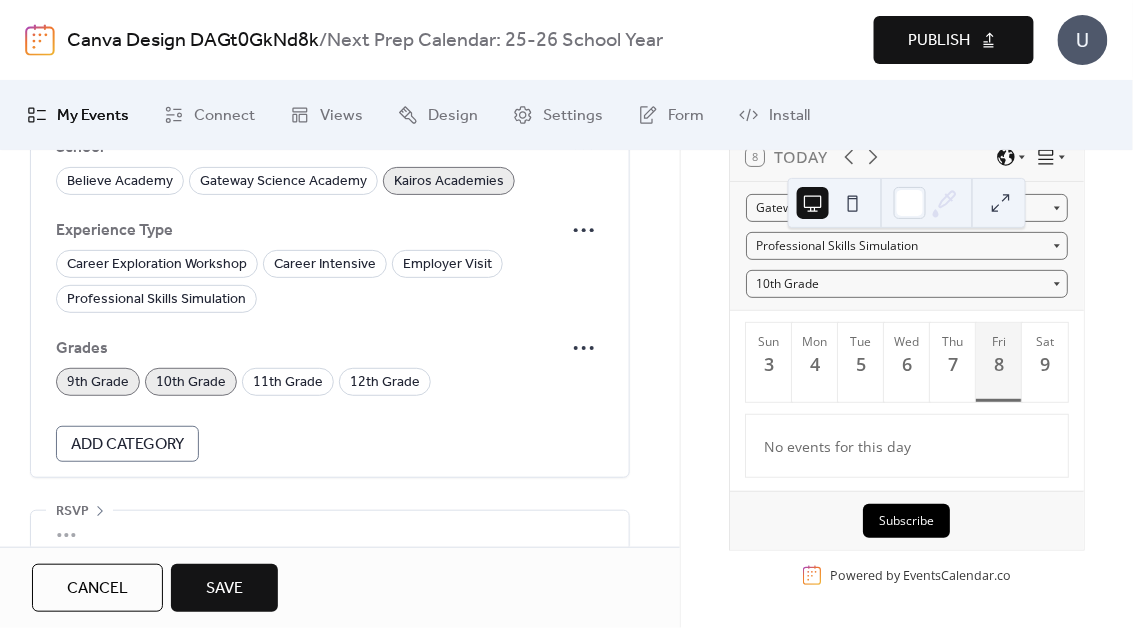 scroll, scrollTop: 1473, scrollLeft: 0, axis: vertical 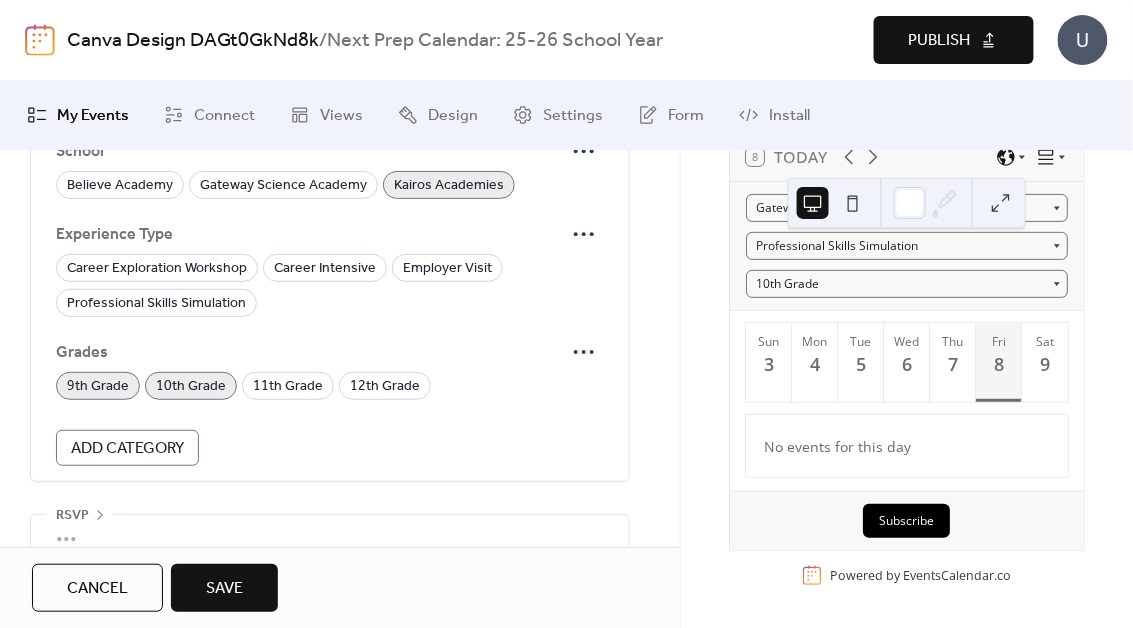 type 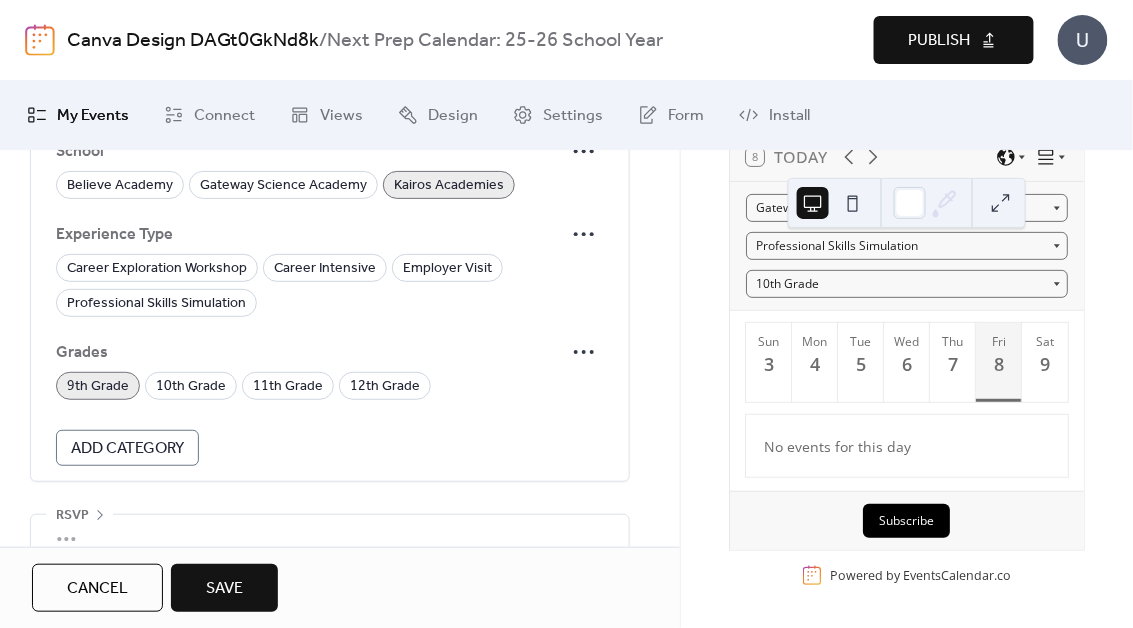 click on "9th Grade" at bounding box center (98, 387) 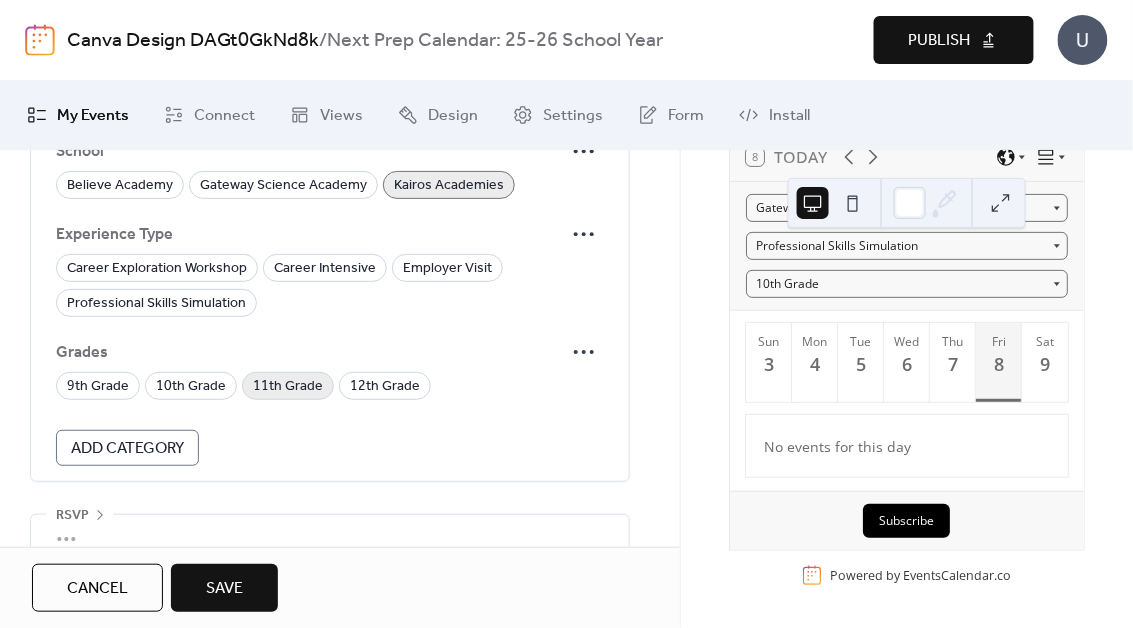 click on "11th Grade" at bounding box center [288, 387] 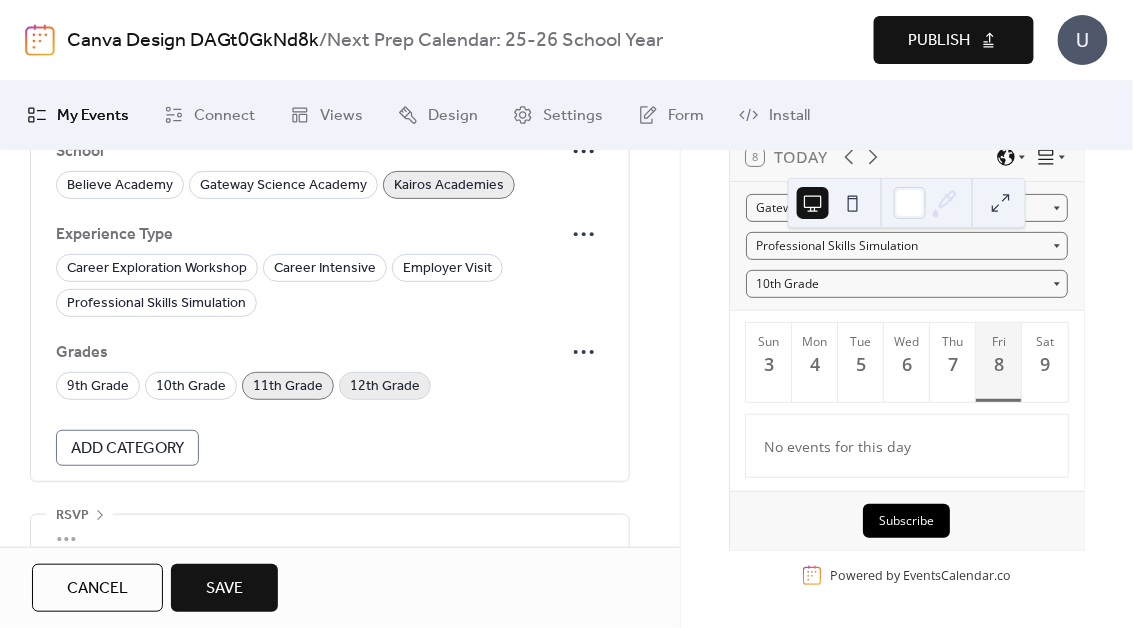 click on "12th Grade" at bounding box center [385, 387] 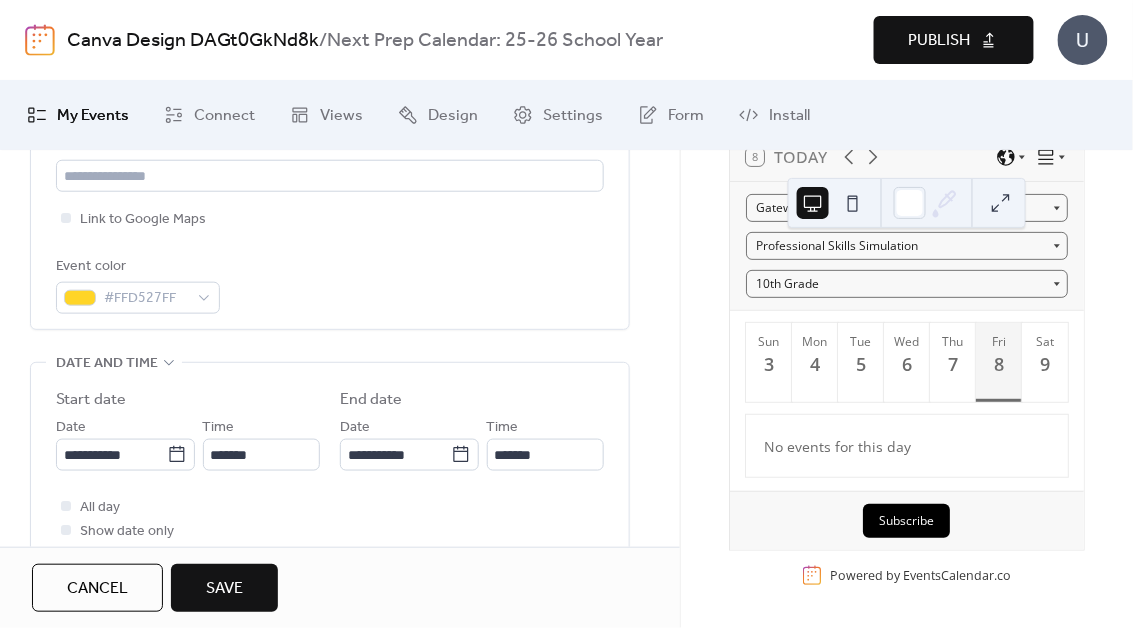 scroll, scrollTop: 479, scrollLeft: 0, axis: vertical 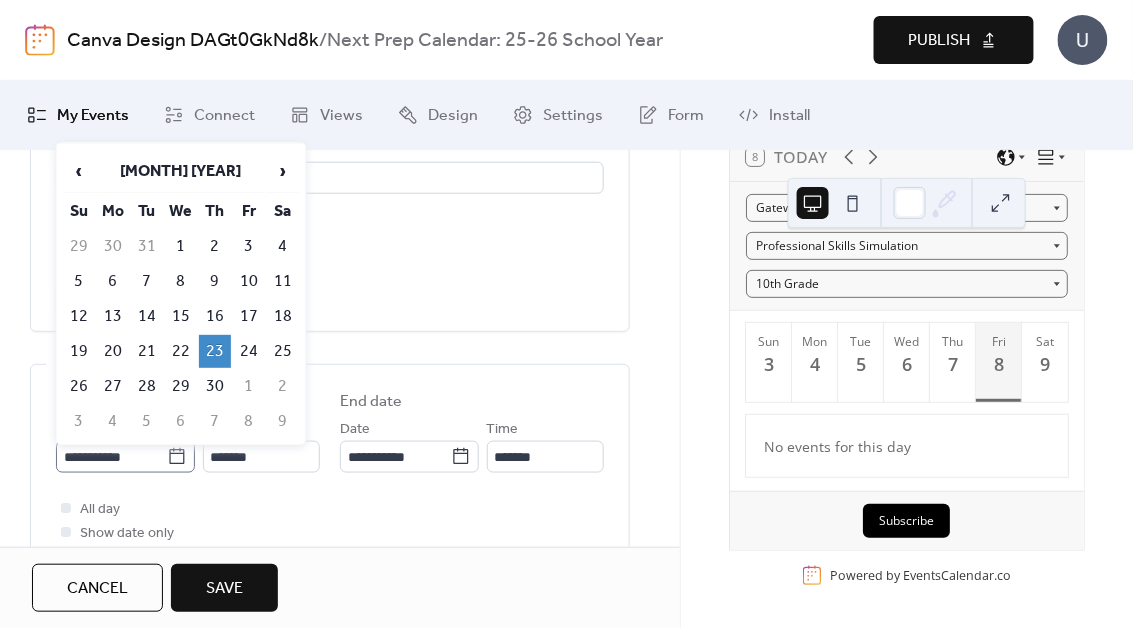 click 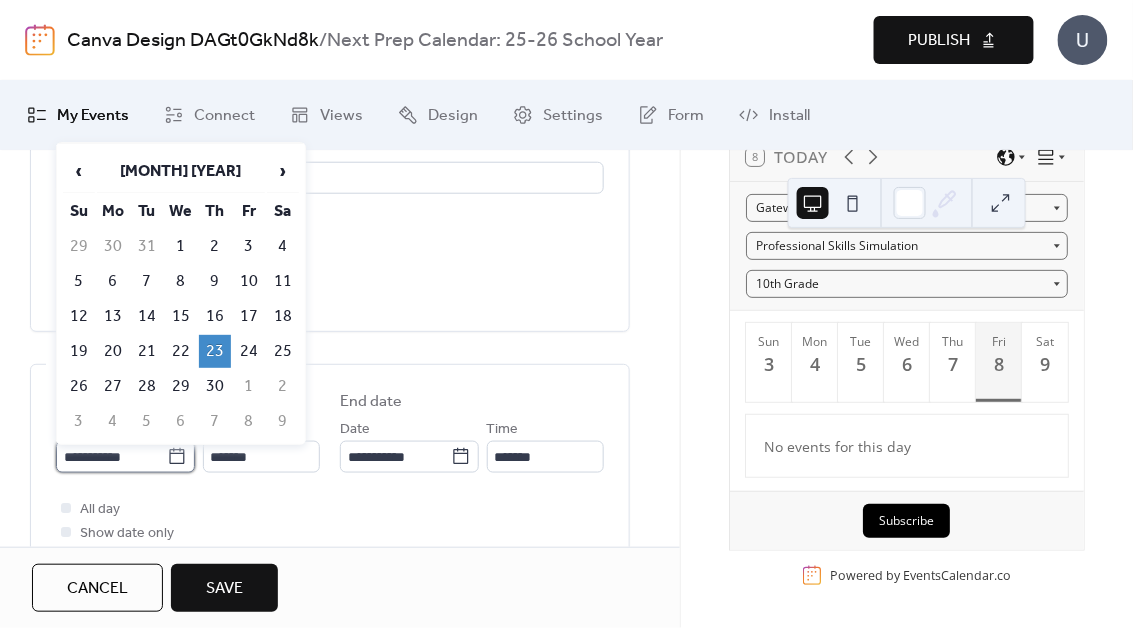 click on "**********" at bounding box center (111, 457) 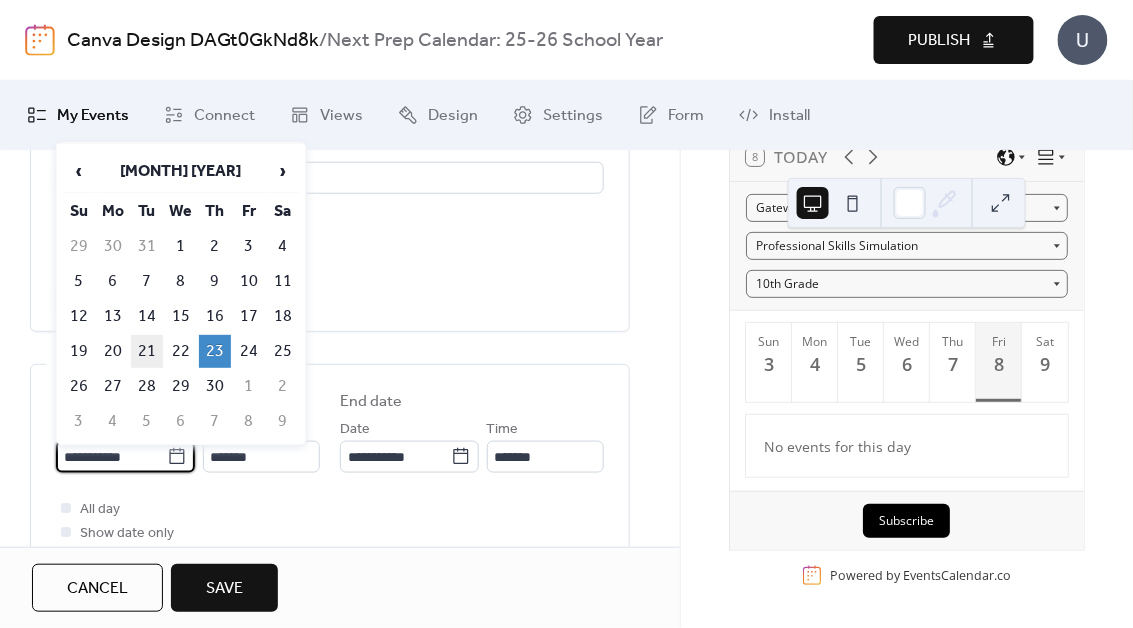 click on "21" at bounding box center [147, 351] 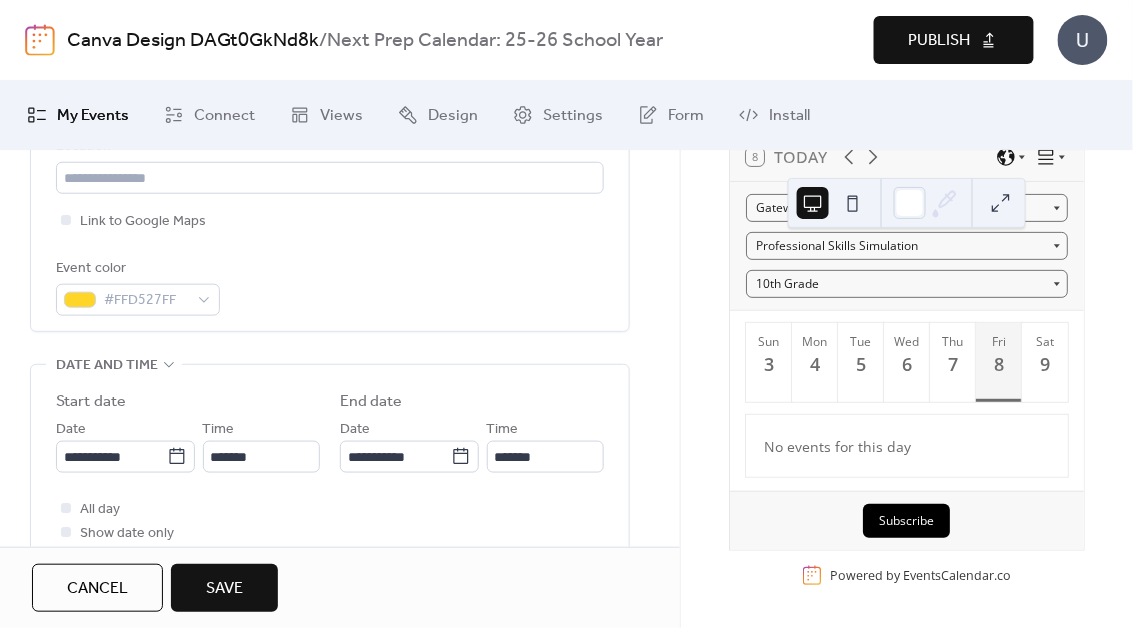 click on "Save" at bounding box center (224, 589) 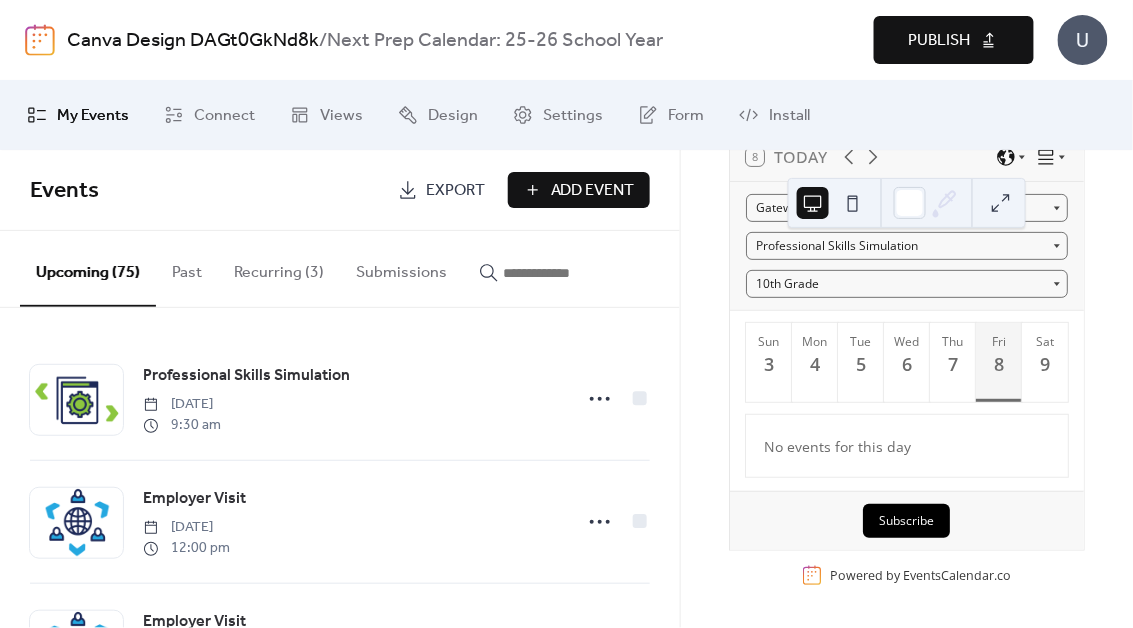 click at bounding box center [563, 273] 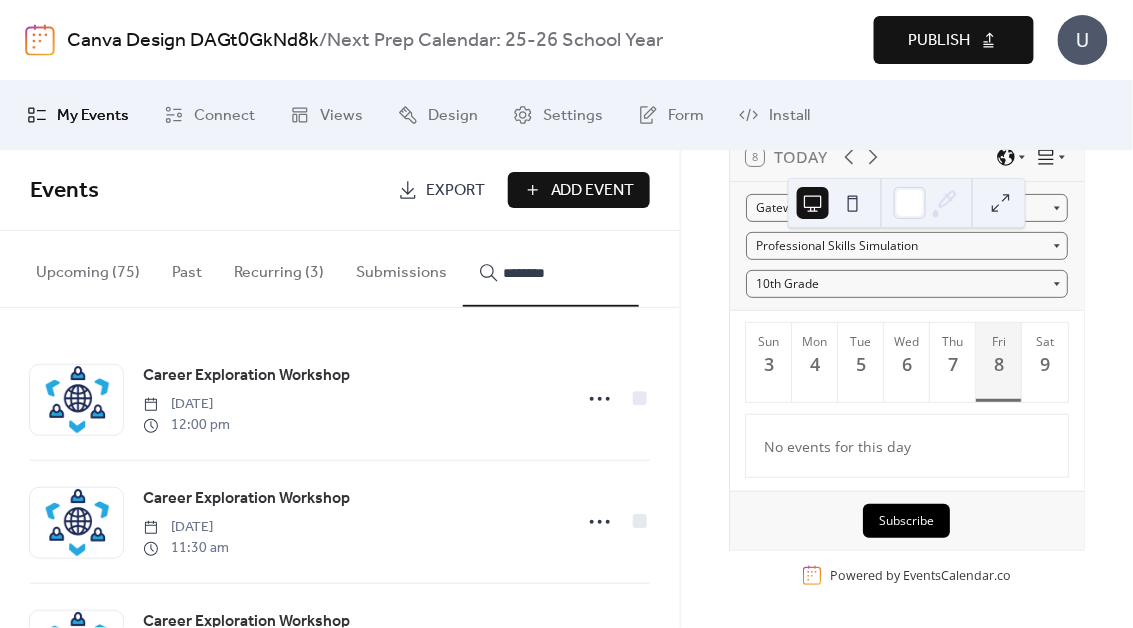 type on "********" 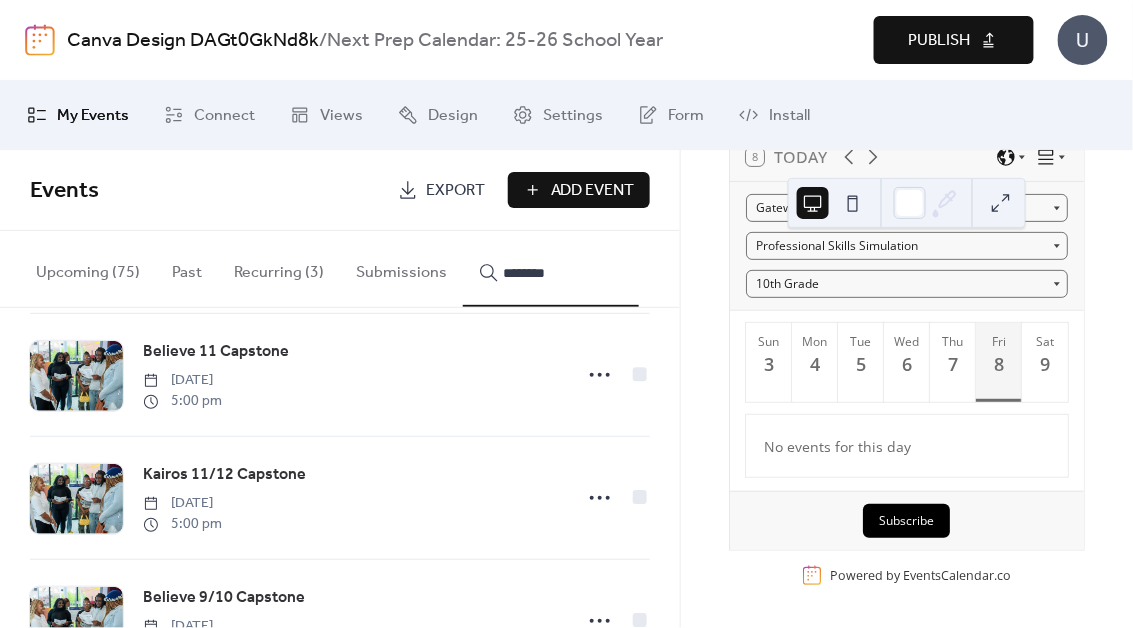 scroll, scrollTop: 2355, scrollLeft: 0, axis: vertical 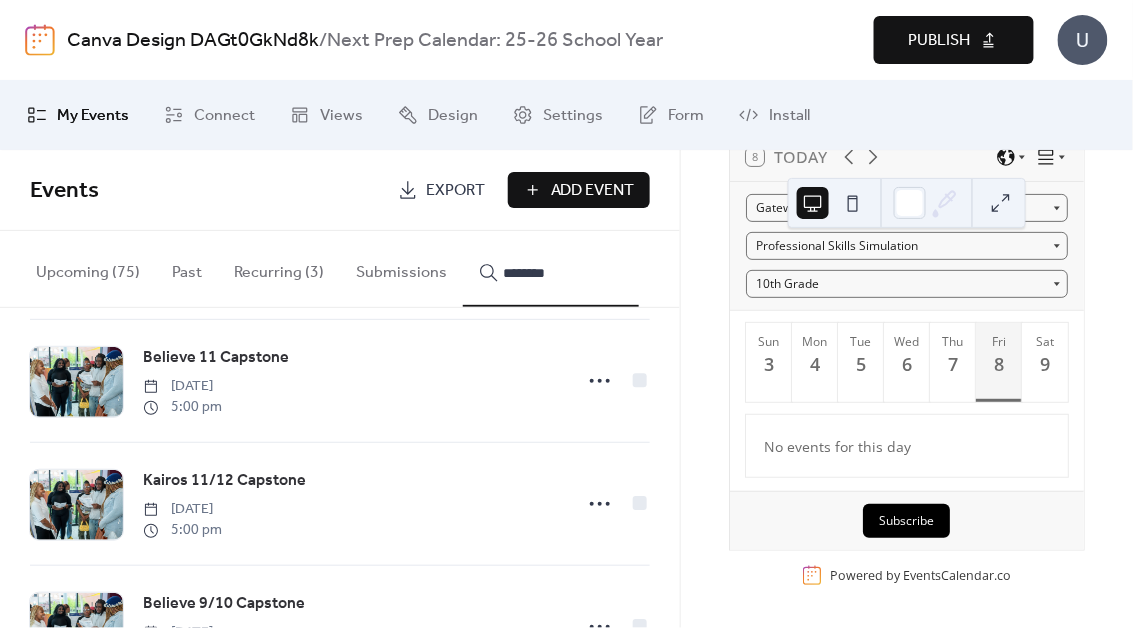 click 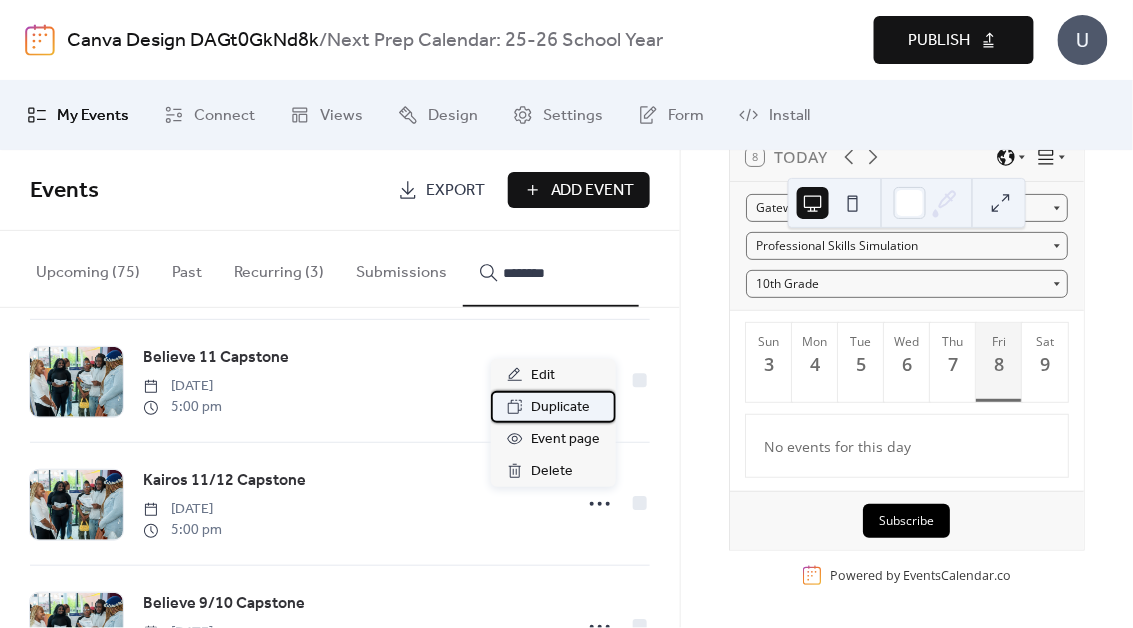 click on "Duplicate" at bounding box center (560, 408) 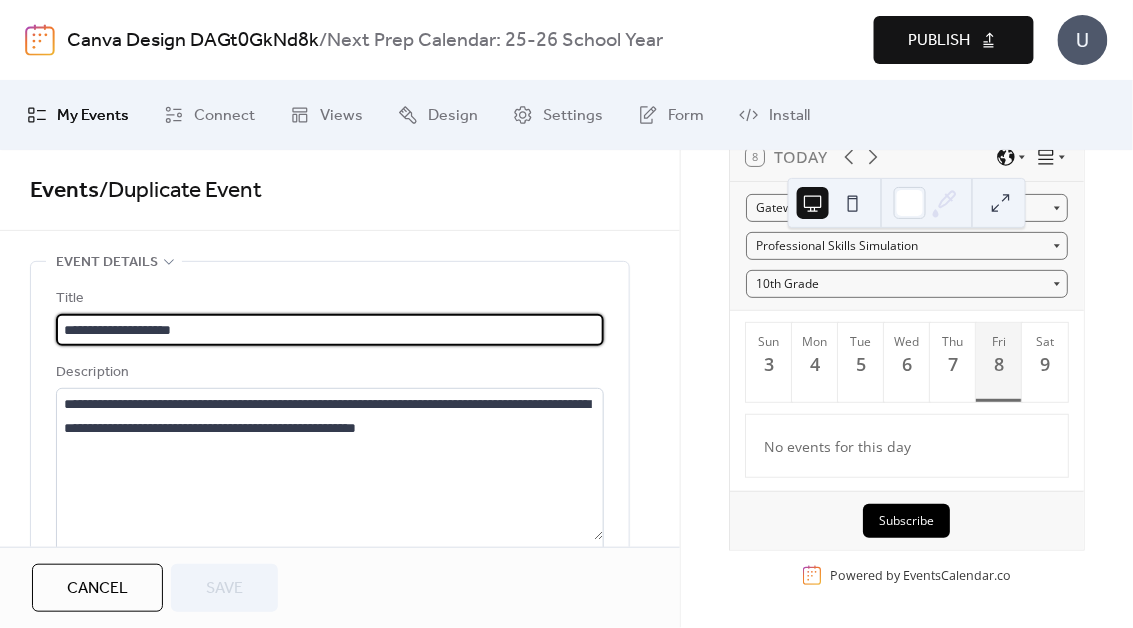 click on "**********" at bounding box center (330, 330) 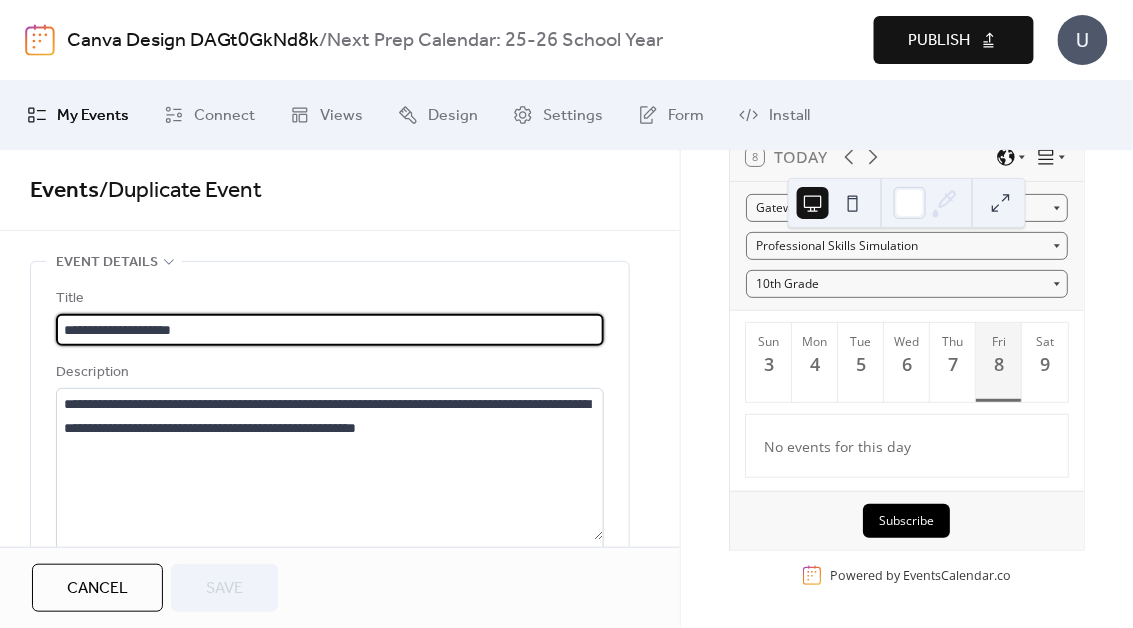 click on "**********" at bounding box center (330, 330) 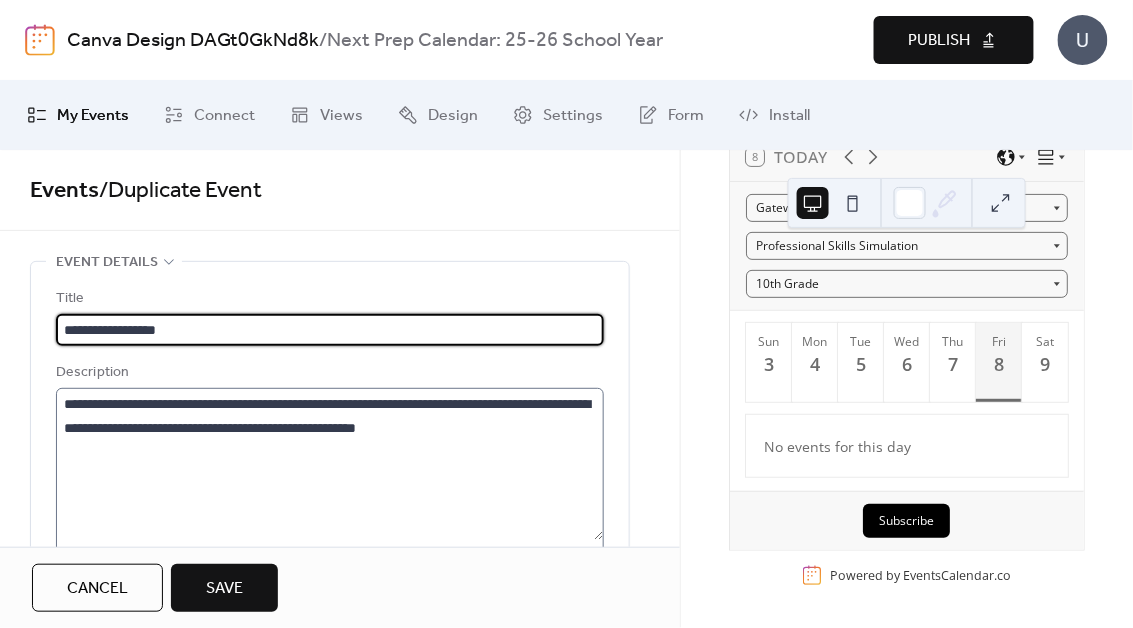 scroll, scrollTop: 638, scrollLeft: 0, axis: vertical 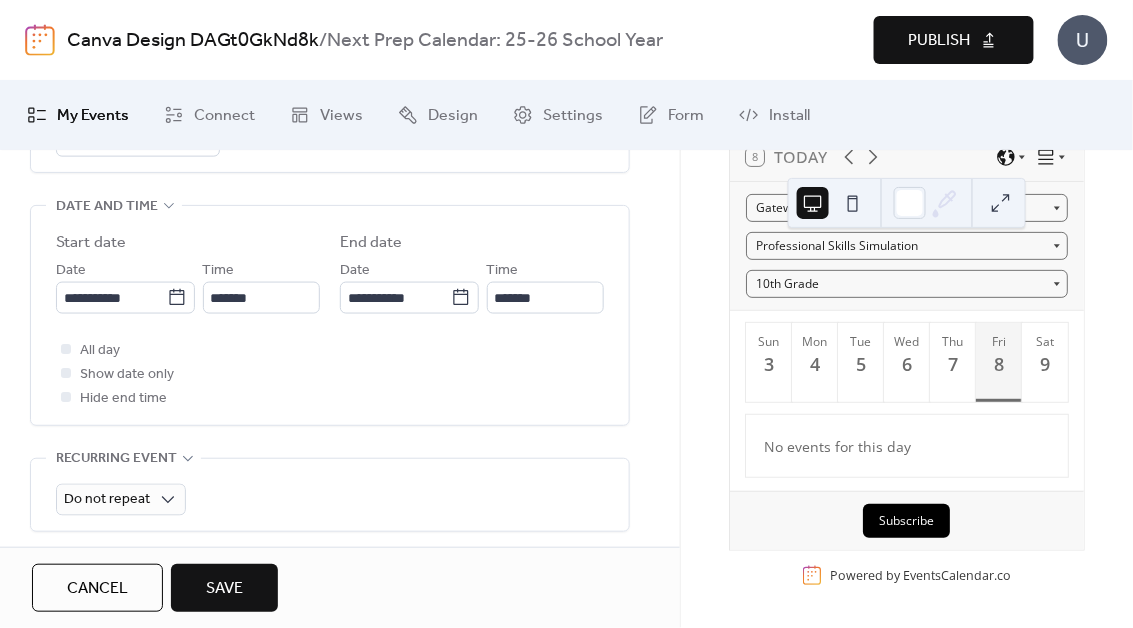 type on "**********" 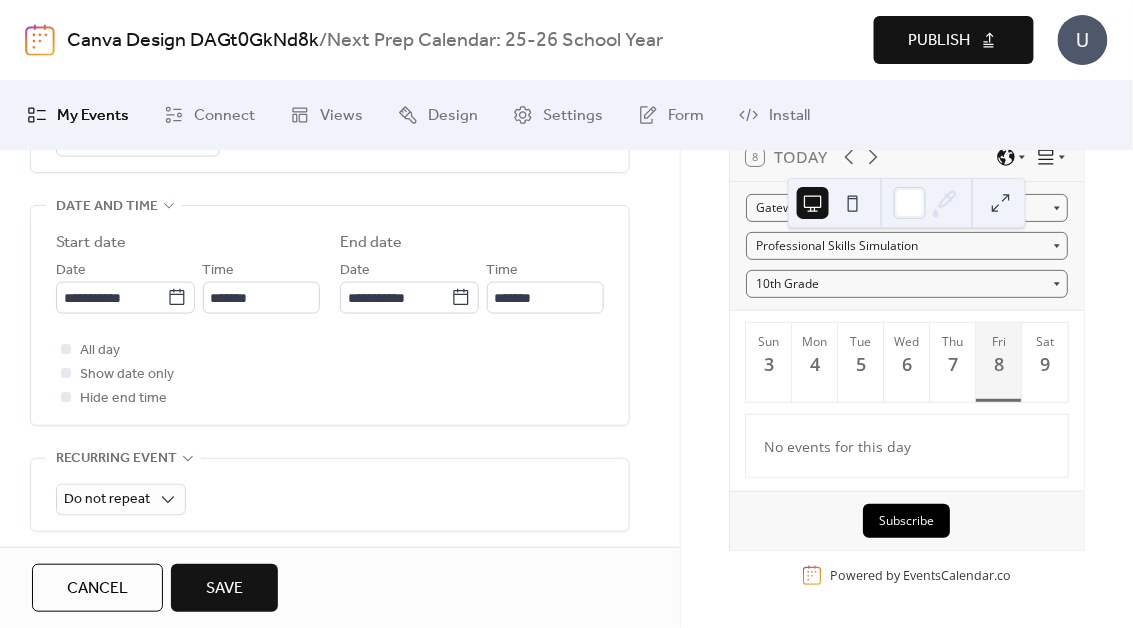 click on "Cancel" at bounding box center [97, 588] 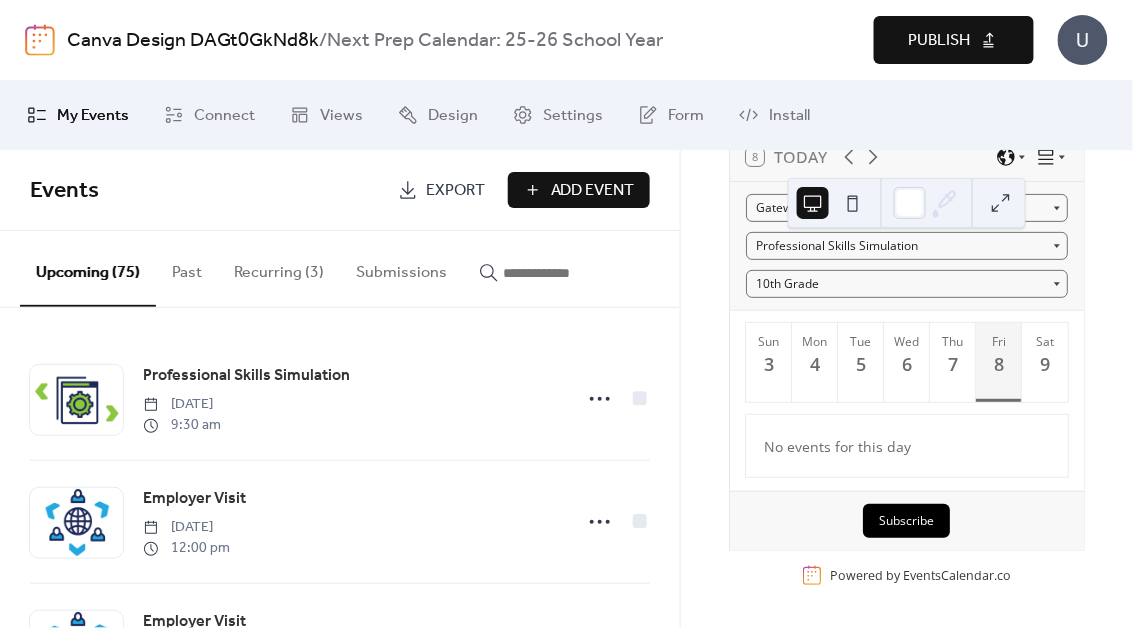 click on "Publish" at bounding box center [954, 40] 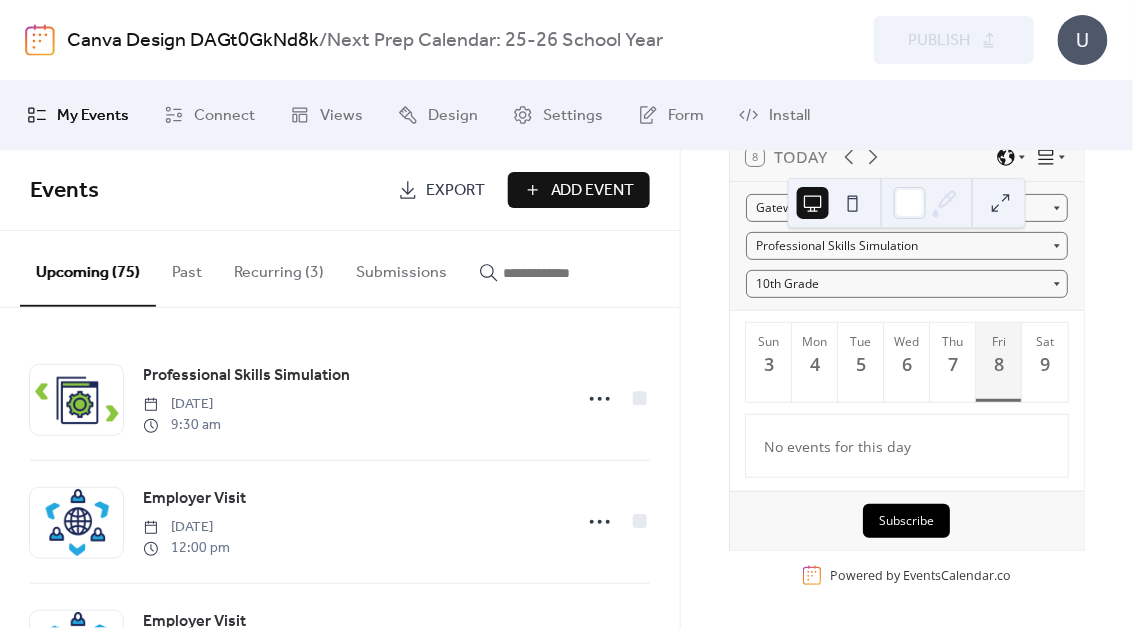 click on "Recurring (3)" at bounding box center (279, 268) 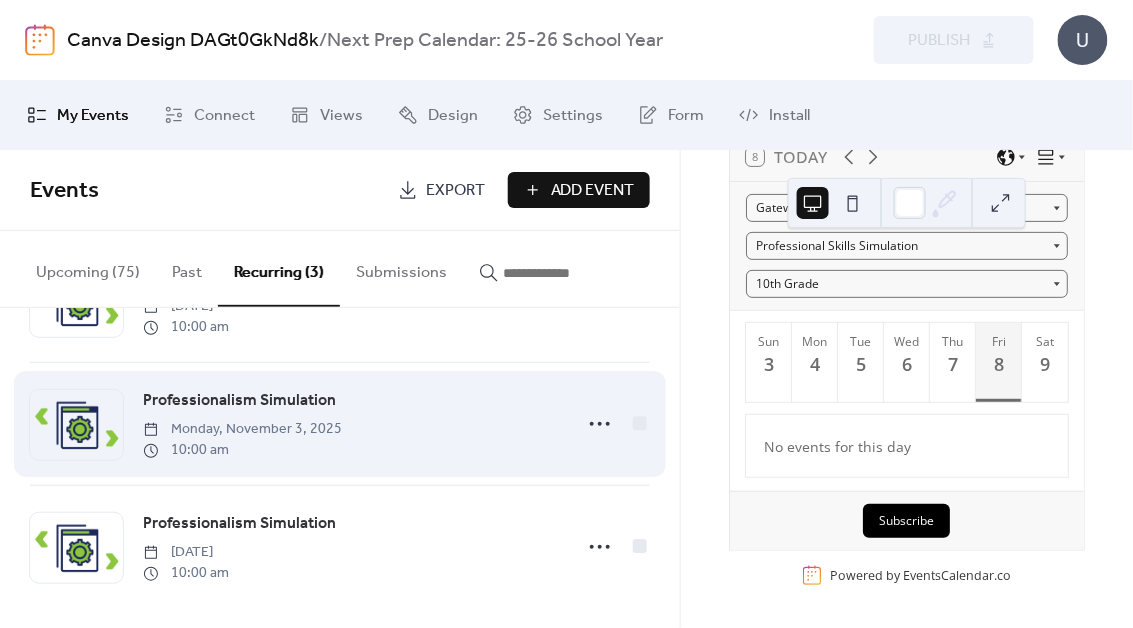 scroll, scrollTop: 100, scrollLeft: 0, axis: vertical 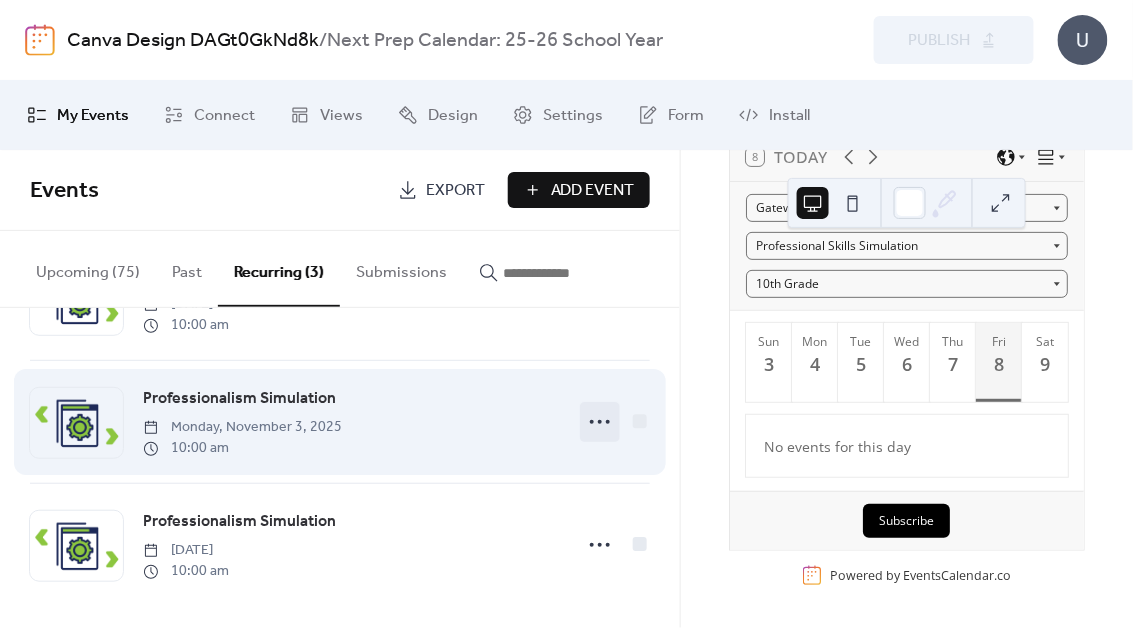 click 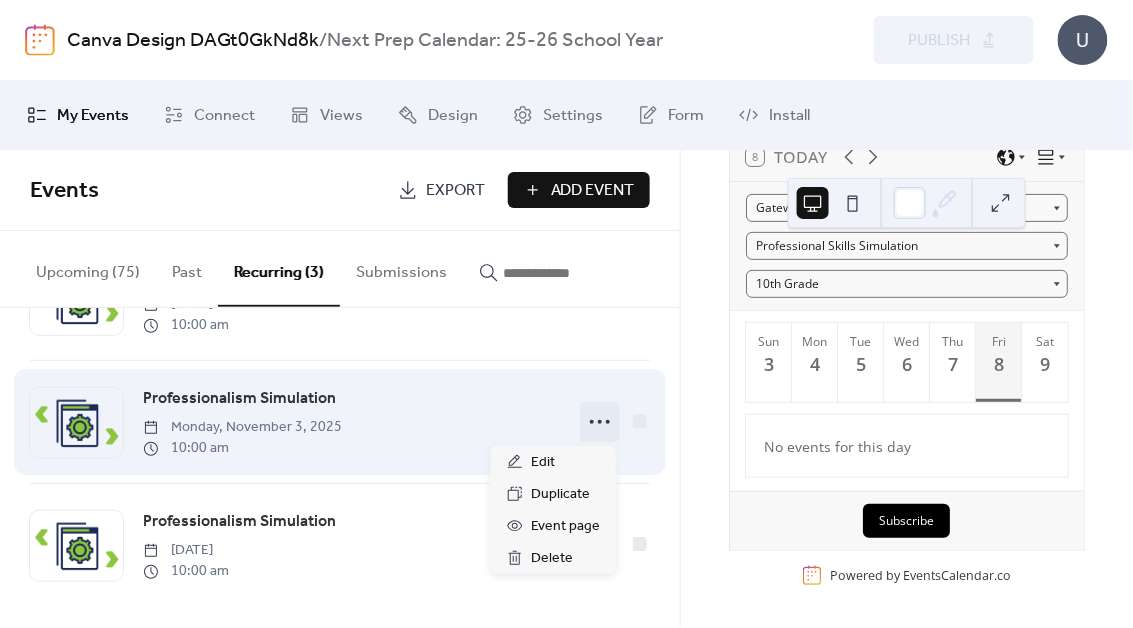 click on "Professionalism Simulation [DATE] [TIME]" at bounding box center [351, 422] 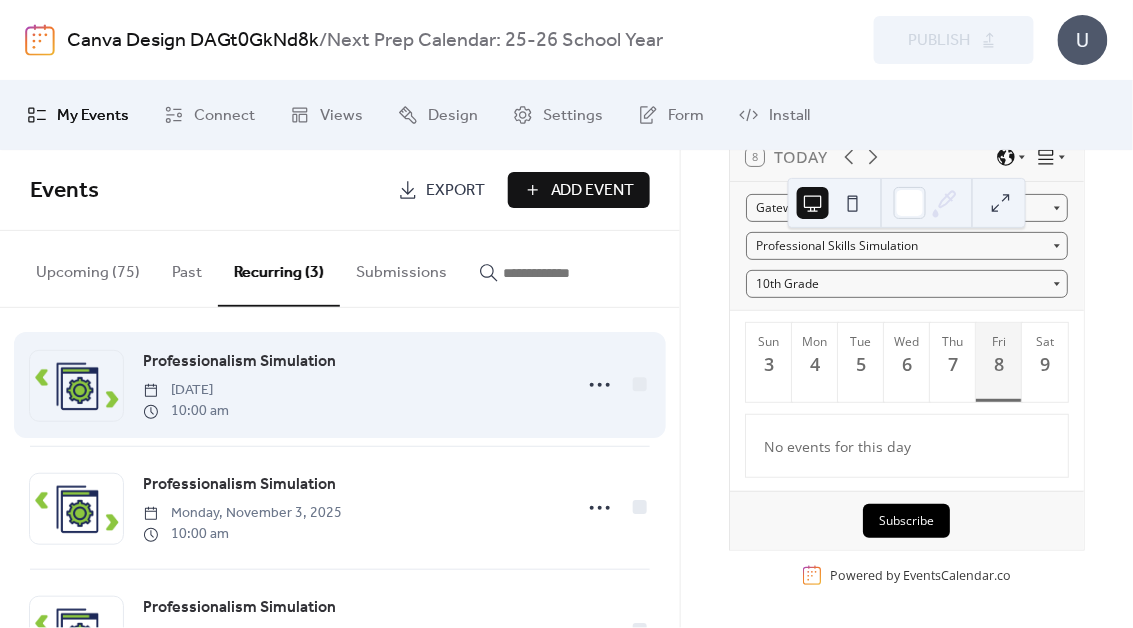 scroll, scrollTop: 11, scrollLeft: 0, axis: vertical 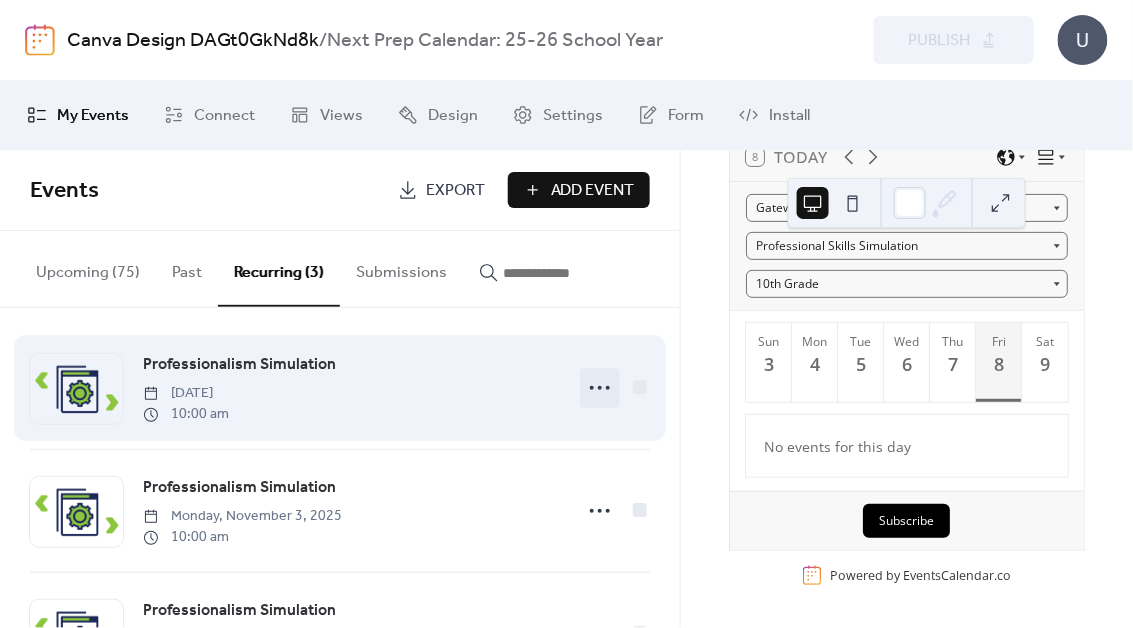 click 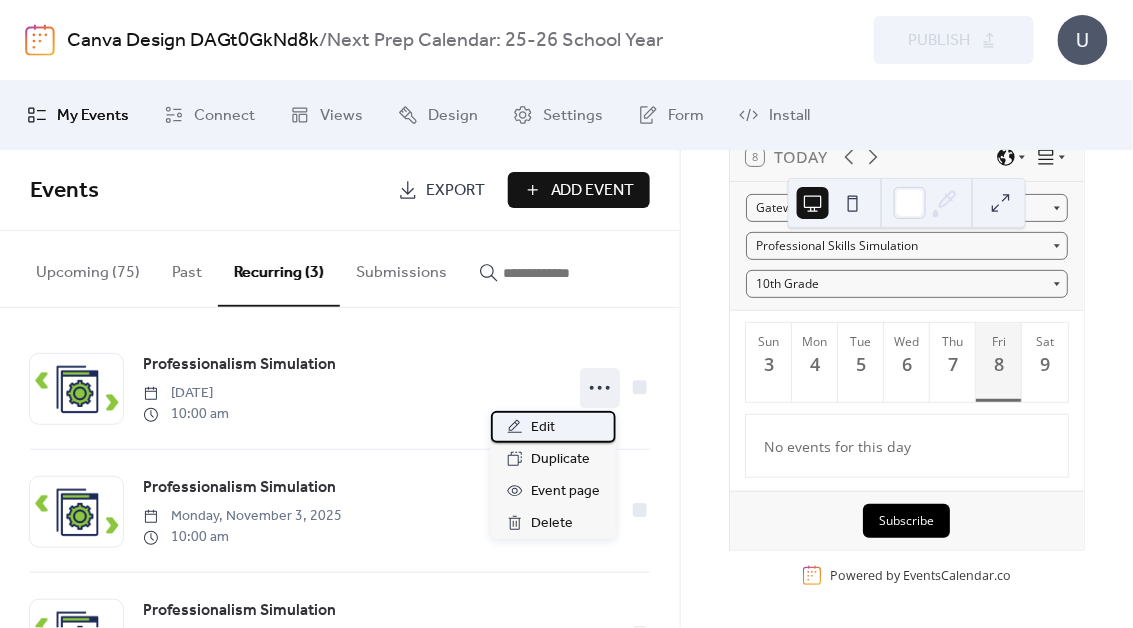 click on "Edit" at bounding box center [543, 428] 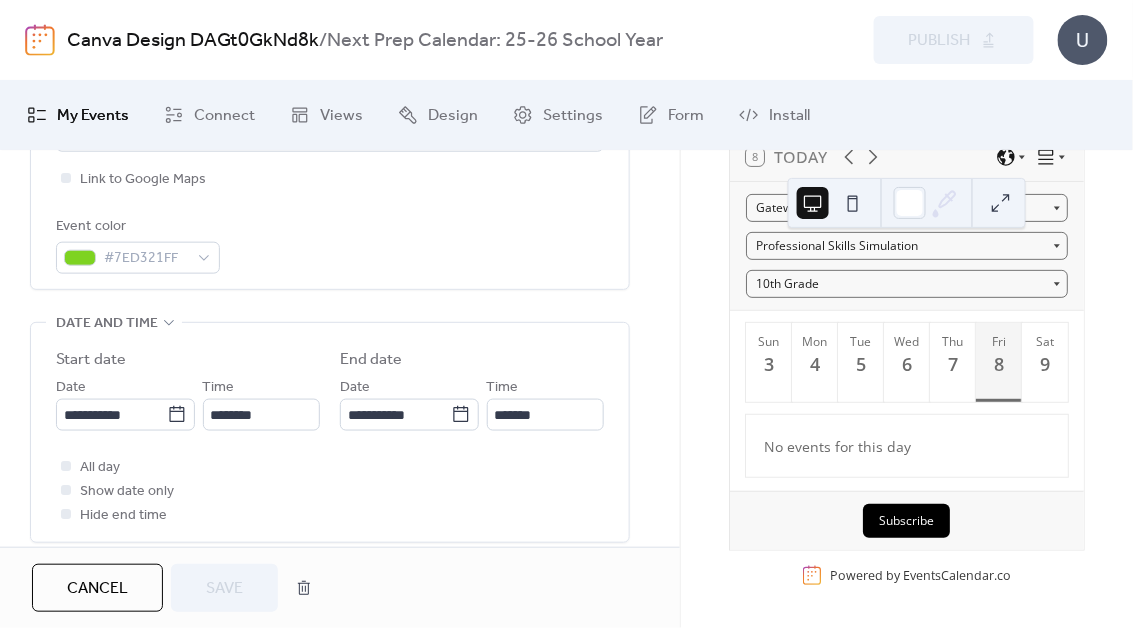 scroll, scrollTop: 580, scrollLeft: 0, axis: vertical 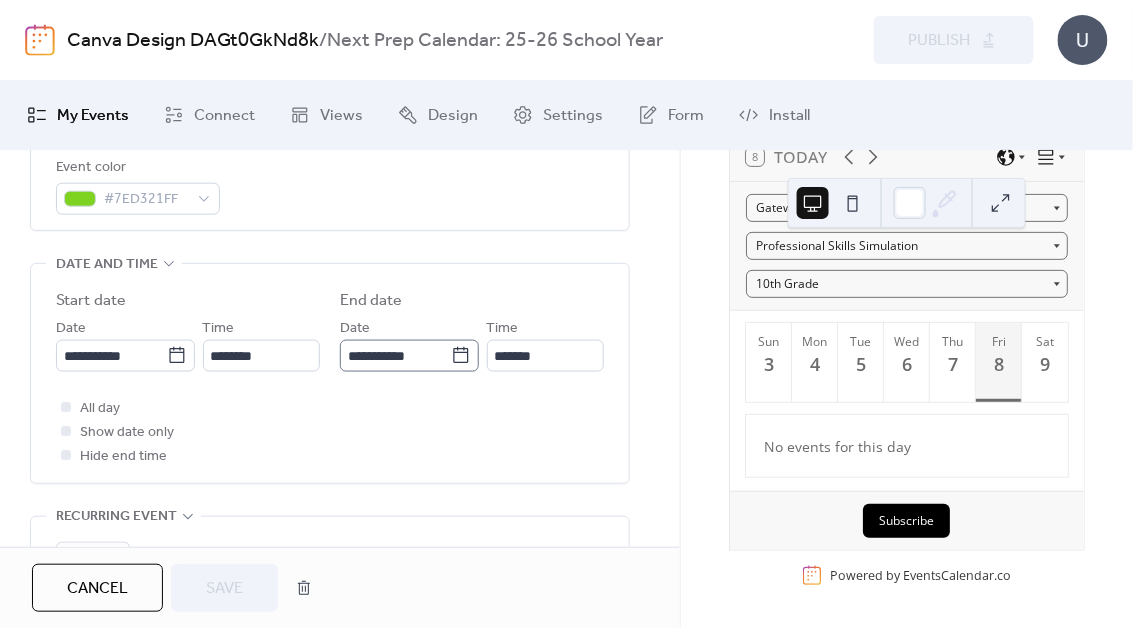 click on "**********" at bounding box center (409, 356) 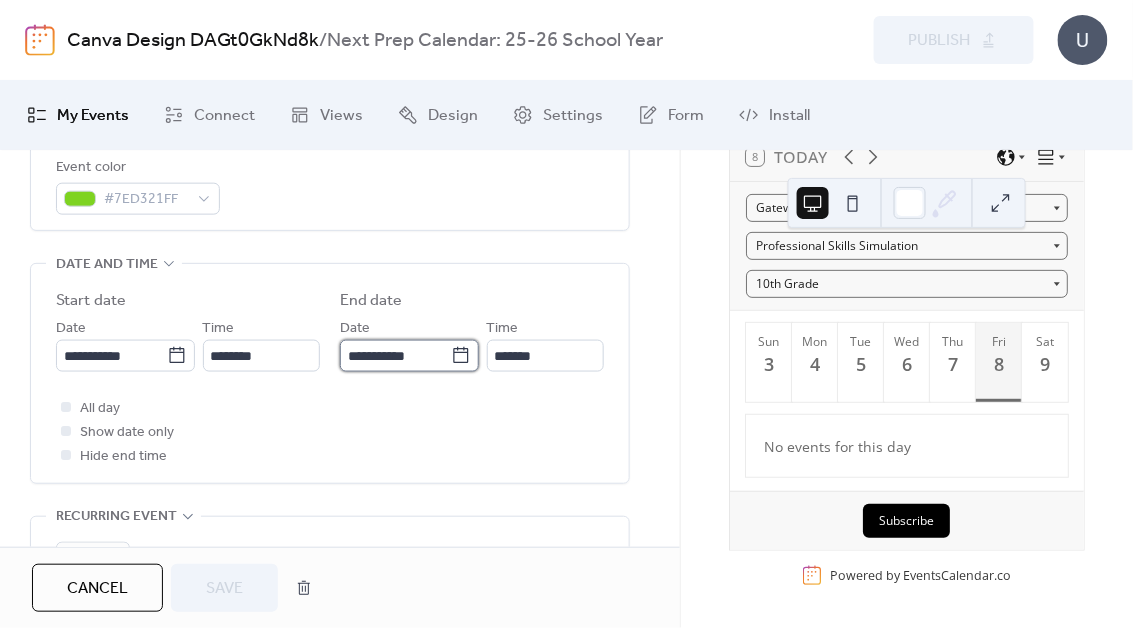 click on "**********" at bounding box center (395, 356) 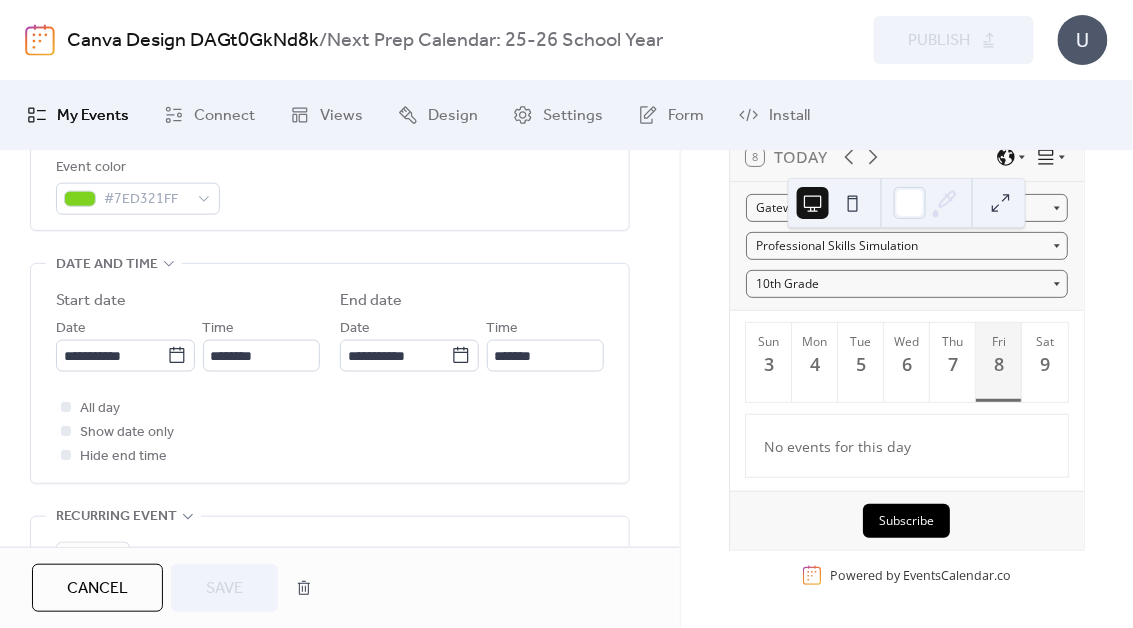 click on "All day Show date only Hide end time" at bounding box center [330, 432] 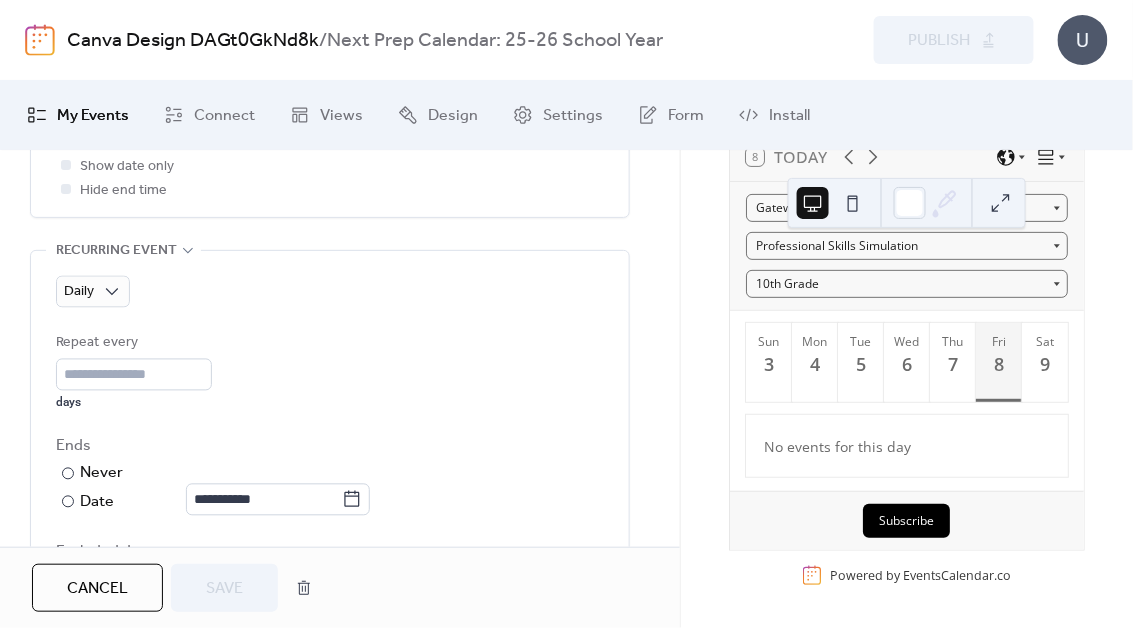 scroll, scrollTop: 847, scrollLeft: 0, axis: vertical 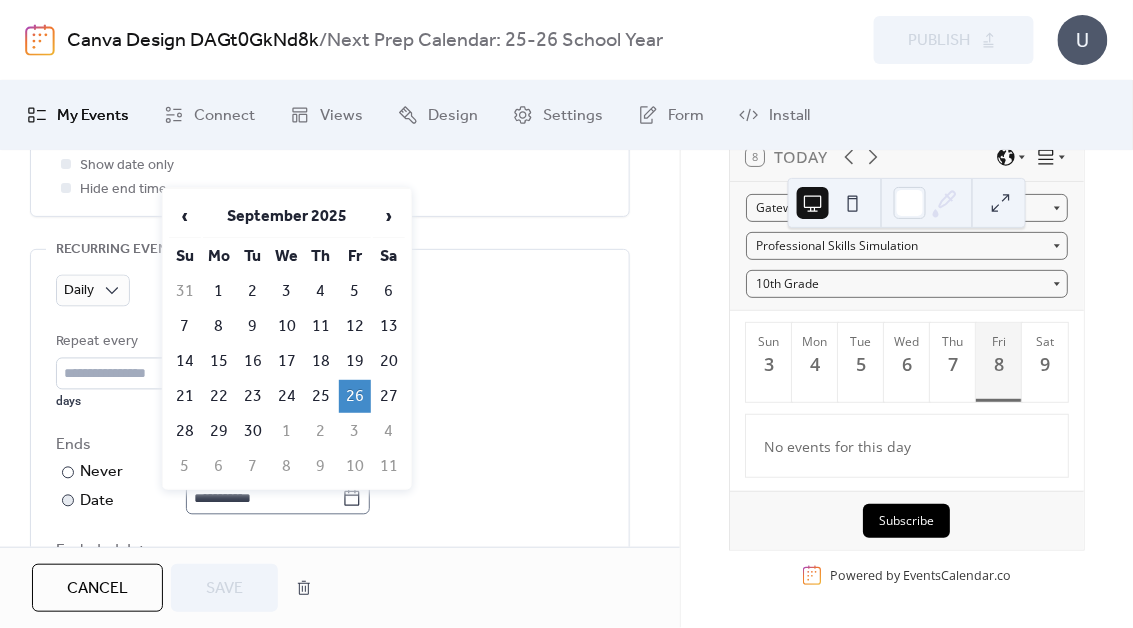 click on "**********" at bounding box center [278, 499] 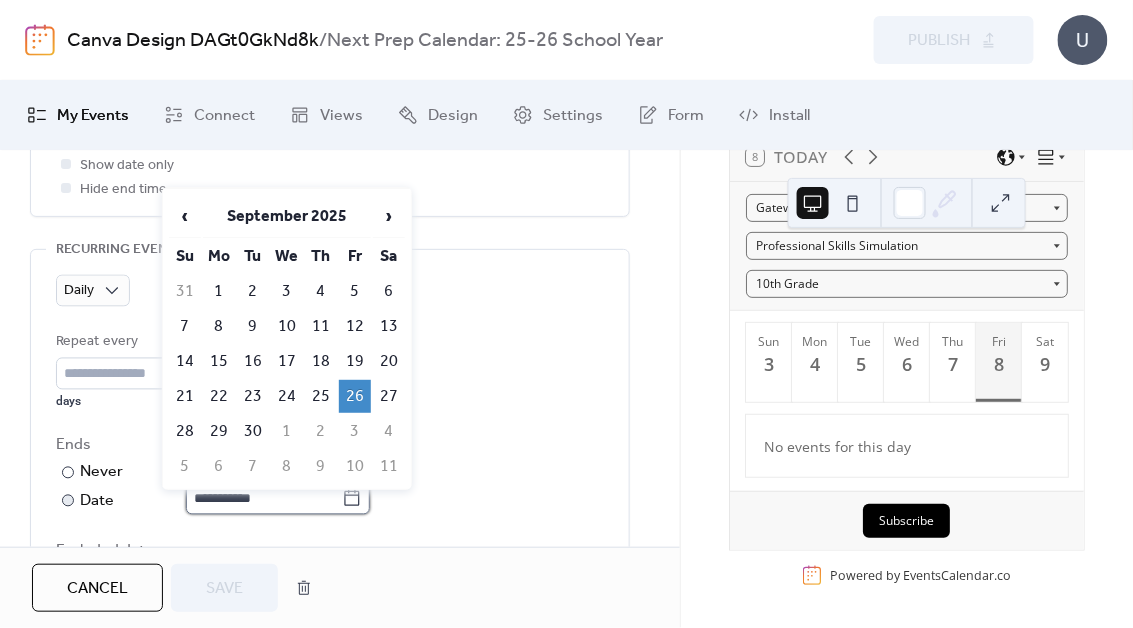 click on "**********" at bounding box center [264, 499] 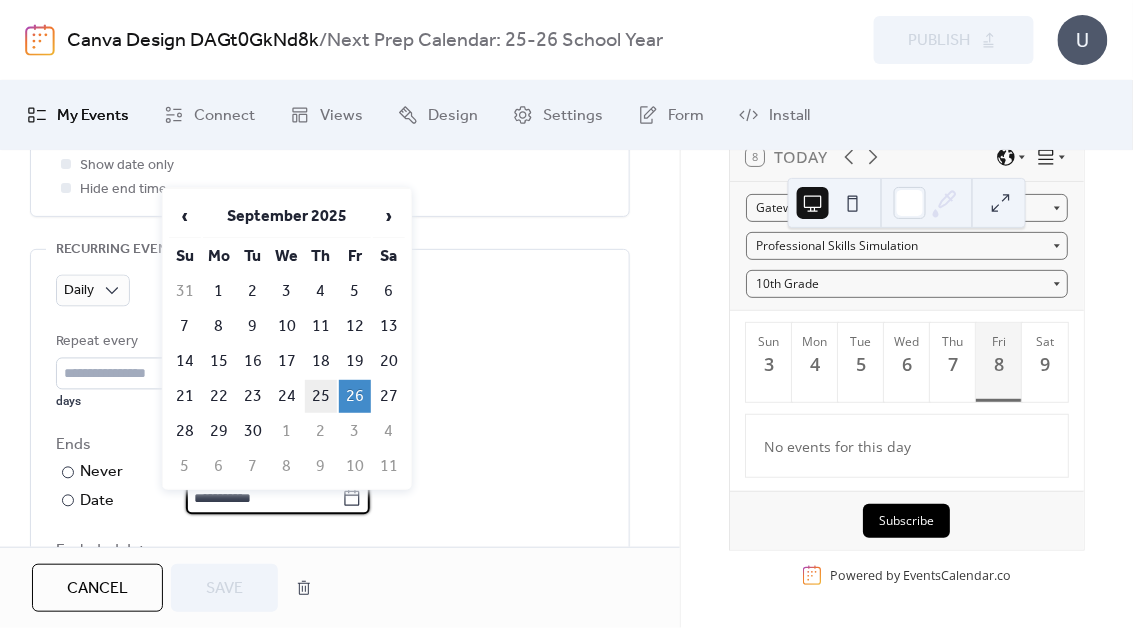 click on "25" at bounding box center (321, 396) 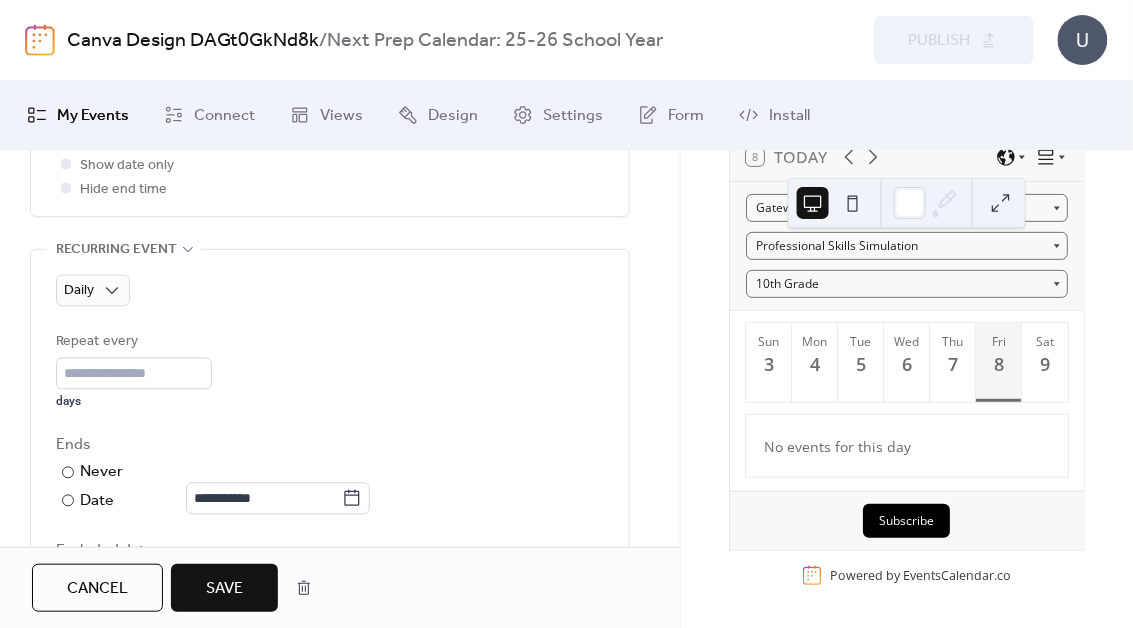 scroll, scrollTop: 852, scrollLeft: 0, axis: vertical 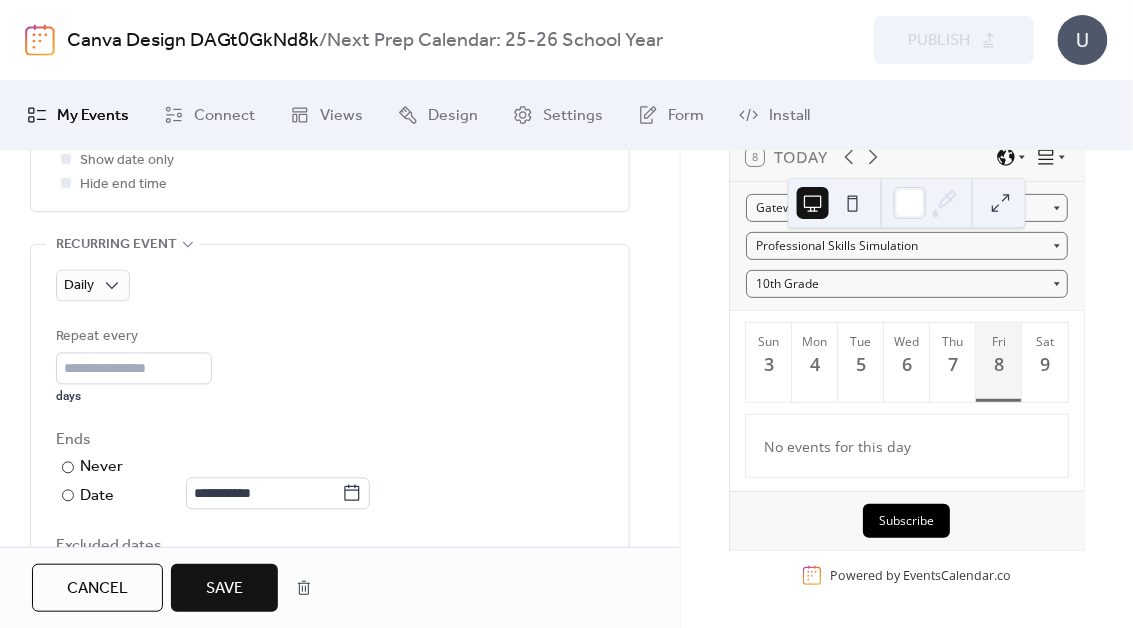 click on "Save" at bounding box center [224, 589] 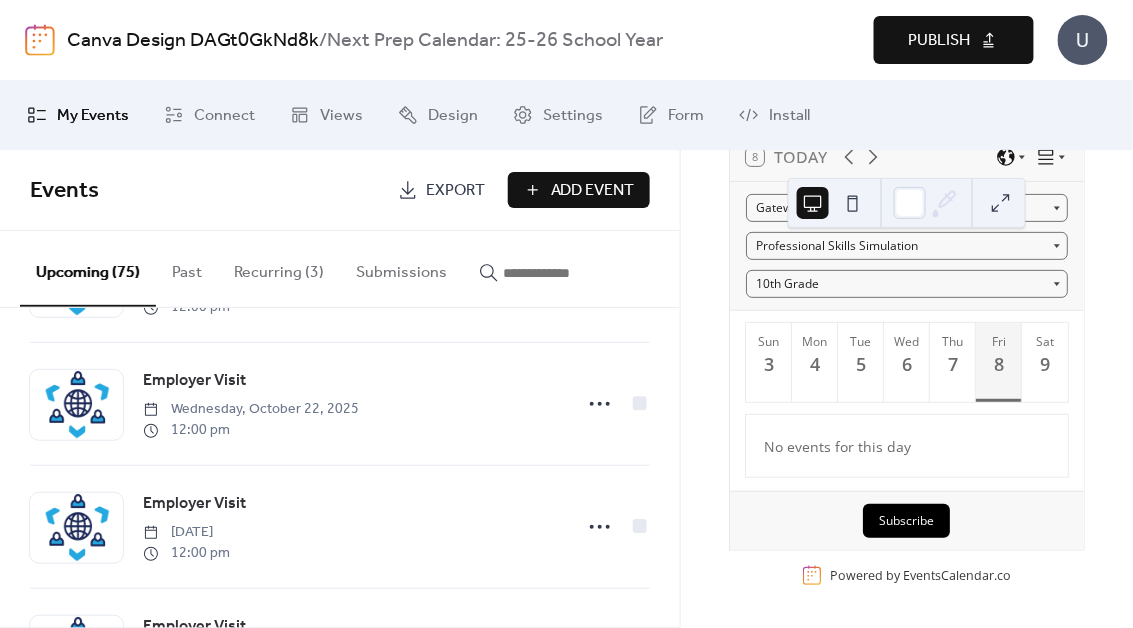 scroll, scrollTop: 1594, scrollLeft: 0, axis: vertical 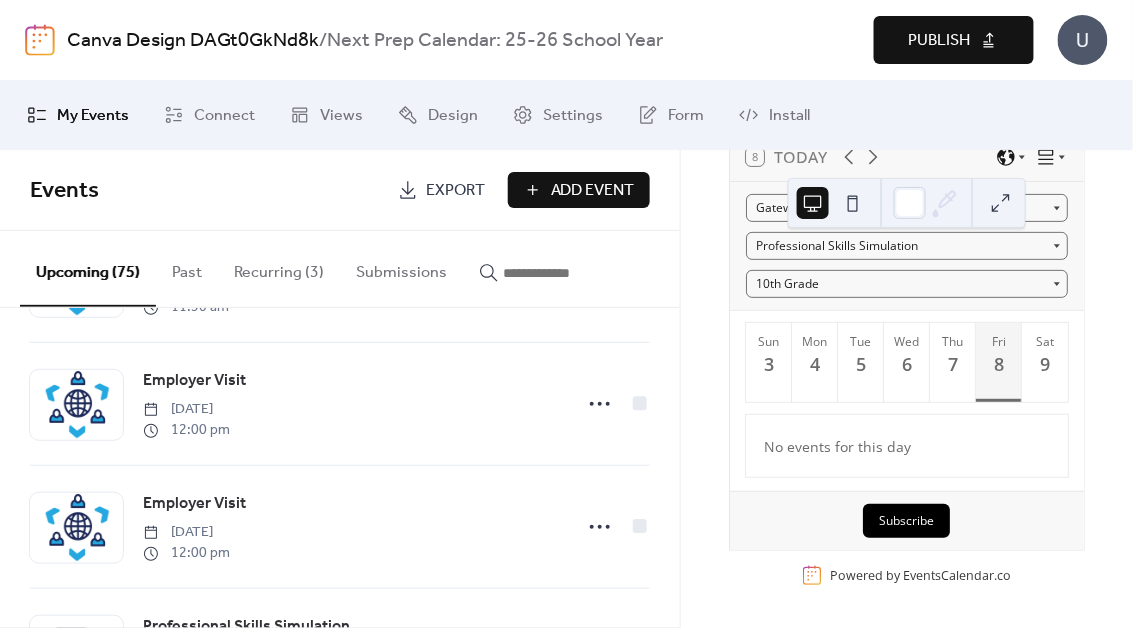 click at bounding box center [563, 273] 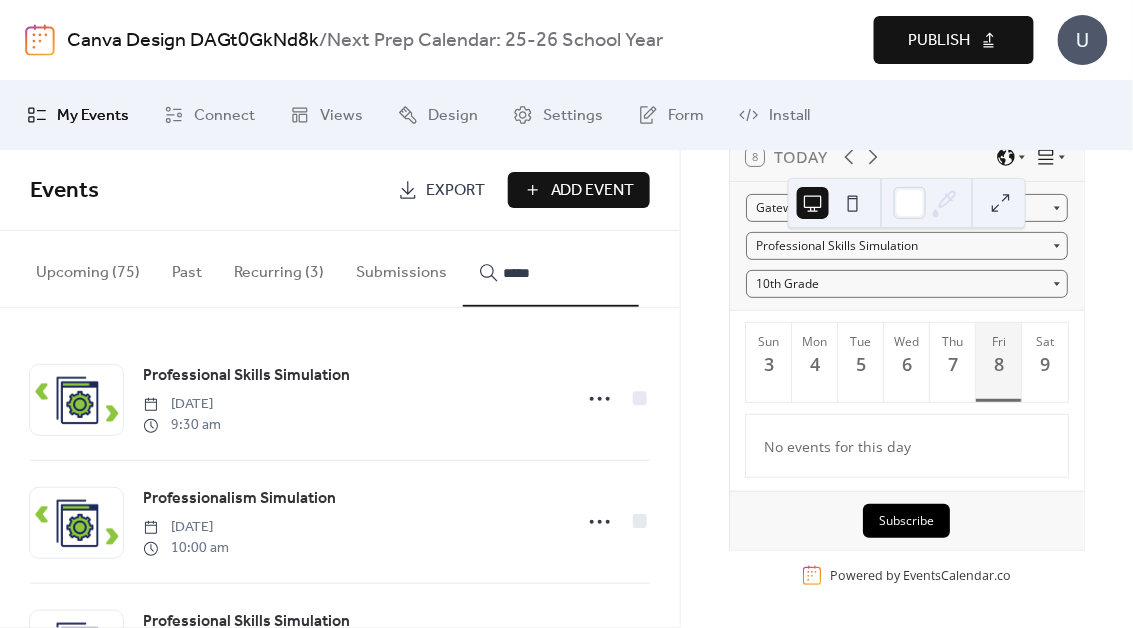 type on "*****" 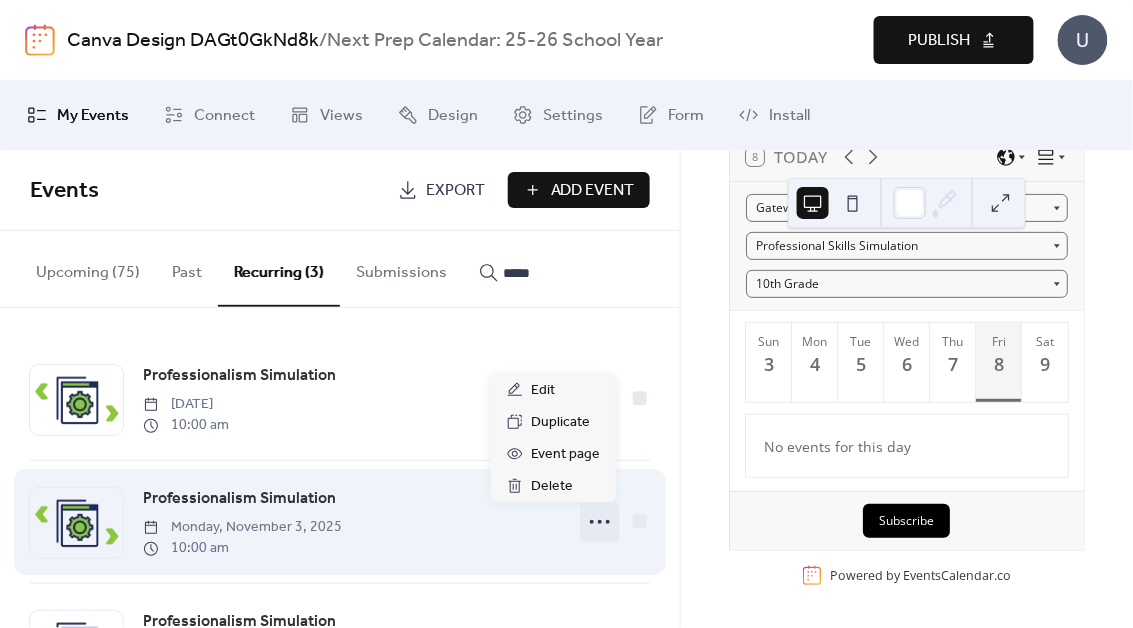 click 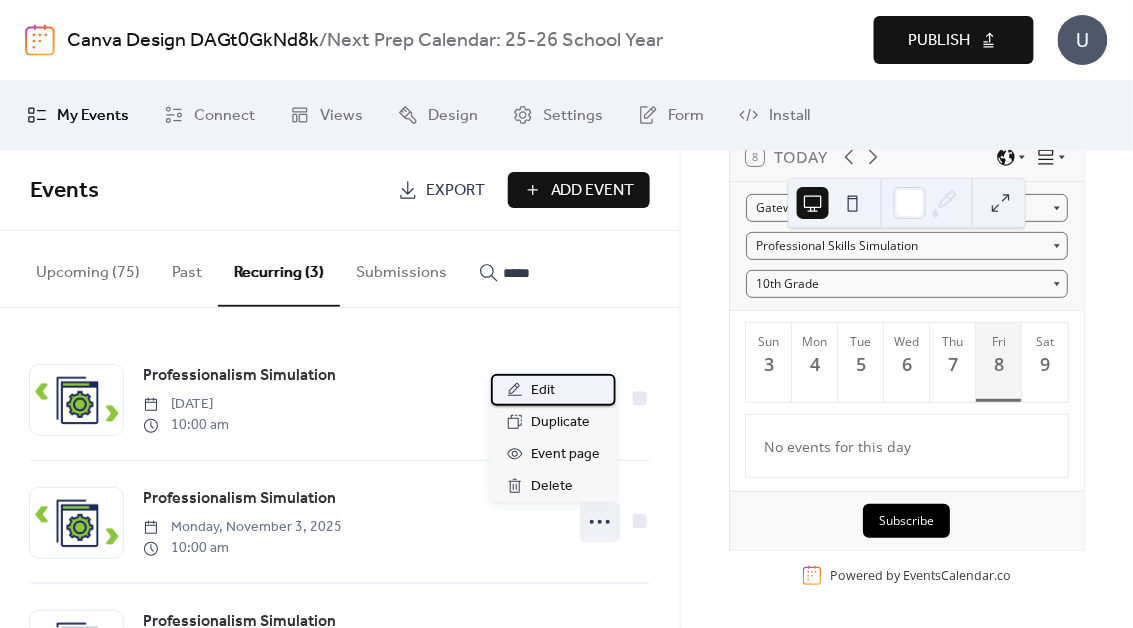 click on "Edit" at bounding box center (543, 391) 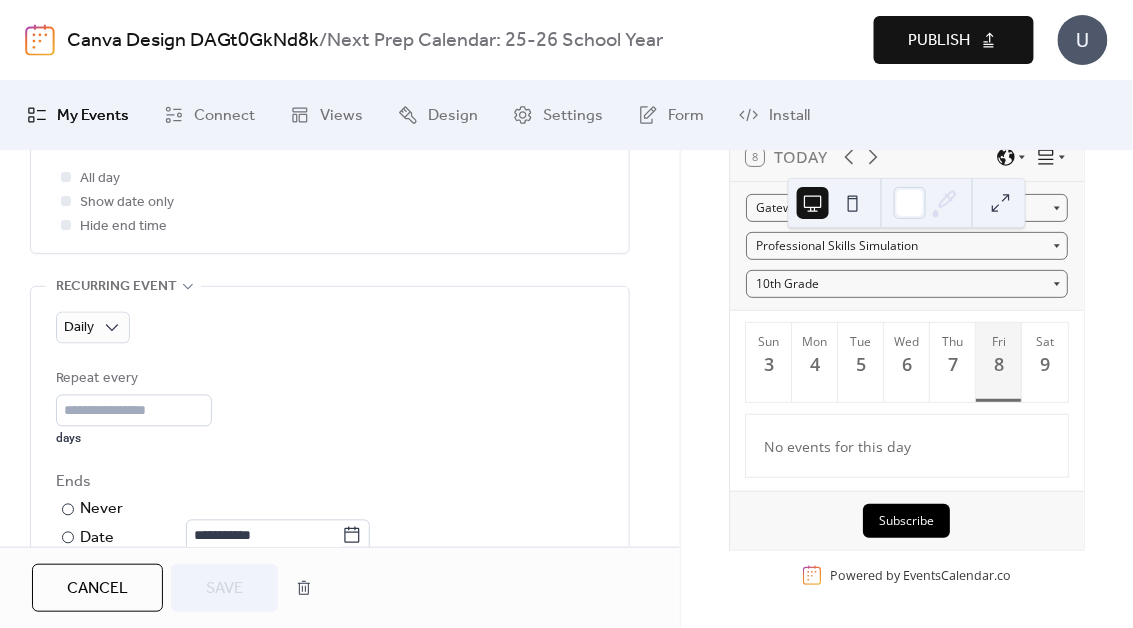 scroll, scrollTop: 824, scrollLeft: 0, axis: vertical 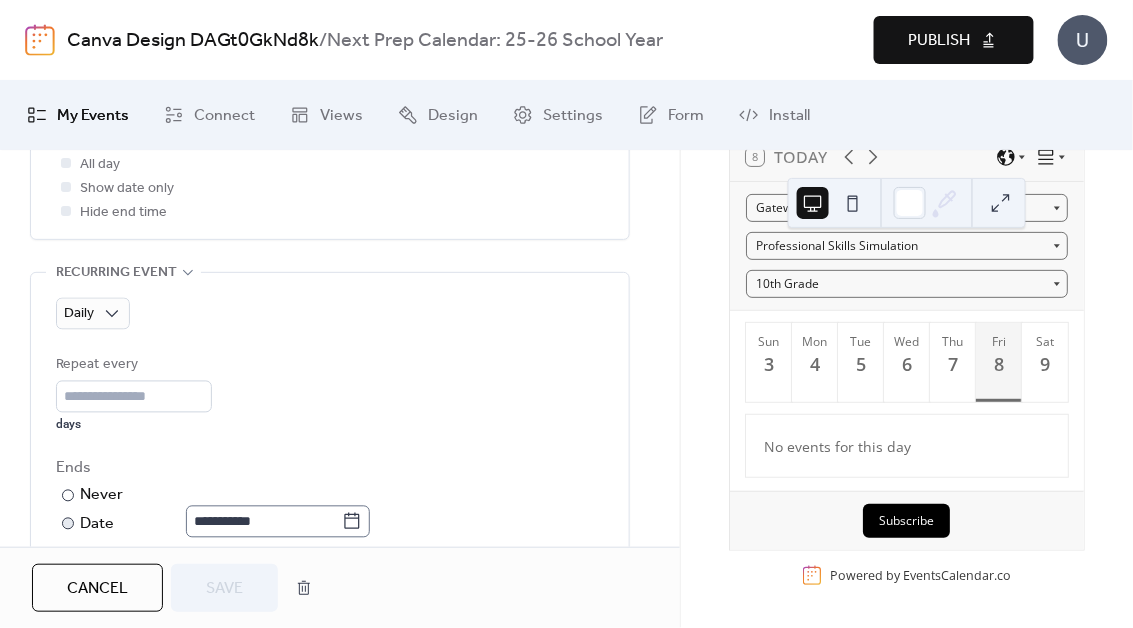 click 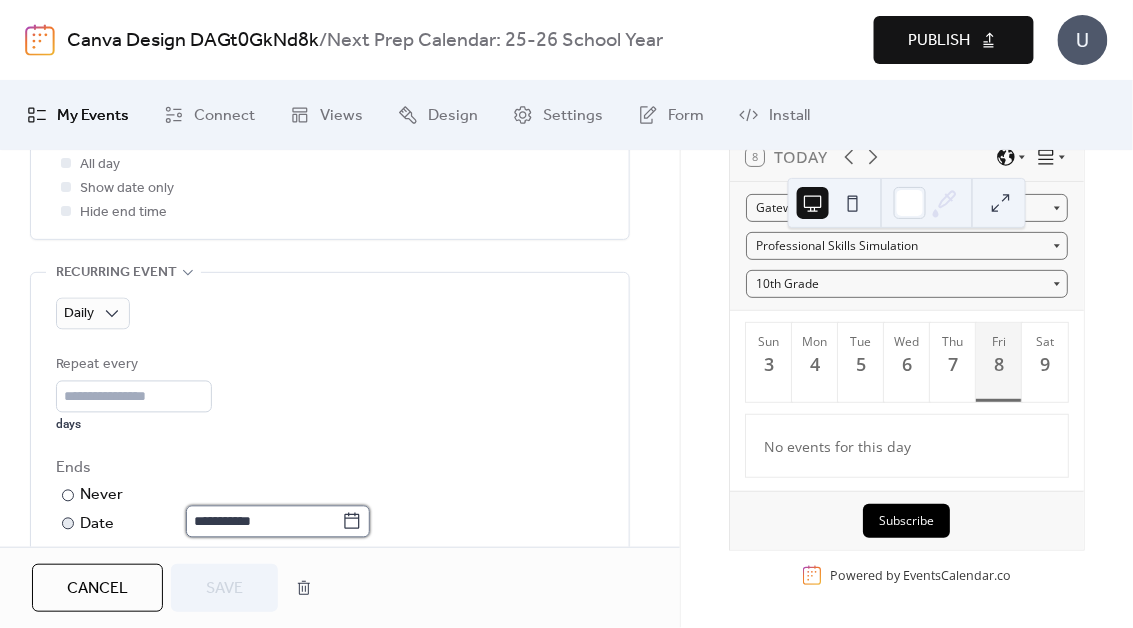 click on "**********" at bounding box center (264, 522) 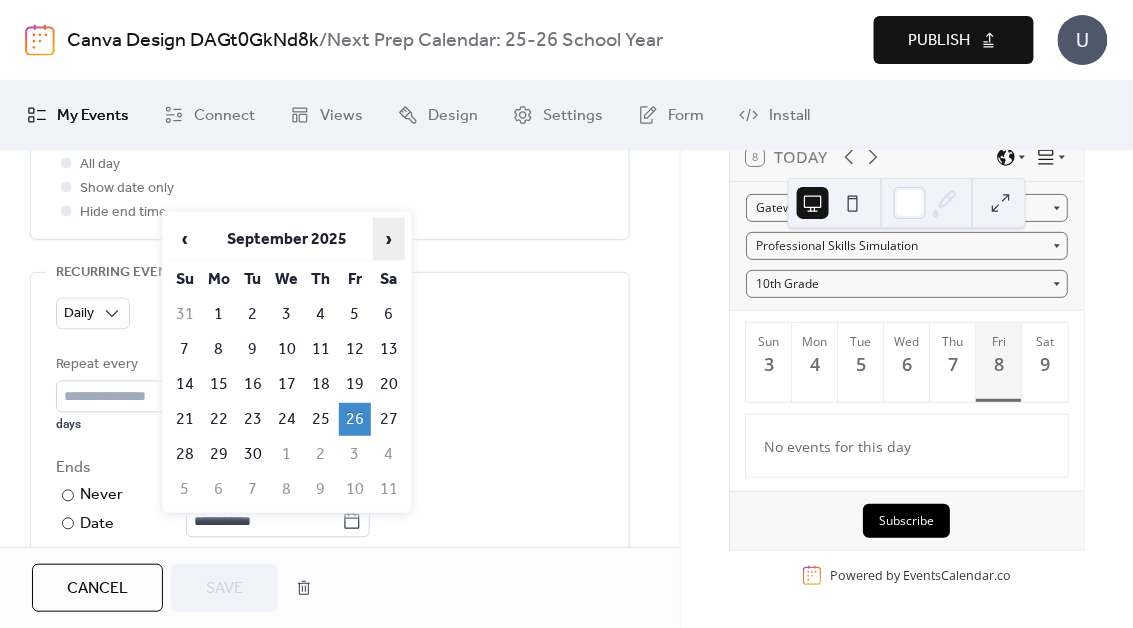 click on "›" at bounding box center [389, 239] 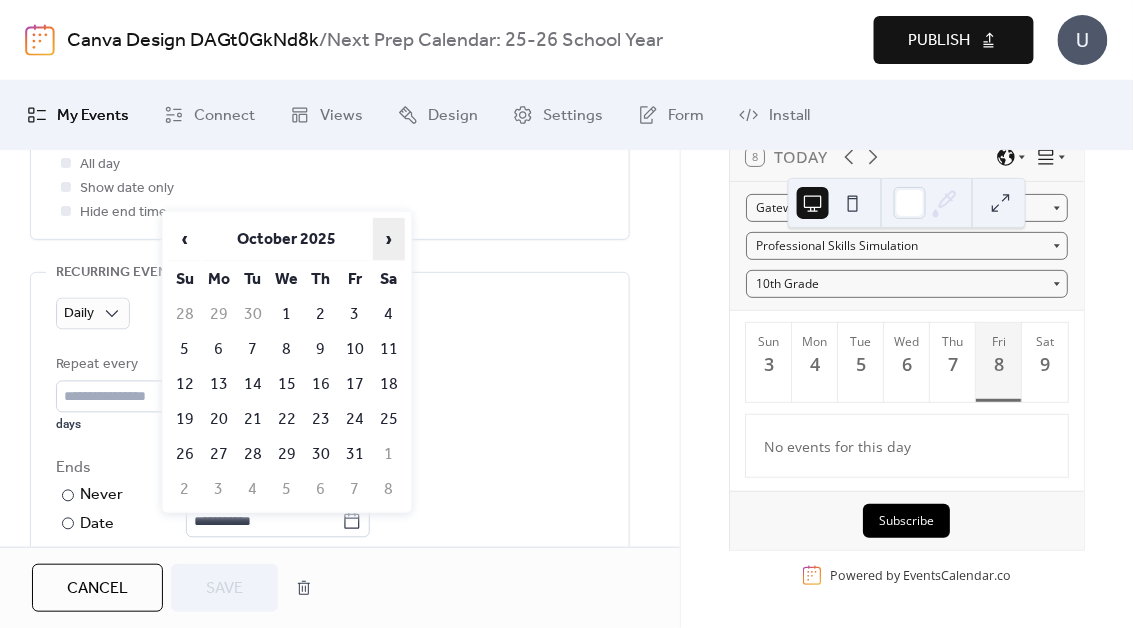 click on "›" at bounding box center [389, 239] 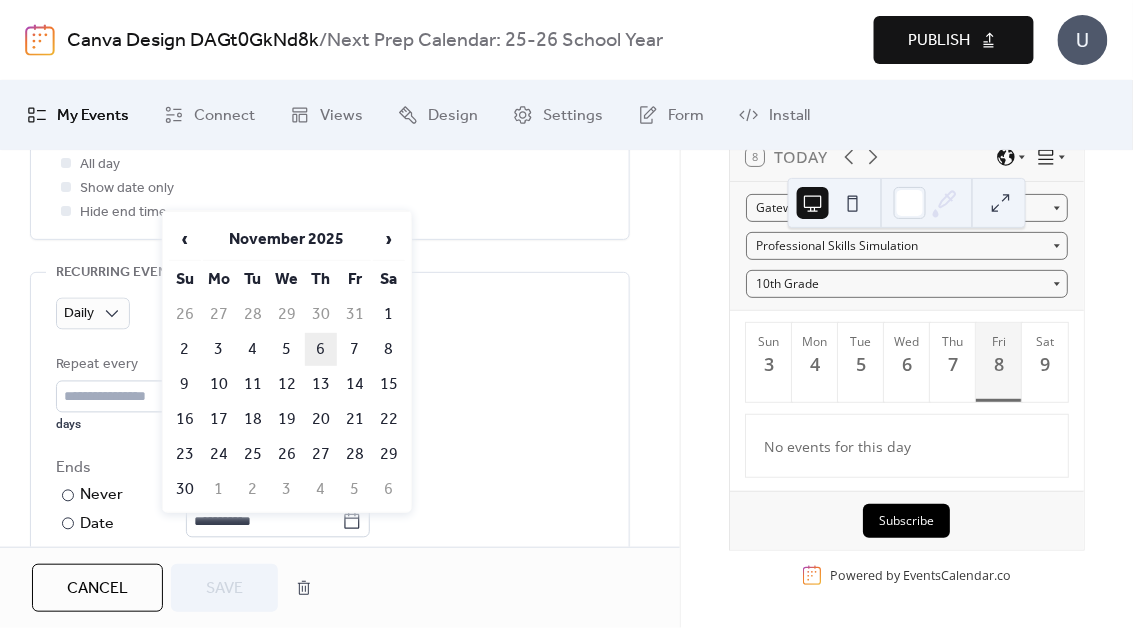 click on "6" at bounding box center [321, 349] 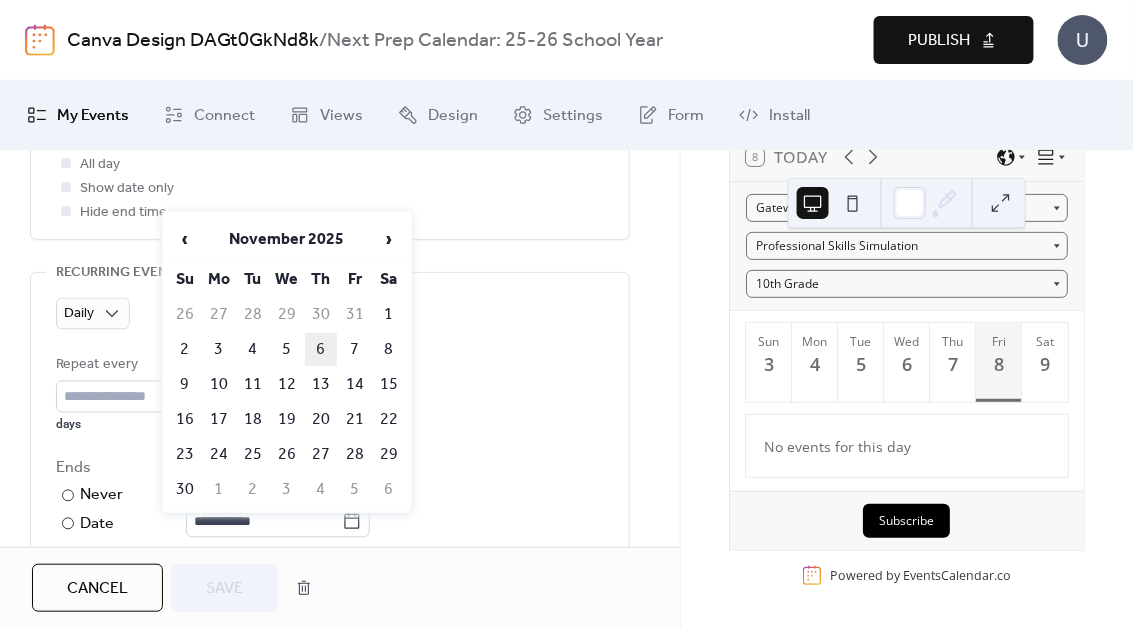 type on "**********" 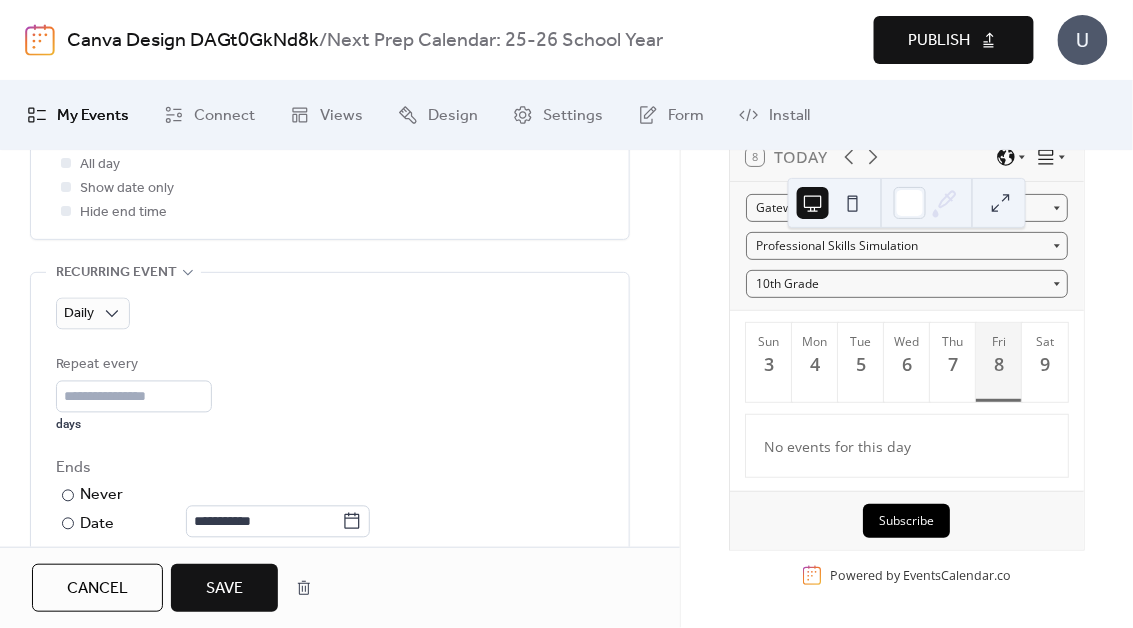 click on "Save" at bounding box center [224, 589] 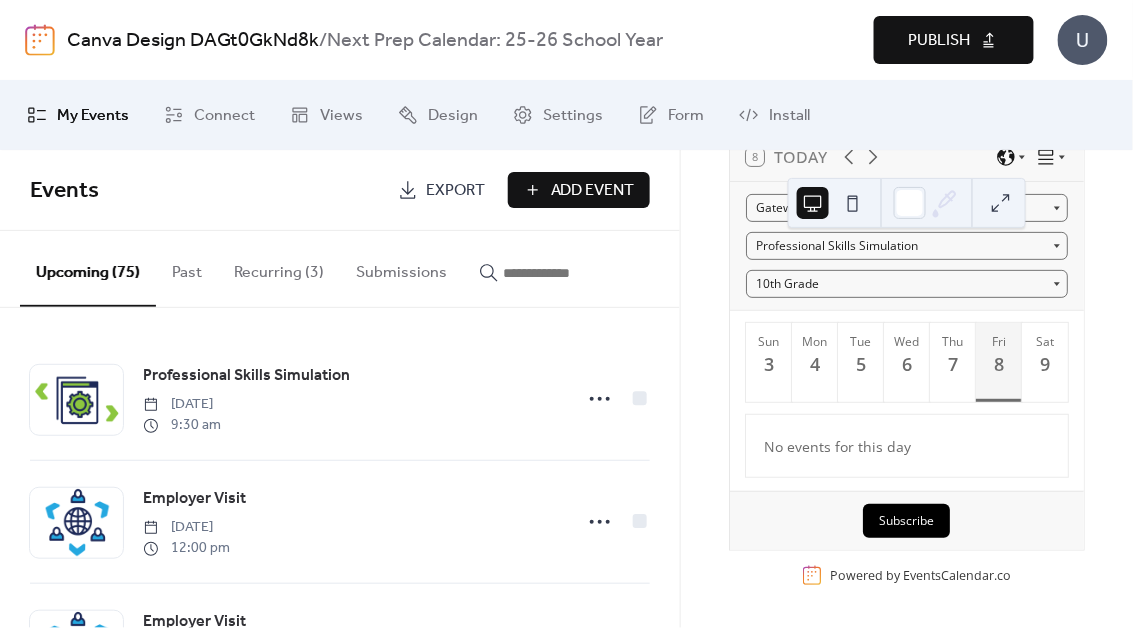 click on "Recurring (3)" at bounding box center (279, 268) 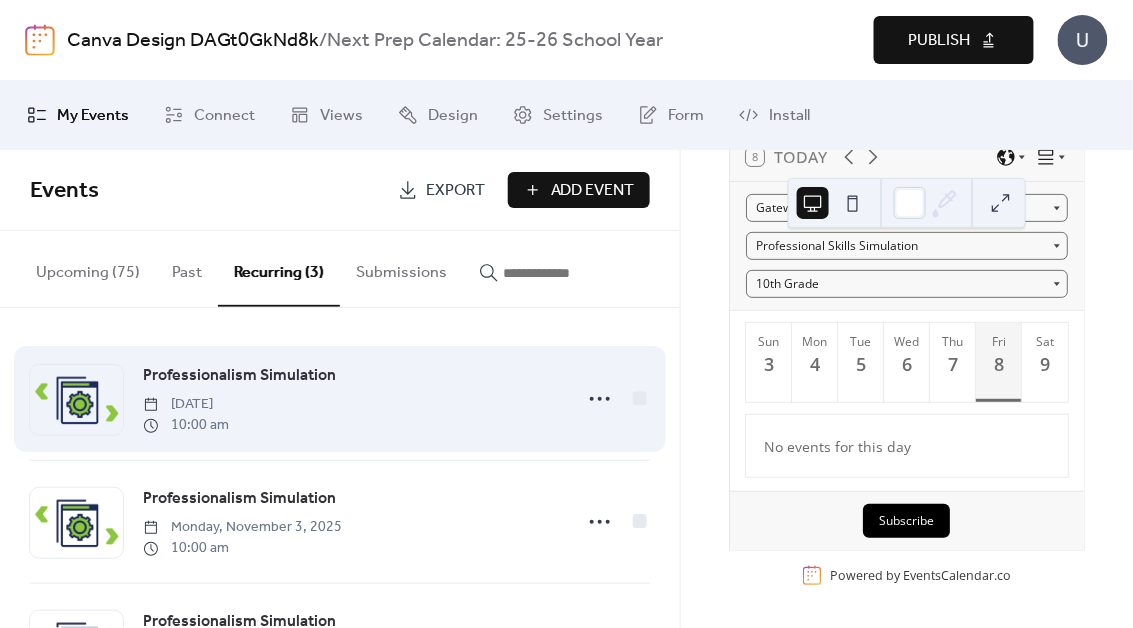 scroll, scrollTop: 108, scrollLeft: 0, axis: vertical 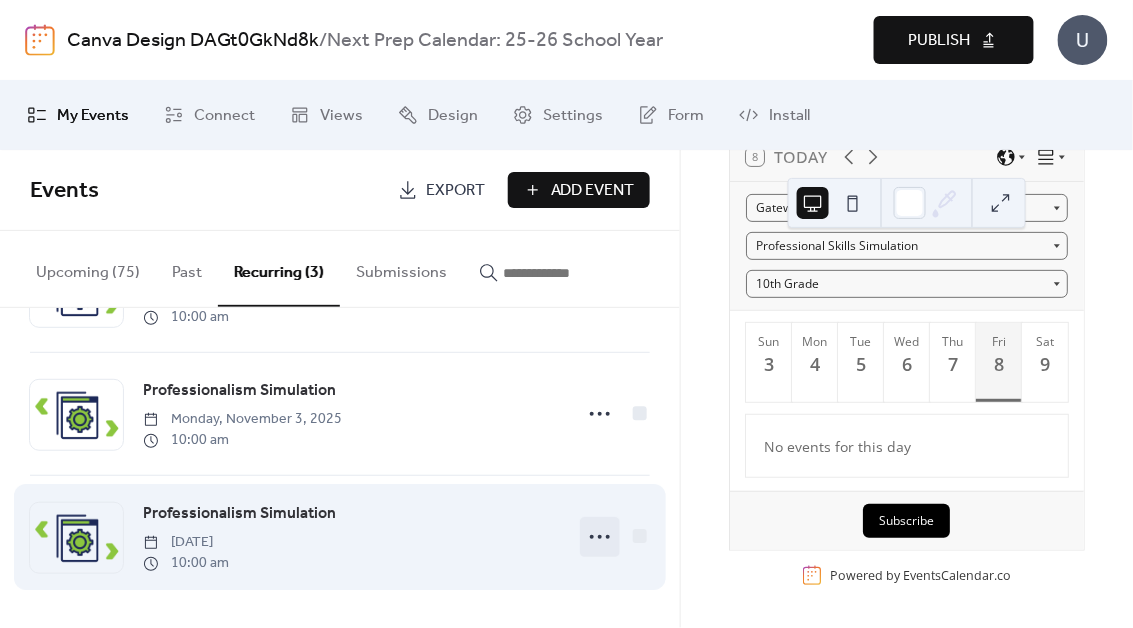 click 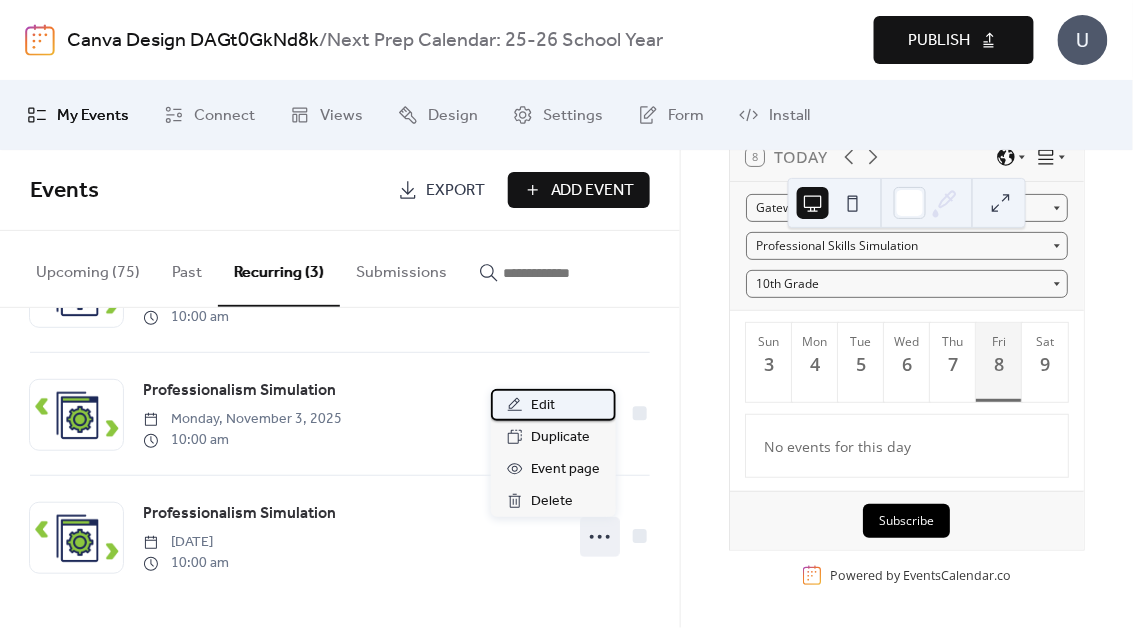 click on "Edit" at bounding box center [543, 406] 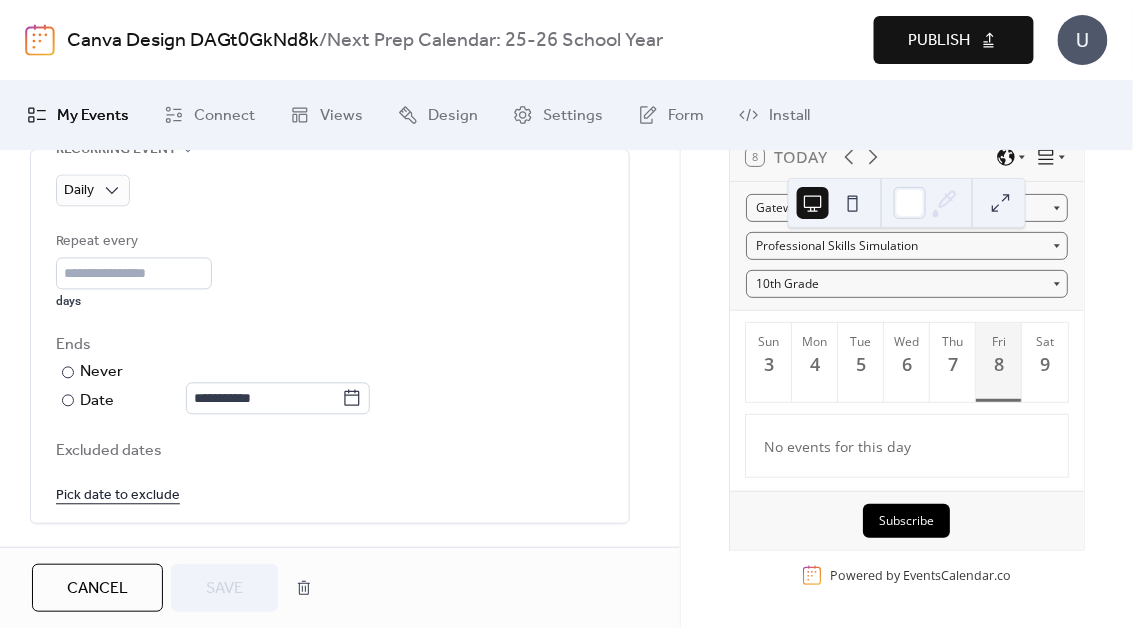 scroll, scrollTop: 998, scrollLeft: 0, axis: vertical 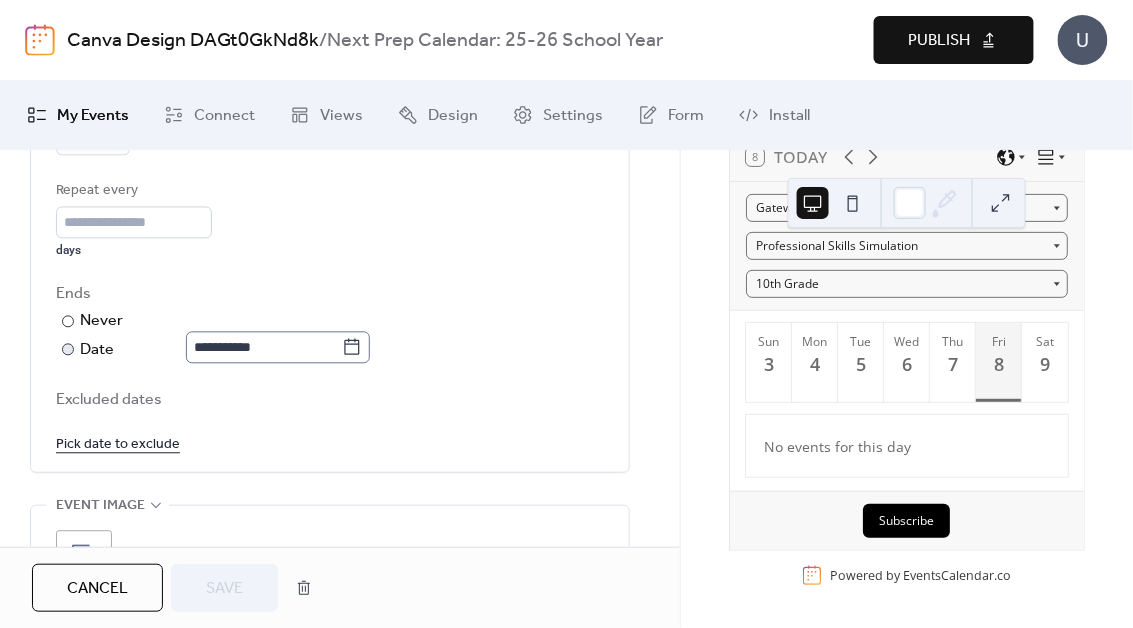 click 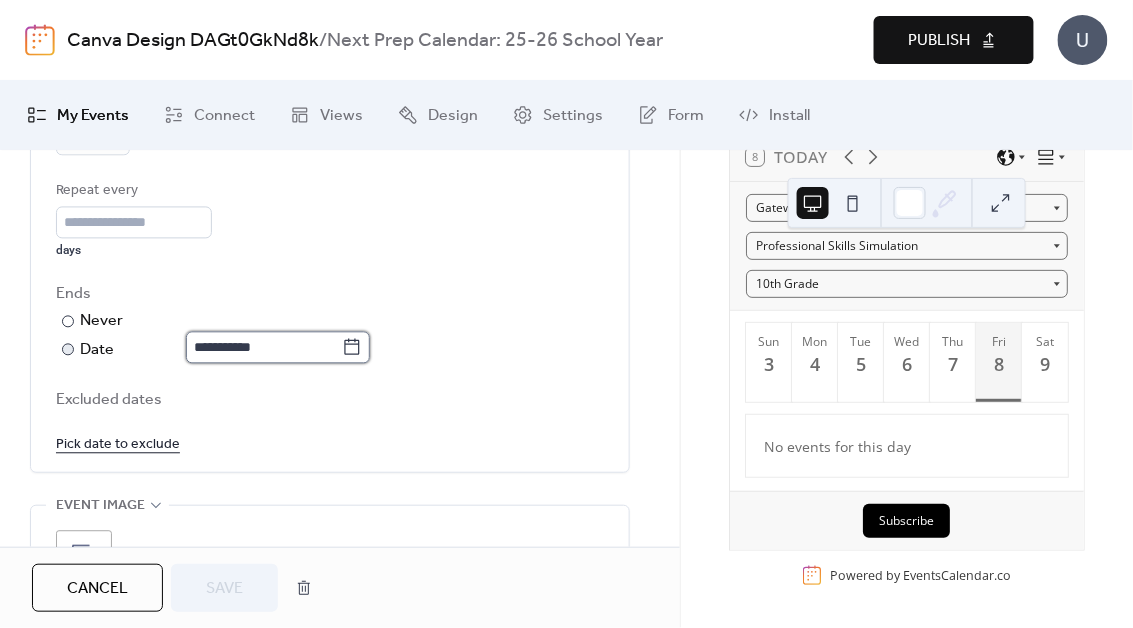 click on "**********" at bounding box center [264, 348] 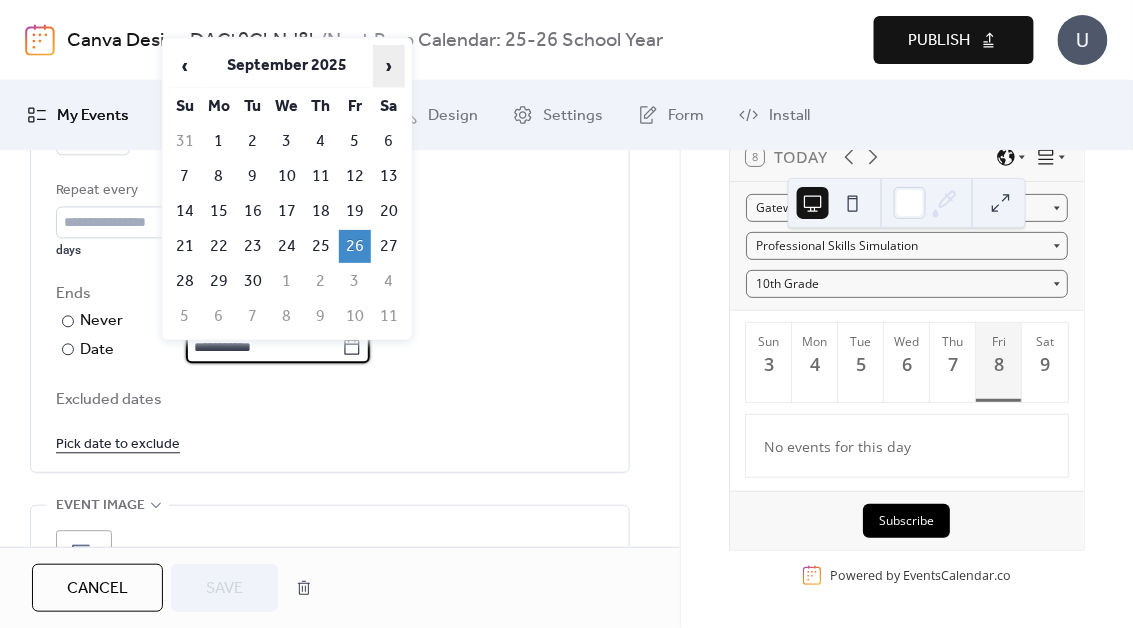 click on "›" at bounding box center [389, 66] 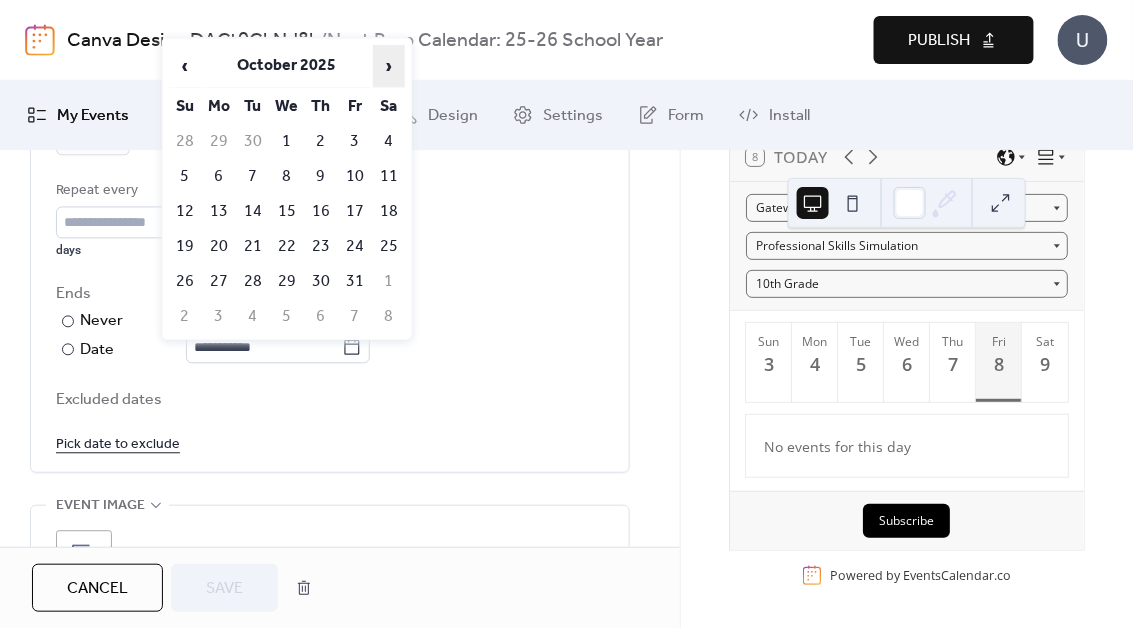 click on "›" at bounding box center [389, 66] 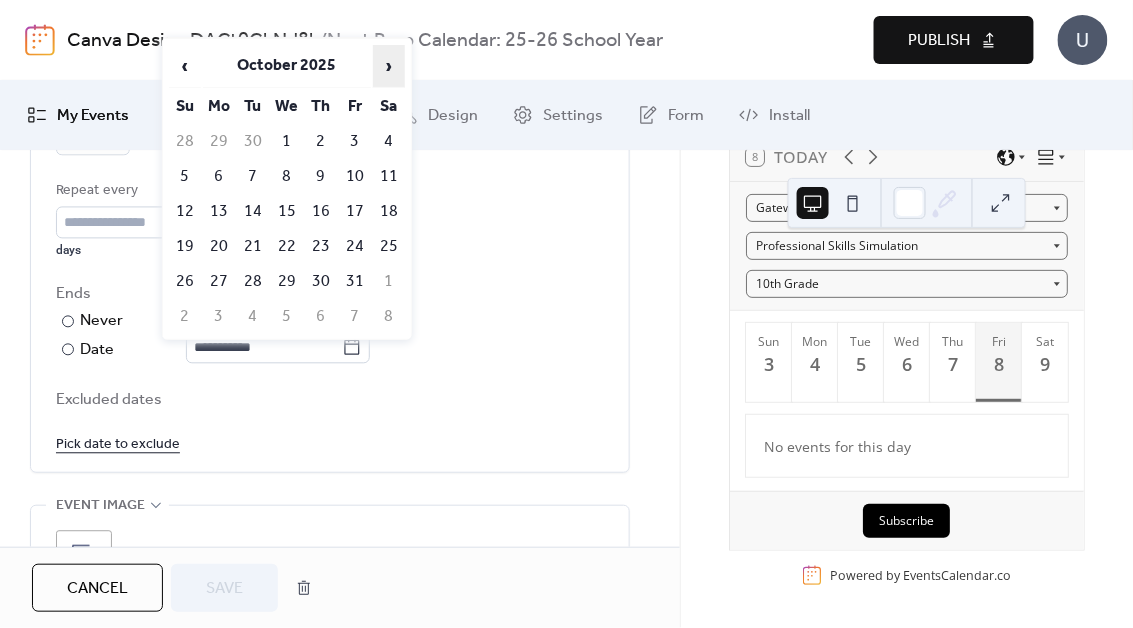 click on "›" at bounding box center [389, 66] 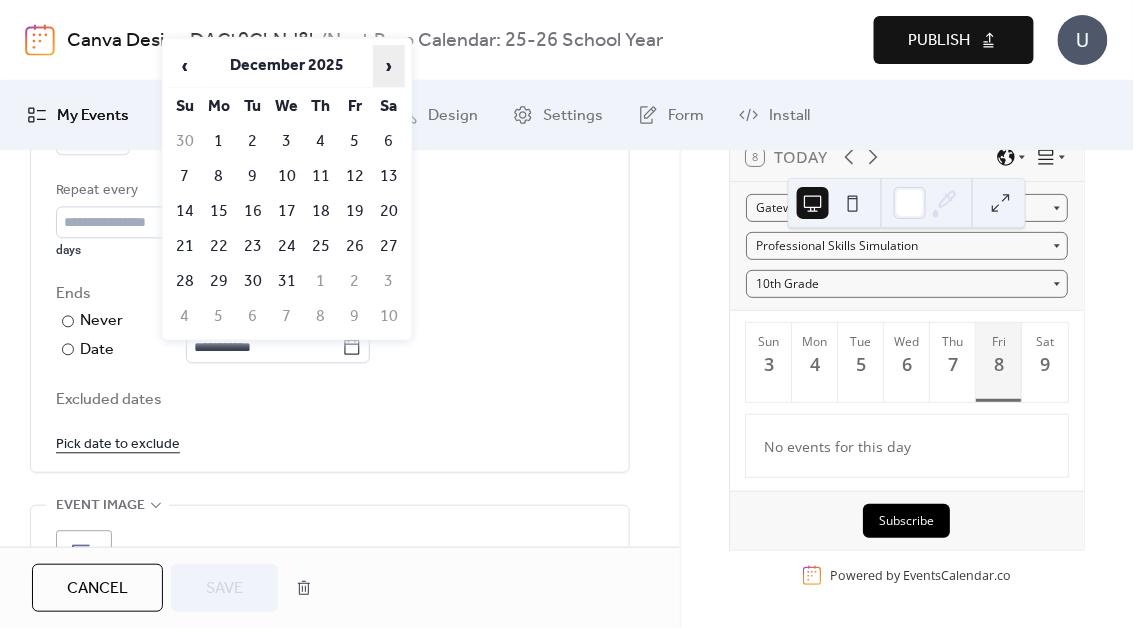 click on "›" at bounding box center (389, 66) 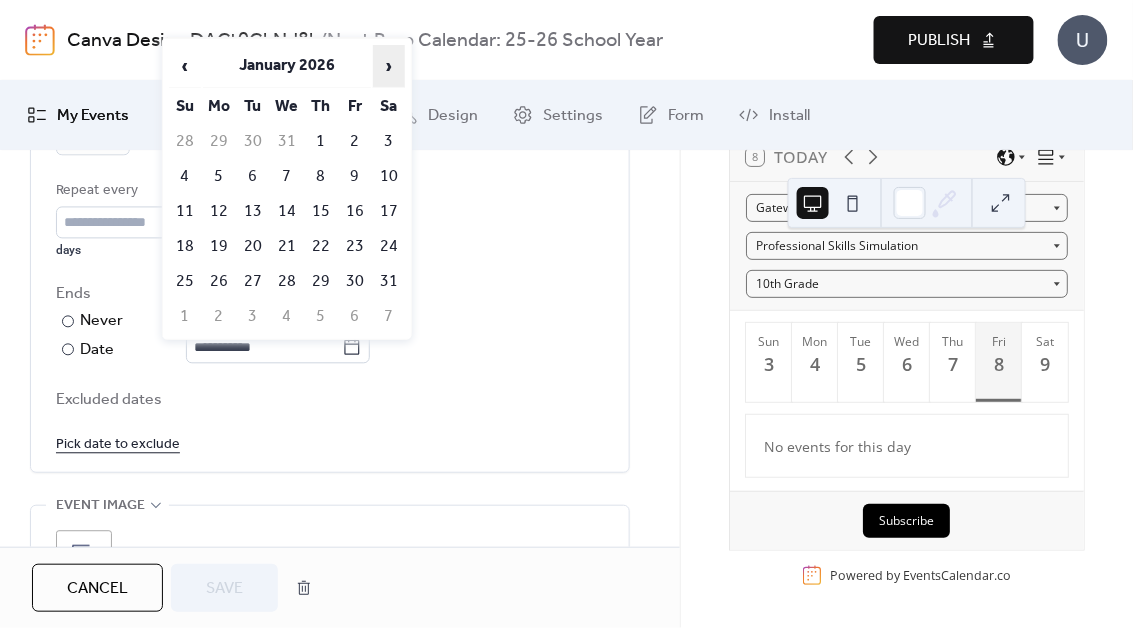 click on "›" at bounding box center [389, 66] 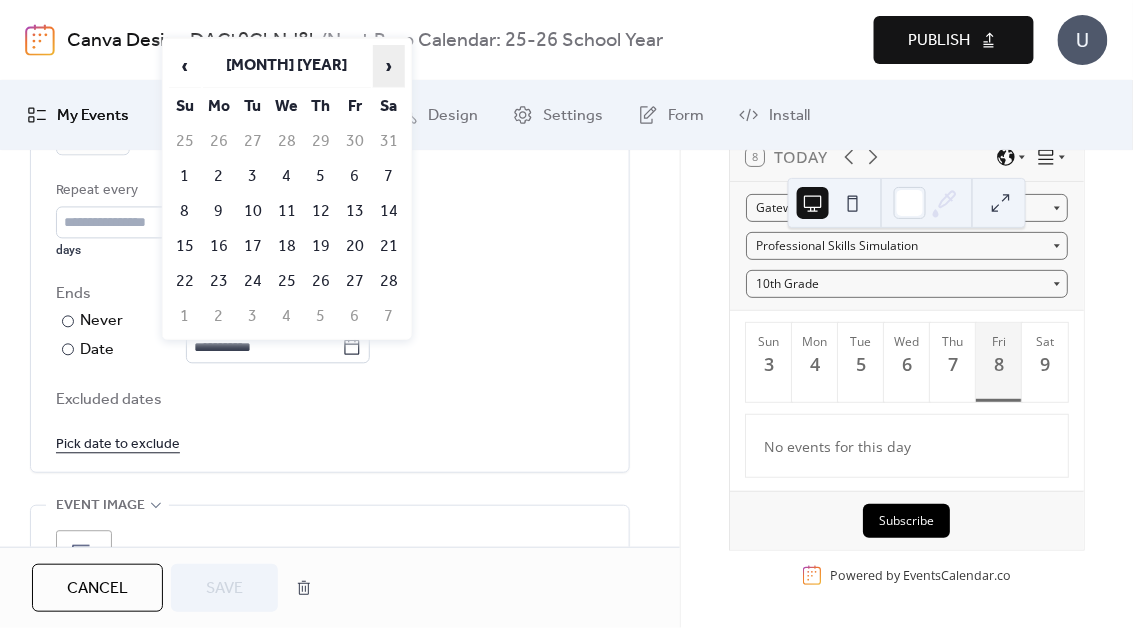 click on "›" at bounding box center (389, 66) 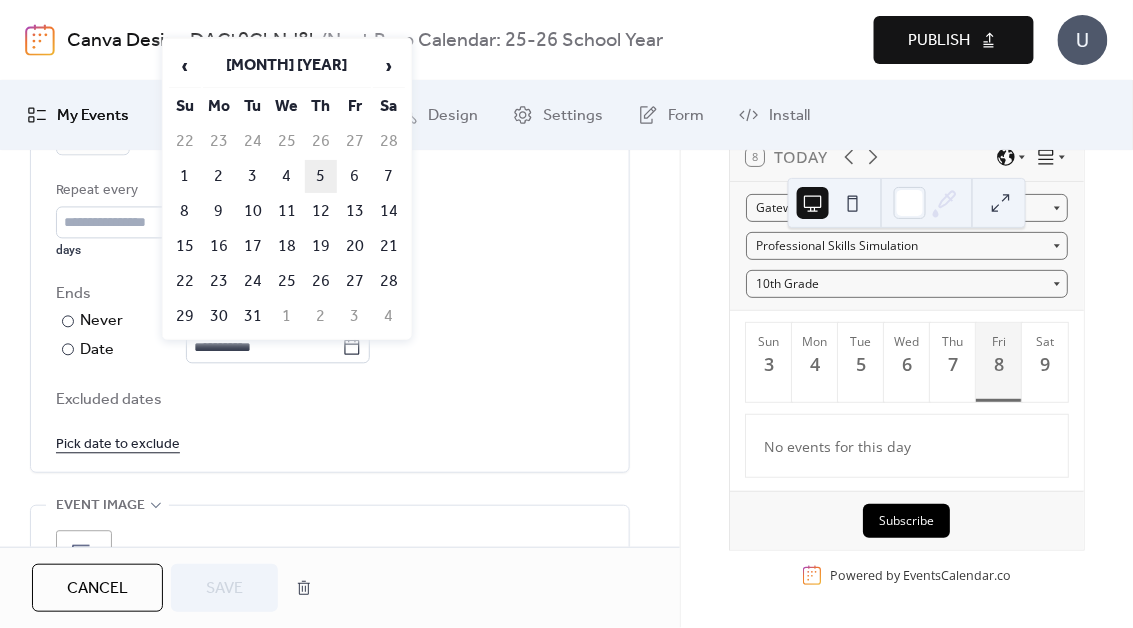 click on "5" at bounding box center (321, 176) 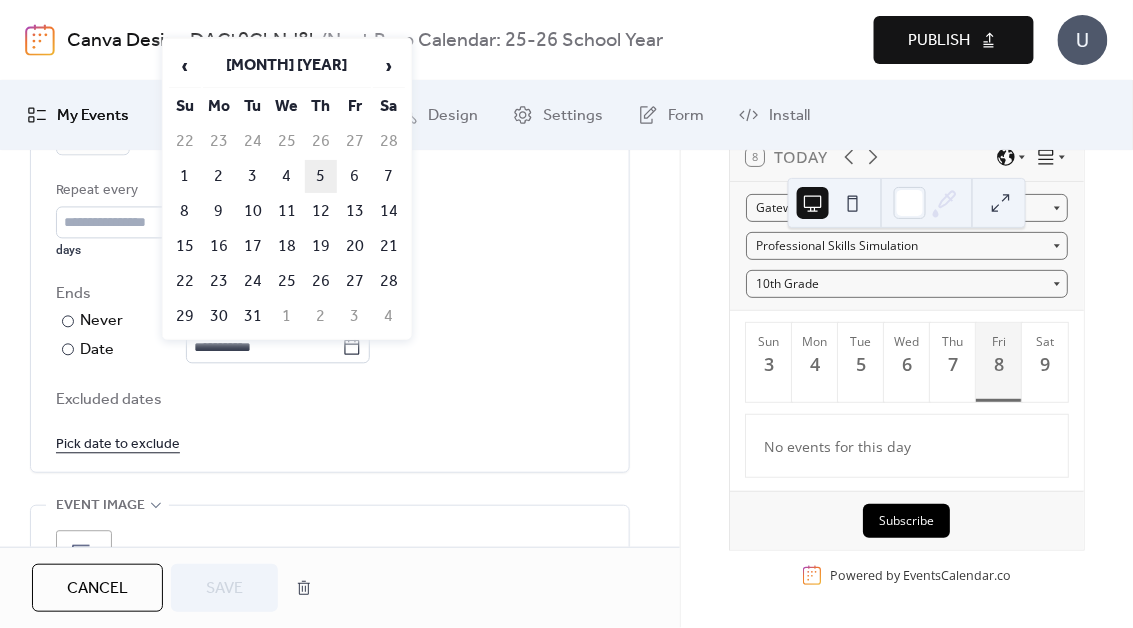 type on "**********" 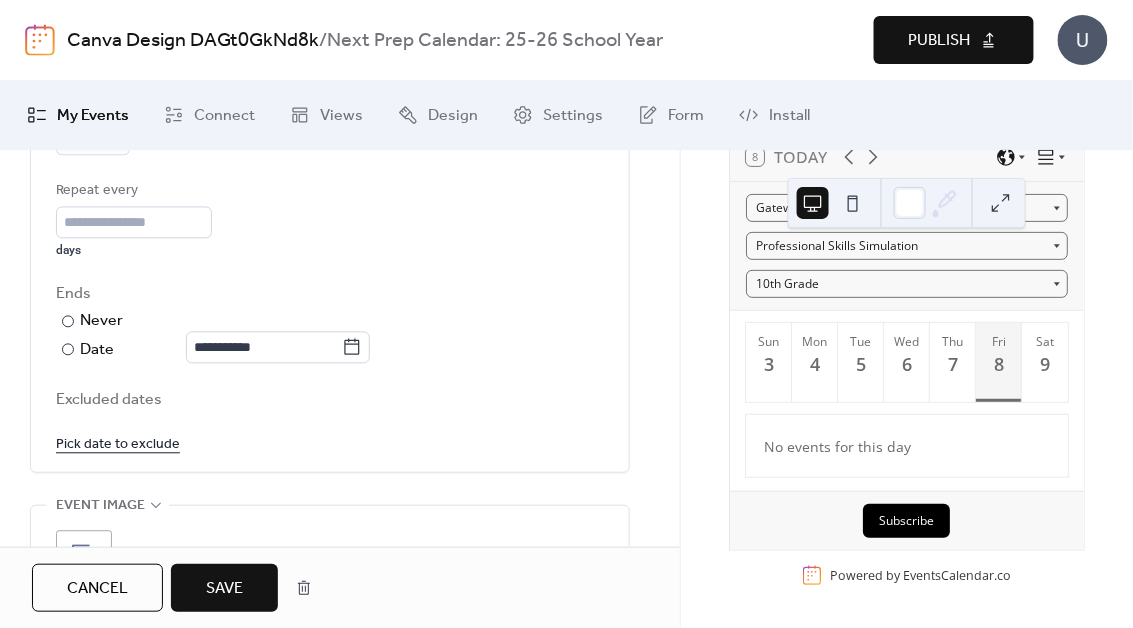 click on "Save" at bounding box center [224, 589] 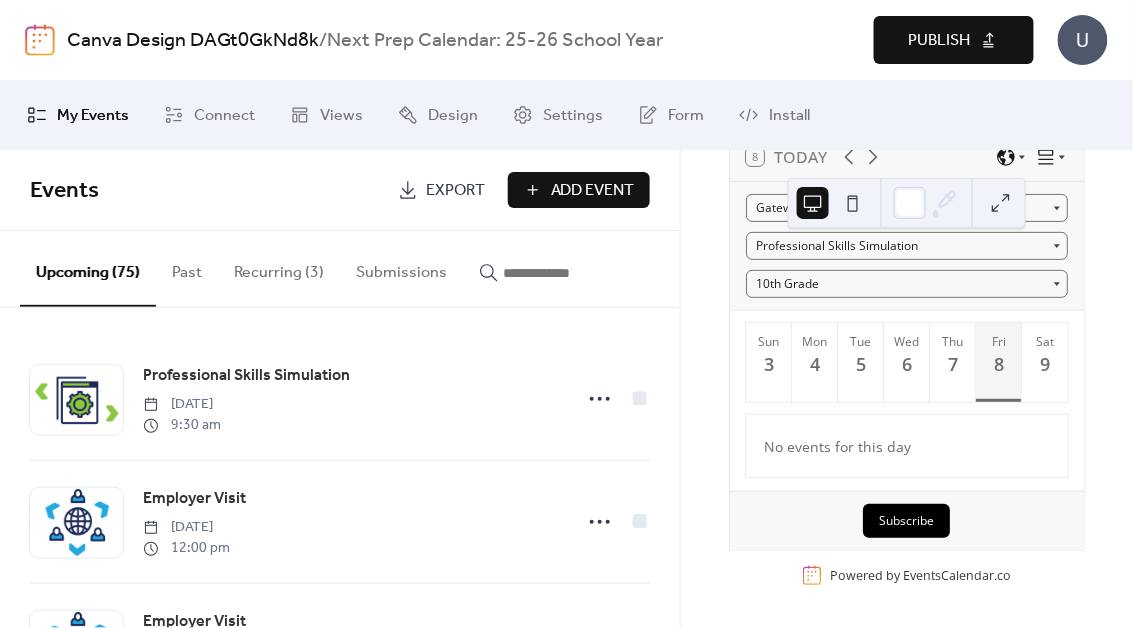 click on "Publish" at bounding box center (940, 41) 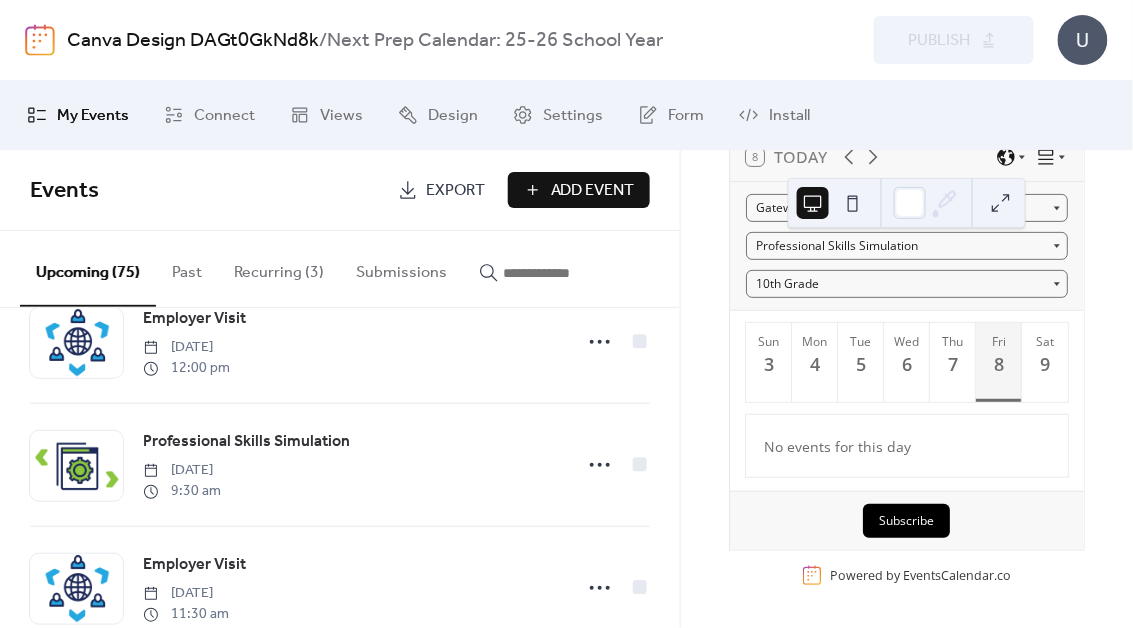 scroll, scrollTop: 1777, scrollLeft: 0, axis: vertical 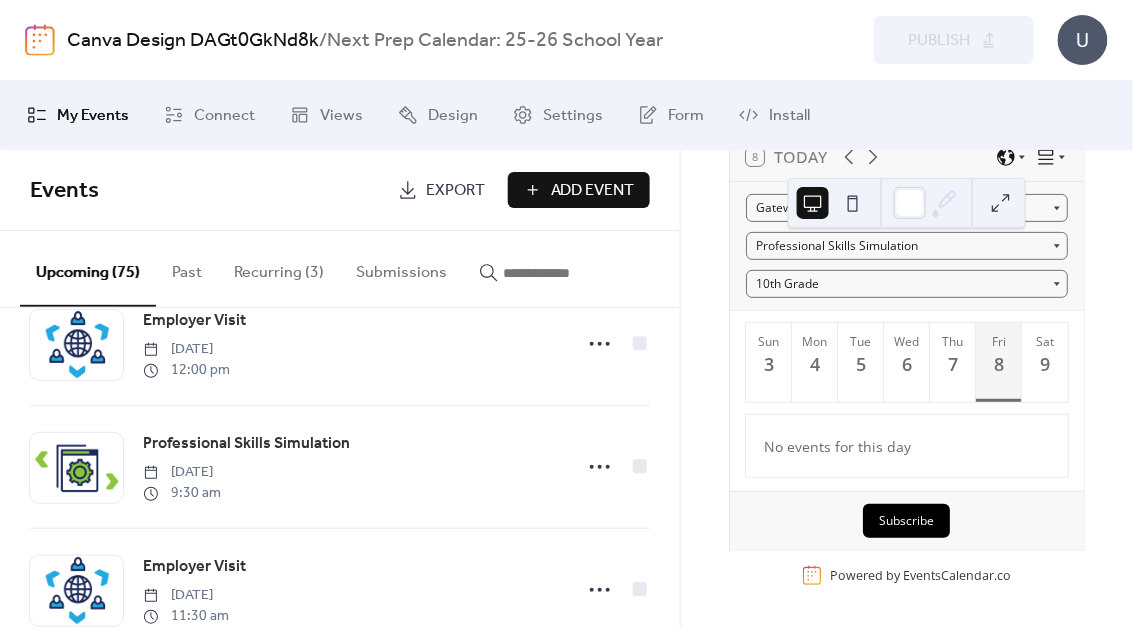 click on "Recurring (3)" at bounding box center [279, 268] 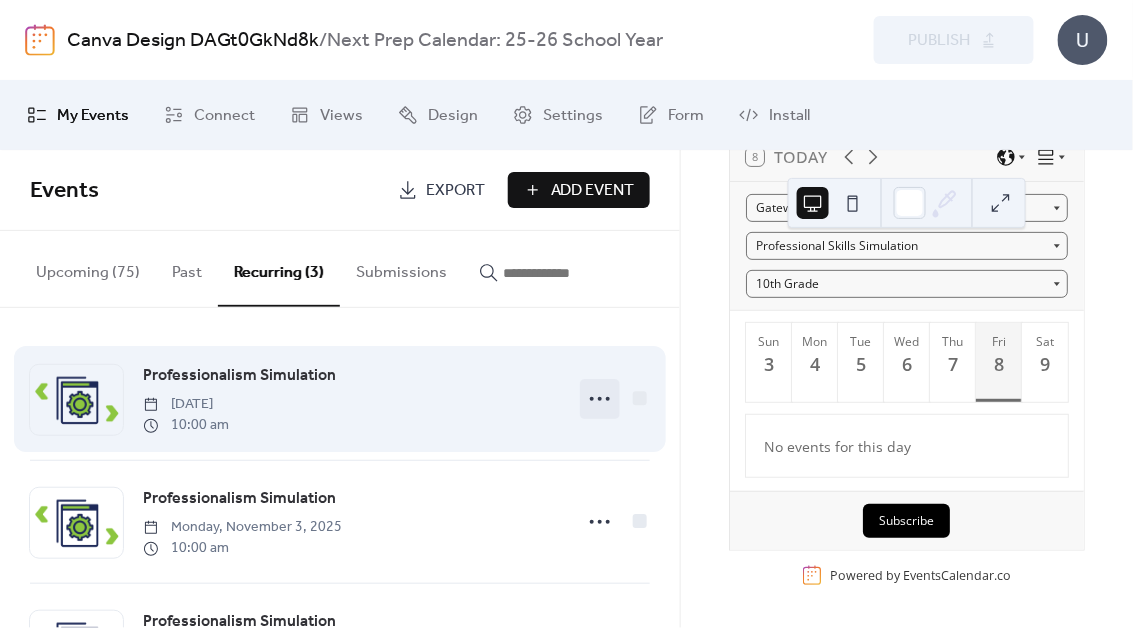 click 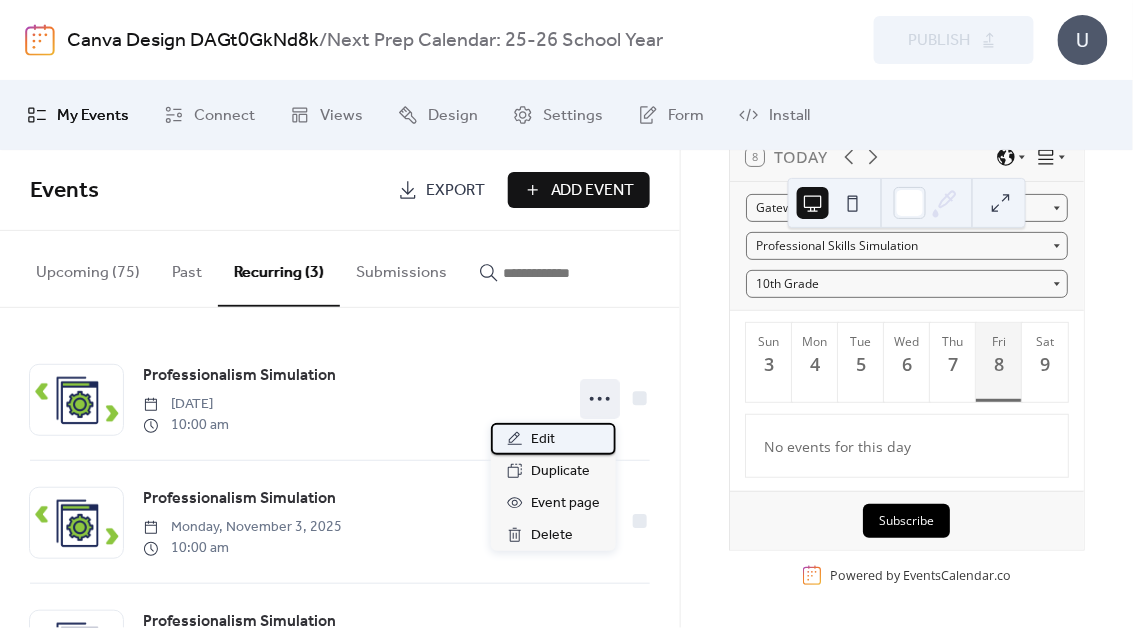 click on "Edit" at bounding box center (553, 439) 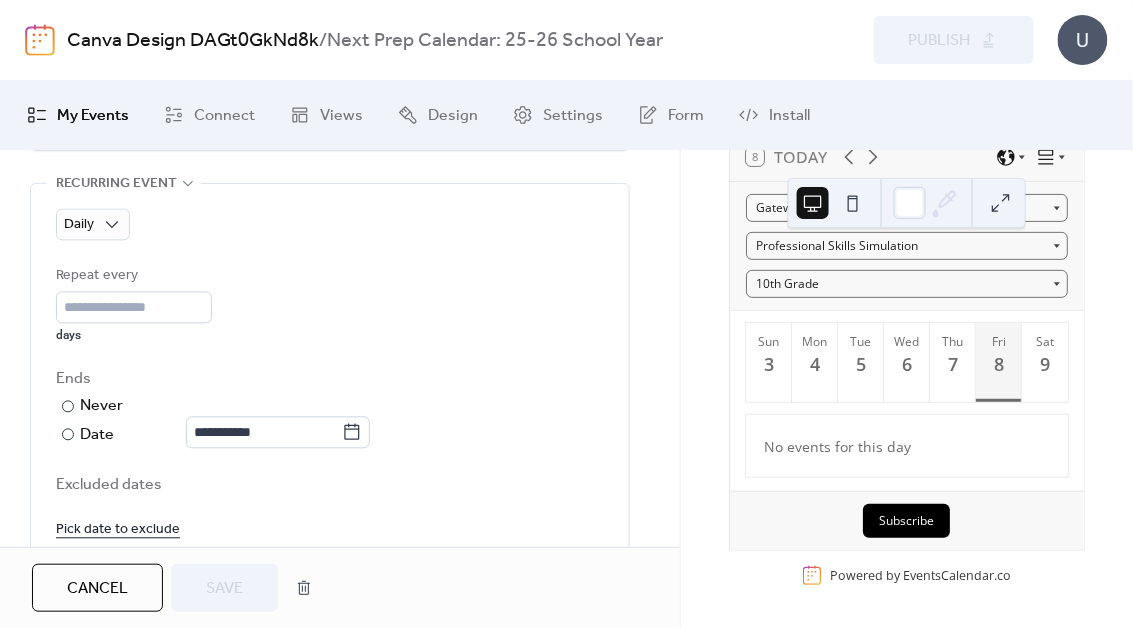 scroll, scrollTop: 920, scrollLeft: 0, axis: vertical 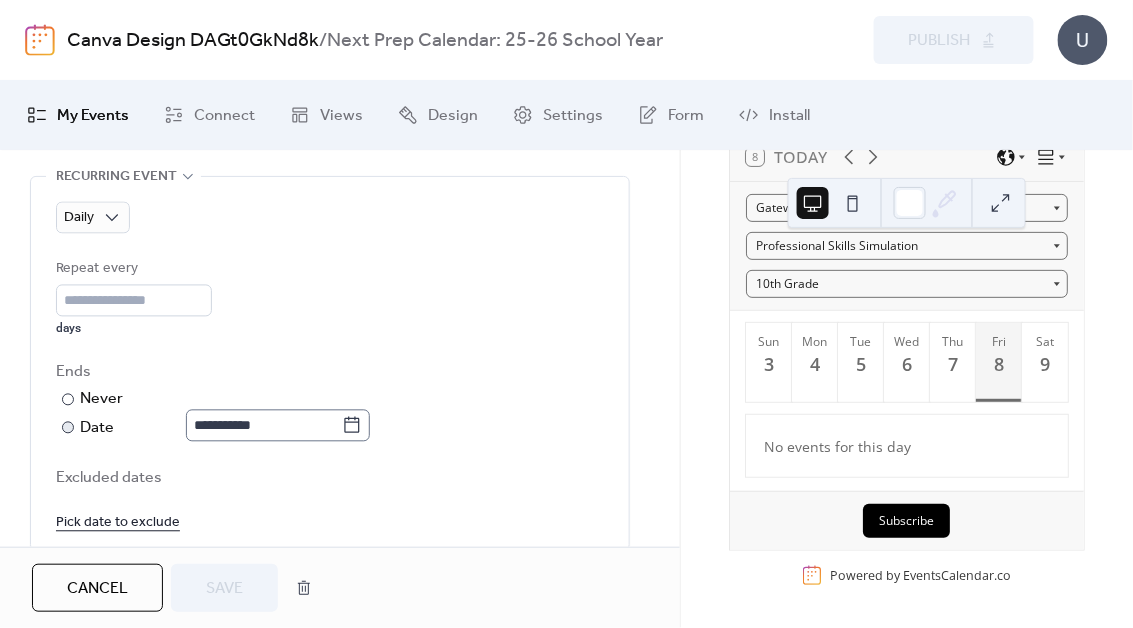 click 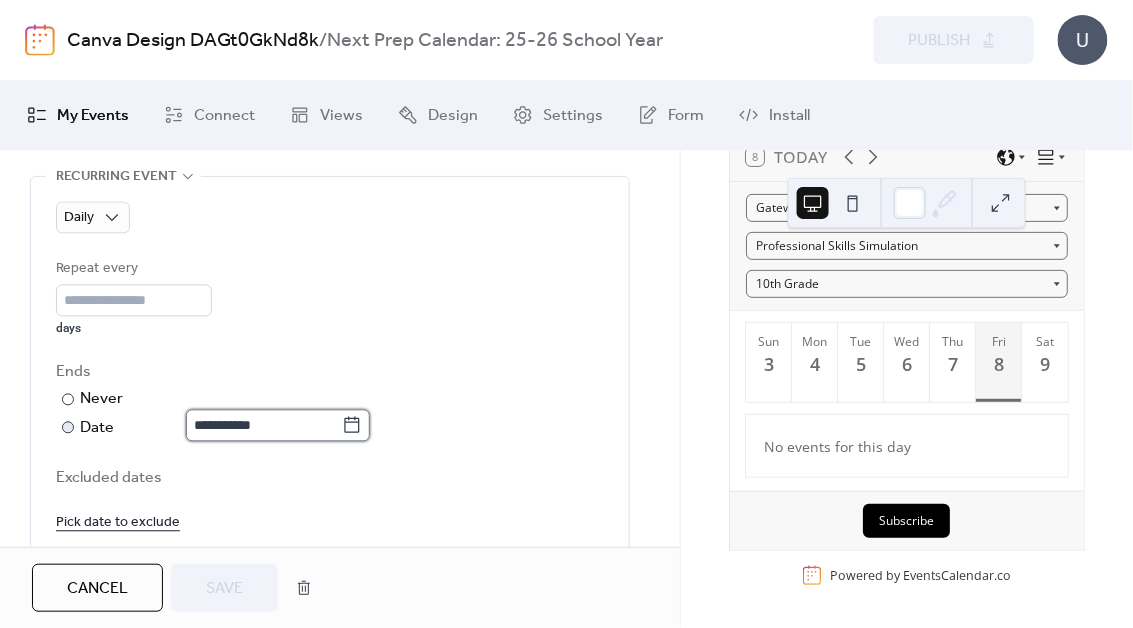 click on "**********" at bounding box center [264, 426] 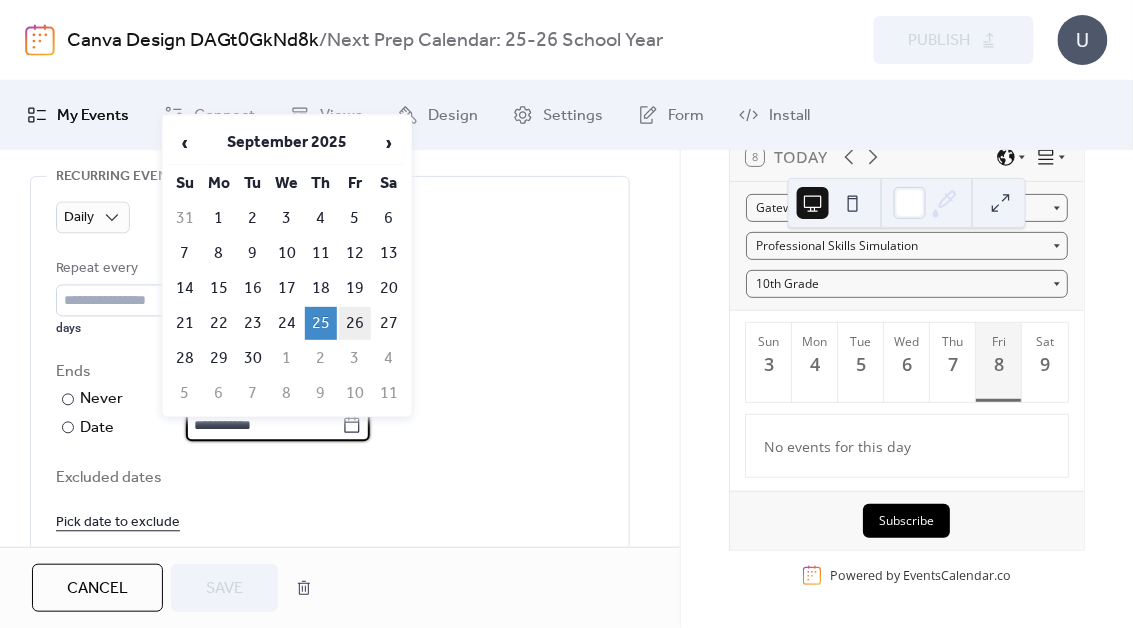 click on "26" at bounding box center [355, 323] 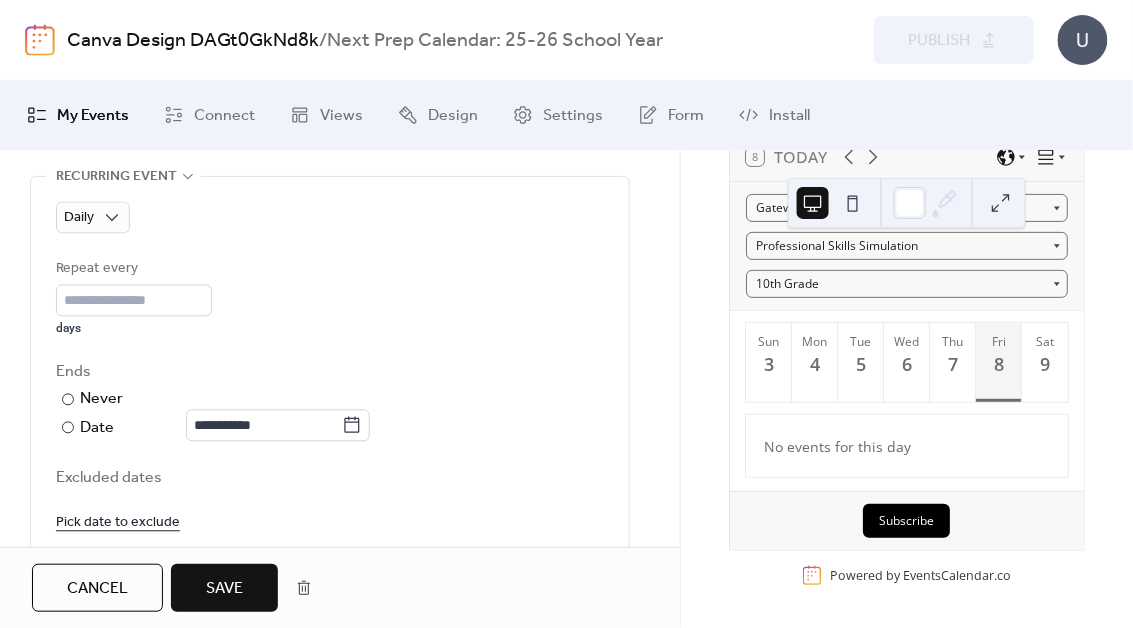 click on "Save" at bounding box center (224, 589) 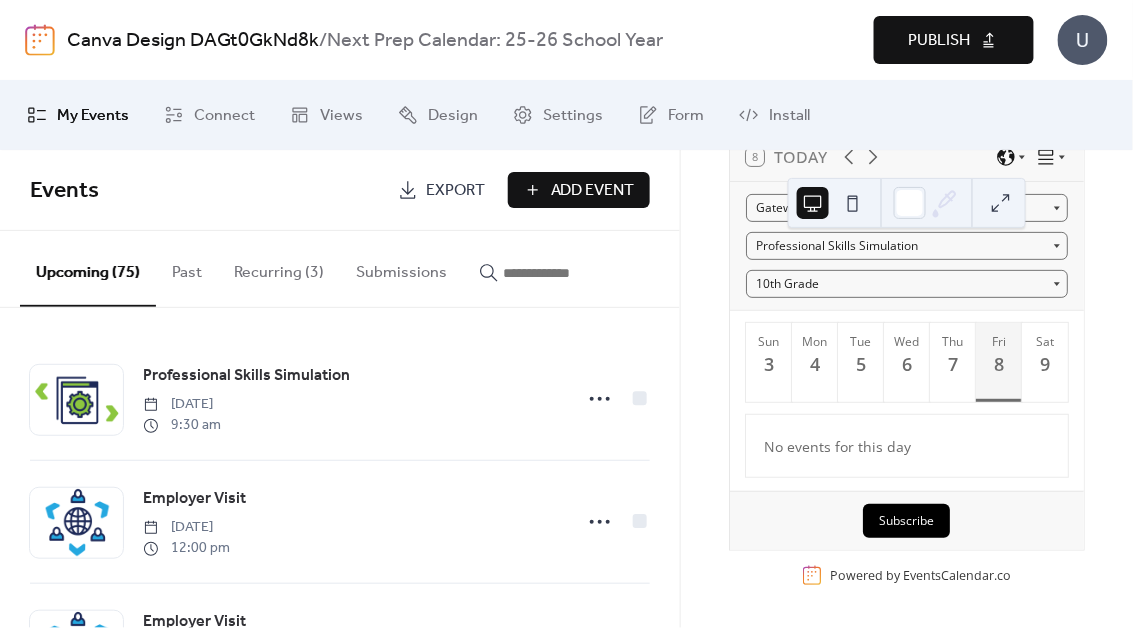 click on "Recurring (3)" at bounding box center [279, 268] 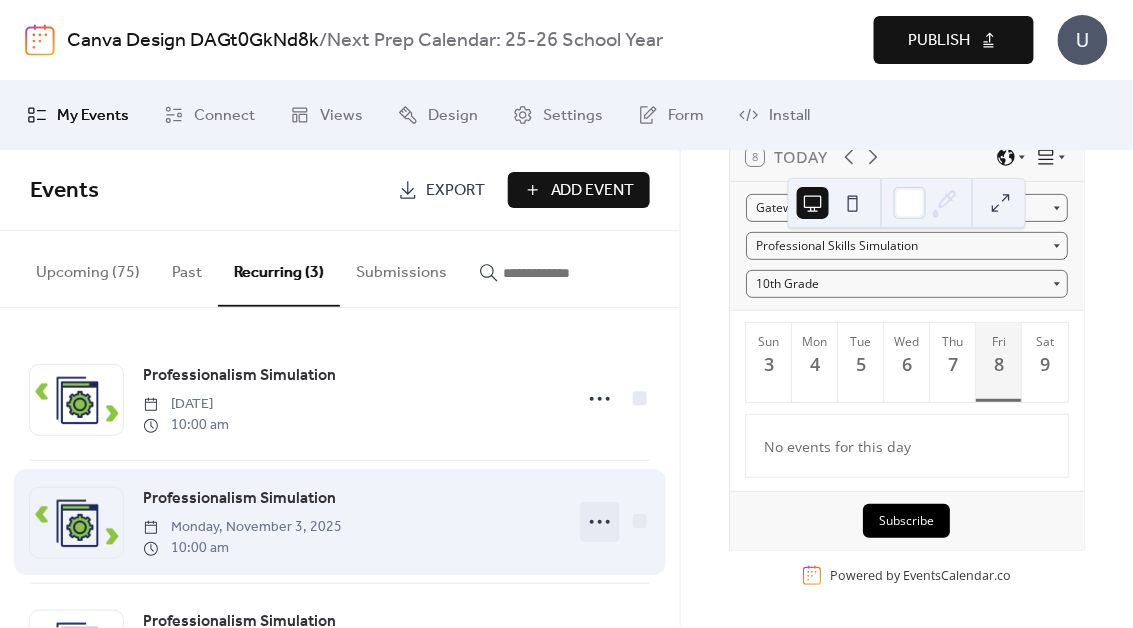 click 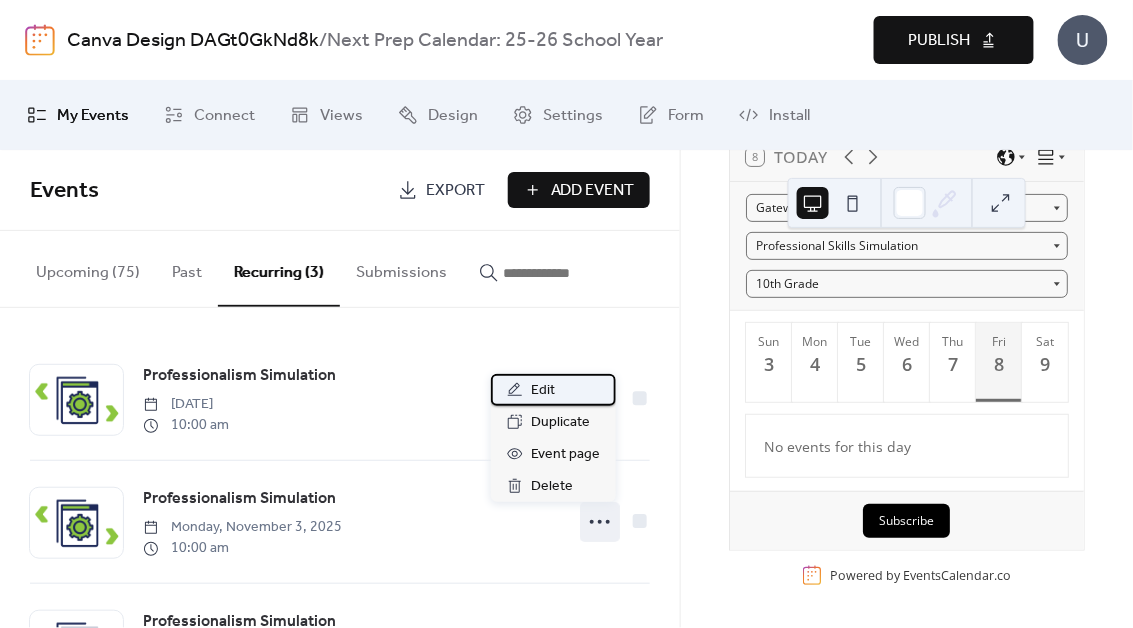click on "Edit" at bounding box center (543, 391) 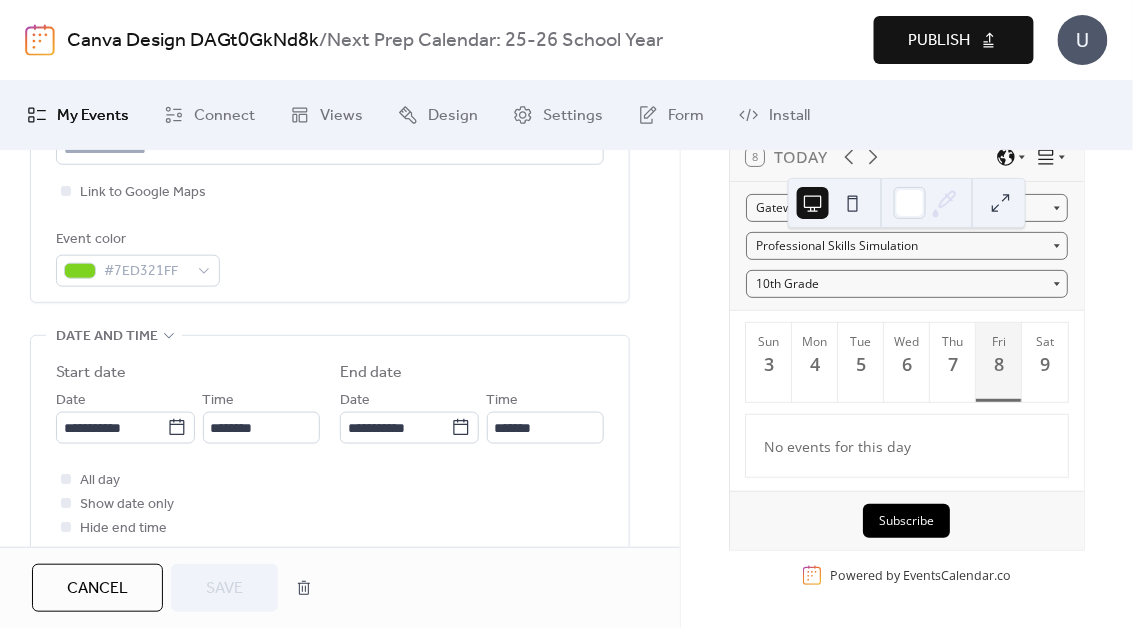 scroll, scrollTop: 509, scrollLeft: 0, axis: vertical 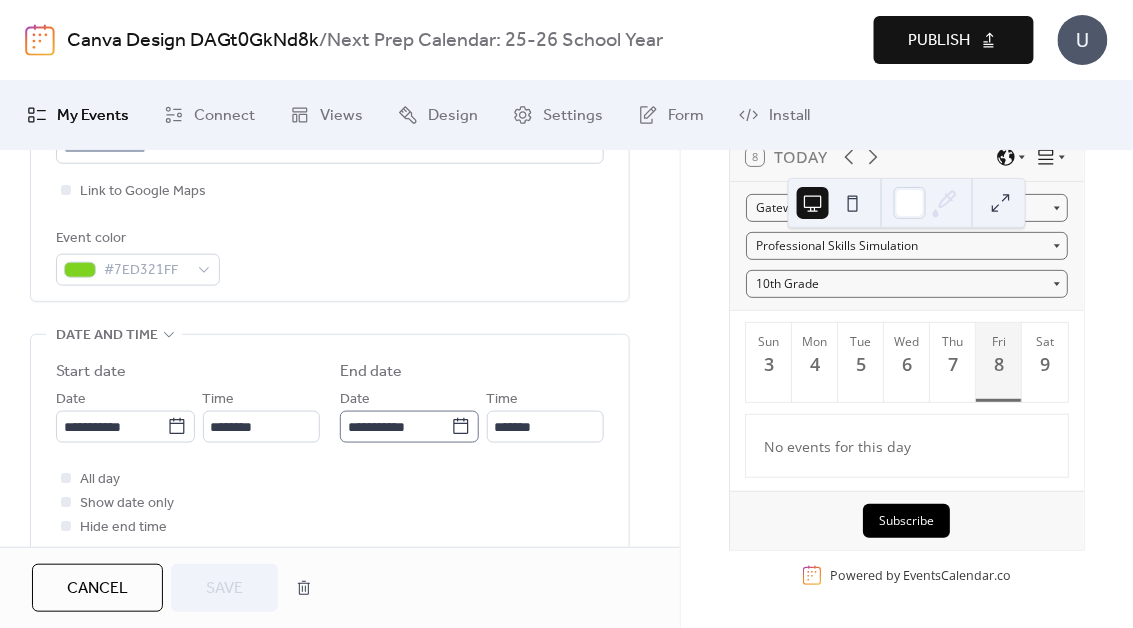 click 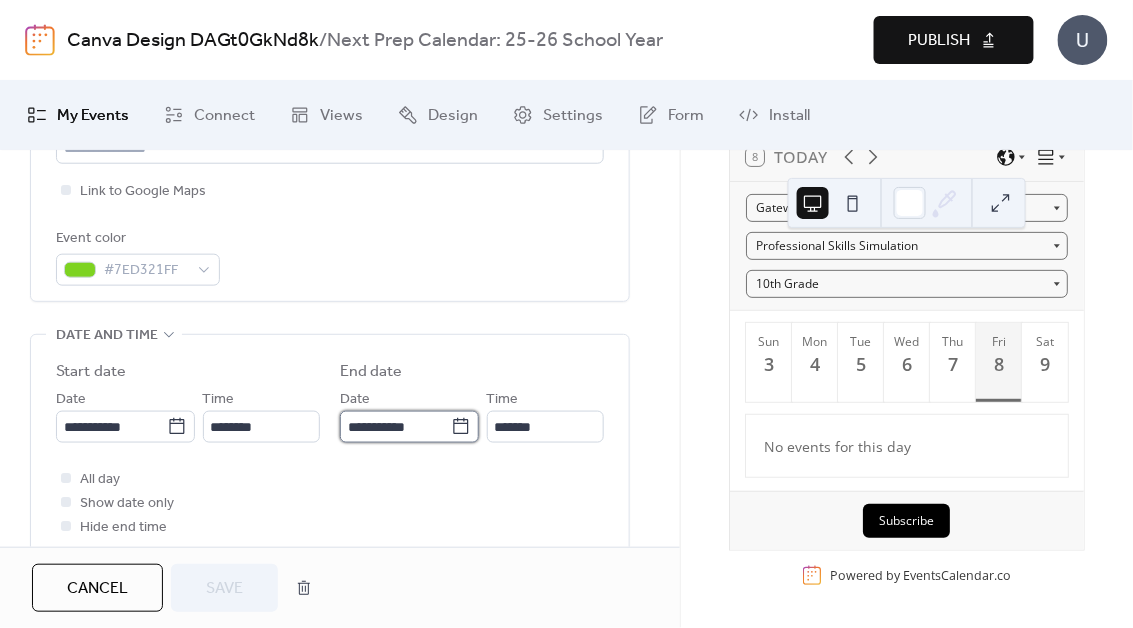 click on "**********" at bounding box center [395, 427] 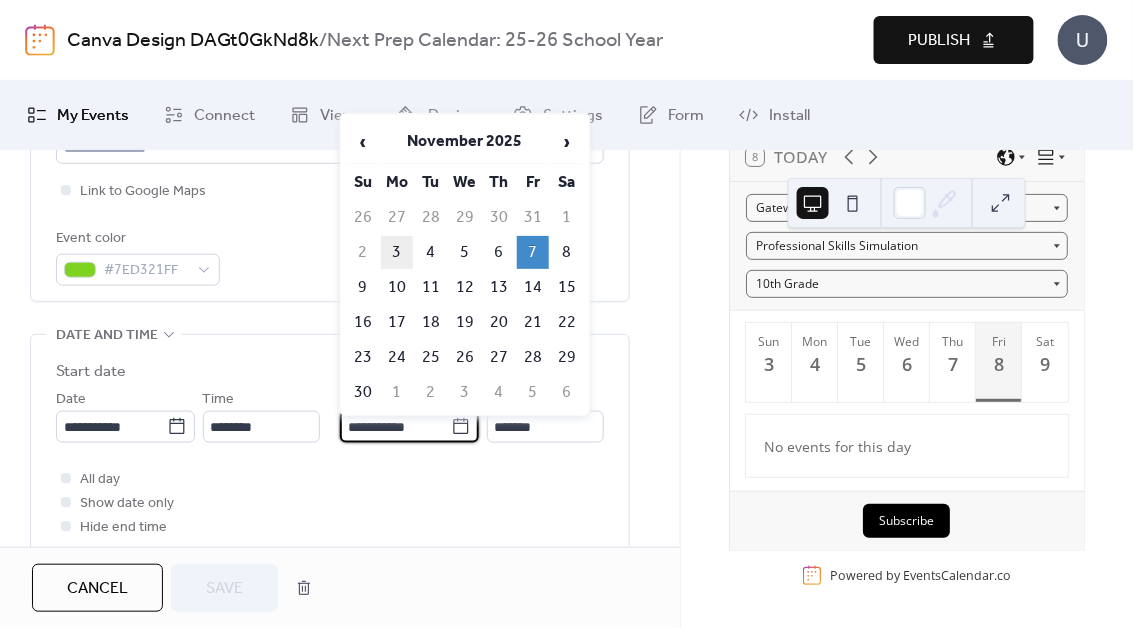 click on "3" at bounding box center (397, 252) 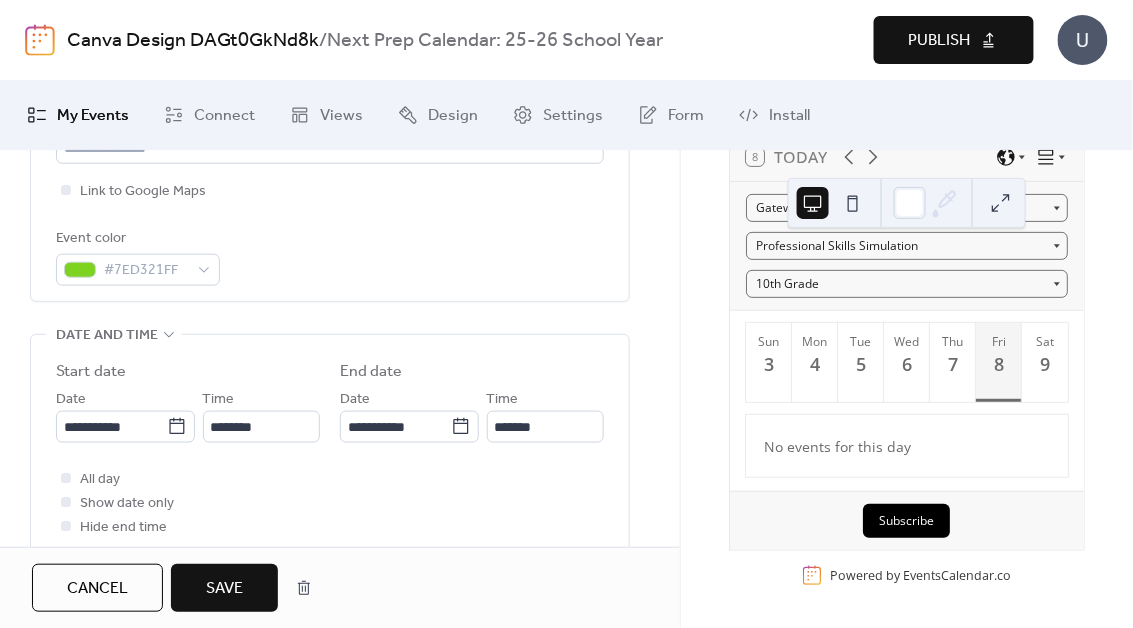 type on "**********" 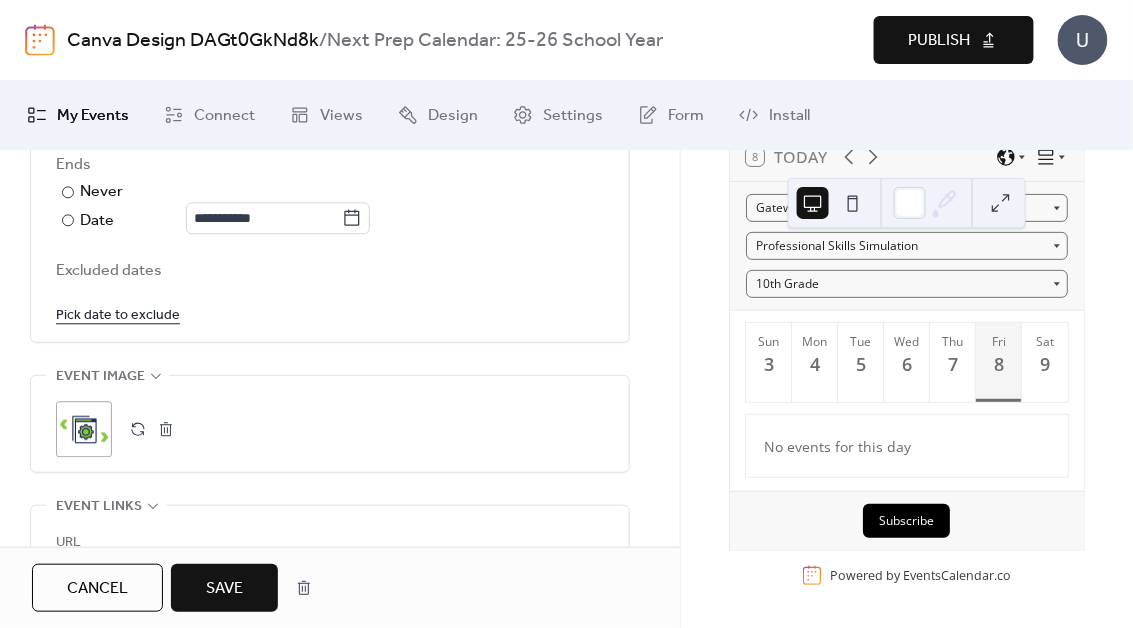scroll, scrollTop: 1129, scrollLeft: 0, axis: vertical 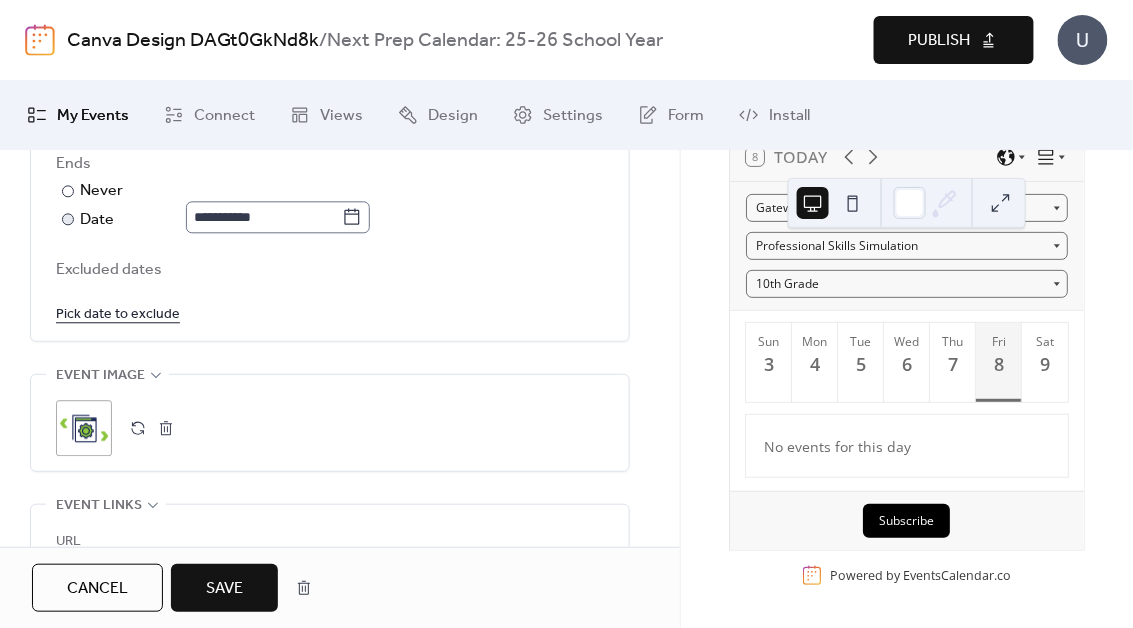 click 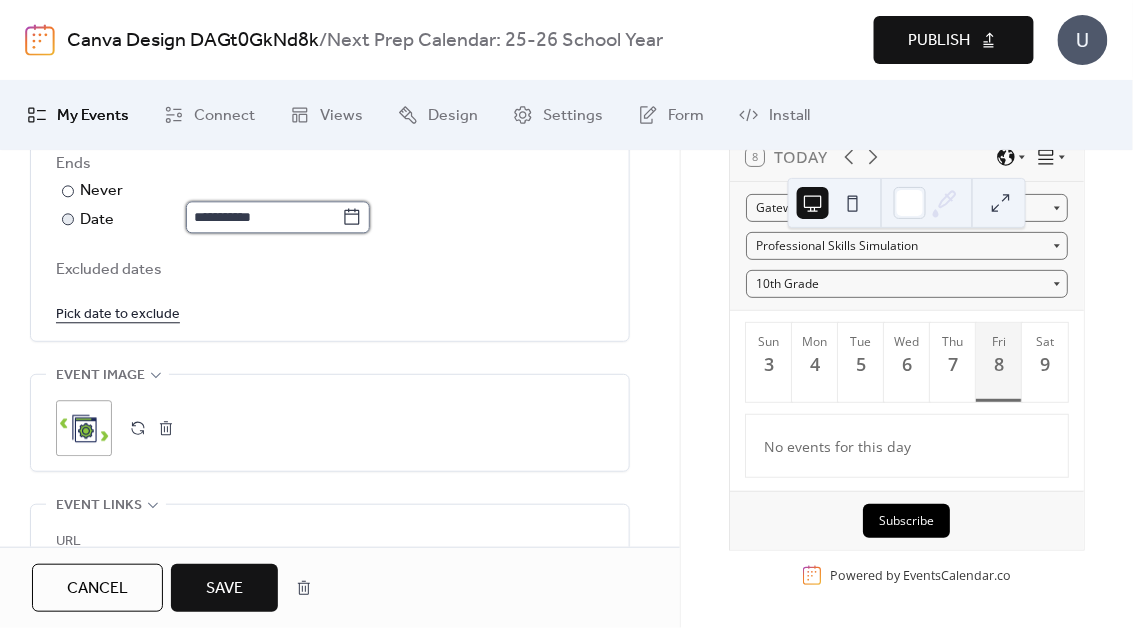 click on "**********" at bounding box center (264, 217) 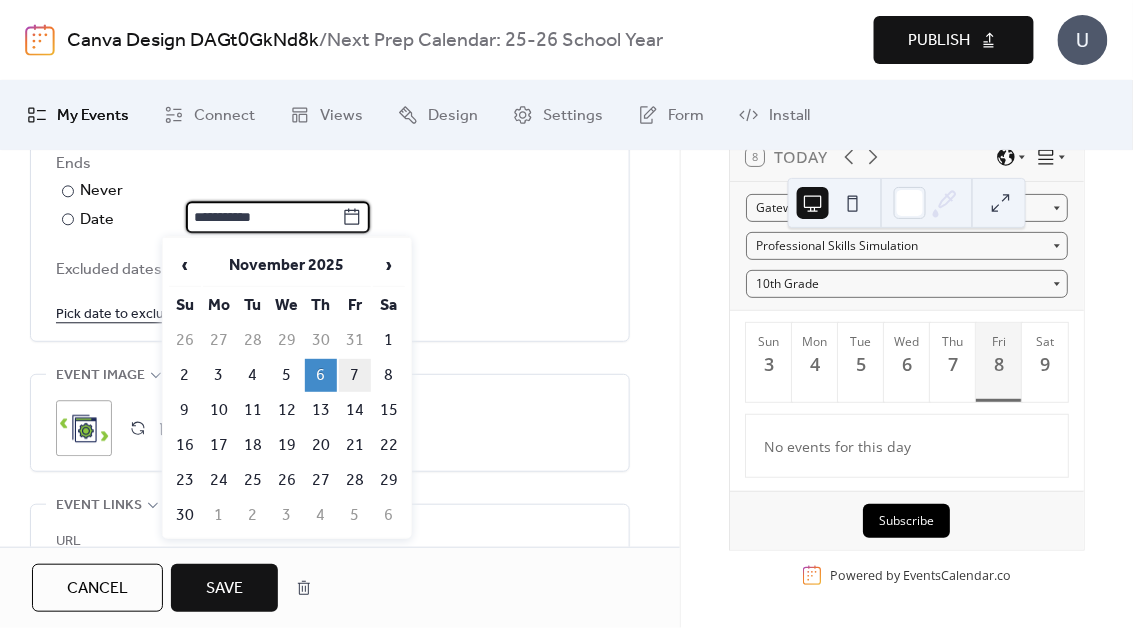 click on "7" at bounding box center (355, 375) 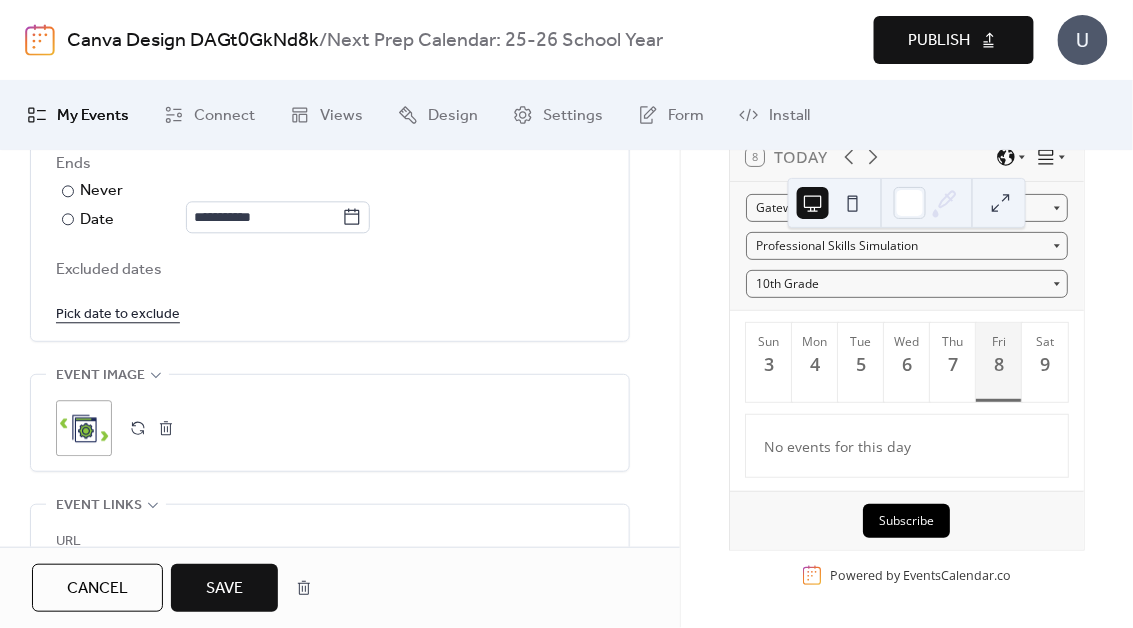 click on "Save" at bounding box center [224, 588] 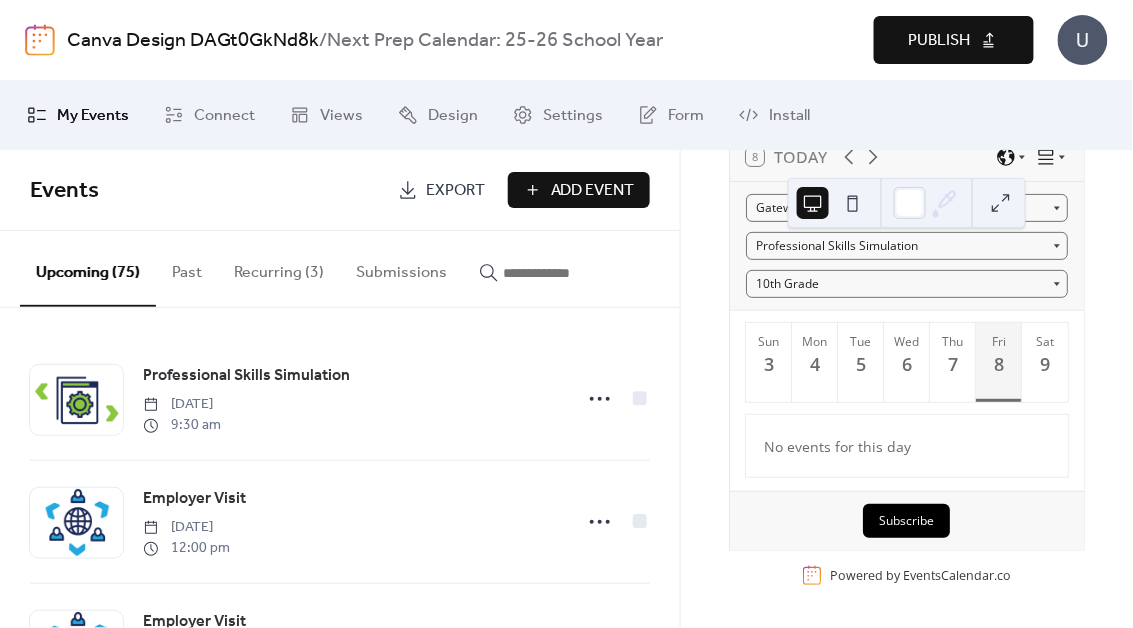 click on "Recurring (3)" at bounding box center (279, 268) 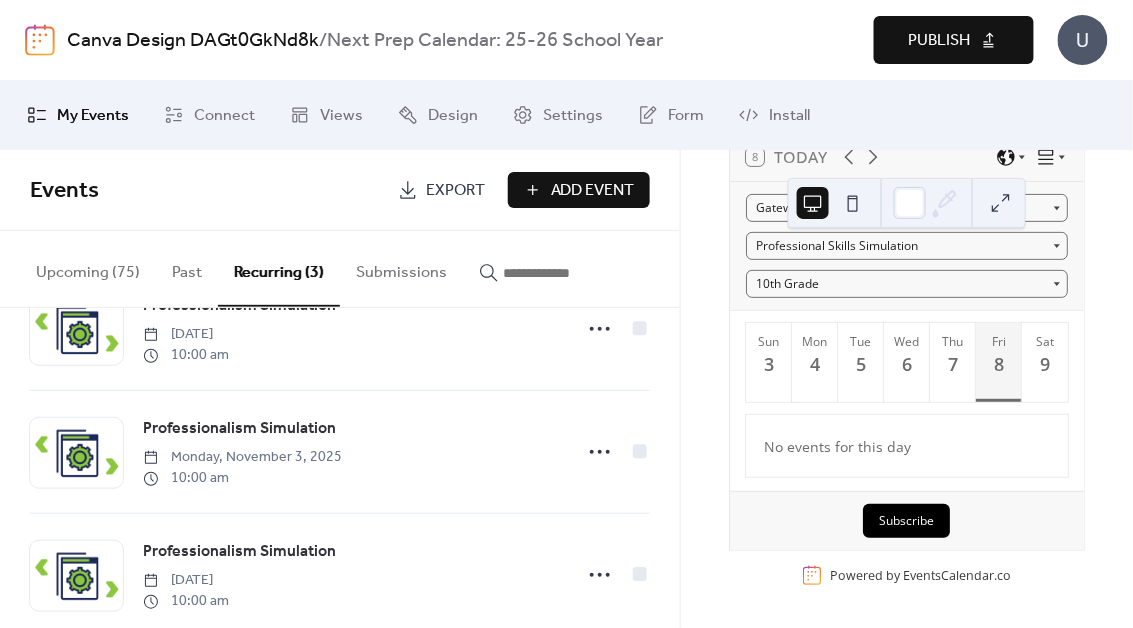 scroll, scrollTop: 108, scrollLeft: 0, axis: vertical 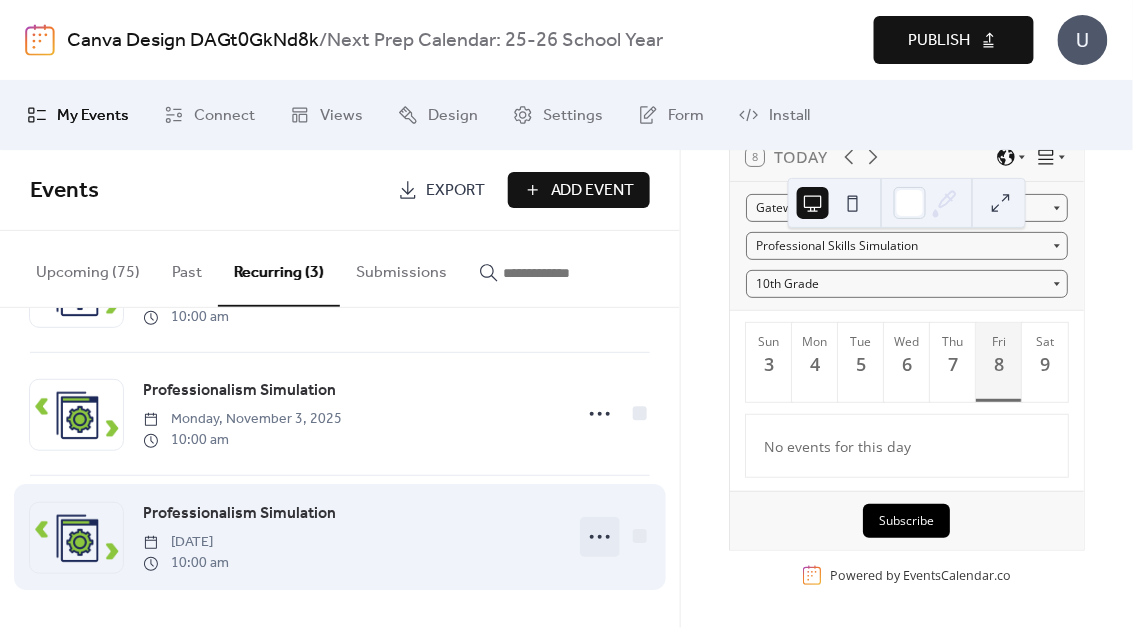 click 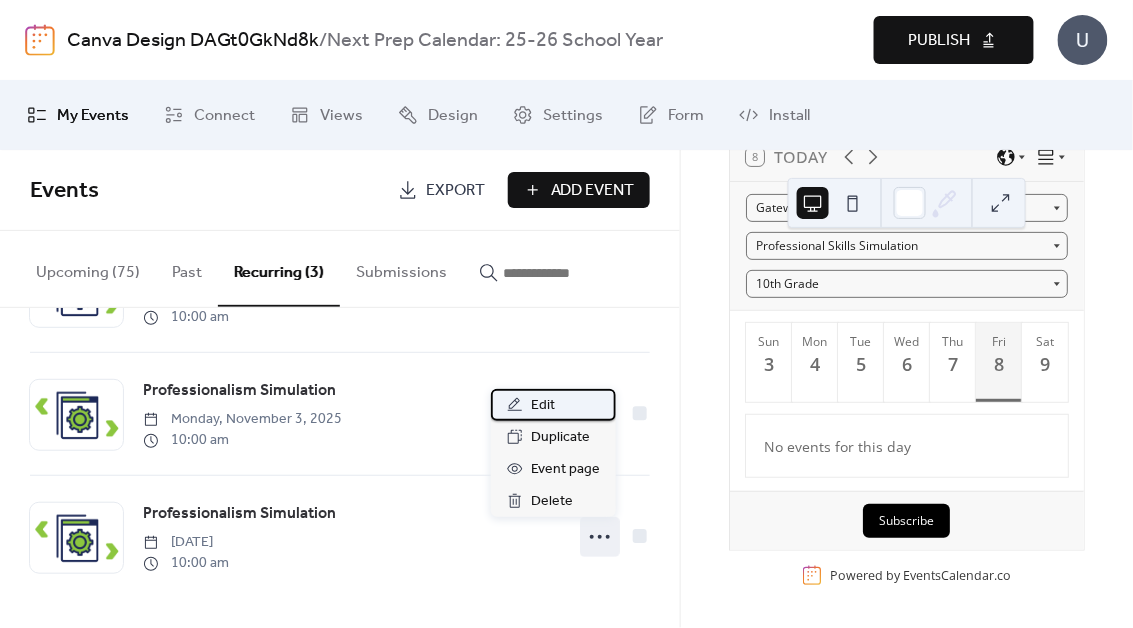 click on "Edit" at bounding box center (553, 405) 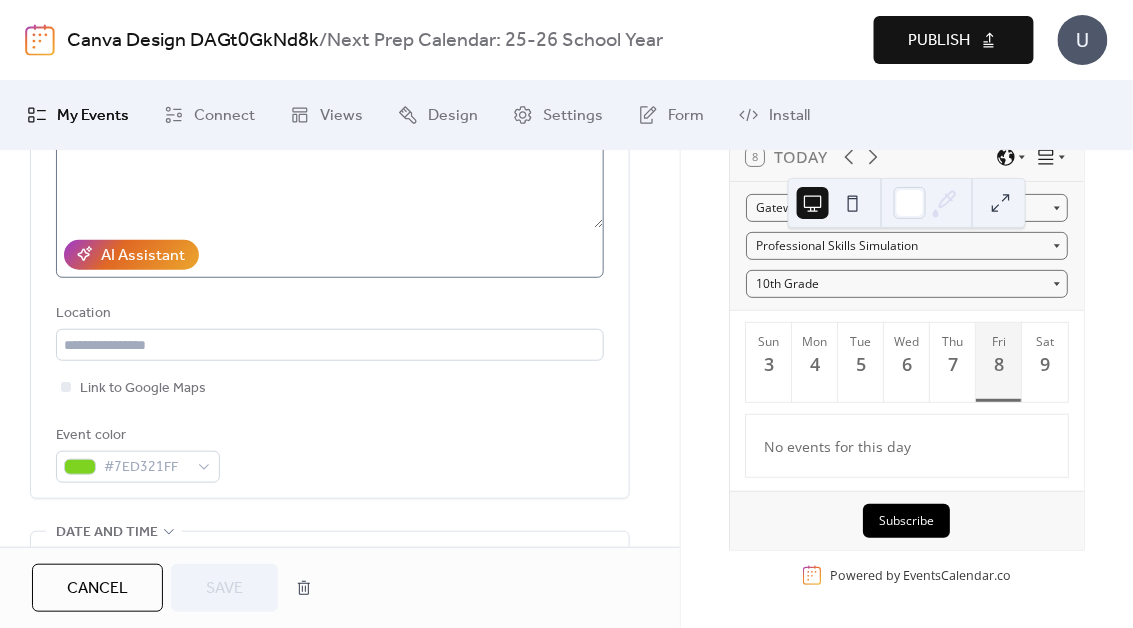 scroll, scrollTop: 550, scrollLeft: 0, axis: vertical 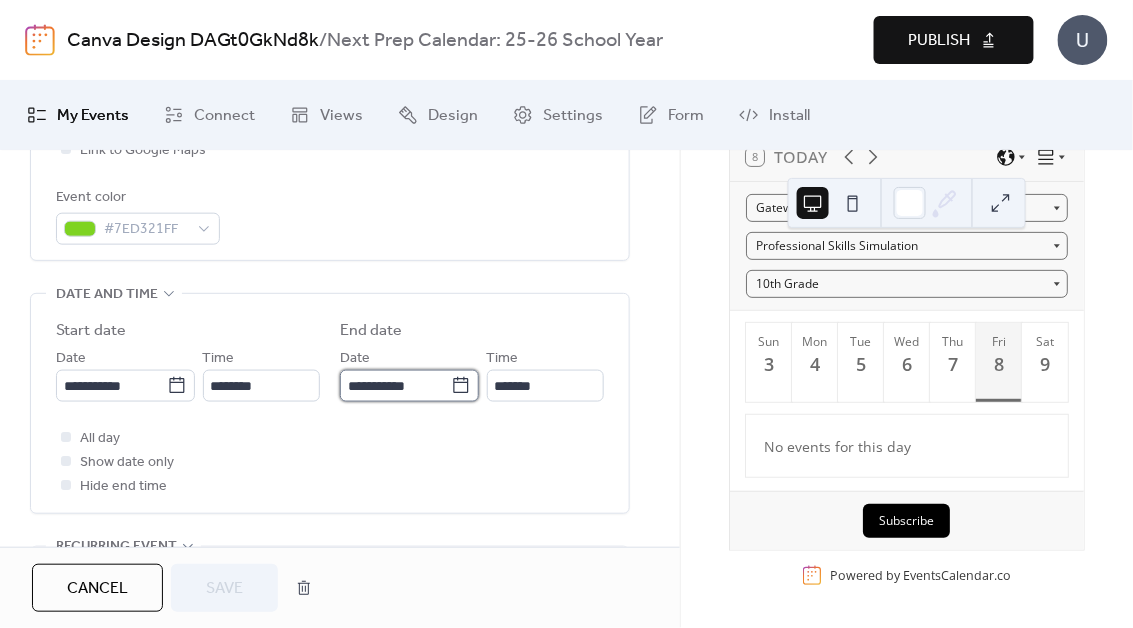 click on "**********" at bounding box center (395, 386) 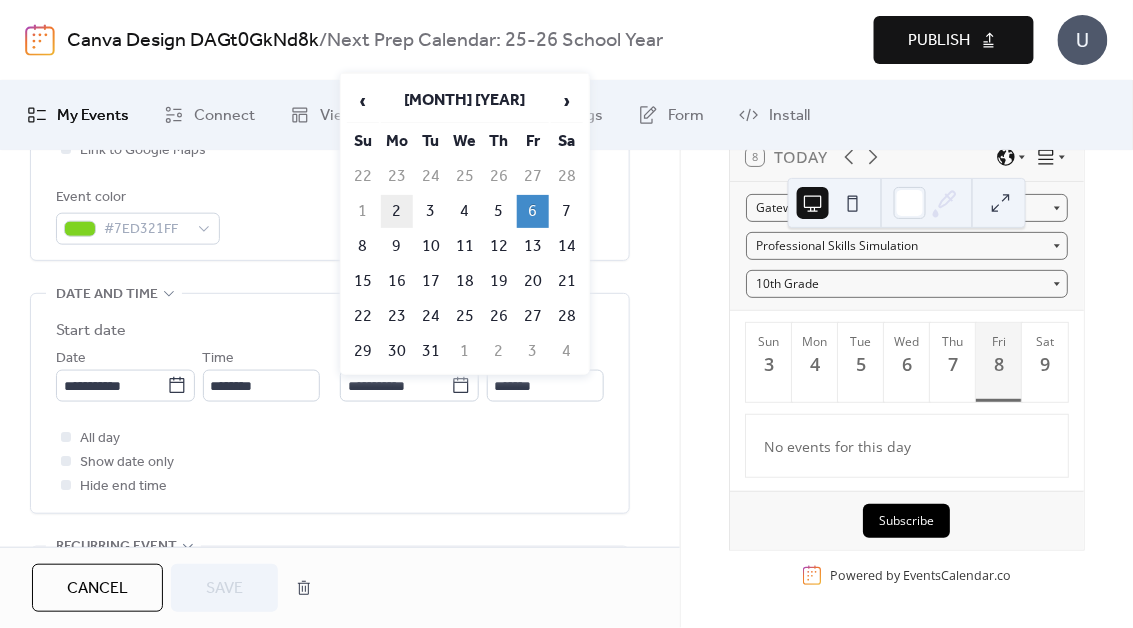 click on "2" at bounding box center [397, 211] 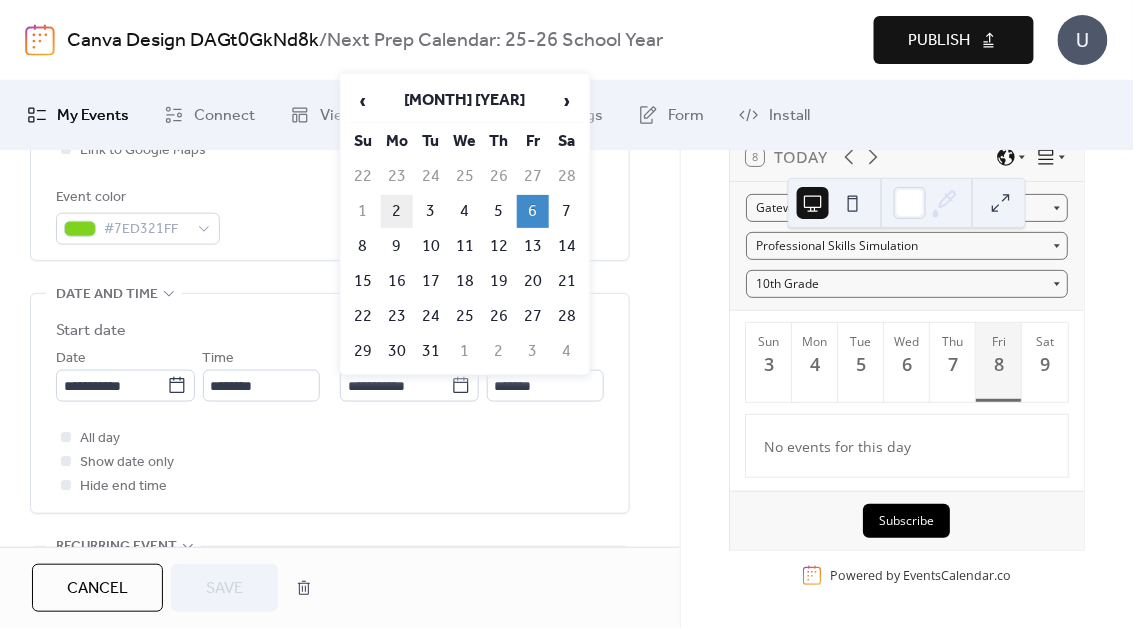 type on "**********" 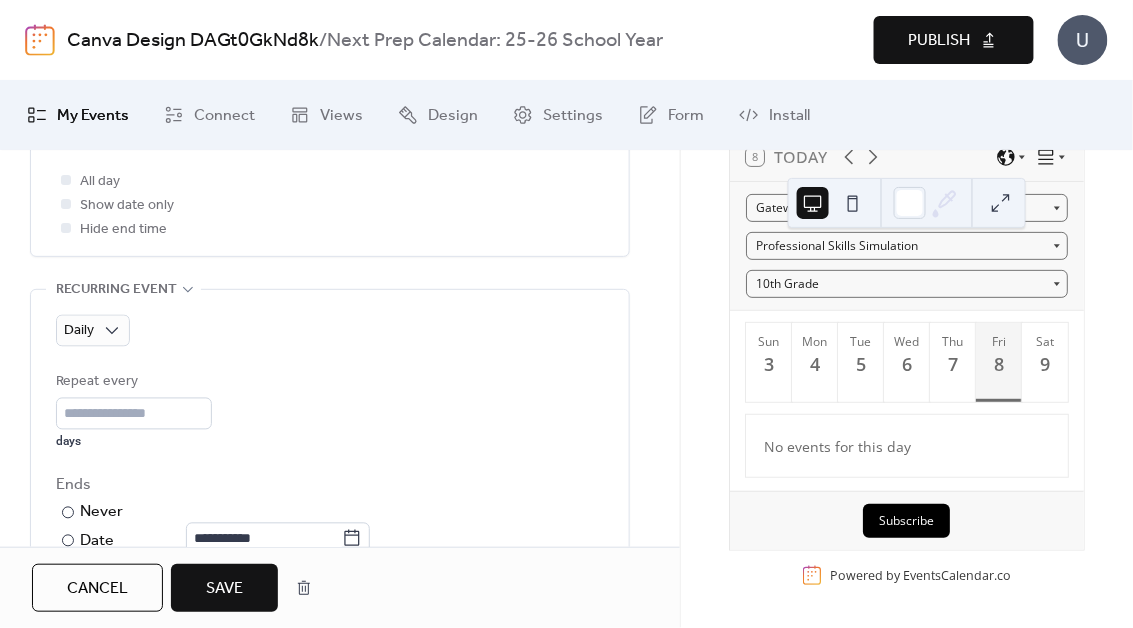 scroll, scrollTop: 972, scrollLeft: 0, axis: vertical 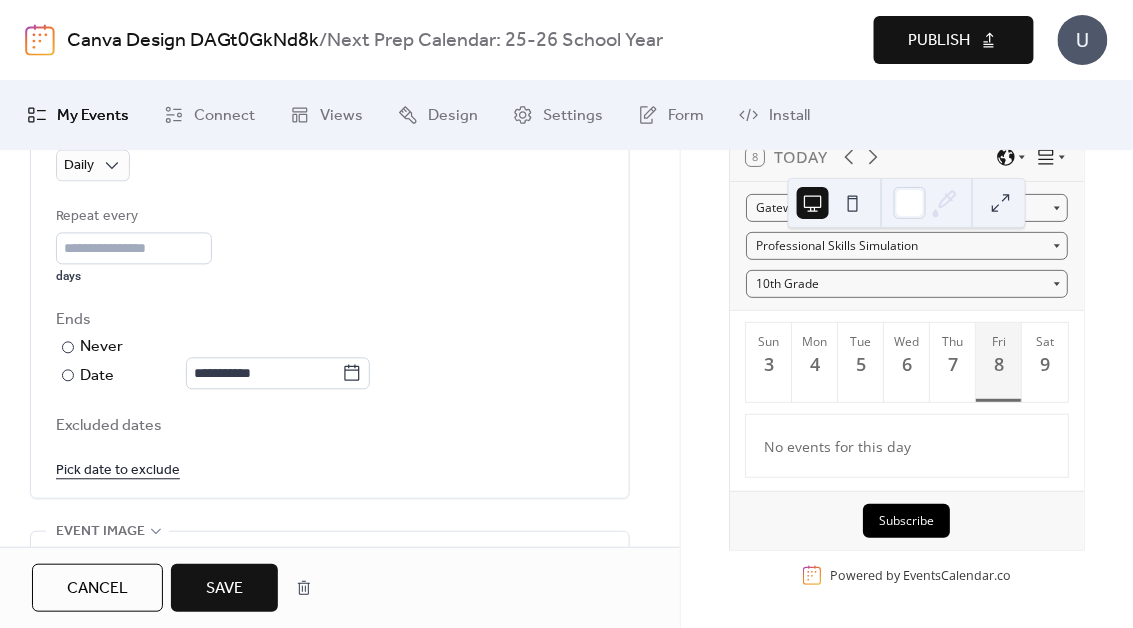 click on "**********" at bounding box center [330, 344] 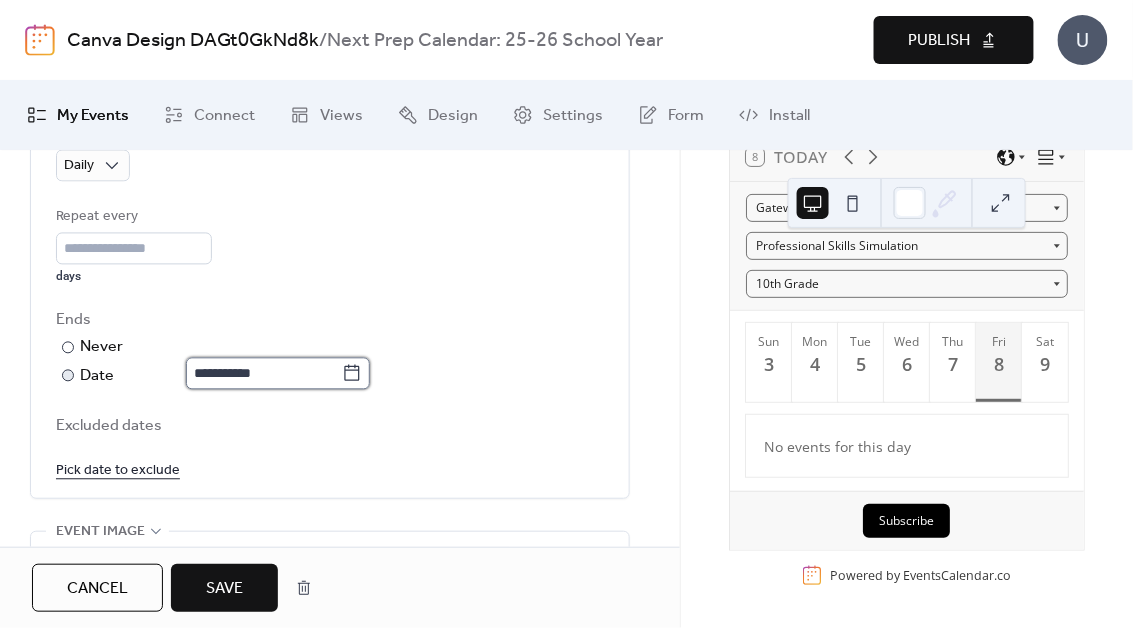 click on "**********" at bounding box center (264, 374) 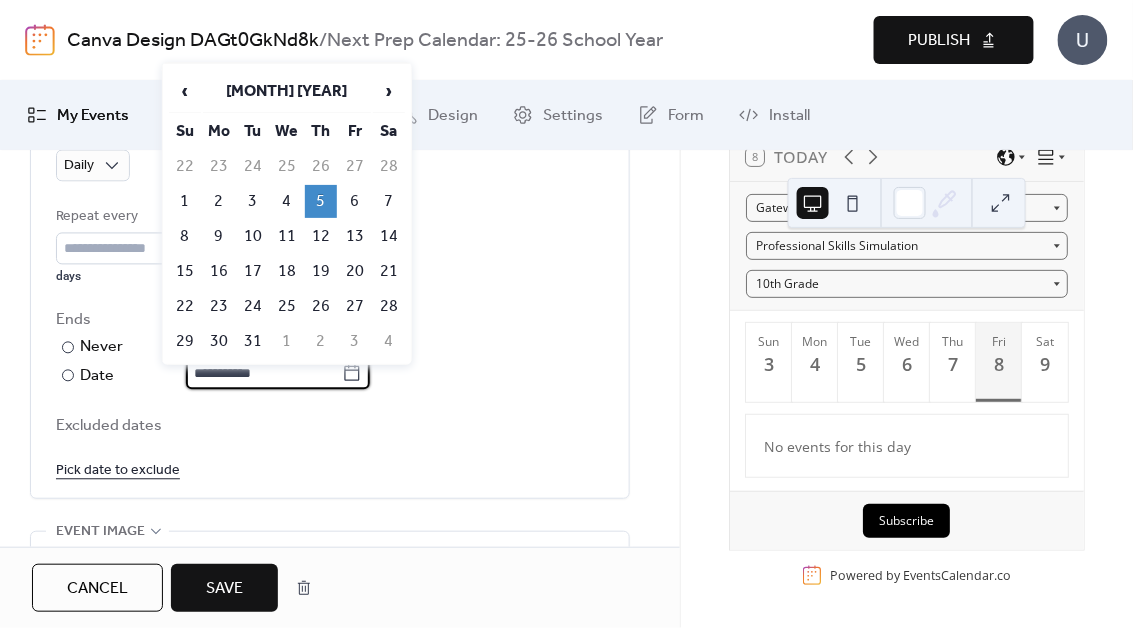click on "6" at bounding box center [355, 201] 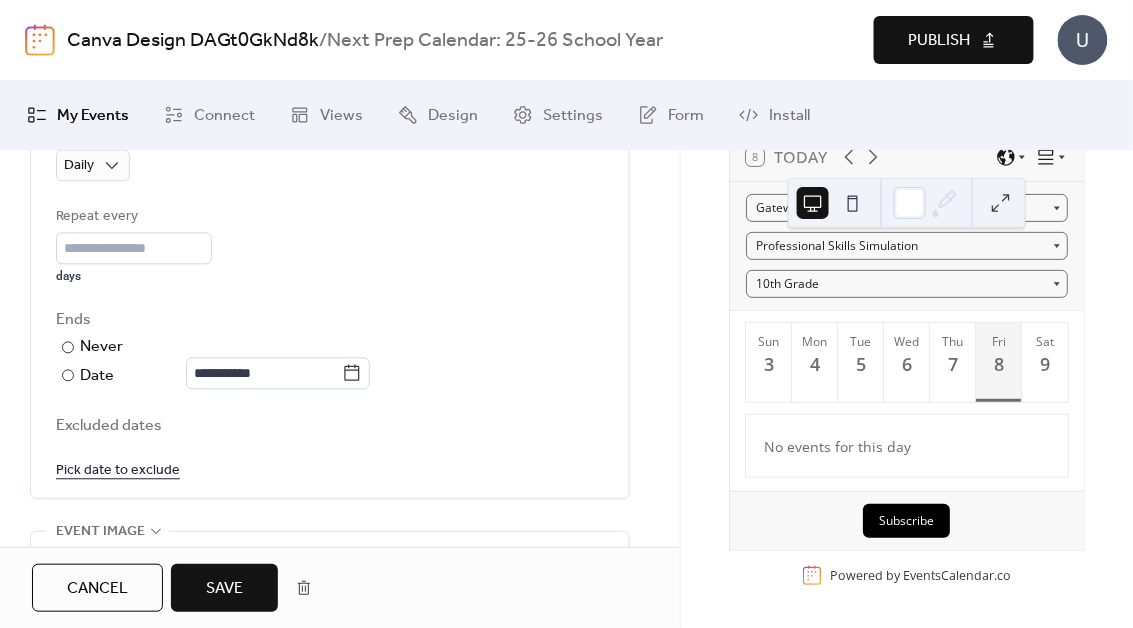 click on "Save" at bounding box center [224, 589] 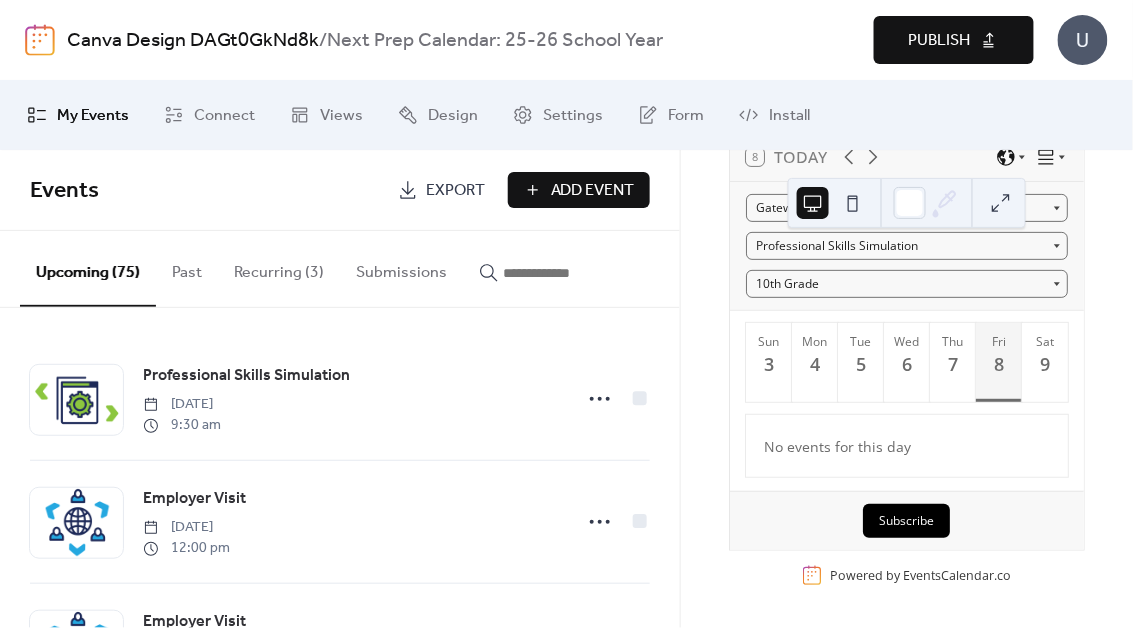 click on "Publish" at bounding box center (954, 40) 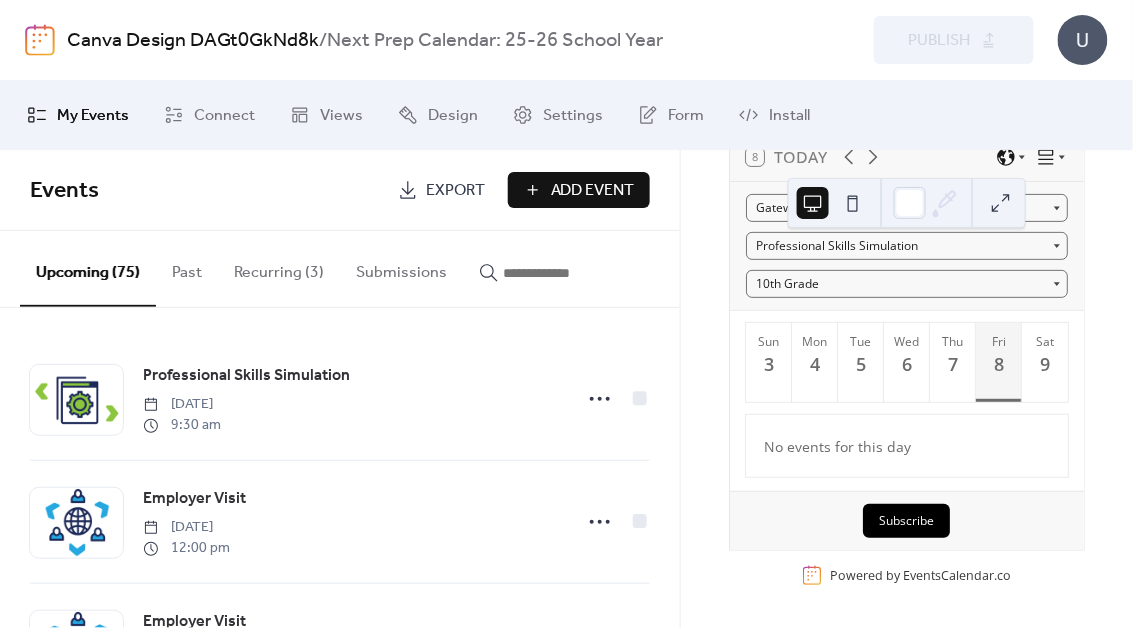 click on "Submissions" at bounding box center (401, 268) 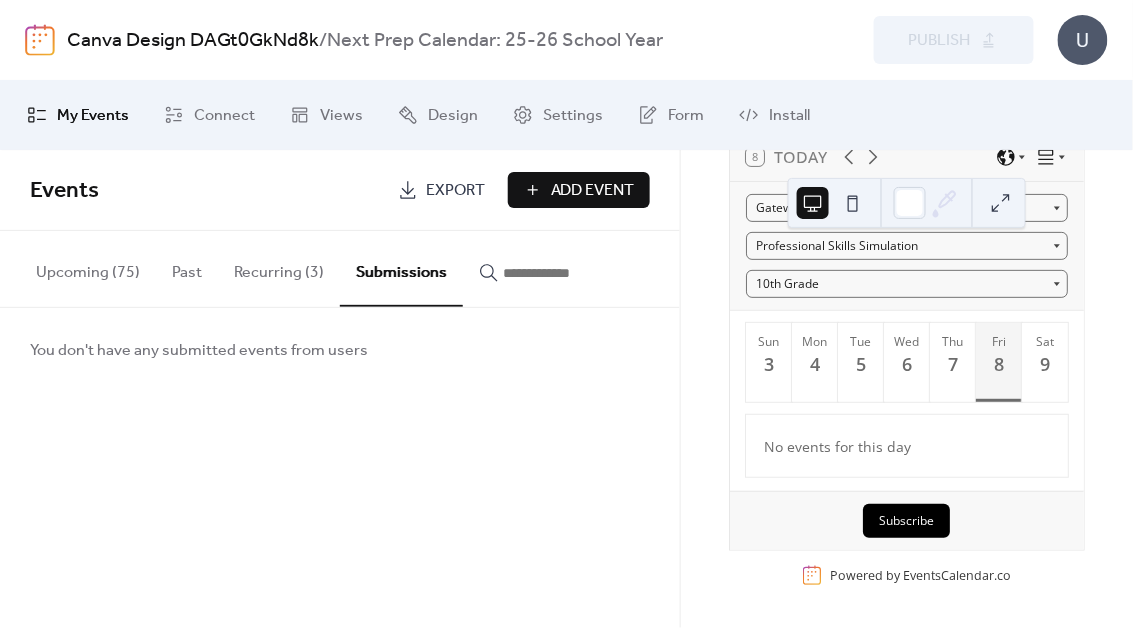 type 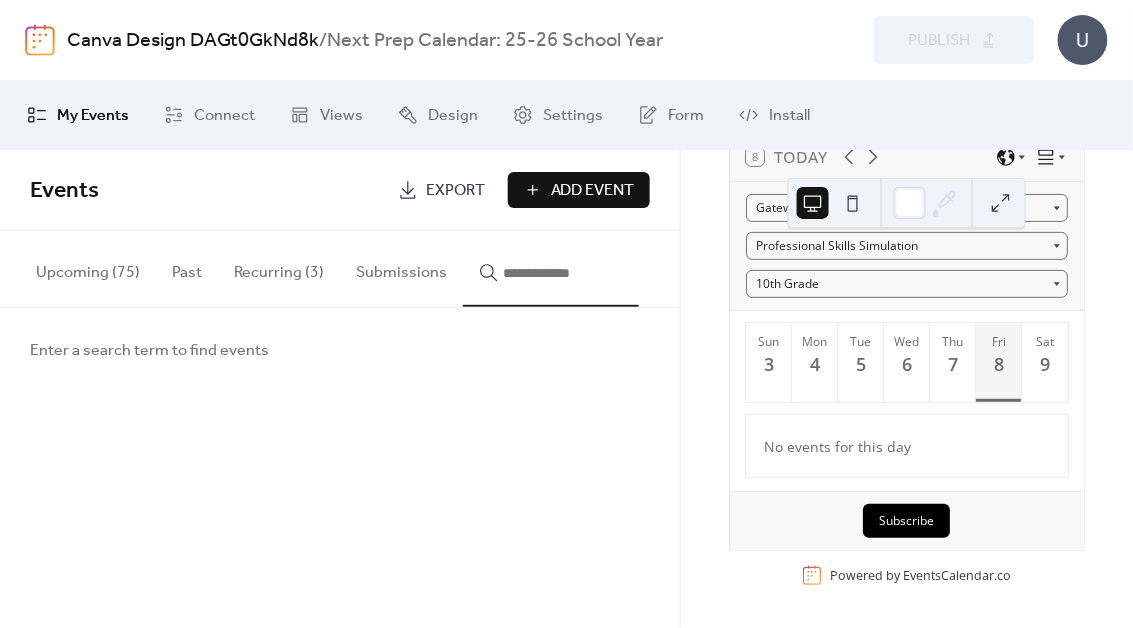 click at bounding box center (563, 273) 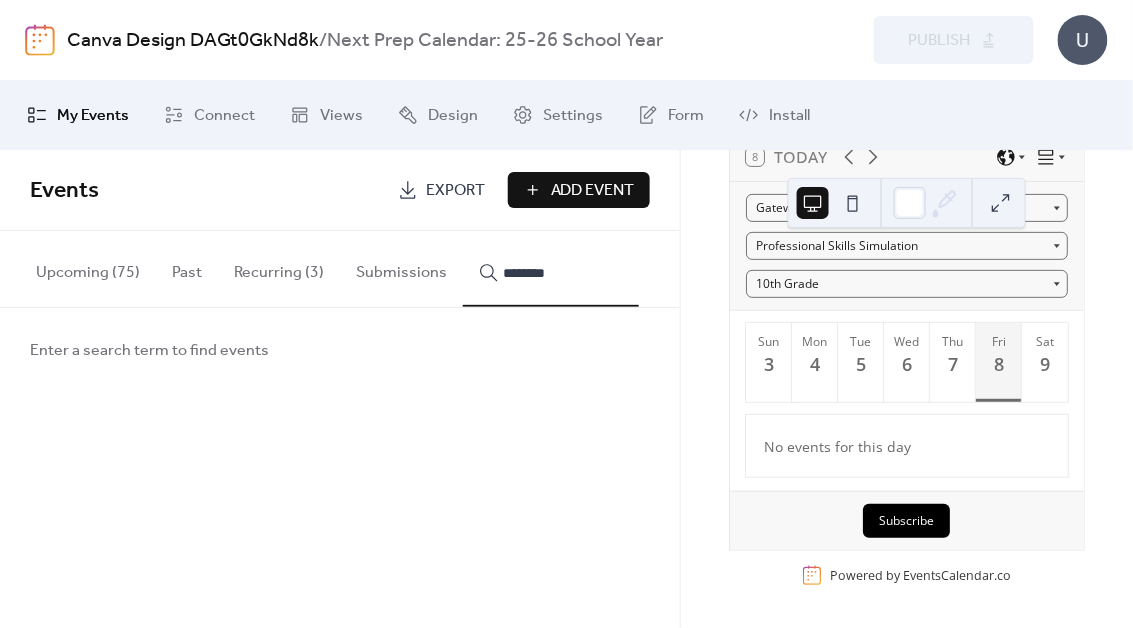 click on "*******" at bounding box center (551, 269) 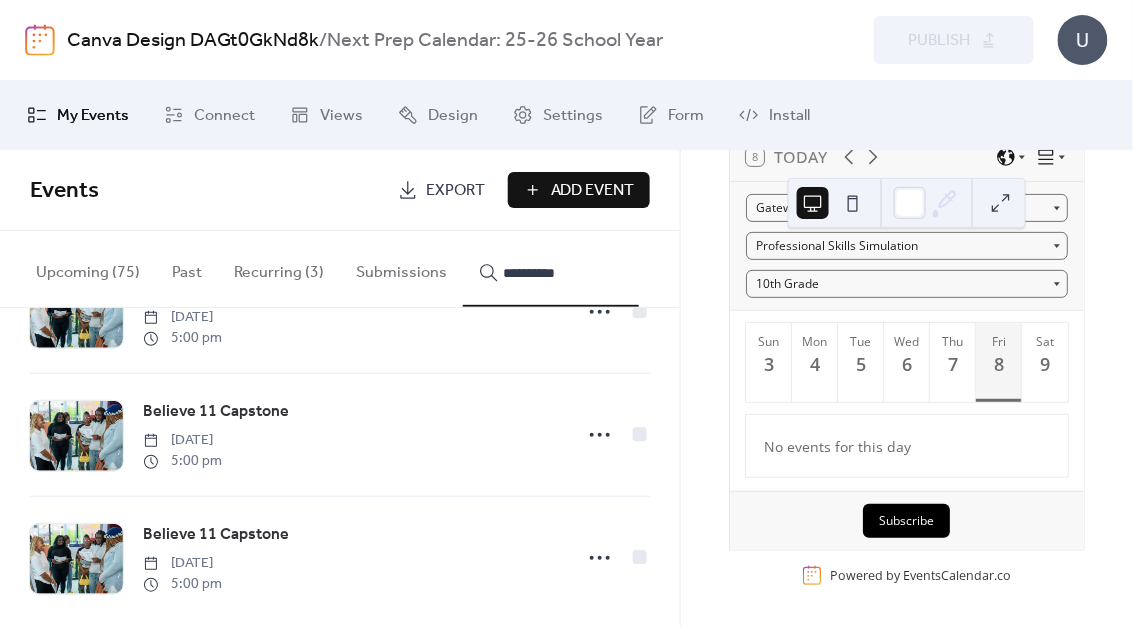 scroll, scrollTop: 108, scrollLeft: 0, axis: vertical 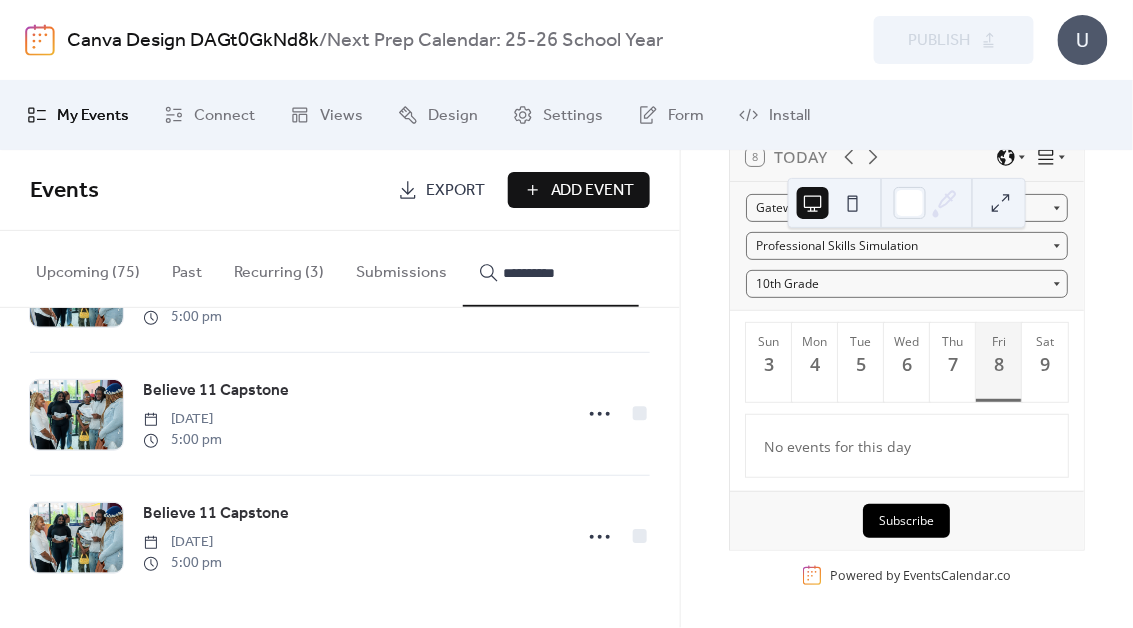 type on "**********" 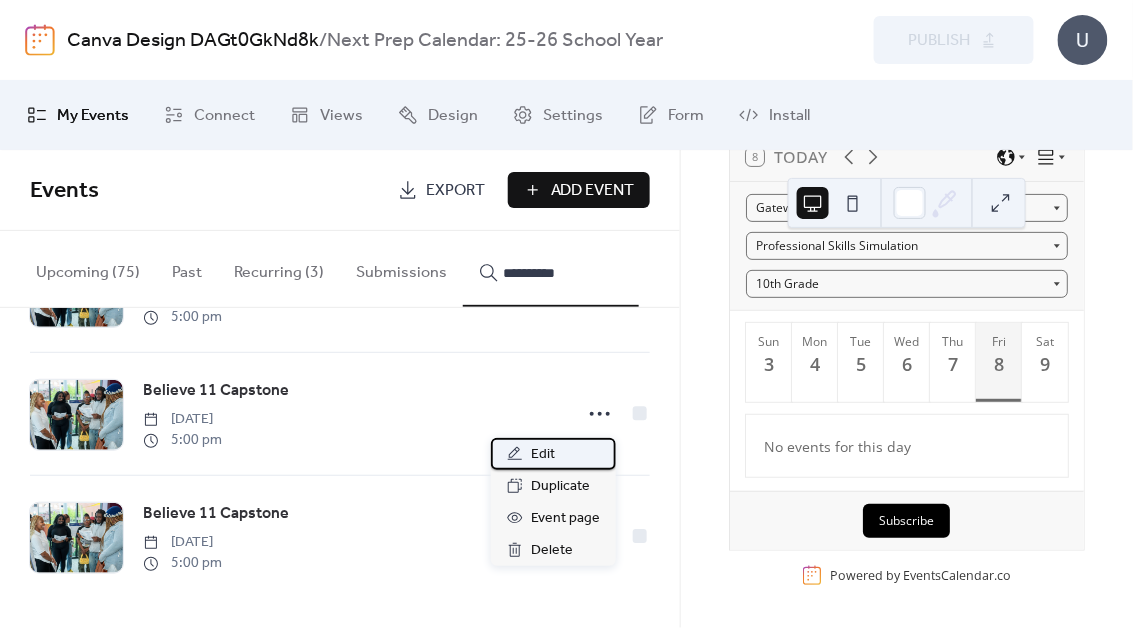 click on "Edit" at bounding box center [553, 454] 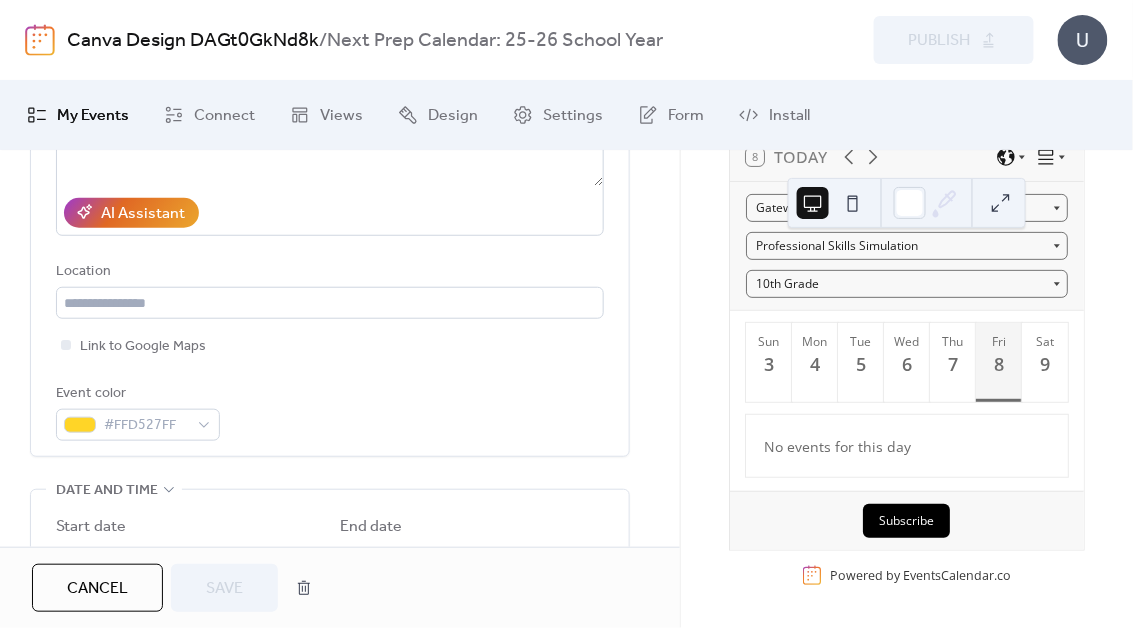 scroll, scrollTop: 644, scrollLeft: 0, axis: vertical 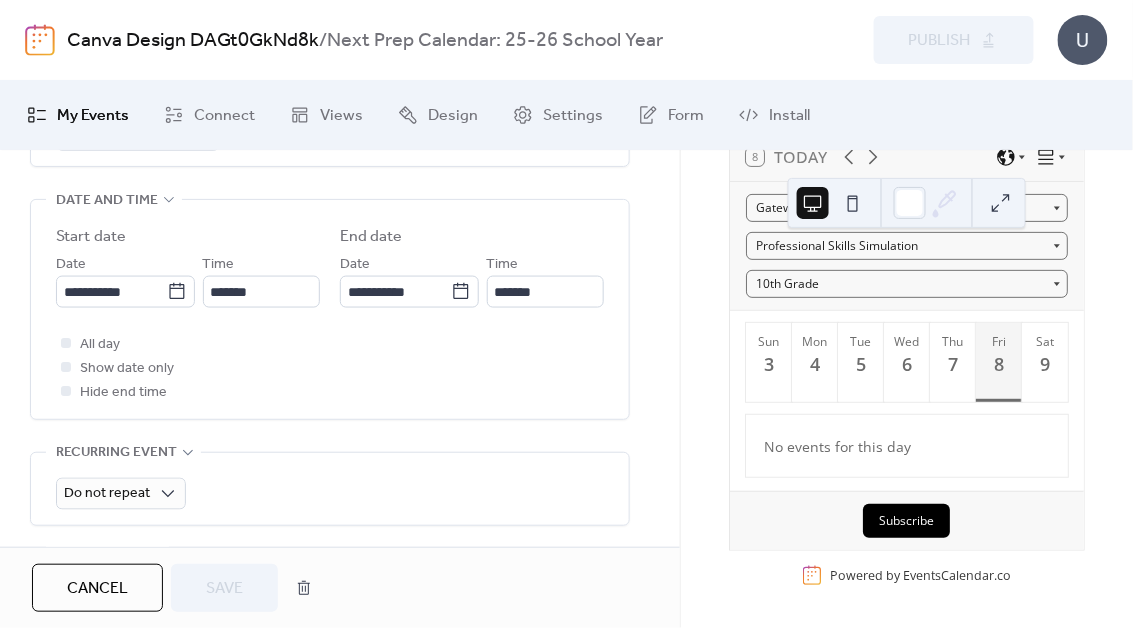 click on "Cancel" at bounding box center [97, 589] 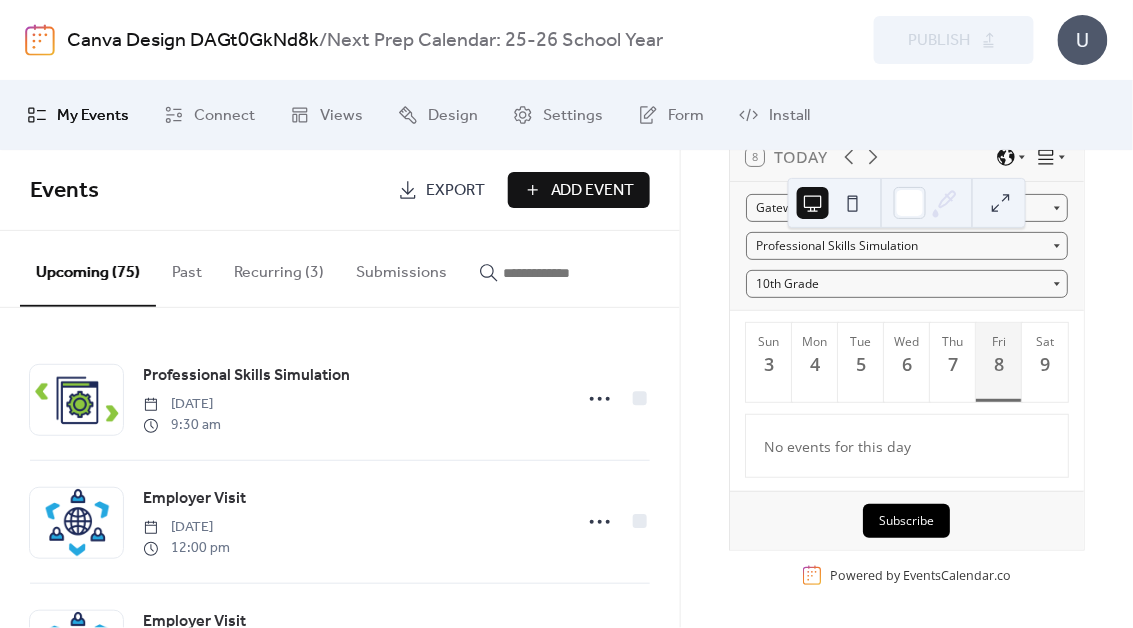 click at bounding box center [563, 273] 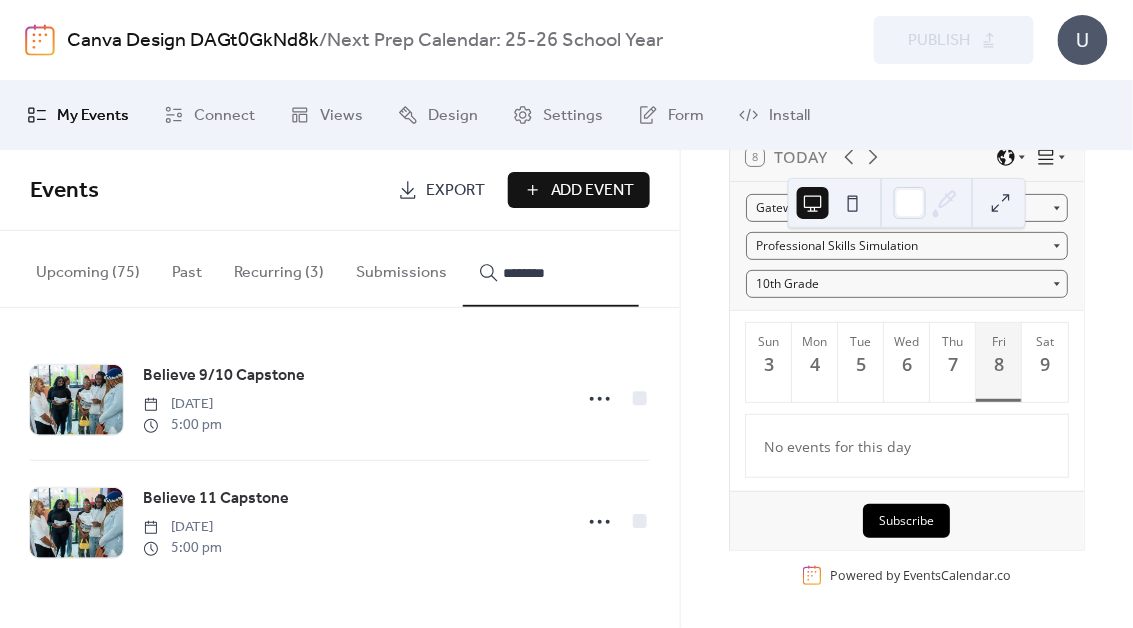 click on "*******" at bounding box center [551, 269] 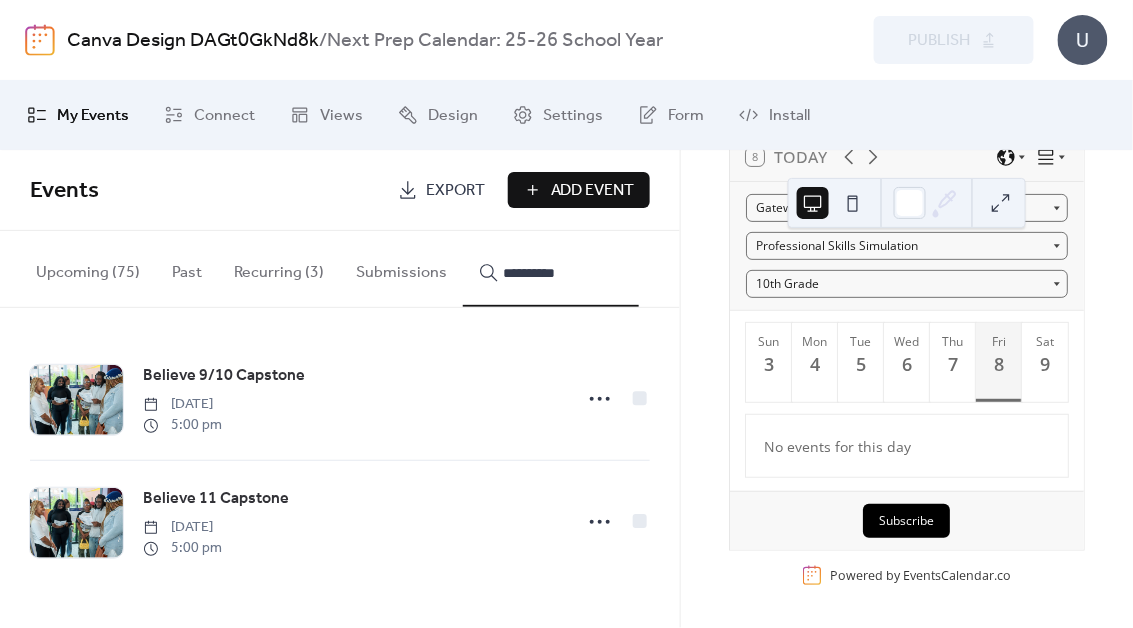 type on "**********" 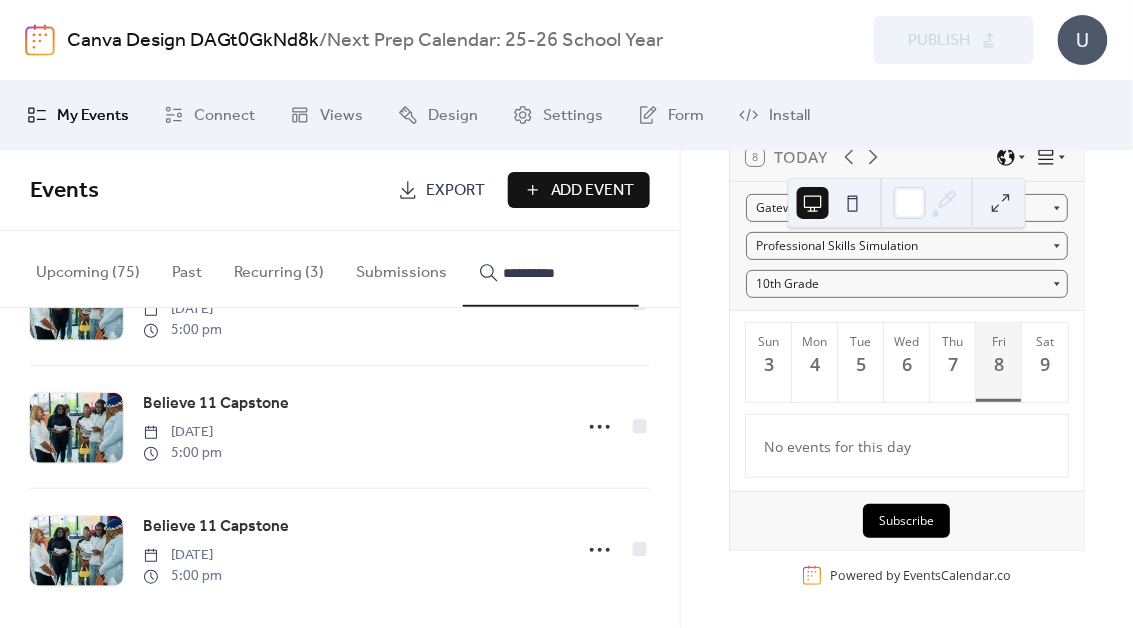 scroll, scrollTop: 108, scrollLeft: 0, axis: vertical 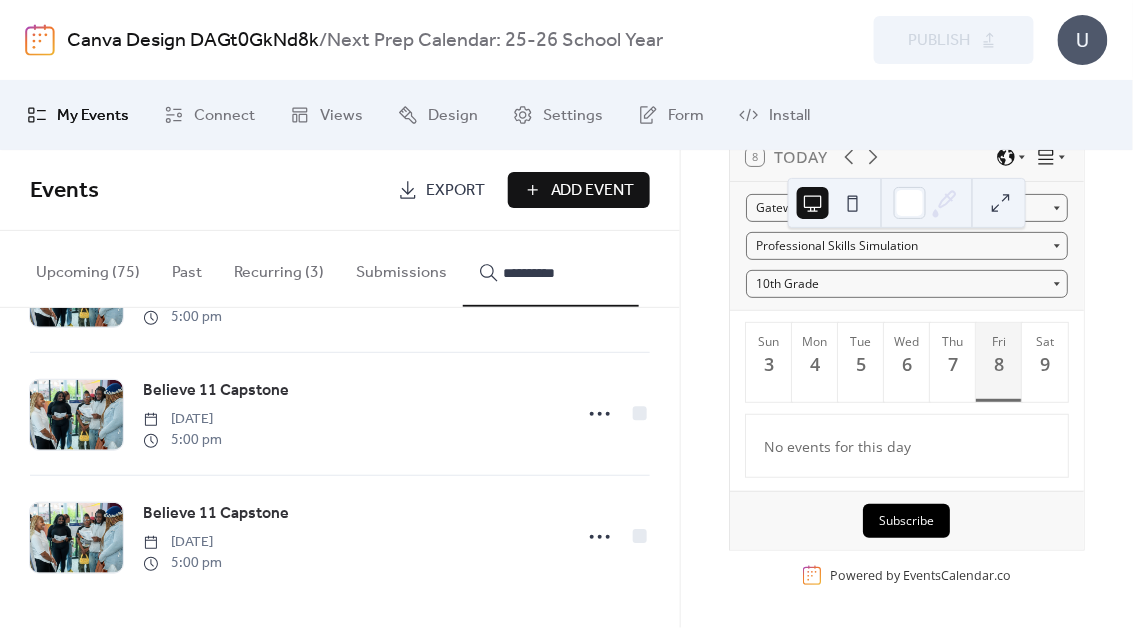 click 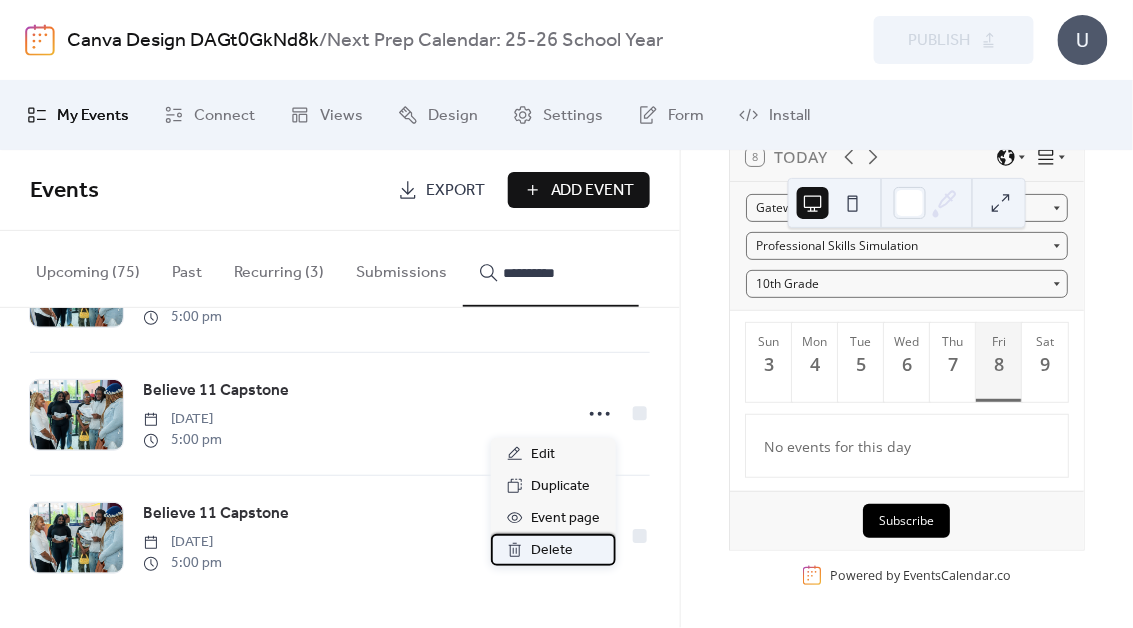 click on "Delete" at bounding box center [552, 551] 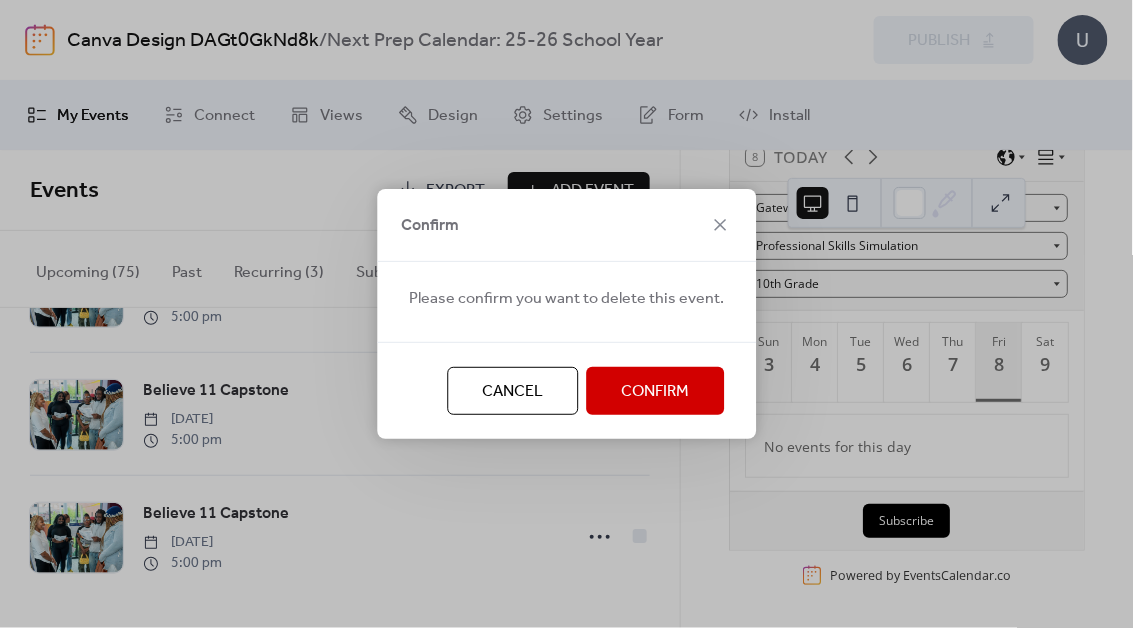 click on "Confirm" at bounding box center [655, 391] 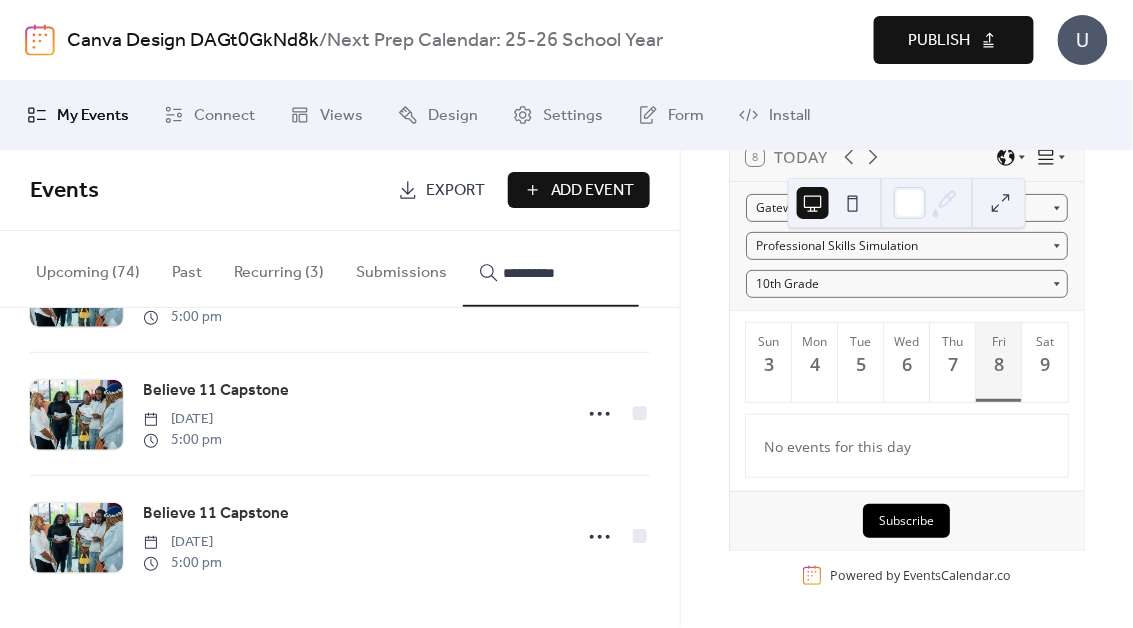 click on "Believe 11 Capstone" at bounding box center (216, 514) 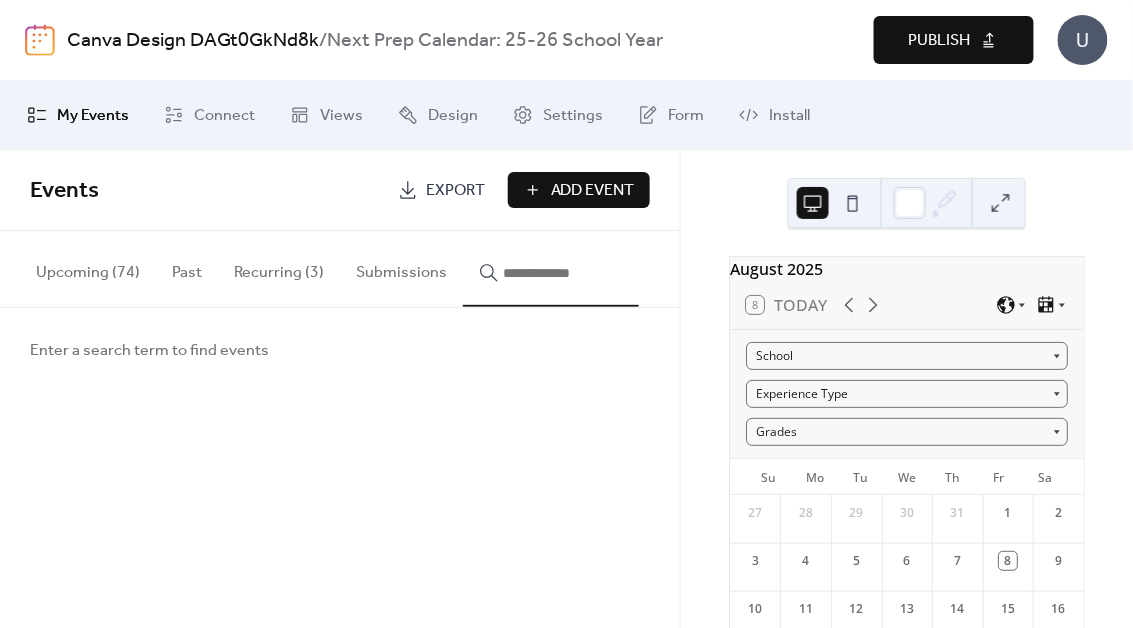 click at bounding box center (563, 273) 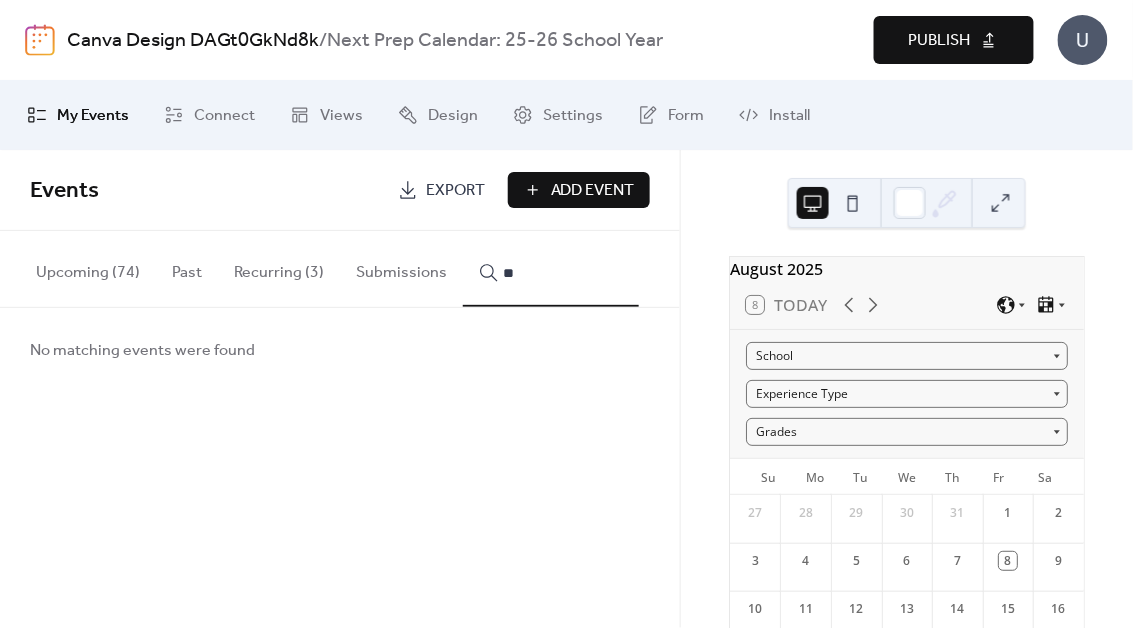 type on "*" 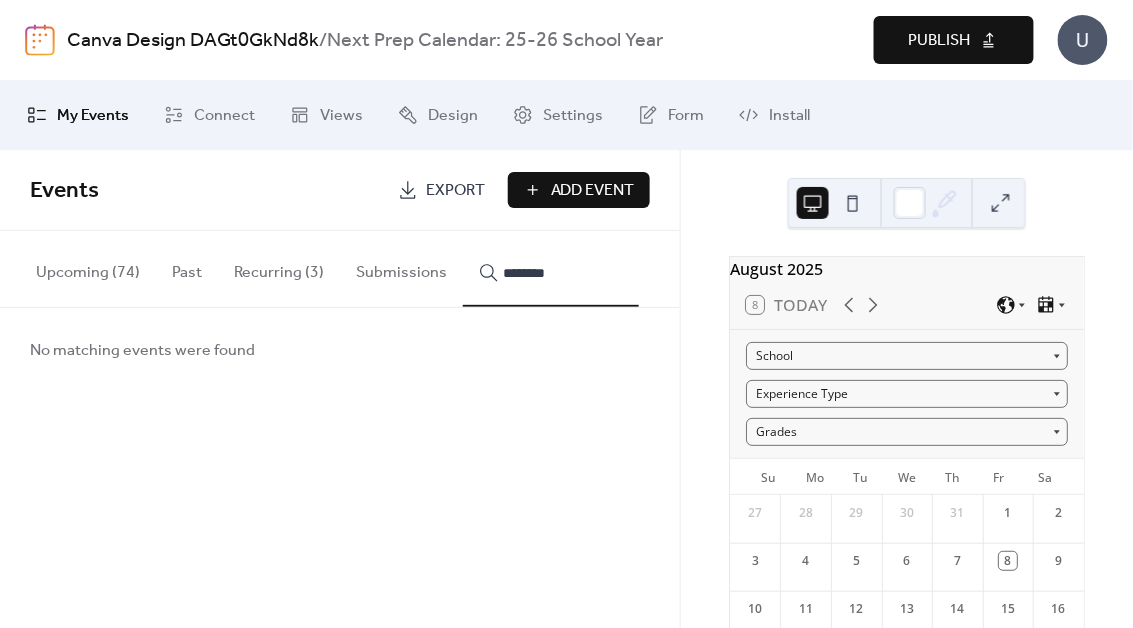 click on "*******" at bounding box center [551, 269] 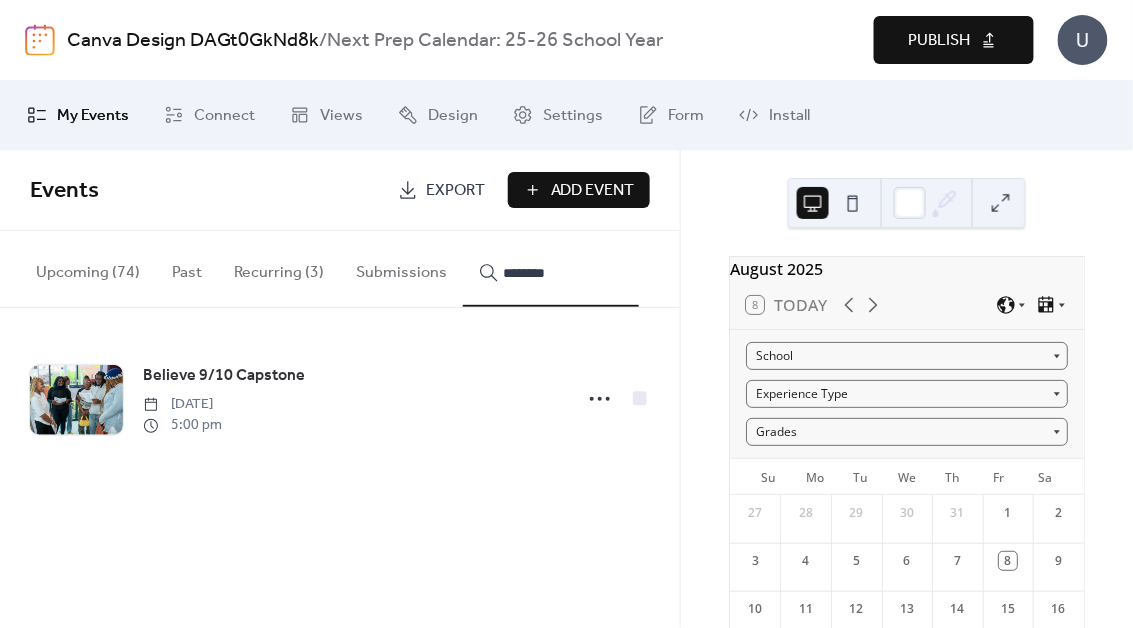 click on "*******" at bounding box center (551, 269) 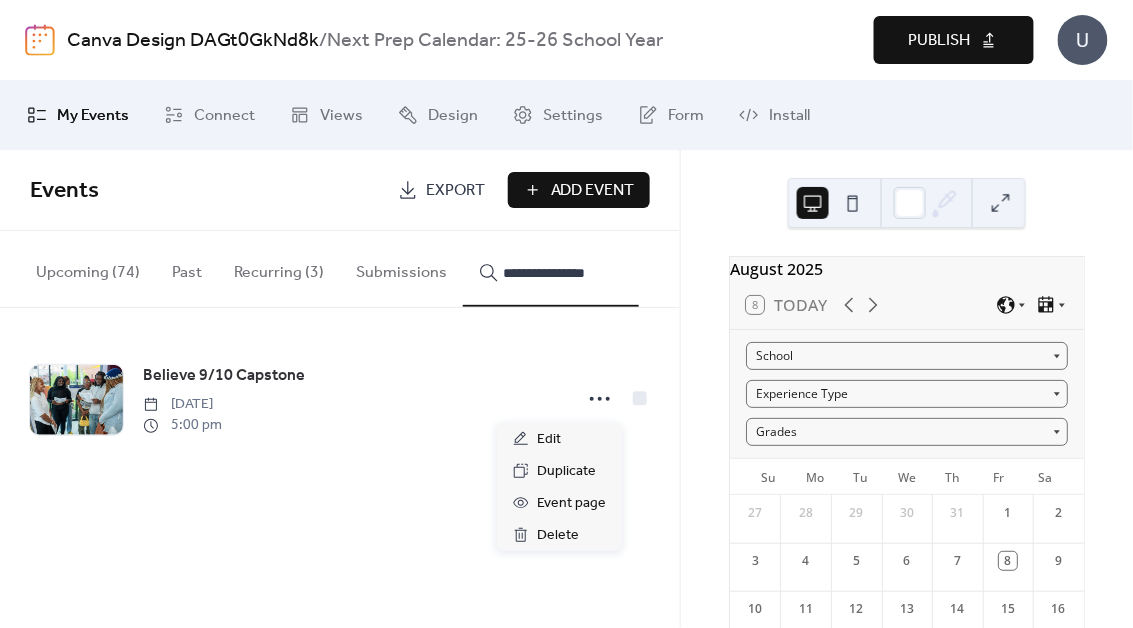 click 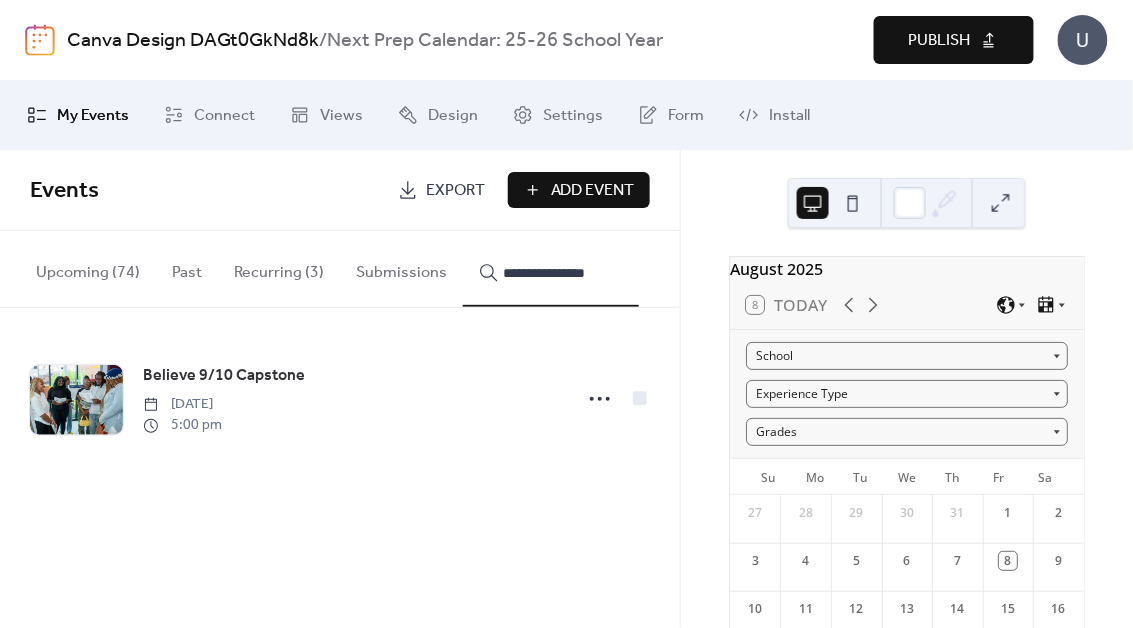 click on "Believe 9/10 Capstone [DATE] [TIME]" at bounding box center [340, 399] 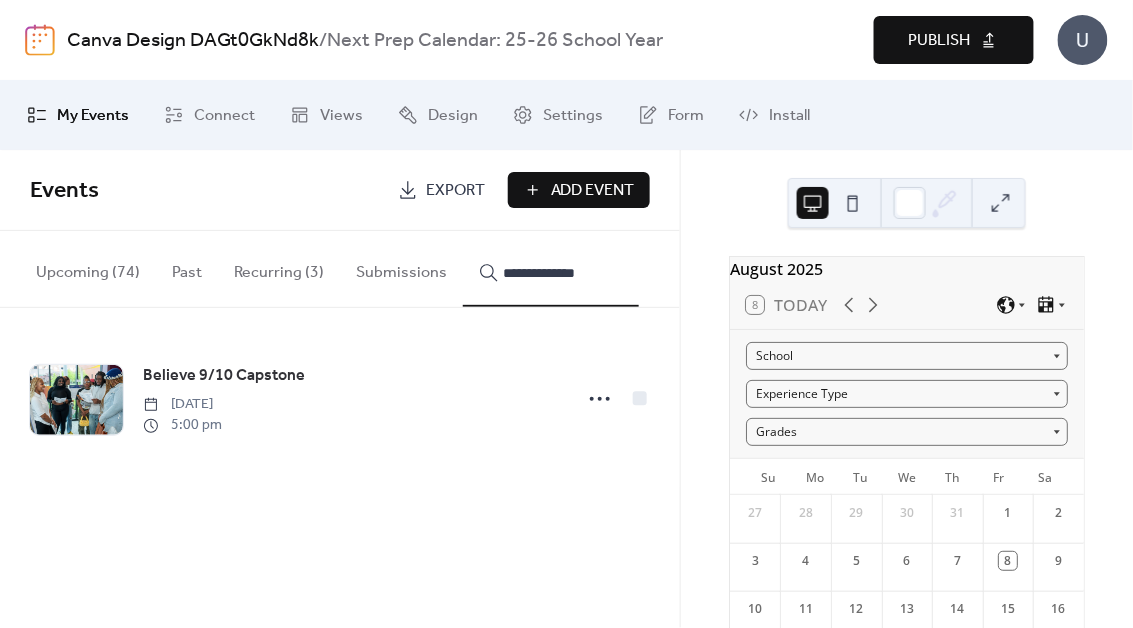 click on "**********" at bounding box center (551, 269) 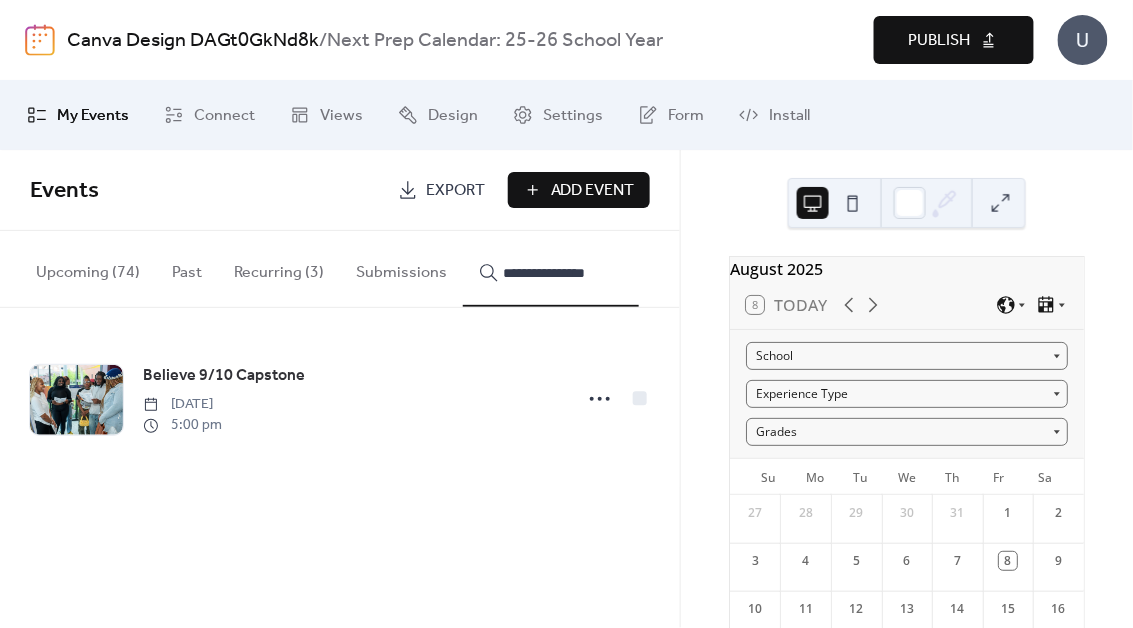 click on "**********" at bounding box center [563, 273] 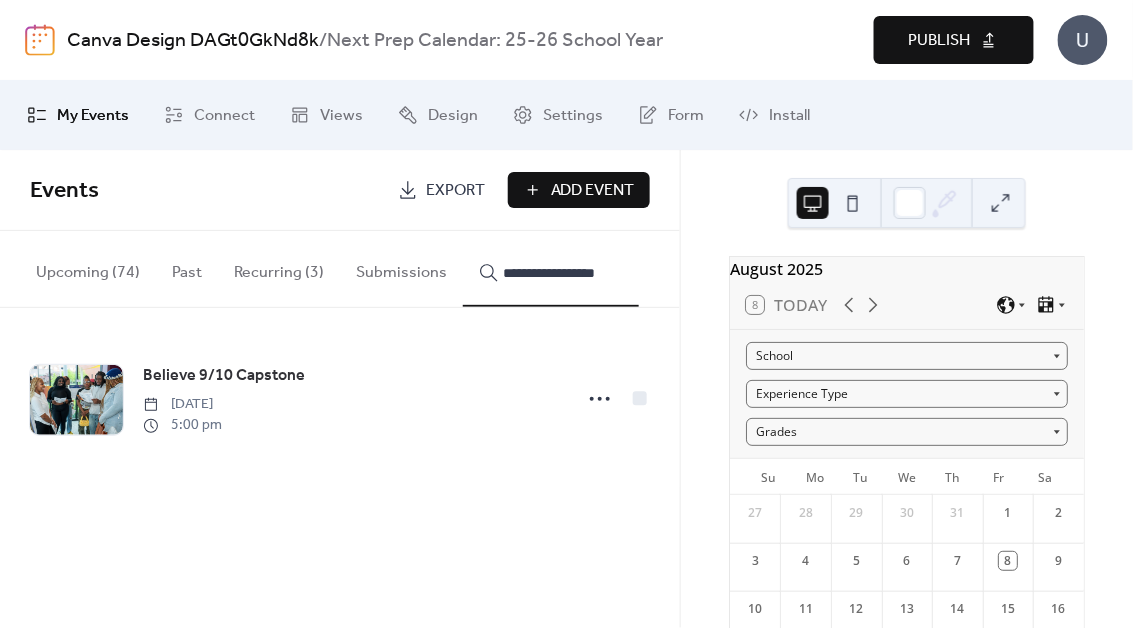 click on "**********" at bounding box center [563, 273] 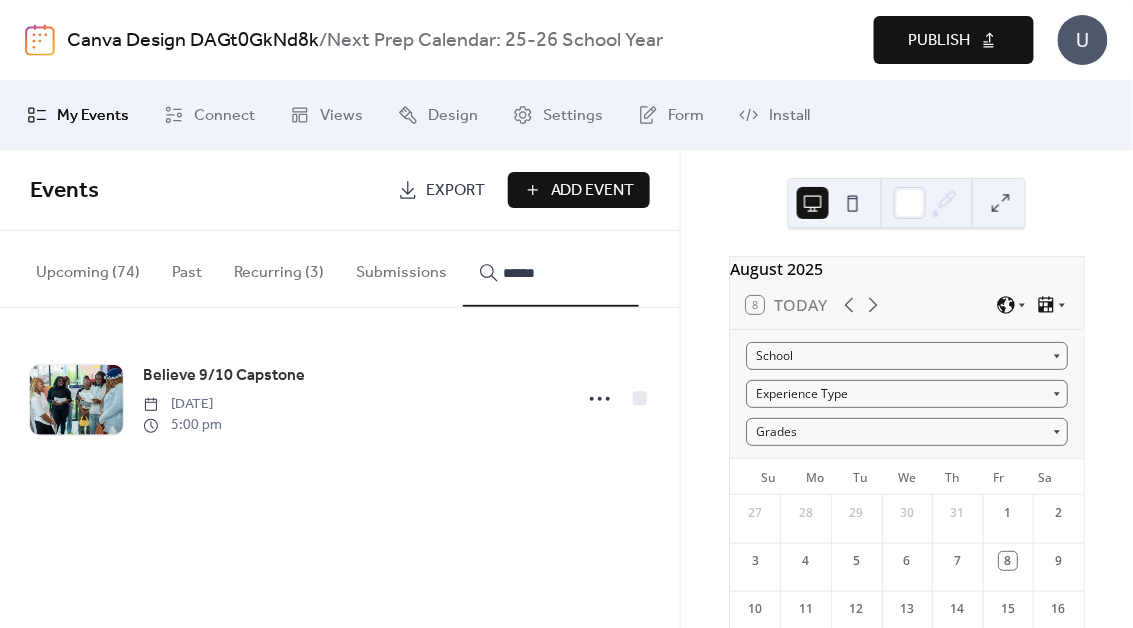 type on "******" 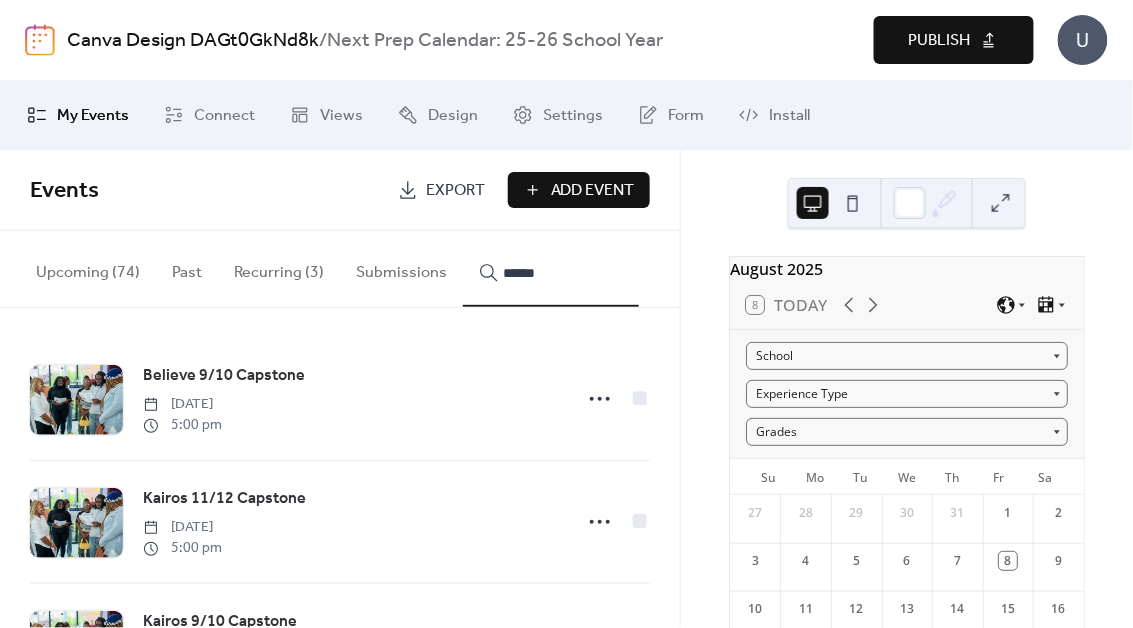 scroll, scrollTop: 108, scrollLeft: 0, axis: vertical 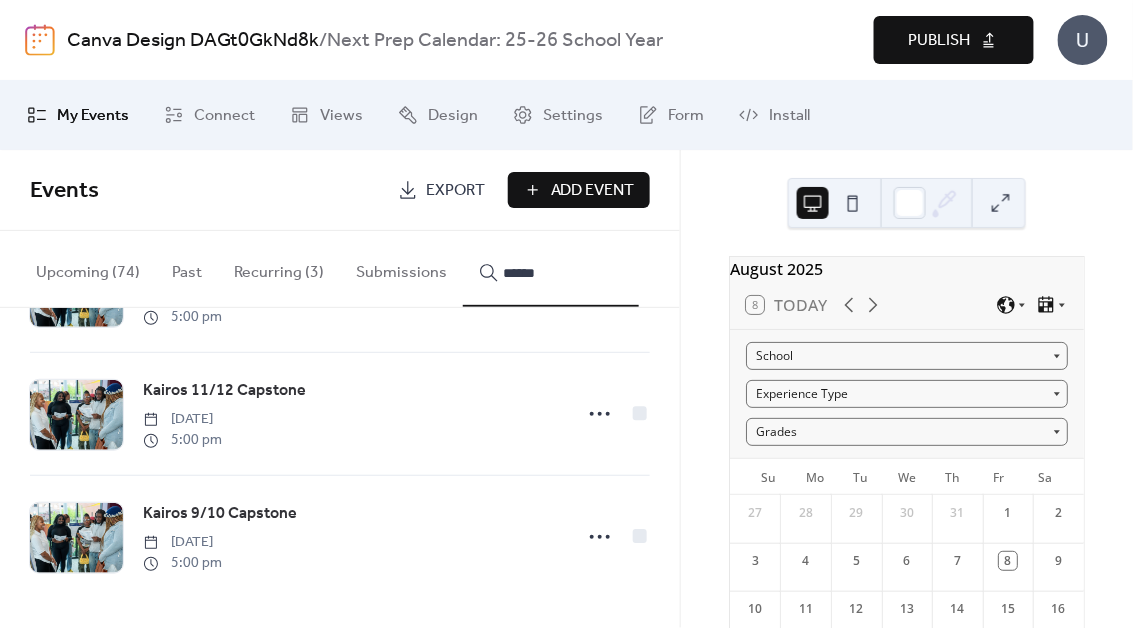 click 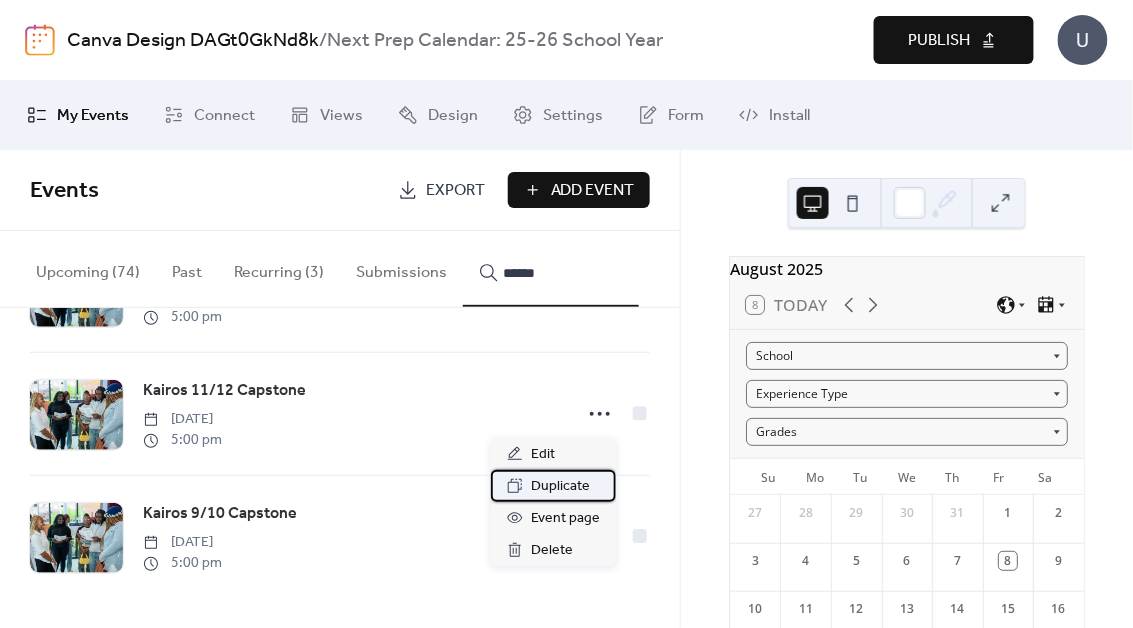 click on "Duplicate" at bounding box center (560, 487) 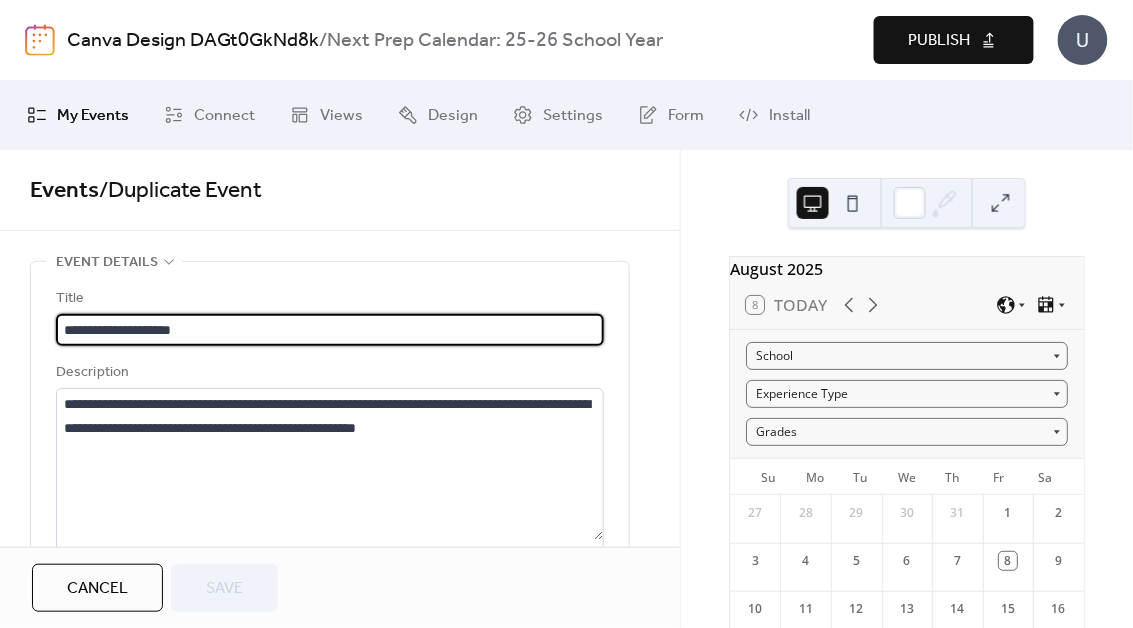 click on "**********" at bounding box center [330, 330] 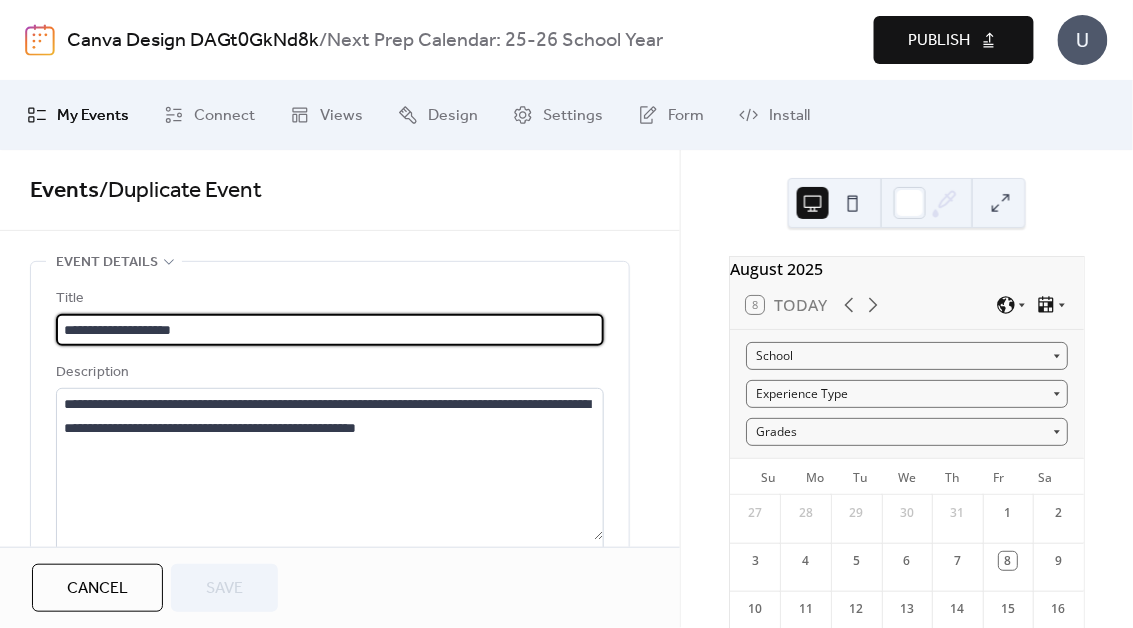 click on "**********" at bounding box center (330, 330) 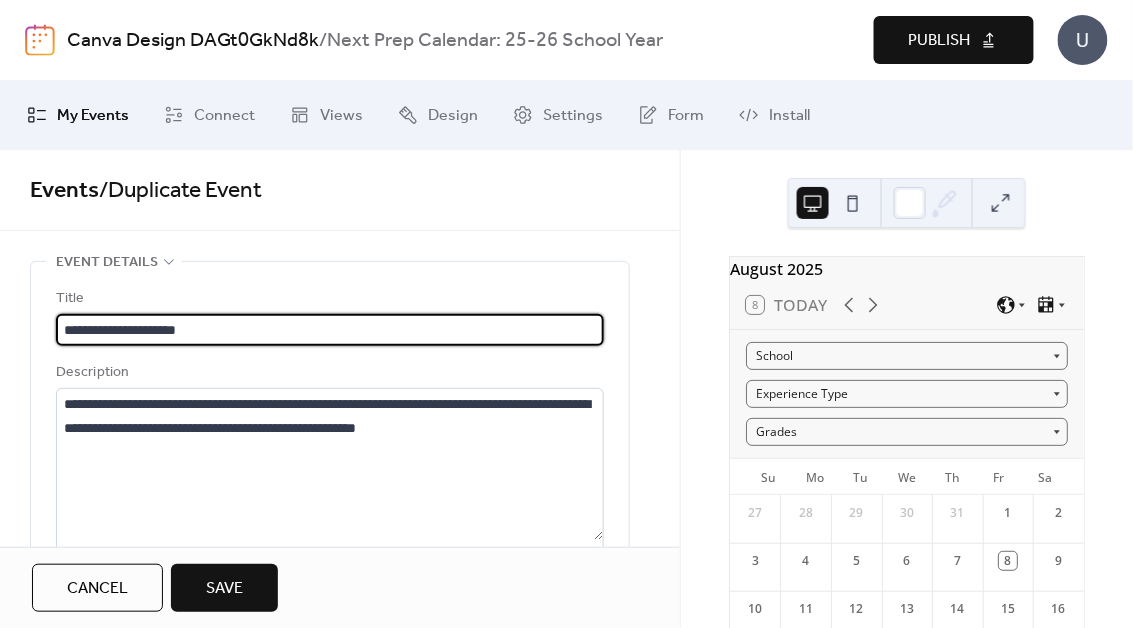 click on "**********" at bounding box center [330, 330] 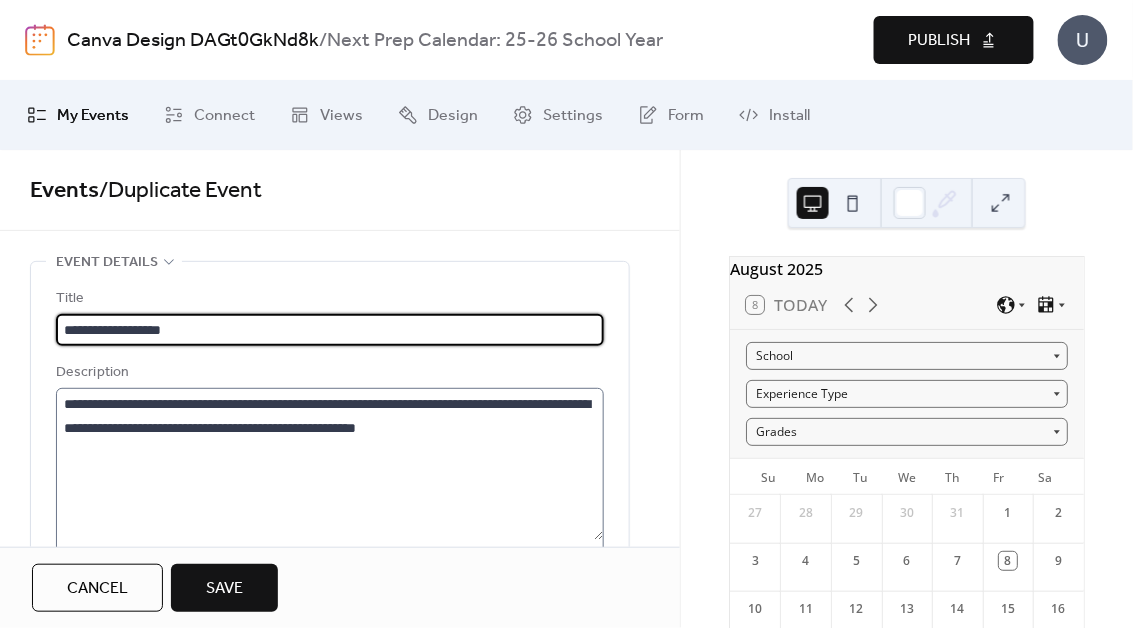 type on "**********" 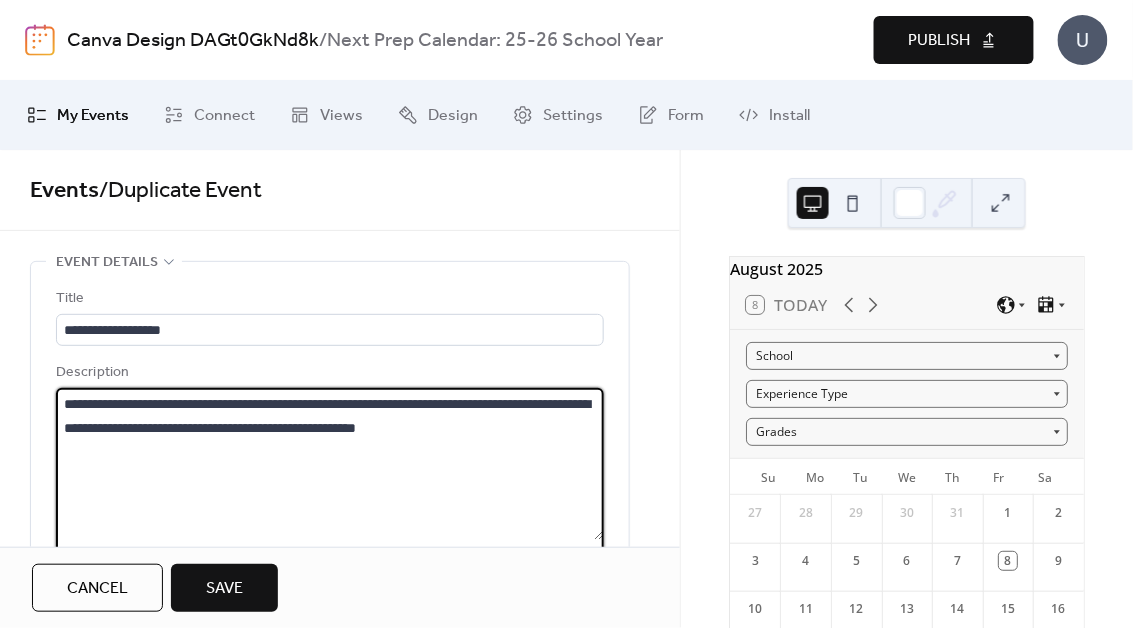 drag, startPoint x: 236, startPoint y: 408, endPoint x: 279, endPoint y: 408, distance: 43 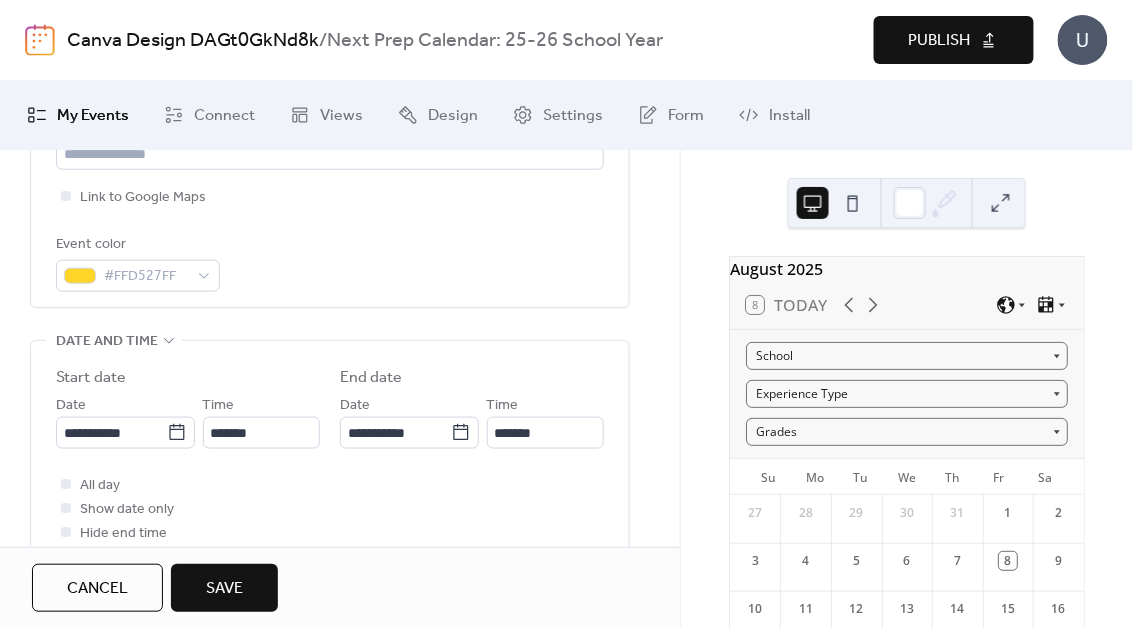 scroll, scrollTop: 539, scrollLeft: 0, axis: vertical 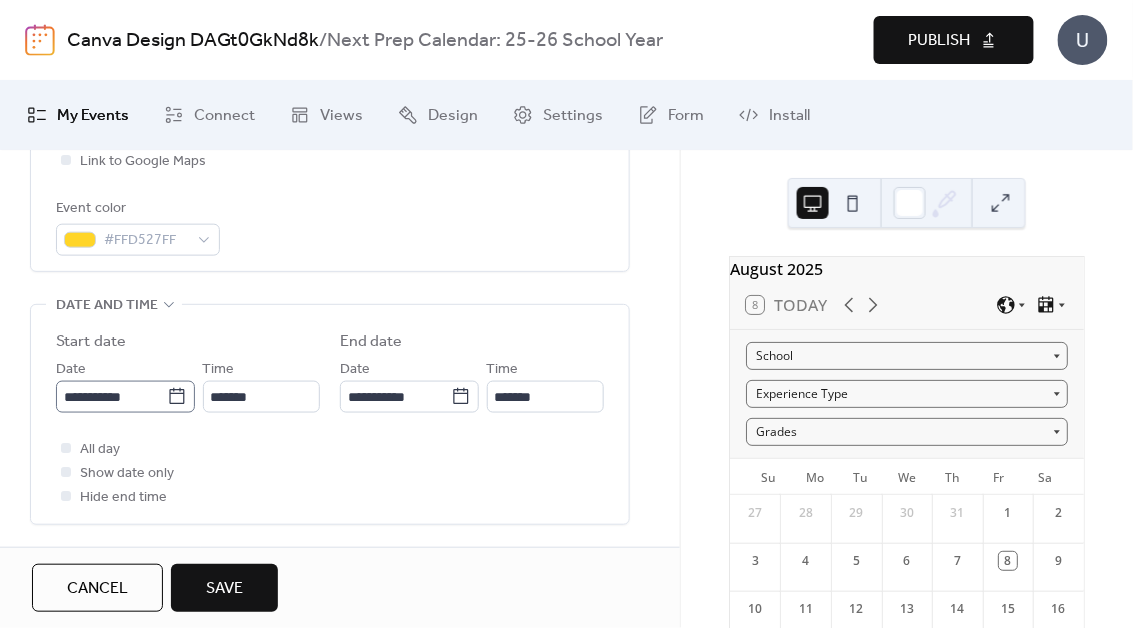 type on "**********" 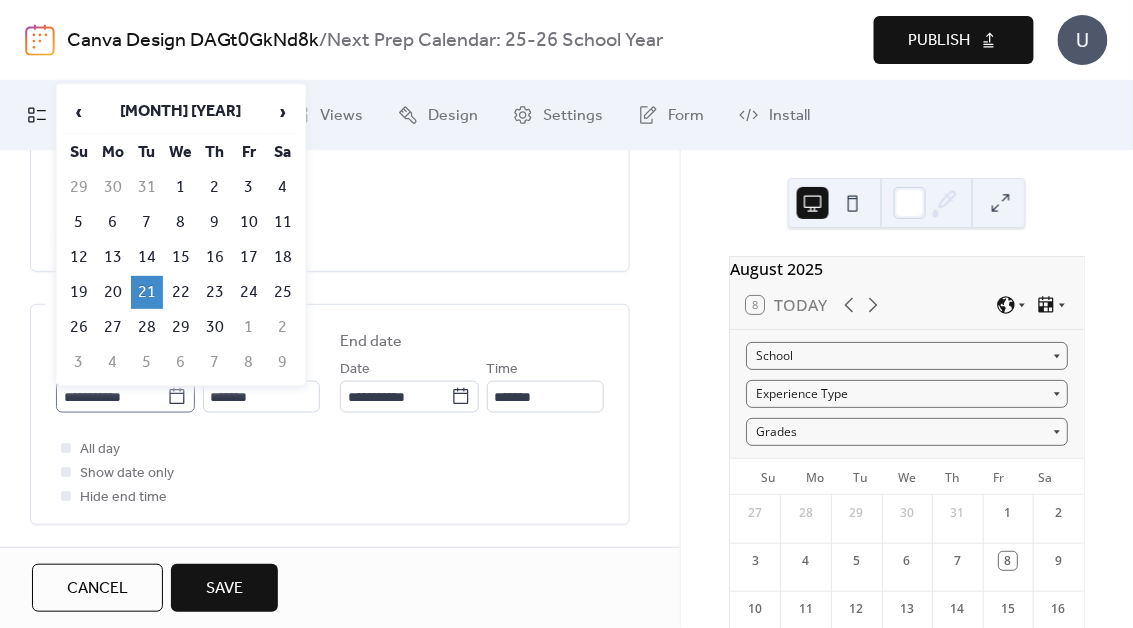 click on "**********" at bounding box center (125, 397) 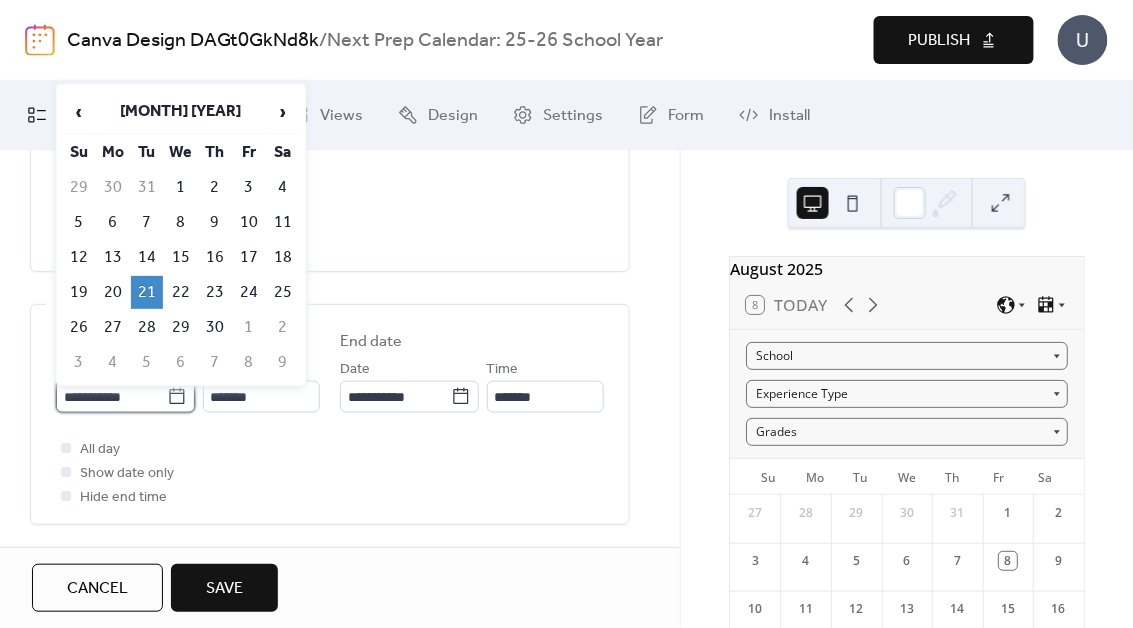 click on "**********" at bounding box center (111, 397) 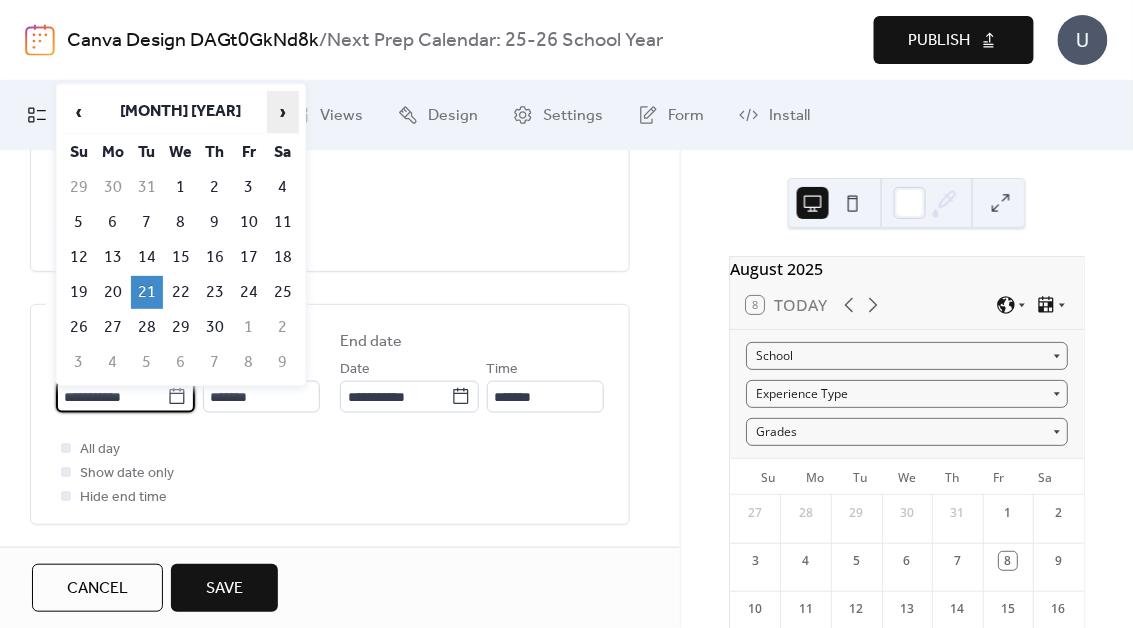 click on "›" at bounding box center (283, 112) 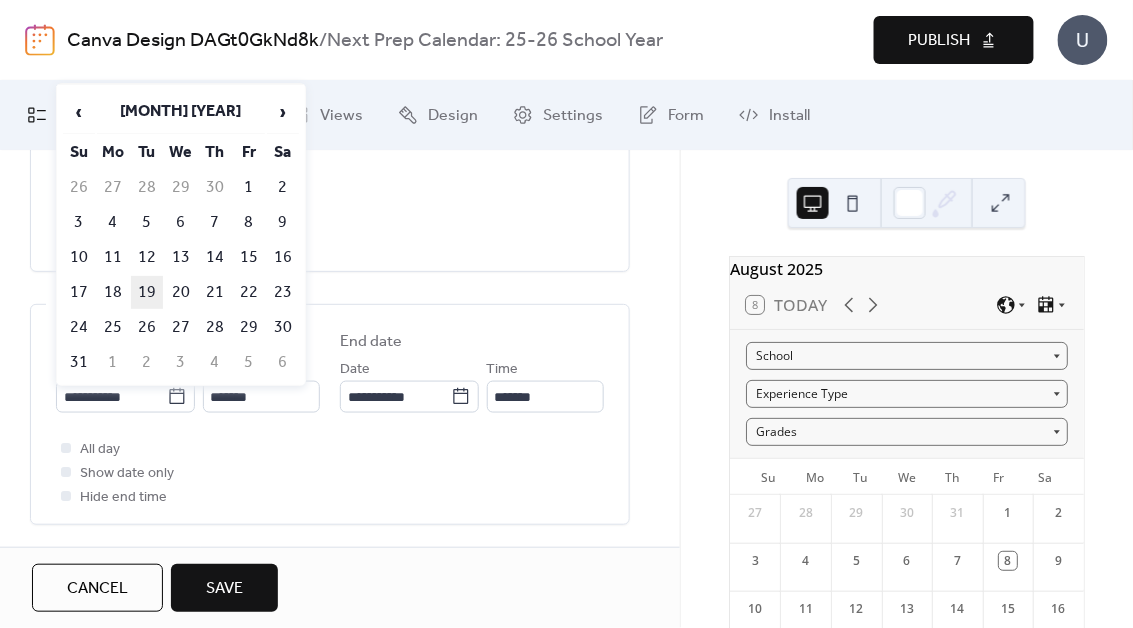 click on "19" at bounding box center [147, 292] 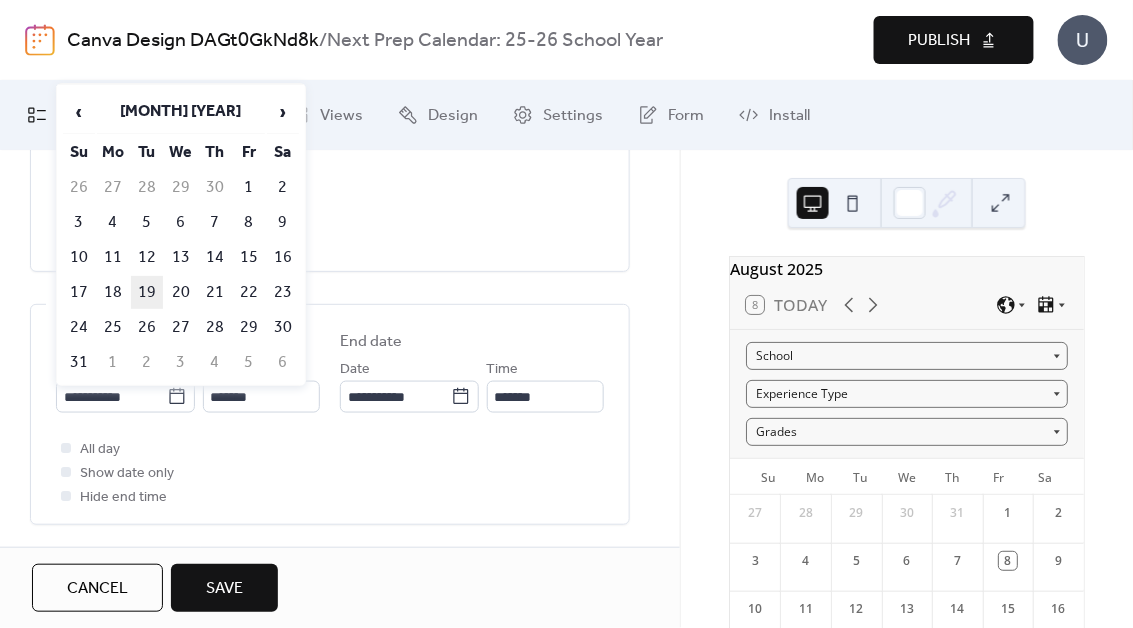 type on "**********" 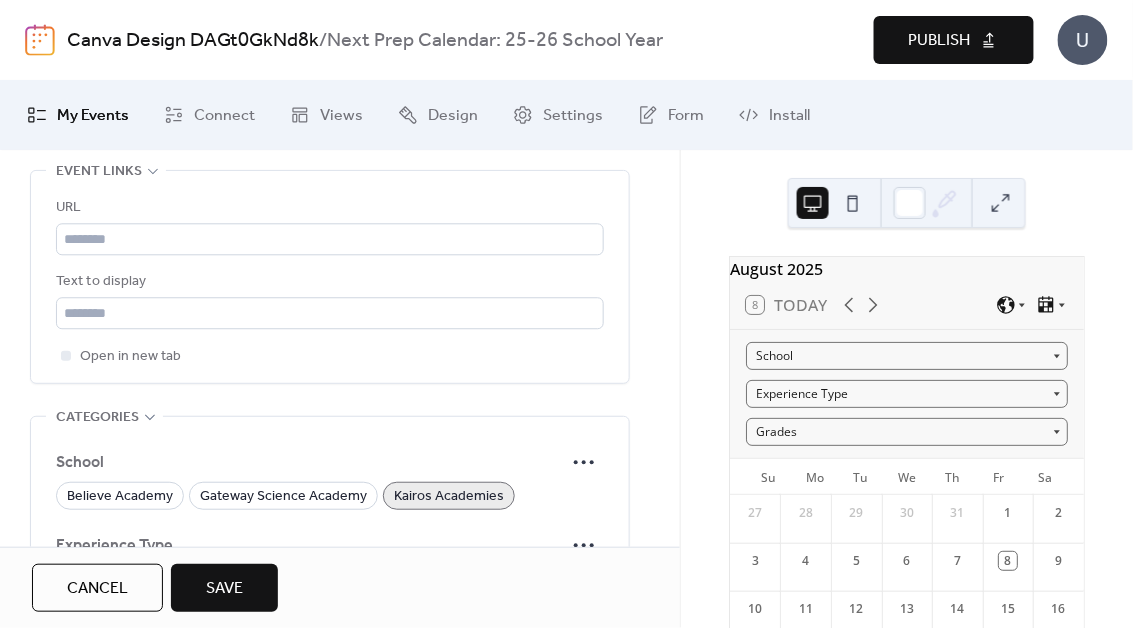 scroll, scrollTop: 1170, scrollLeft: 0, axis: vertical 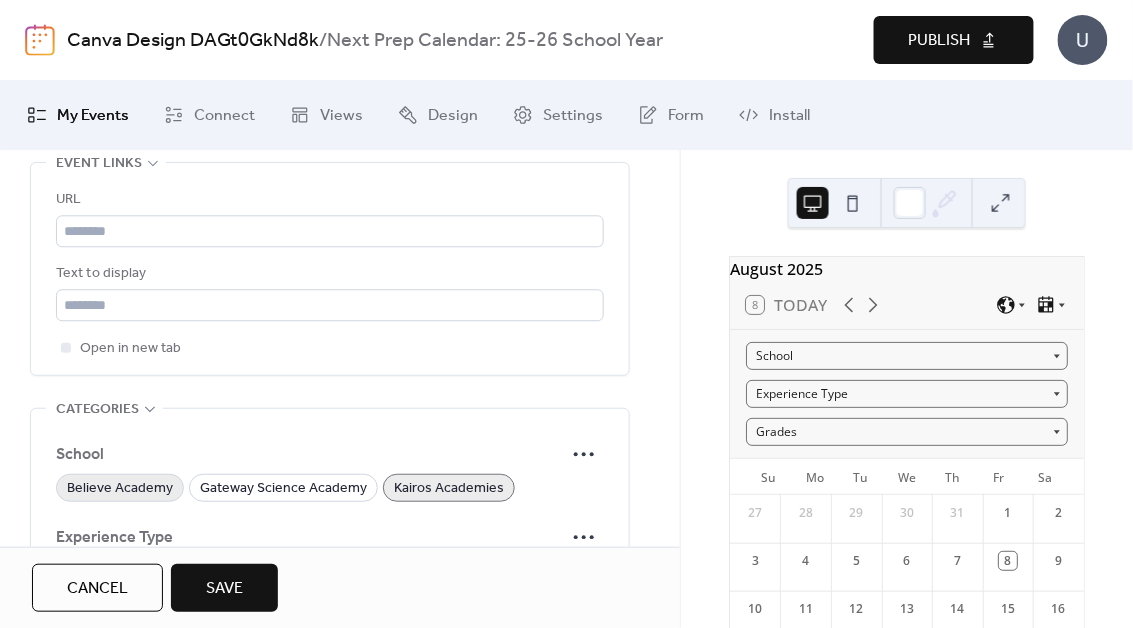 click on "Believe Academy" at bounding box center [120, 489] 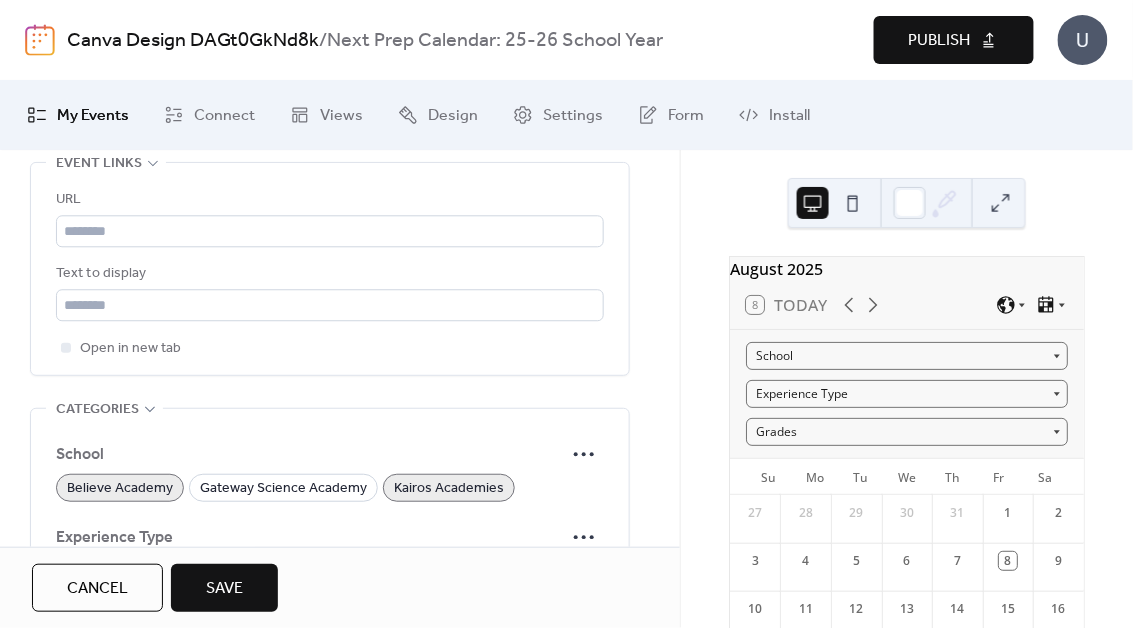 click on "School" at bounding box center (330, 454) 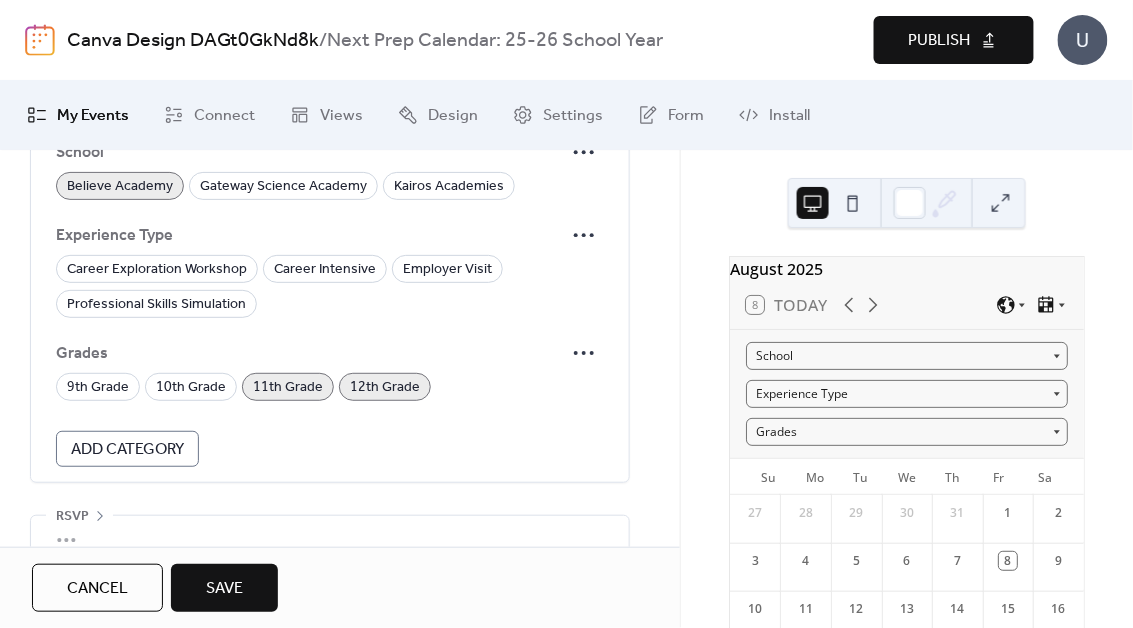 scroll, scrollTop: 1462, scrollLeft: 0, axis: vertical 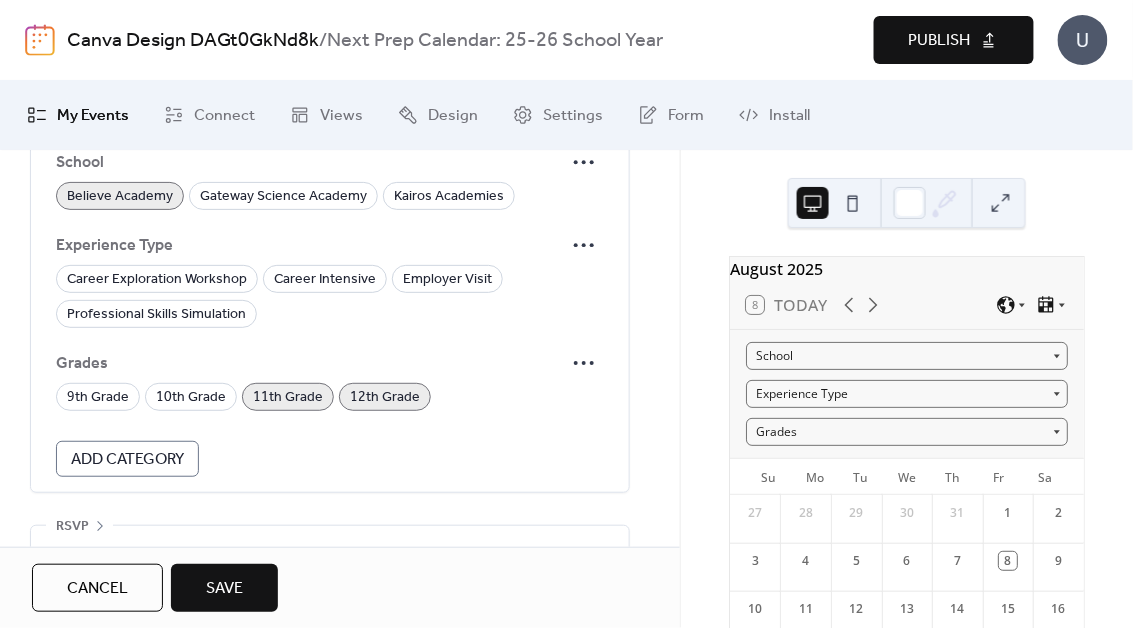 click on "12th Grade" at bounding box center (385, 398) 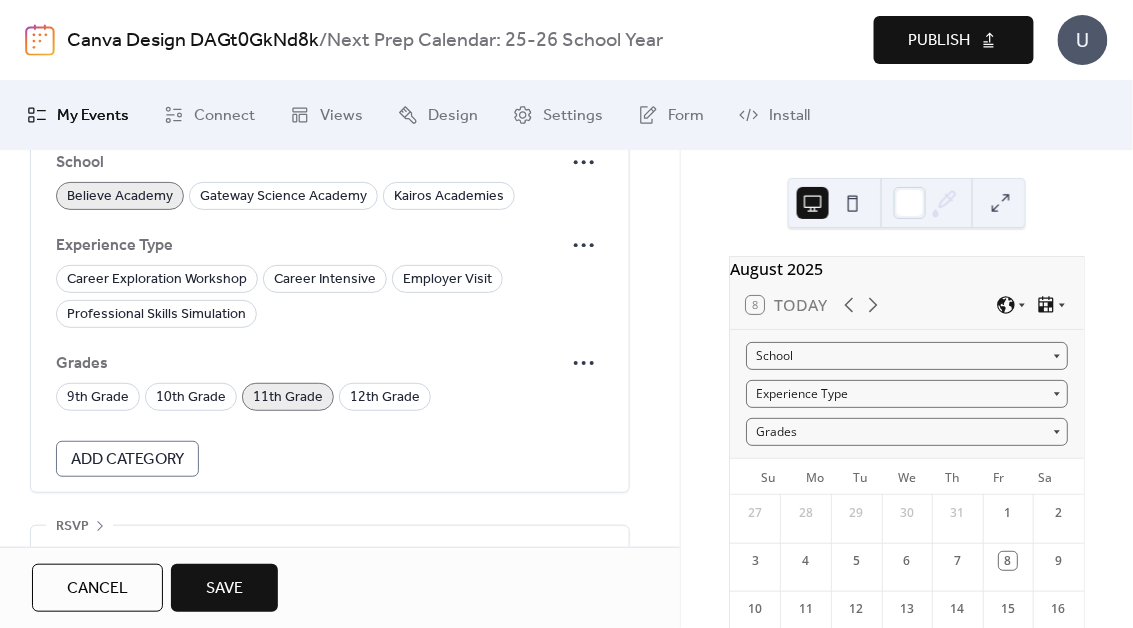 click on "Save" at bounding box center [224, 588] 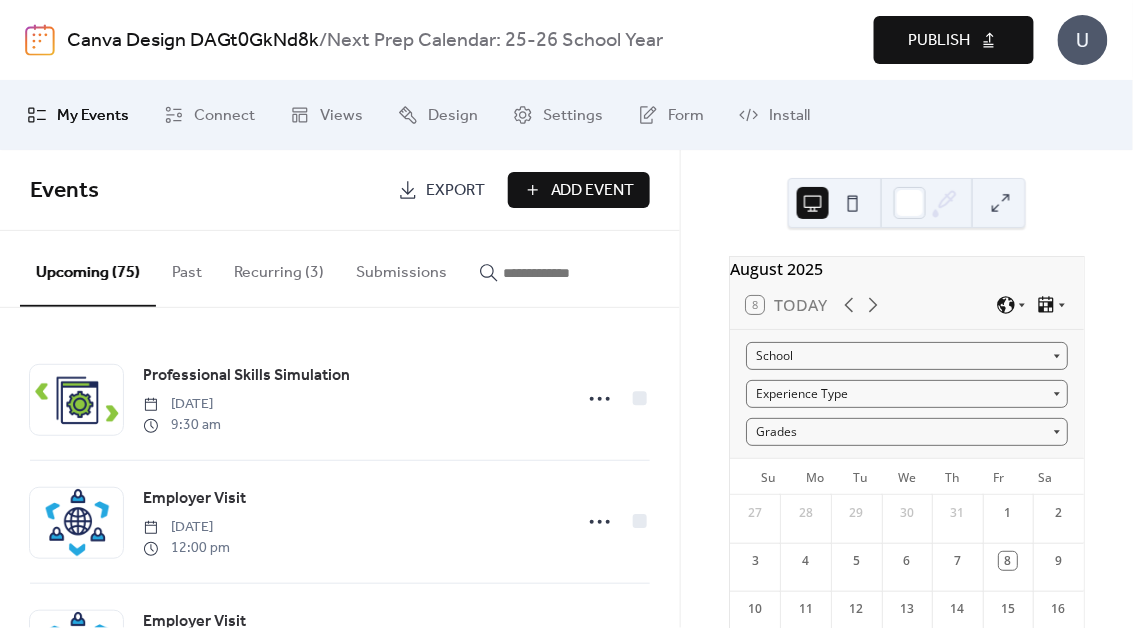 click on "Publish" at bounding box center (954, 40) 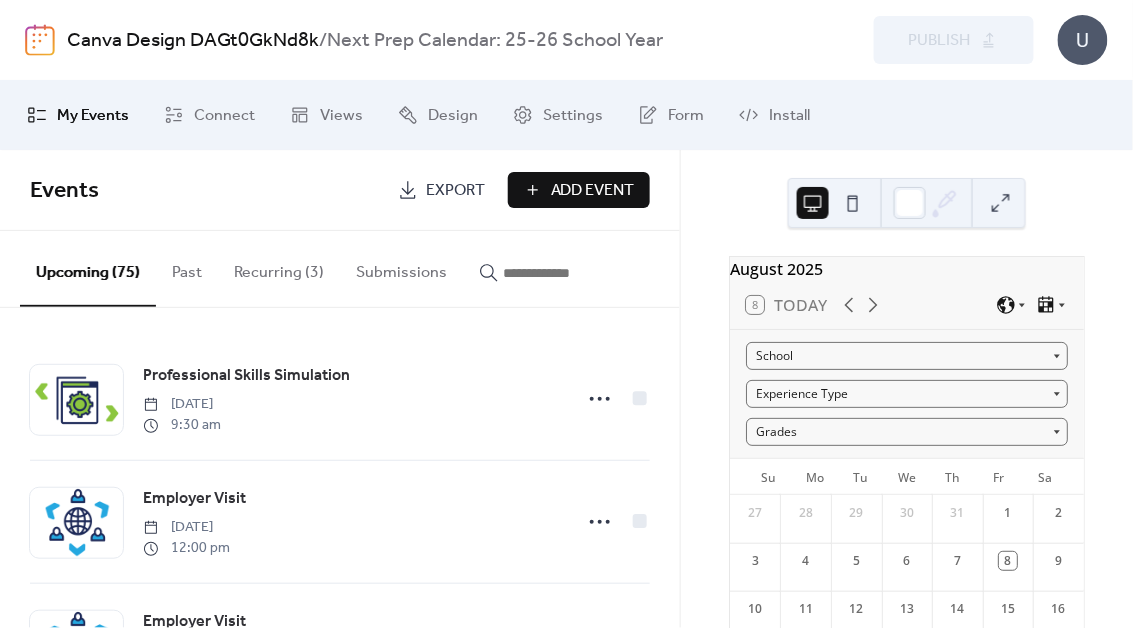 click at bounding box center [563, 273] 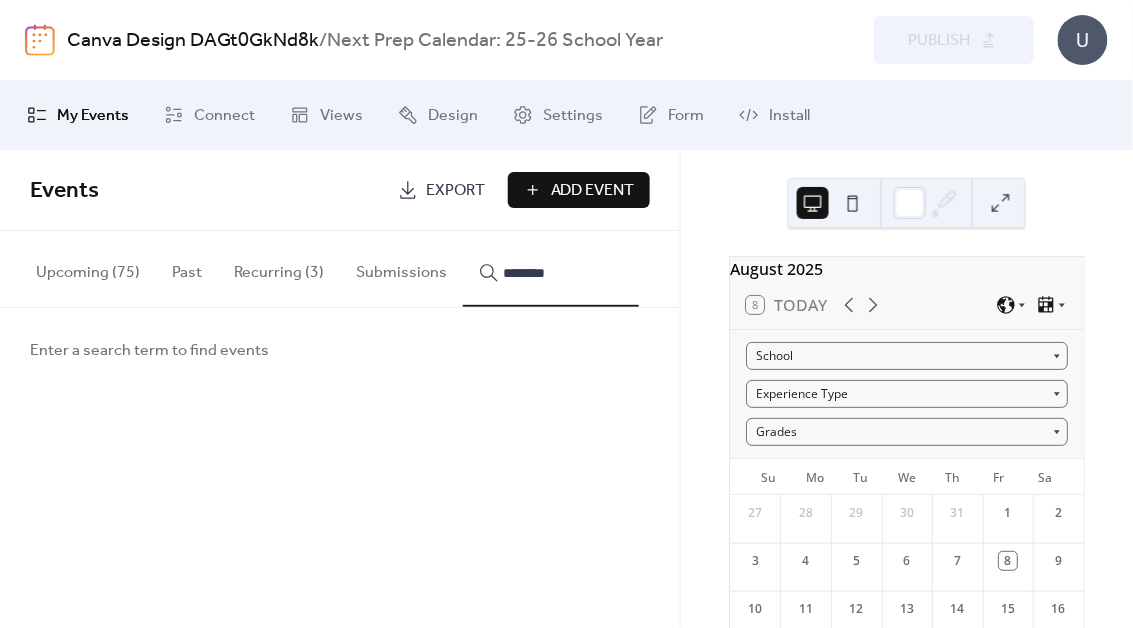 type on "********" 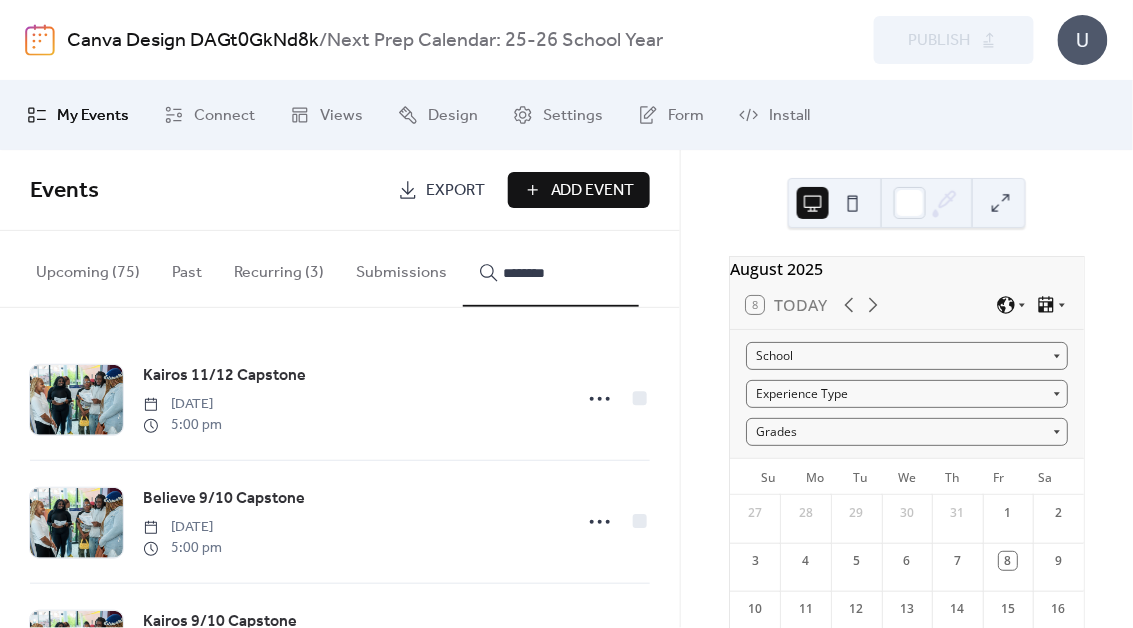 click 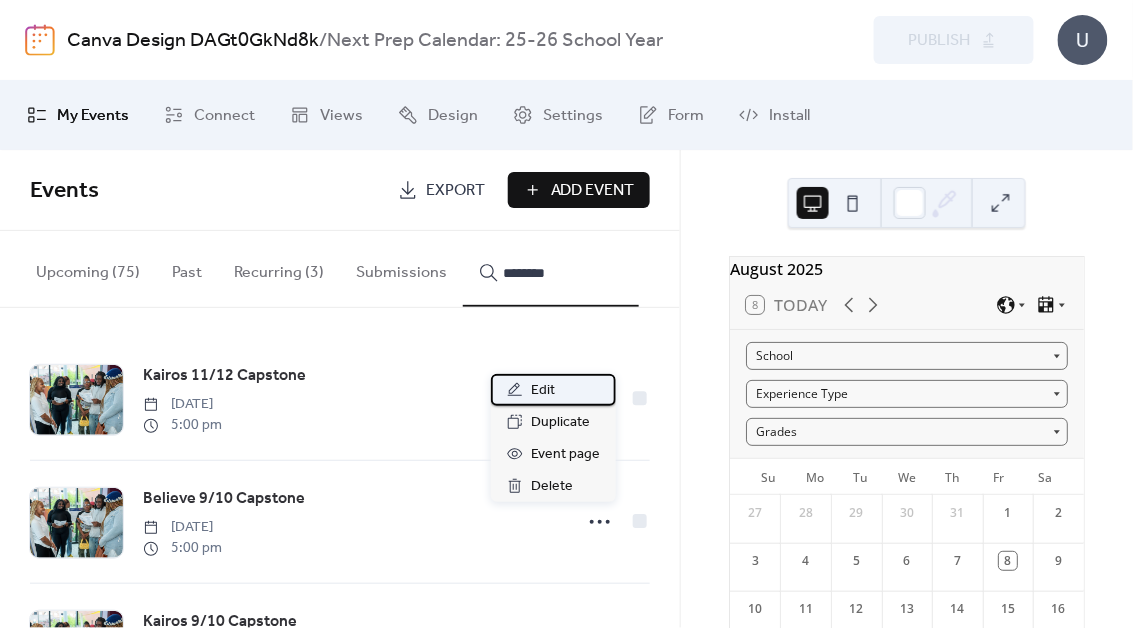 click on "Edit" at bounding box center [543, 391] 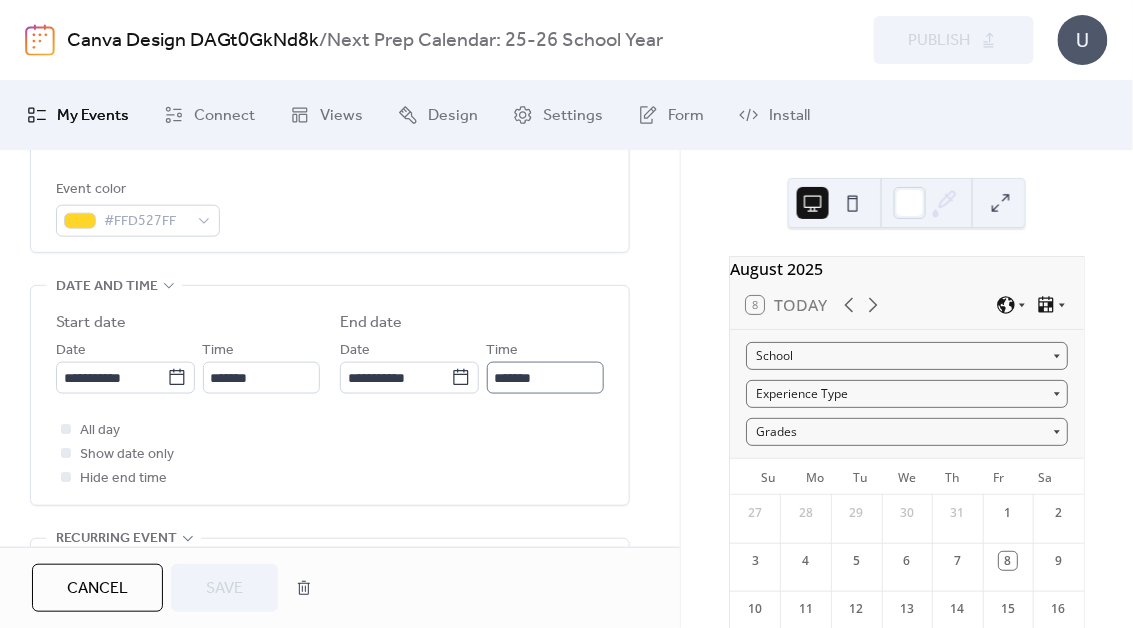 scroll, scrollTop: 551, scrollLeft: 0, axis: vertical 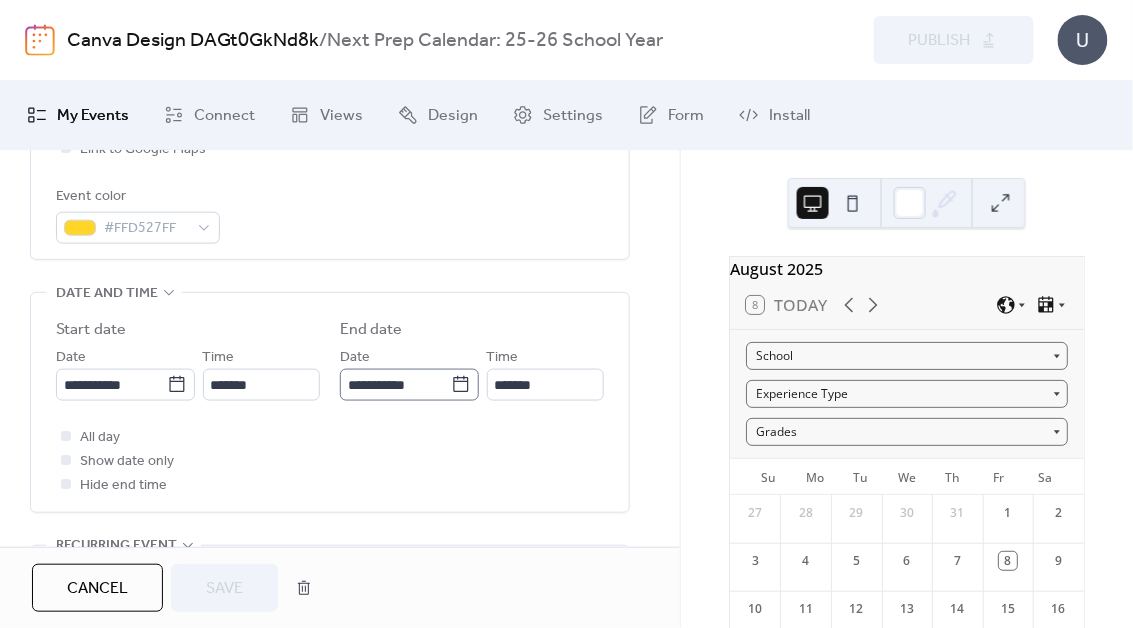 click 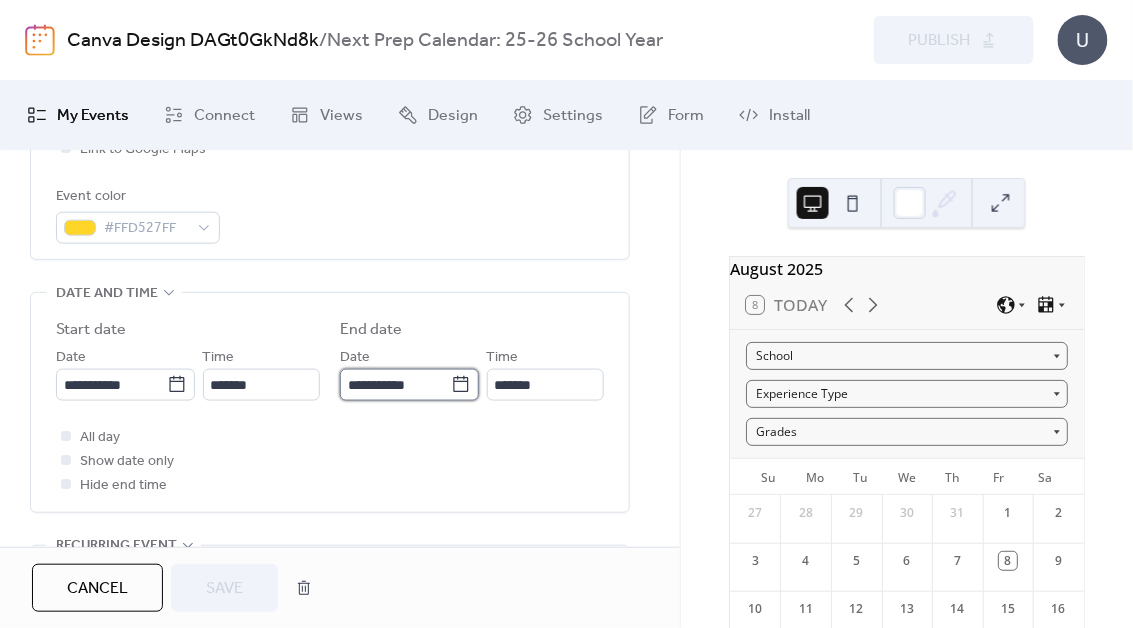 click on "**********" at bounding box center [395, 385] 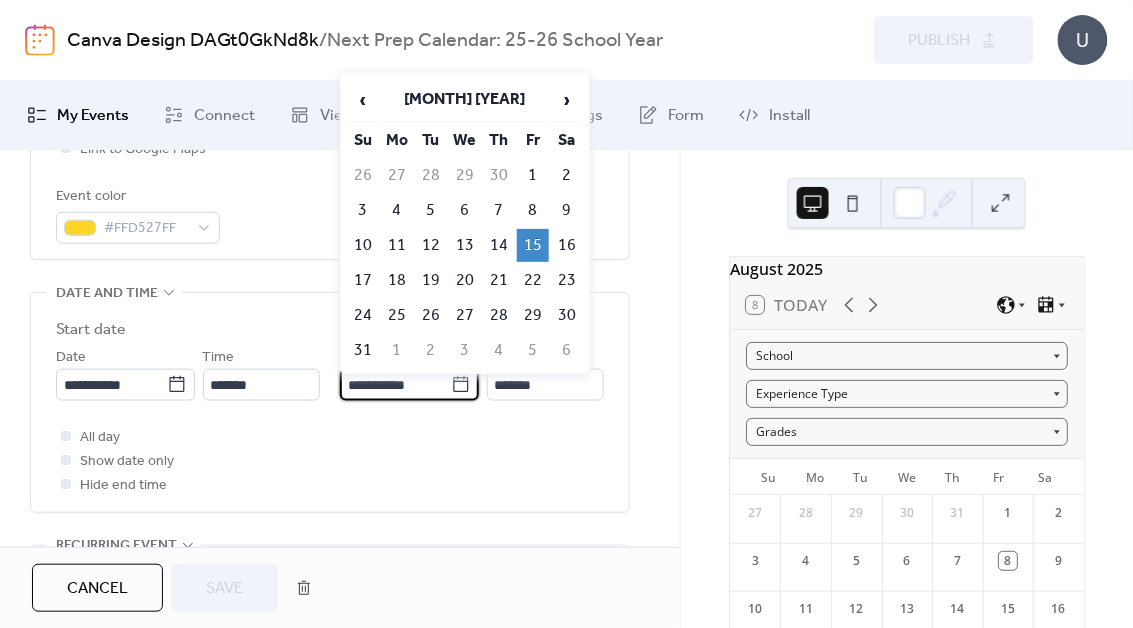 click on "All day Show date only Hide end time" at bounding box center (330, 461) 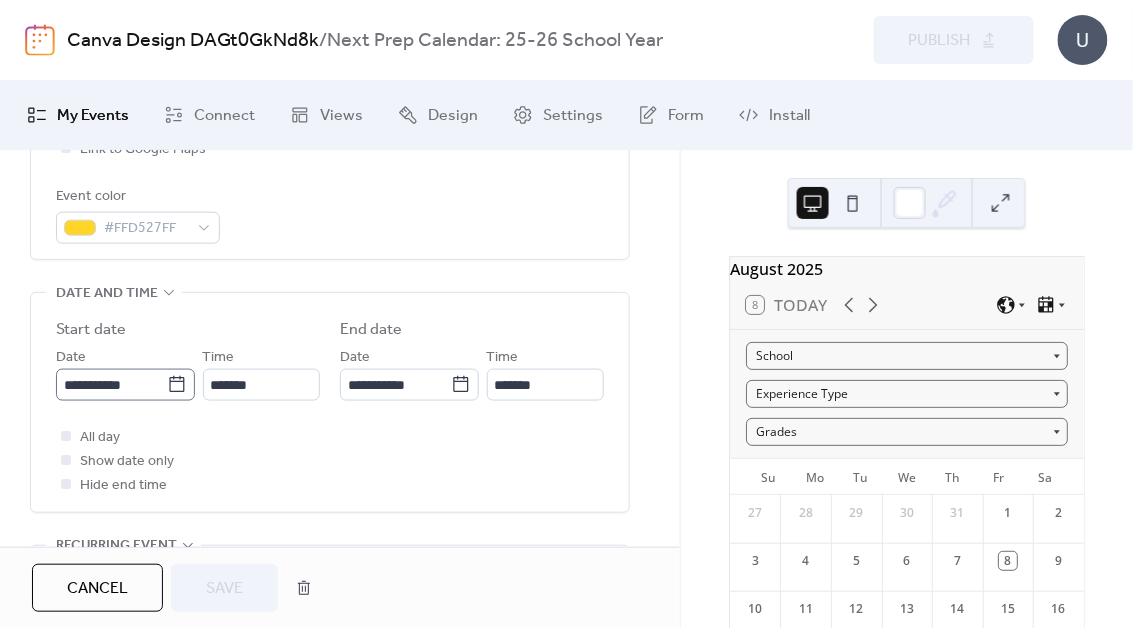 click 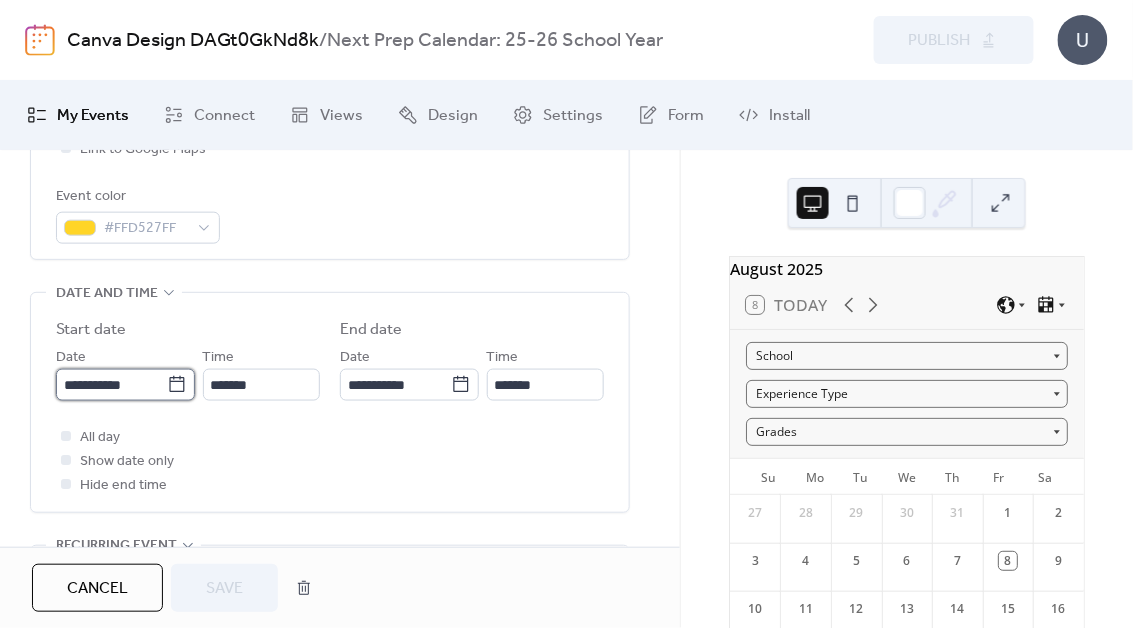 click on "**********" at bounding box center (111, 385) 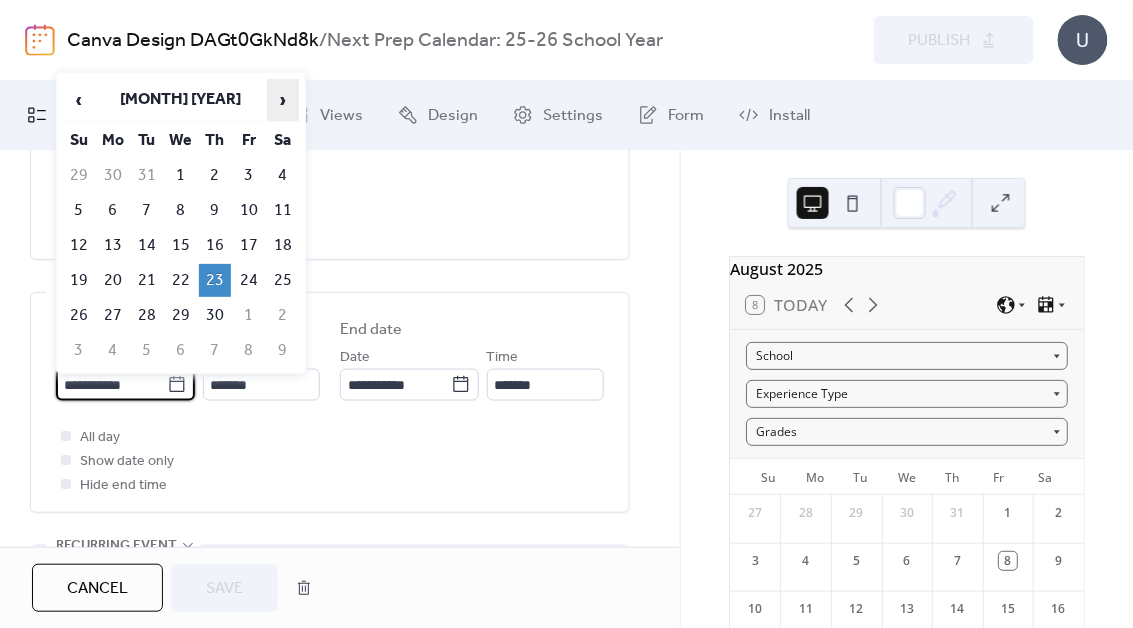 click on "›" at bounding box center (283, 100) 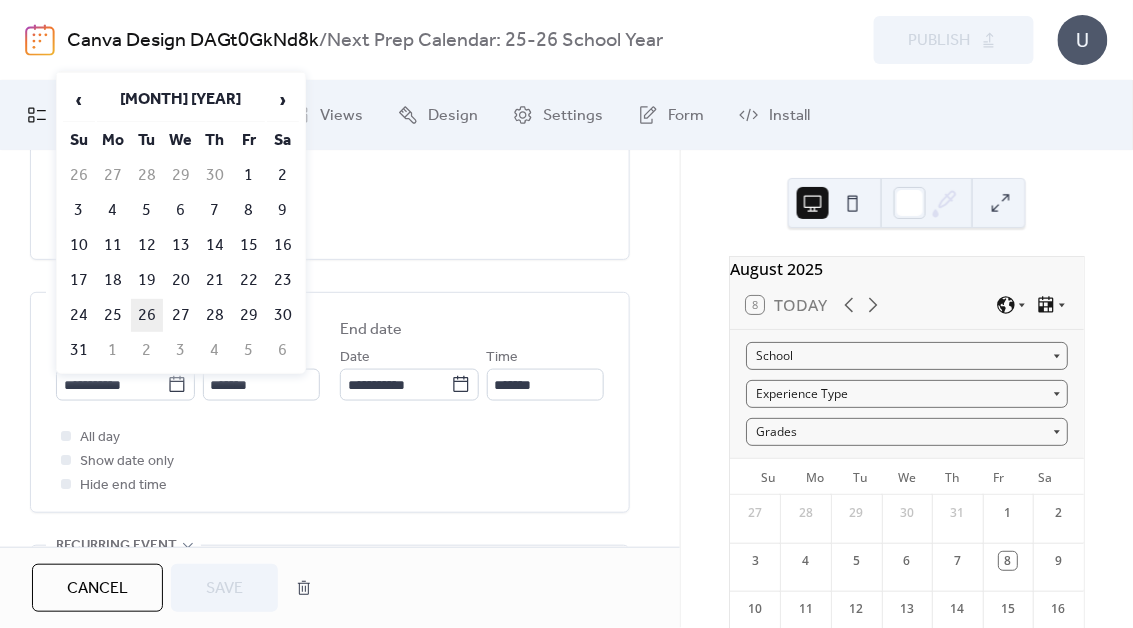 click on "26" at bounding box center (147, 315) 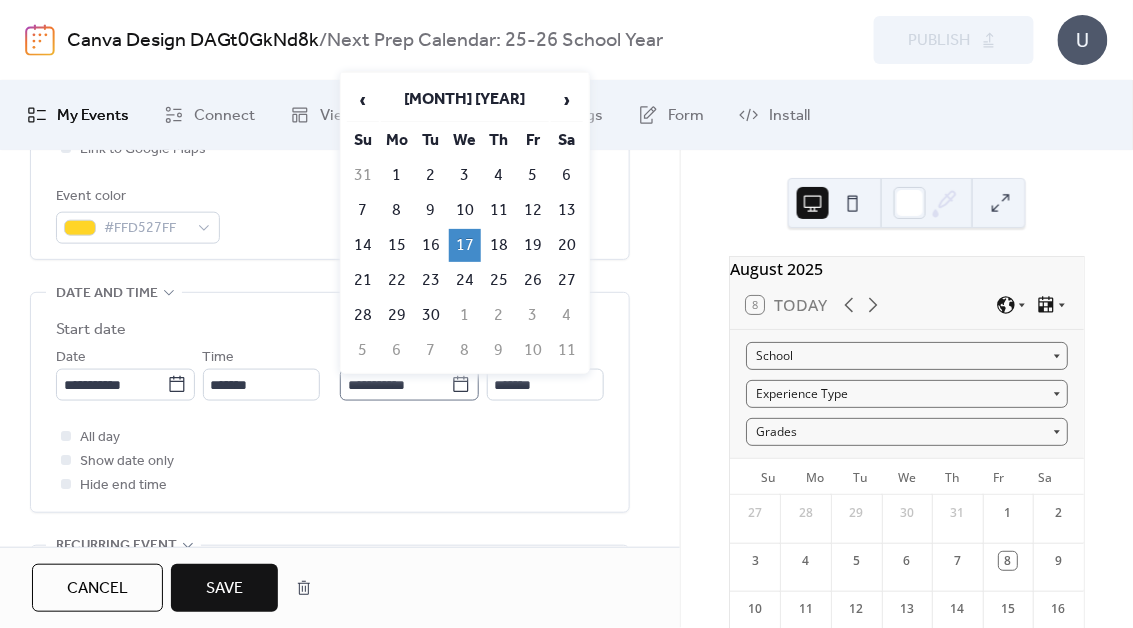 click 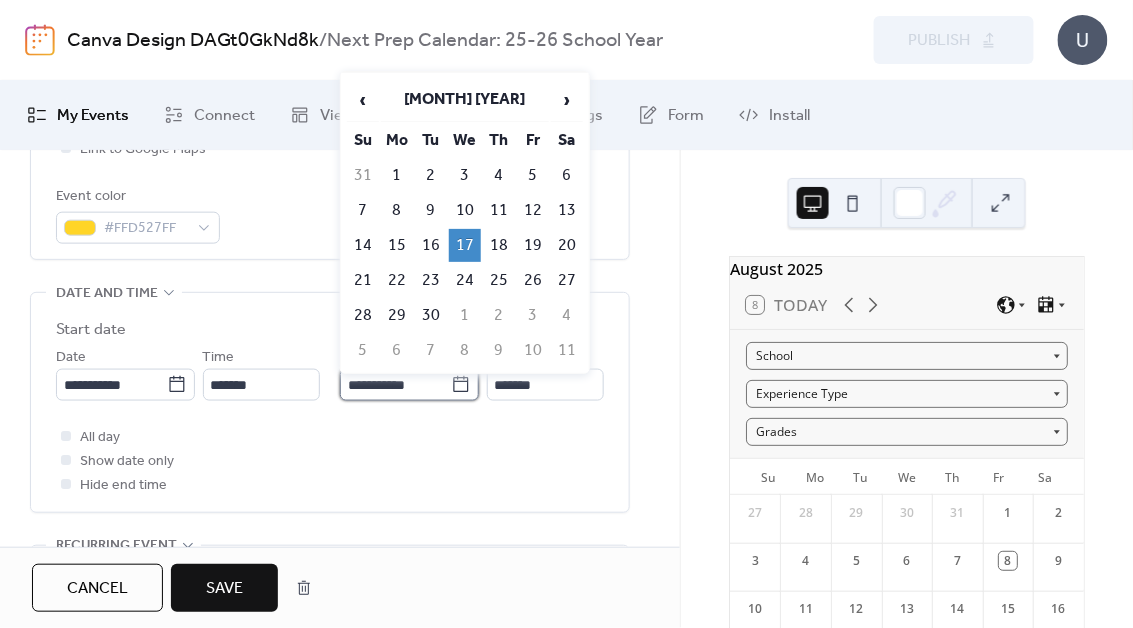 click on "**********" at bounding box center [395, 385] 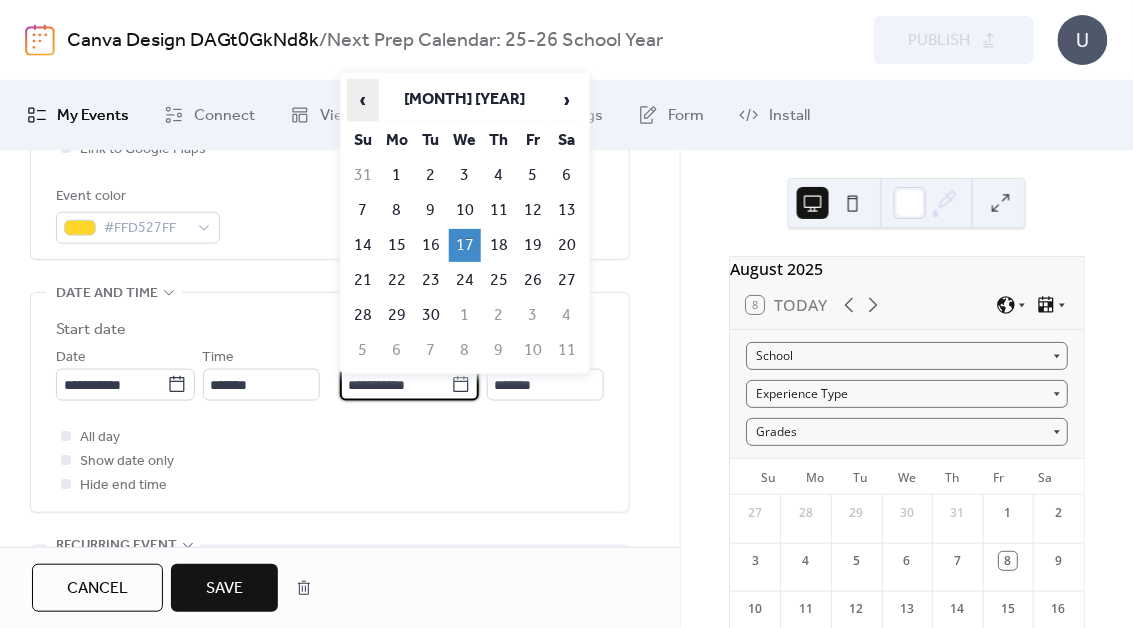 click on "‹" at bounding box center (363, 100) 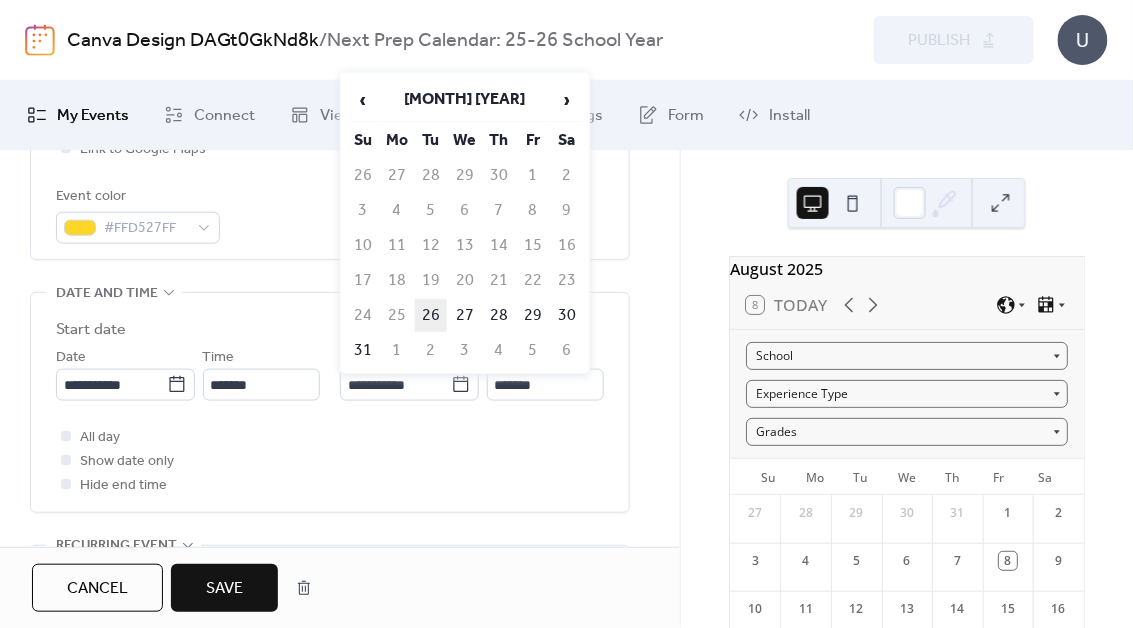 click on "26" at bounding box center (431, 315) 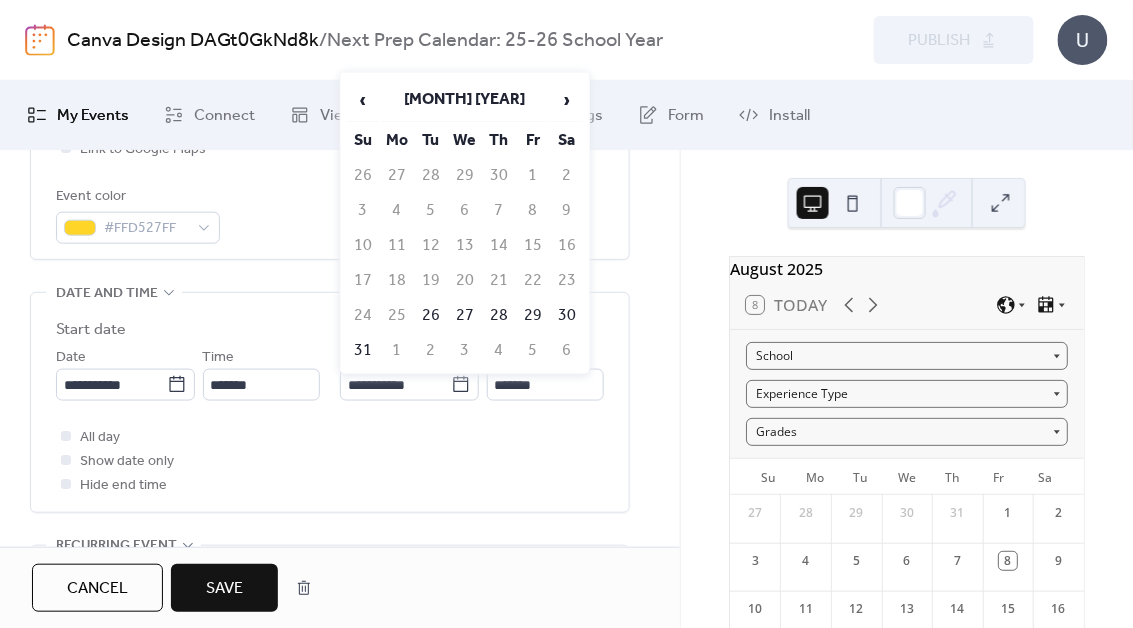 type on "**********" 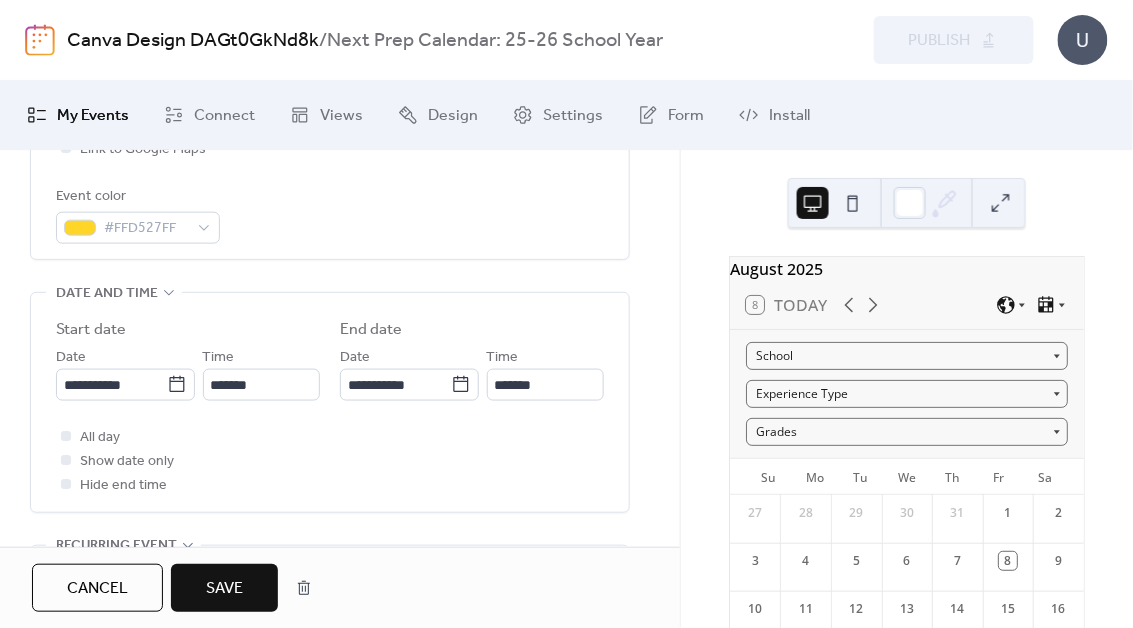 click on "Save" at bounding box center [224, 589] 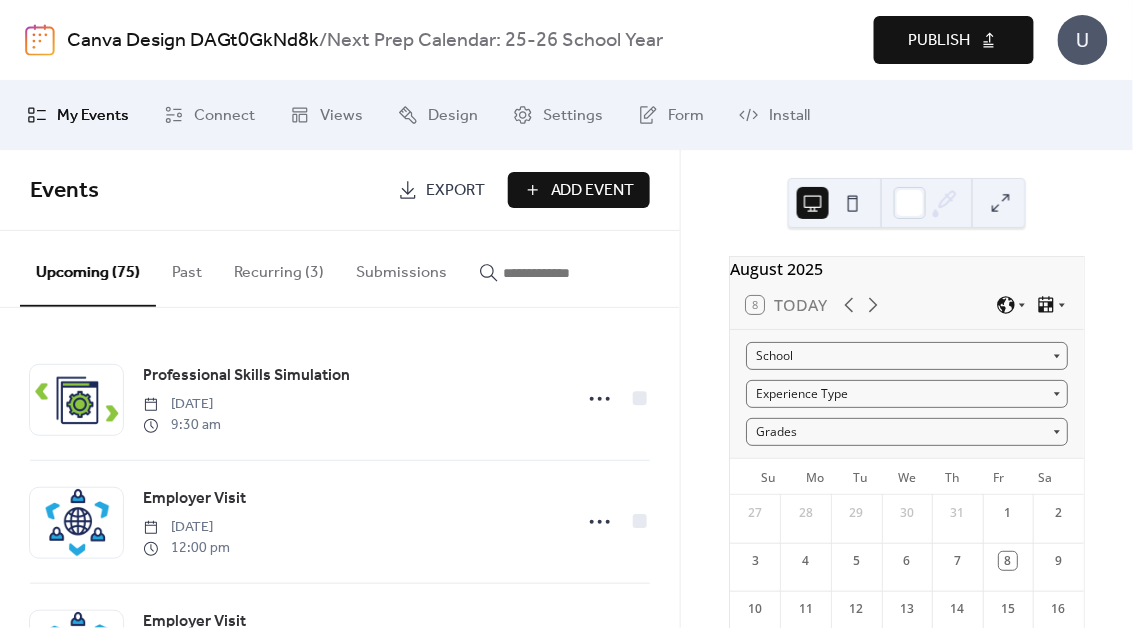 click on "Publish" at bounding box center [940, 41] 